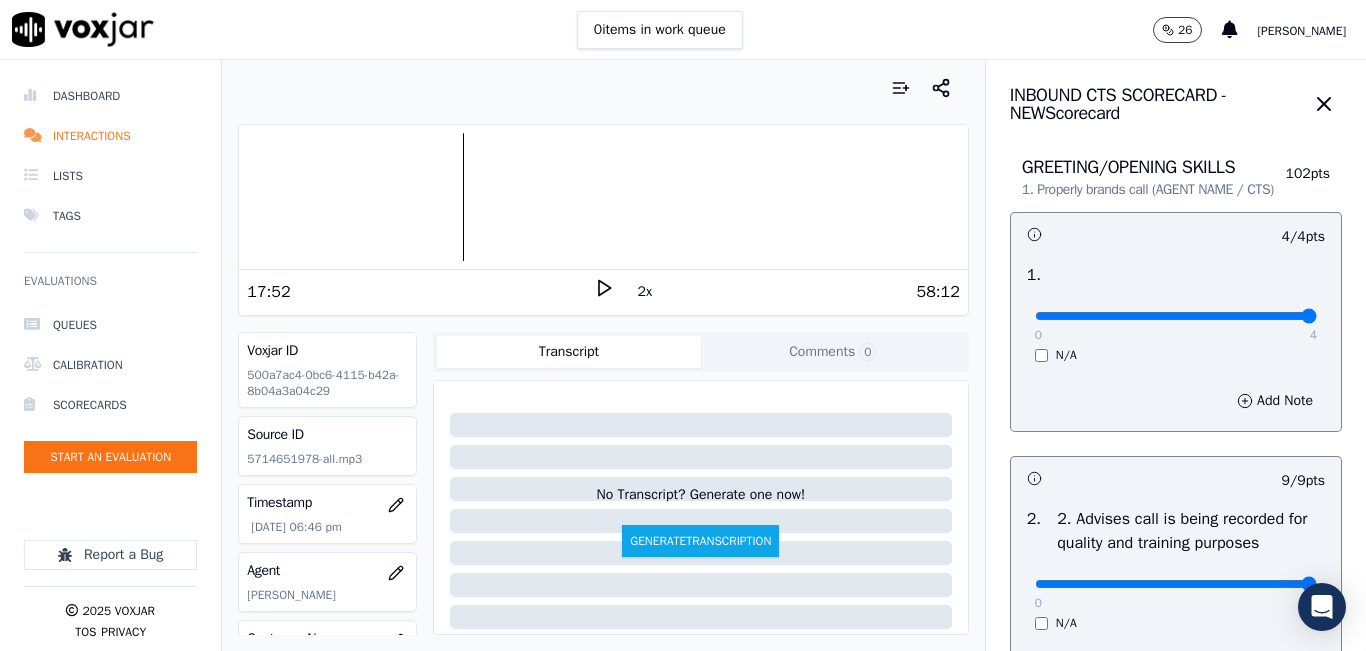 scroll, scrollTop: 0, scrollLeft: 0, axis: both 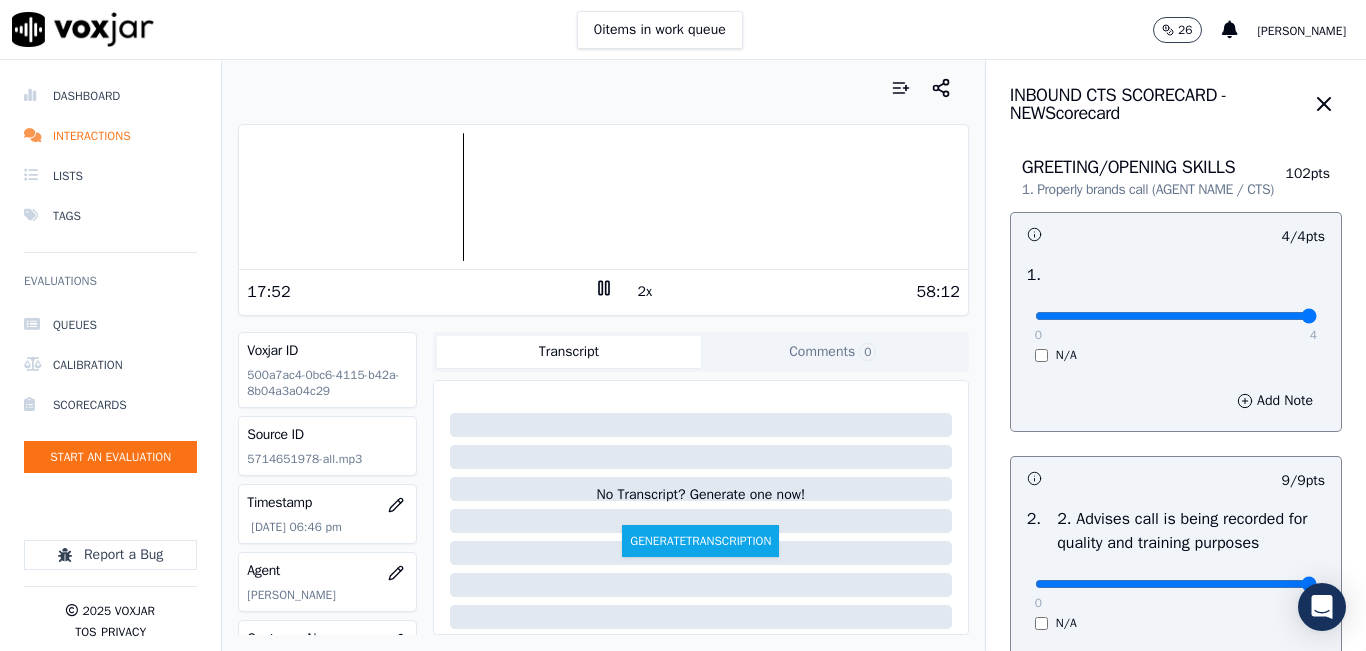 click 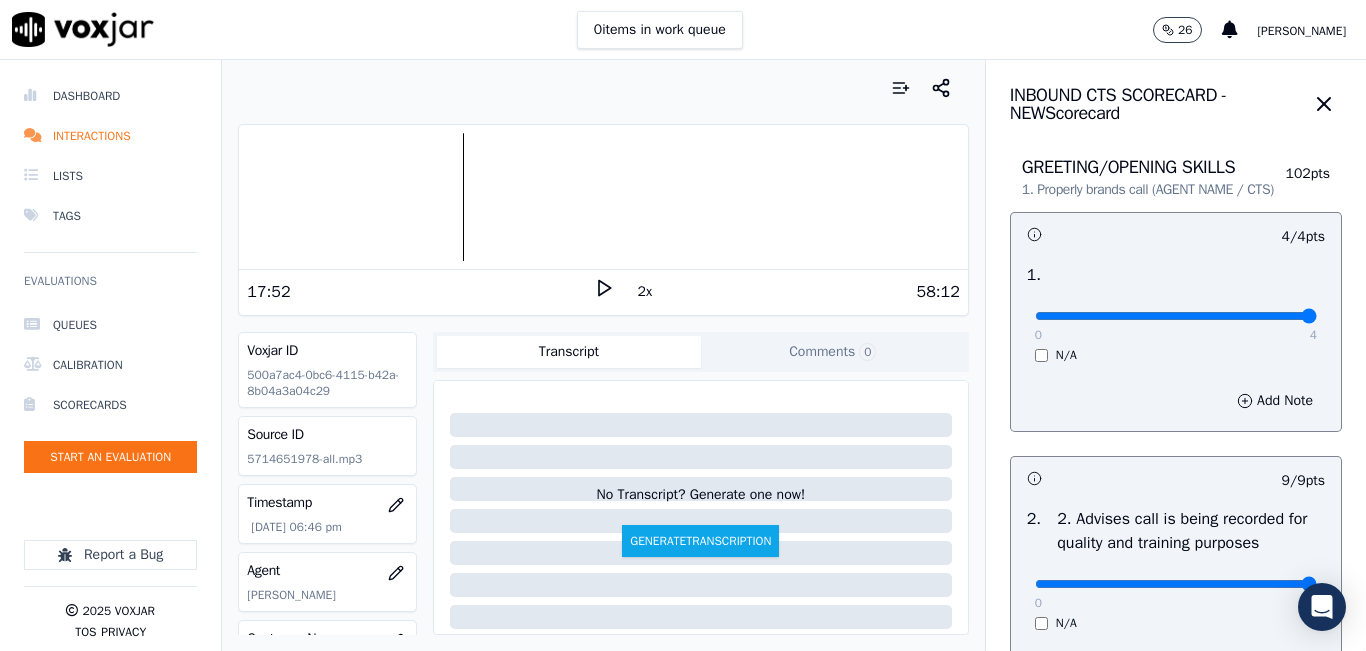 click 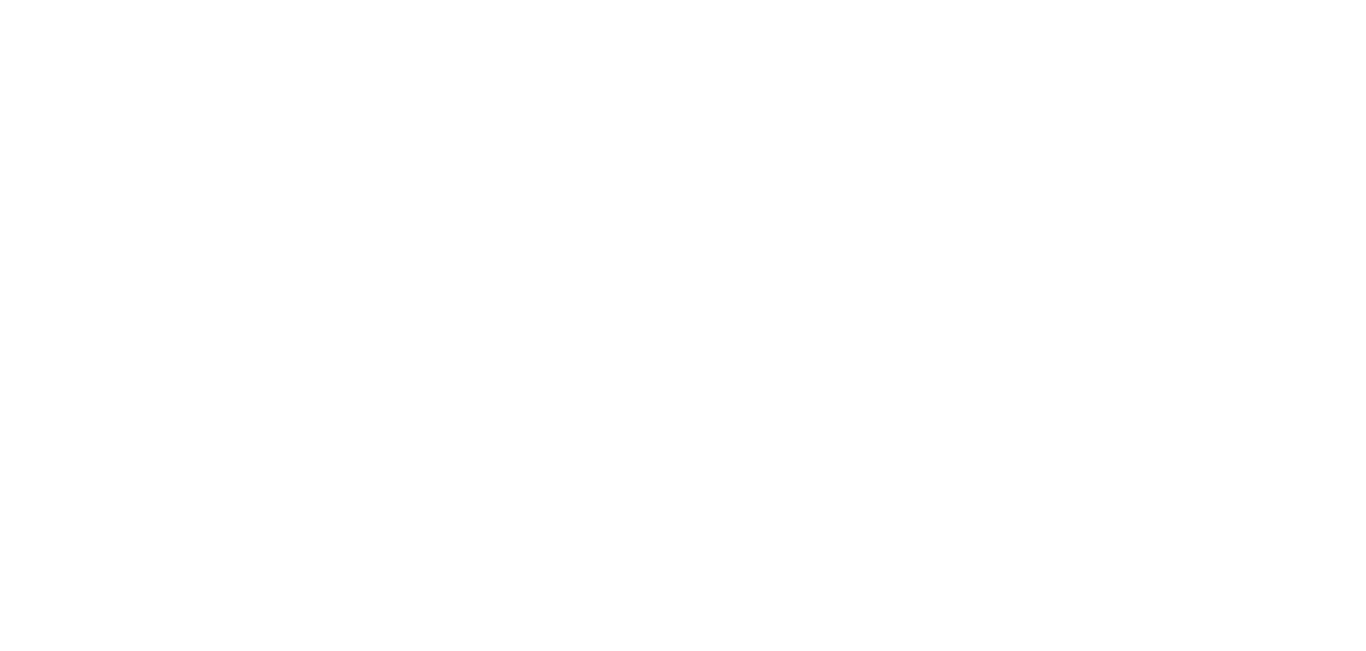 scroll, scrollTop: 0, scrollLeft: 0, axis: both 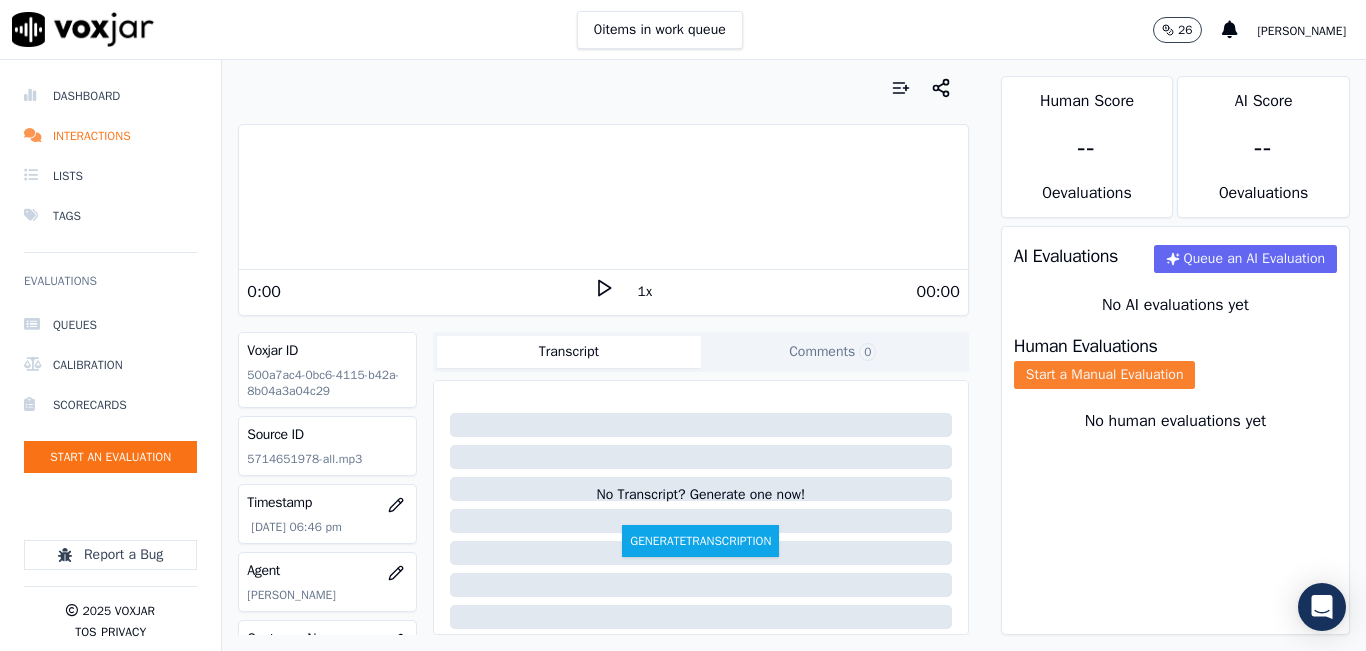 click on "Start a Manual Evaluation" 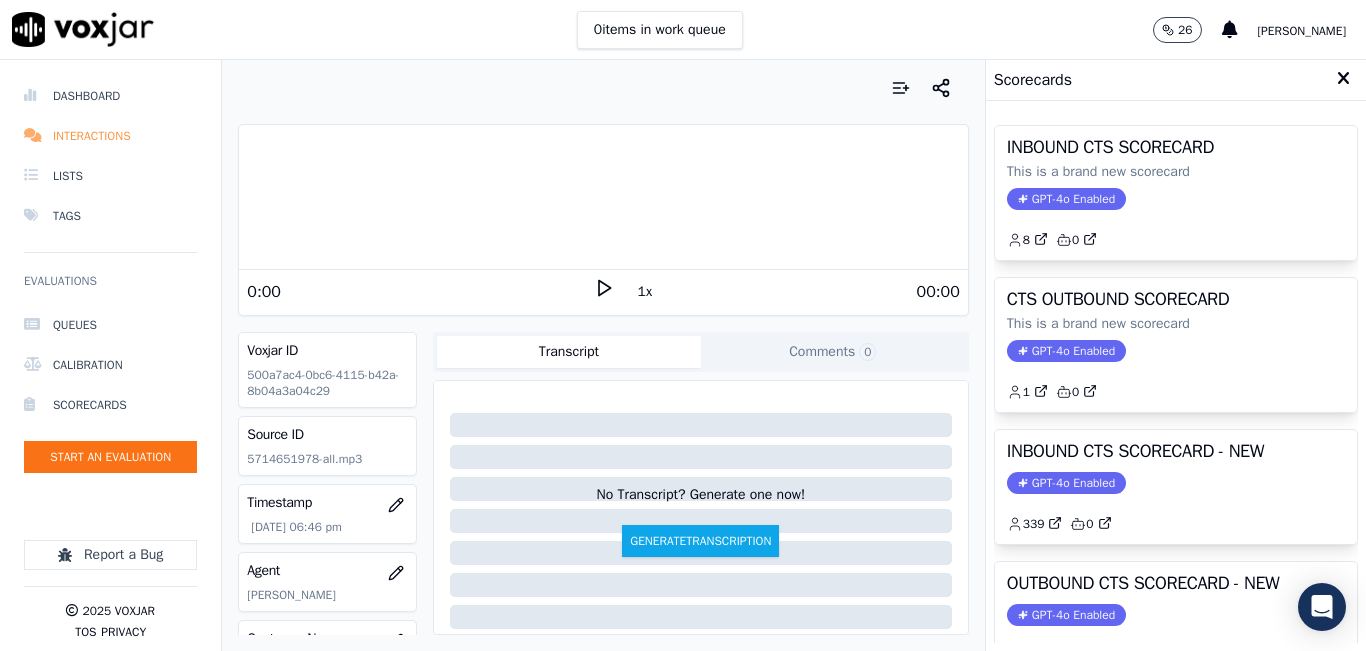 click on "Interactions" at bounding box center [110, 136] 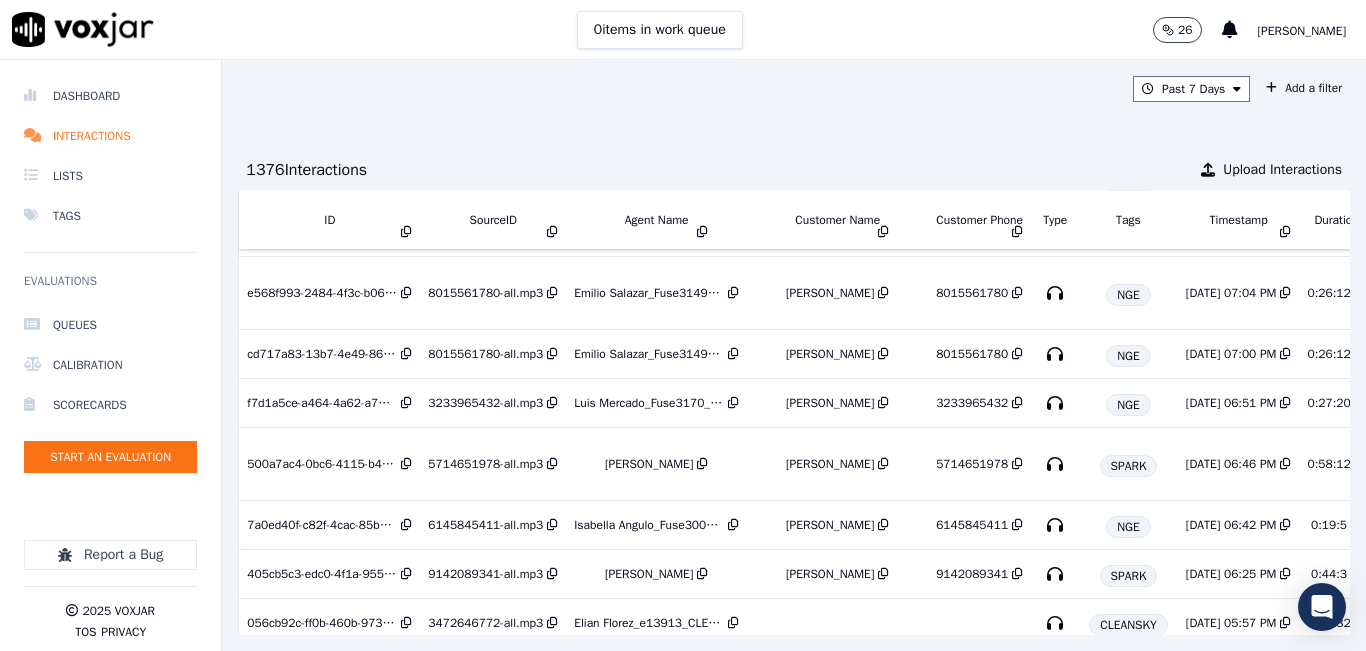 scroll, scrollTop: 500, scrollLeft: 0, axis: vertical 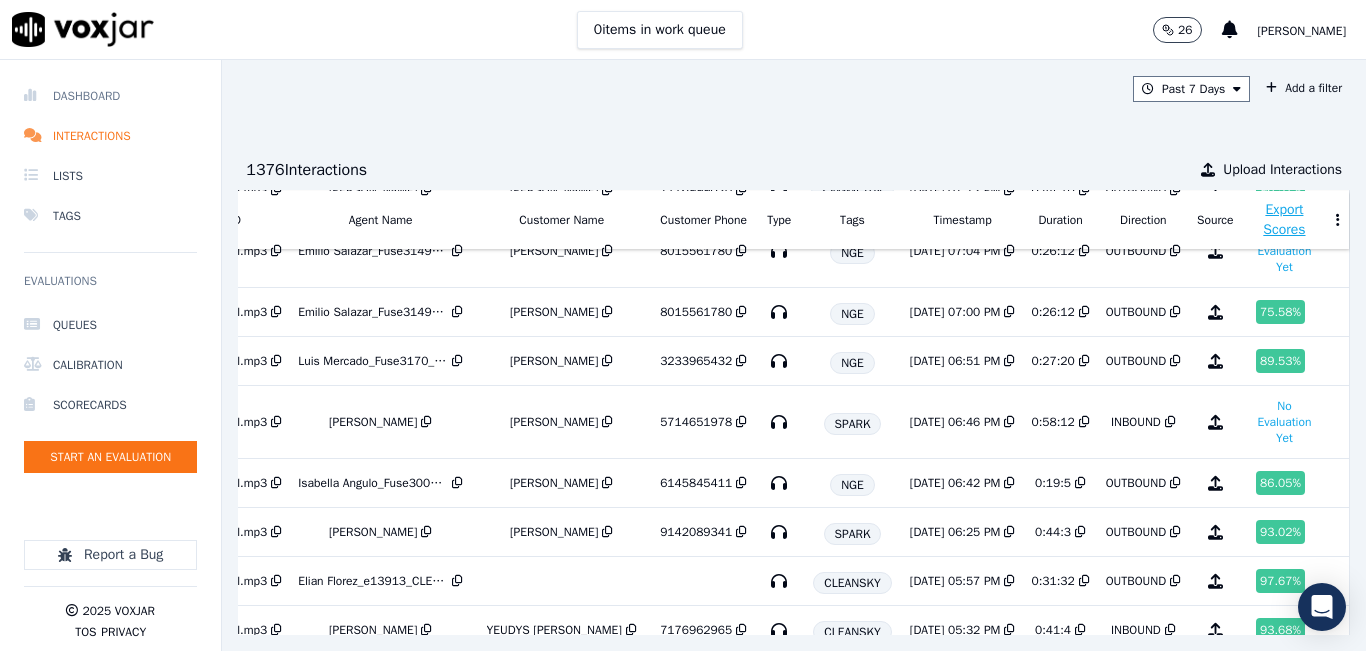 click on "Dashboard" at bounding box center [110, 96] 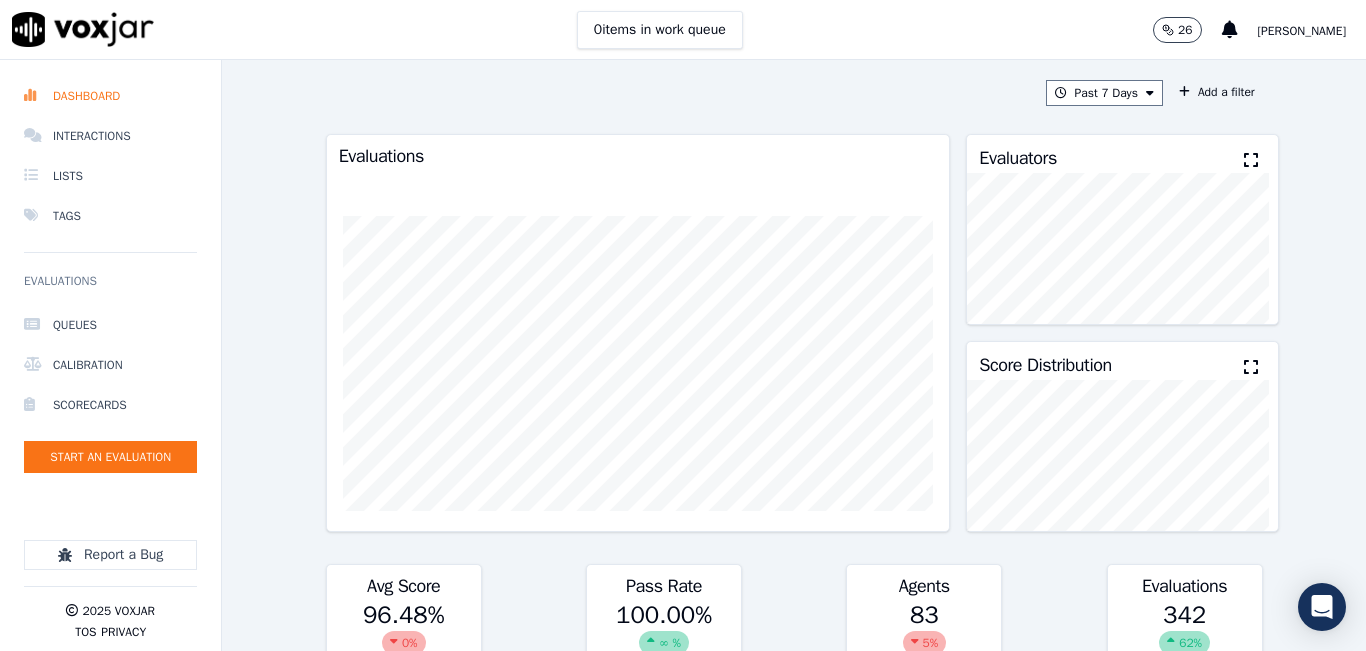 click at bounding box center (1251, 160) 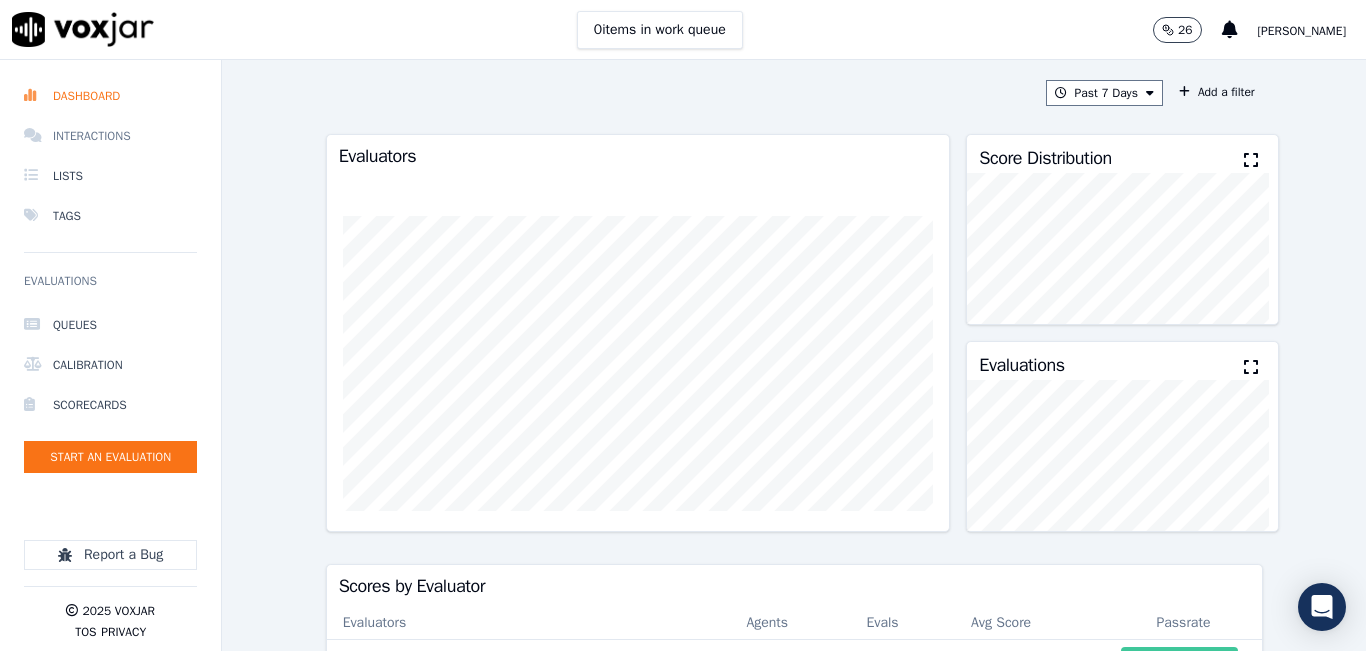 click on "Interactions" at bounding box center [110, 136] 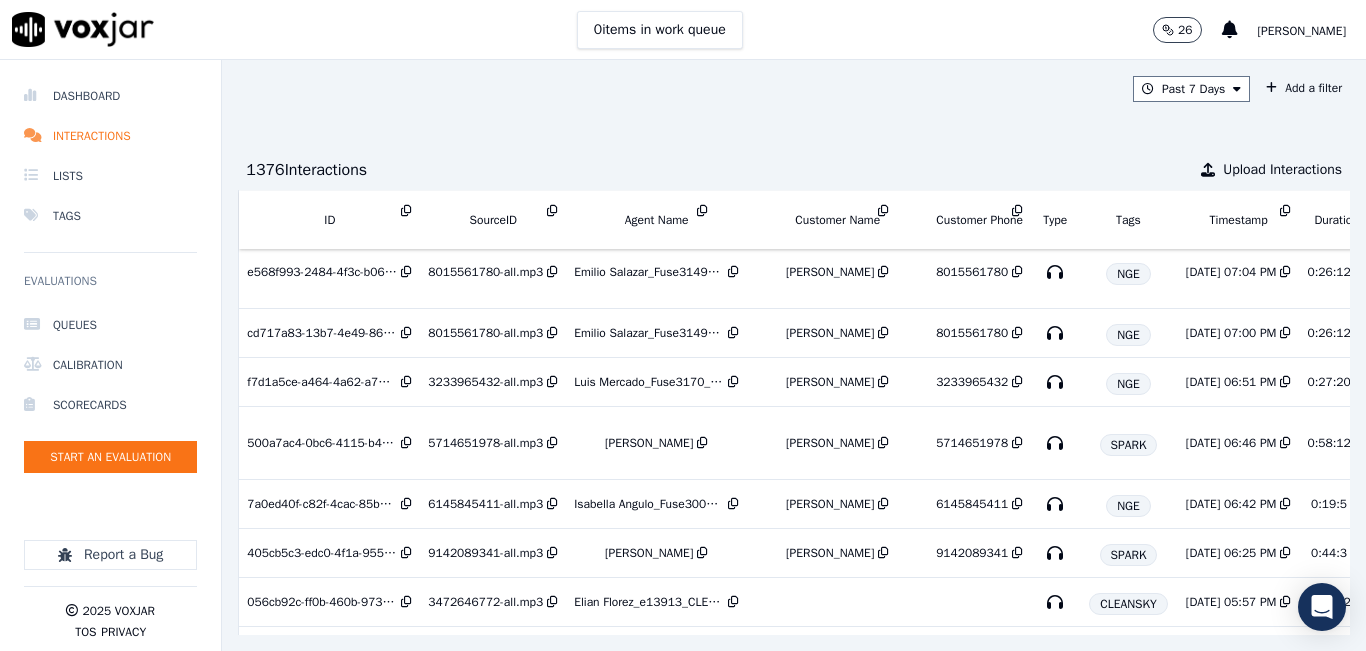 scroll, scrollTop: 500, scrollLeft: 0, axis: vertical 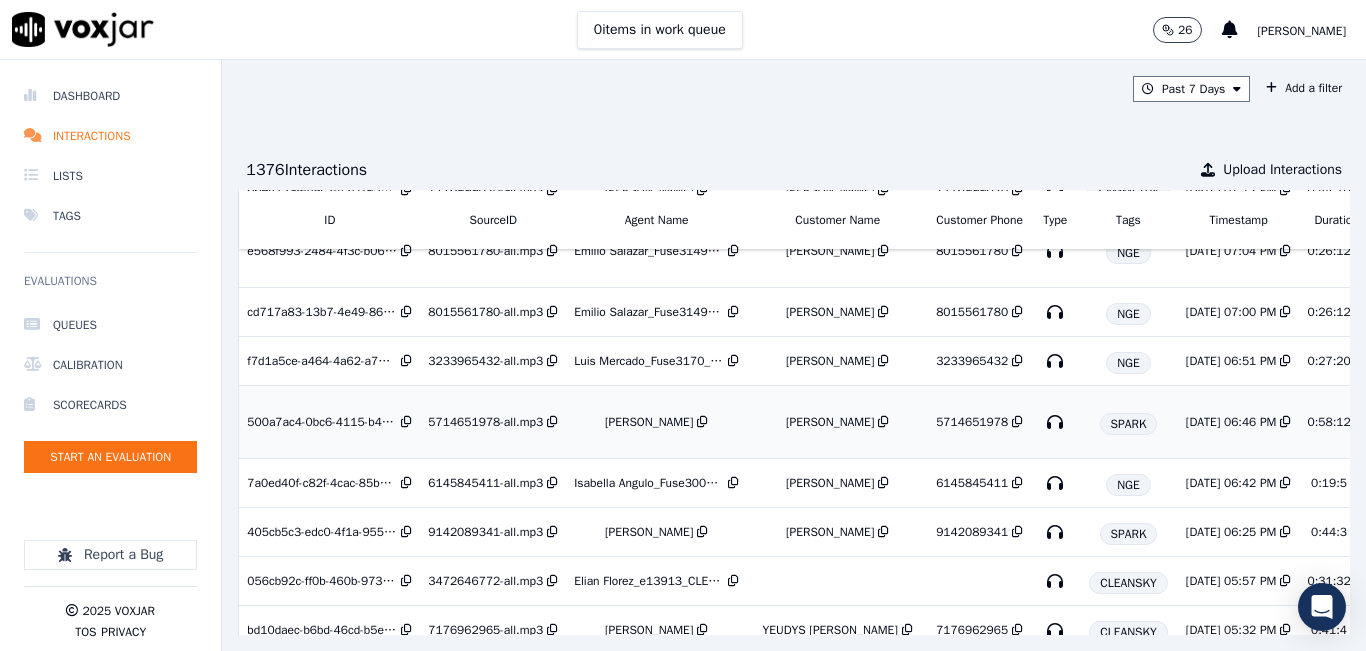 click on "5714651978" at bounding box center (972, 422) 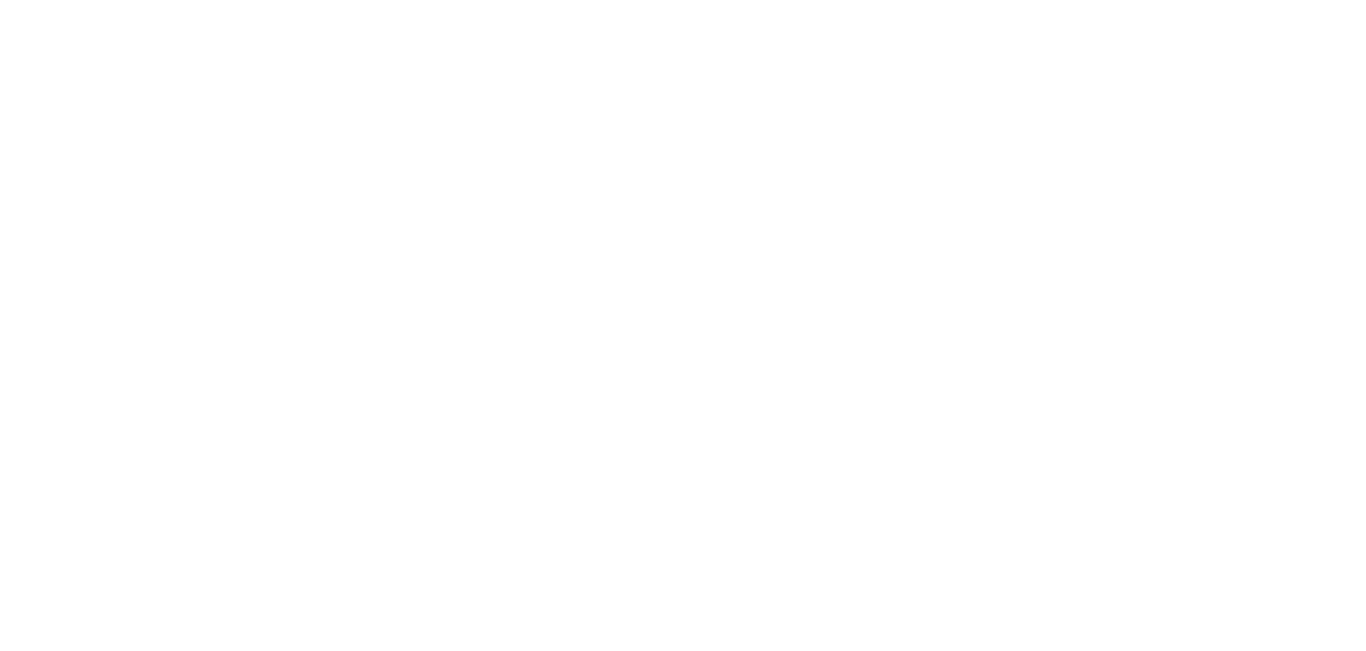 scroll, scrollTop: 0, scrollLeft: 0, axis: both 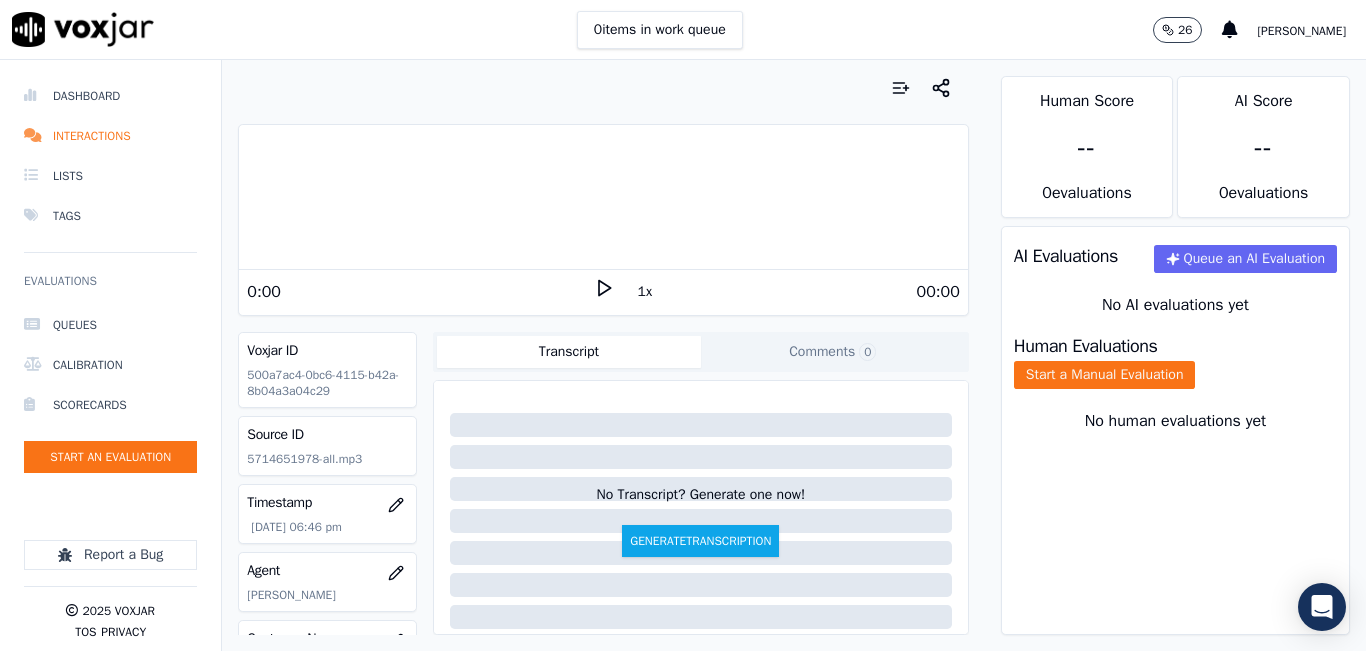 click 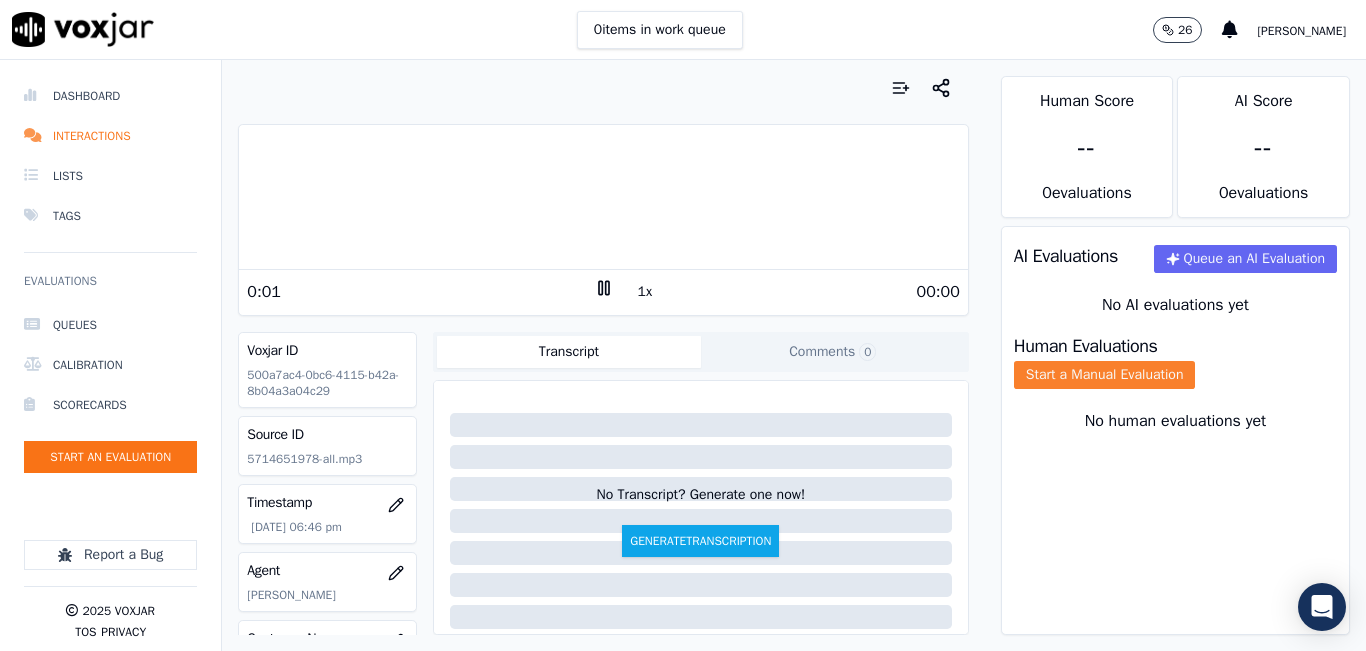 click on "Start a Manual Evaluation" 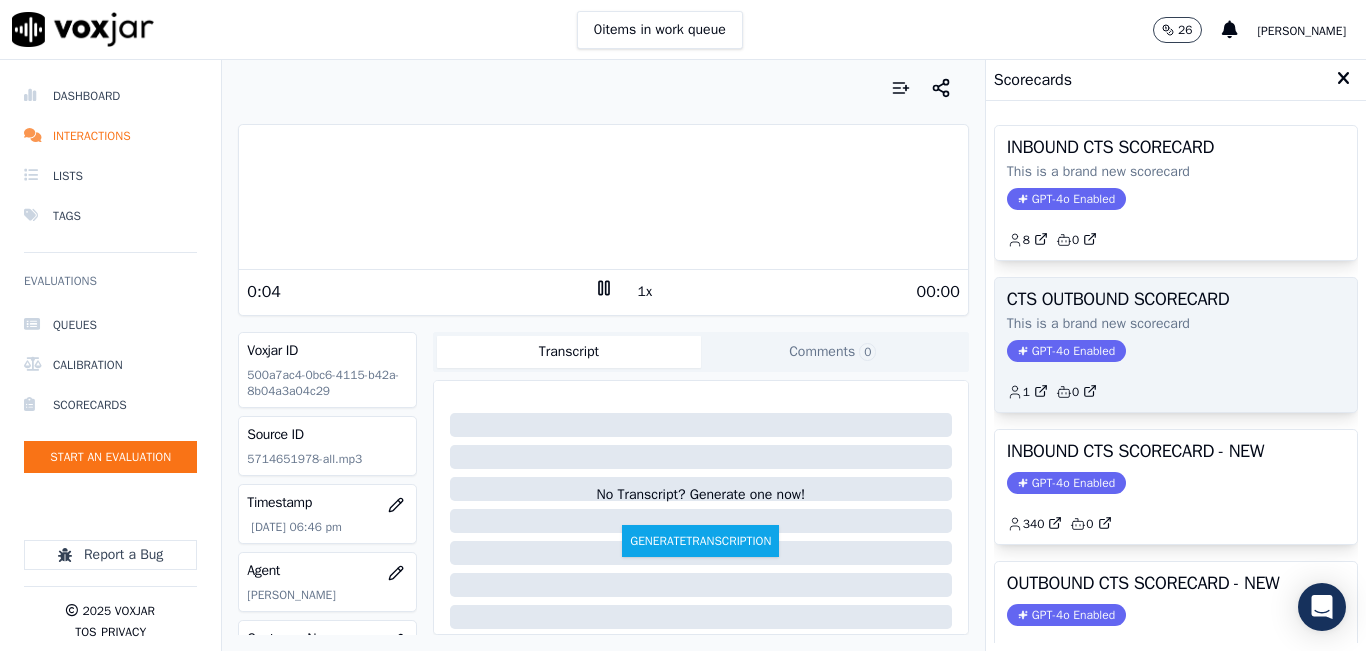 scroll, scrollTop: 200, scrollLeft: 0, axis: vertical 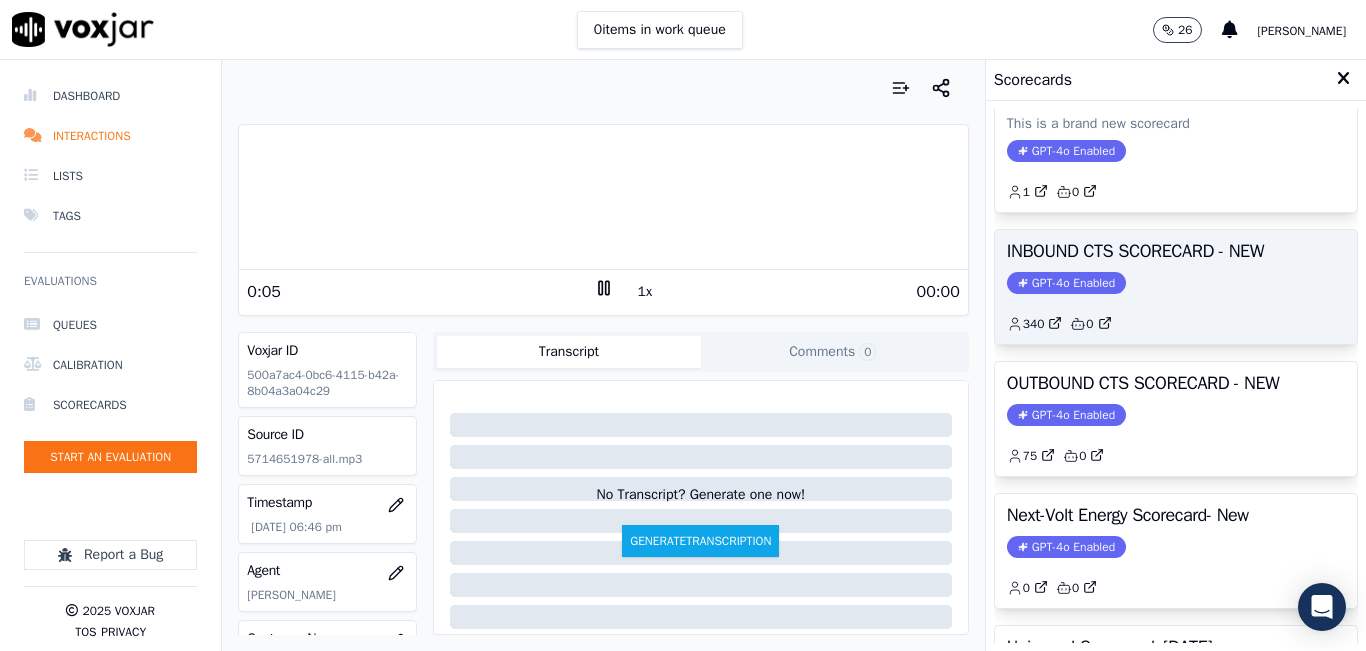 click on "GPT-4o Enabled" 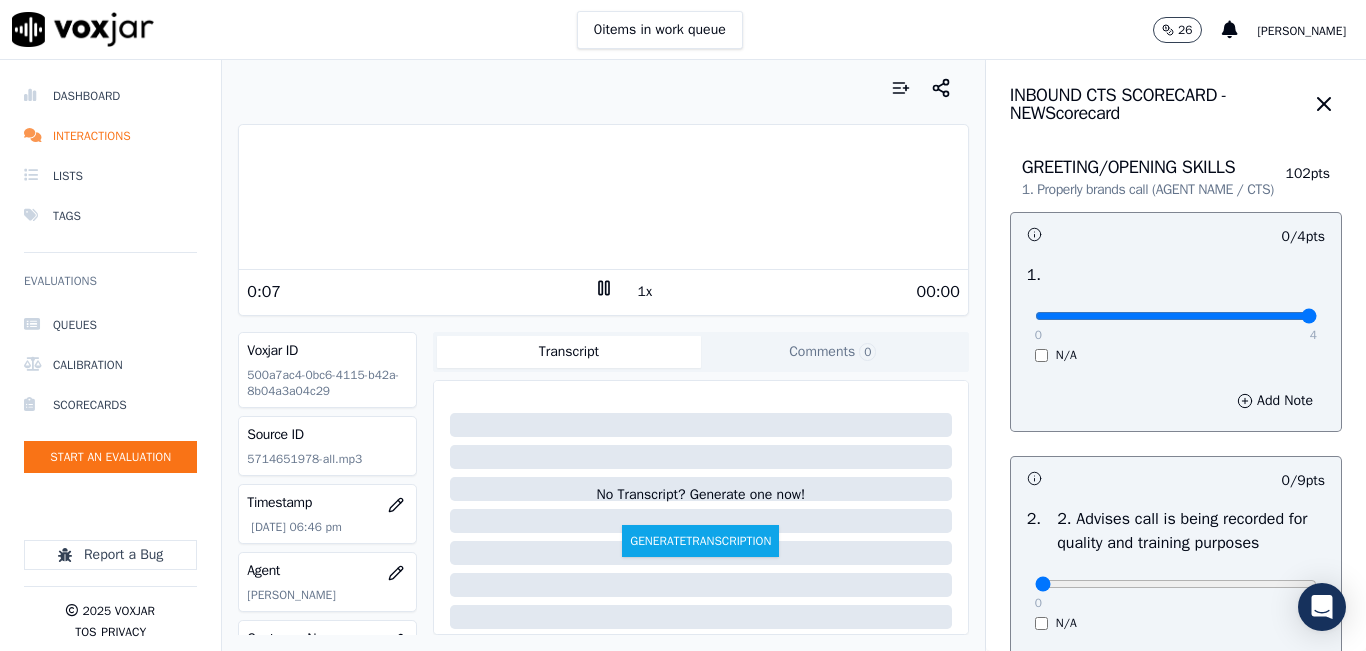 drag, startPoint x: 1083, startPoint y: 343, endPoint x: 1326, endPoint y: 340, distance: 243.01852 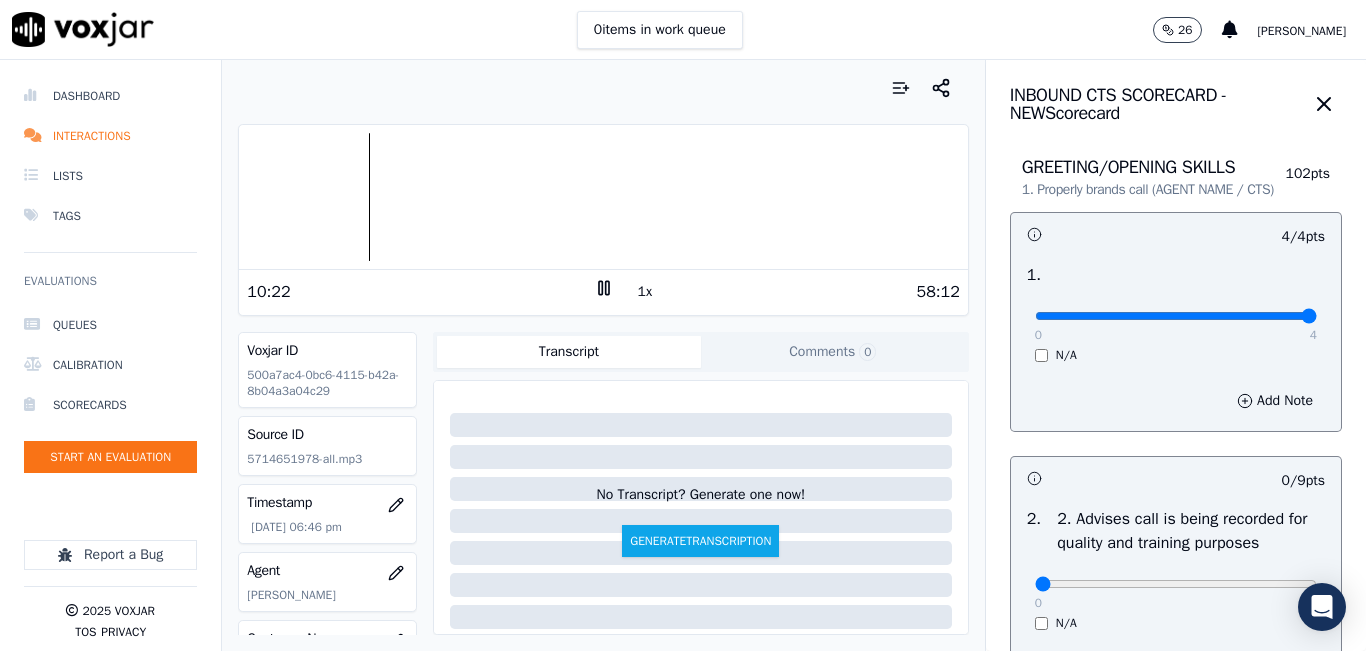 click on "1x" at bounding box center [645, 292] 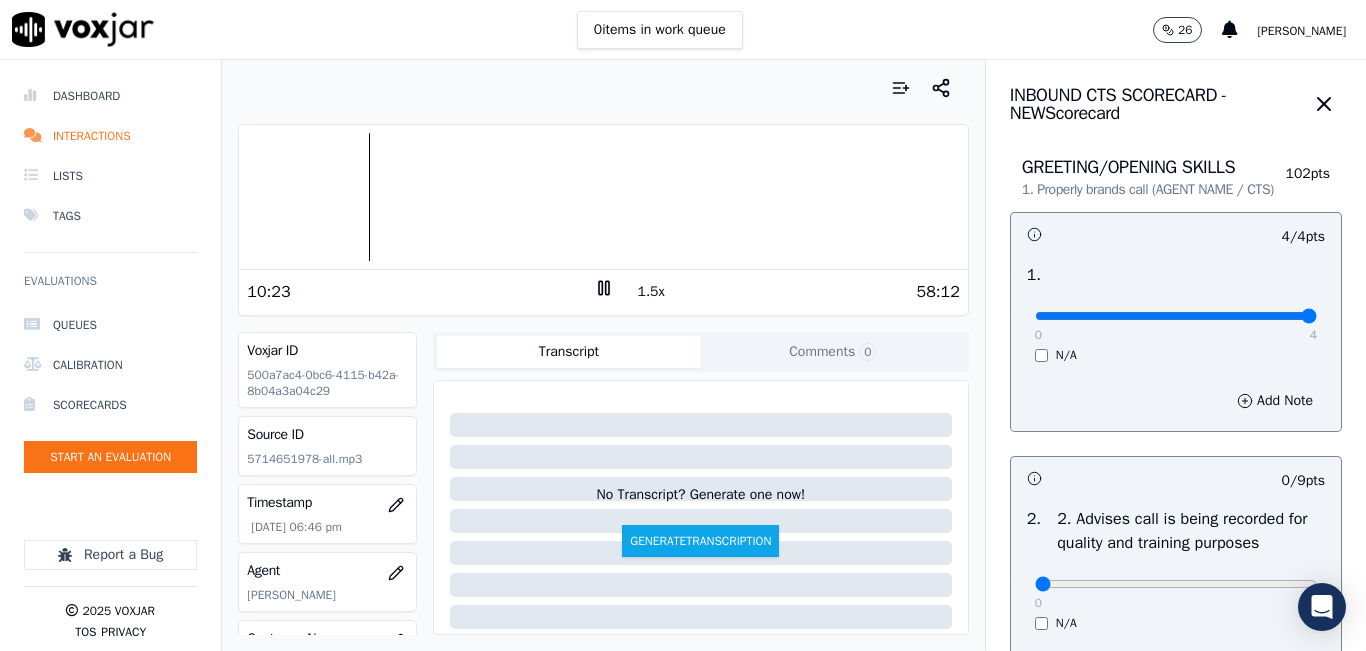 click on "1.5x" at bounding box center [651, 292] 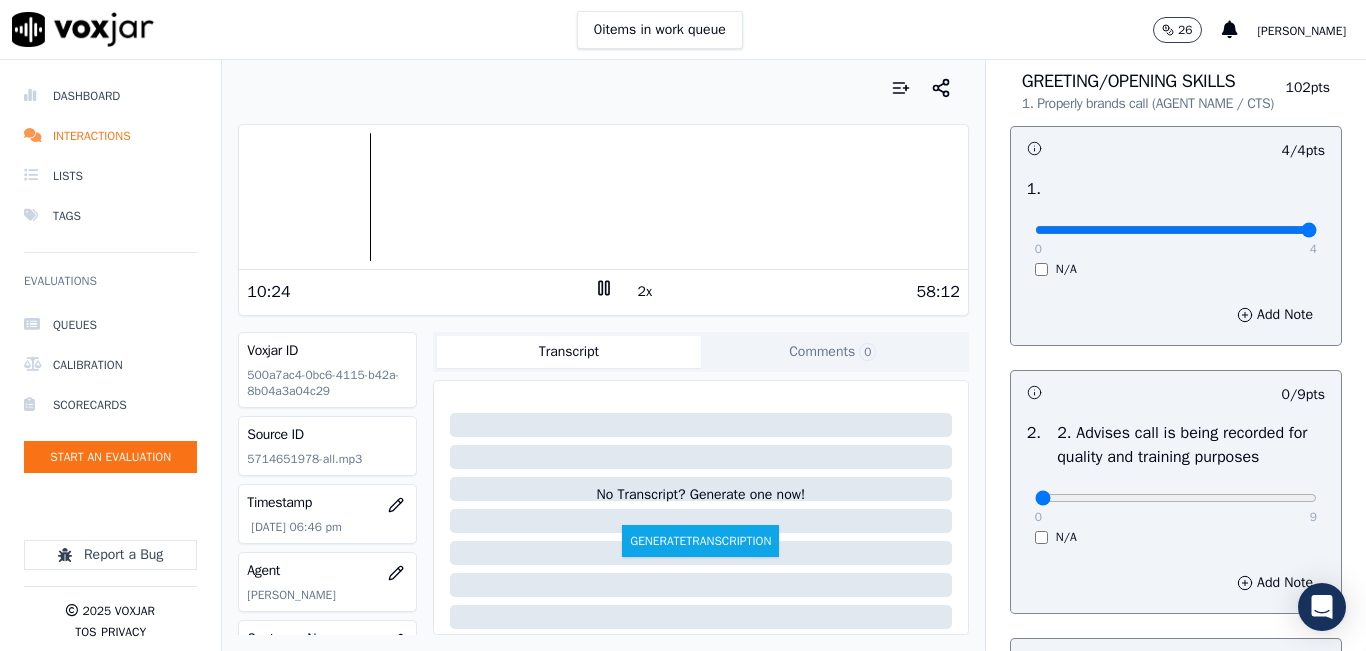 scroll, scrollTop: 200, scrollLeft: 0, axis: vertical 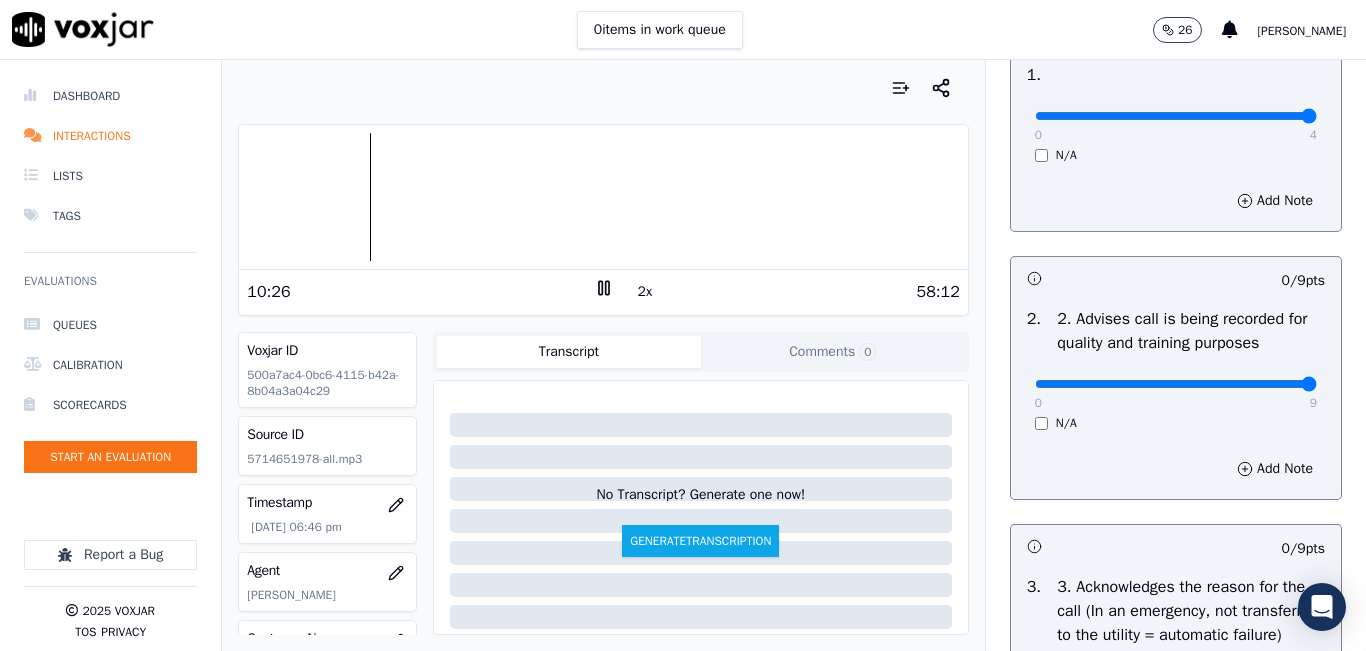 drag, startPoint x: 1271, startPoint y: 404, endPoint x: 1365, endPoint y: 404, distance: 94 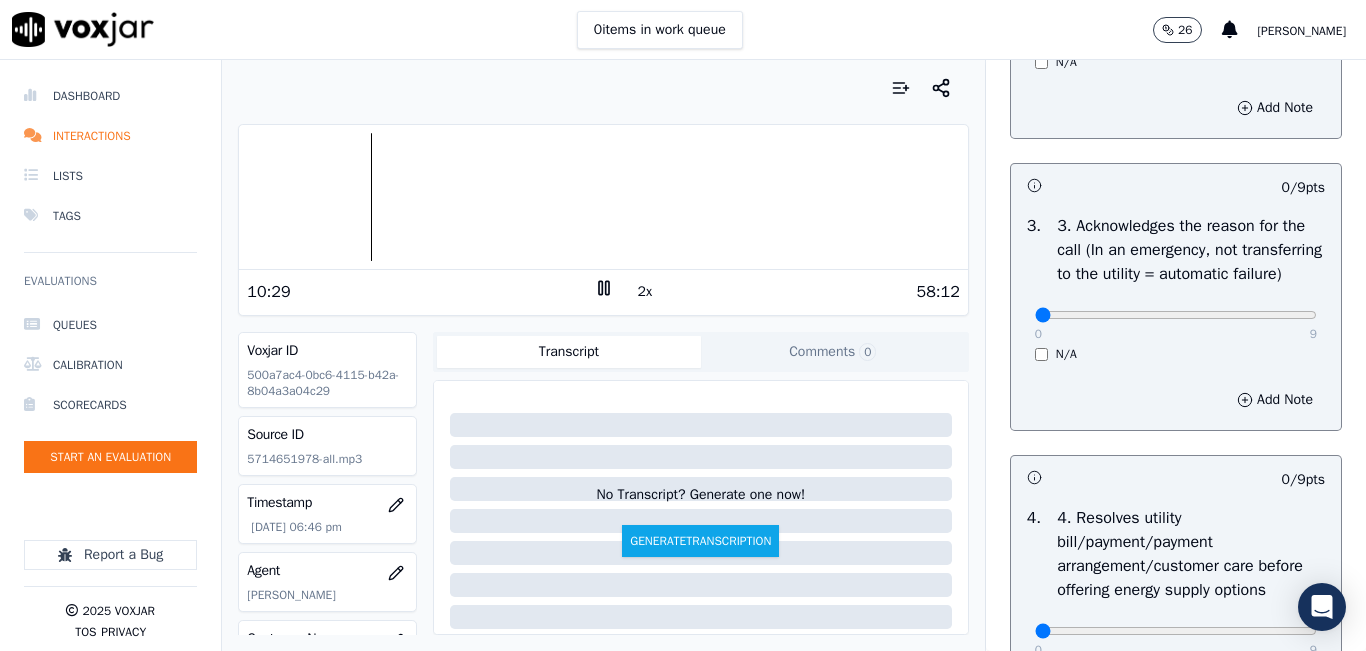 scroll, scrollTop: 600, scrollLeft: 0, axis: vertical 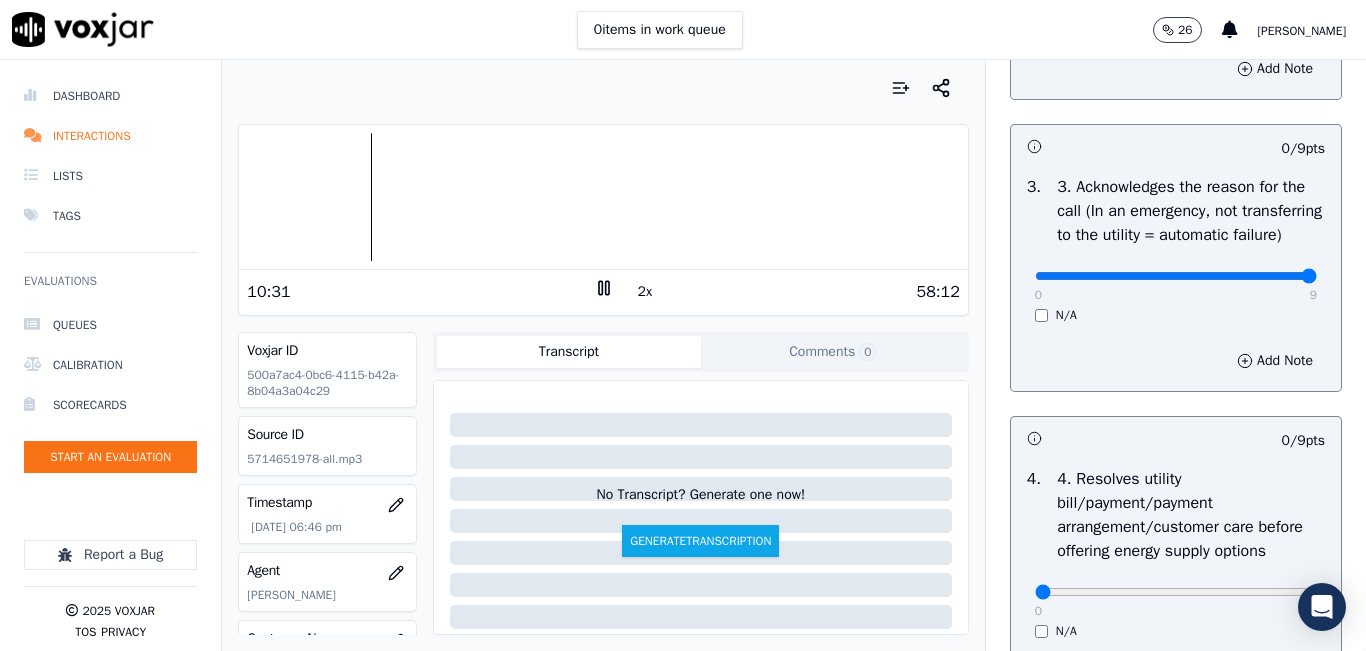 drag, startPoint x: 1235, startPoint y: 324, endPoint x: 1288, endPoint y: 316, distance: 53.600372 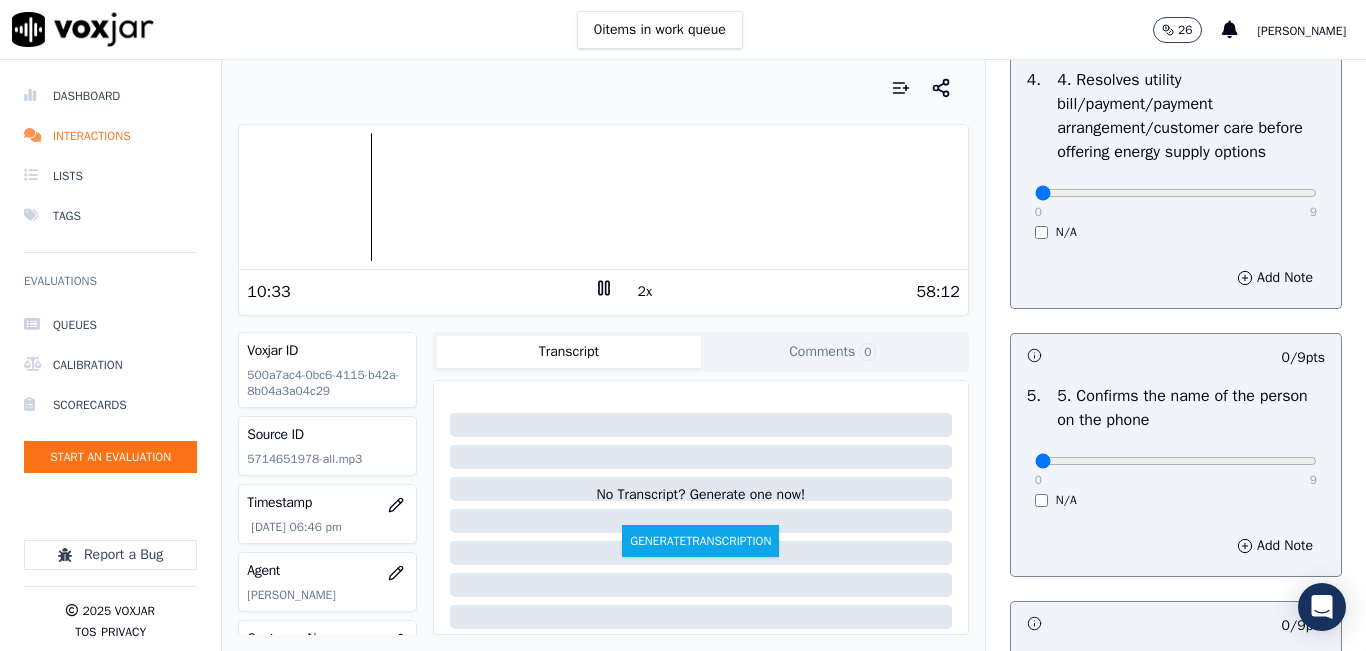 scroll, scrollTop: 1000, scrollLeft: 0, axis: vertical 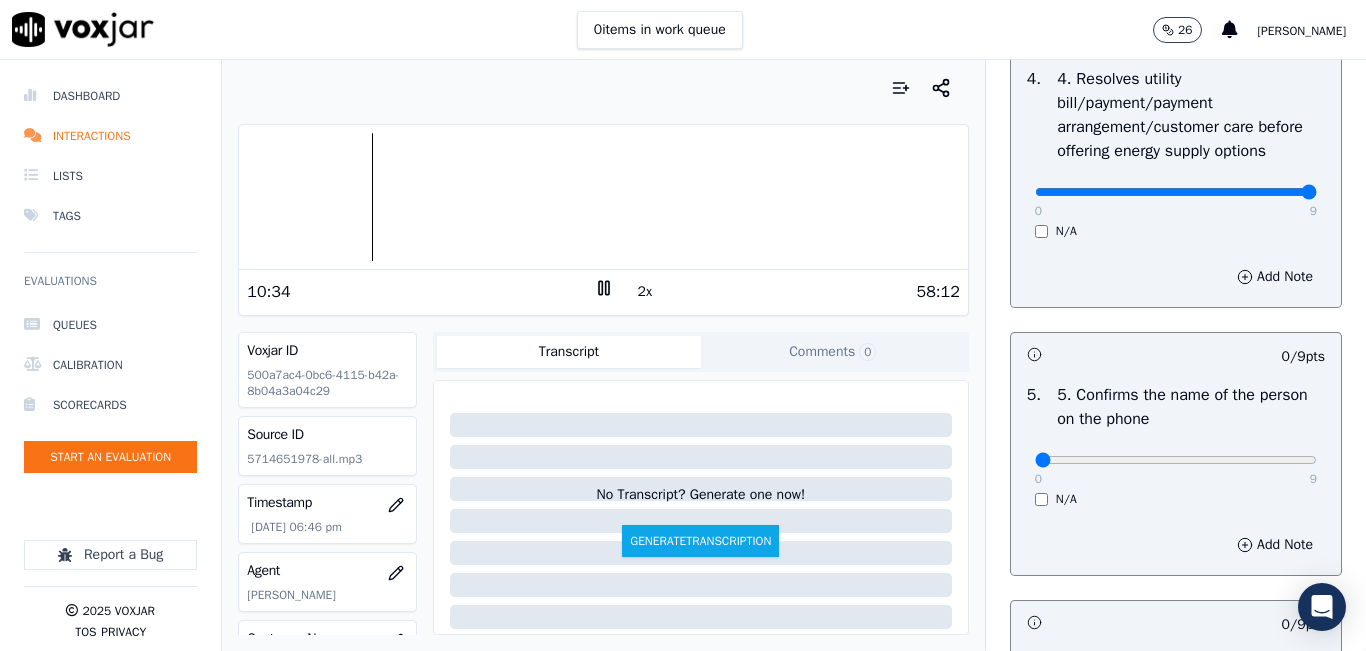 drag, startPoint x: 1204, startPoint y: 263, endPoint x: 1341, endPoint y: 251, distance: 137.52454 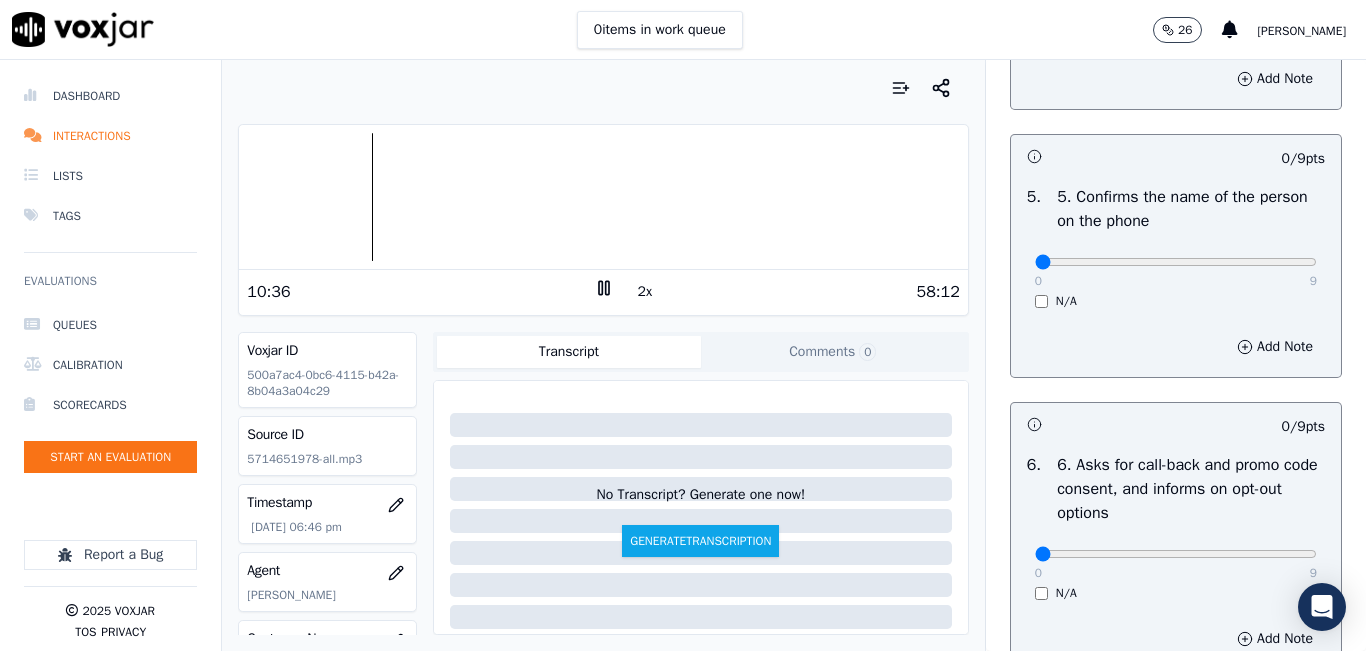 scroll, scrollTop: 1200, scrollLeft: 0, axis: vertical 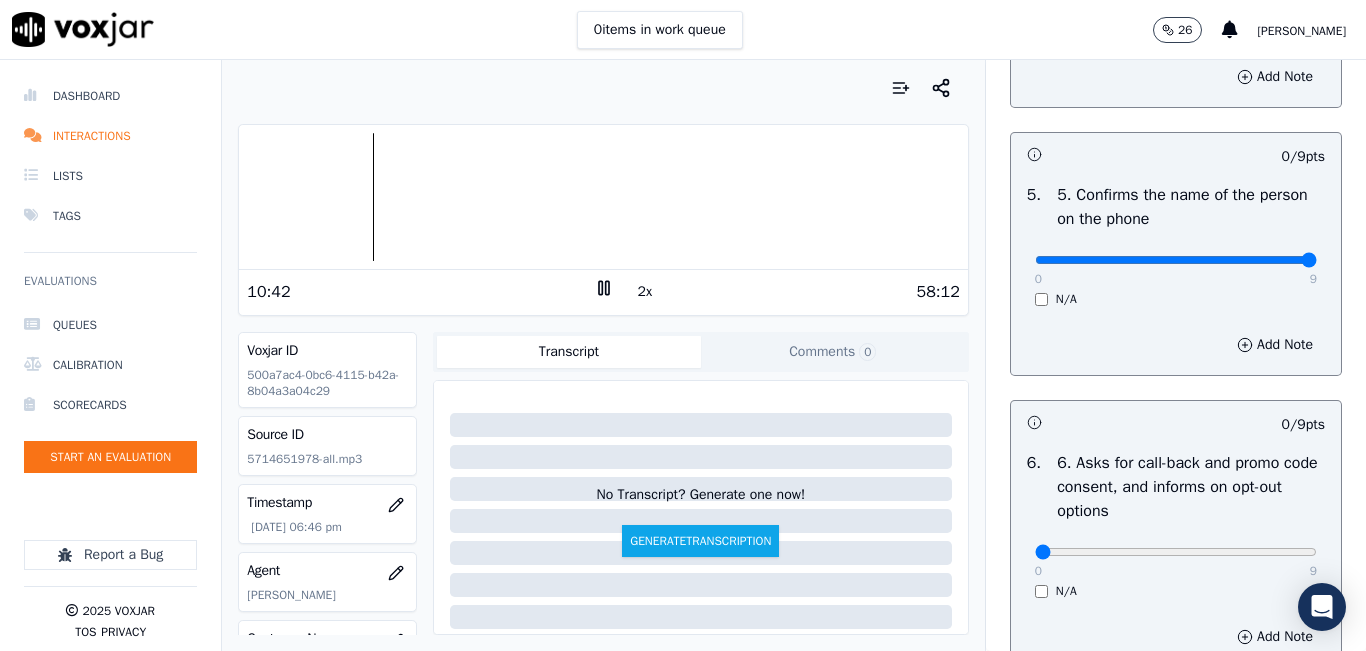 drag, startPoint x: 1218, startPoint y: 329, endPoint x: 1283, endPoint y: 315, distance: 66.4906 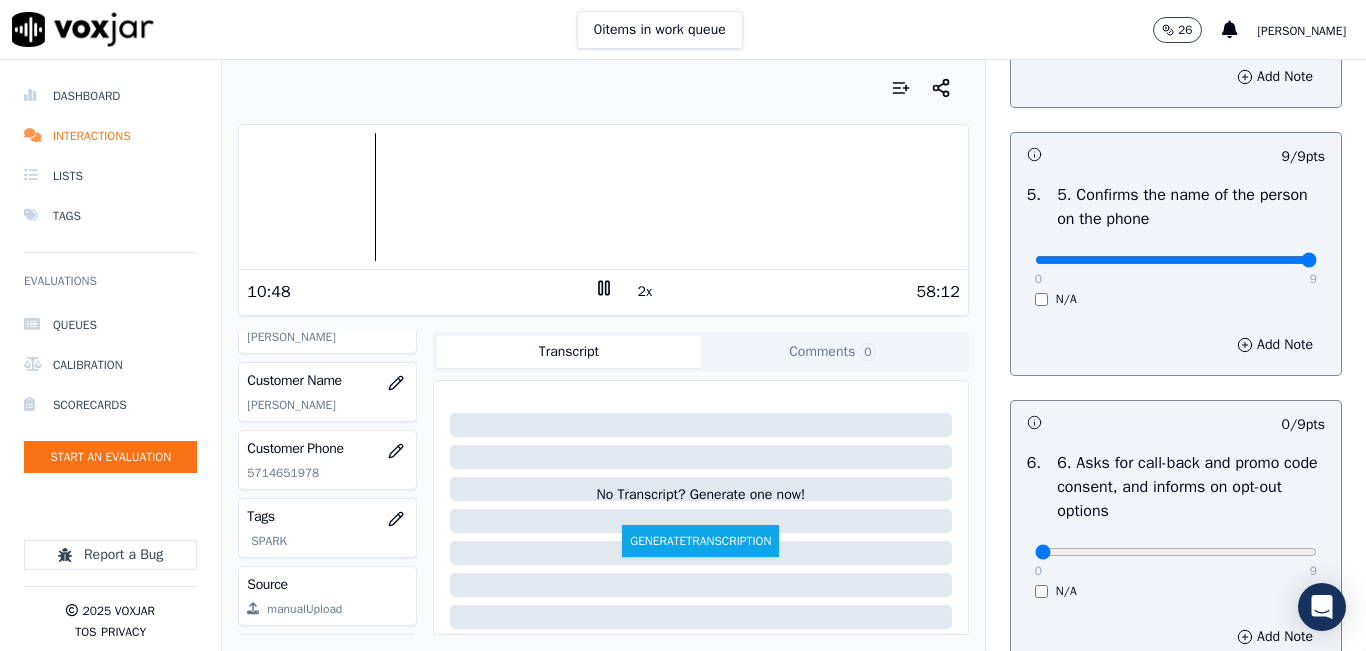 scroll, scrollTop: 300, scrollLeft: 0, axis: vertical 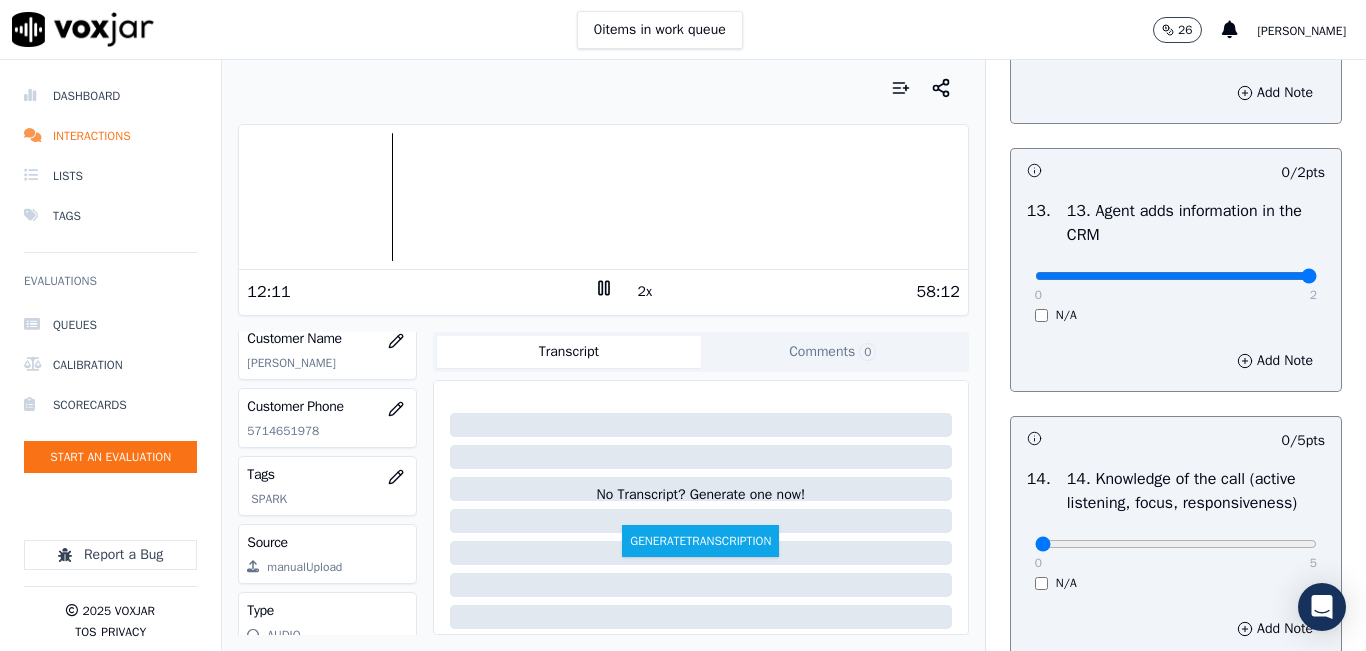 drag, startPoint x: 1023, startPoint y: 347, endPoint x: 1276, endPoint y: 369, distance: 253.95473 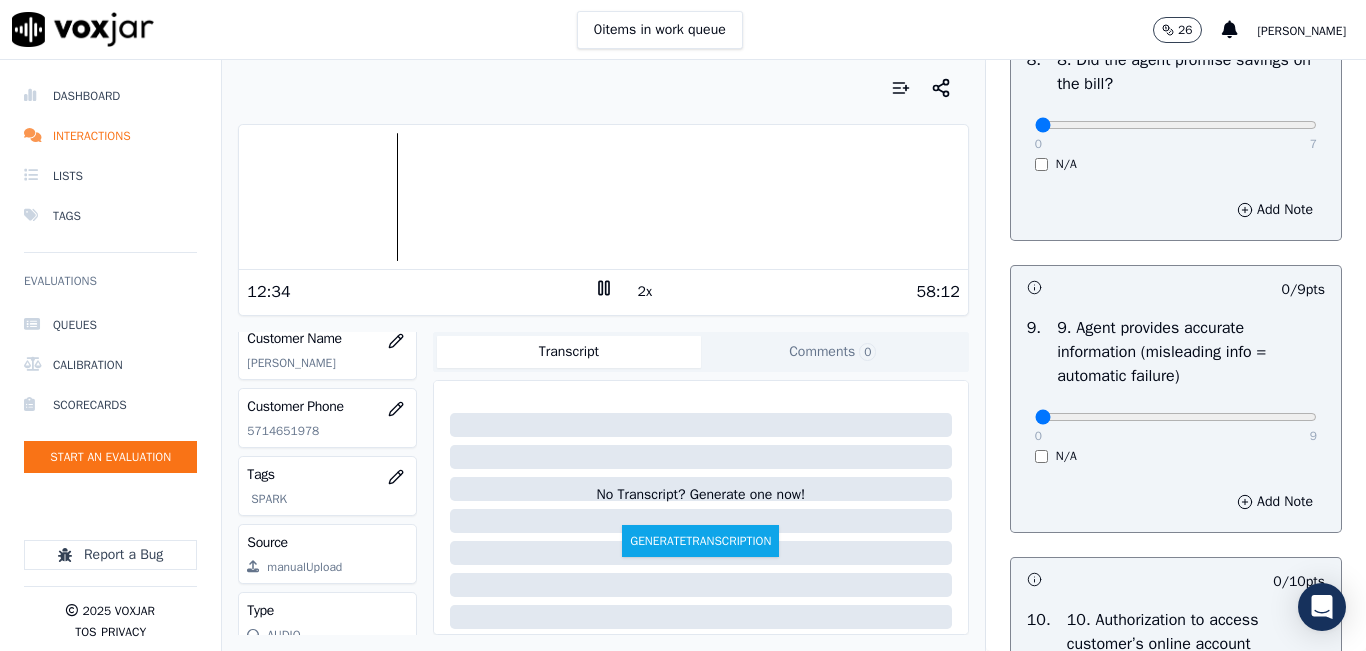 scroll, scrollTop: 2200, scrollLeft: 0, axis: vertical 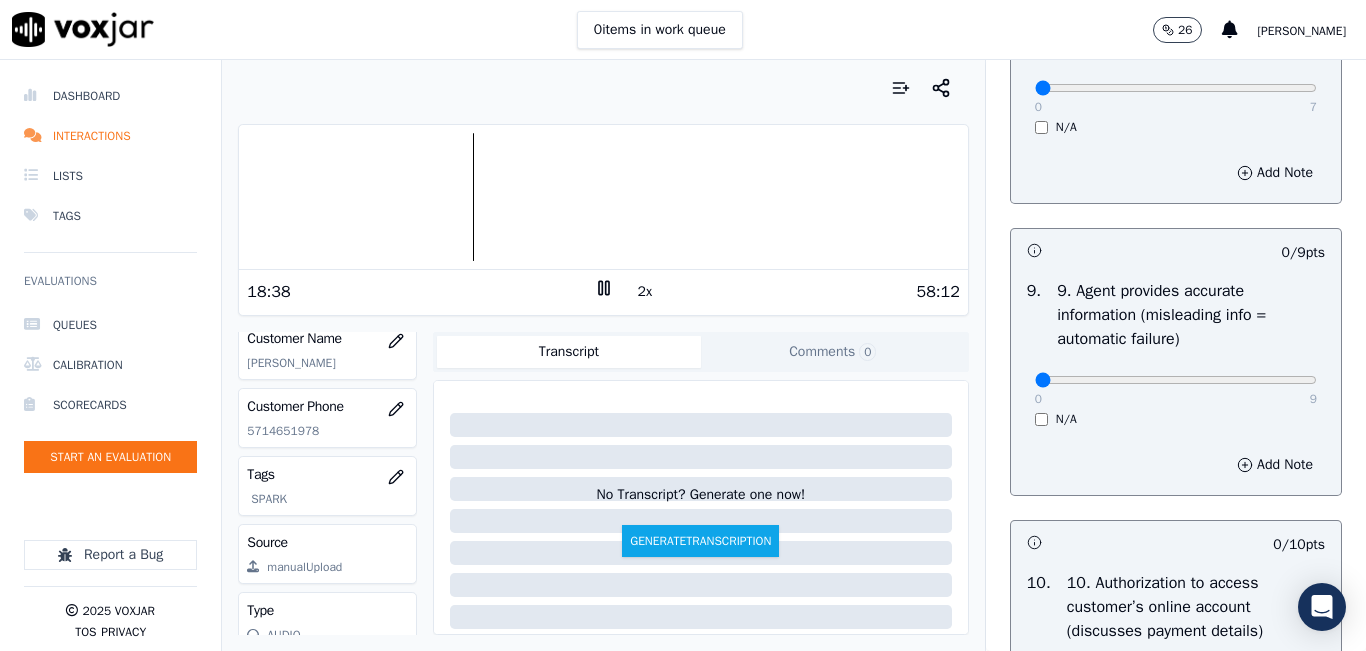 click on "2x" at bounding box center [645, 292] 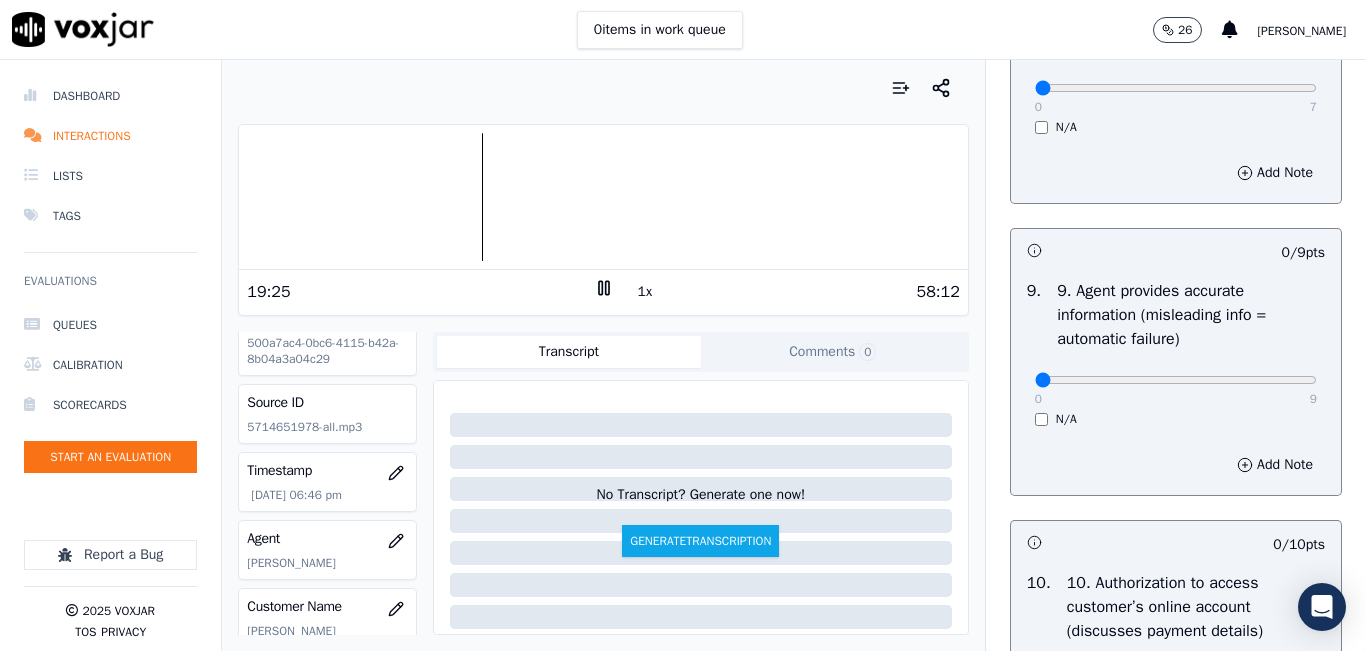 scroll, scrollTop: 0, scrollLeft: 0, axis: both 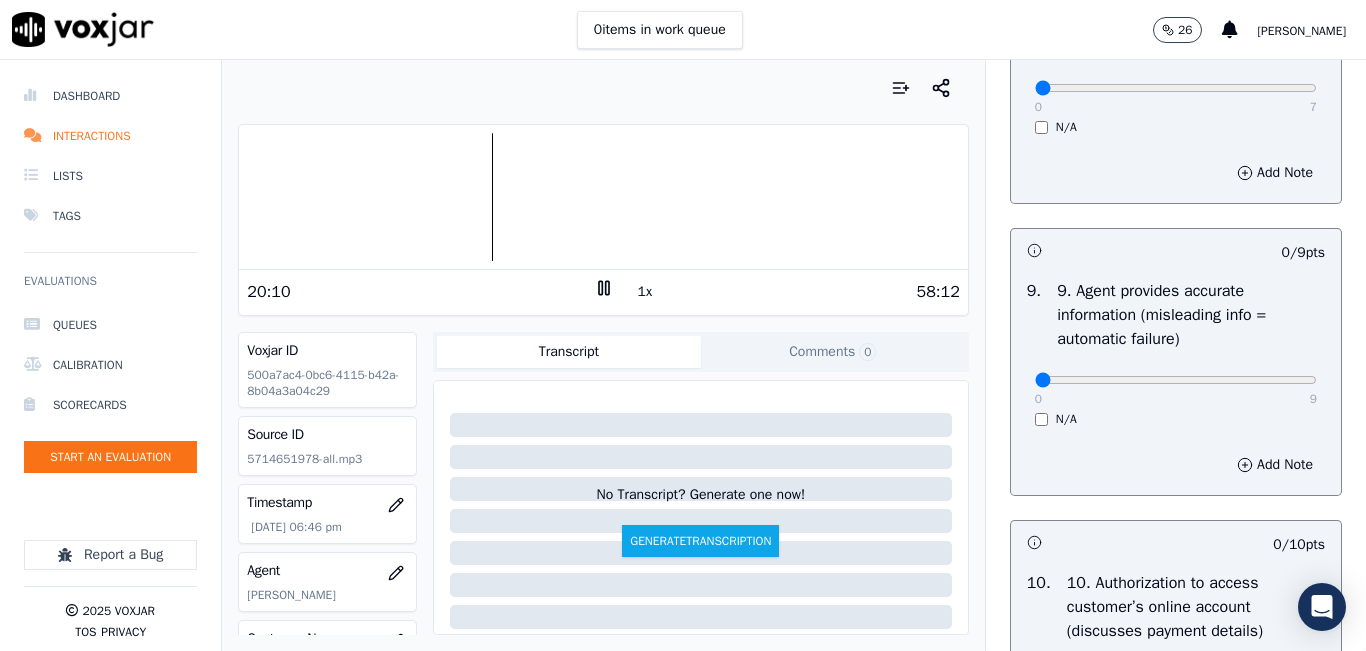 click on "1x" at bounding box center [645, 292] 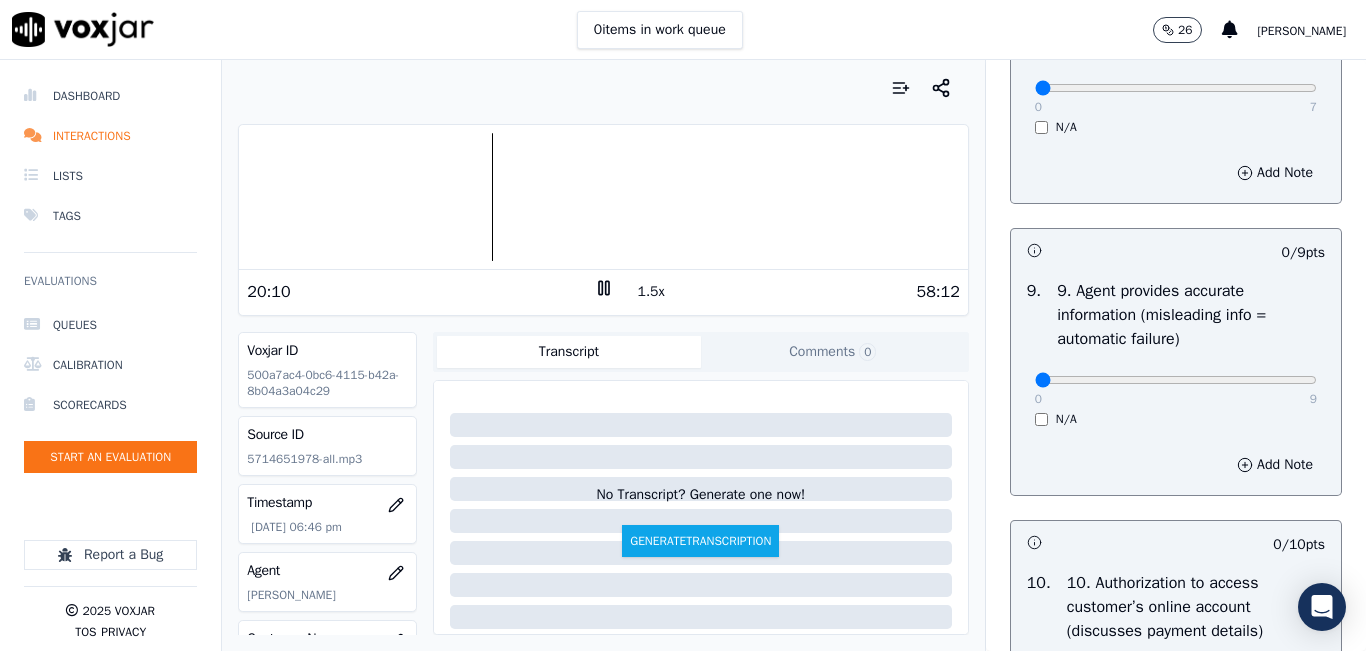 click on "1.5x" at bounding box center [651, 292] 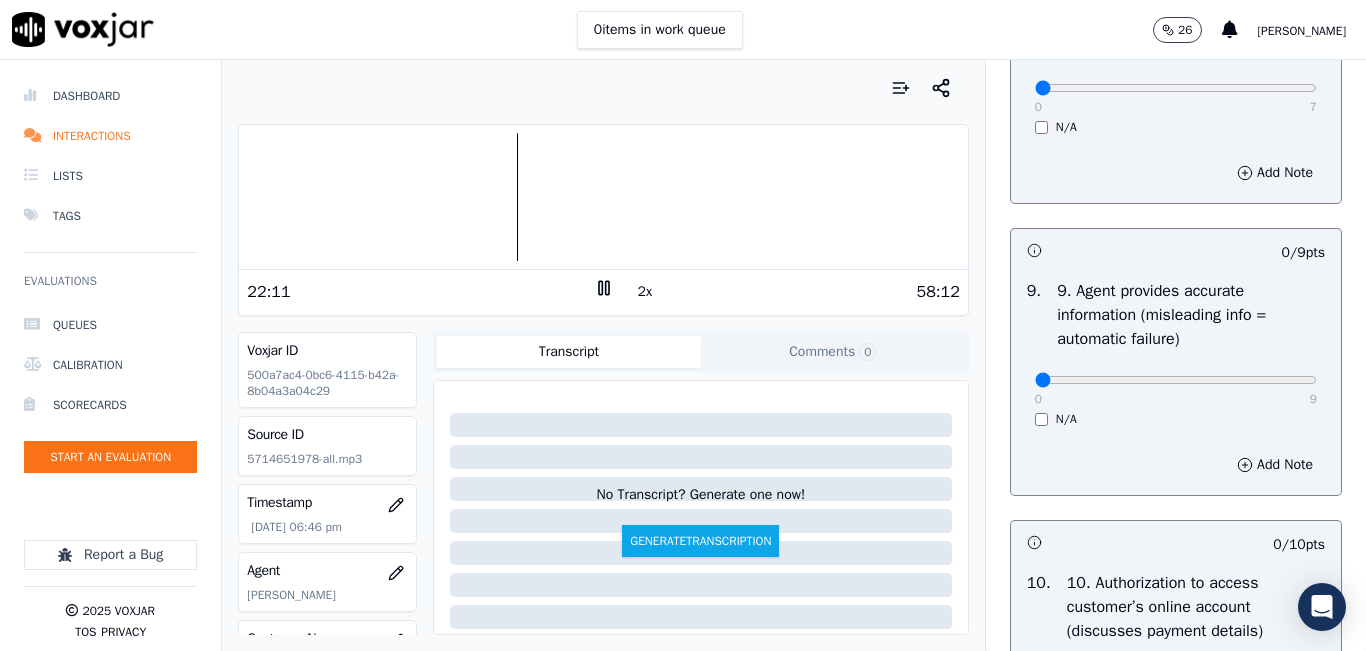 click on "GREETING/OPENING SKILLS   1. Properly brands call (AGENT NAME / CTS)   102  pts                 4 / 4  pts     1 .       0   4     N/A      Add Note                           9 / 9  pts     2 .   2. Advises call is being recorded for quality and training purposes     0   9     N/A      Add Note                           9 / 9  pts     3 .   3. Acknowledges the reason for the call (In an emergency, not transferring to the utility = automatic failure)     0   9     N/A      Add Note                           9 / 9  pts     4 .   4. Resolves utility bill/payment/payment arrangement/customer care before offering energy supply options     0   9     N/A      Add Note                           9 / 9  pts     5 .   5. Confirms the name of the person on the phone     0   9     N/A      Add Note                           0 / 9  pts     6 .   6. Asks for call-back and promo code consent, and informs on opt-out options     0   9     N/A      Add Note                           0 / 9  pts     7 .       0   9     N/A" at bounding box center (1176, -69) 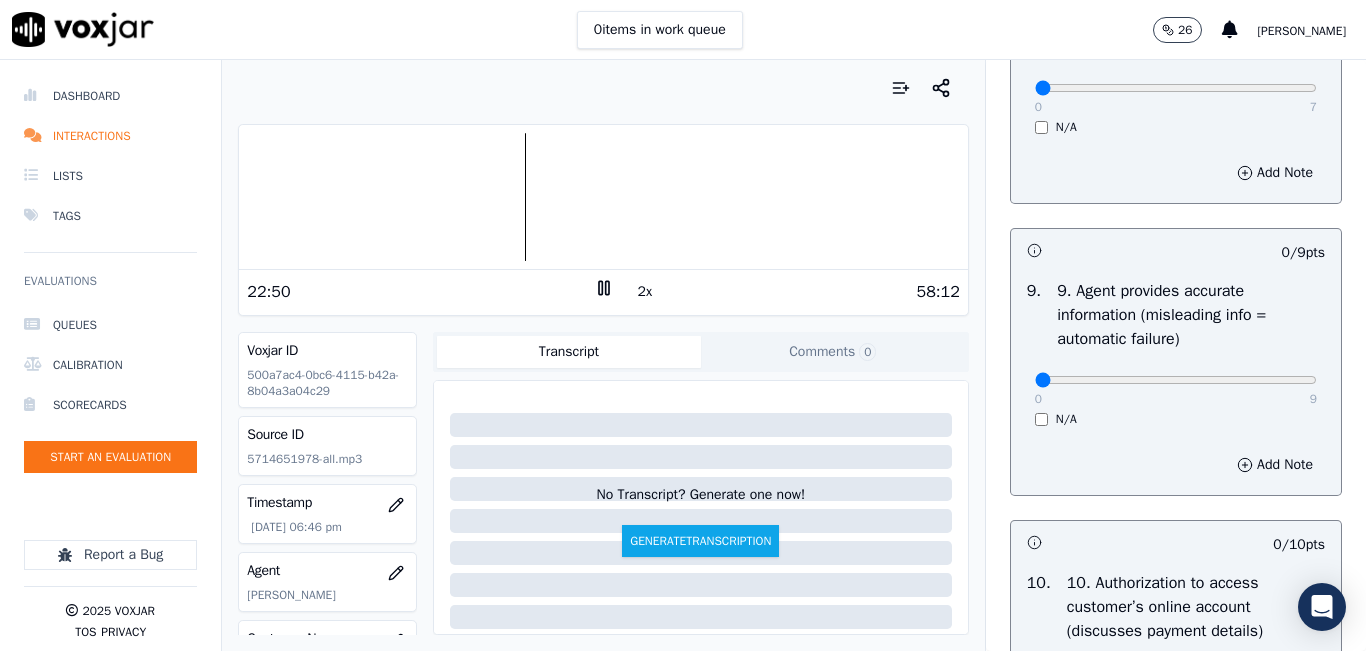 click on "2x" at bounding box center [645, 292] 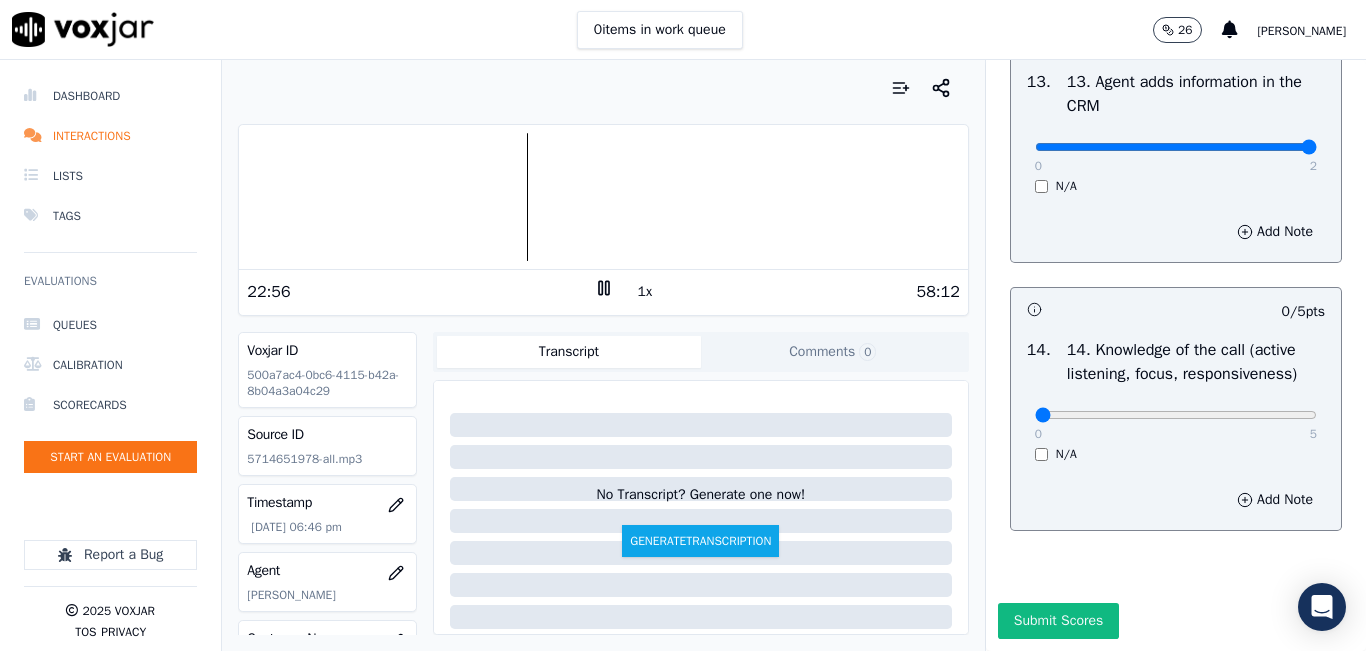 scroll, scrollTop: 3442, scrollLeft: 0, axis: vertical 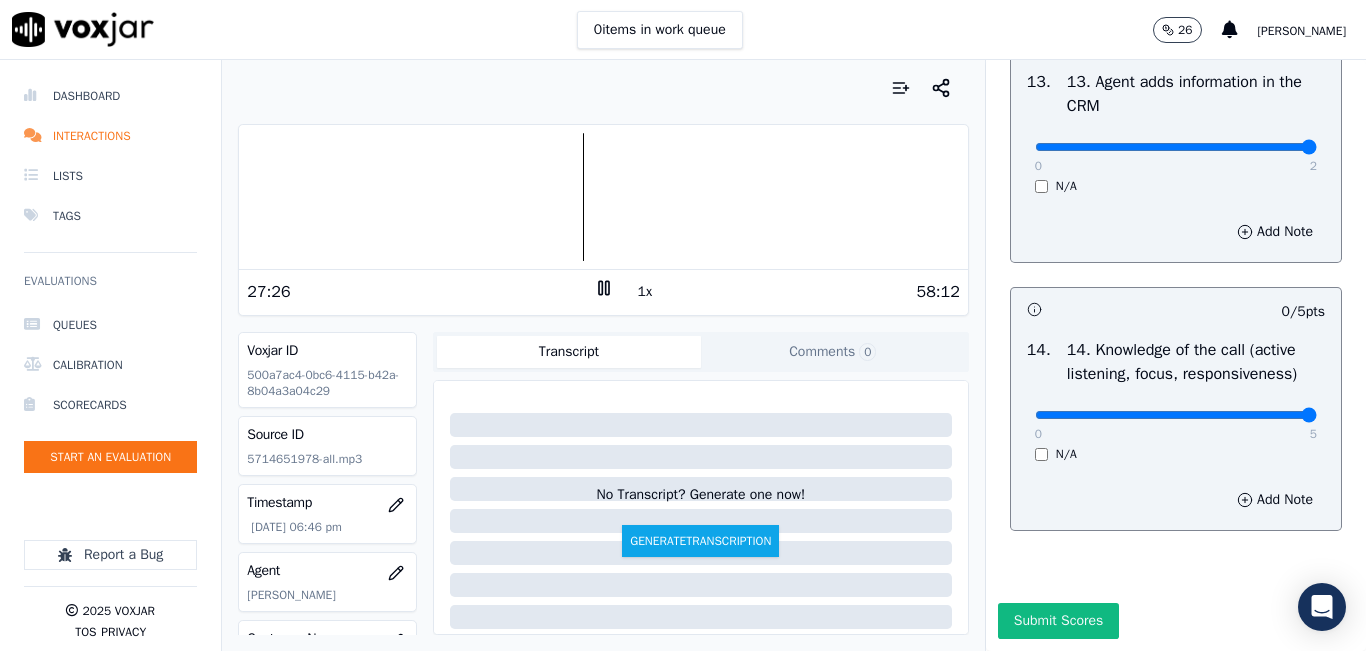 drag, startPoint x: 1103, startPoint y: 376, endPoint x: 1323, endPoint y: 355, distance: 221 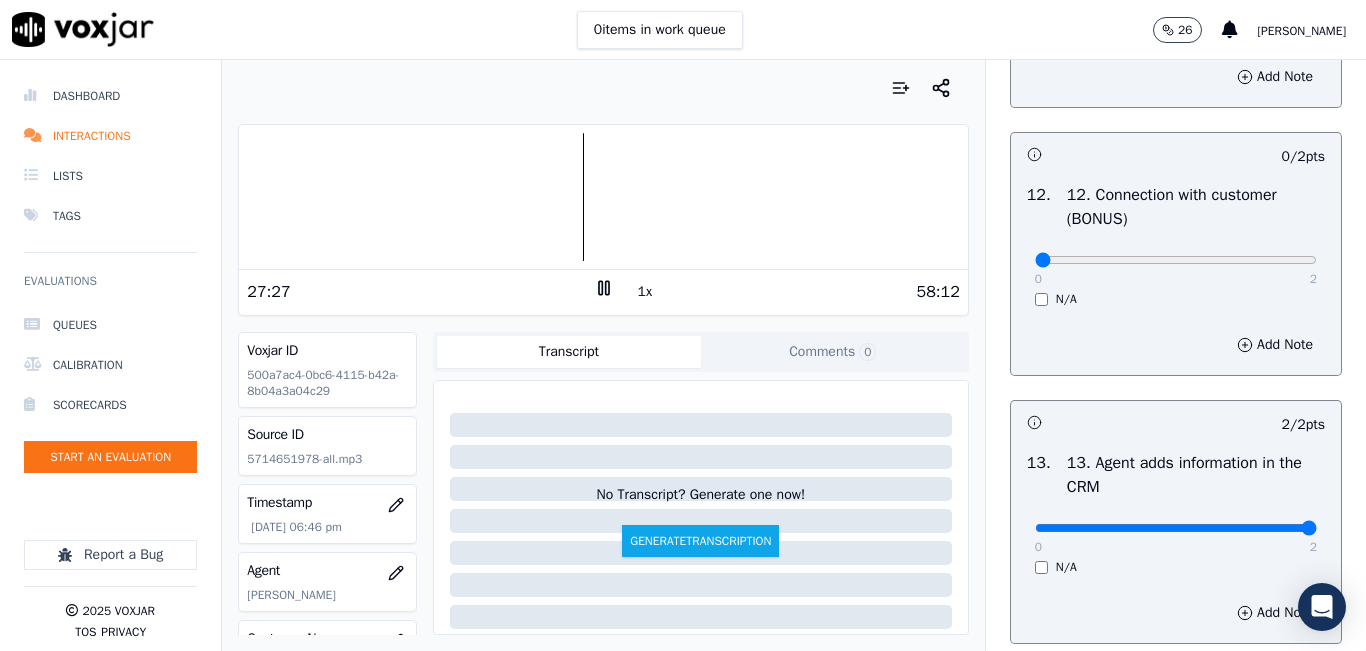 scroll, scrollTop: 3142, scrollLeft: 0, axis: vertical 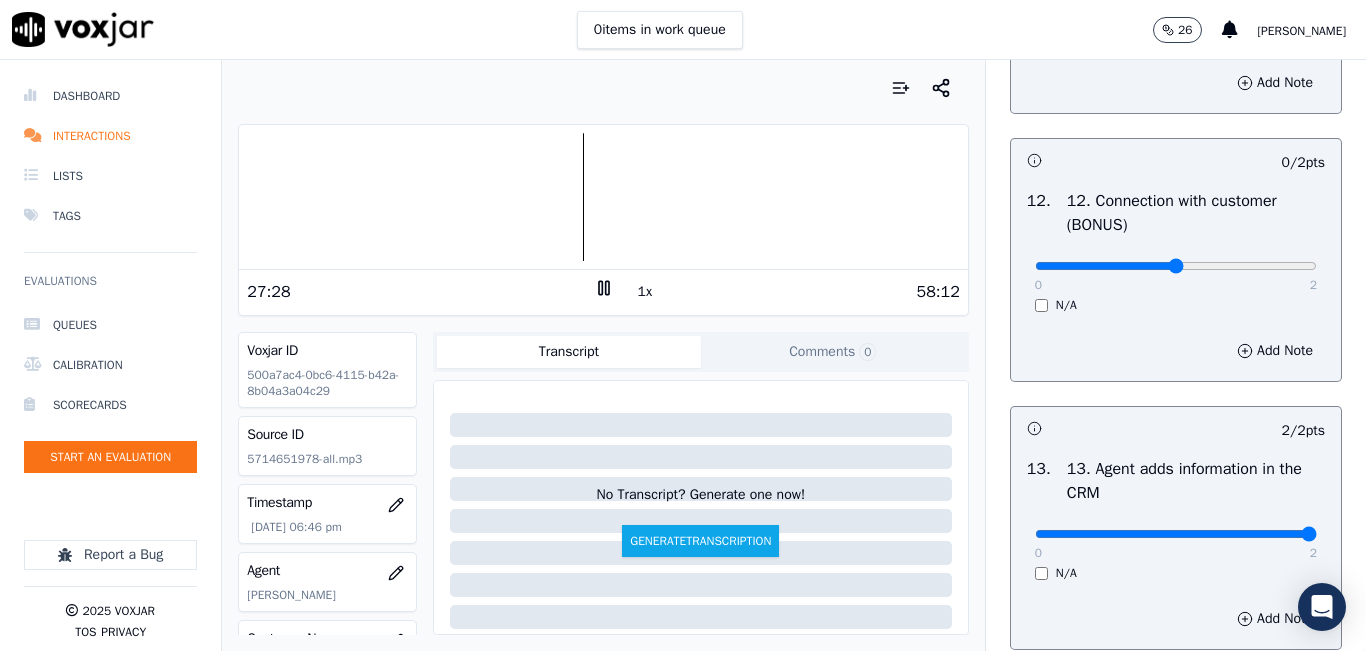 type on "1" 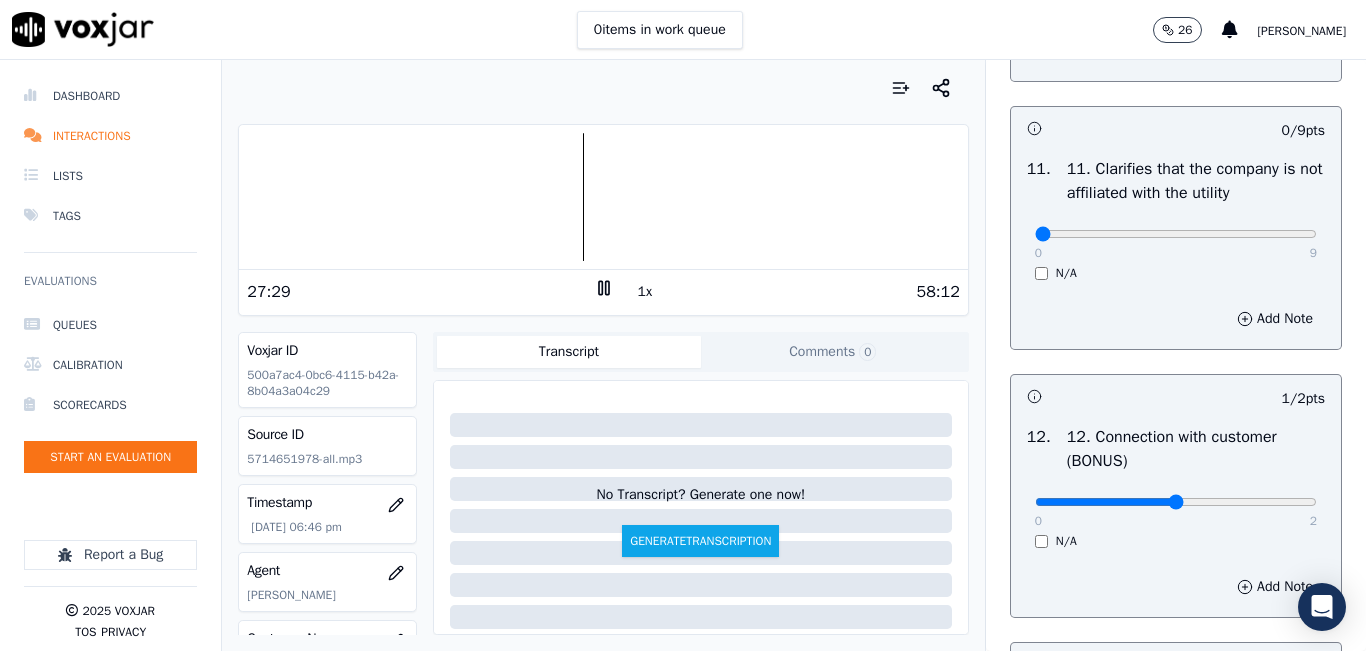 scroll, scrollTop: 2842, scrollLeft: 0, axis: vertical 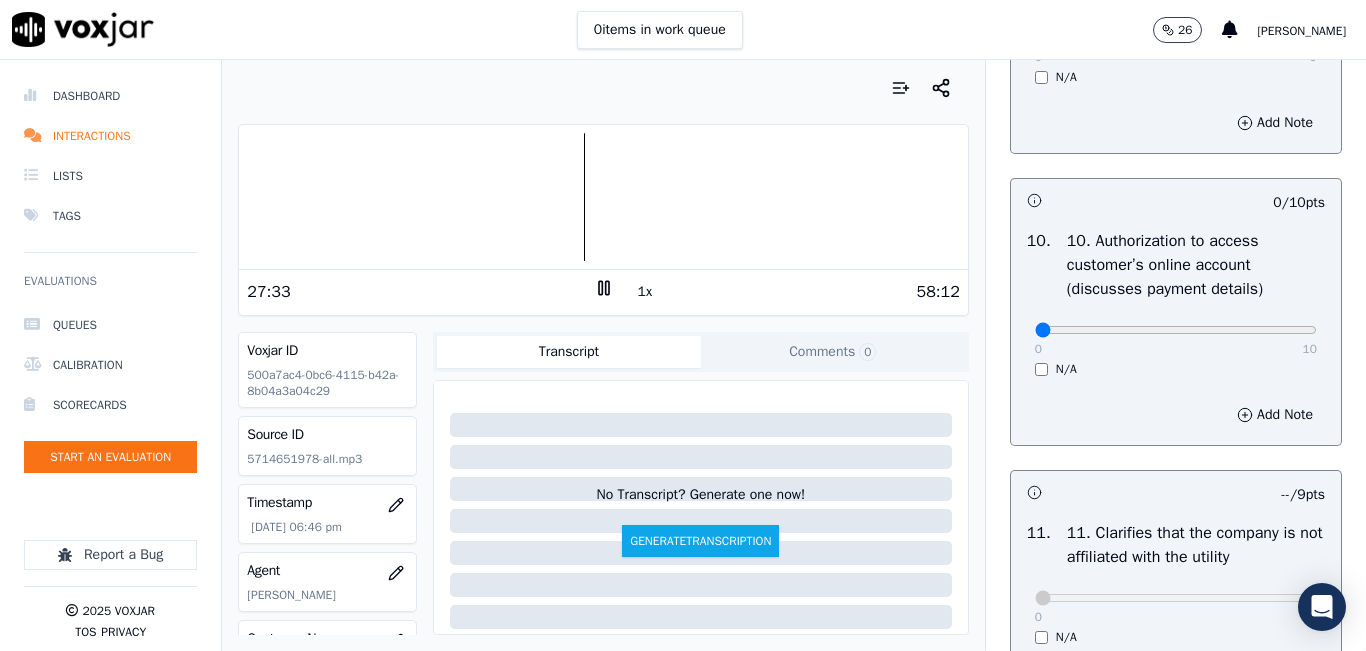 drag, startPoint x: 1132, startPoint y: 388, endPoint x: 1163, endPoint y: 390, distance: 31.06445 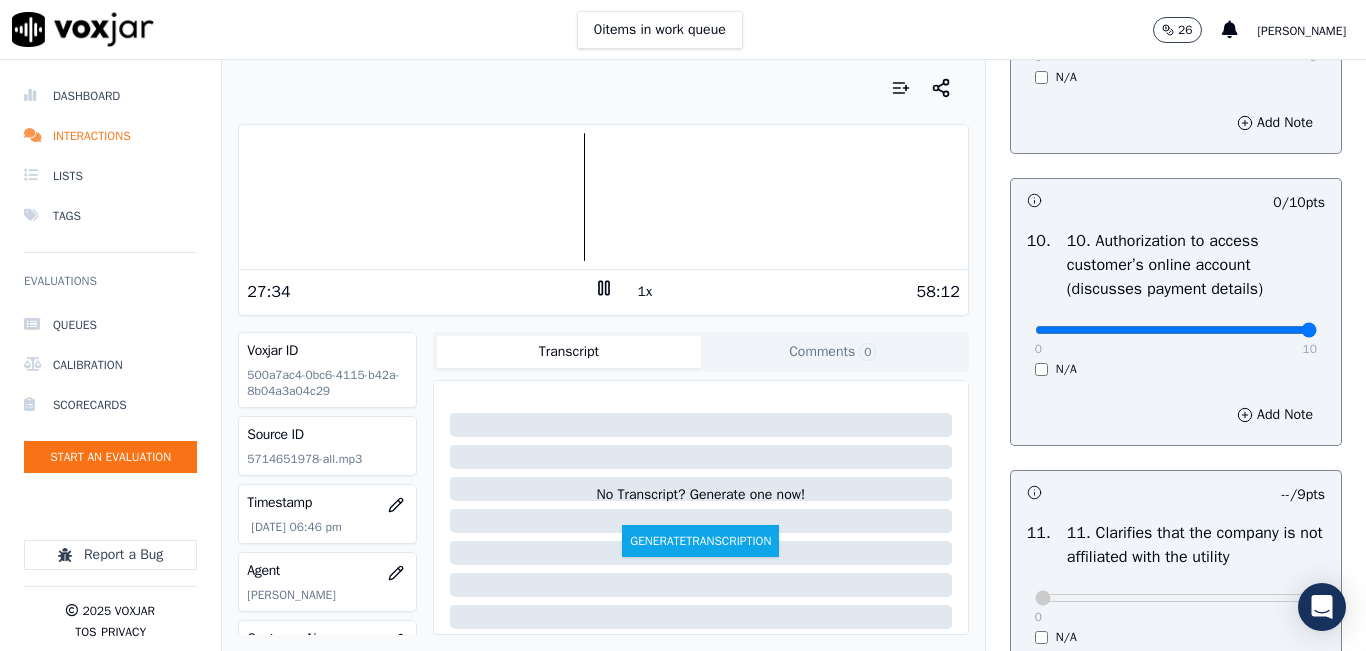drag, startPoint x: 1257, startPoint y: 390, endPoint x: 1280, endPoint y: 390, distance: 23 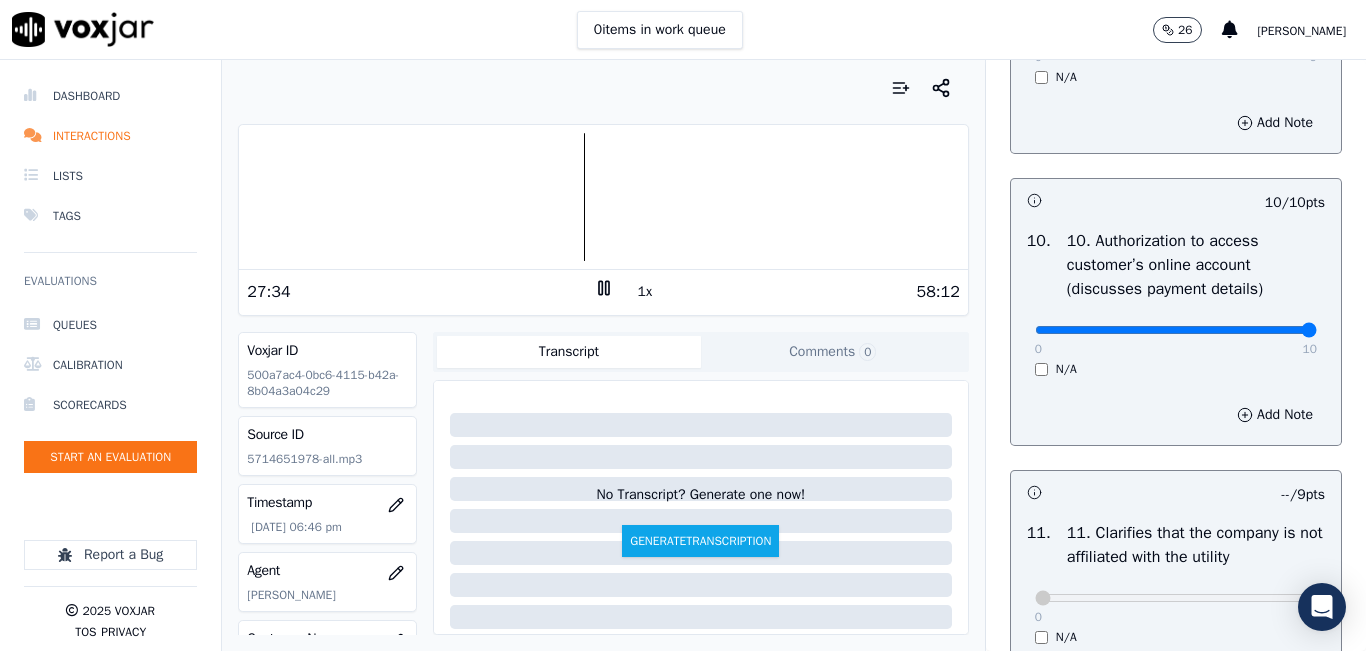 scroll, scrollTop: 2342, scrollLeft: 0, axis: vertical 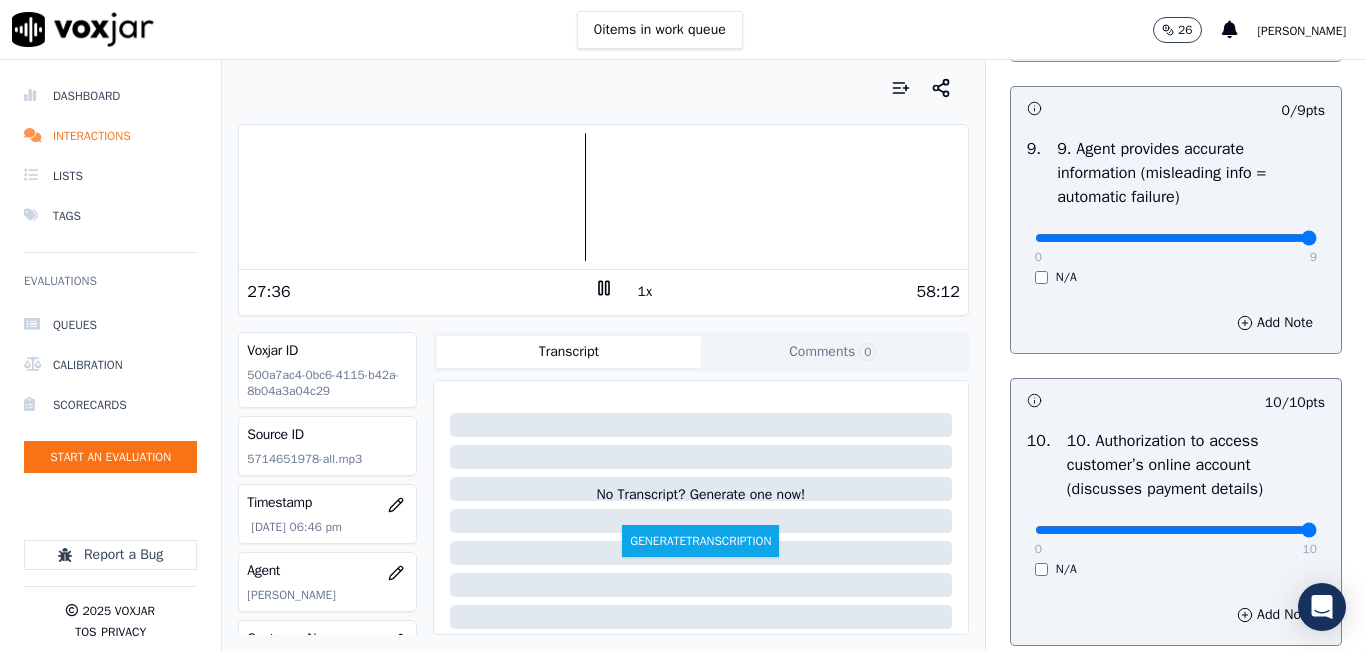drag, startPoint x: 1148, startPoint y: 310, endPoint x: 1297, endPoint y: 302, distance: 149.21461 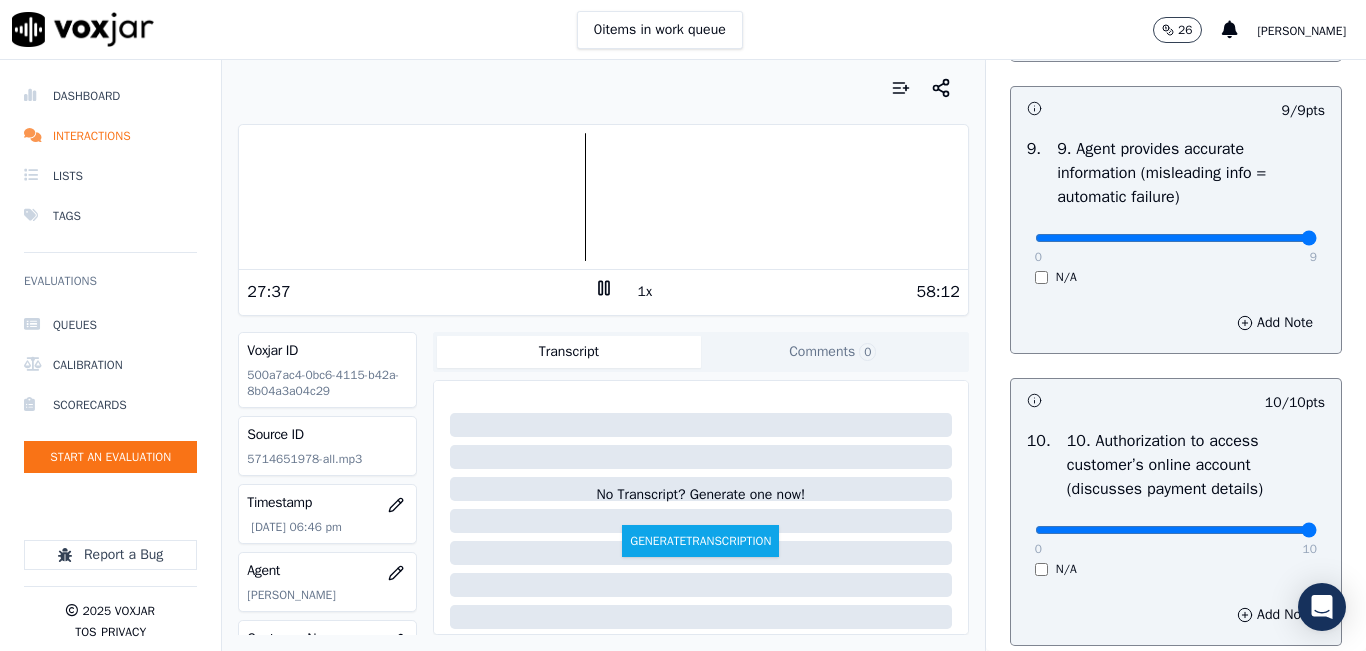click on "1x" at bounding box center (645, 292) 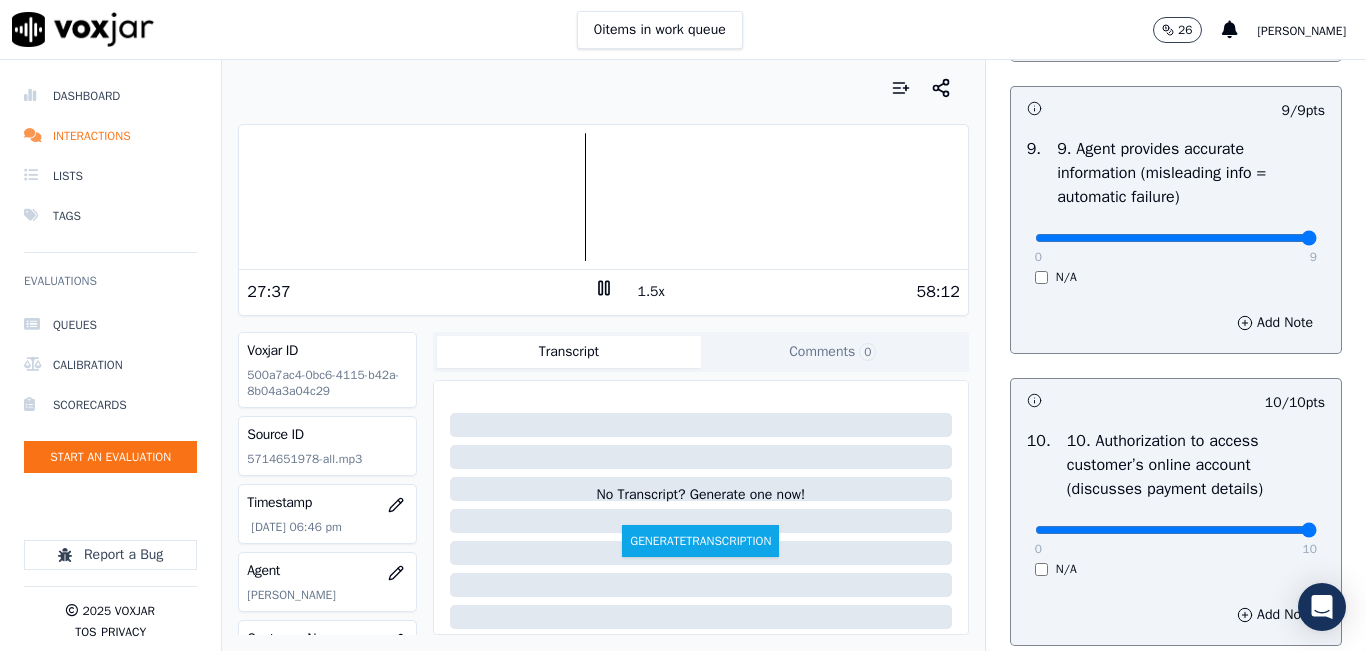 click on "1.5x" at bounding box center (651, 292) 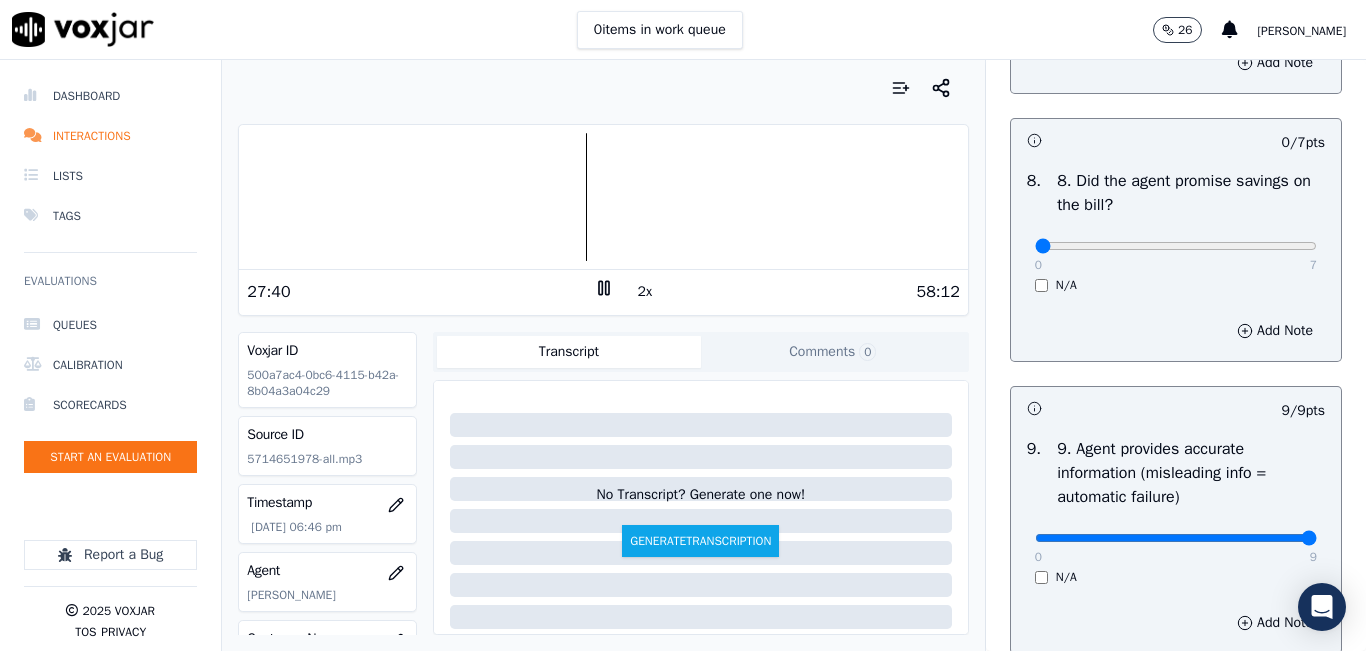 scroll, scrollTop: 1942, scrollLeft: 0, axis: vertical 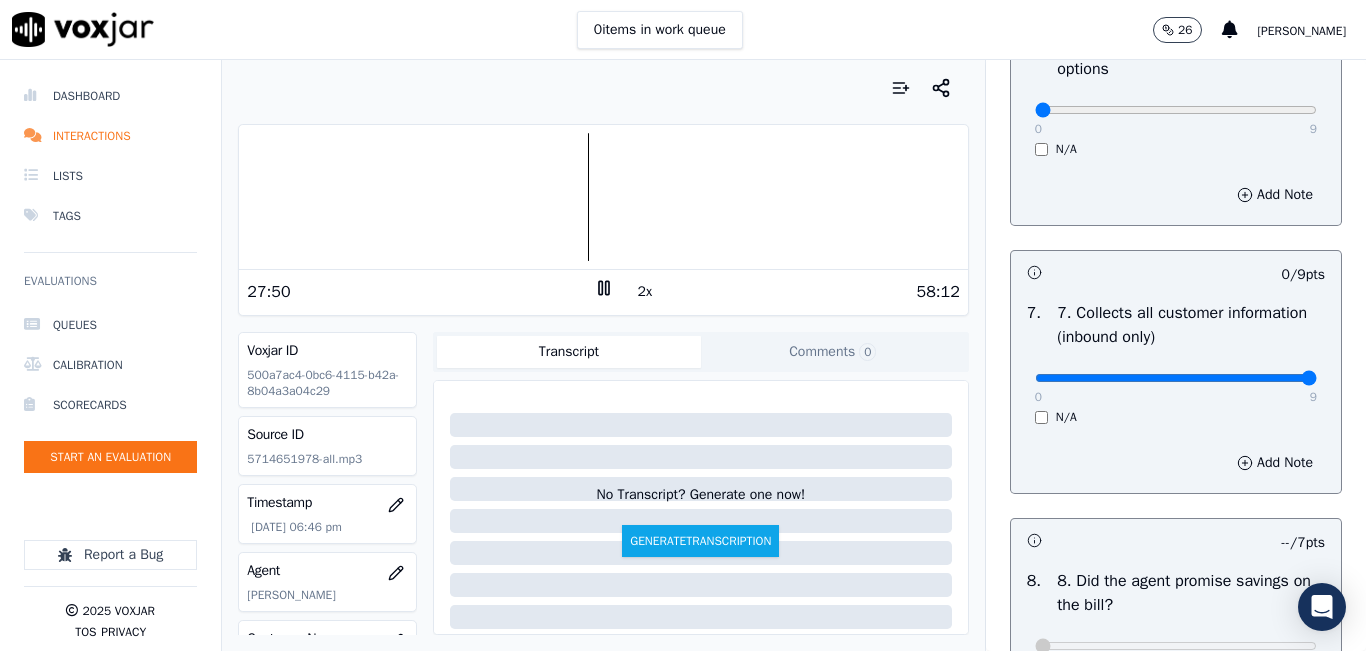 drag, startPoint x: 1114, startPoint y: 446, endPoint x: 1322, endPoint y: 442, distance: 208.03845 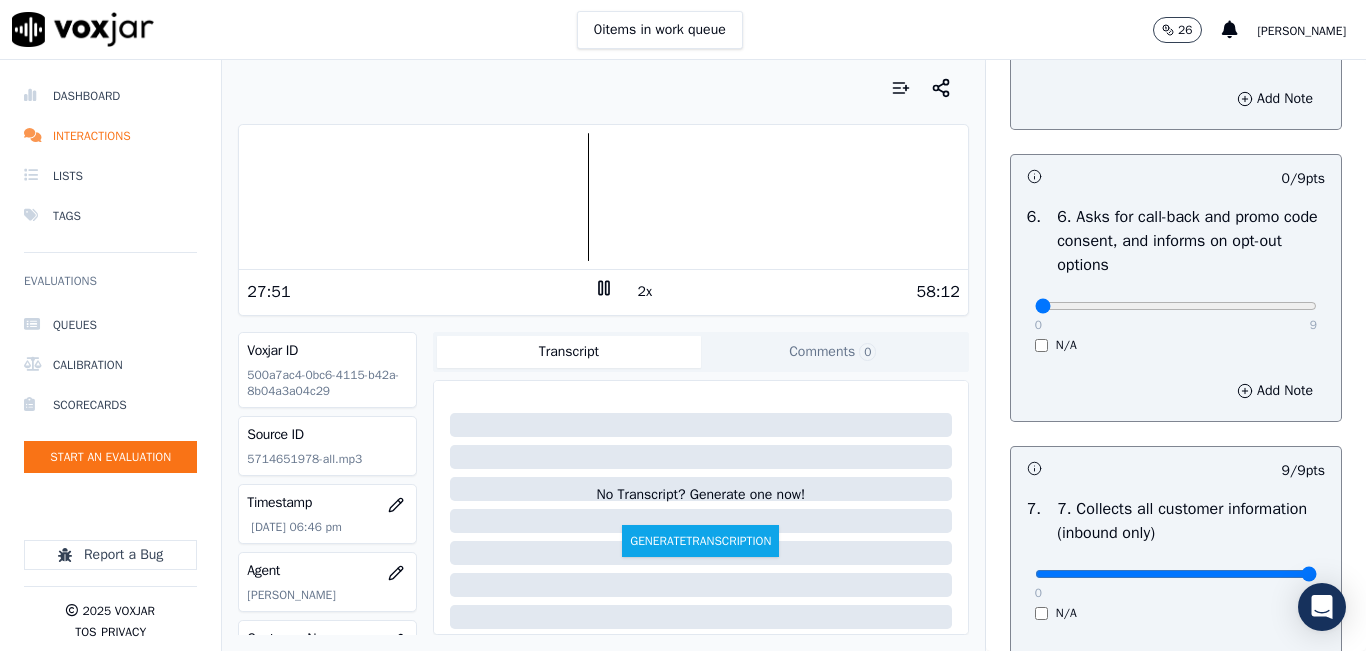 scroll, scrollTop: 1442, scrollLeft: 0, axis: vertical 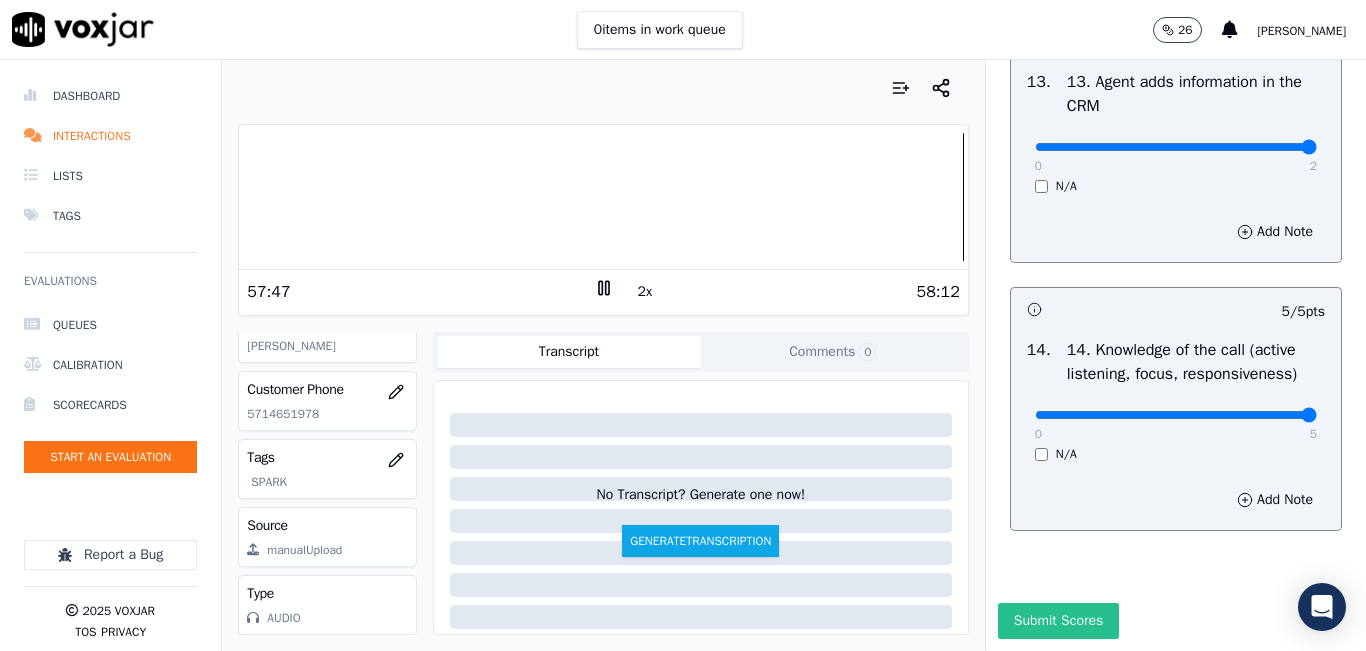click on "Submit Scores" at bounding box center [1058, 621] 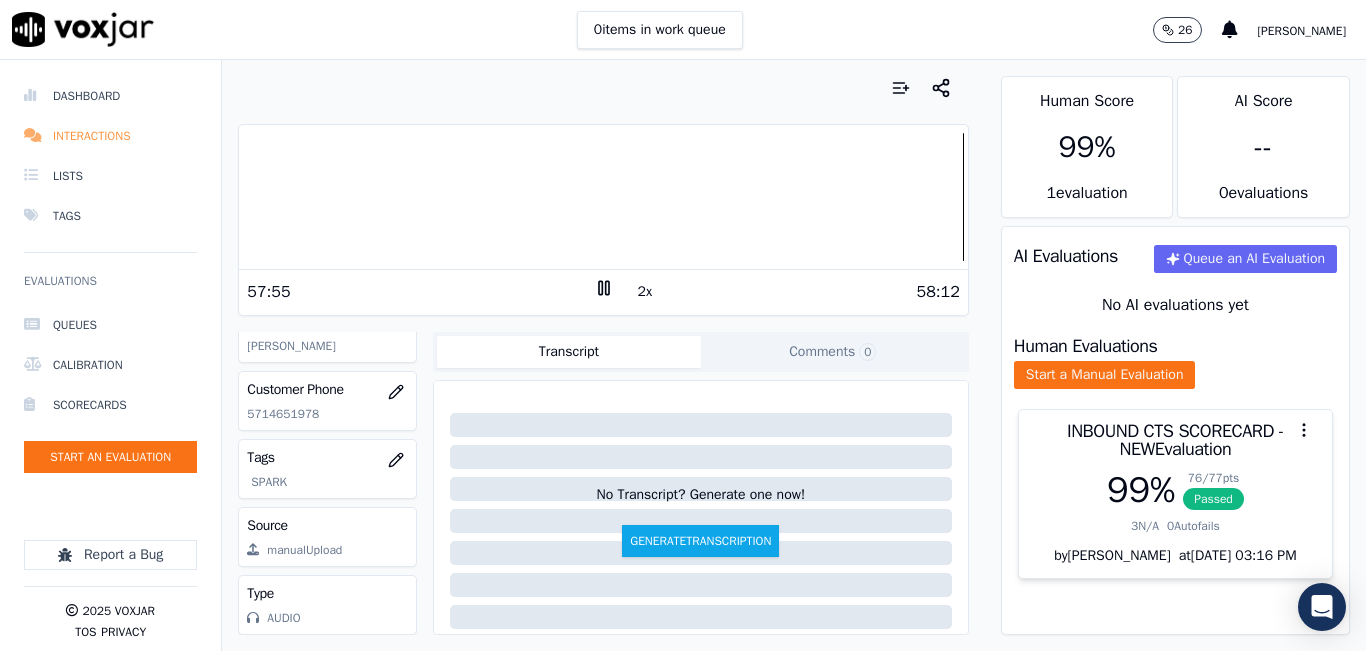 click on "Interactions" at bounding box center [110, 136] 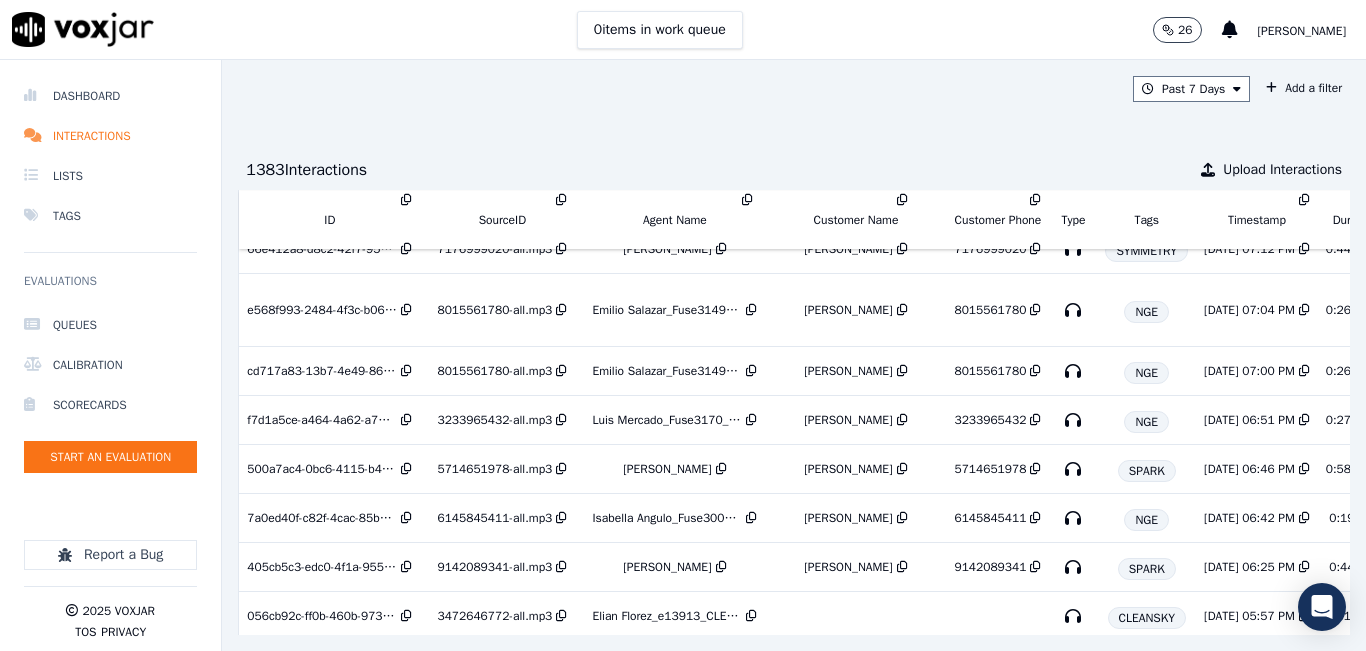 scroll, scrollTop: 957, scrollLeft: 0, axis: vertical 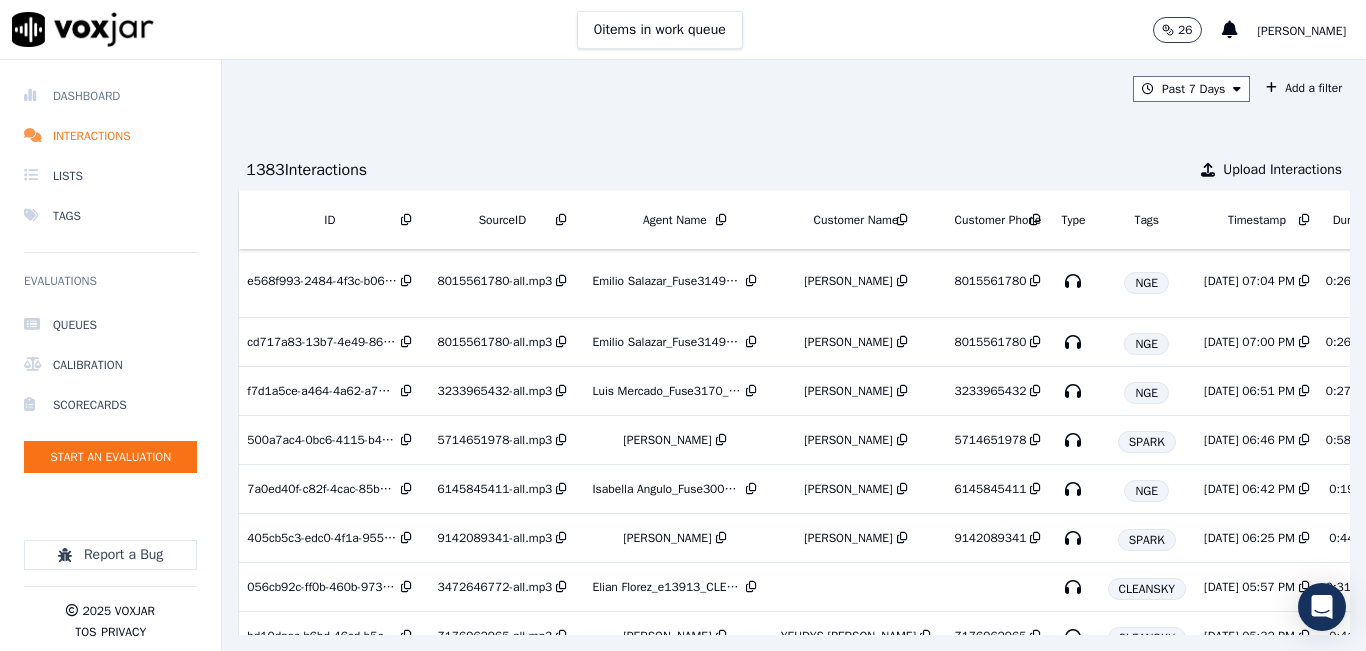 click on "Dashboard" at bounding box center [110, 96] 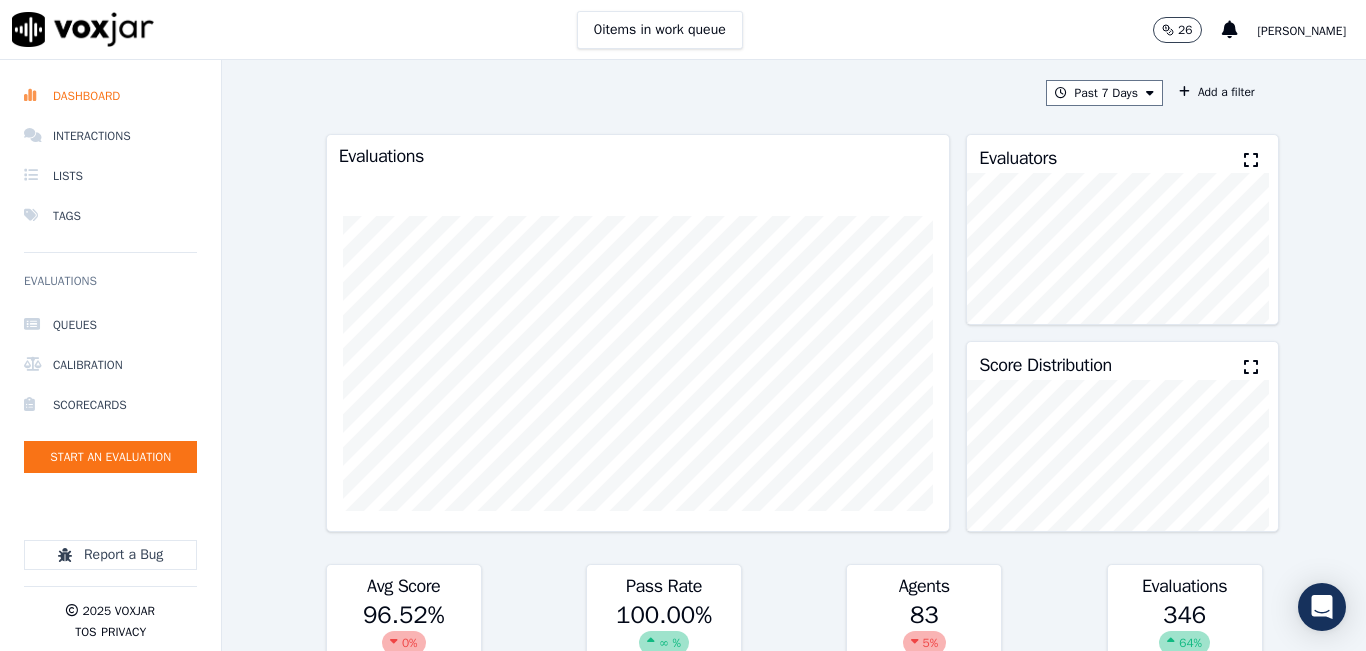 click at bounding box center (1251, 160) 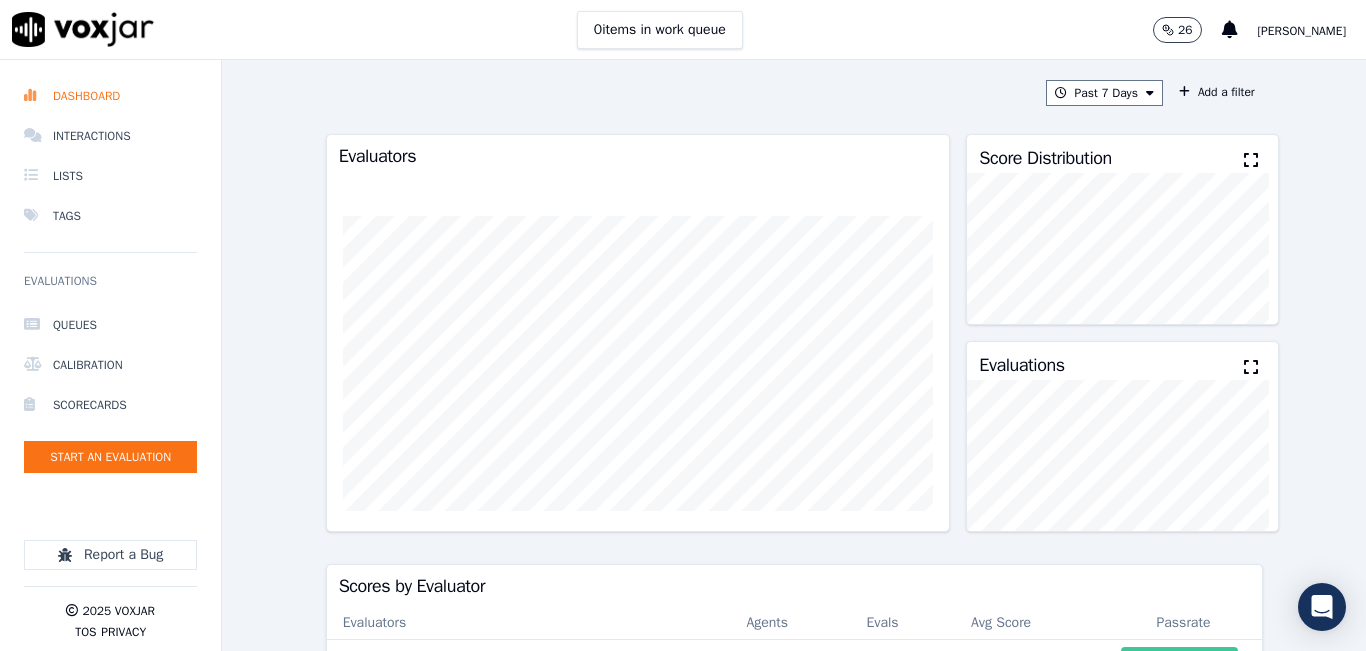 click on "Past 7 Days
Add a filter
Evaluators         Score Distribution           Evaluations               Scores by Evaluator   Evaluators   Agents   Evals   Avg Score   Passrate   maleman@newavepower.net   35   57   91.11 %   100.00 %   Maria Ortiz   0   0   0.00 %   0 %   carlos barrios   13   52   95.73 %   100.00 %   gcampos   0   0   0.00 %   0 %   Scott   0   0   0.00 %   0 %   Juliana Zapata    0   0   0.00 %   0 %   Rahul Sharma   0   0   0.00 %   0 %   Alejandro Ayala   46   116   96.96 %   100.00 %   Sheila De Castro   22   121   98.99 %   100.00 %" 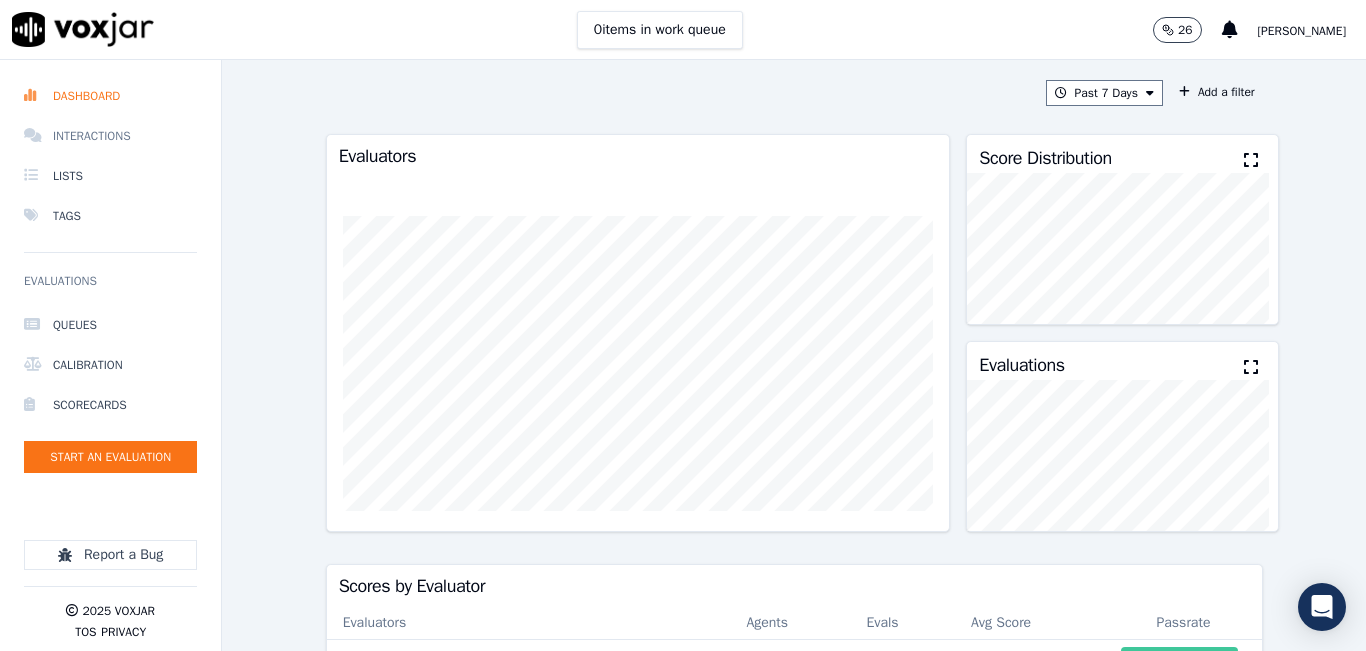 click on "Interactions" at bounding box center (110, 136) 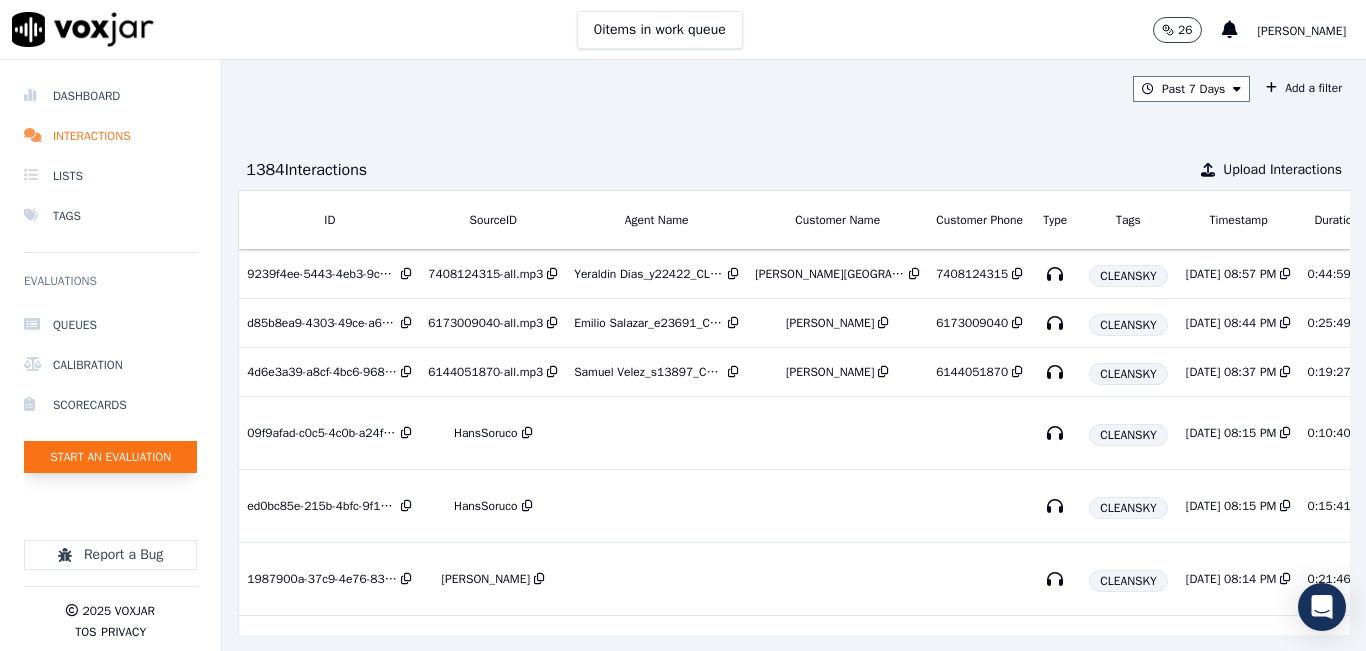 click on "Start an Evaluation" 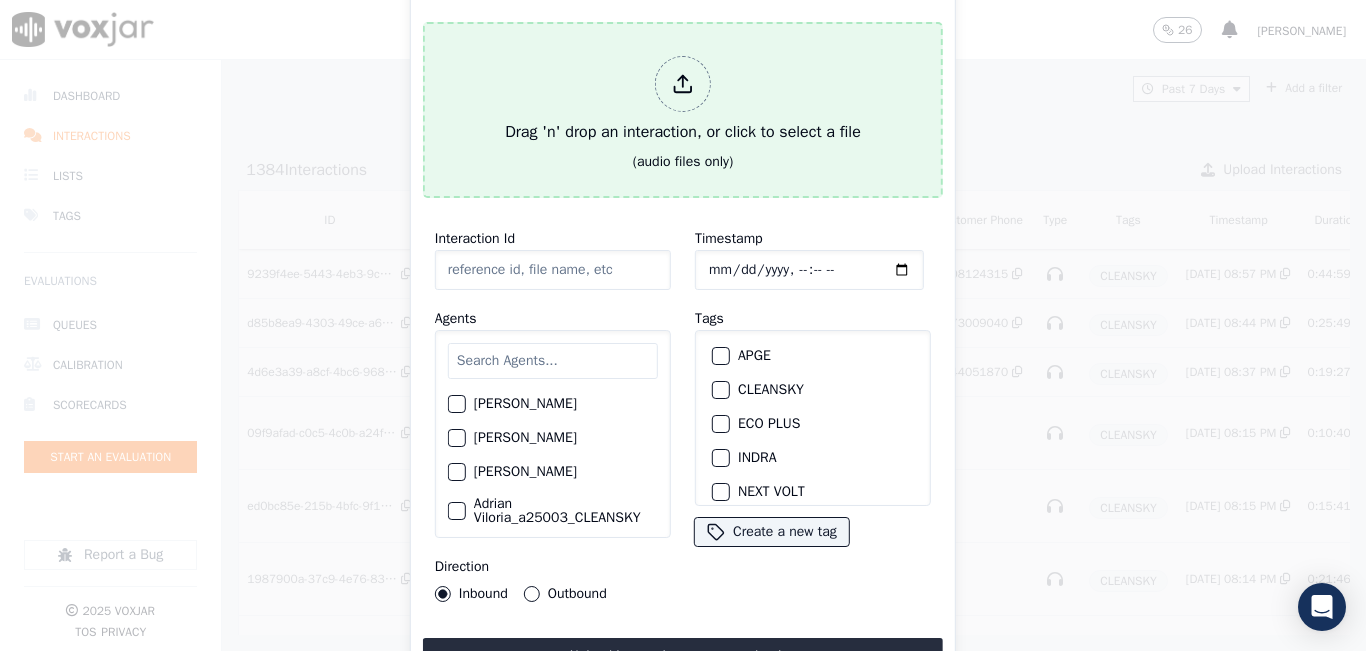 click on "Drag 'n' drop an interaction, or click to select a file" at bounding box center [683, 100] 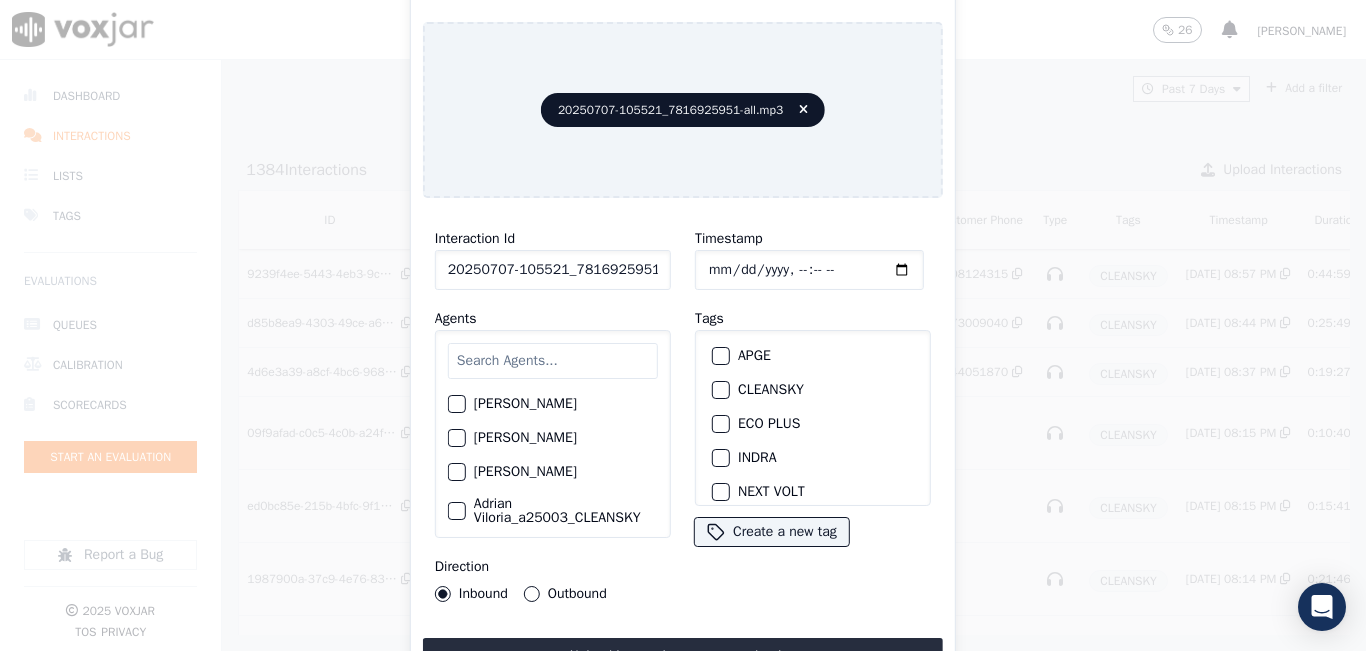 click at bounding box center (553, 361) 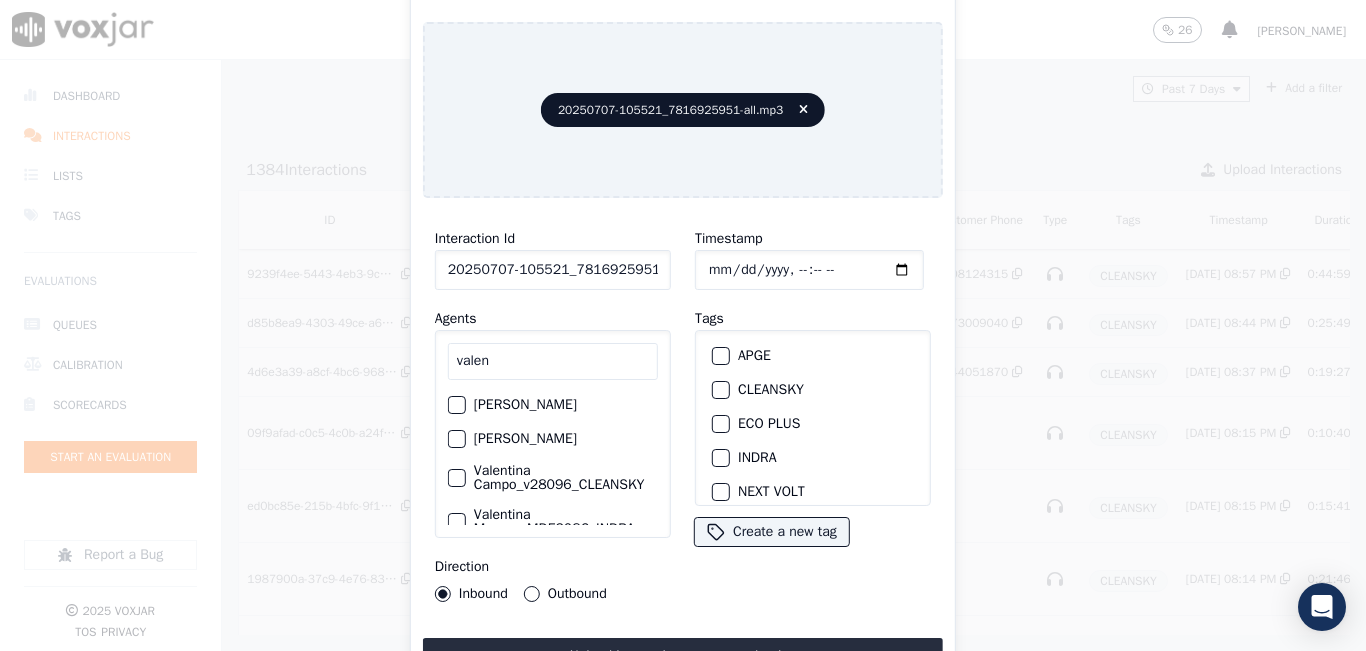 type on "valen" 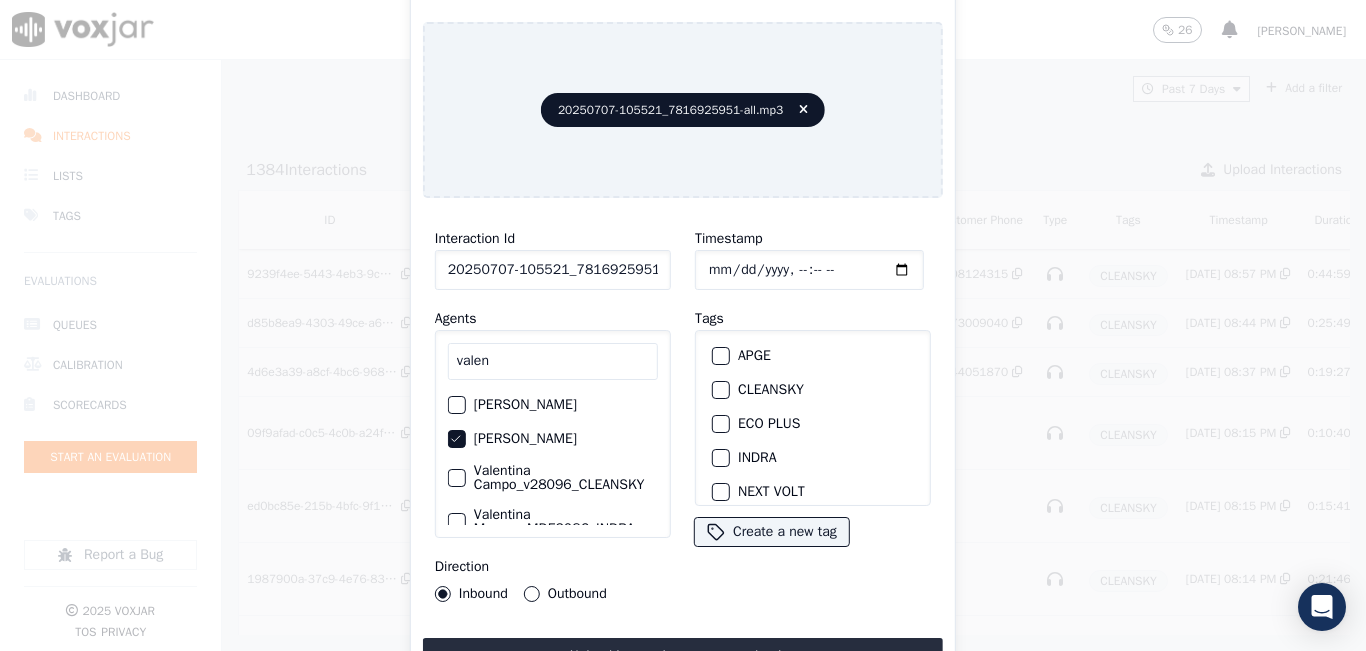 click on "Outbound" at bounding box center [532, 594] 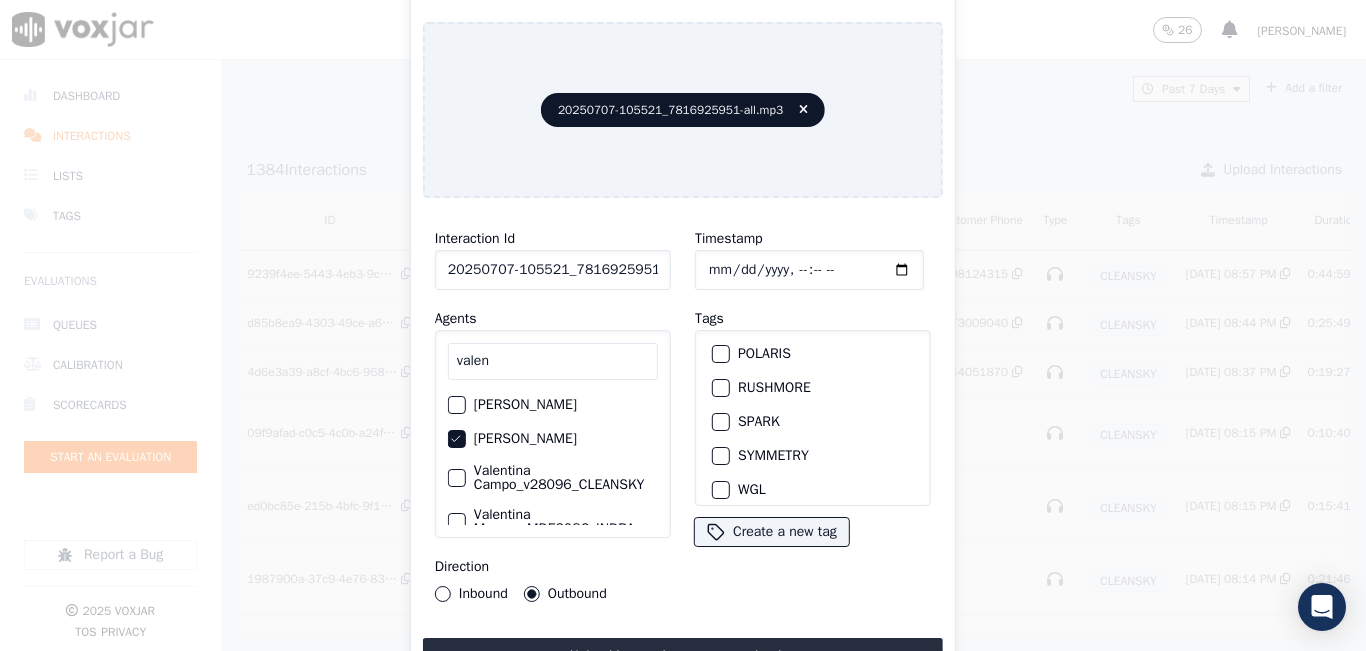 scroll, scrollTop: 275, scrollLeft: 0, axis: vertical 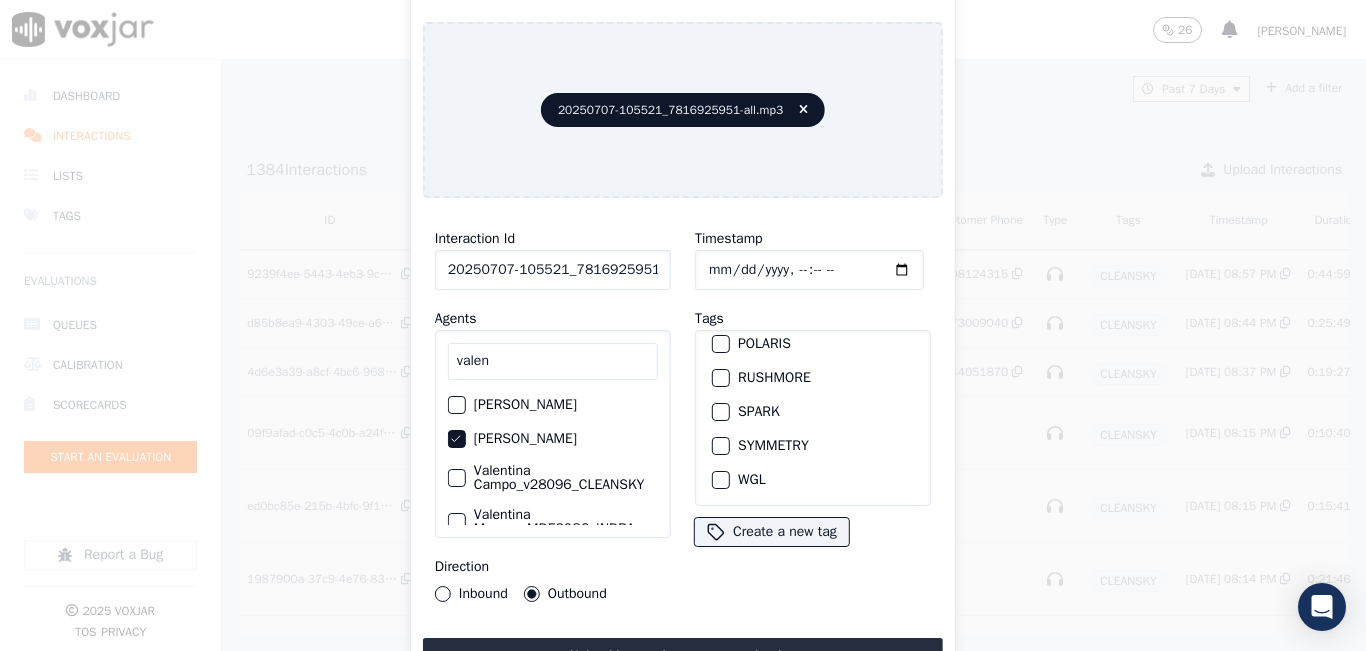 click at bounding box center (720, 412) 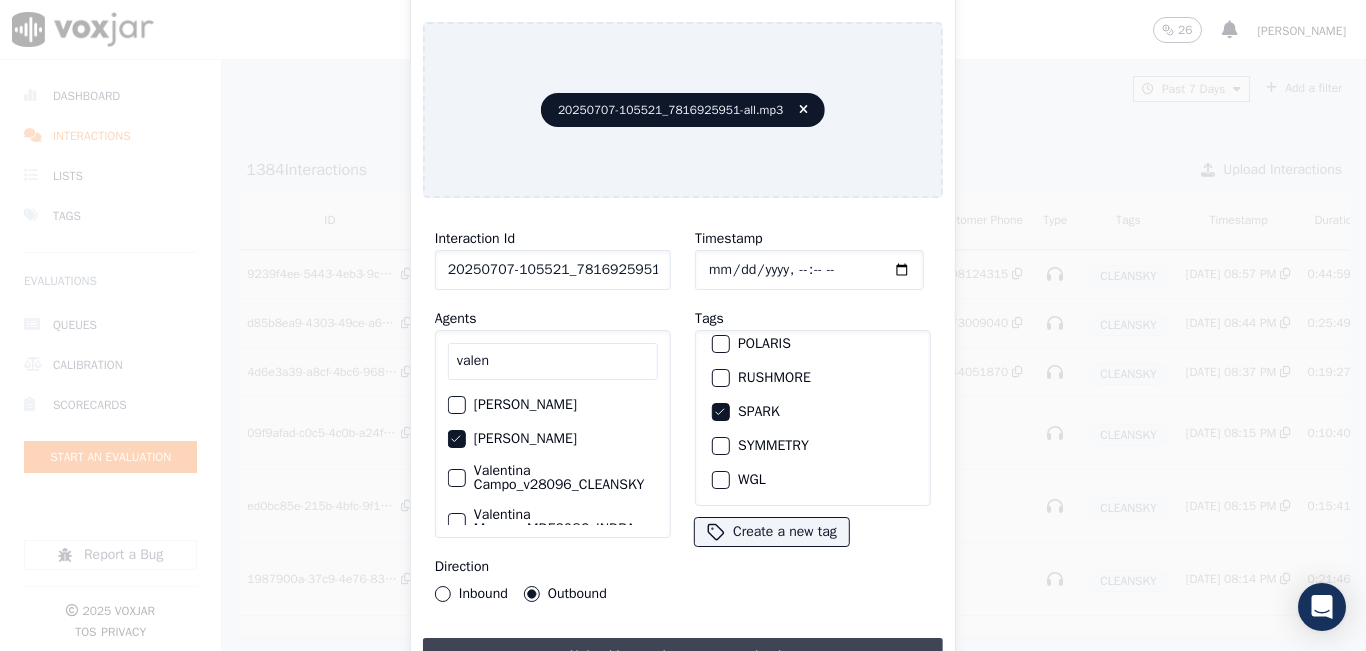 click on "Upload interaction to start evaluation" at bounding box center [683, 656] 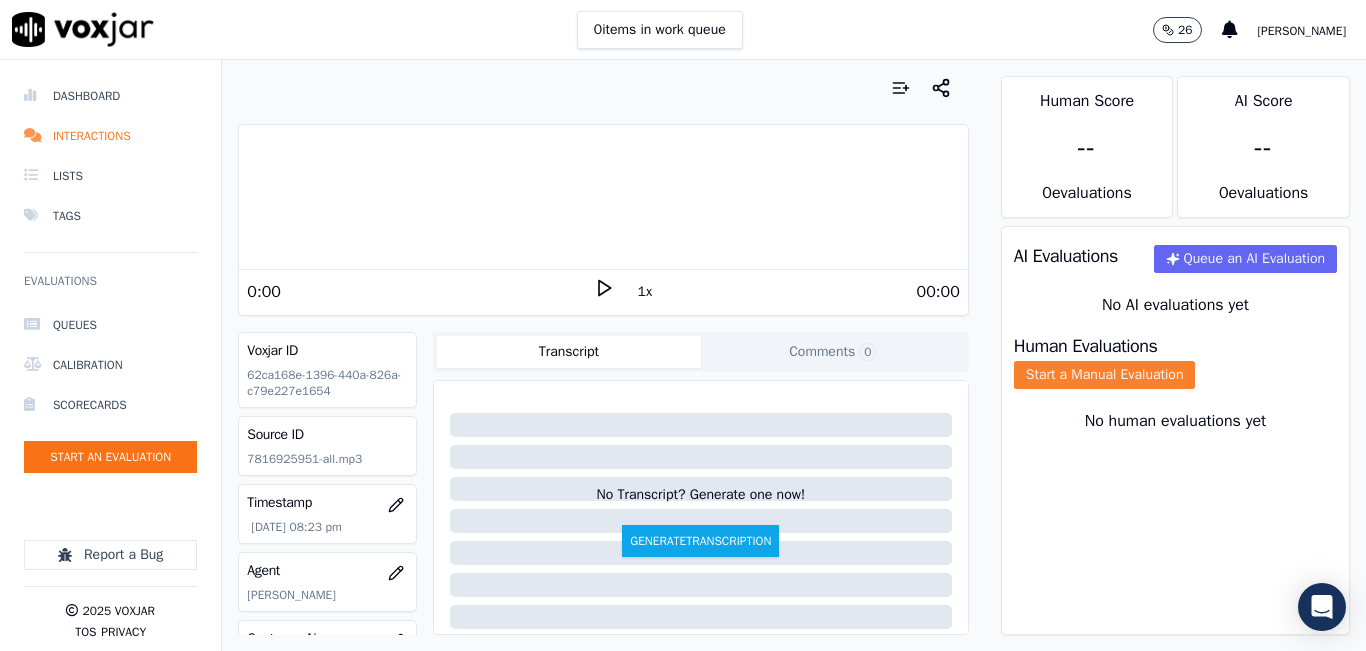 click on "Start a Manual Evaluation" 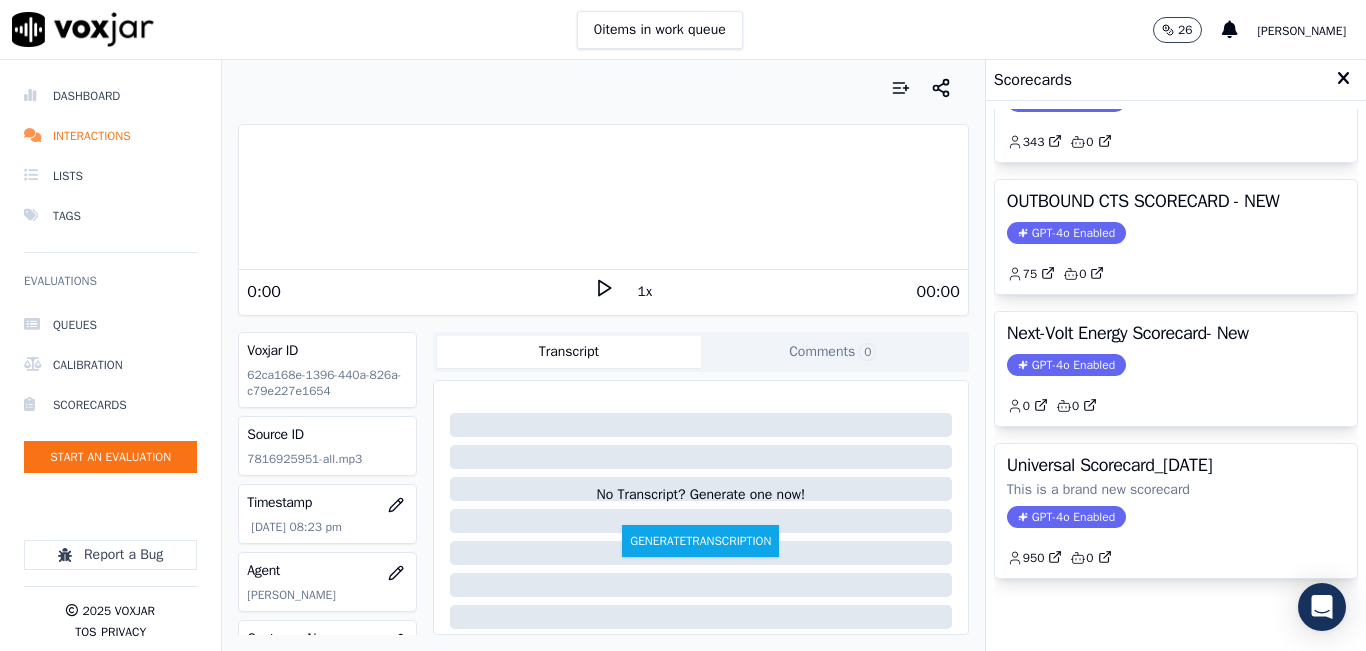 scroll, scrollTop: 427, scrollLeft: 0, axis: vertical 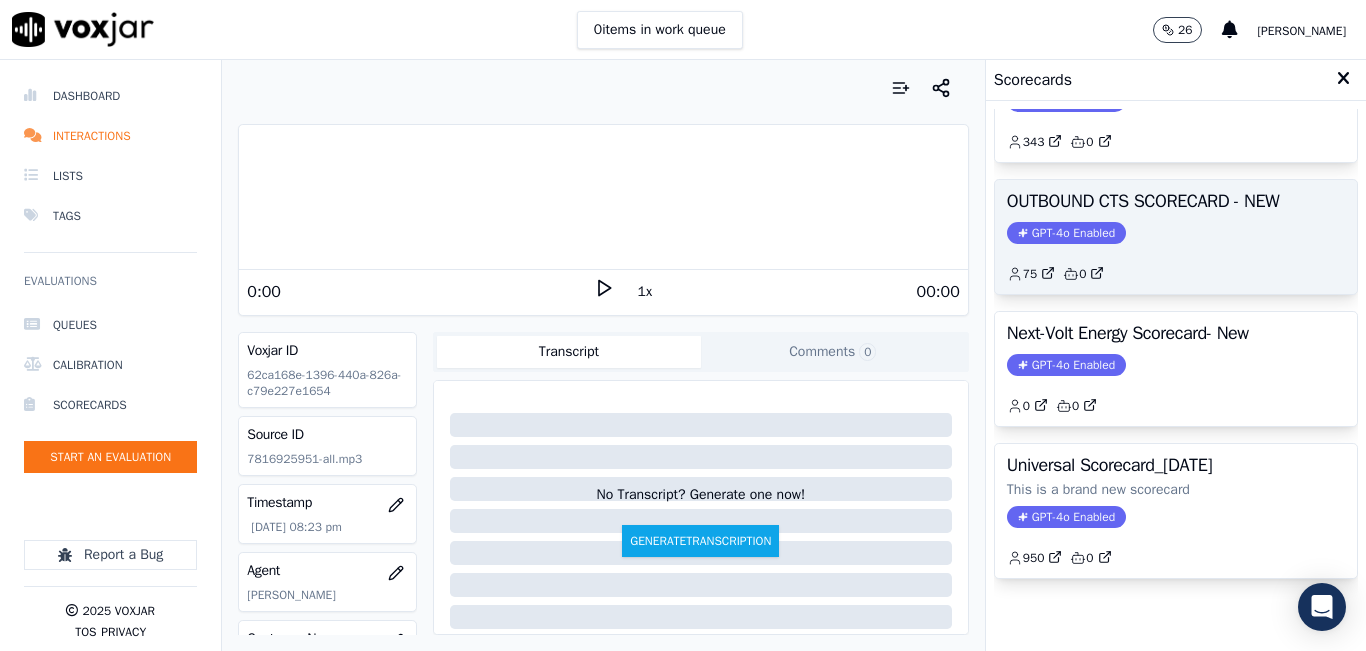click on "GPT-4o Enabled" 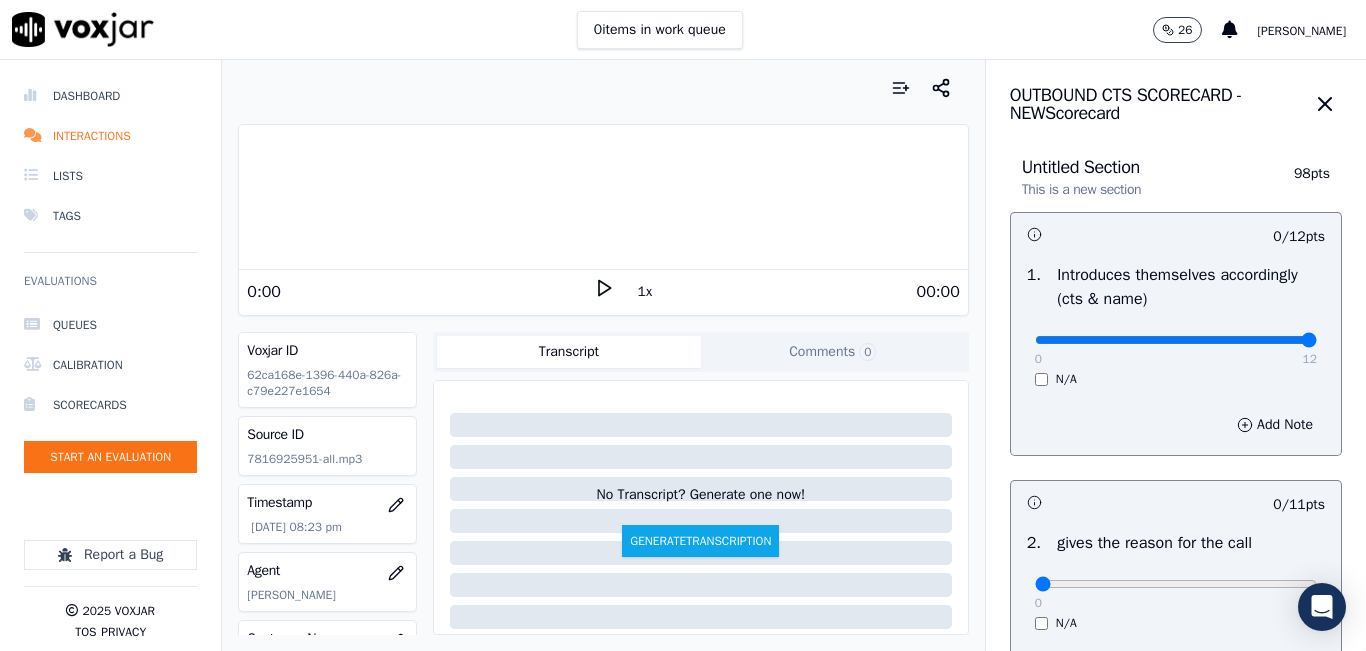 drag, startPoint x: 1017, startPoint y: 339, endPoint x: 1285, endPoint y: 339, distance: 268 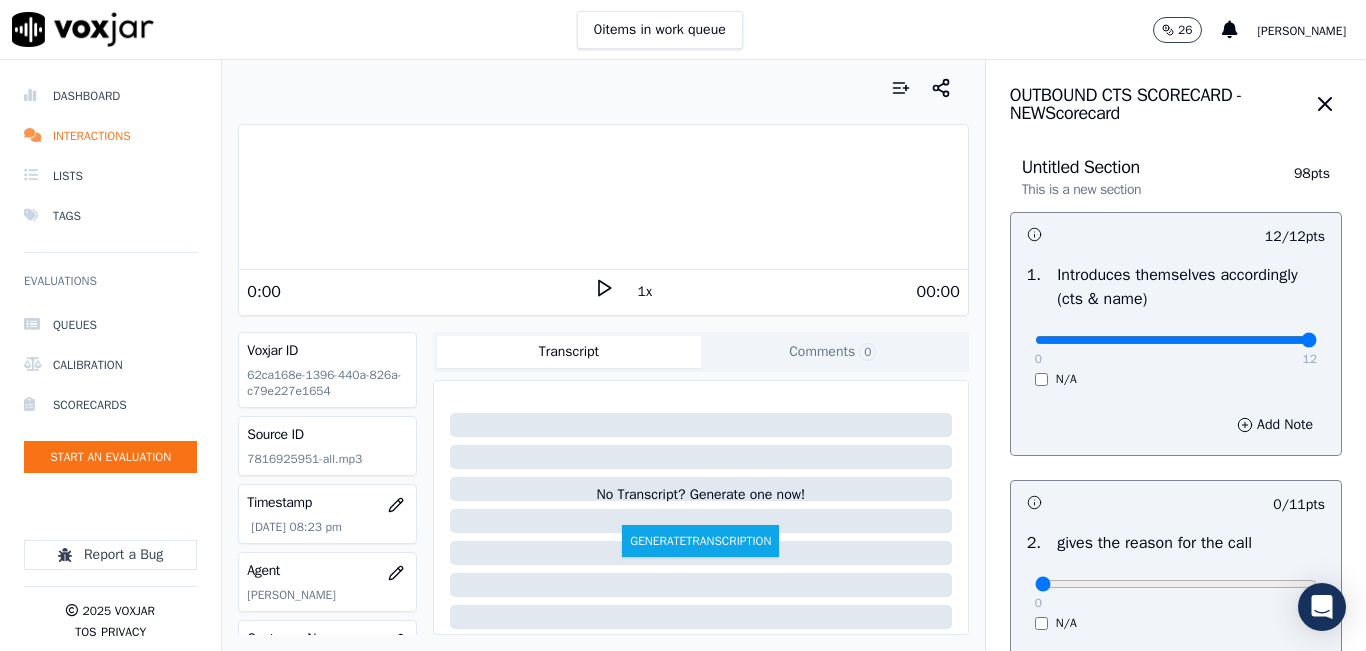 click on "1x" at bounding box center [645, 292] 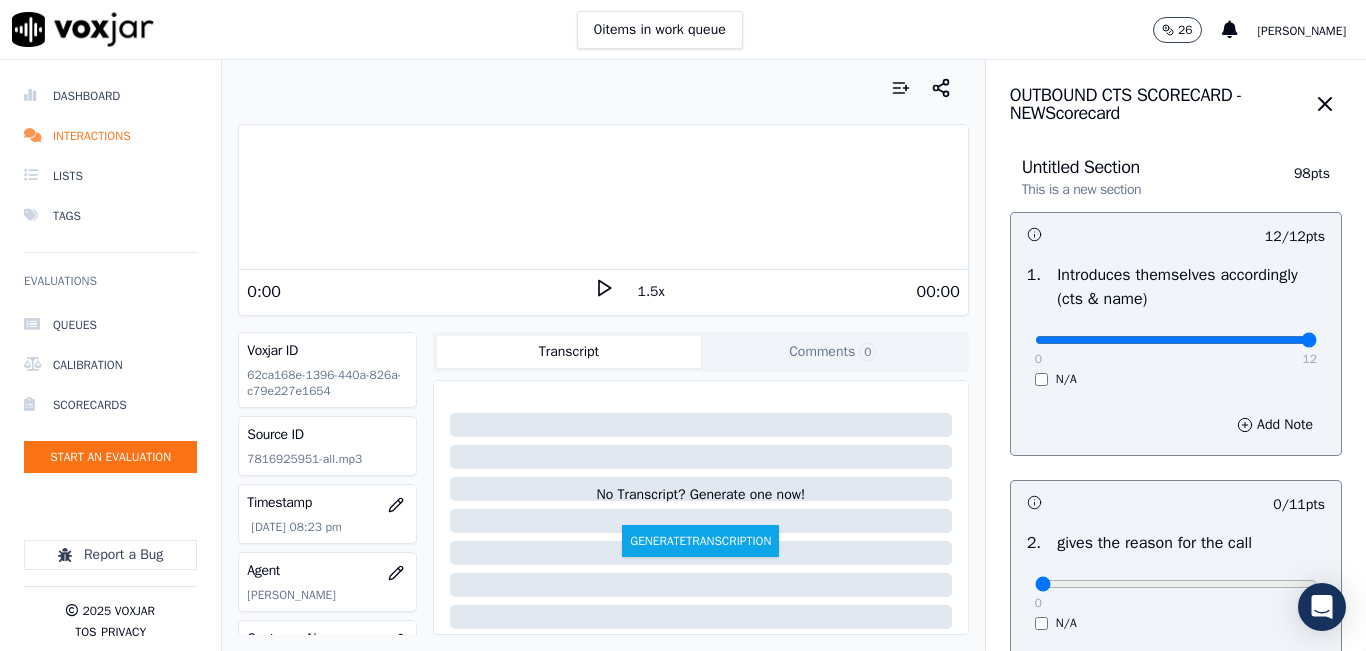click on "1.5x" at bounding box center (651, 292) 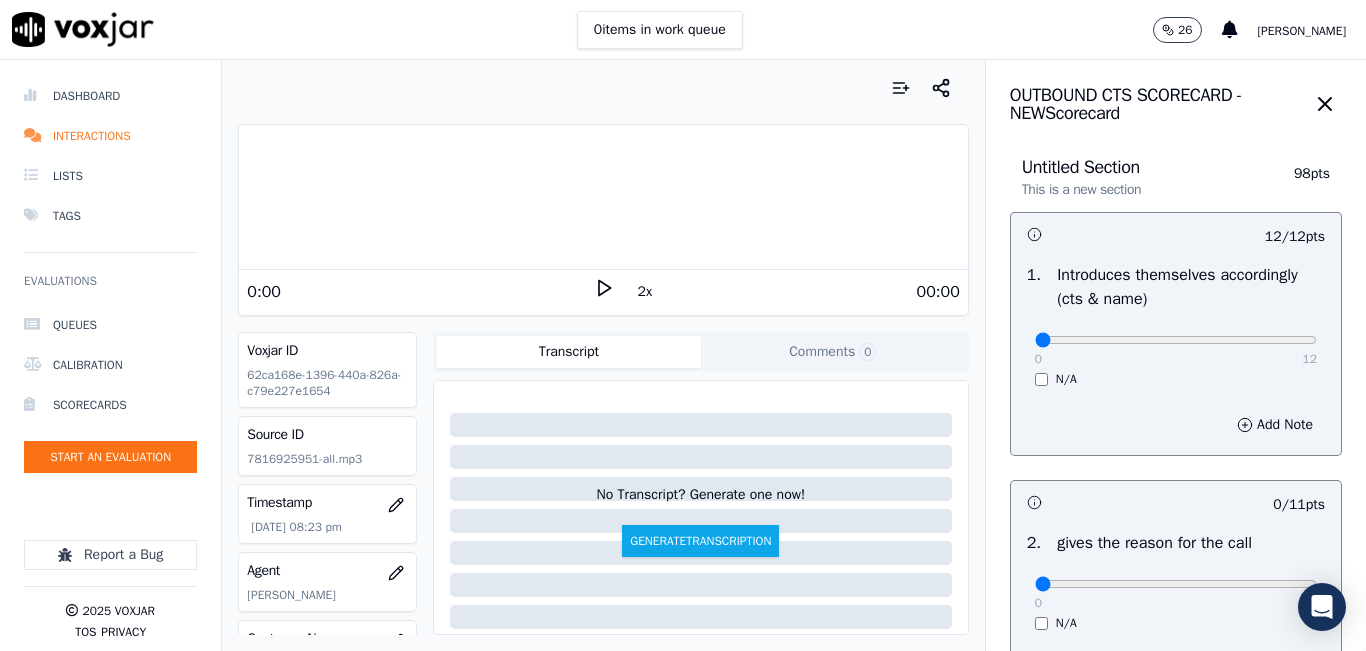 drag, startPoint x: 1052, startPoint y: 334, endPoint x: 938, endPoint y: 335, distance: 114.00439 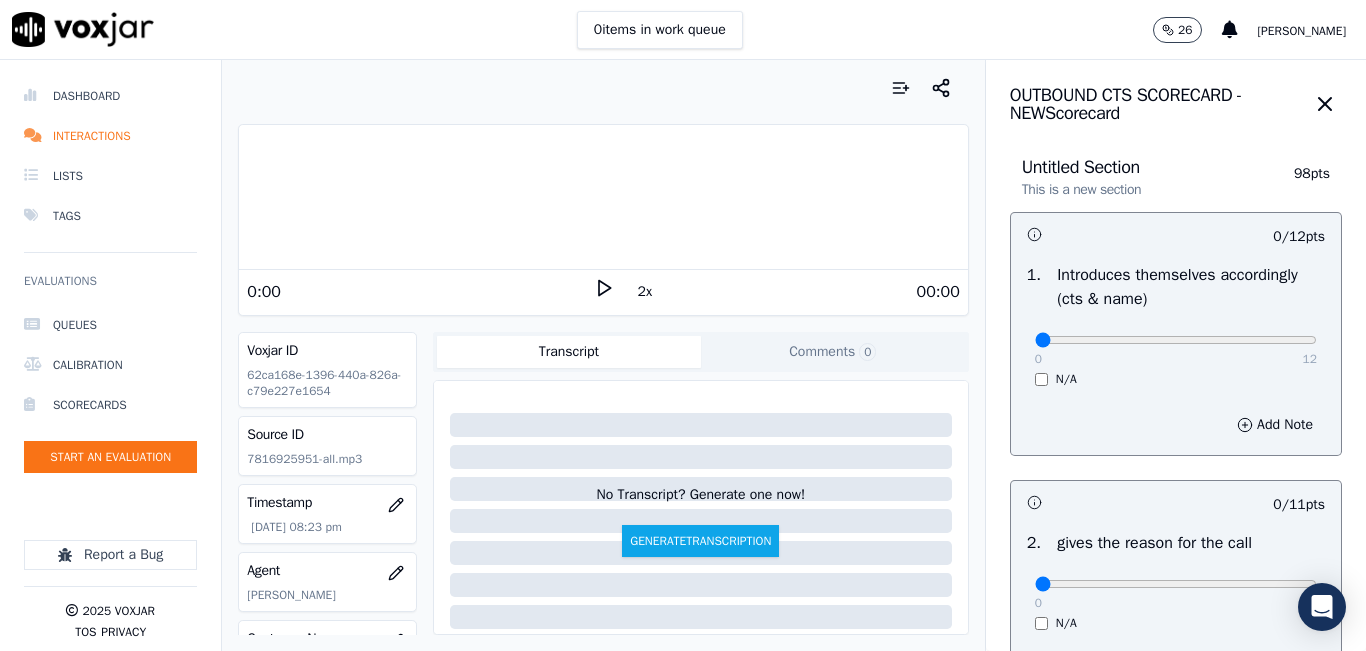 click 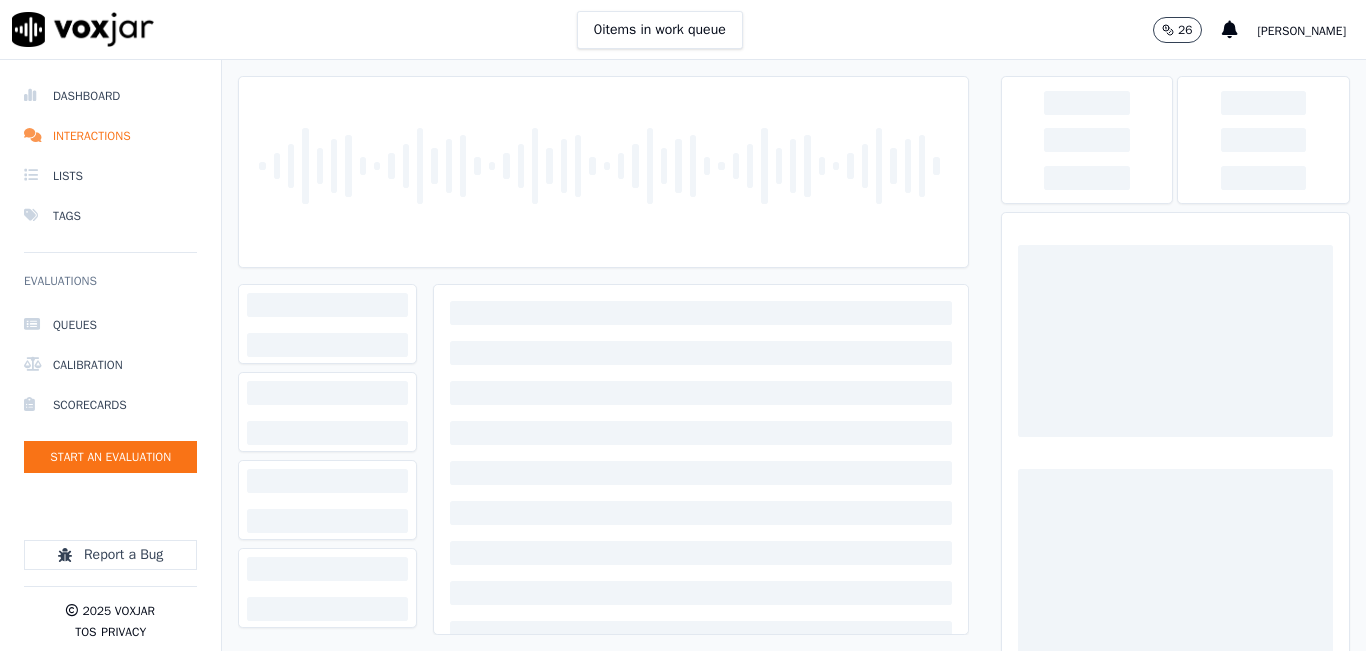 scroll, scrollTop: 0, scrollLeft: 0, axis: both 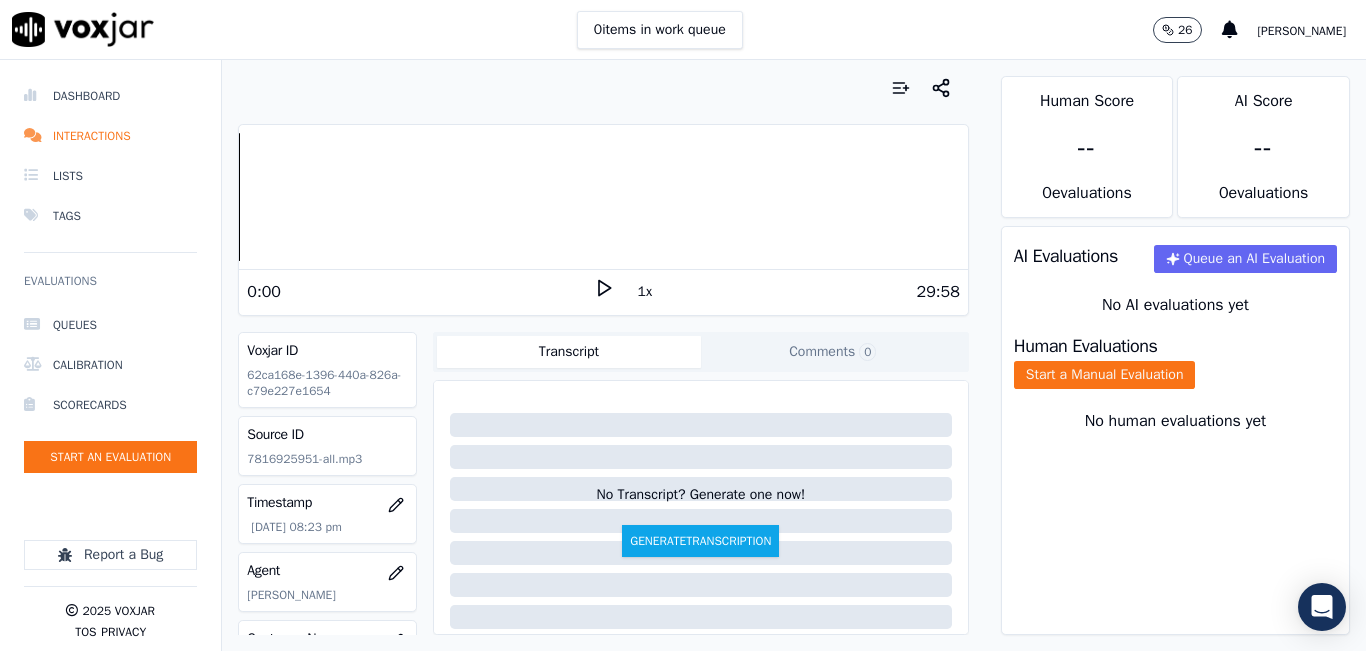 click on "1x" at bounding box center [645, 292] 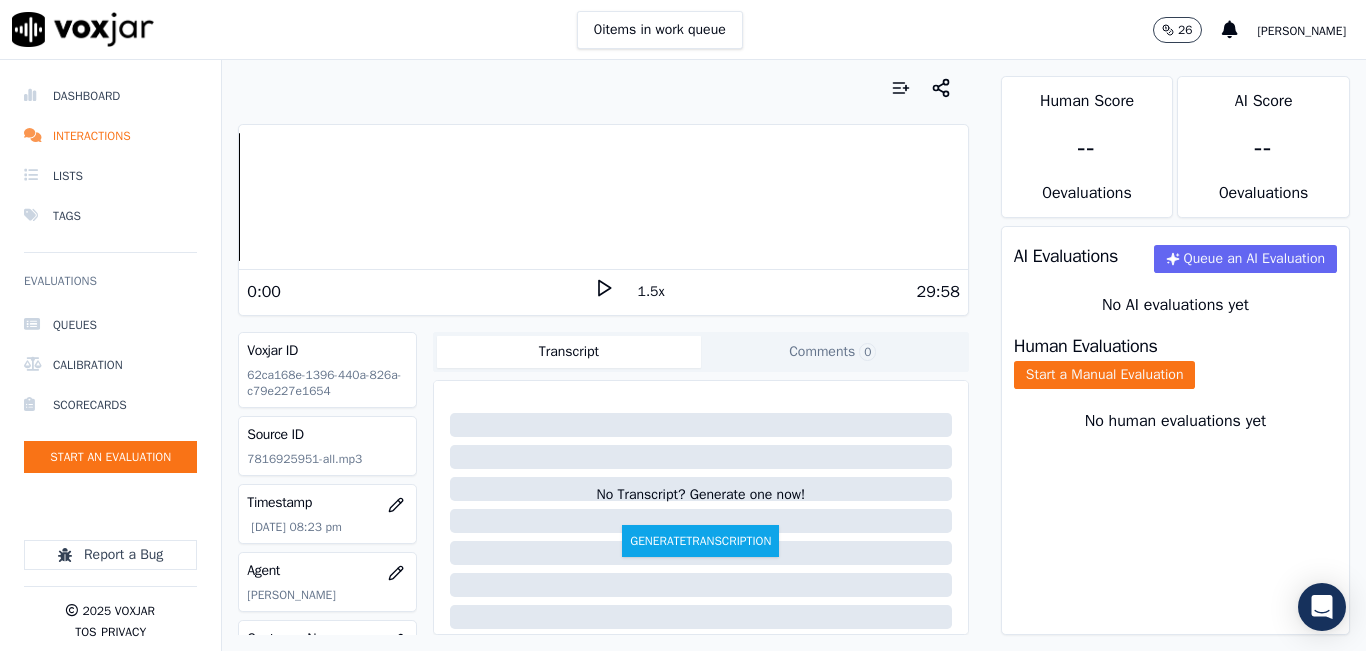 click 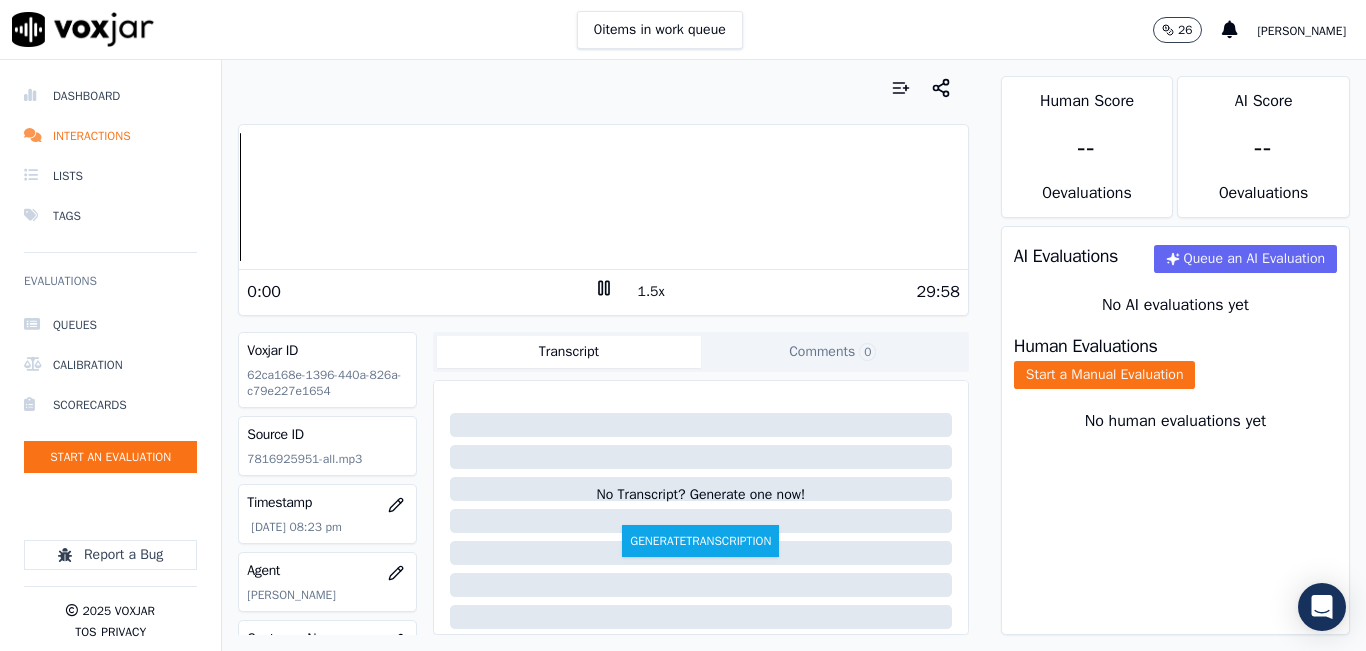 click on "1.5x" at bounding box center [651, 292] 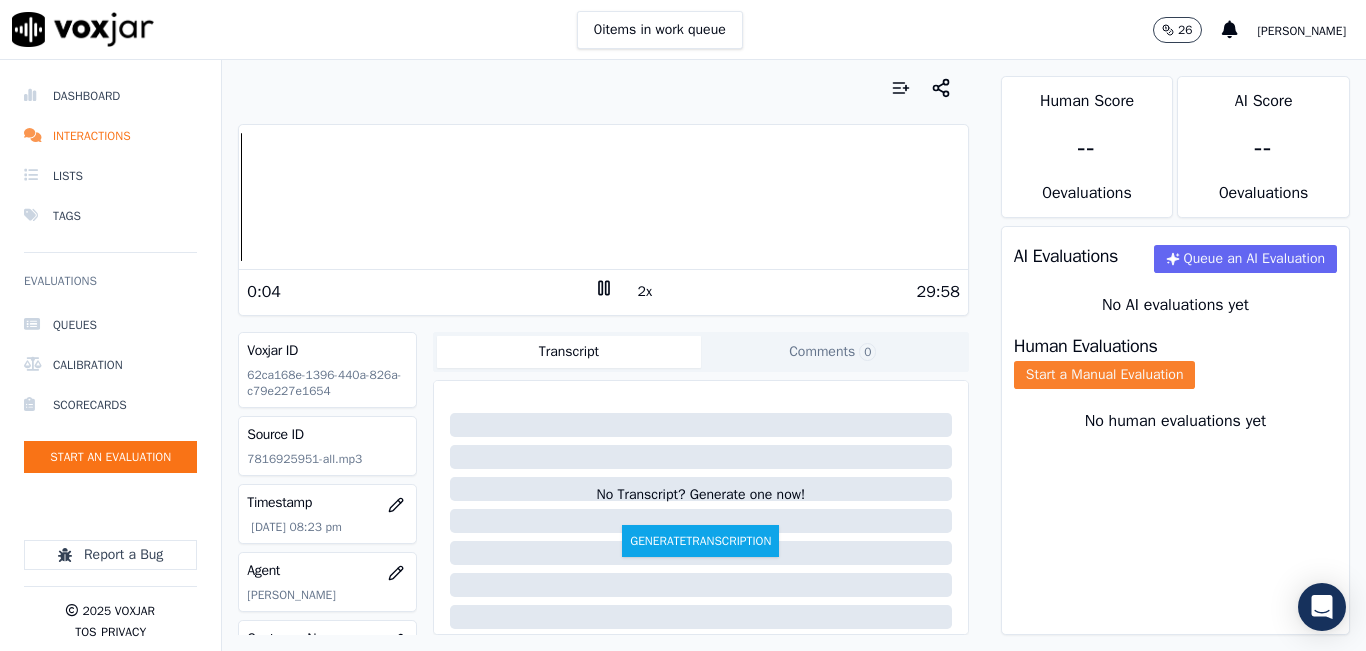 click on "Start a Manual Evaluation" 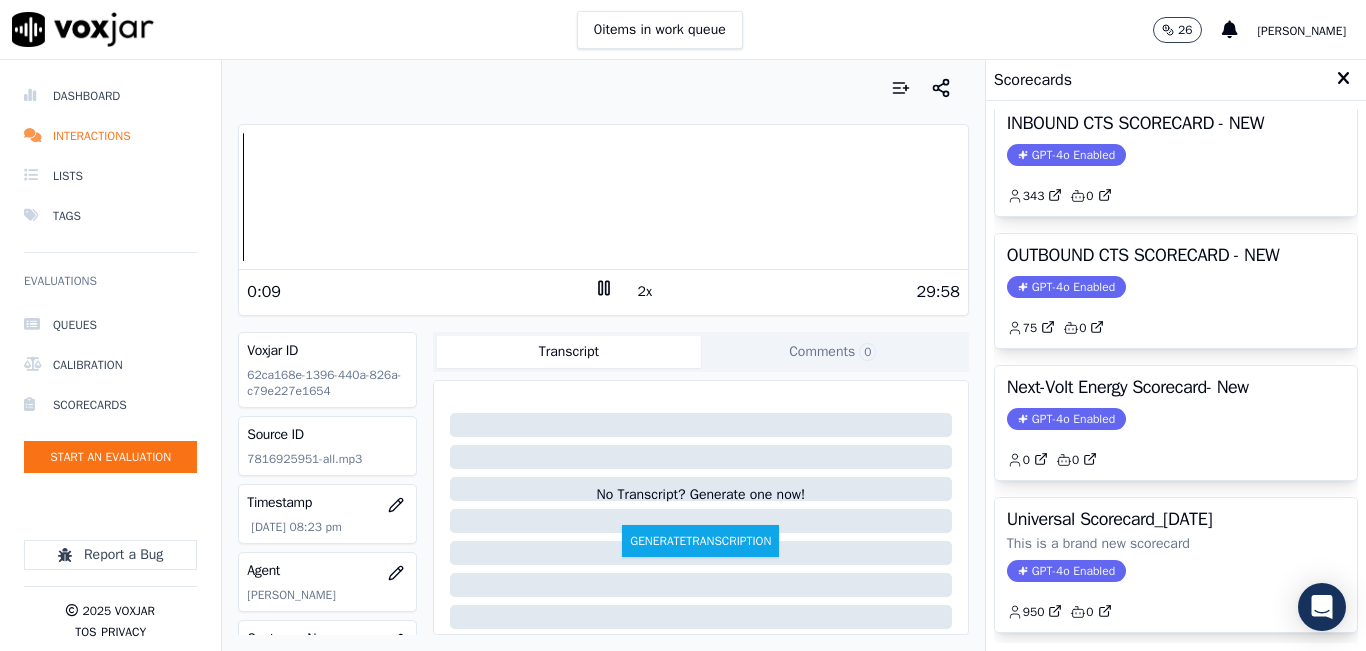 scroll, scrollTop: 327, scrollLeft: 0, axis: vertical 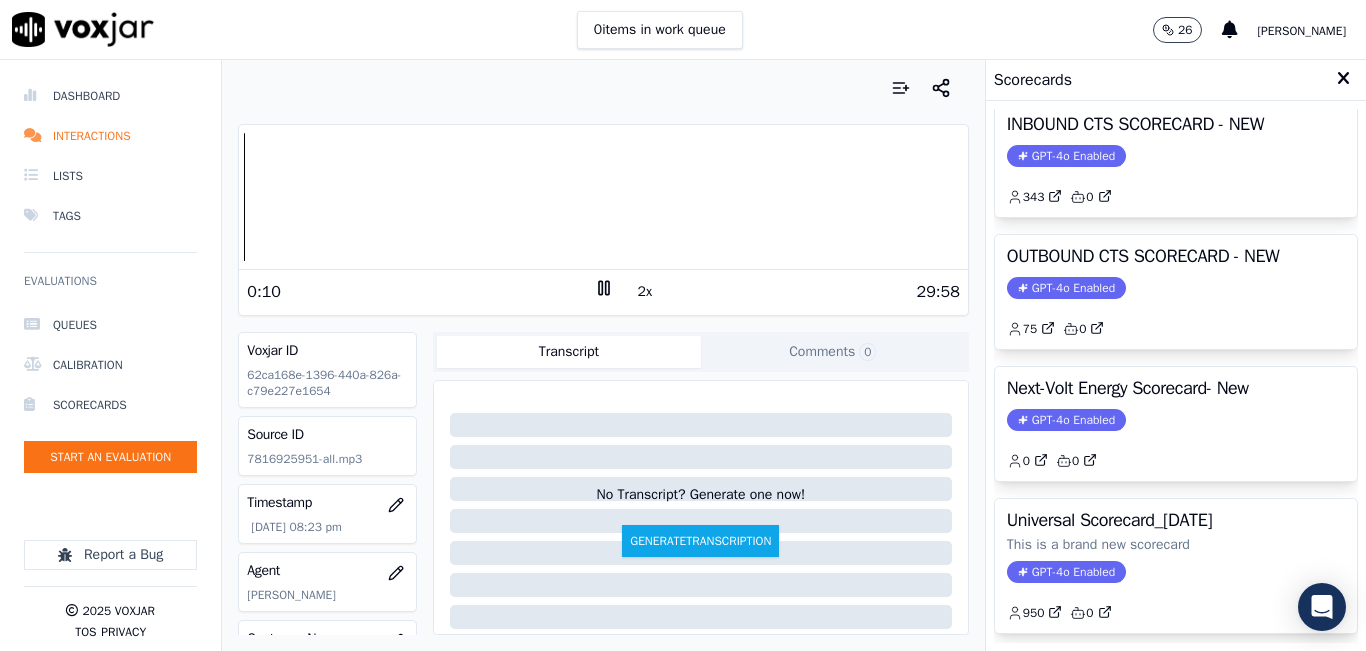 click on "75         0" 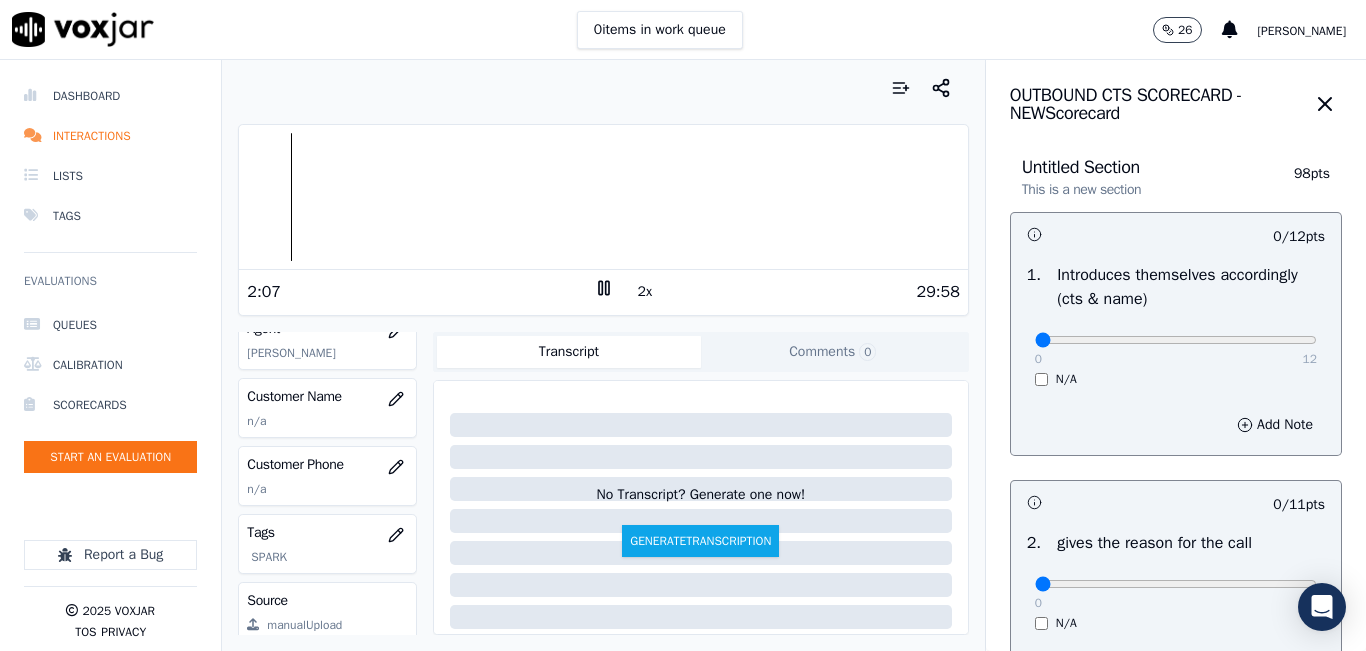 scroll, scrollTop: 200, scrollLeft: 0, axis: vertical 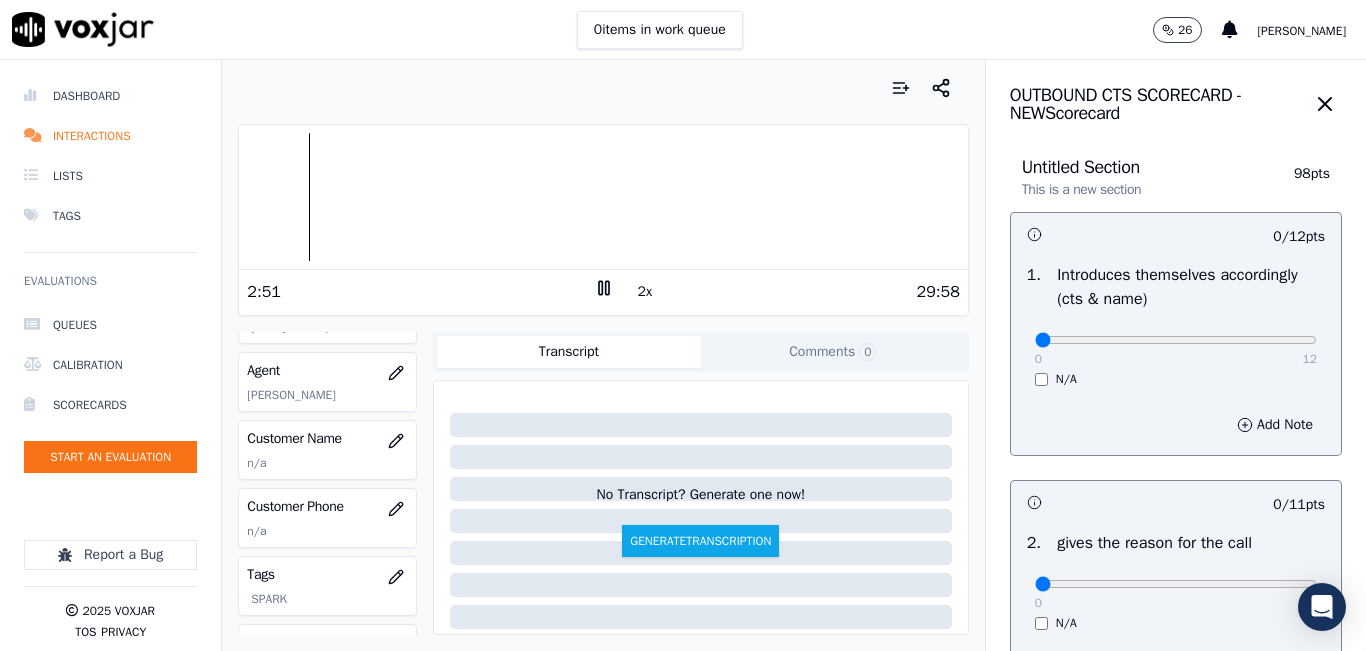 click 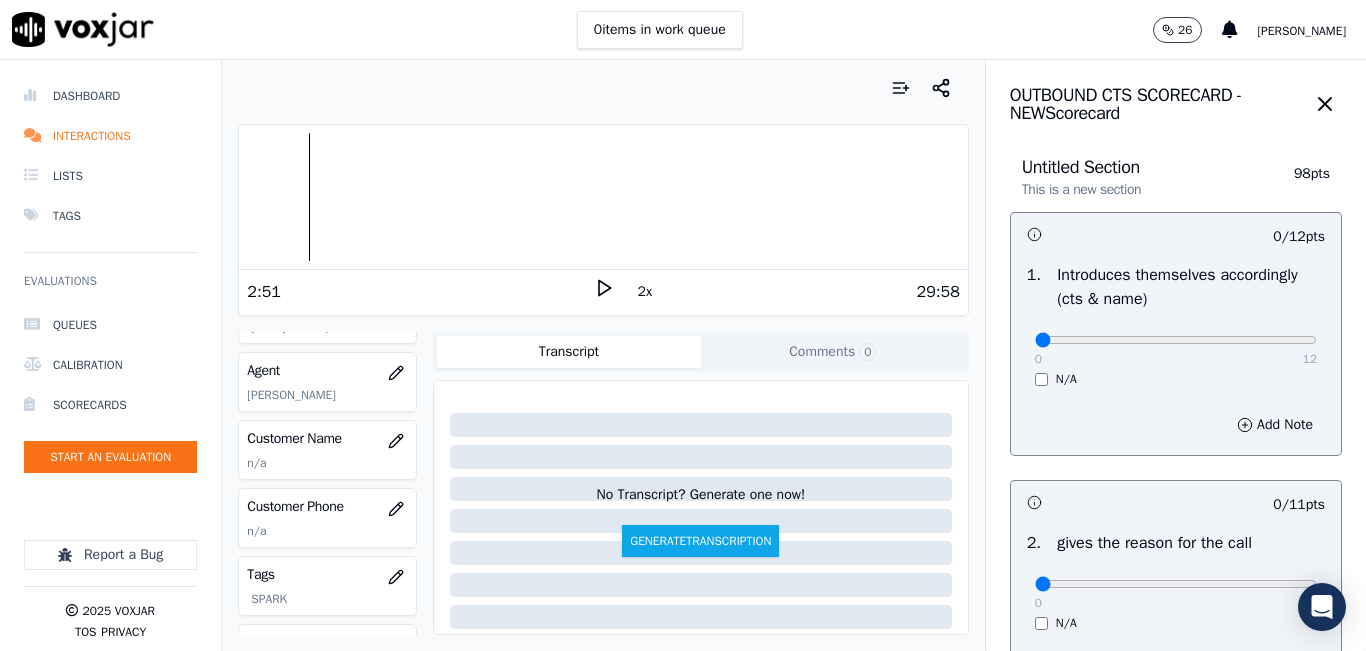 click 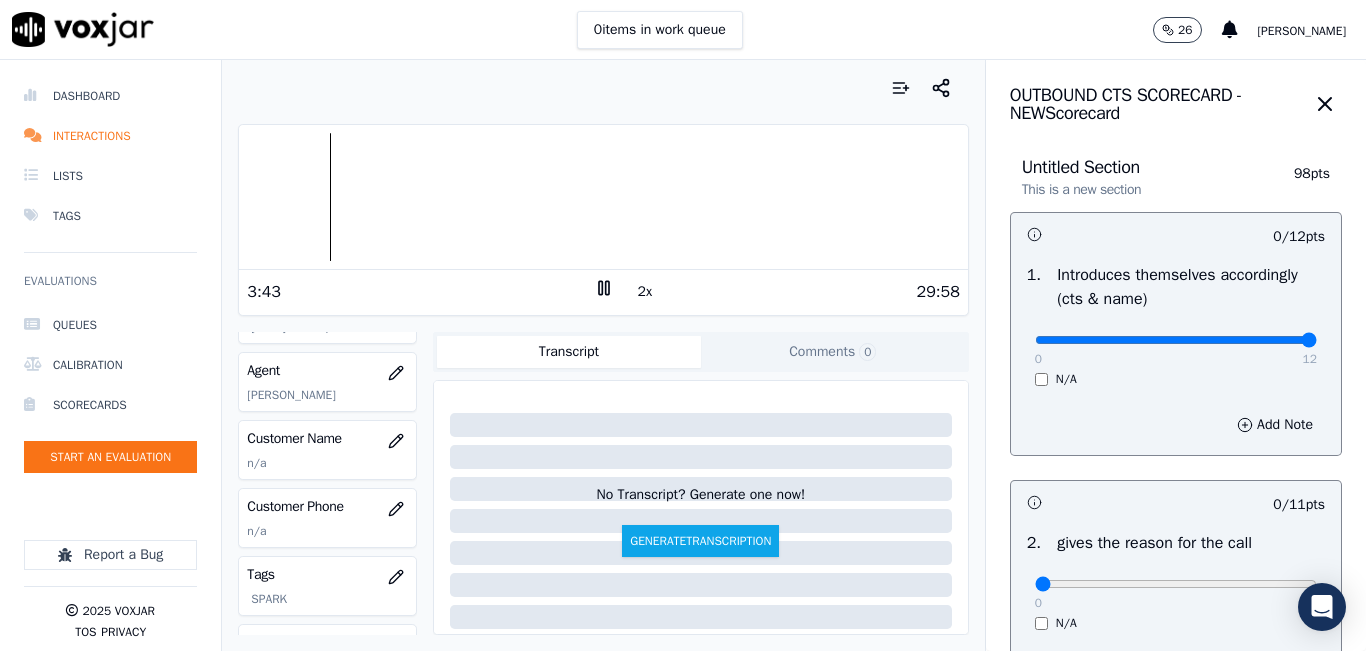drag, startPoint x: 1030, startPoint y: 345, endPoint x: 1282, endPoint y: 345, distance: 252 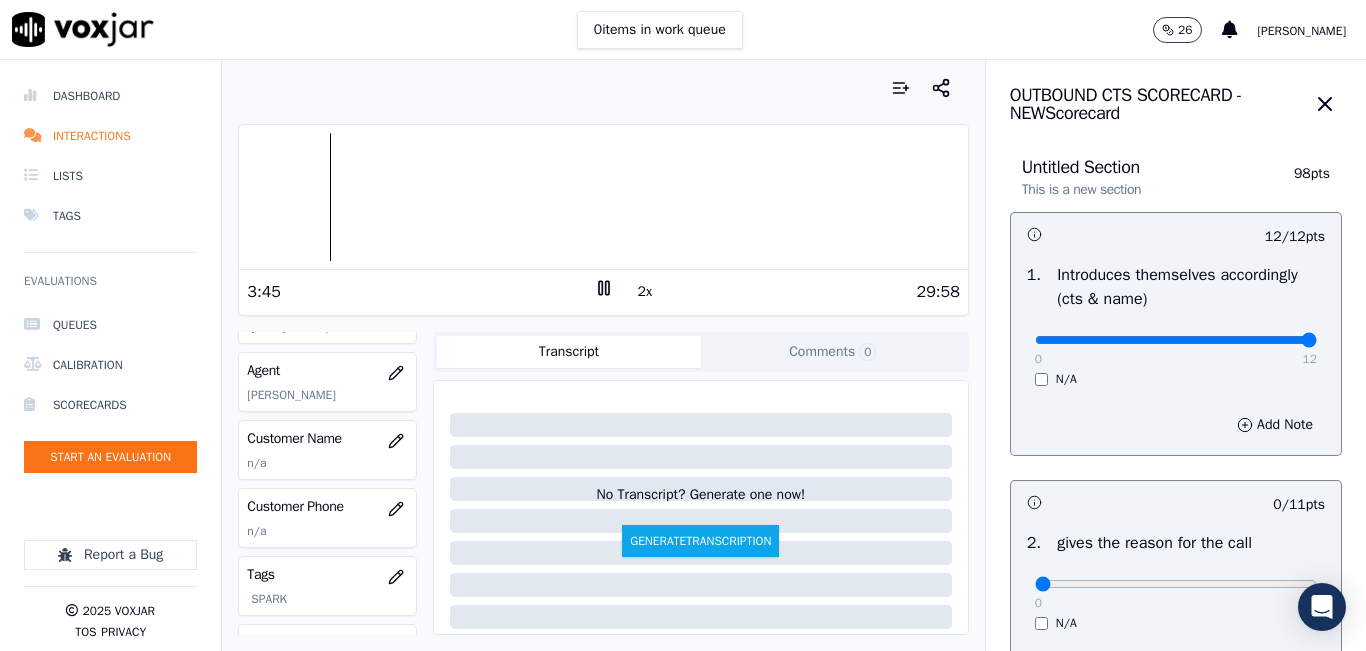 scroll, scrollTop: 100, scrollLeft: 0, axis: vertical 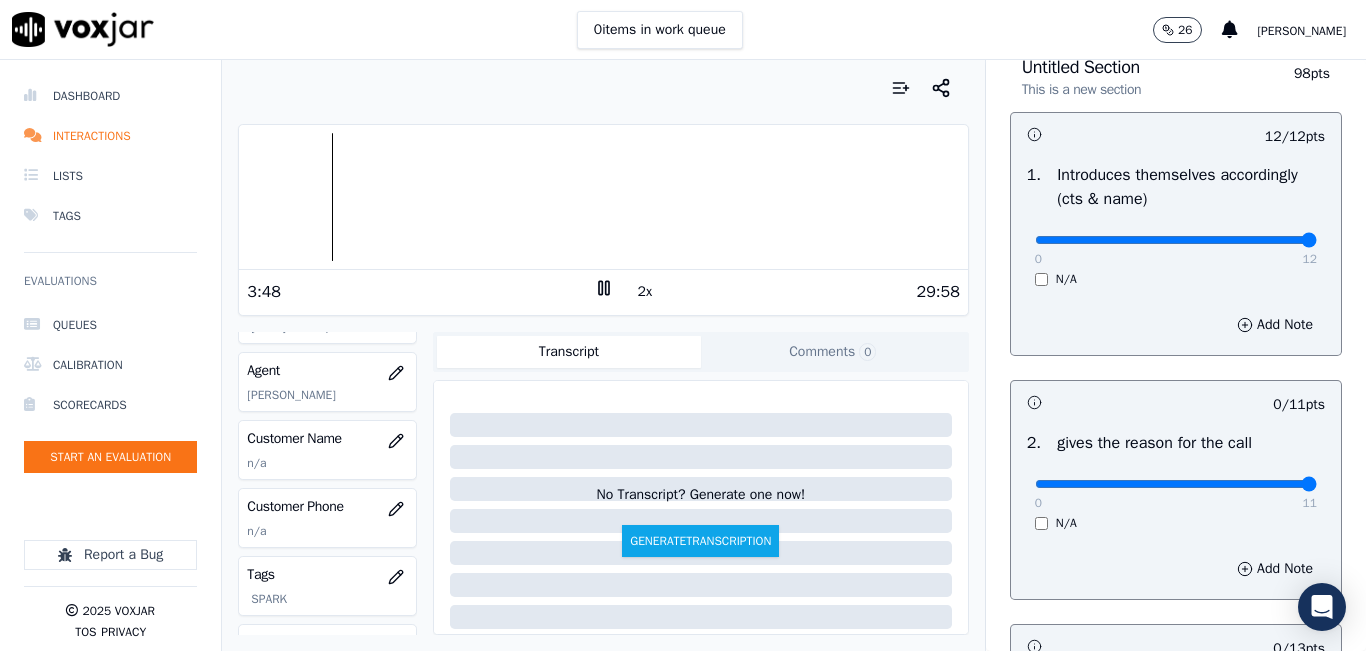 drag, startPoint x: 1128, startPoint y: 485, endPoint x: 1356, endPoint y: 487, distance: 228.00877 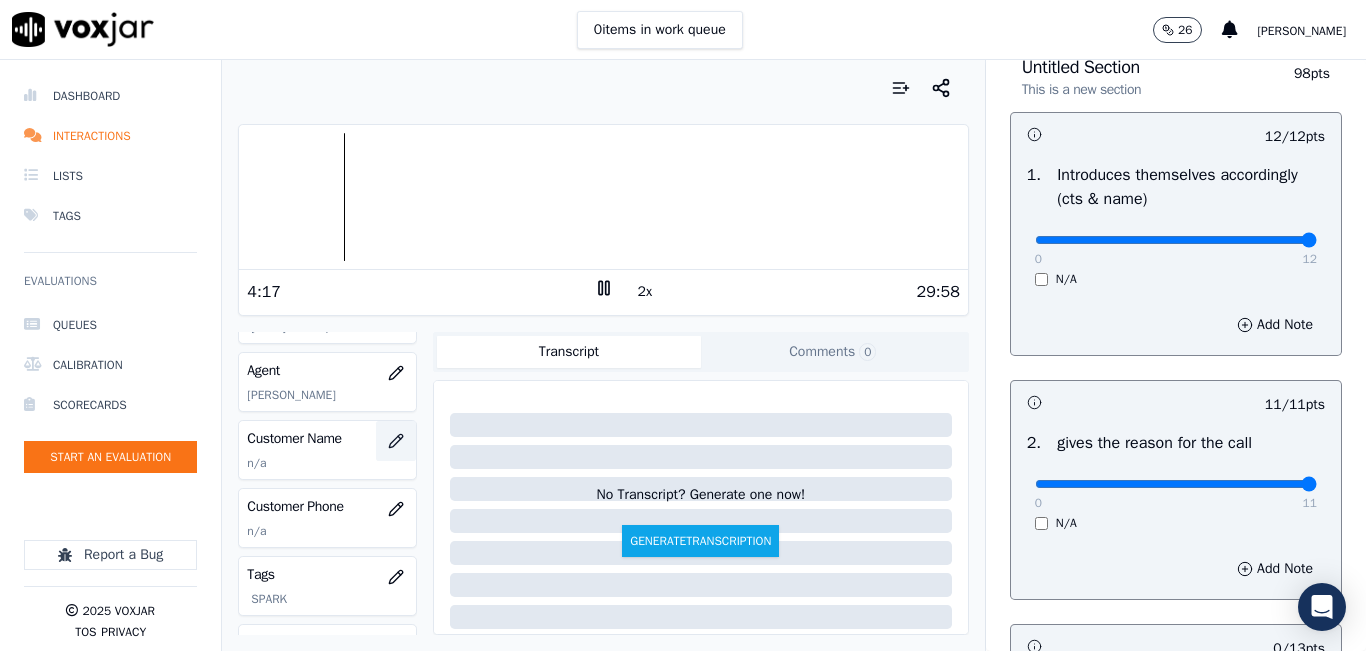 click at bounding box center [396, 441] 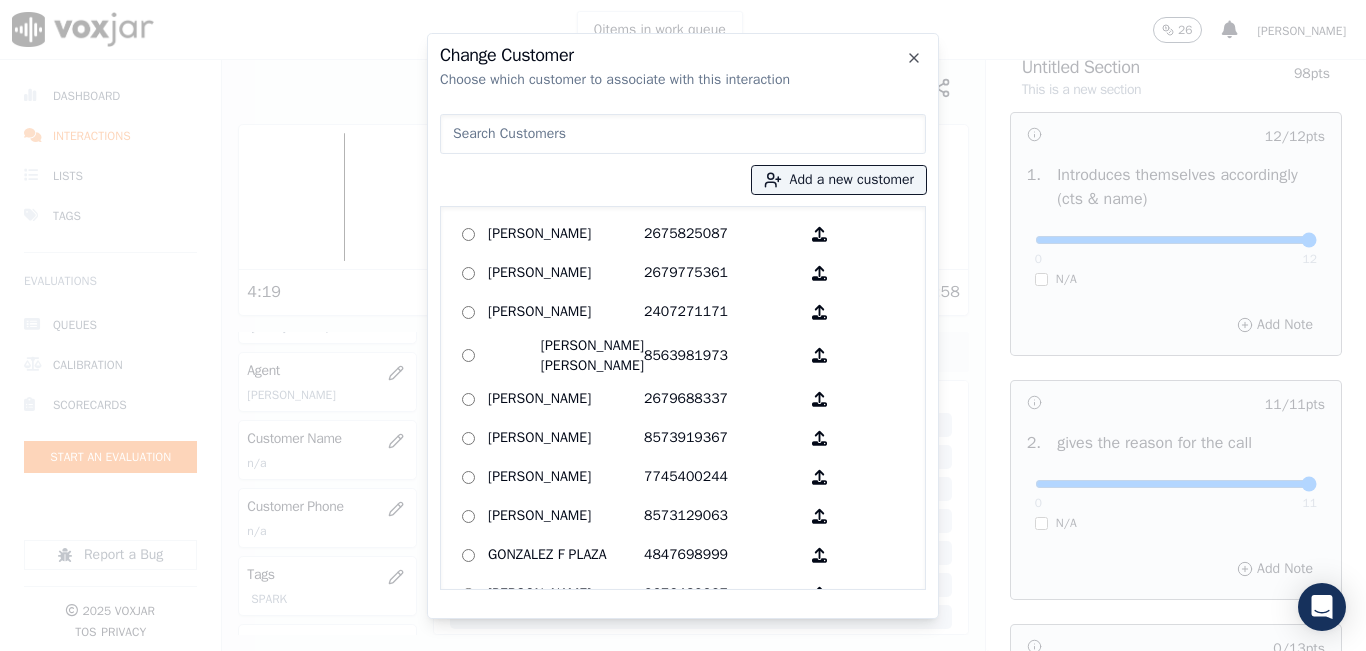 click at bounding box center [683, 134] 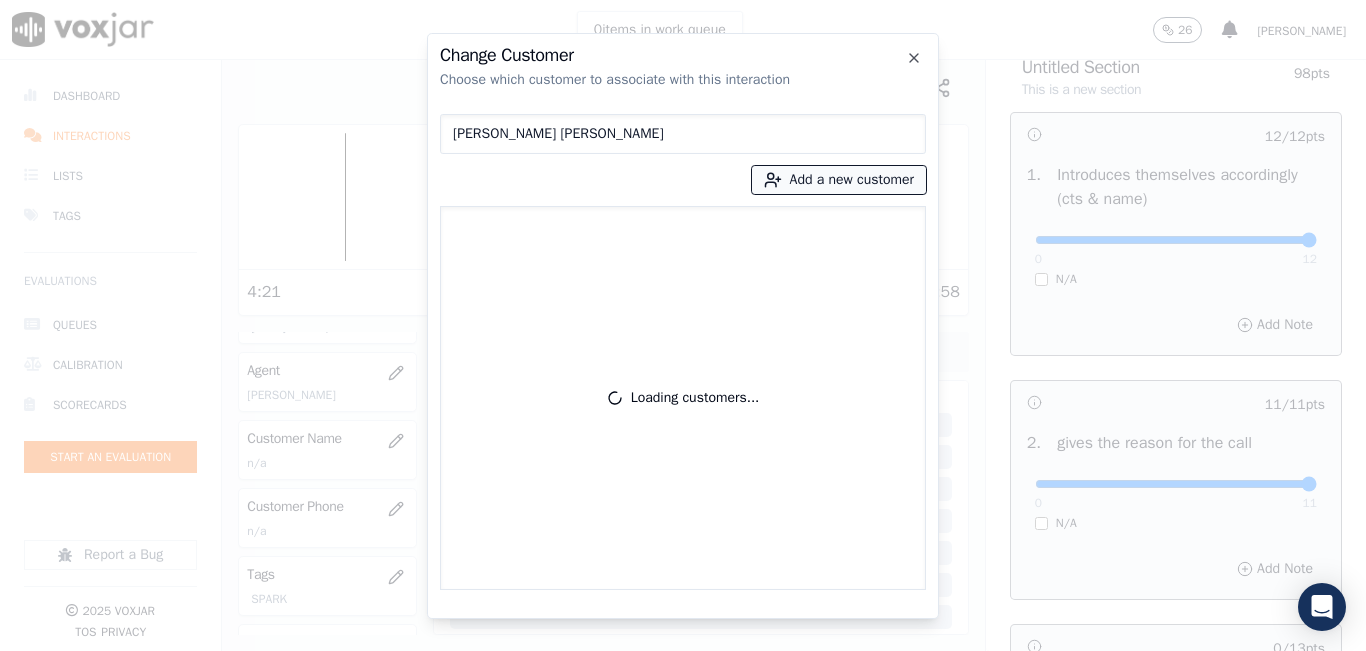 type on "NERY MABEL MORALES ERAZO" 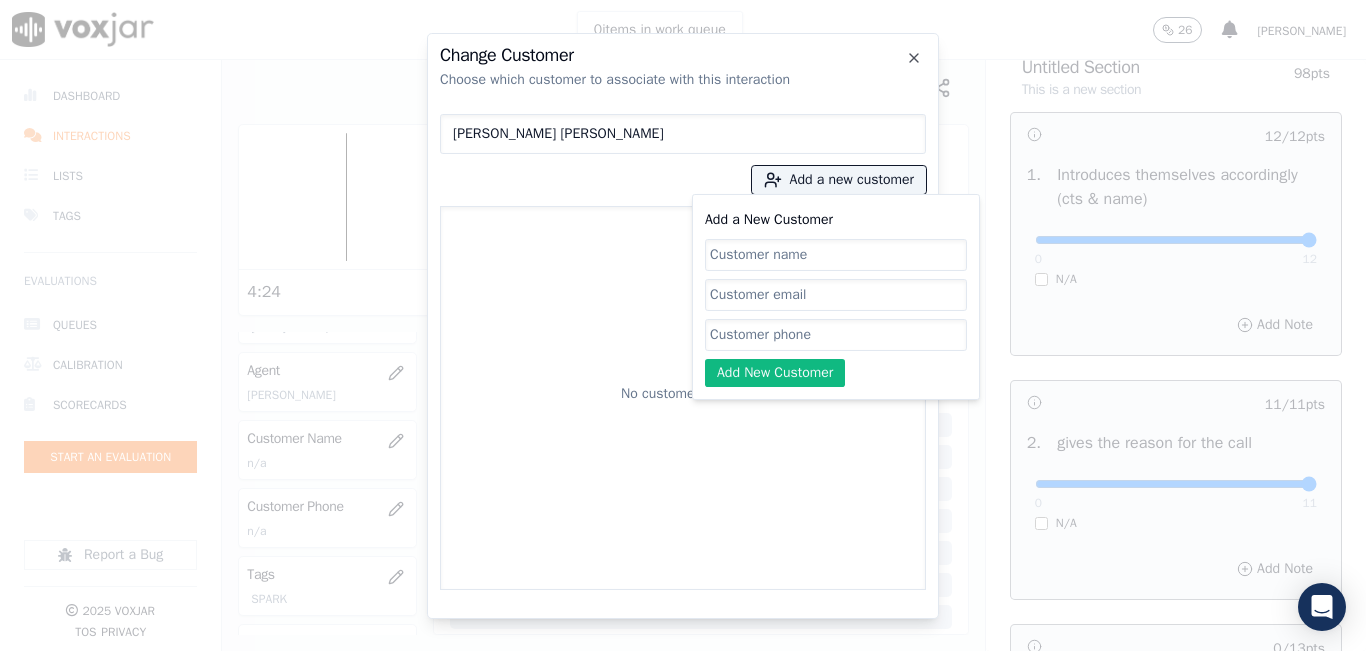 click on "Add a New Customer" 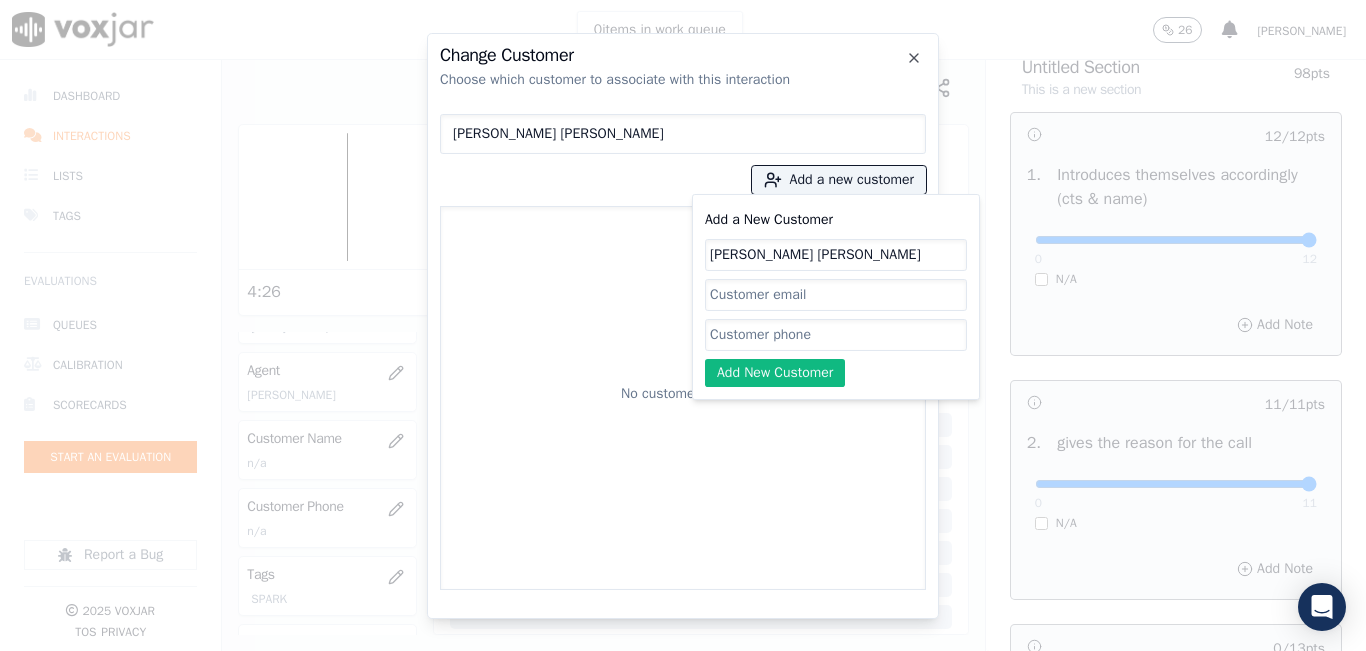 type on "NERY MABEL MORALES ERAZO" 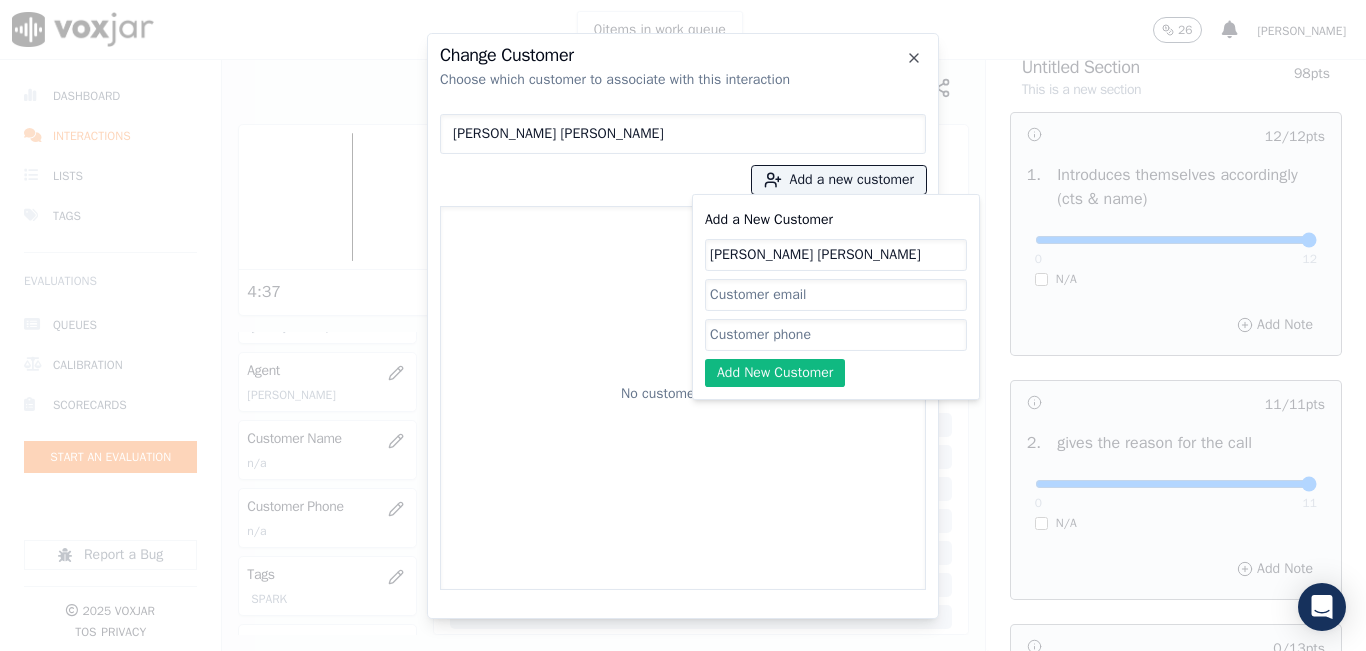 click on "Add a New Customer" 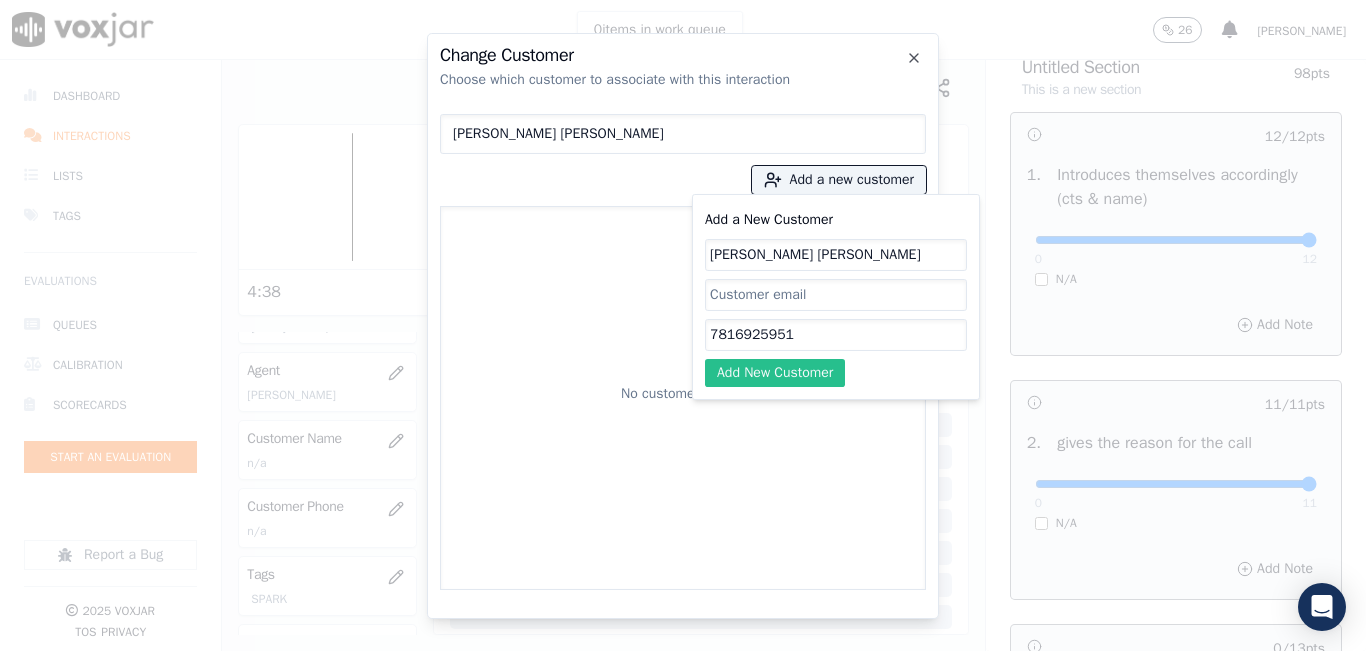 type on "7816925951" 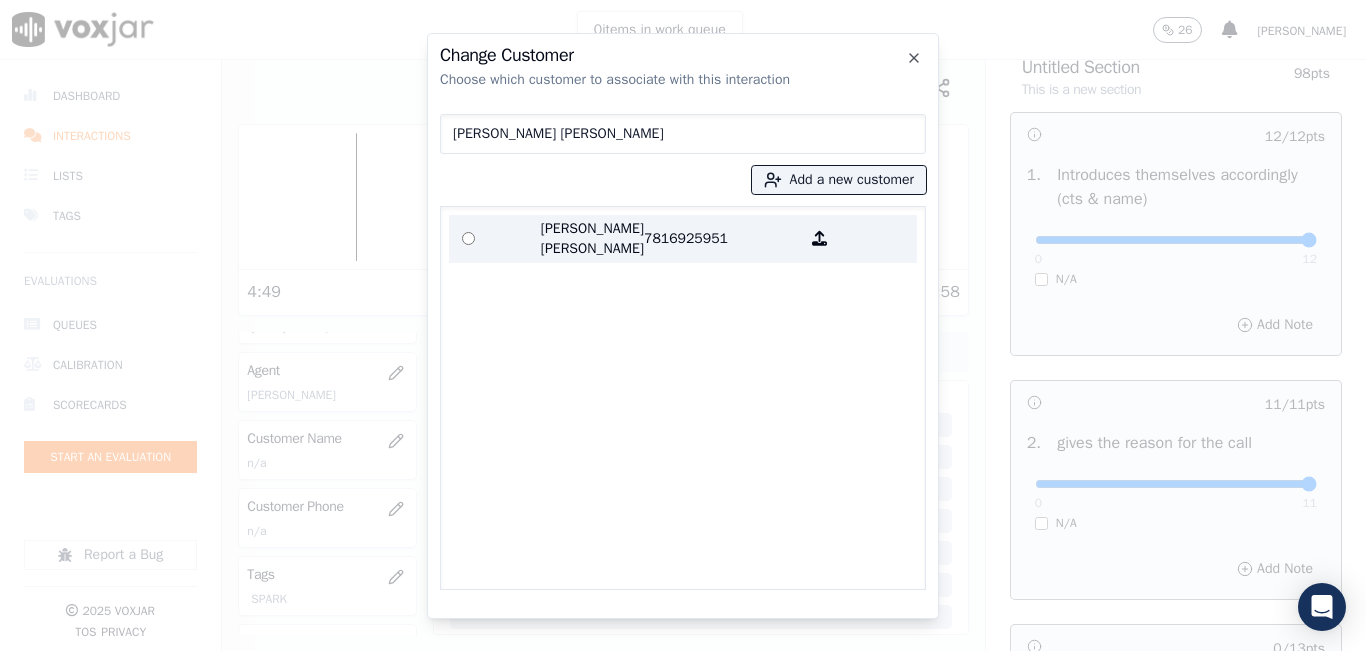 click on "NERY MABEL MORALES ERAZO" at bounding box center (566, 239) 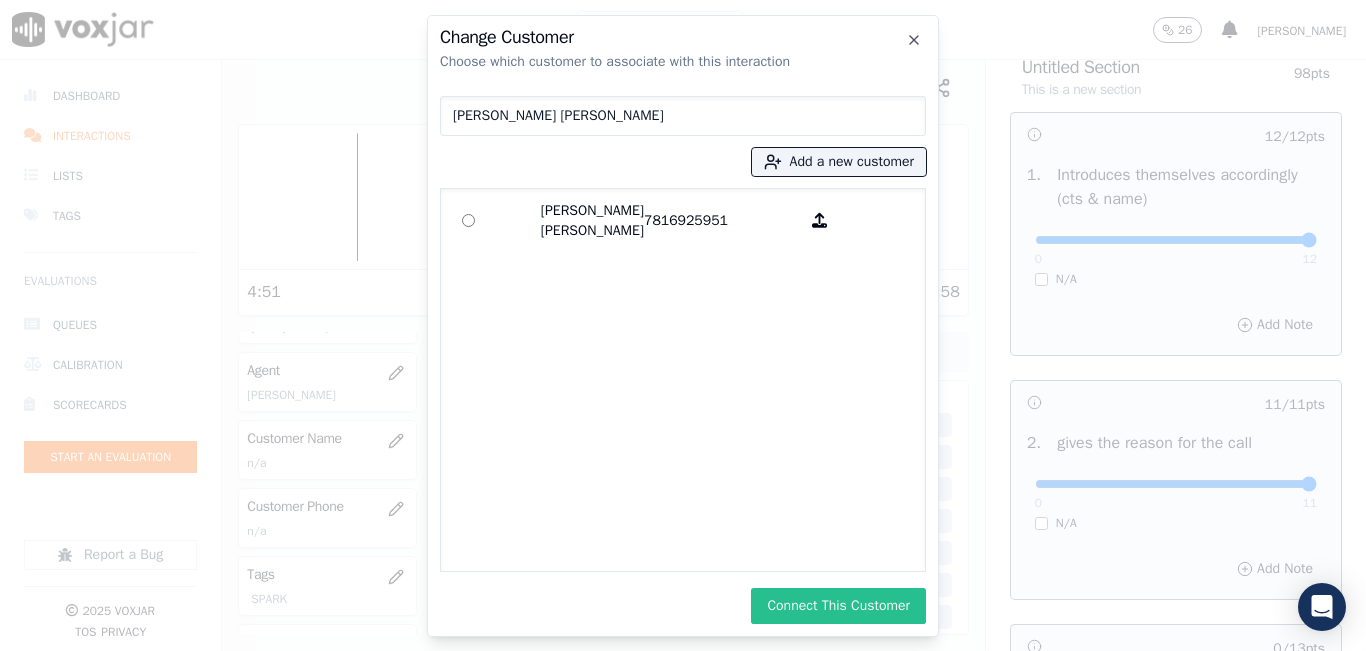 click on "Connect This Customer" at bounding box center (838, 606) 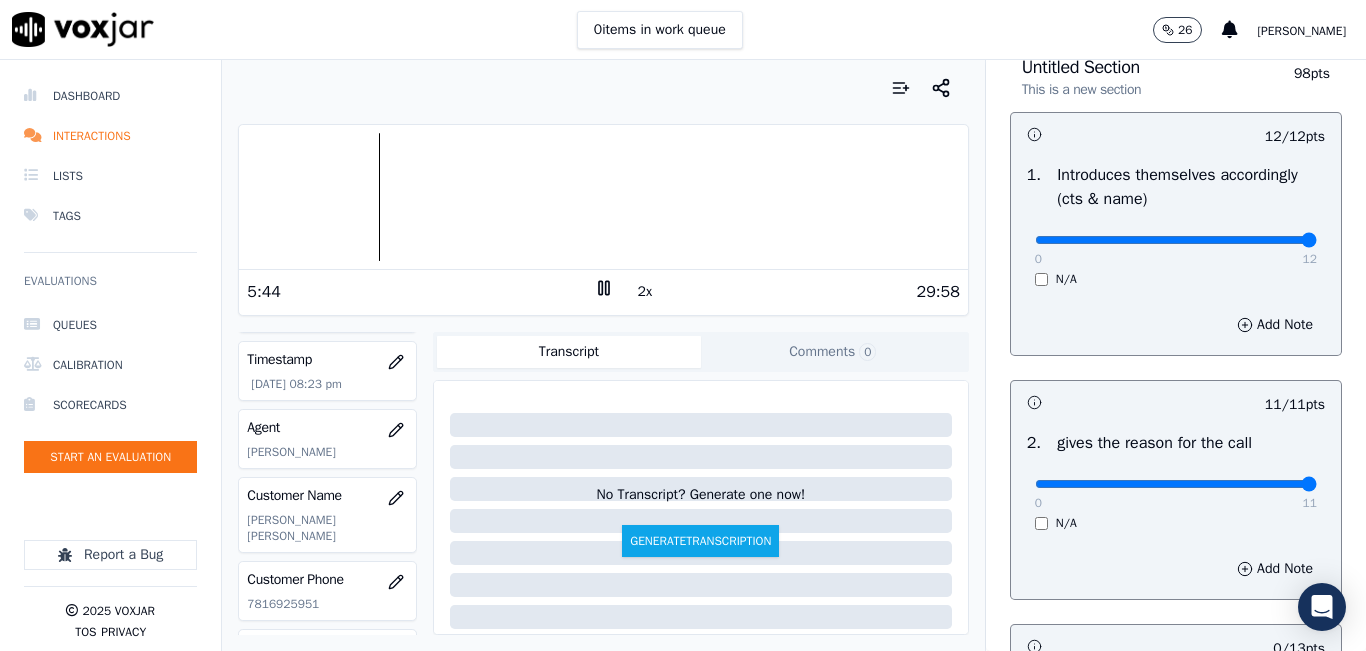 scroll, scrollTop: 394, scrollLeft: 0, axis: vertical 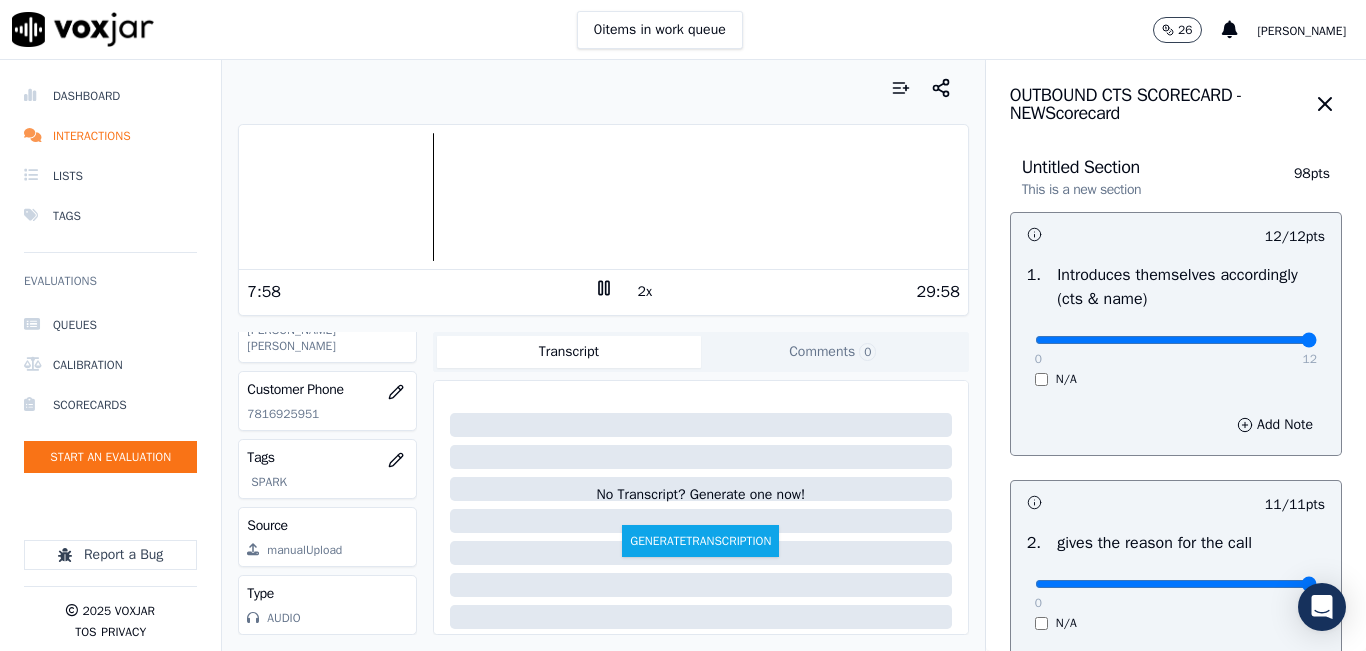 click at bounding box center [603, 197] 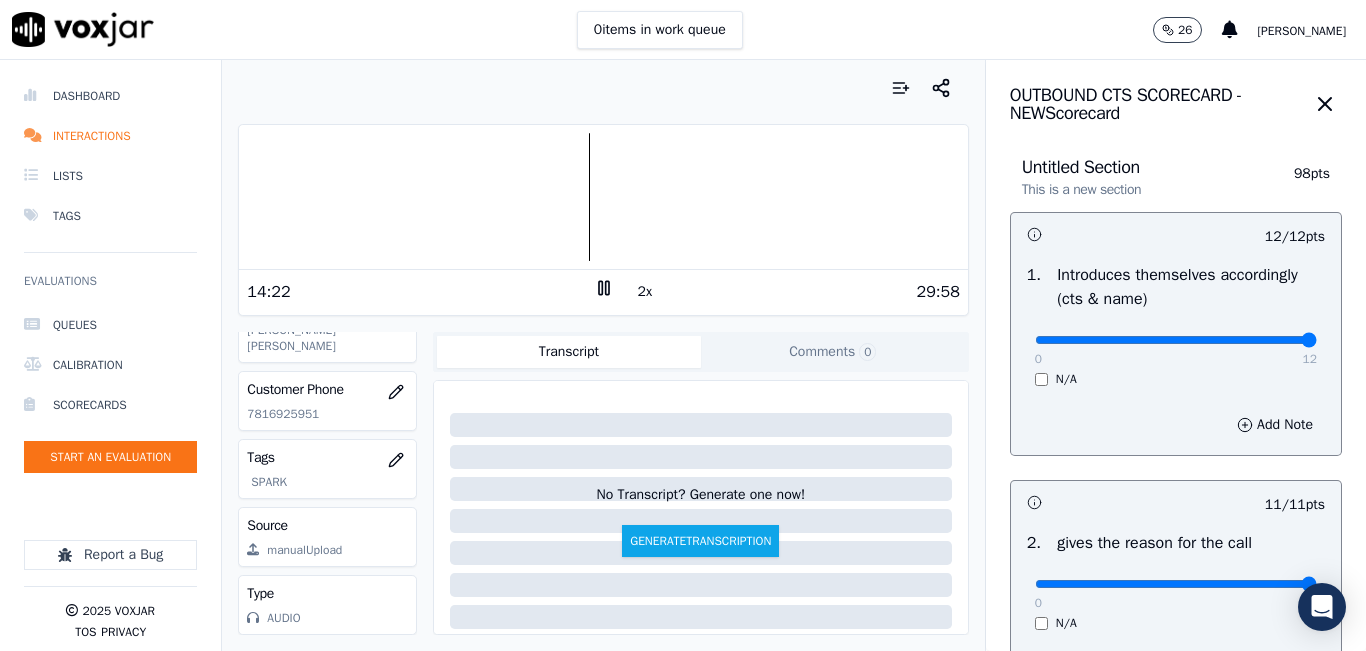click at bounding box center [603, 197] 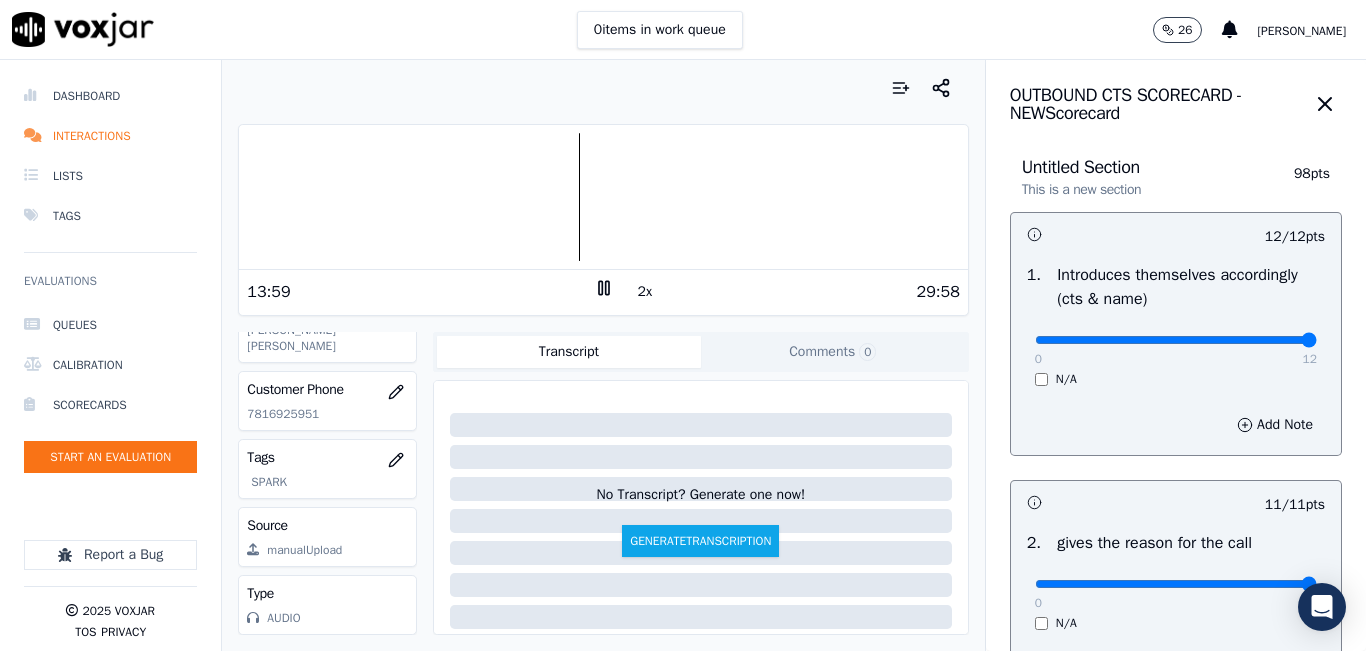 click at bounding box center (603, 197) 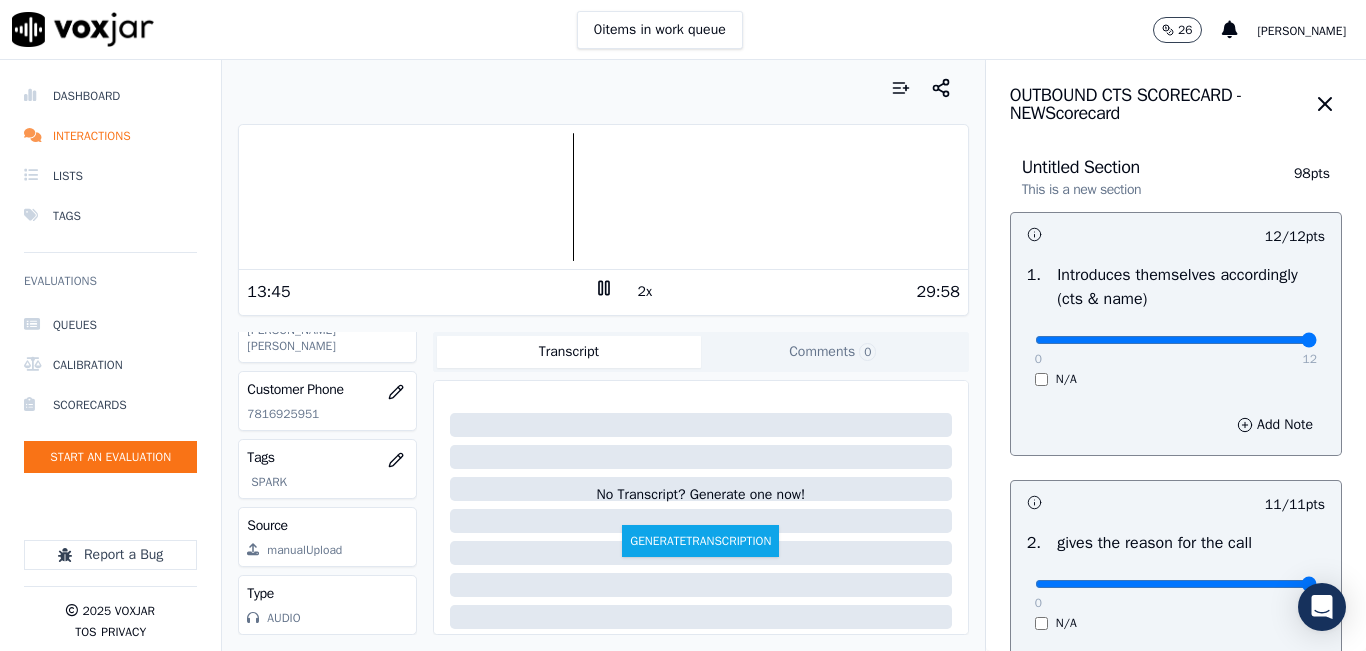 click at bounding box center (603, 197) 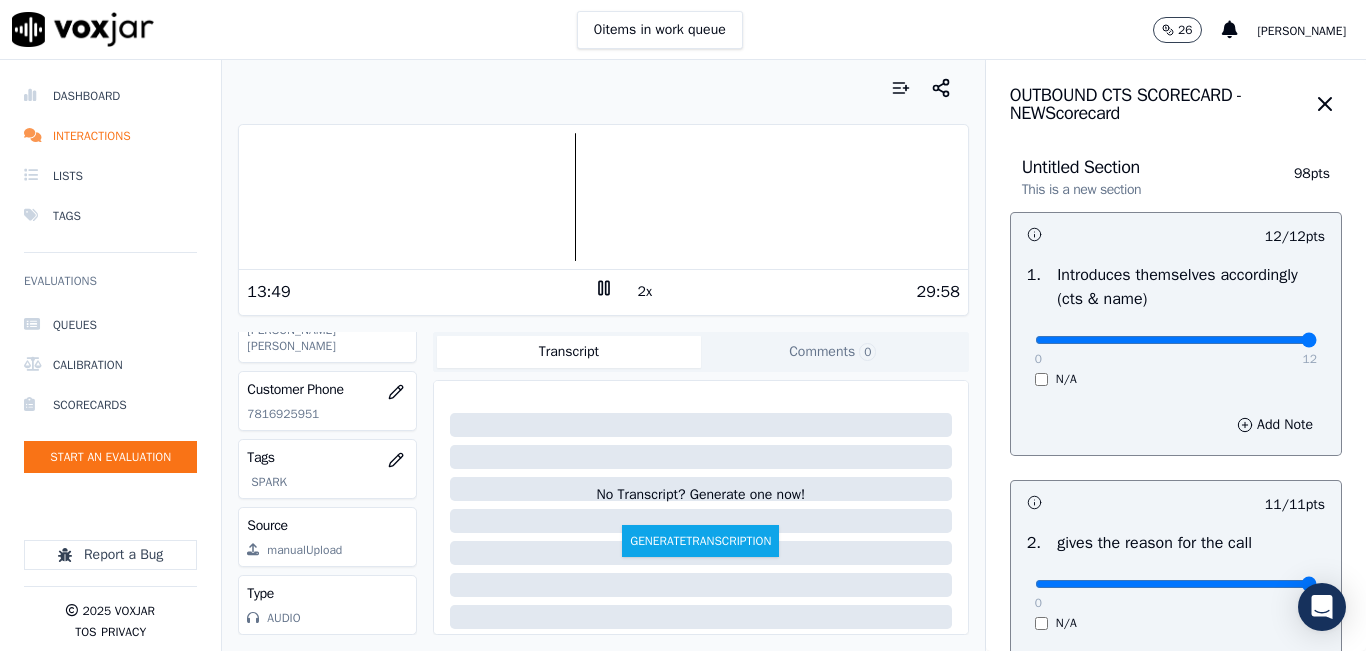 click at bounding box center [603, 197] 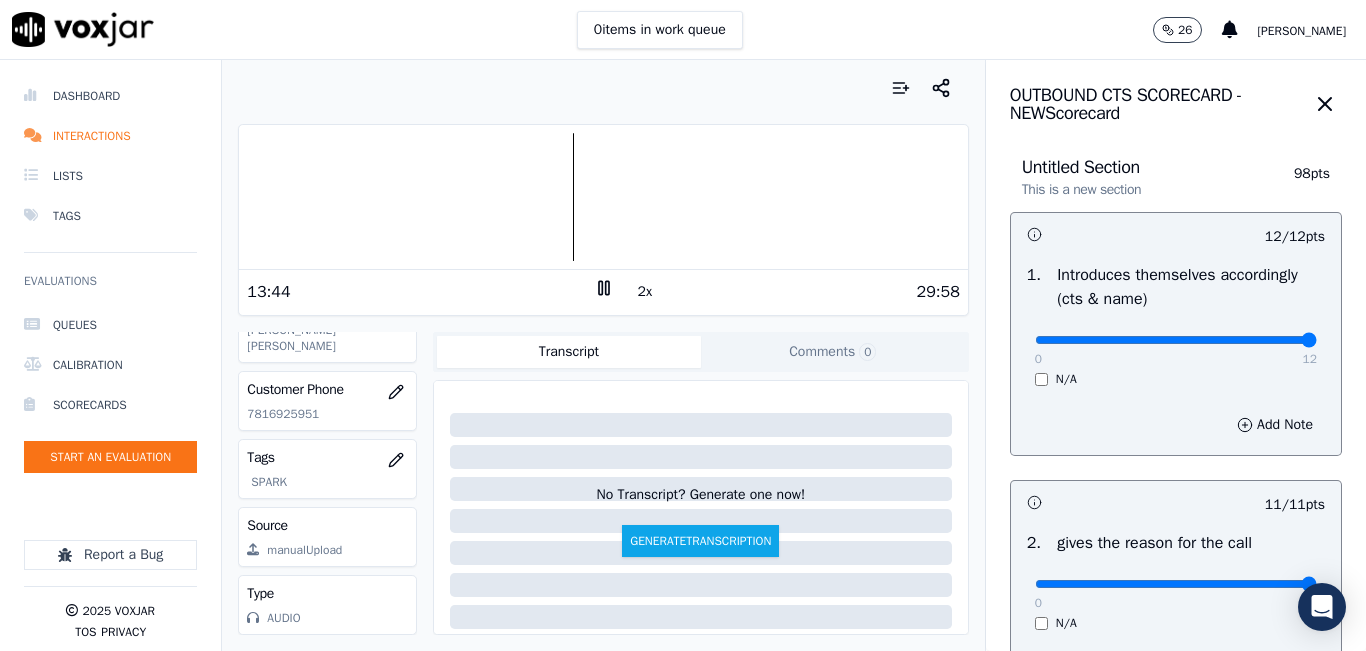 click 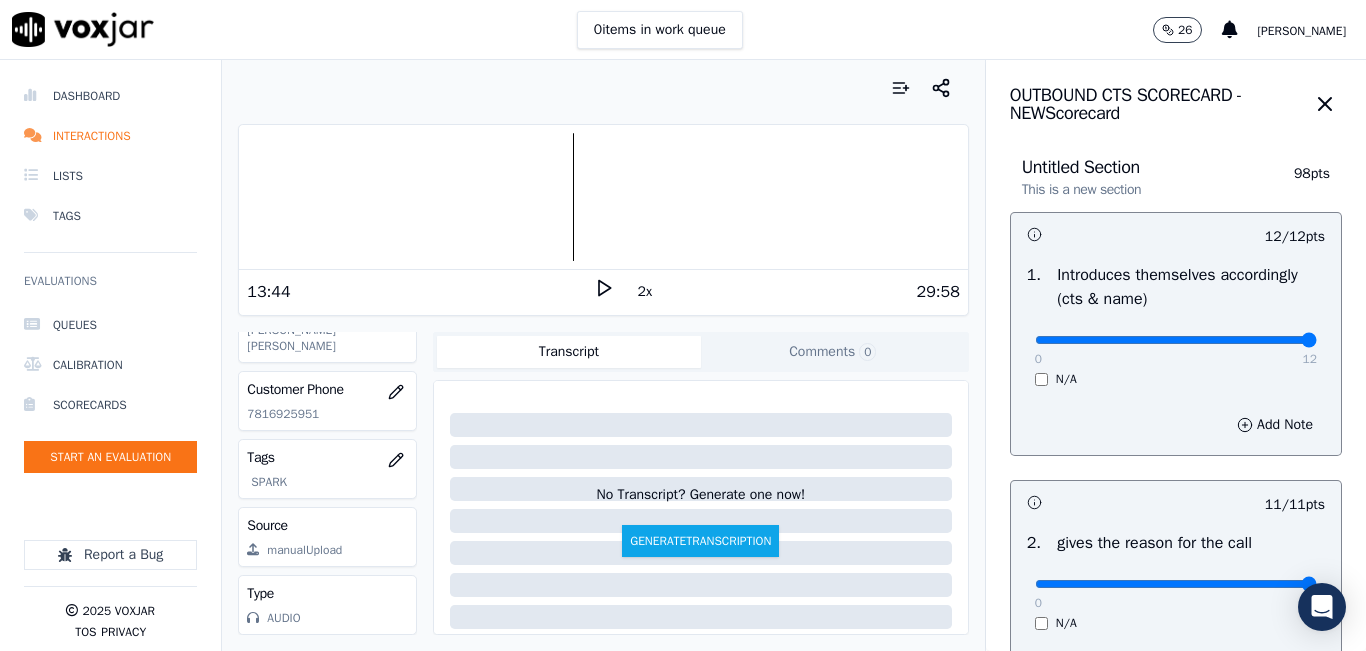 click 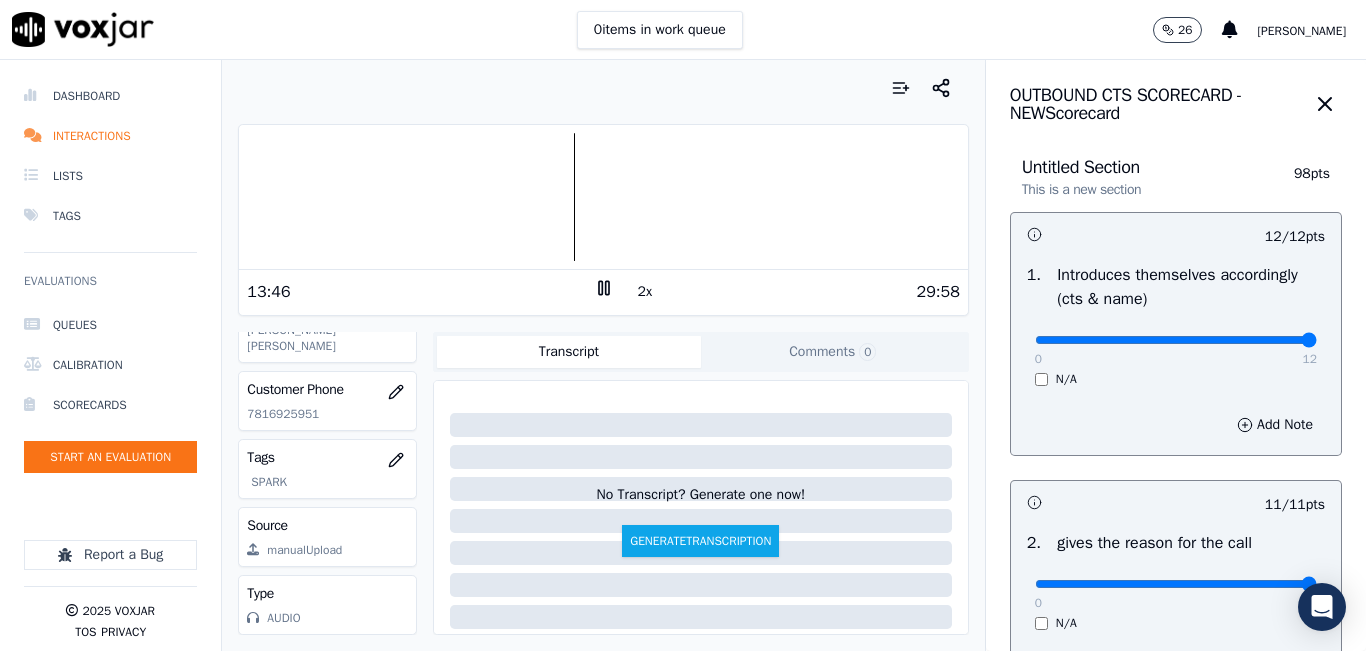 click at bounding box center (603, 197) 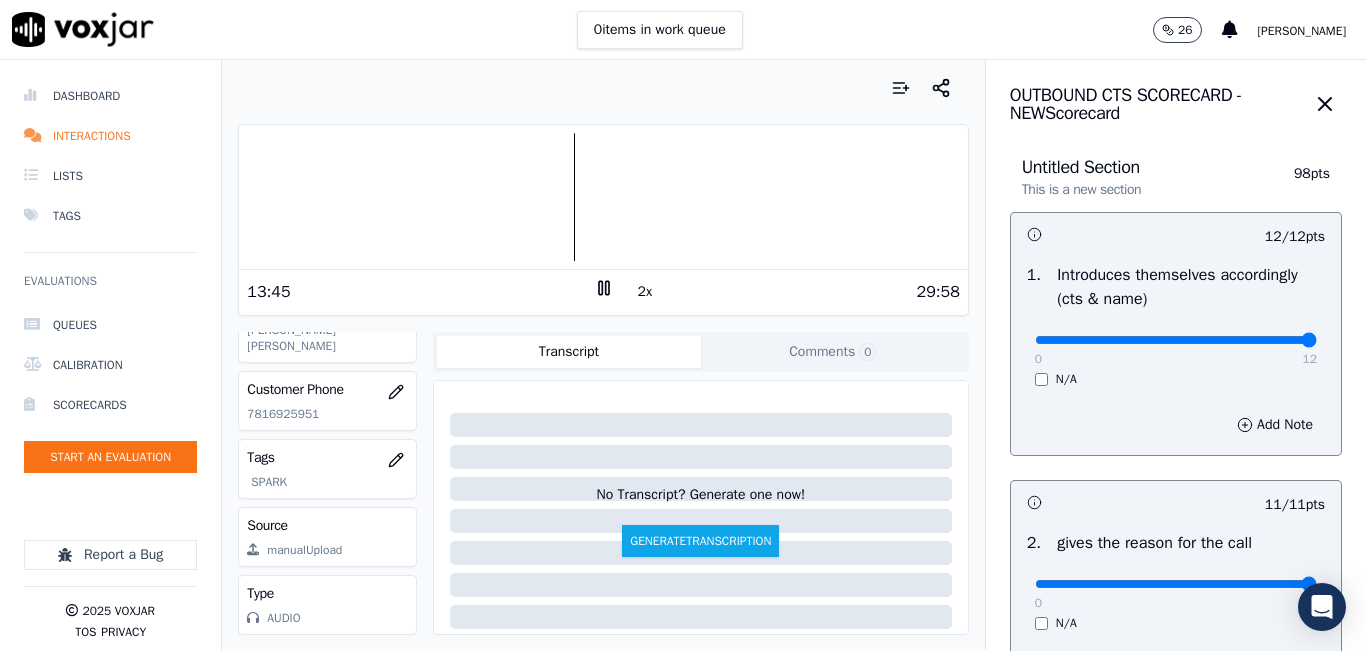 click at bounding box center [603, 197] 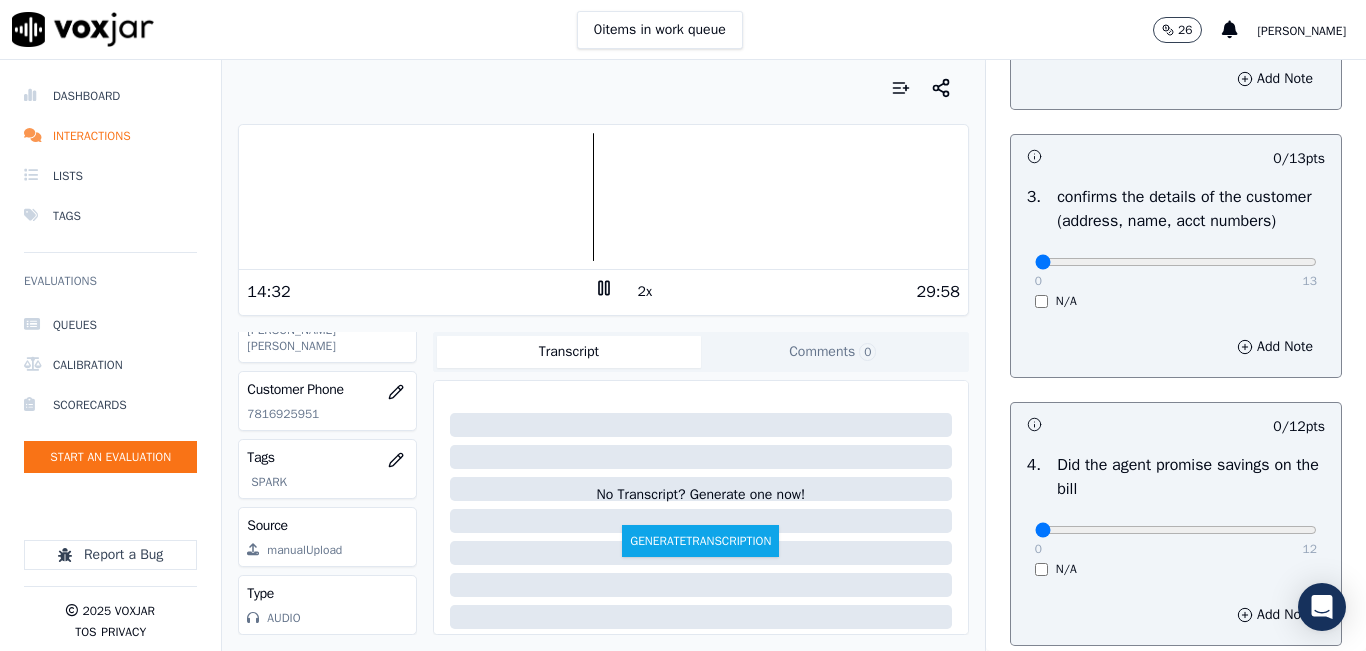 scroll, scrollTop: 600, scrollLeft: 0, axis: vertical 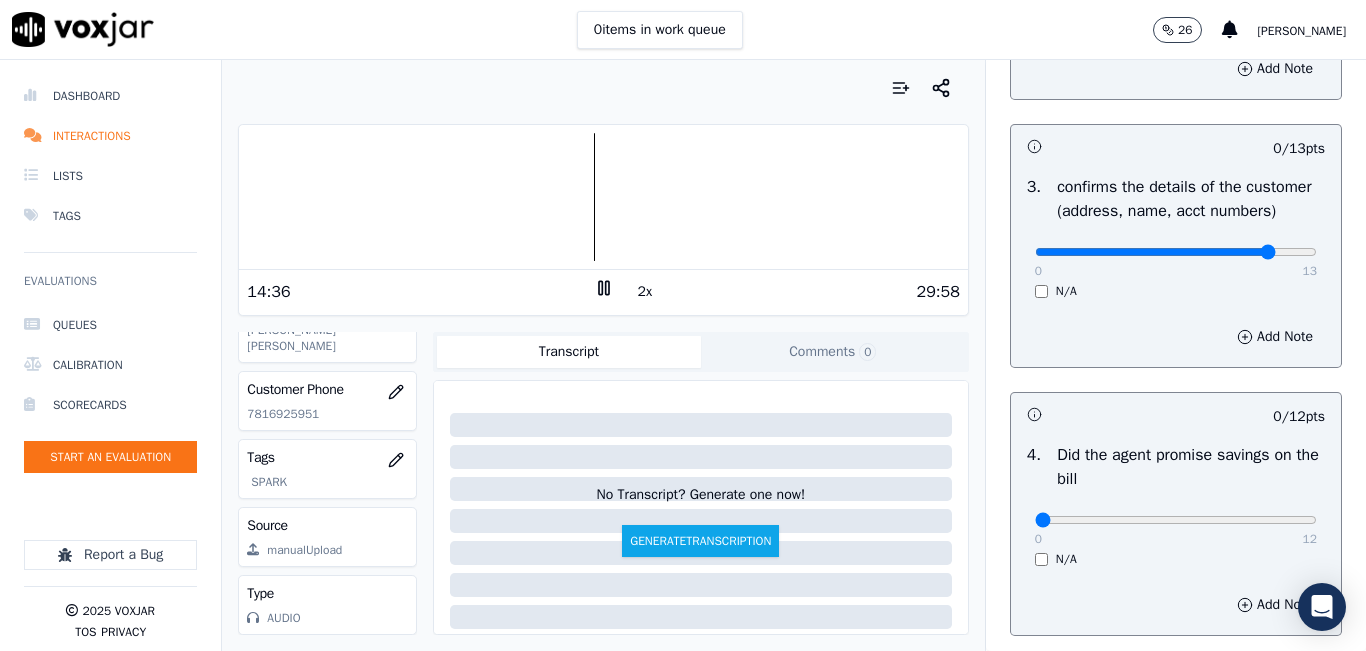 type on "11" 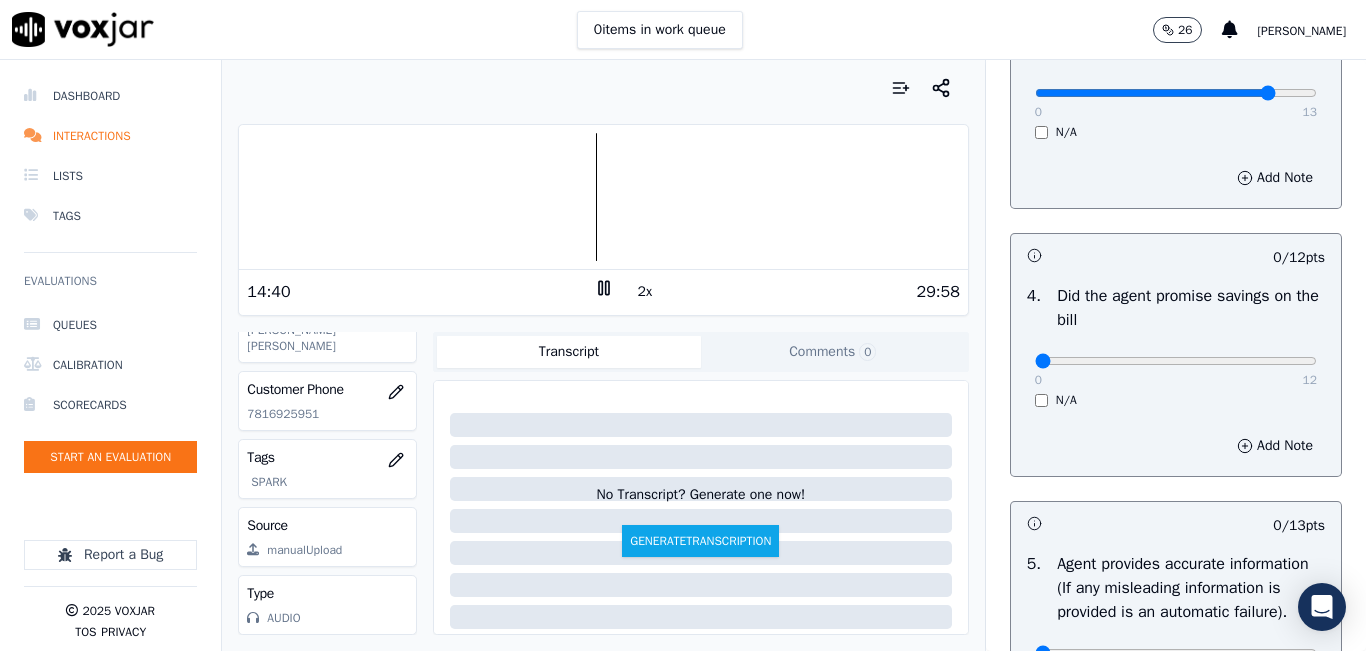 scroll, scrollTop: 800, scrollLeft: 0, axis: vertical 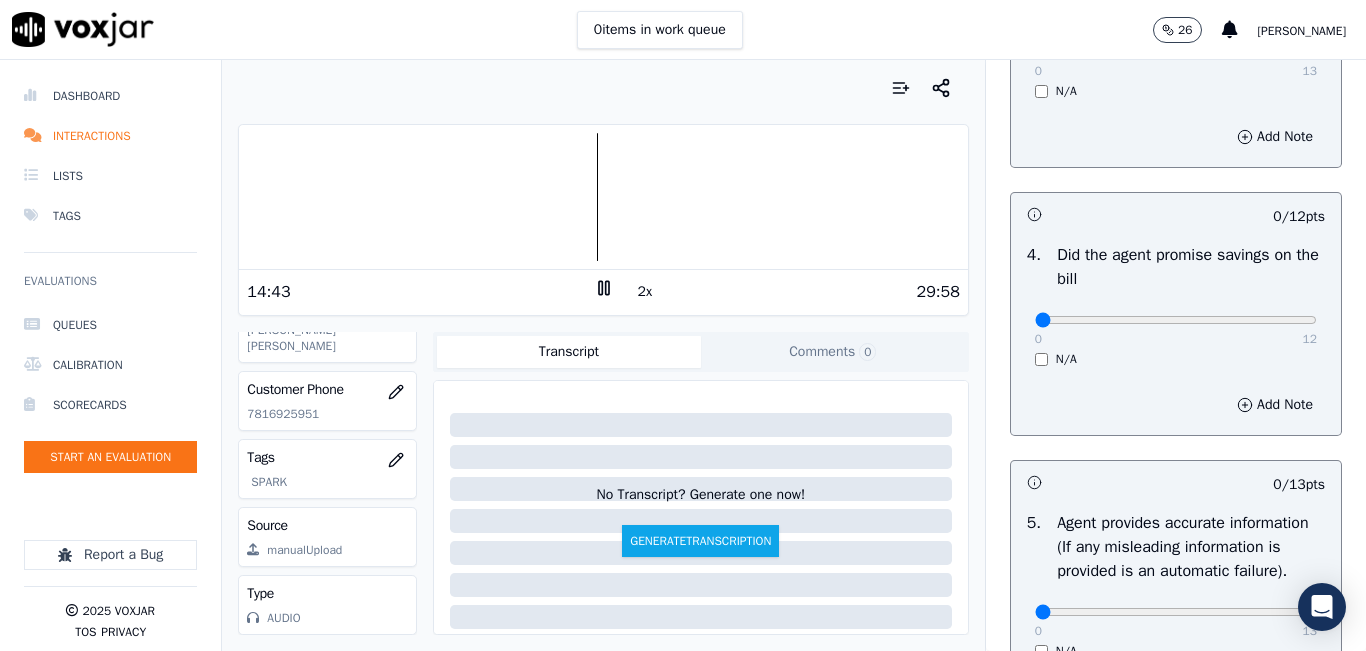 drag, startPoint x: 1200, startPoint y: 352, endPoint x: 954, endPoint y: 371, distance: 246.73265 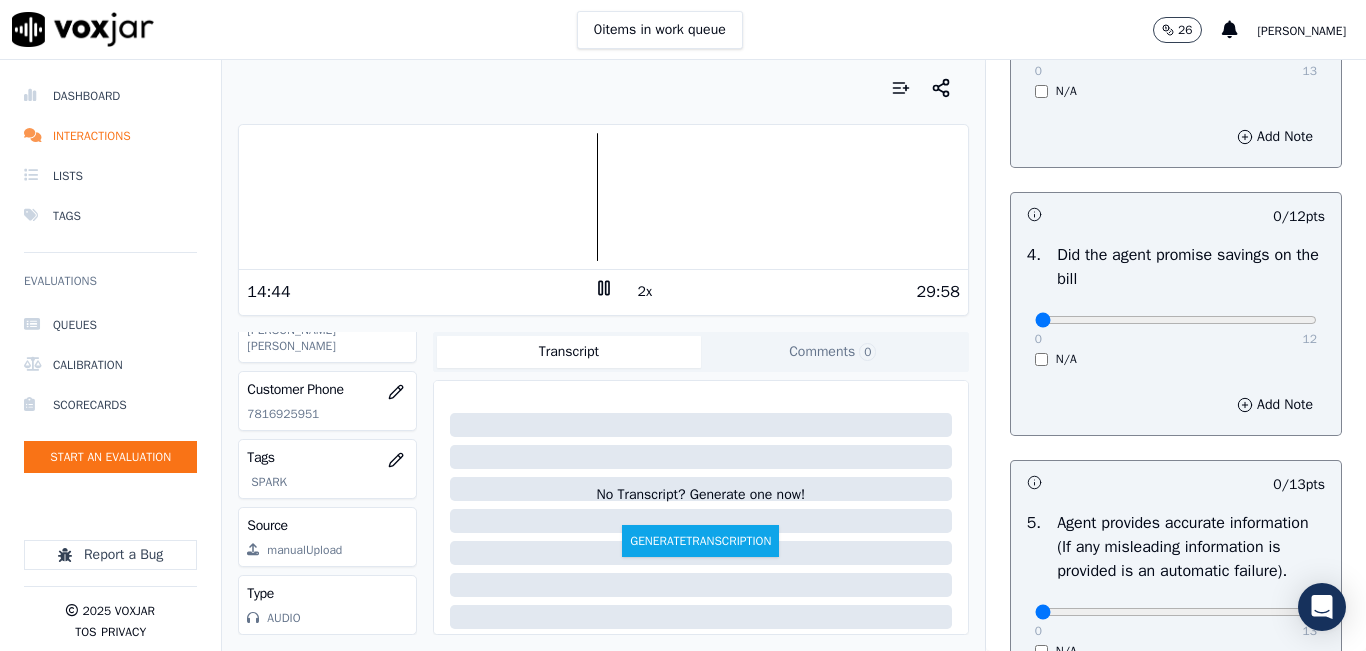 click on "N/A" at bounding box center (1066, 359) 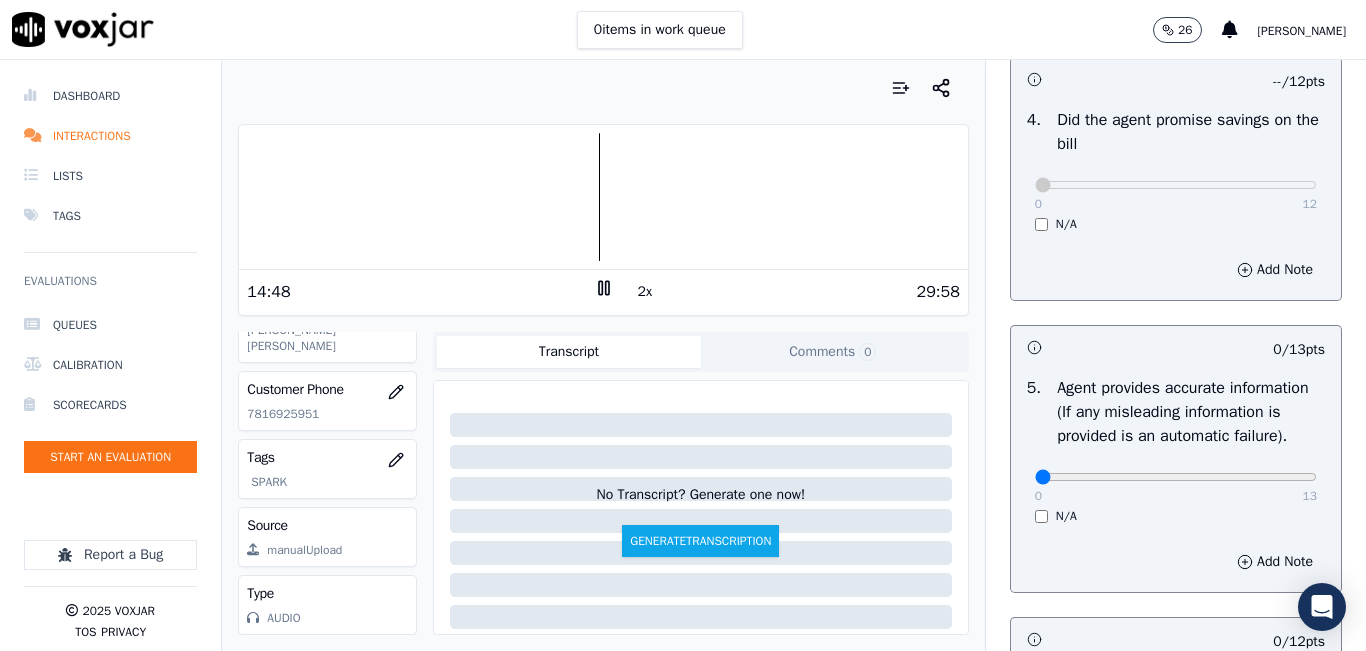 scroll, scrollTop: 900, scrollLeft: 0, axis: vertical 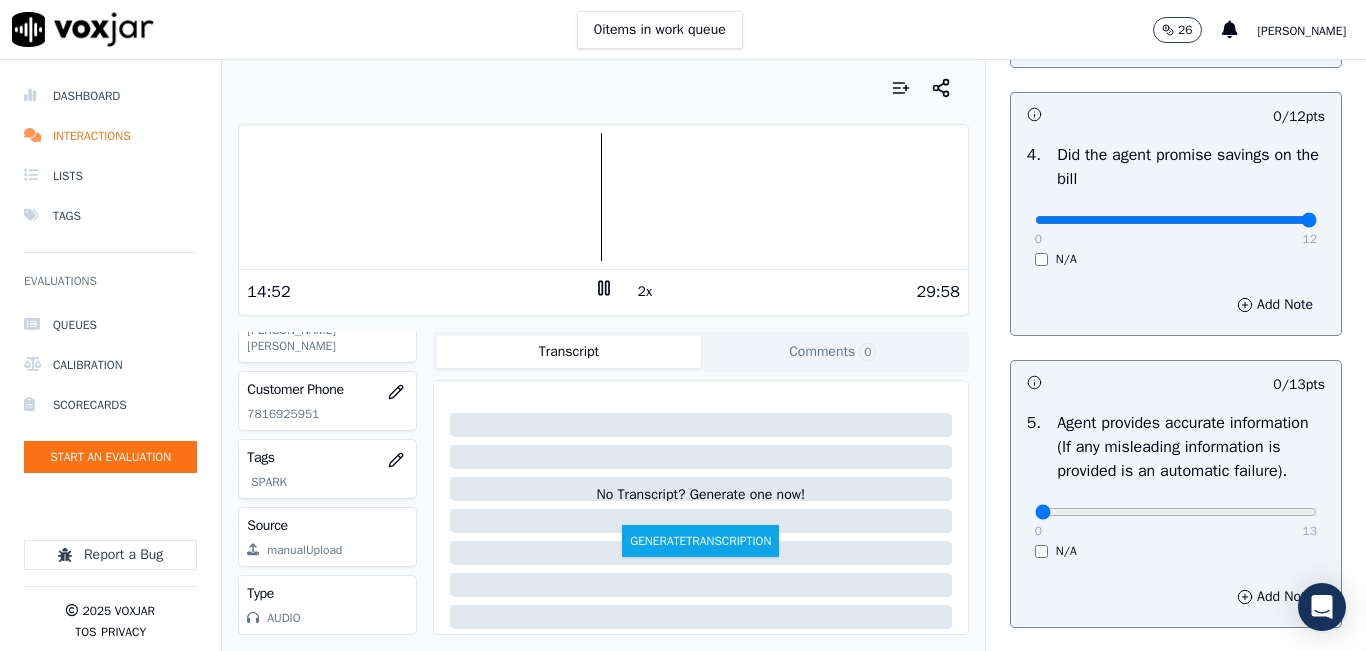 drag, startPoint x: 1033, startPoint y: 244, endPoint x: 1302, endPoint y: 230, distance: 269.36407 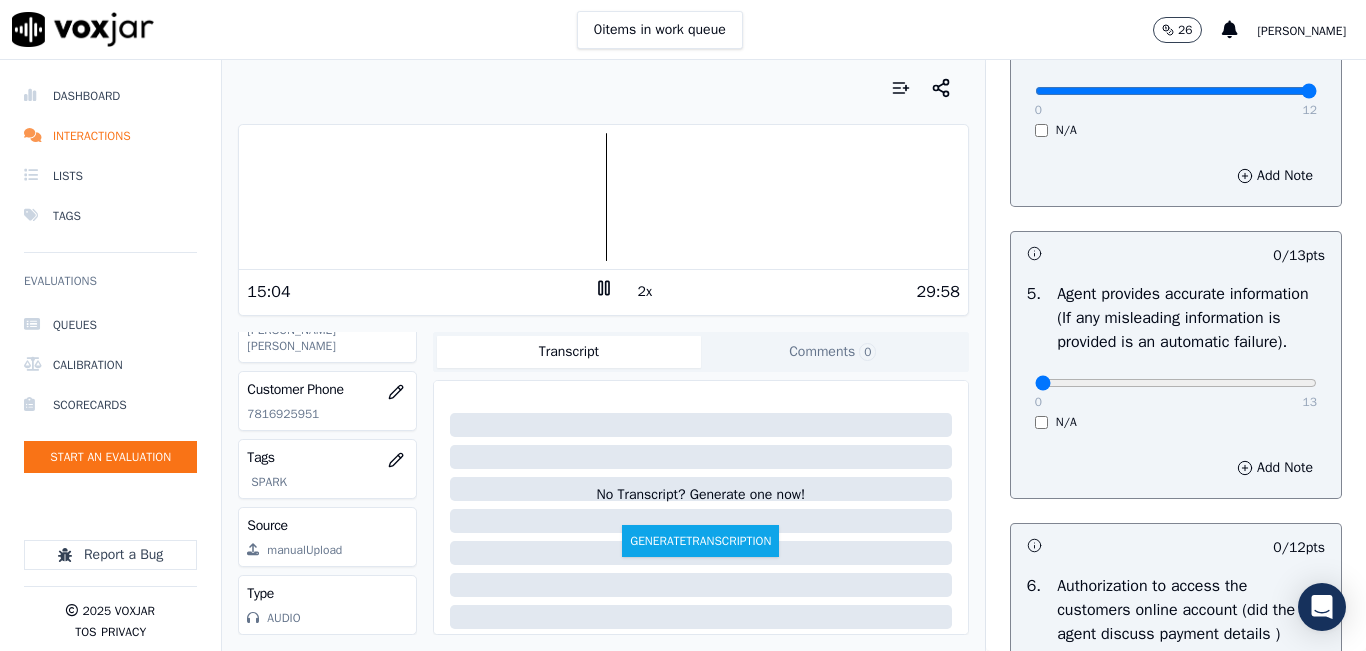 scroll, scrollTop: 1100, scrollLeft: 0, axis: vertical 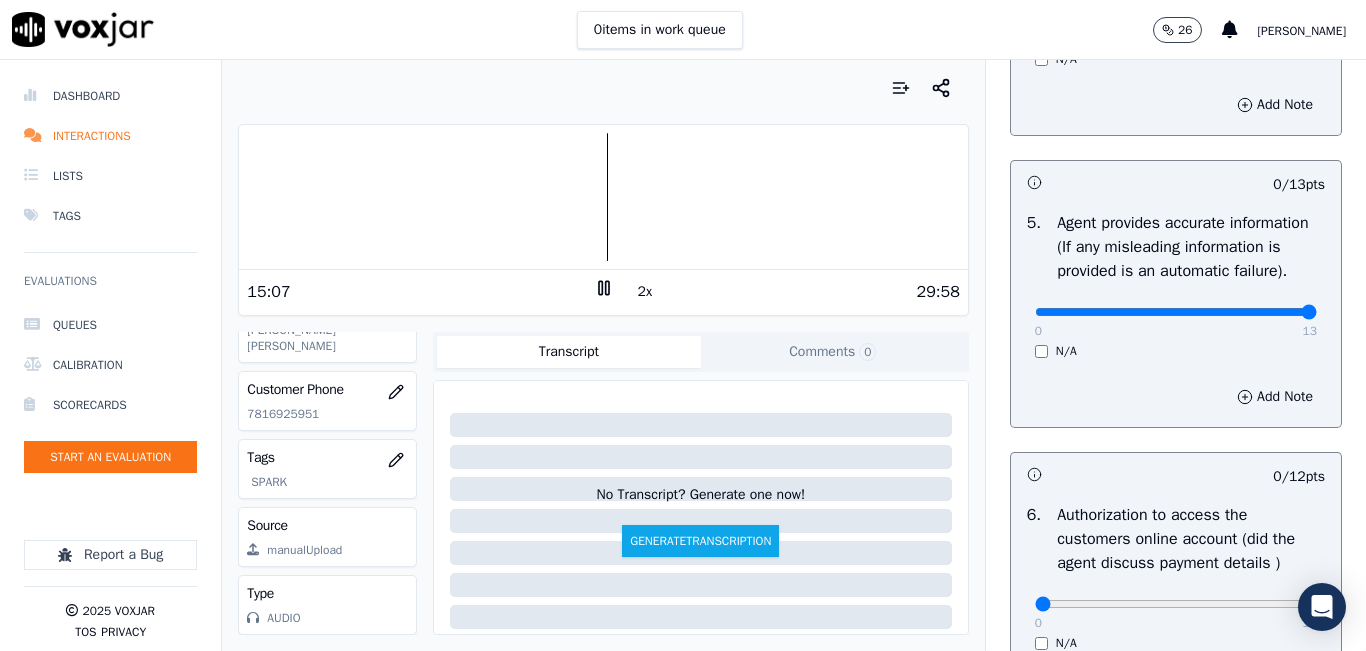 drag, startPoint x: 1210, startPoint y: 362, endPoint x: 1328, endPoint y: 360, distance: 118.016945 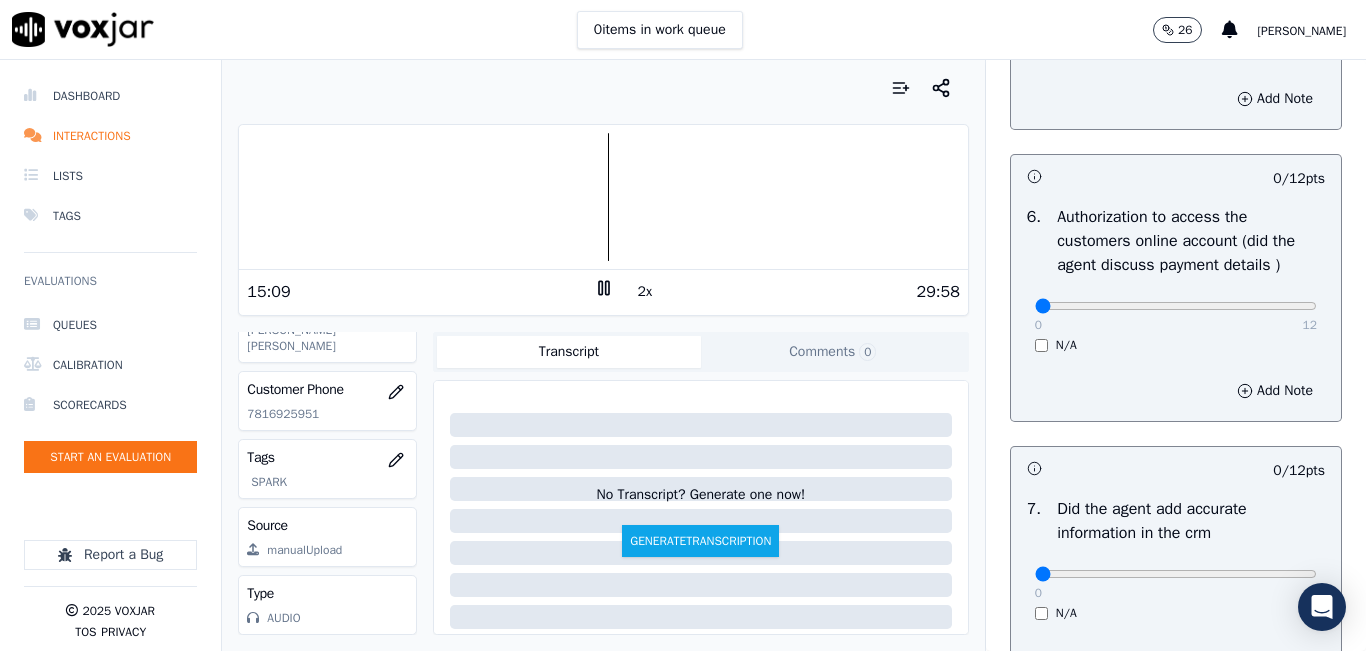 scroll, scrollTop: 1400, scrollLeft: 0, axis: vertical 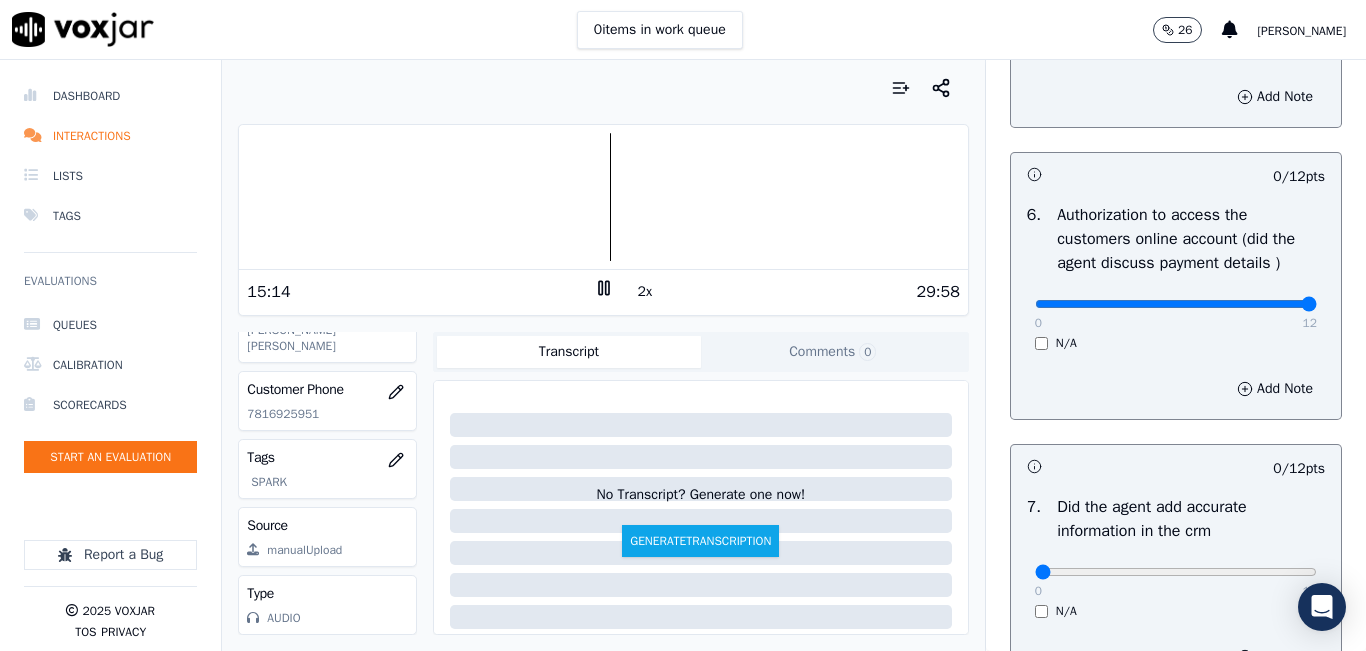 drag, startPoint x: 1225, startPoint y: 351, endPoint x: 1310, endPoint y: 357, distance: 85.2115 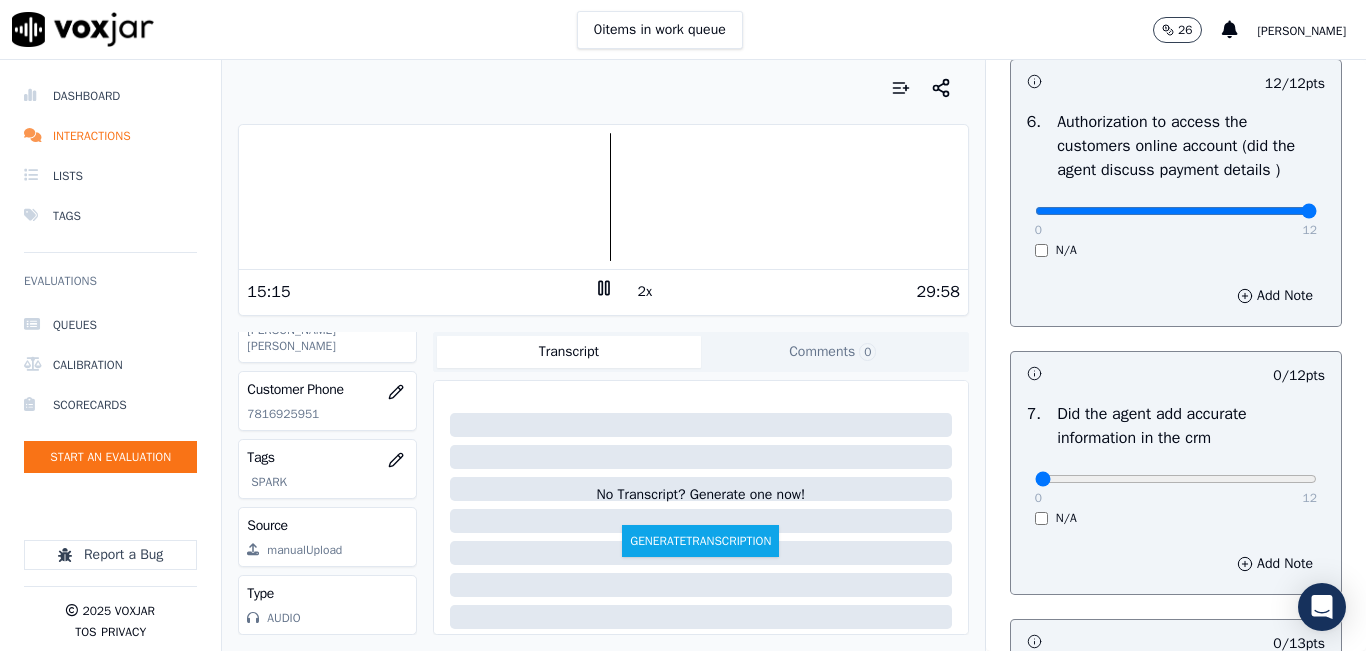 scroll, scrollTop: 1700, scrollLeft: 0, axis: vertical 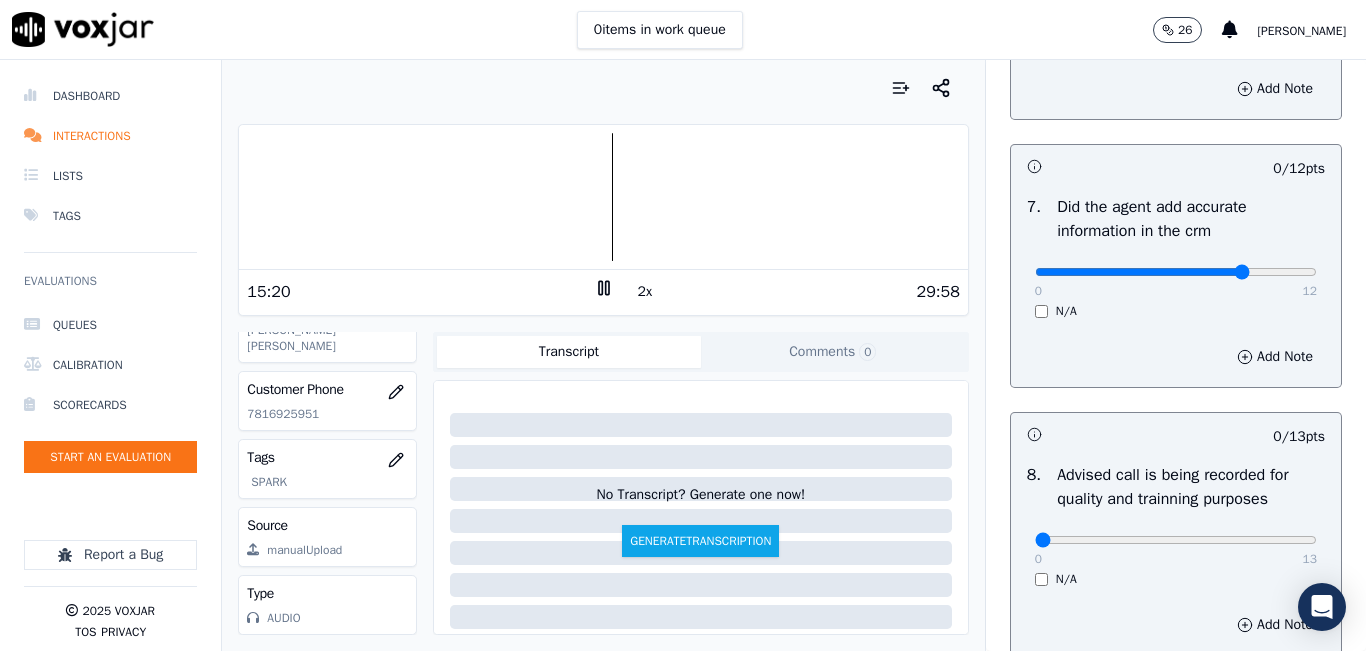 drag, startPoint x: 1186, startPoint y: 316, endPoint x: 1213, endPoint y: 325, distance: 28.460499 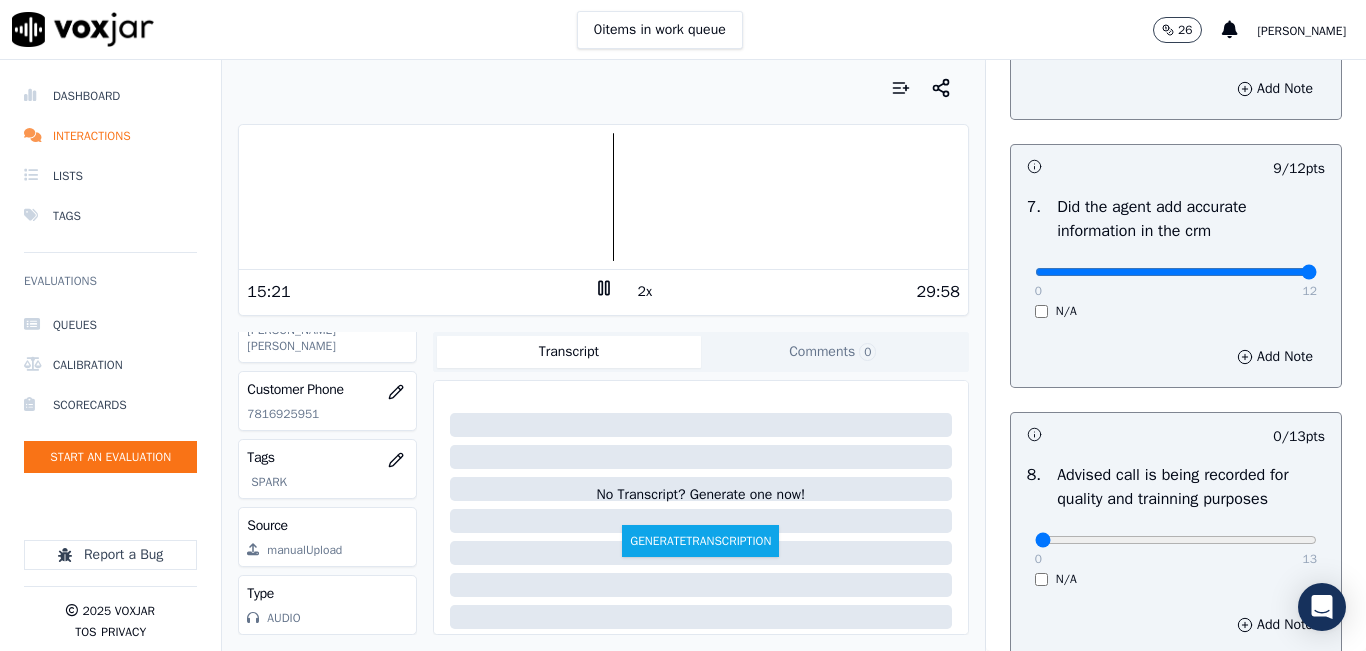 drag, startPoint x: 1289, startPoint y: 325, endPoint x: 1299, endPoint y: 323, distance: 10.198039 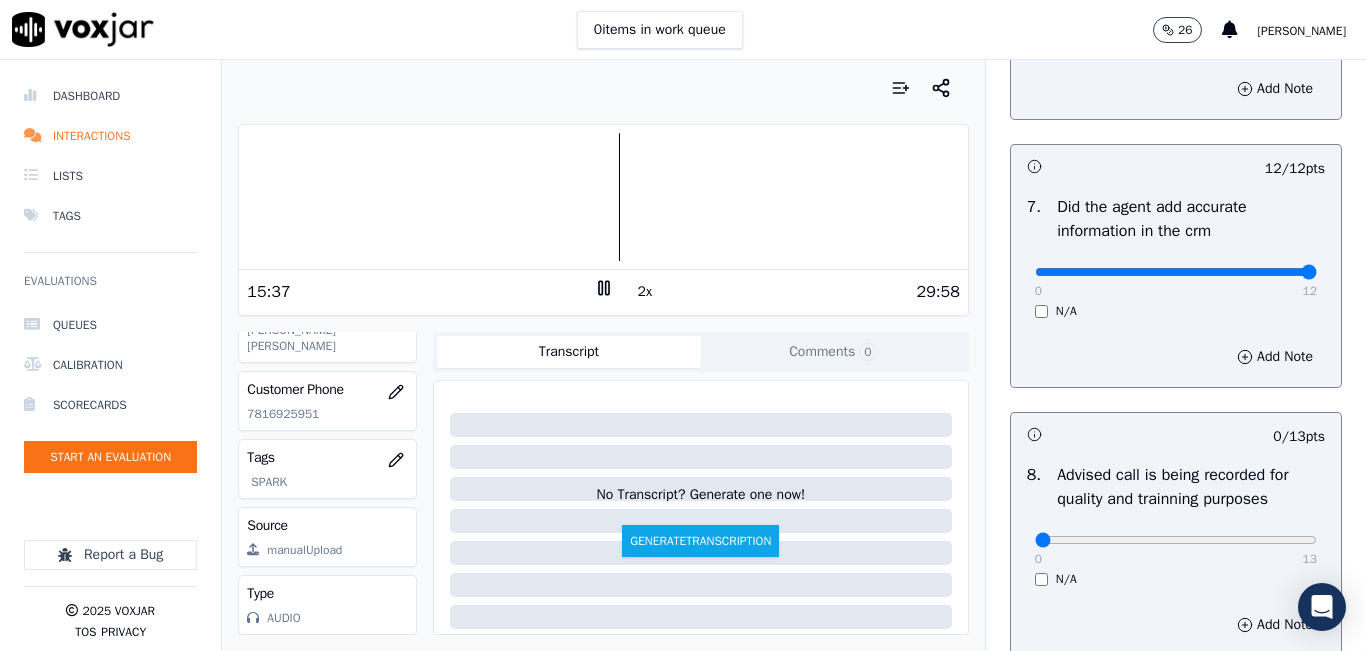 click at bounding box center (603, 197) 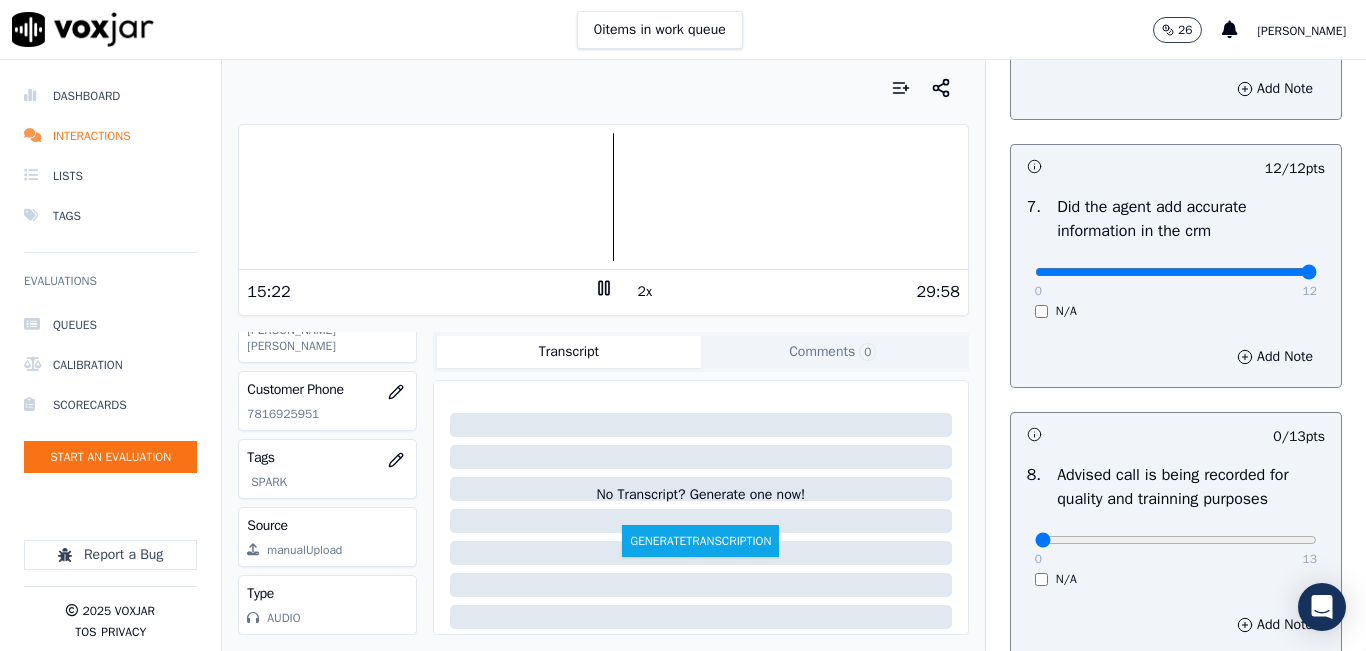 click at bounding box center (603, 197) 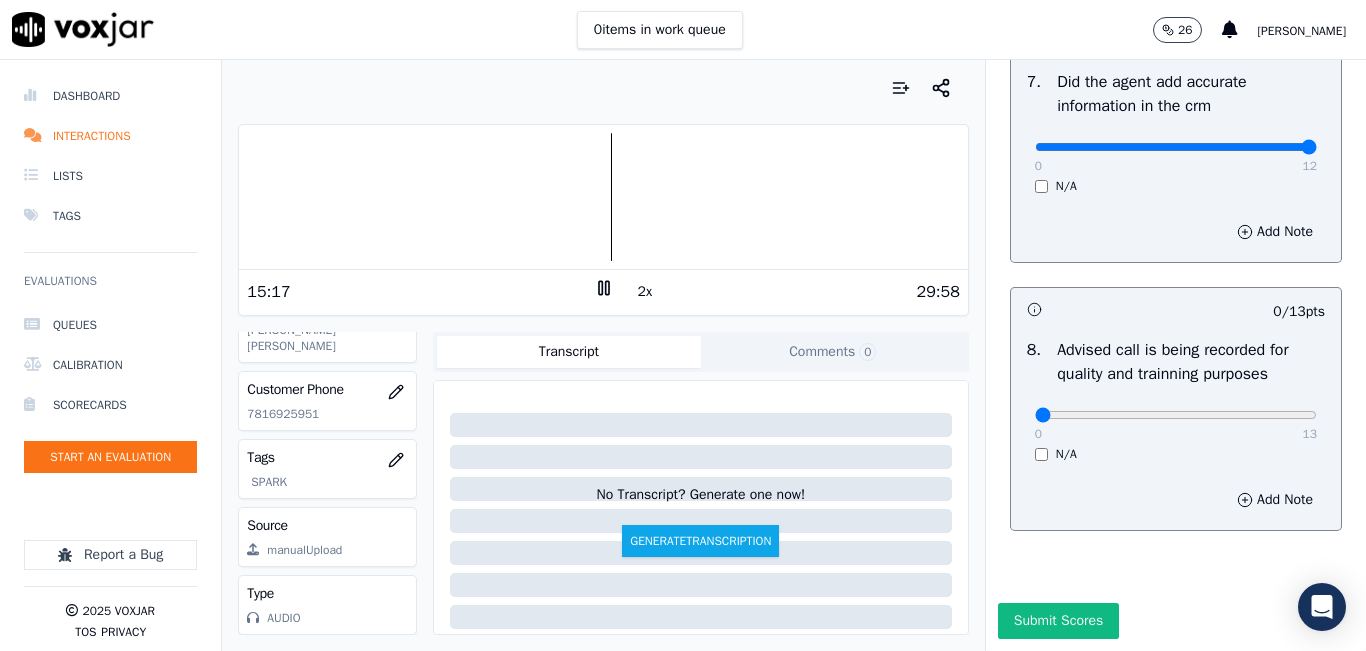 scroll, scrollTop: 1900, scrollLeft: 0, axis: vertical 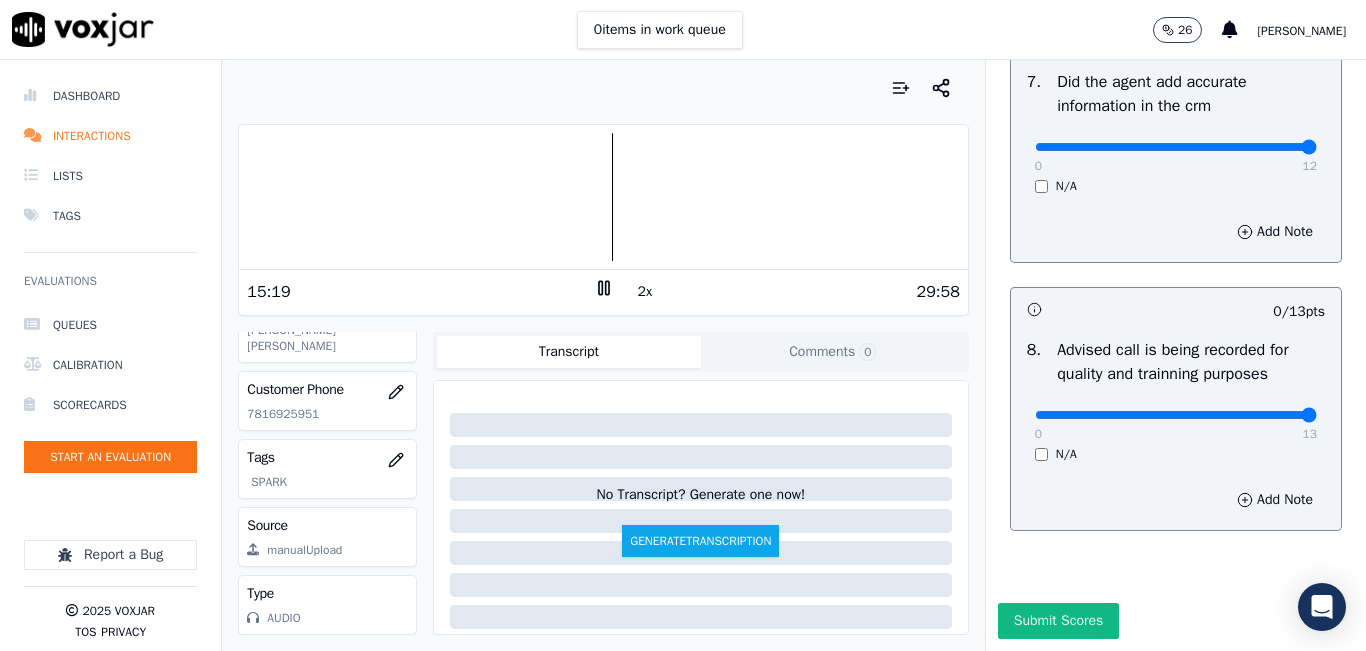 drag, startPoint x: 1098, startPoint y: 384, endPoint x: 1365, endPoint y: 383, distance: 267.00186 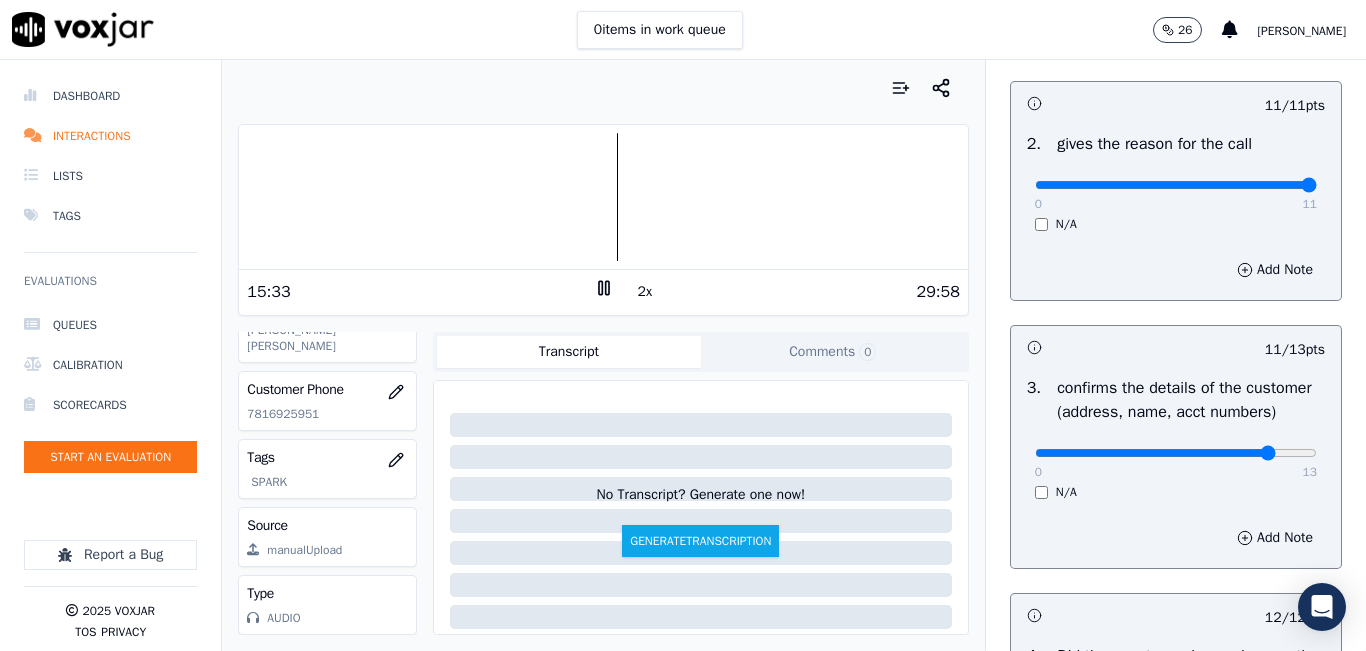 scroll, scrollTop: 400, scrollLeft: 0, axis: vertical 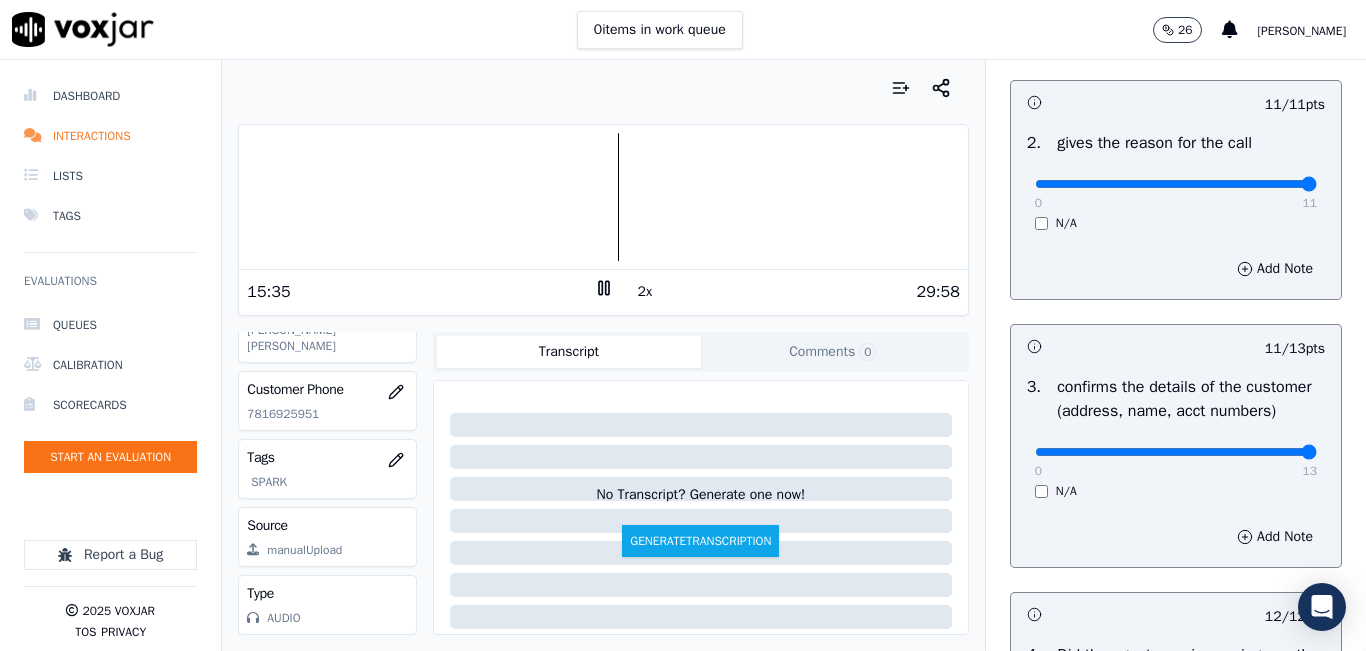 drag, startPoint x: 1239, startPoint y: 473, endPoint x: 1296, endPoint y: 469, distance: 57.14018 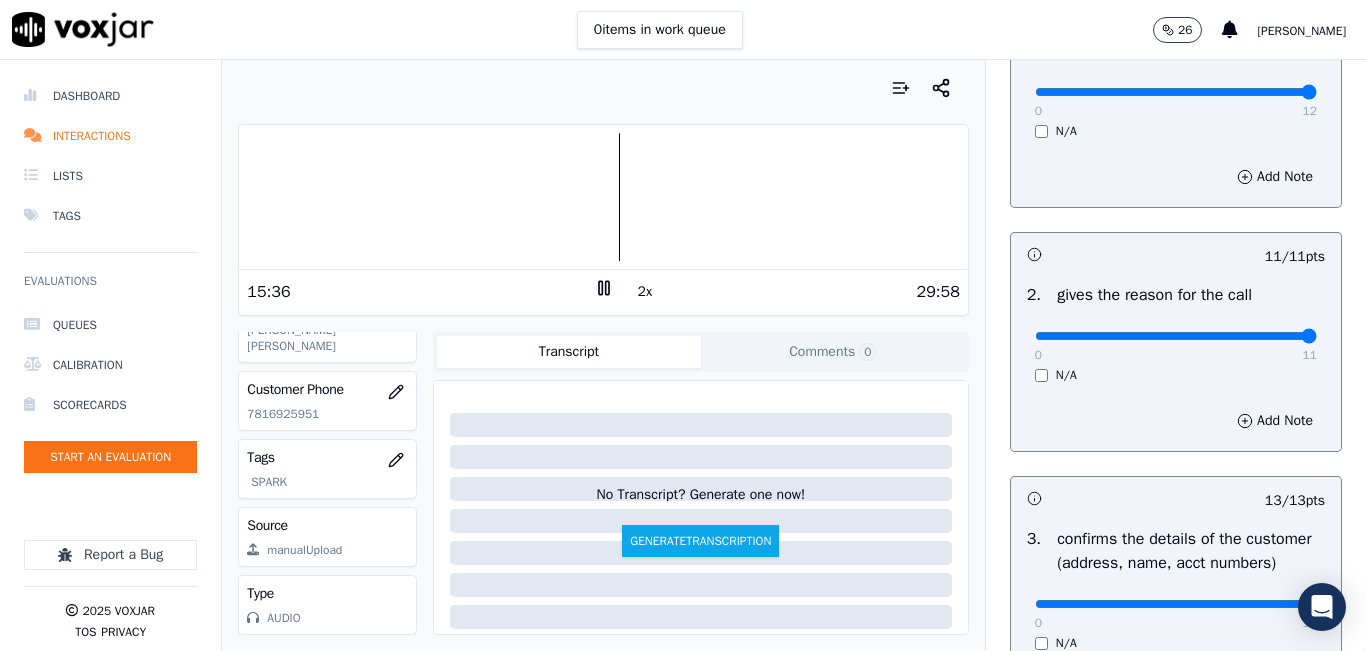 scroll, scrollTop: 0, scrollLeft: 0, axis: both 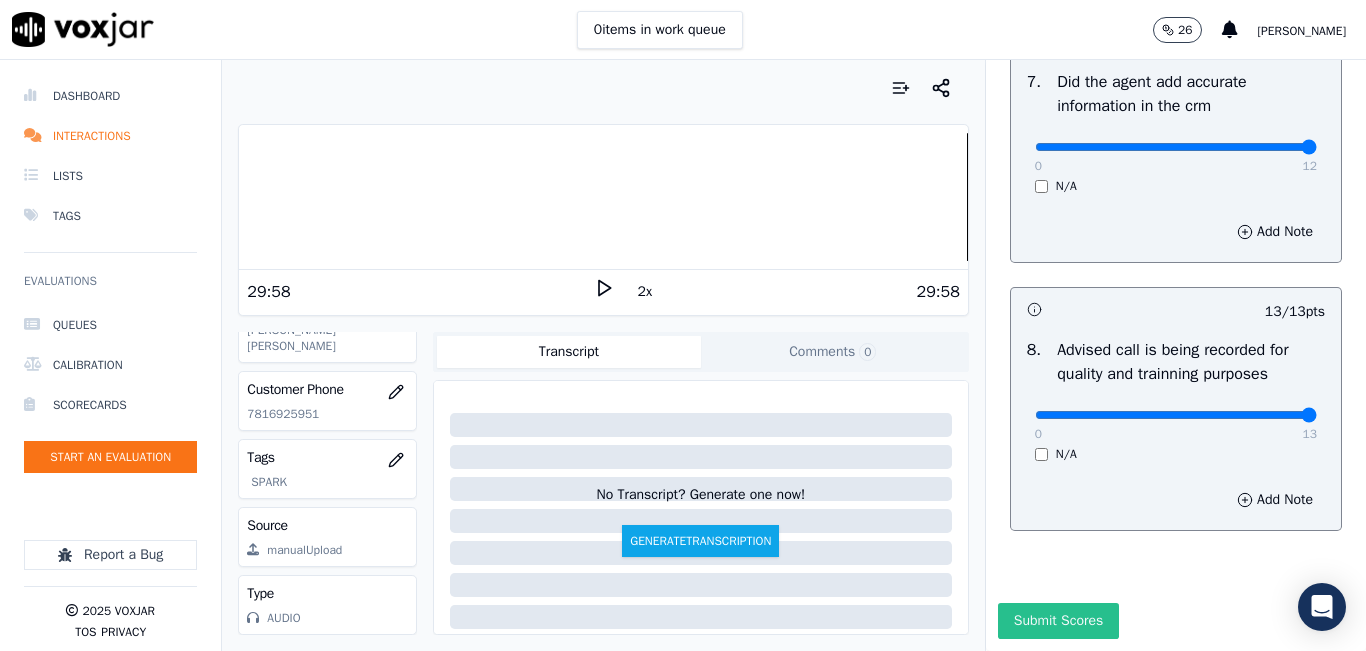 click on "Submit Scores" at bounding box center [1058, 621] 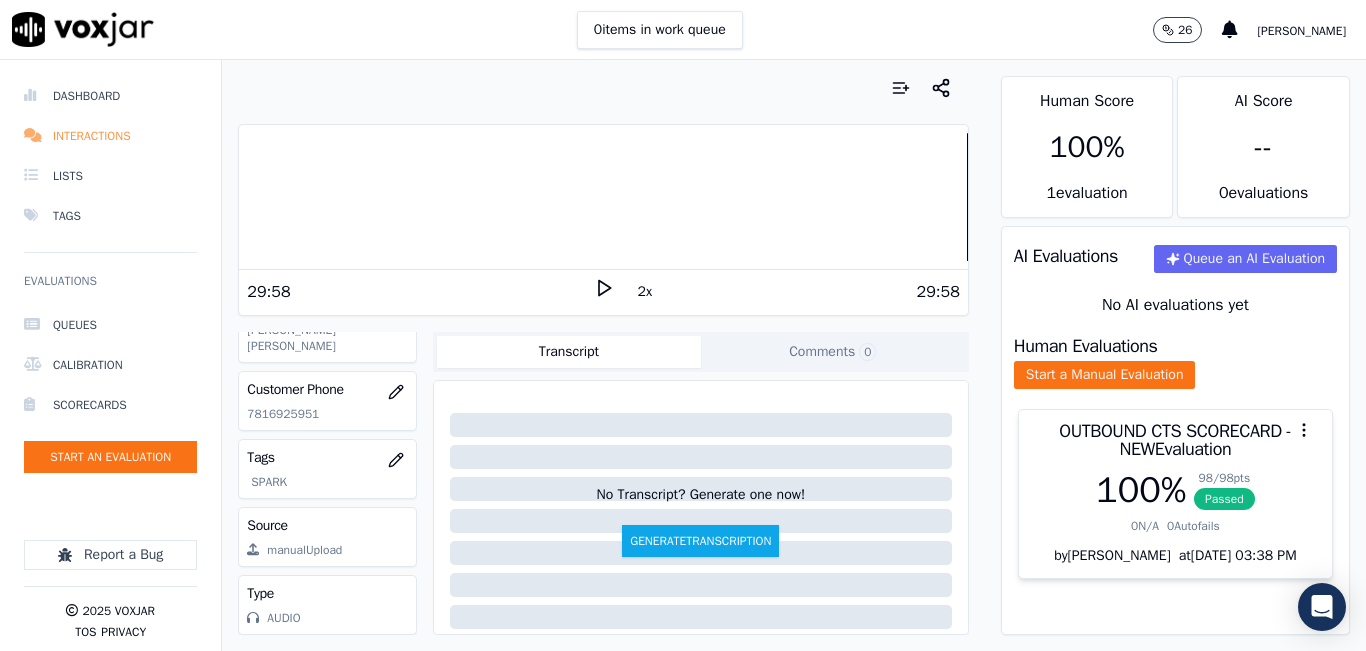 click on "Interactions" at bounding box center [110, 136] 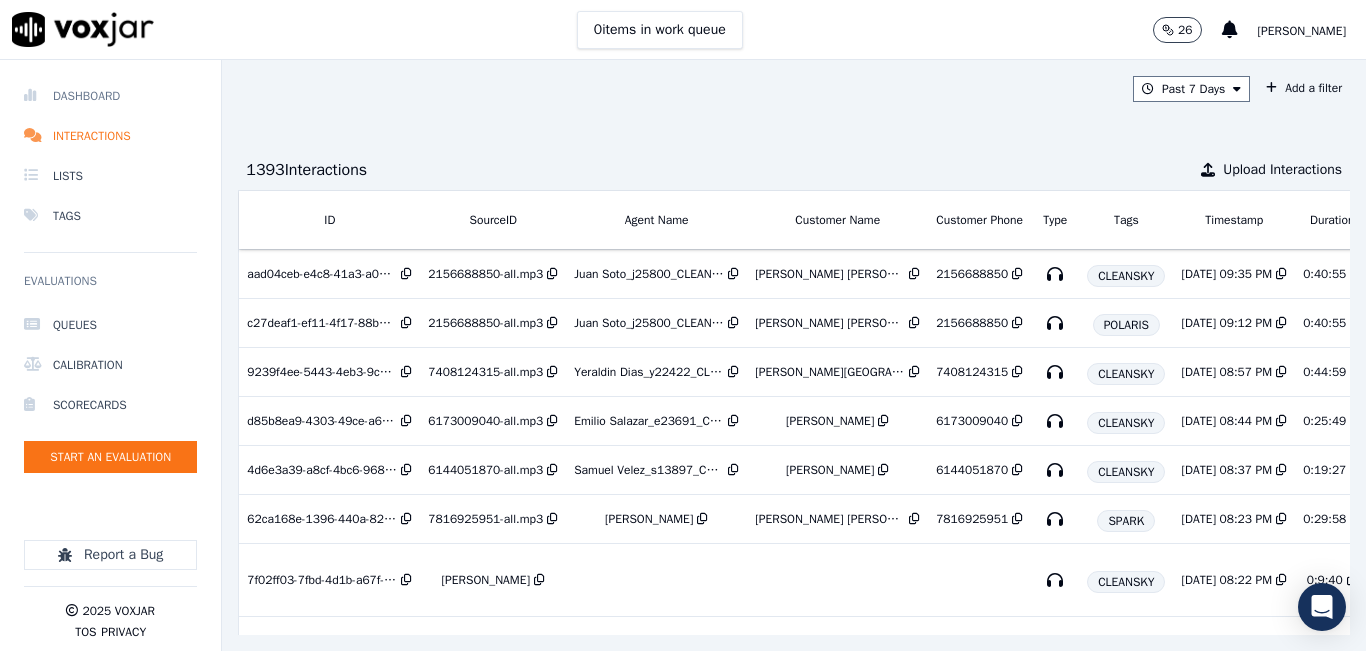 click on "Dashboard" at bounding box center [110, 96] 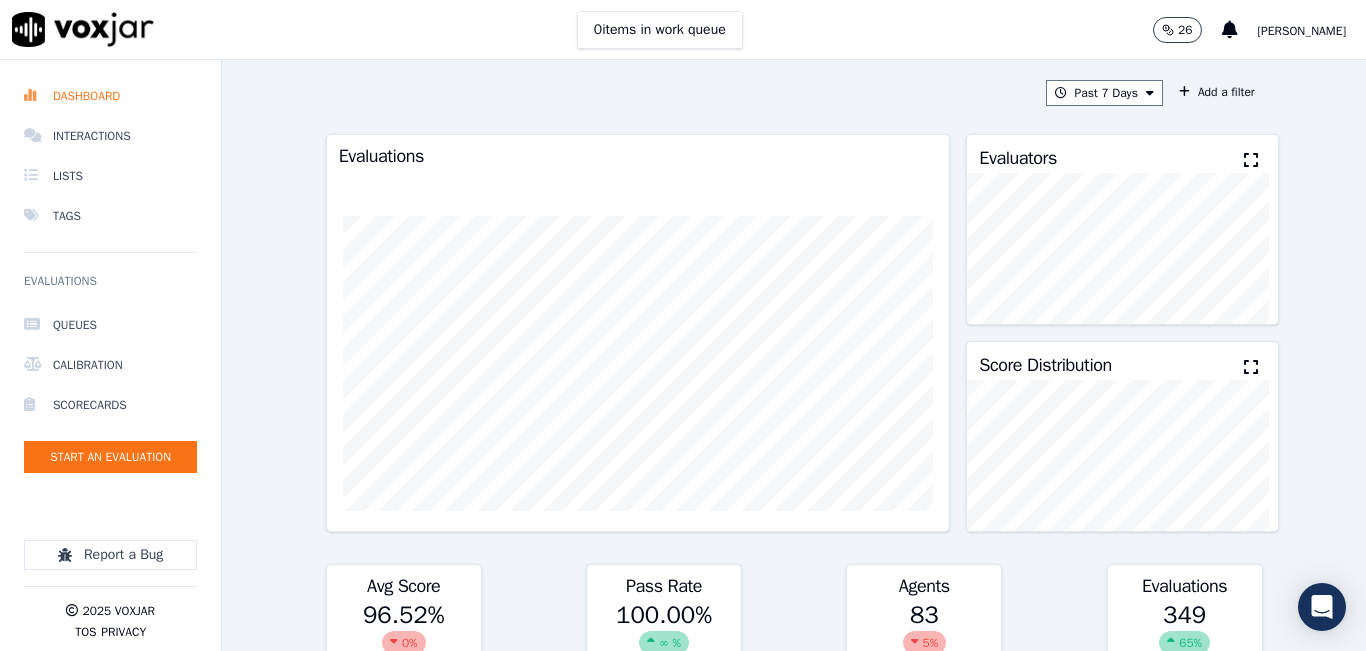 click at bounding box center (1251, 160) 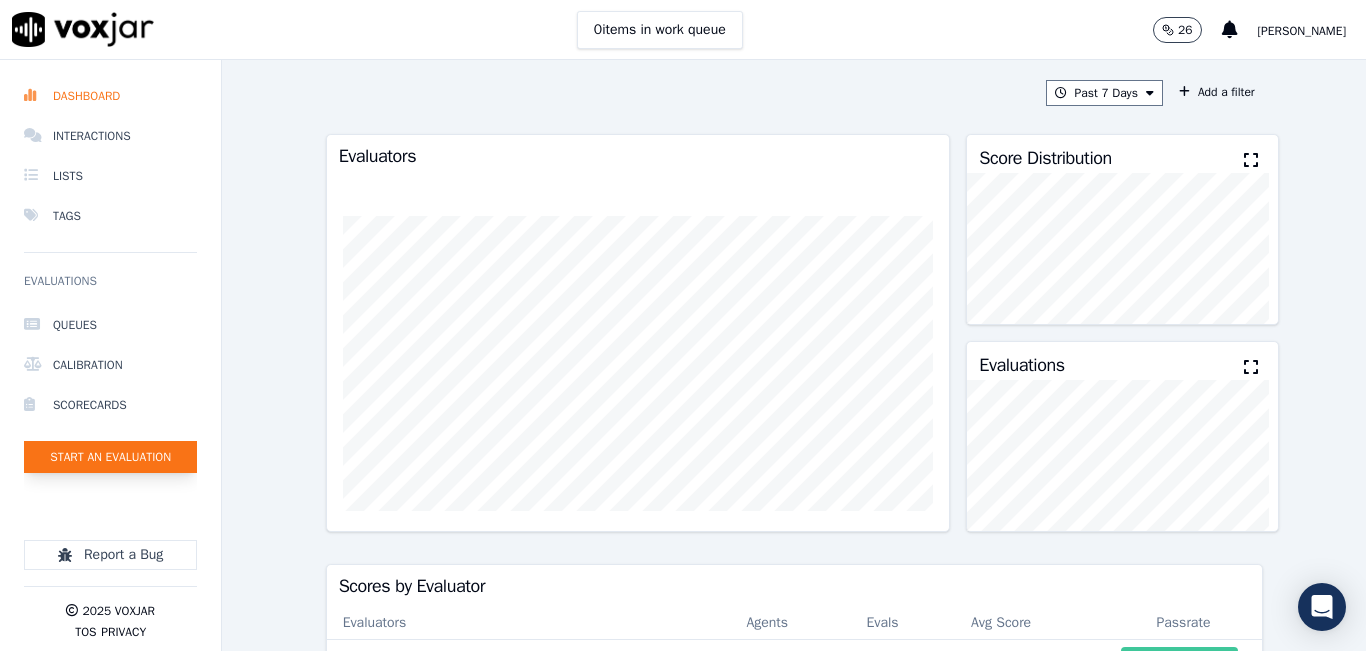 click on "Start an Evaluation" 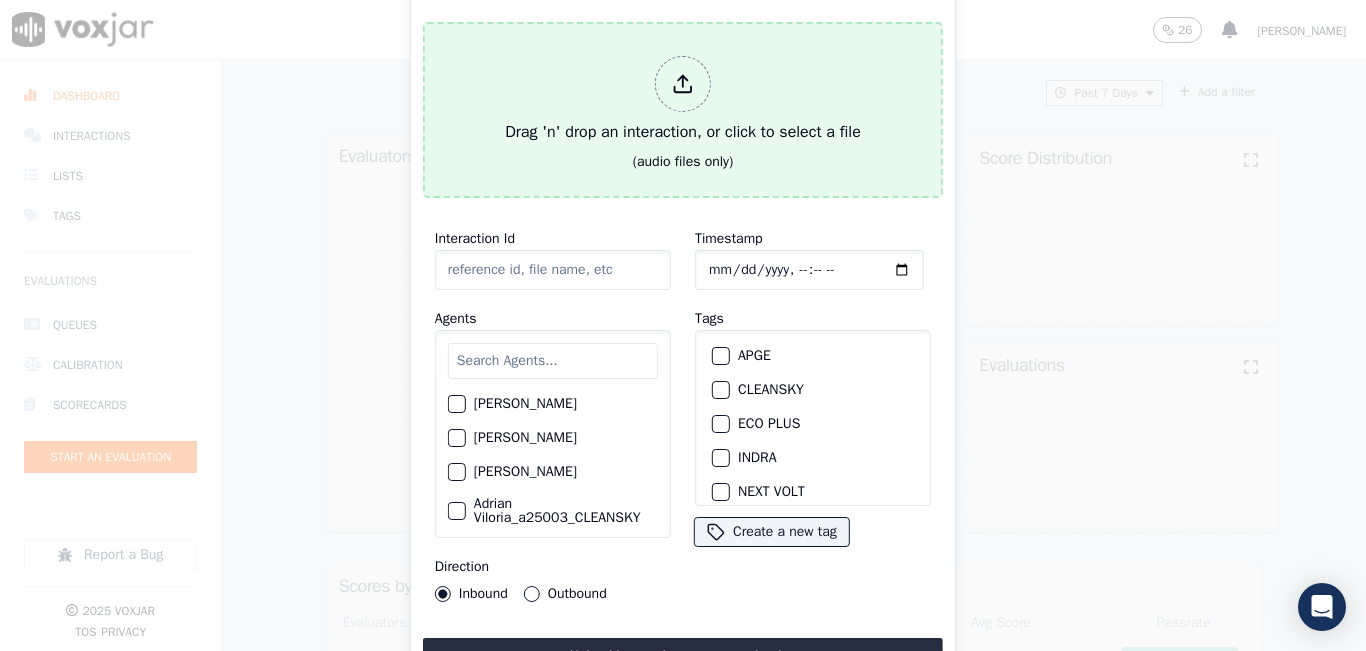 click on "Drag 'n' drop an interaction, or click to select a file" at bounding box center [683, 100] 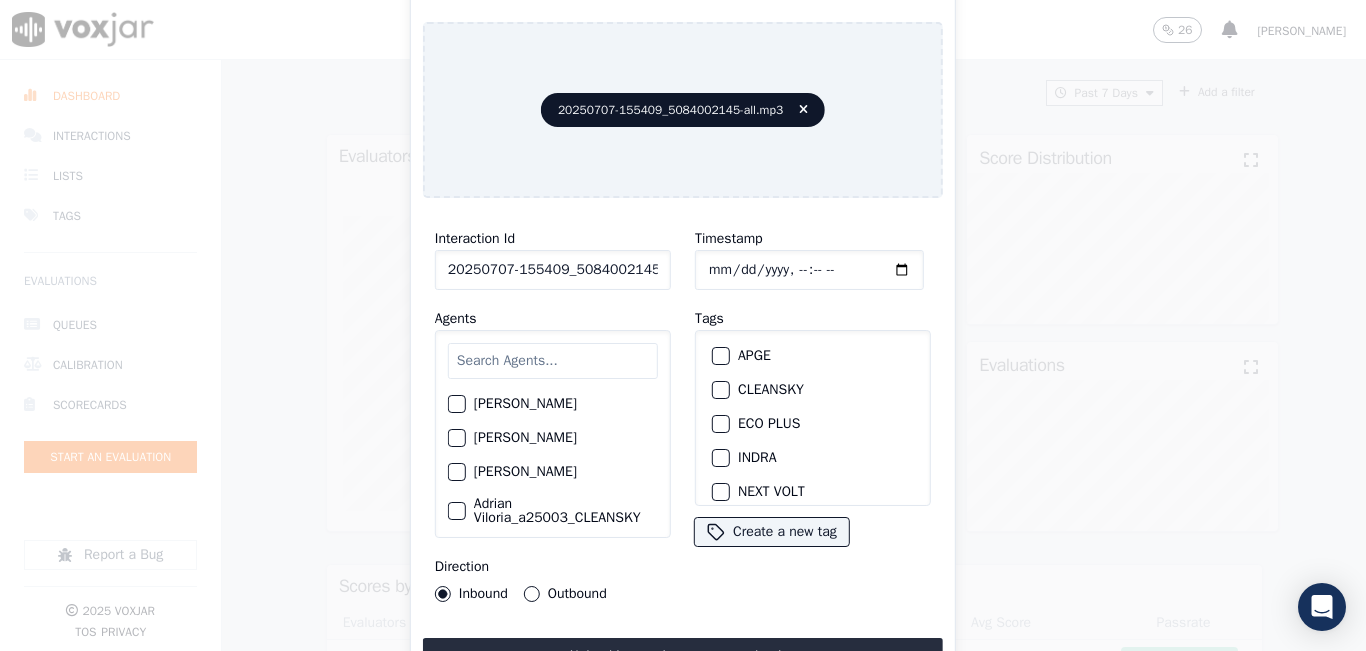 click at bounding box center (553, 361) 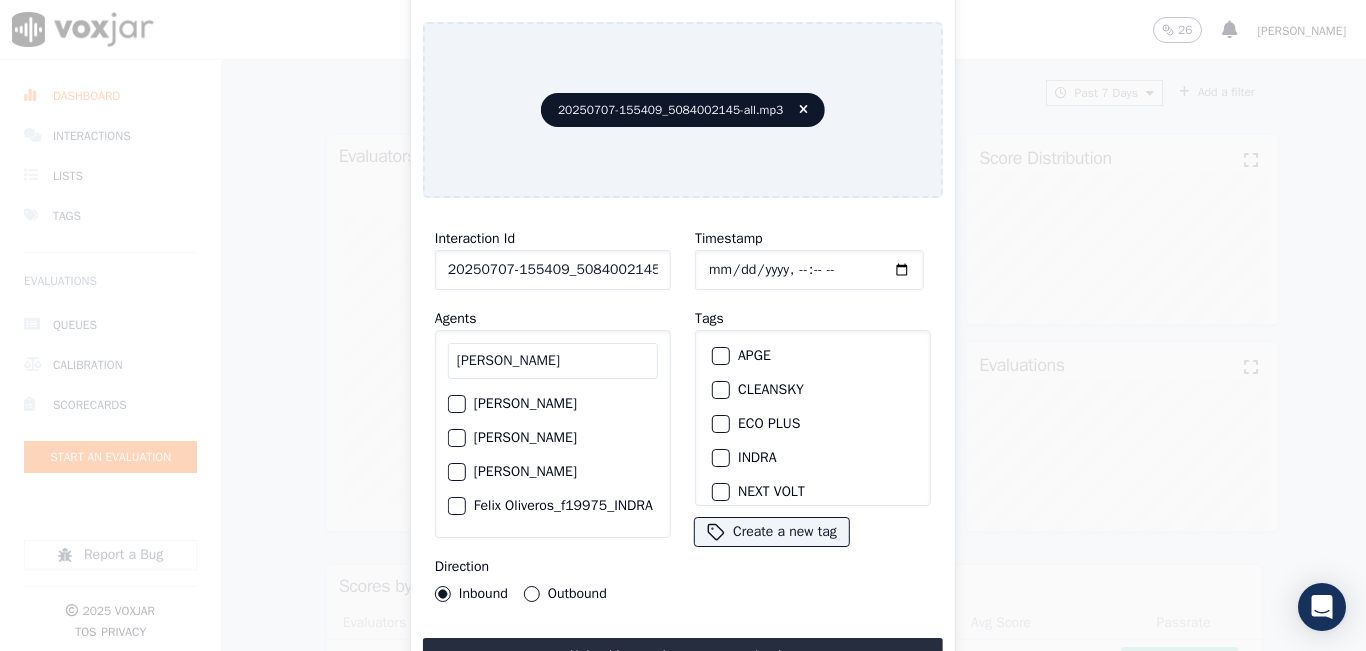 type on "felix" 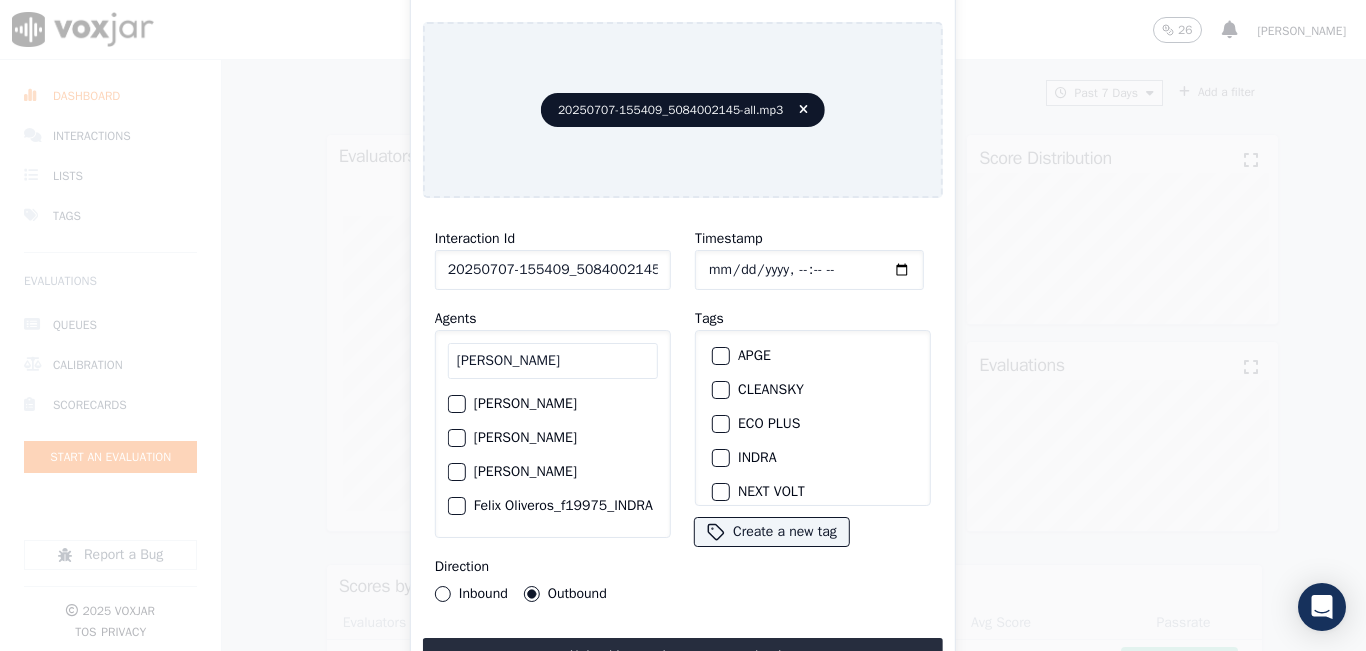 click on "[PERSON_NAME]" 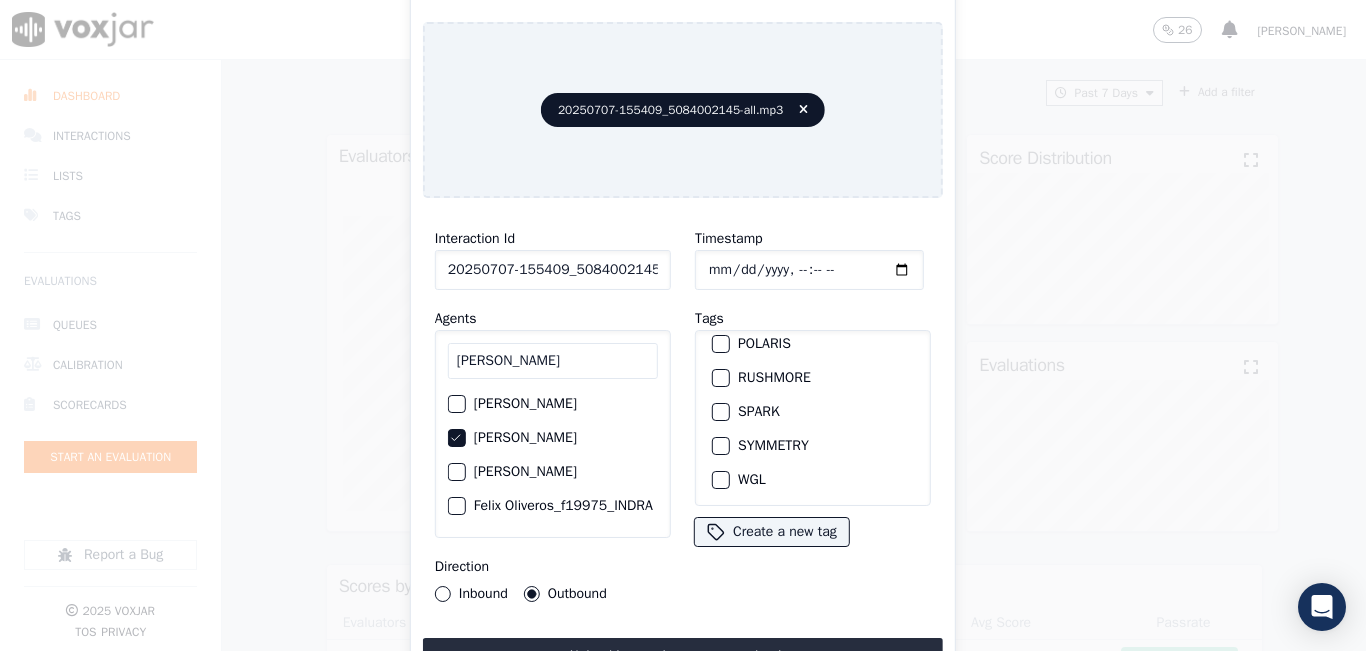 scroll, scrollTop: 275, scrollLeft: 0, axis: vertical 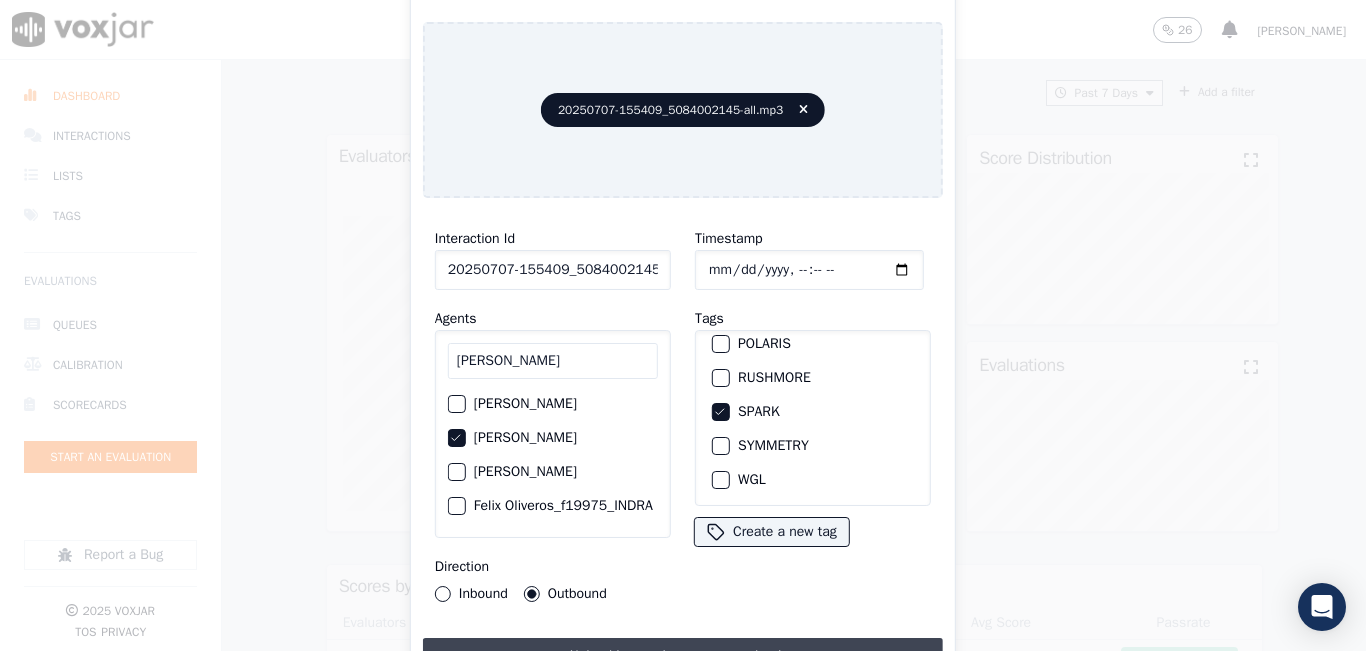 click on "Upload interaction to start evaluation" at bounding box center (683, 656) 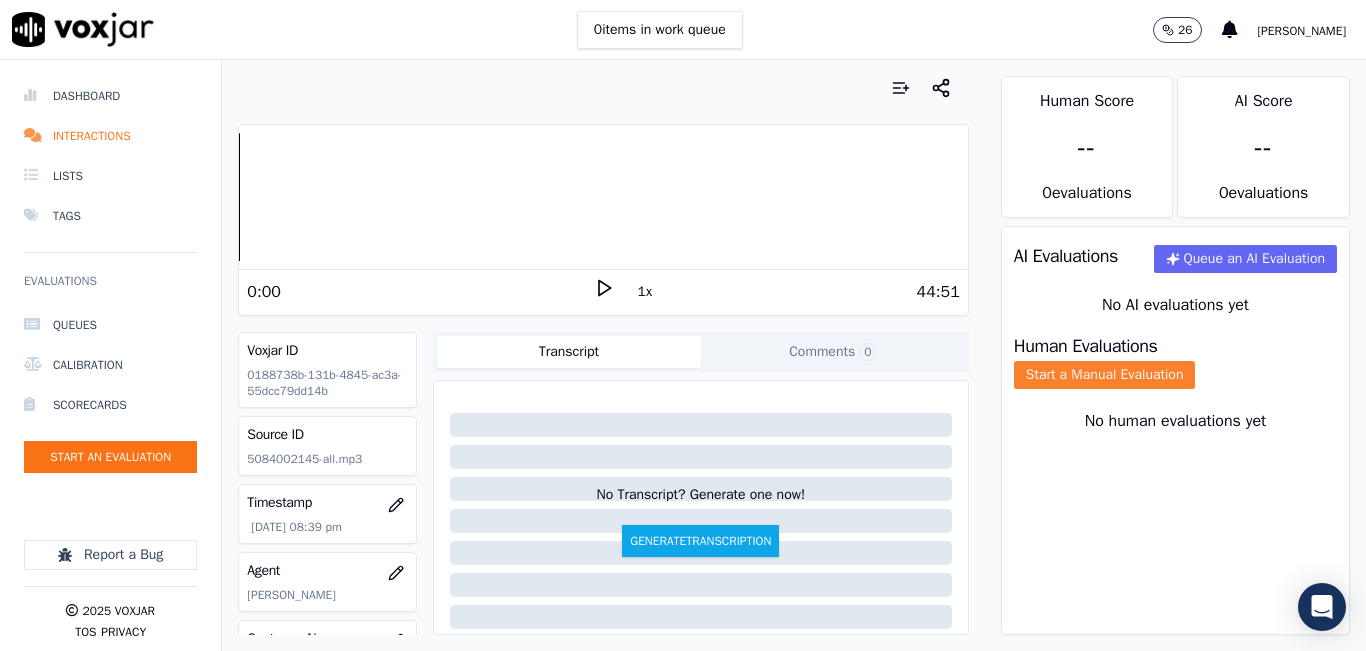 click on "Start a Manual Evaluation" 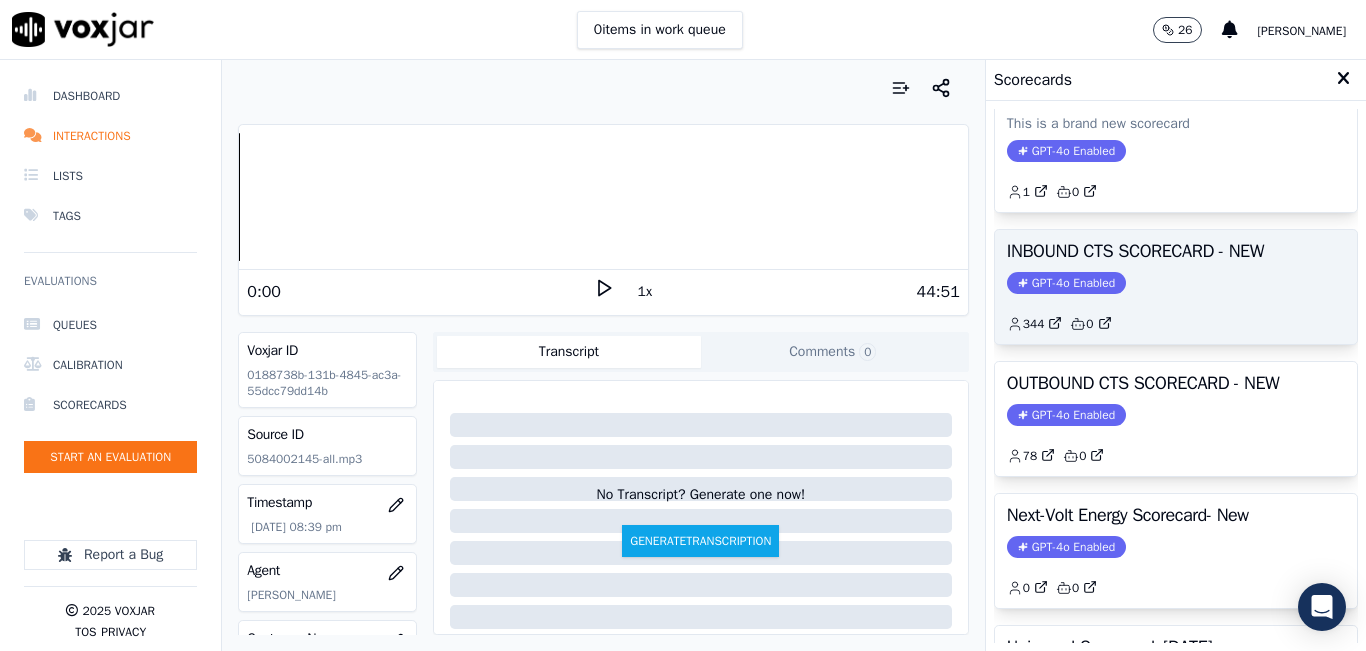 scroll, scrollTop: 300, scrollLeft: 0, axis: vertical 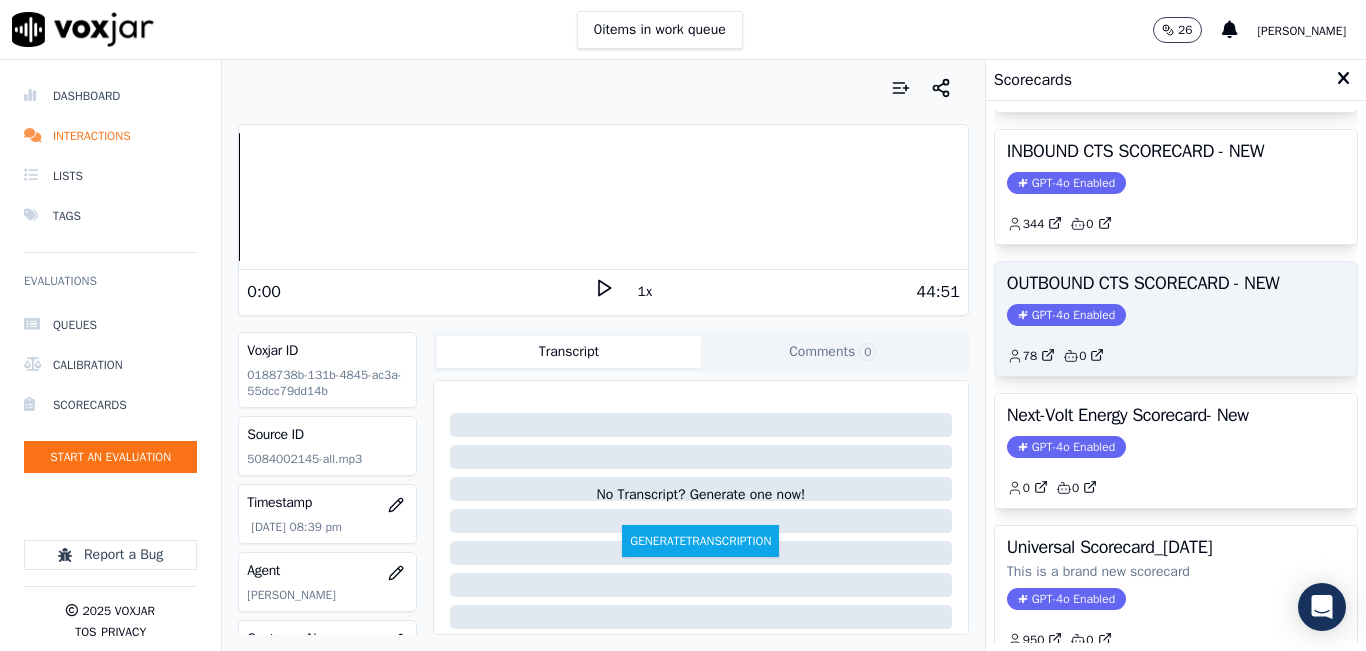 click on "GPT-4o Enabled" 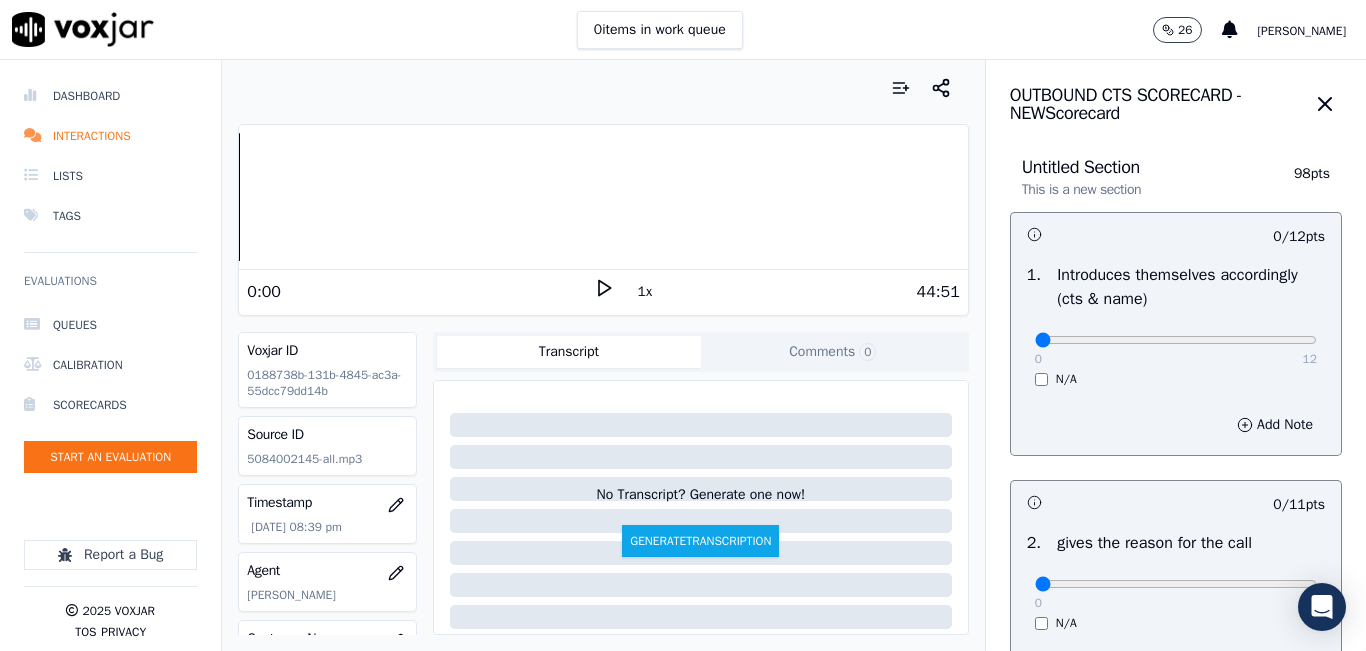click on "1x" at bounding box center (645, 292) 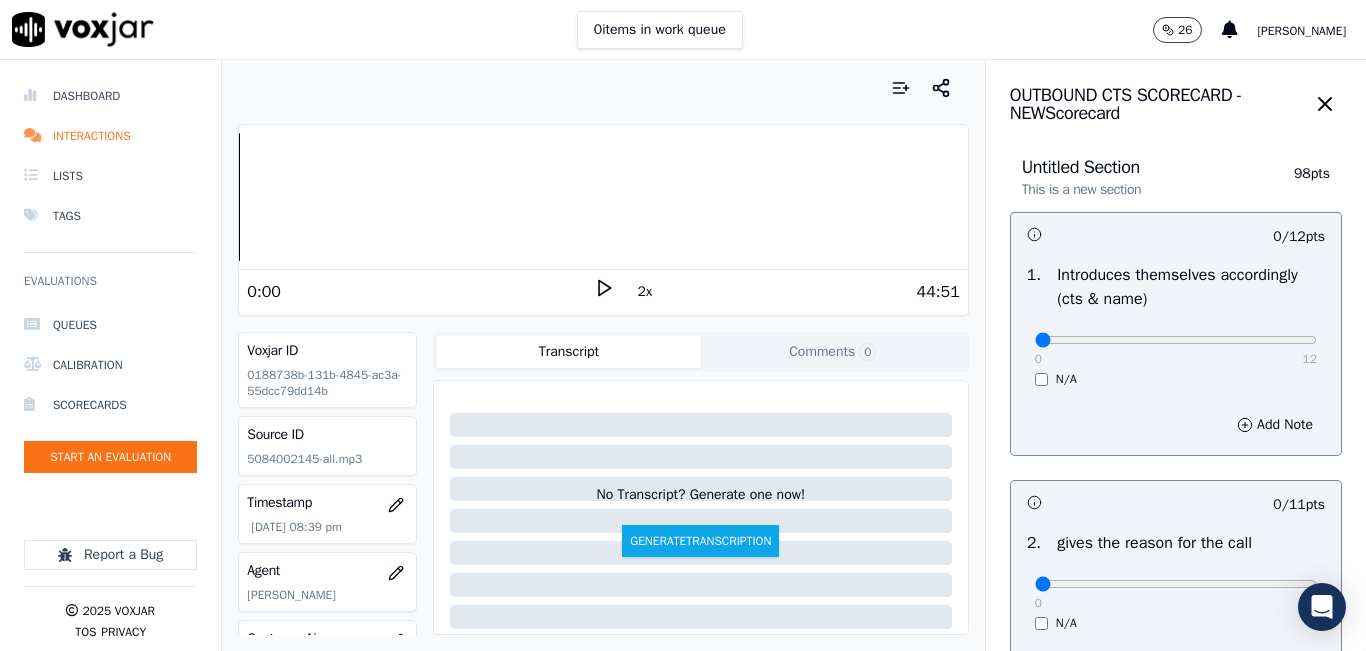 click 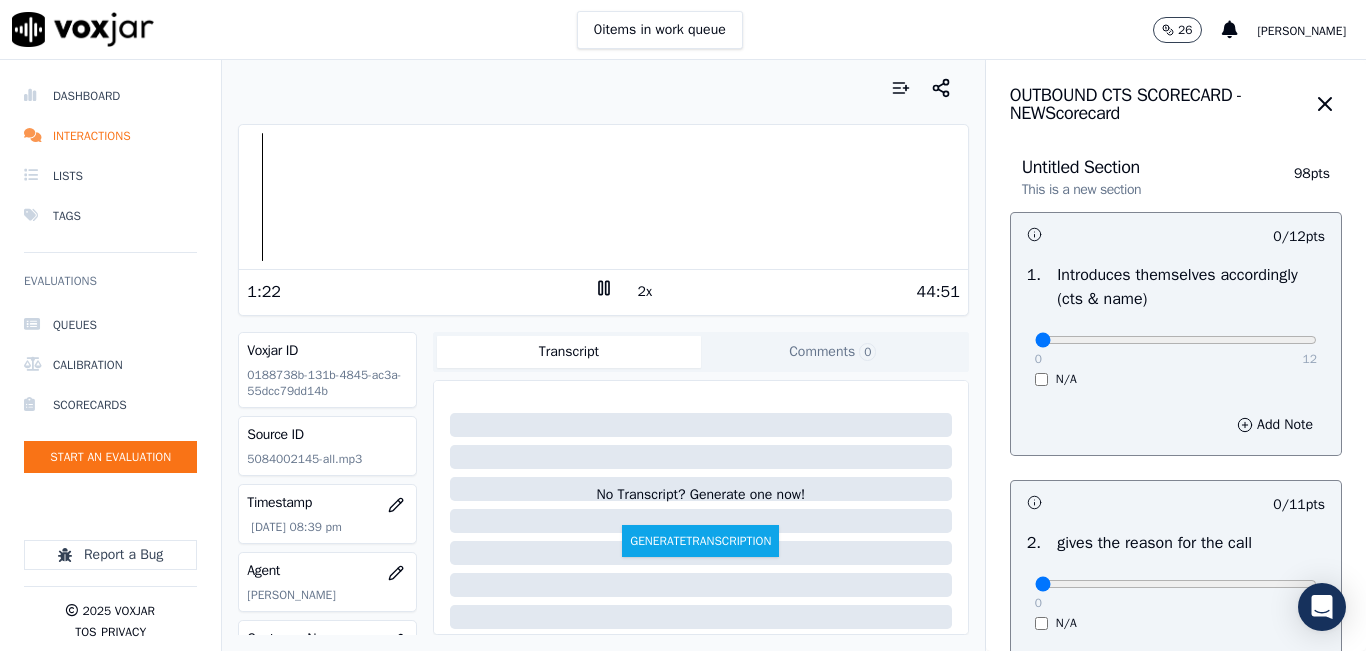 click at bounding box center (603, 197) 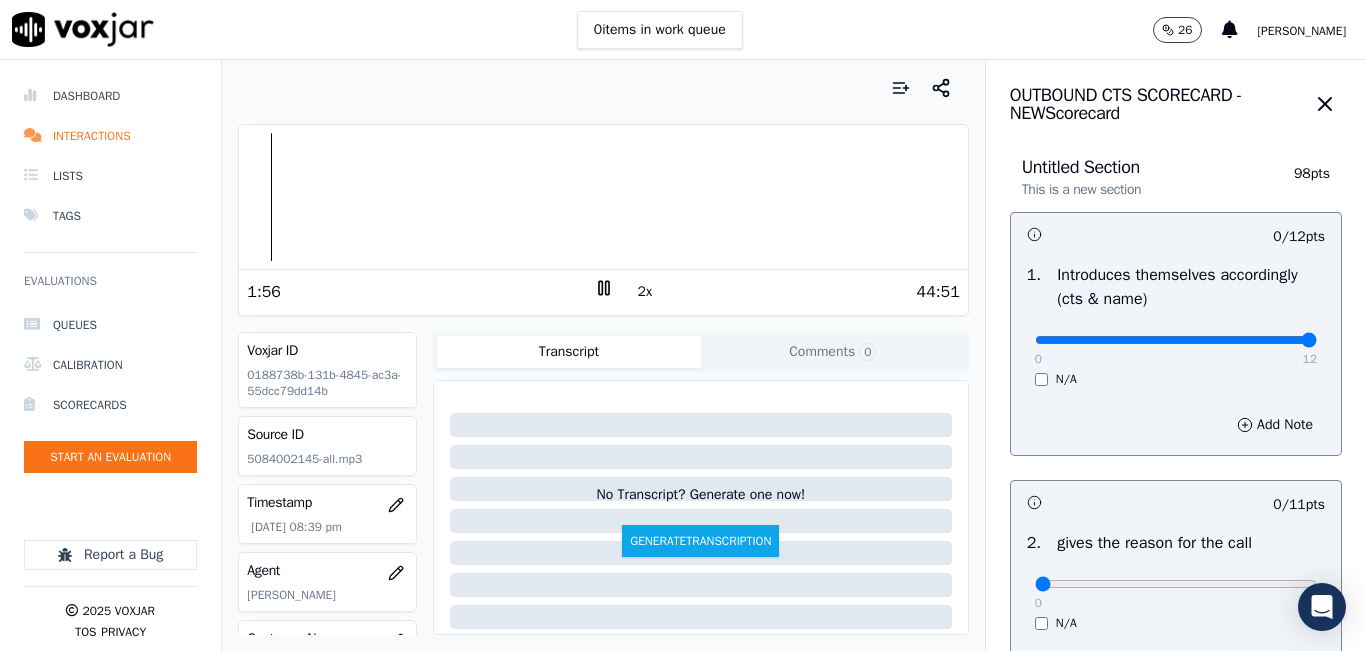 drag, startPoint x: 1020, startPoint y: 348, endPoint x: 1365, endPoint y: 346, distance: 345.0058 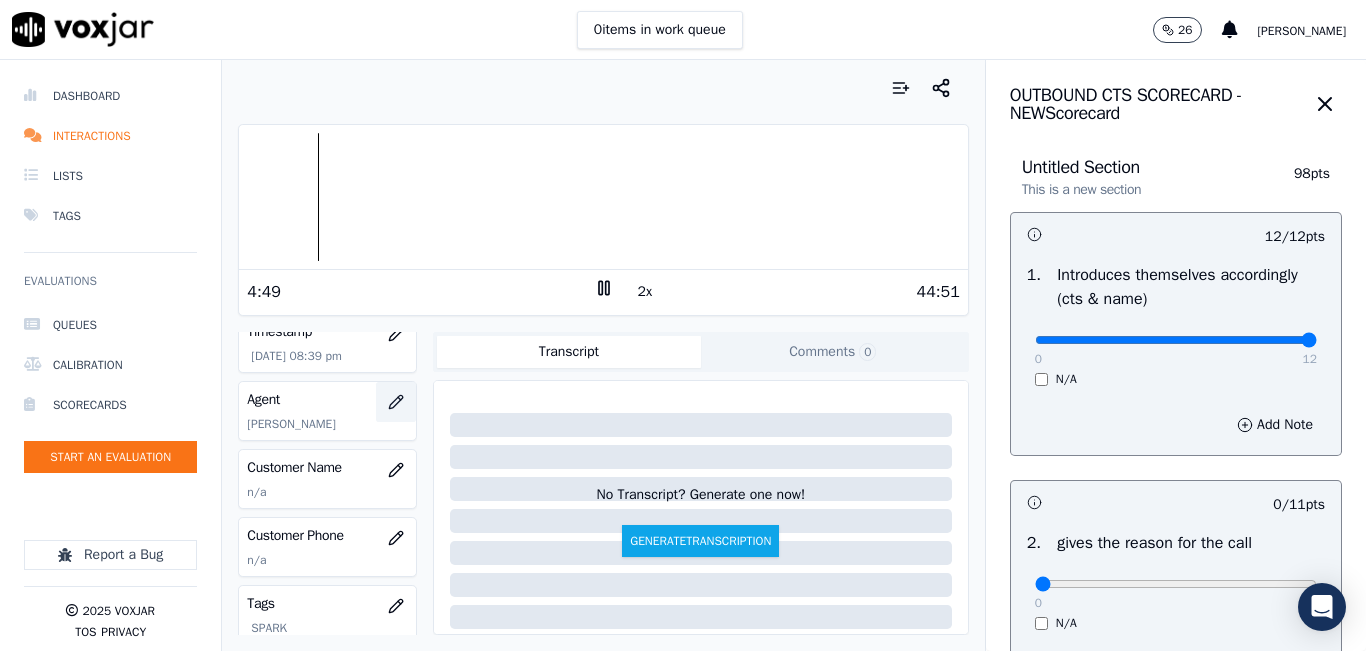 scroll, scrollTop: 200, scrollLeft: 0, axis: vertical 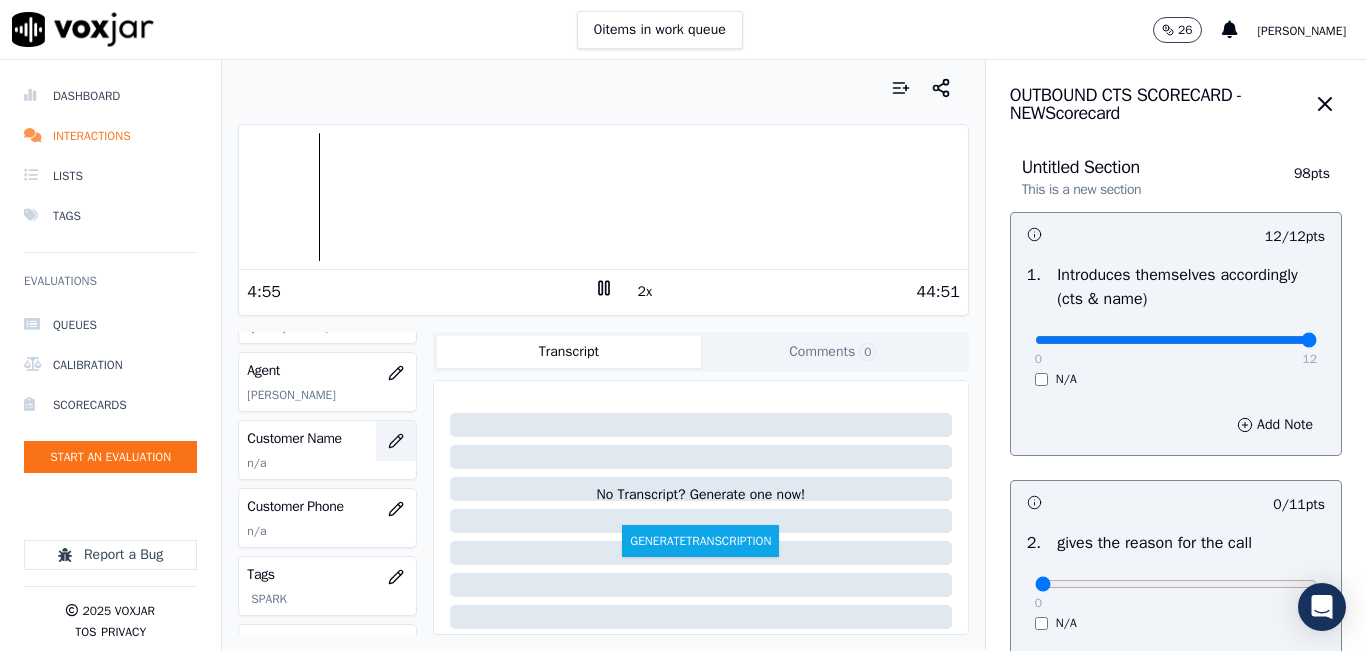 click 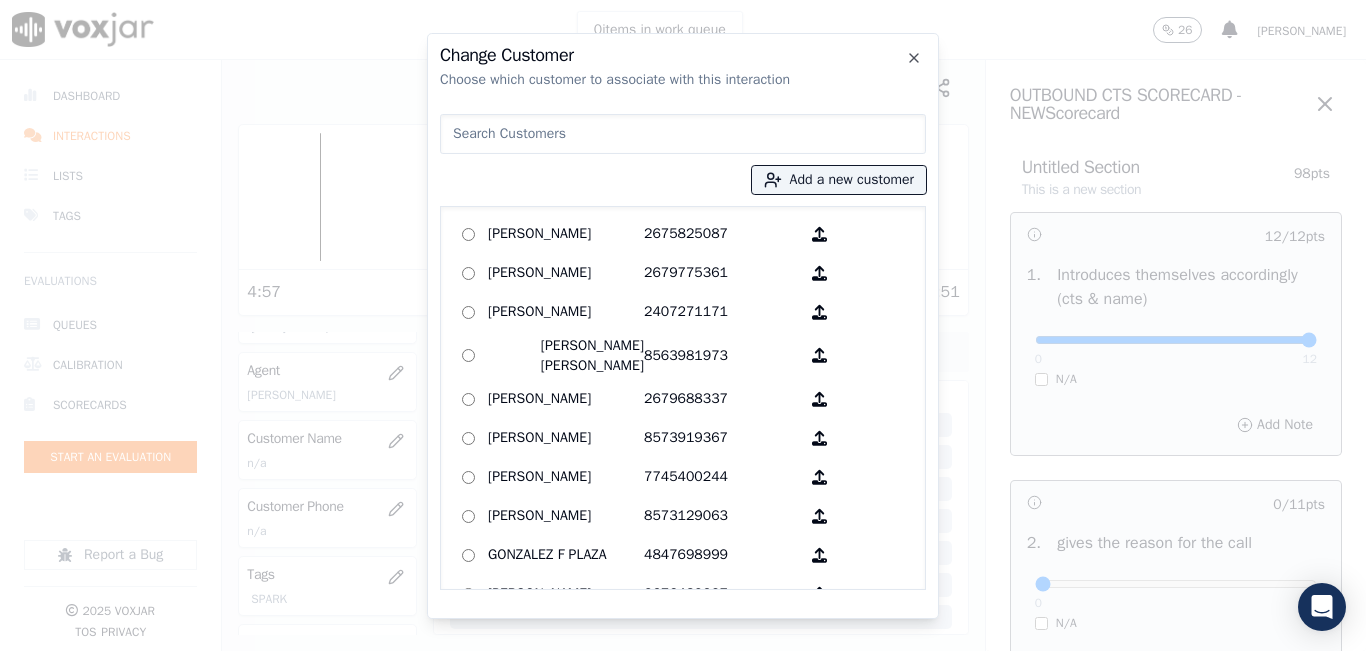 click at bounding box center [683, 134] 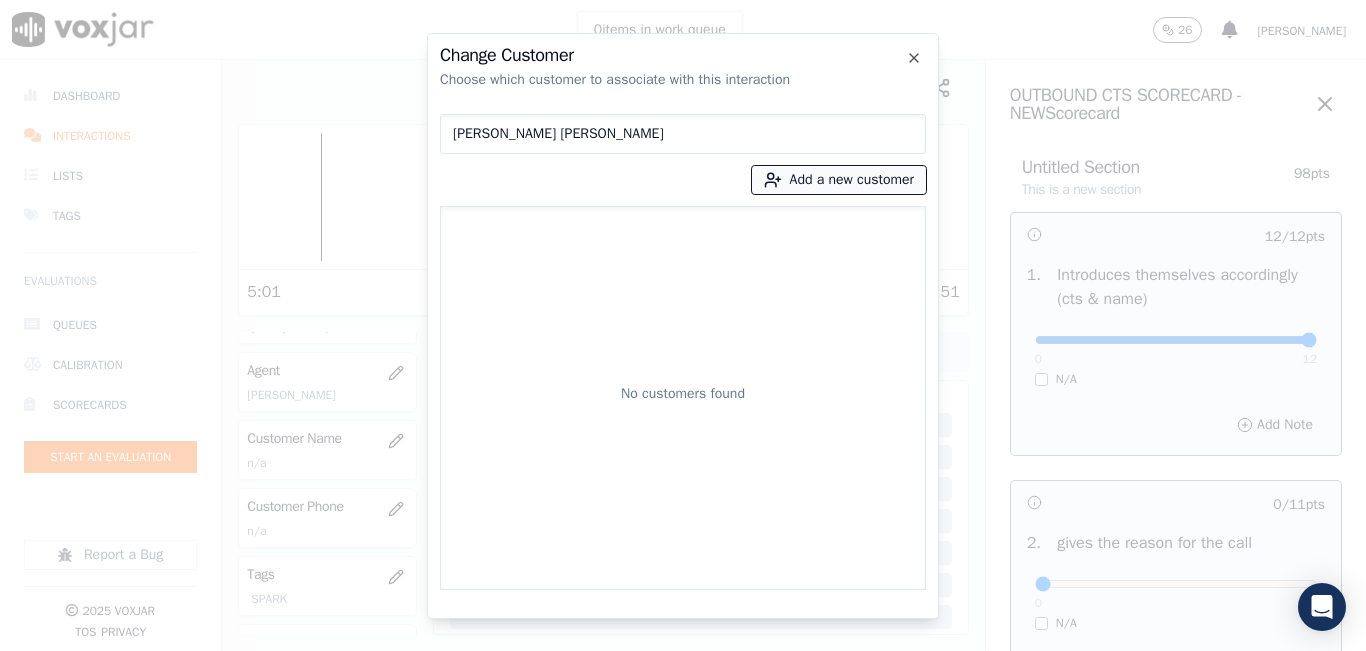 type on "[PERSON_NAME] [PERSON_NAME]" 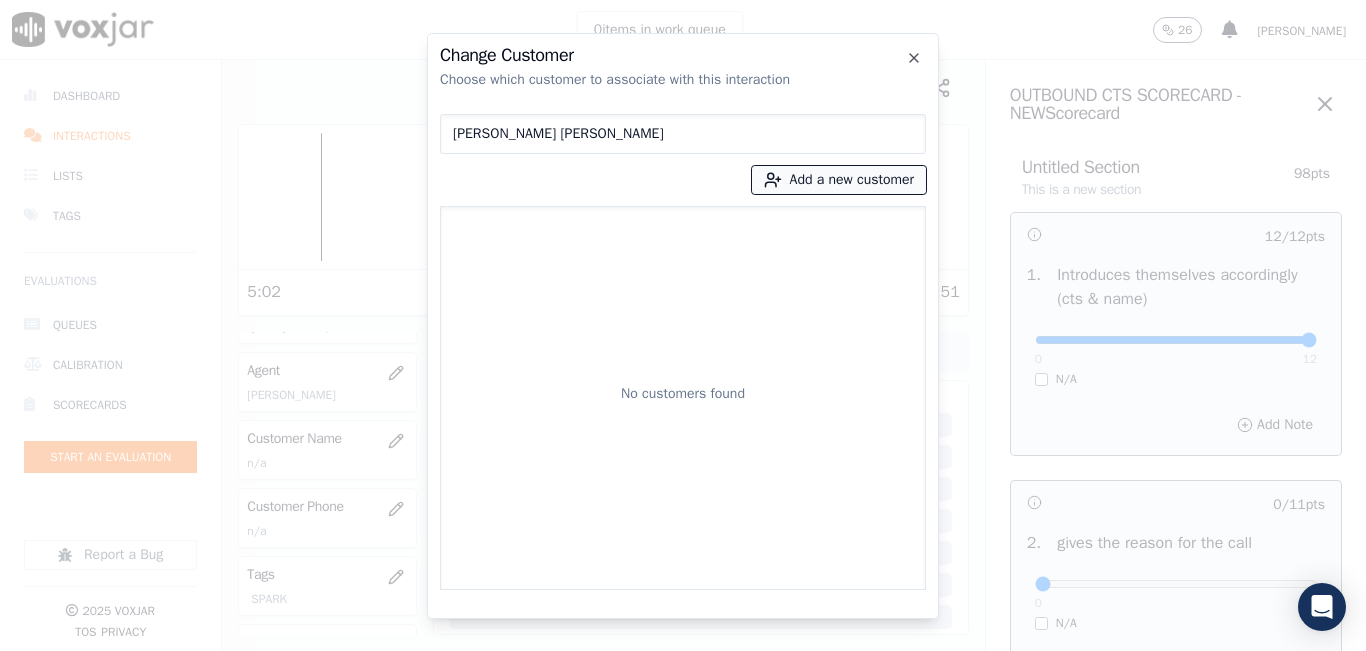 click on "Add a new customer" at bounding box center [839, 180] 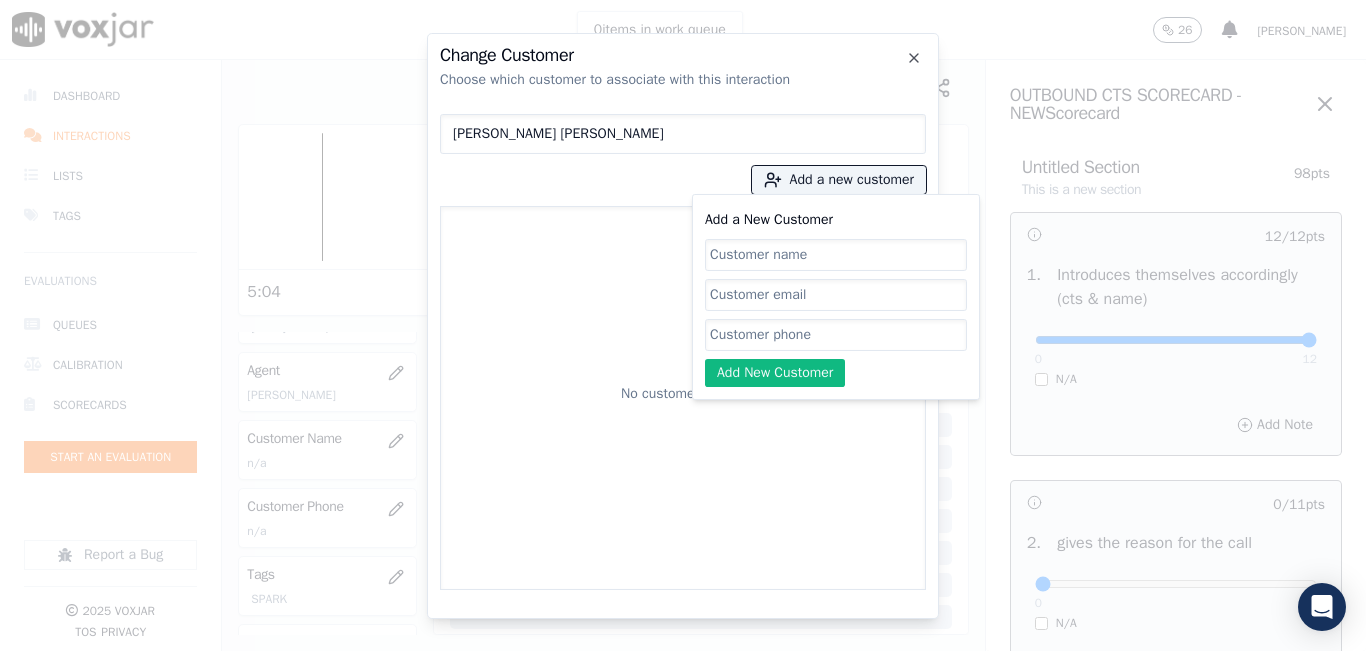 click on "Add a New Customer" 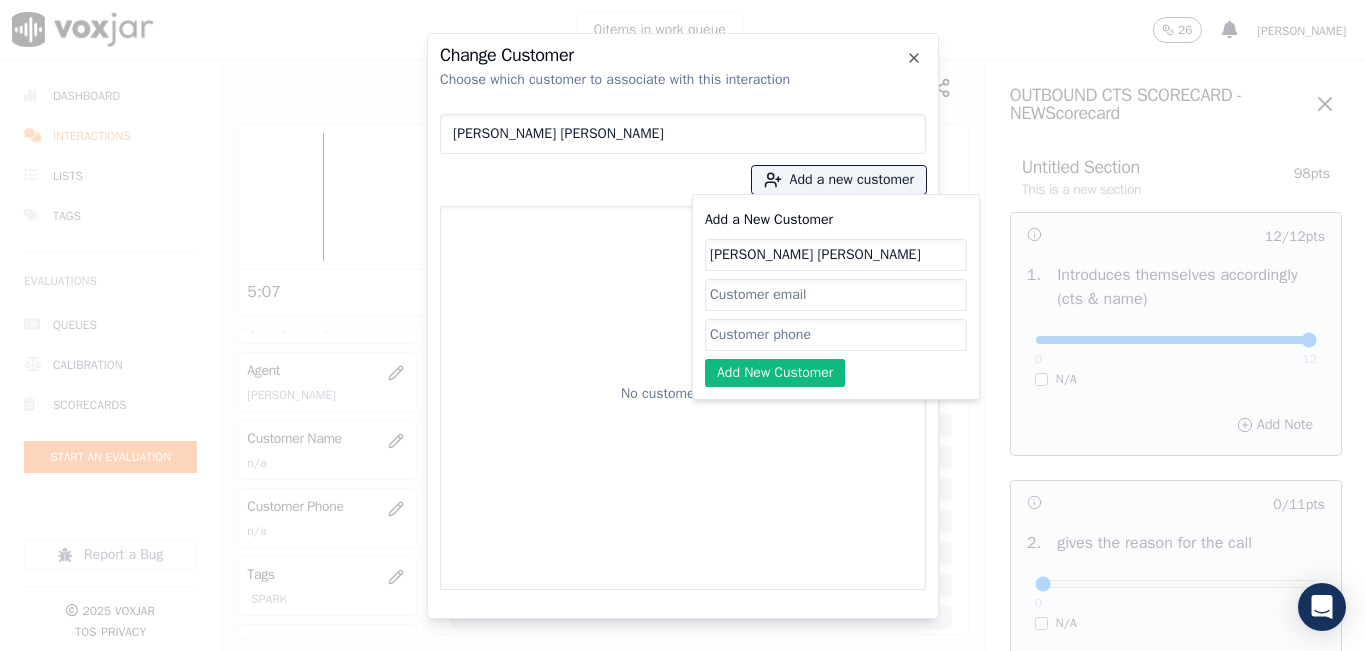 type on "[PERSON_NAME] [PERSON_NAME]" 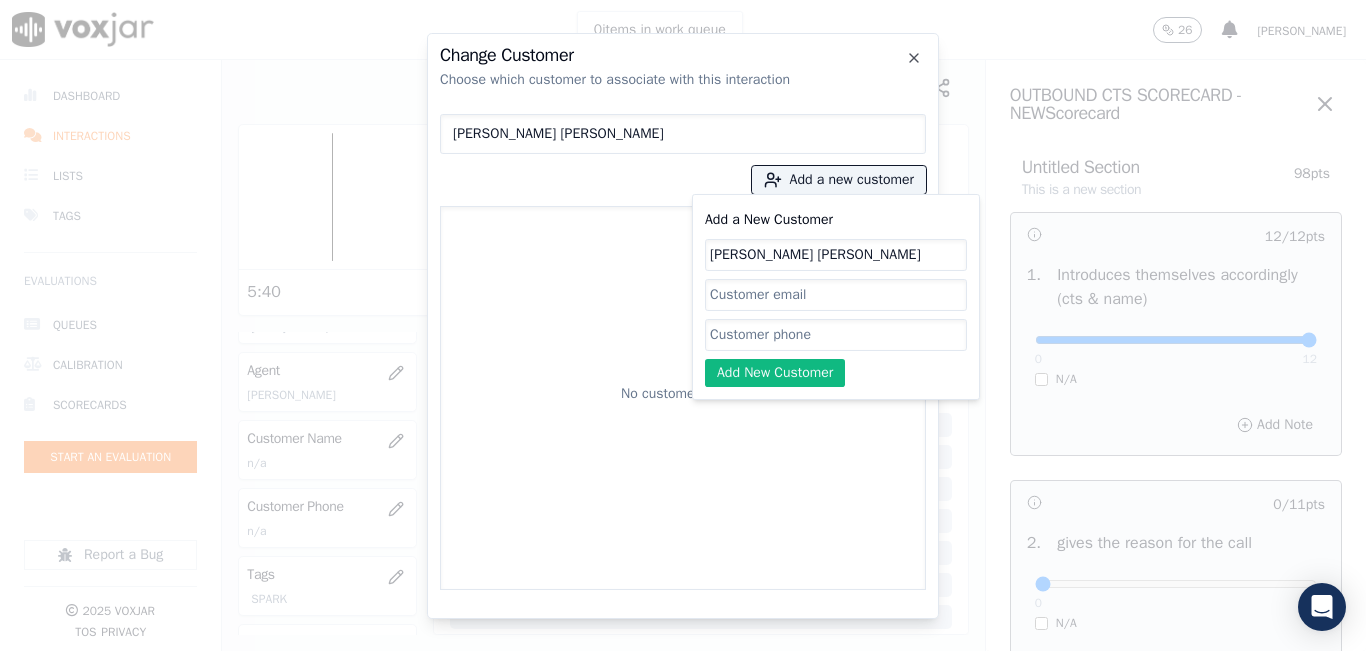 click on "Add a New Customer" 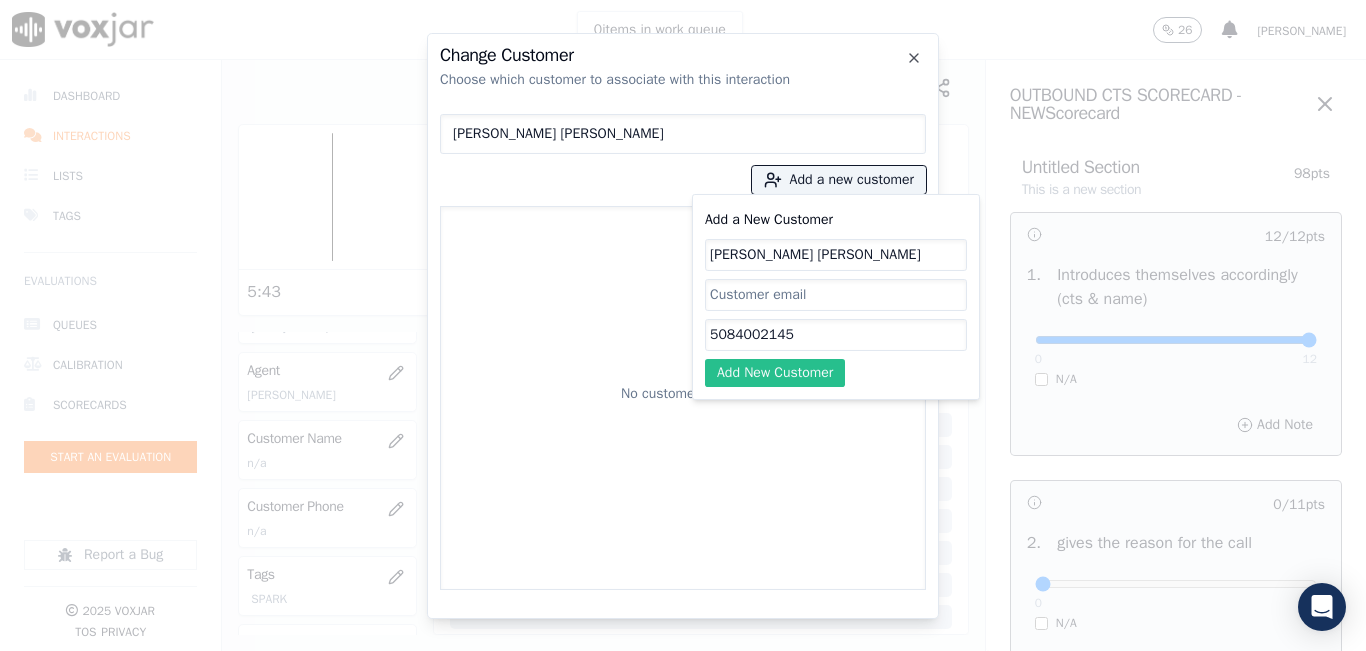 type on "5084002145" 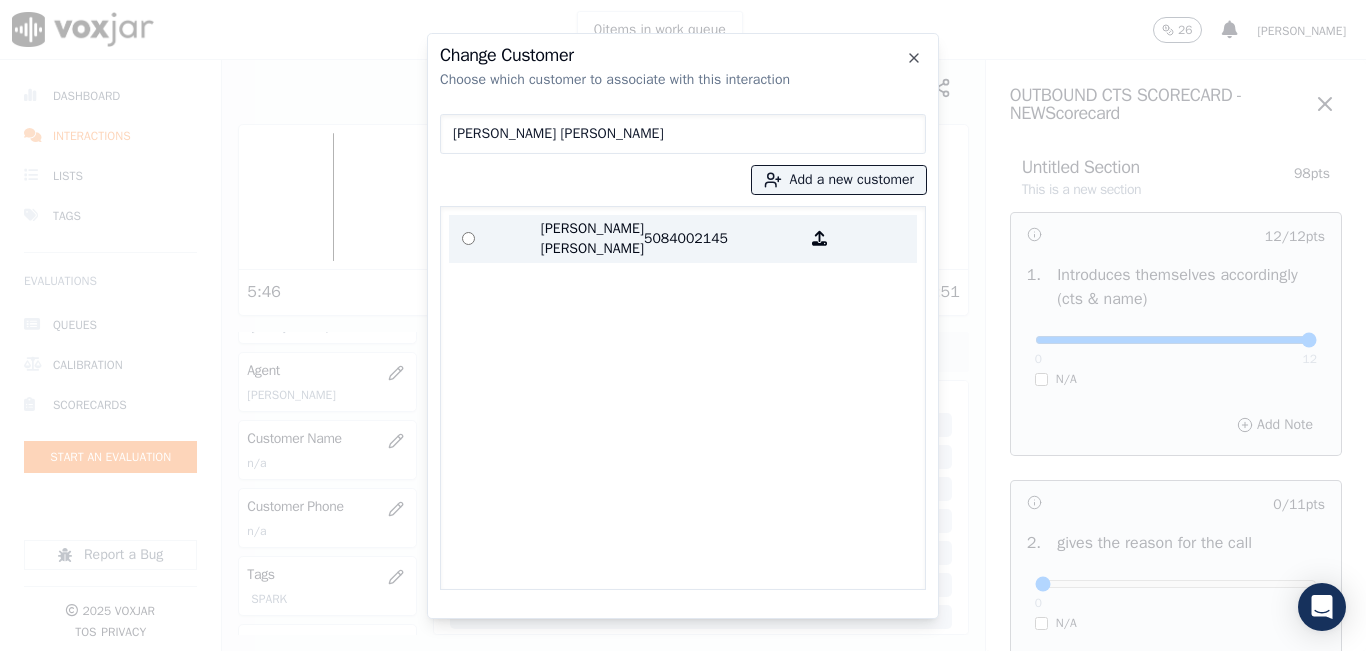 click on "[PERSON_NAME] [PERSON_NAME]" at bounding box center [566, 239] 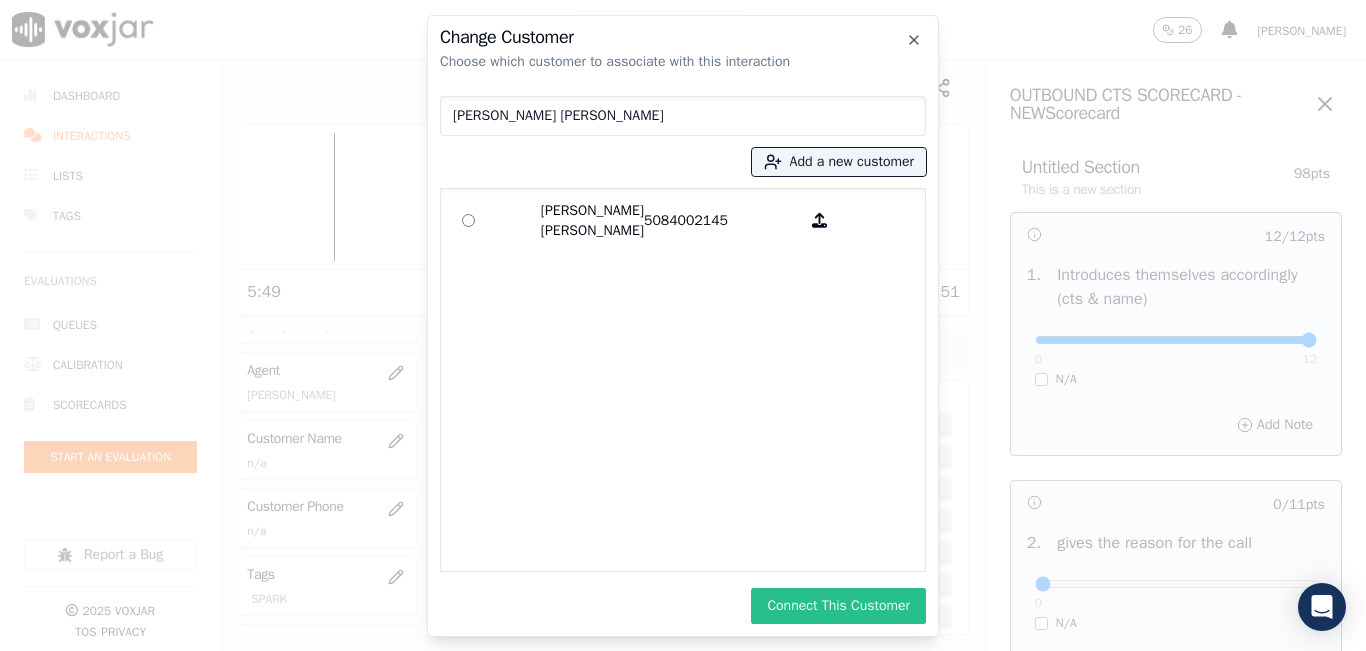 click on "Connect This Customer" at bounding box center (838, 606) 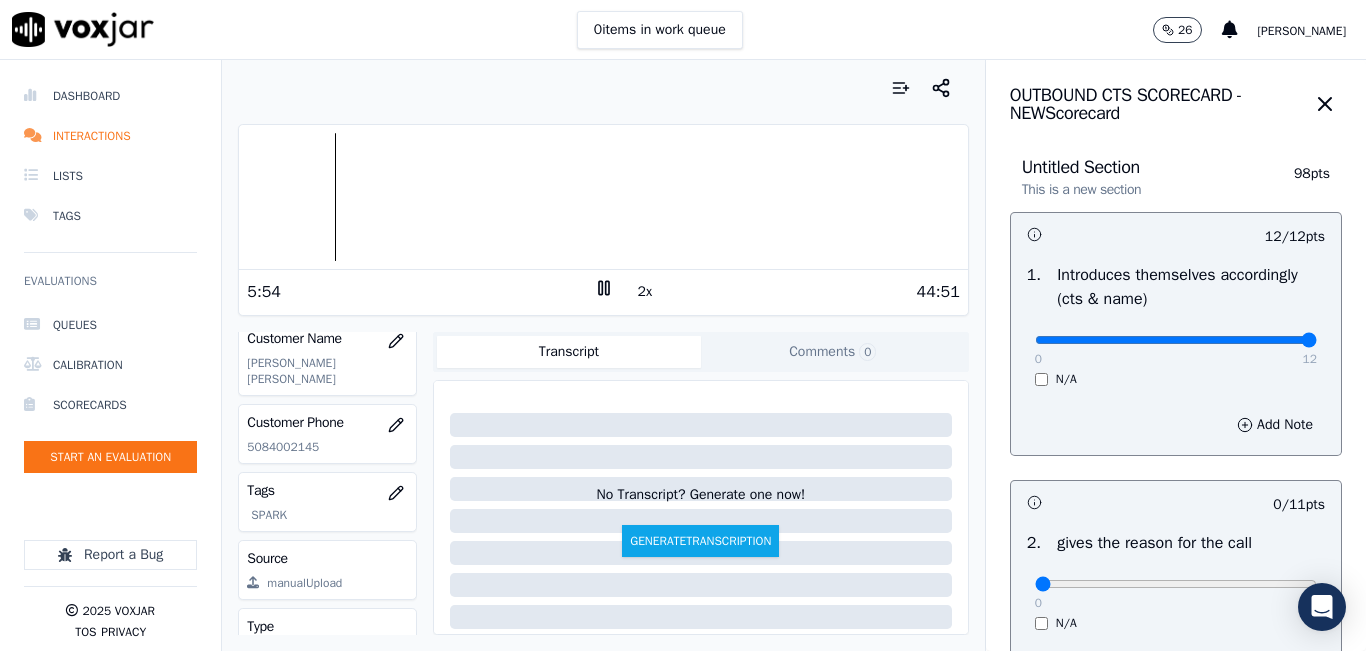 scroll, scrollTop: 394, scrollLeft: 0, axis: vertical 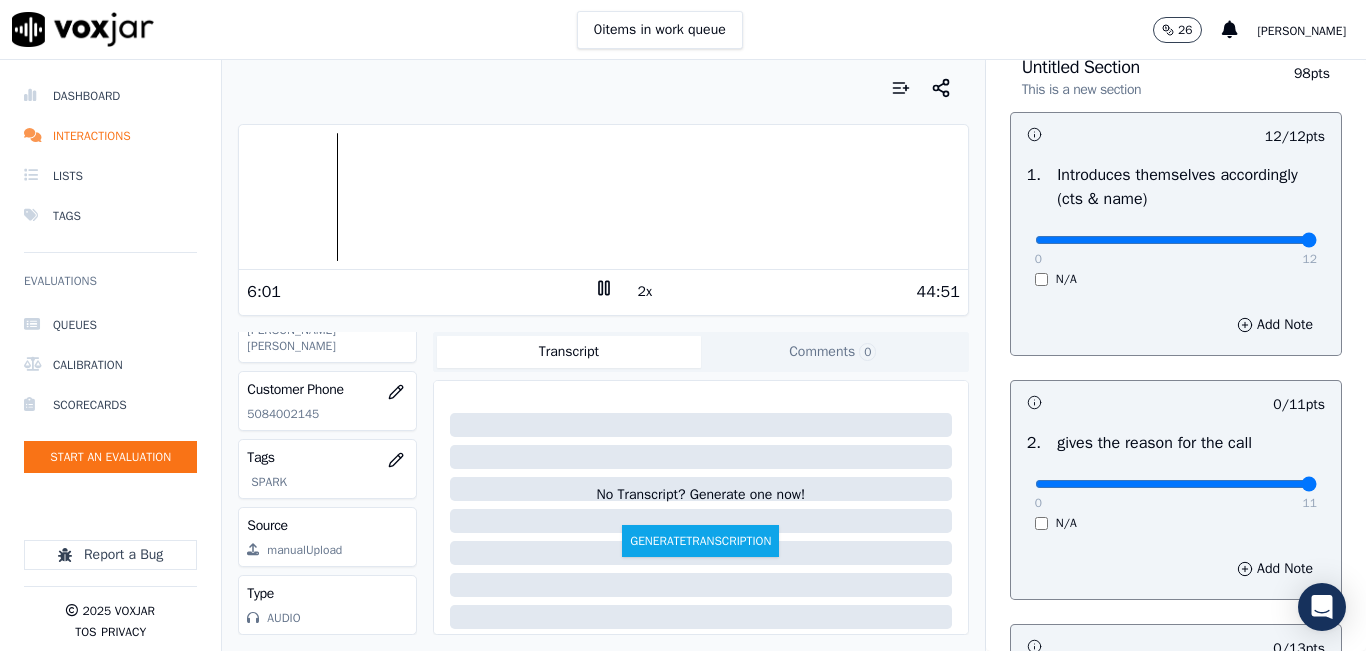 drag, startPoint x: 1023, startPoint y: 481, endPoint x: 1307, endPoint y: 483, distance: 284.00705 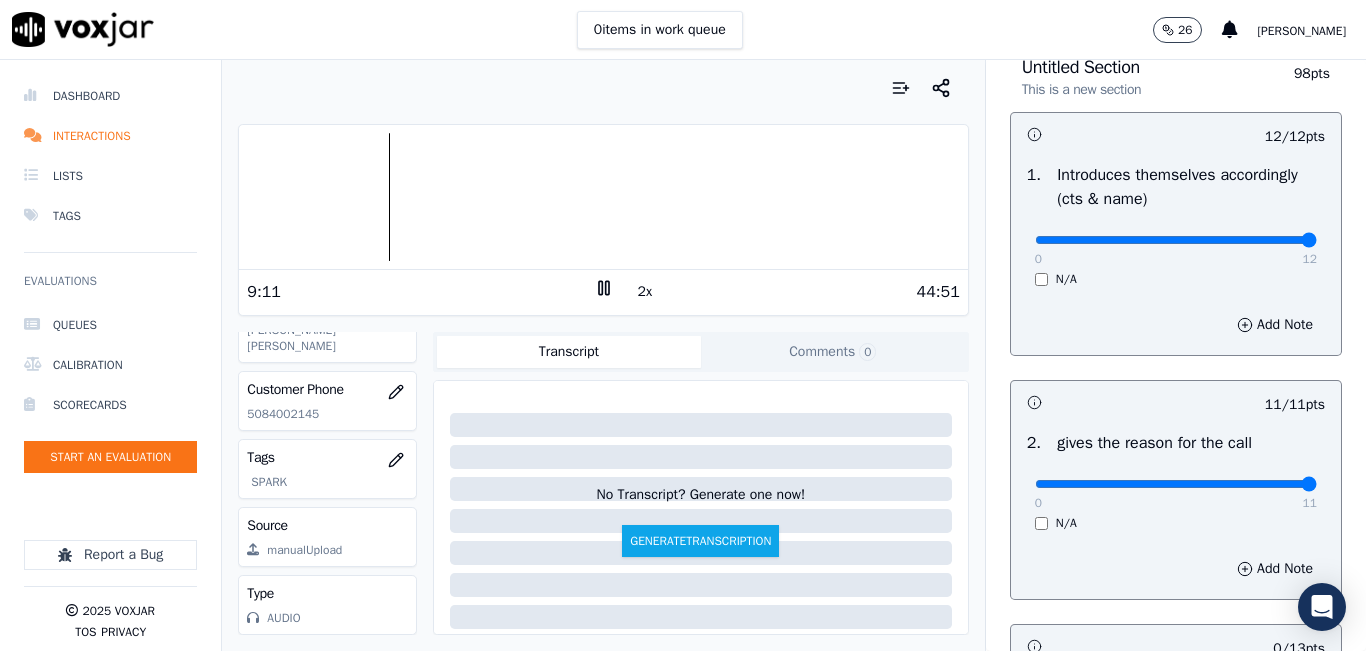scroll, scrollTop: 400, scrollLeft: 0, axis: vertical 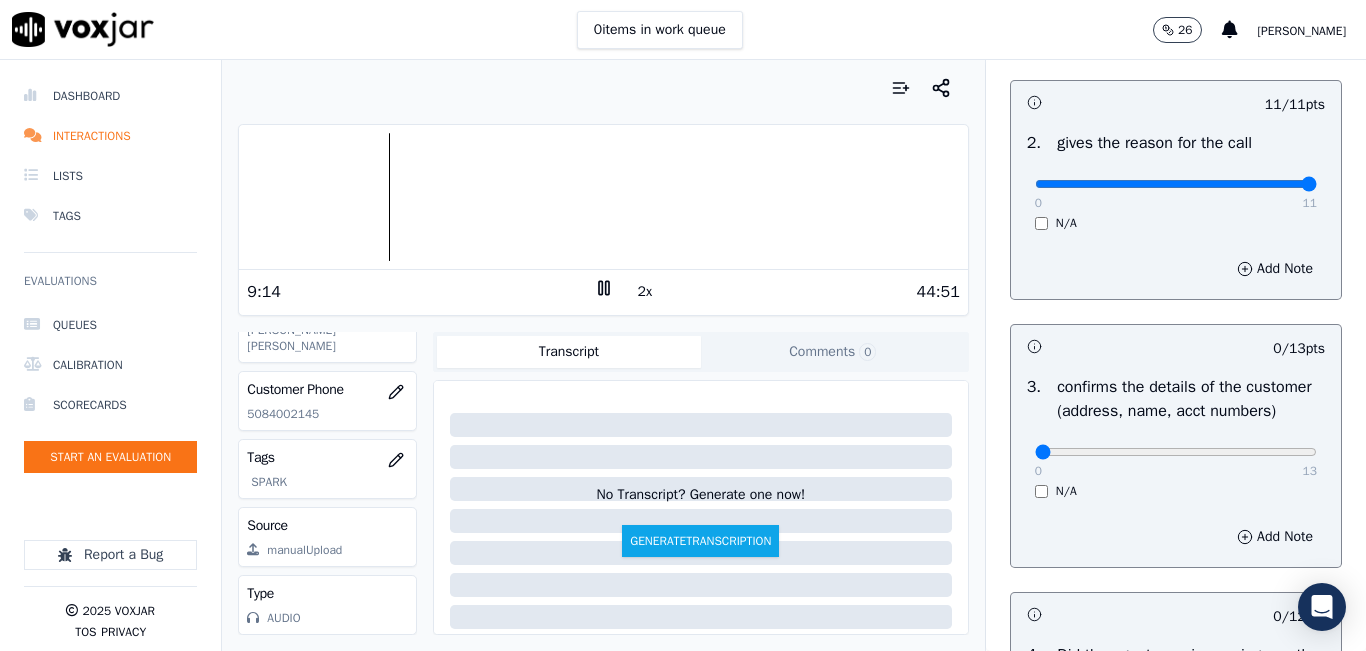 click at bounding box center [603, 197] 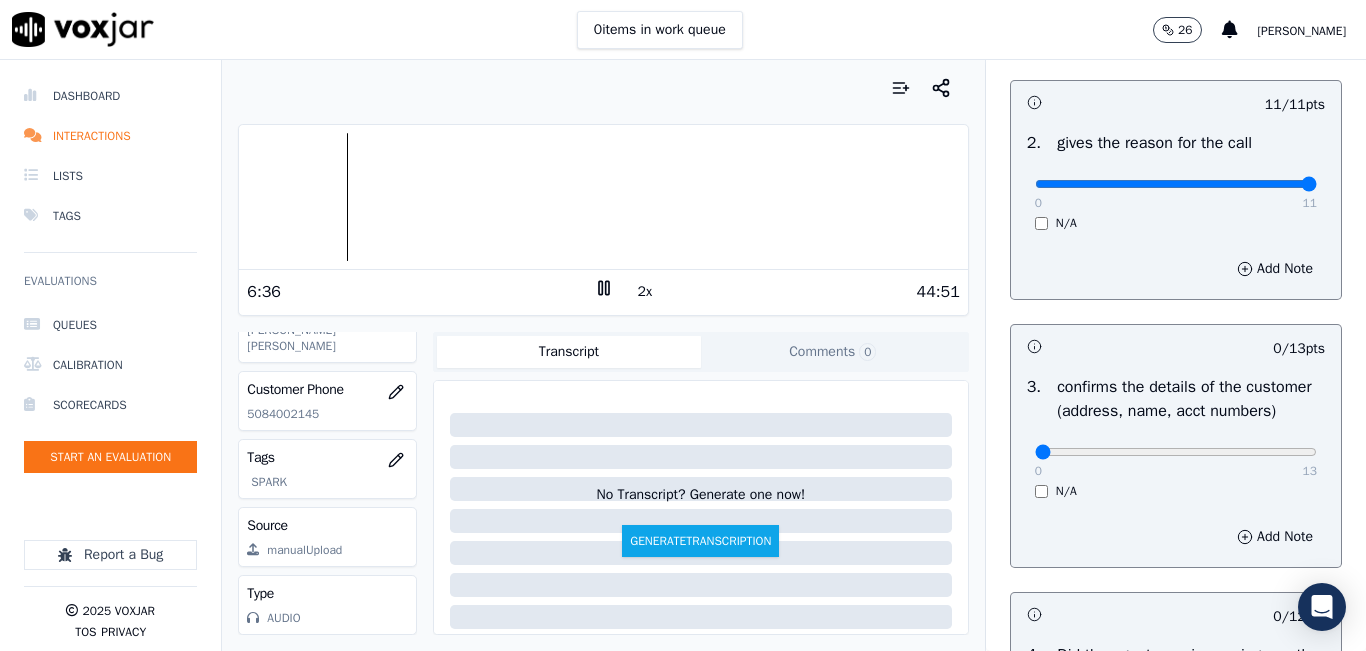 click at bounding box center [603, 197] 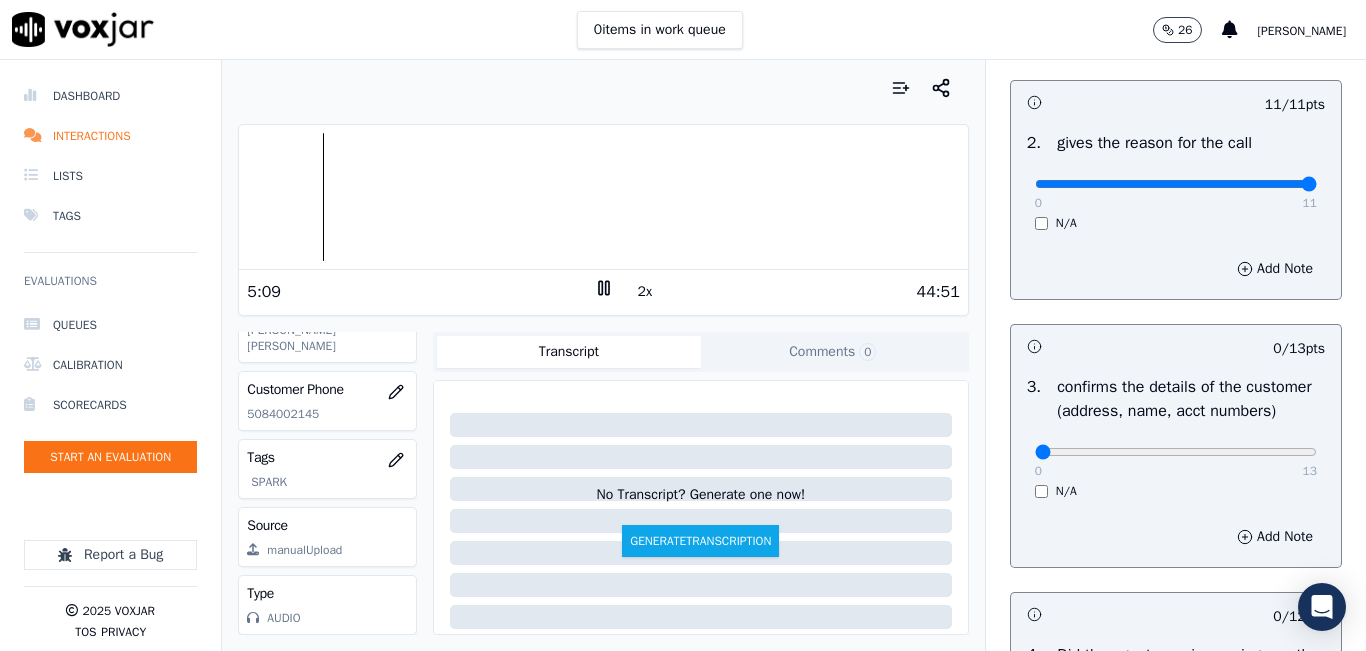 click at bounding box center [603, 197] 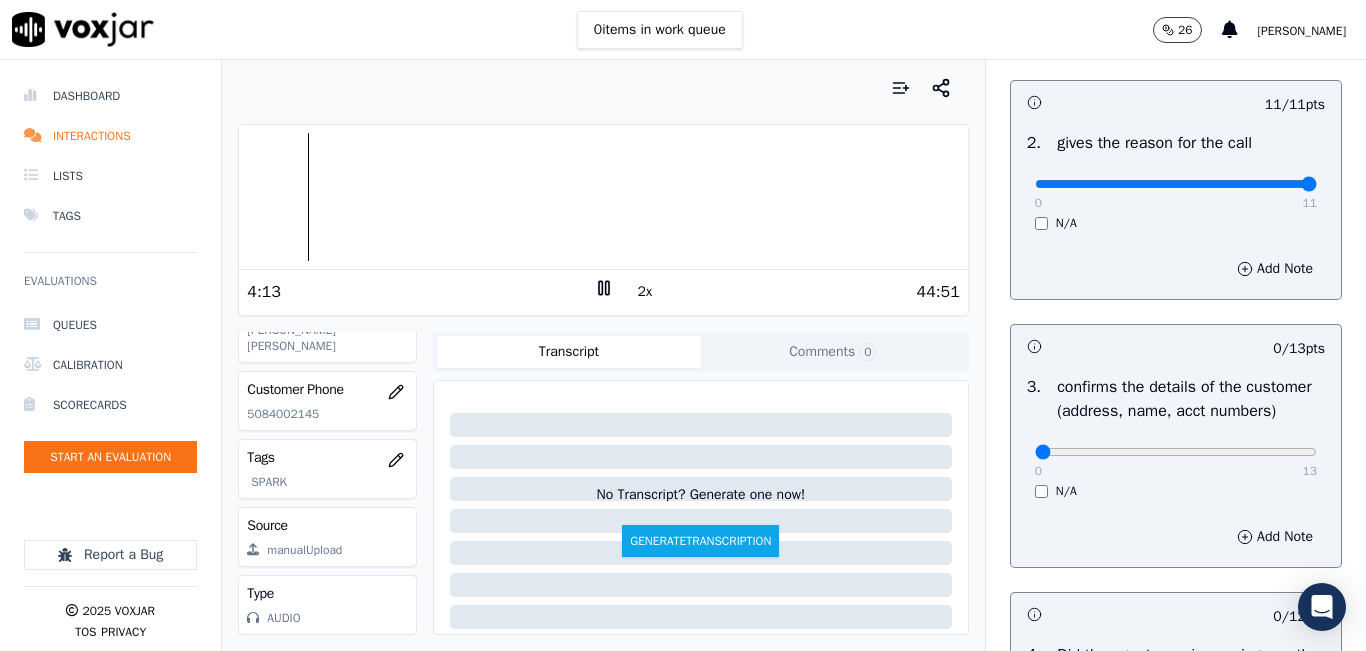 click at bounding box center [603, 197] 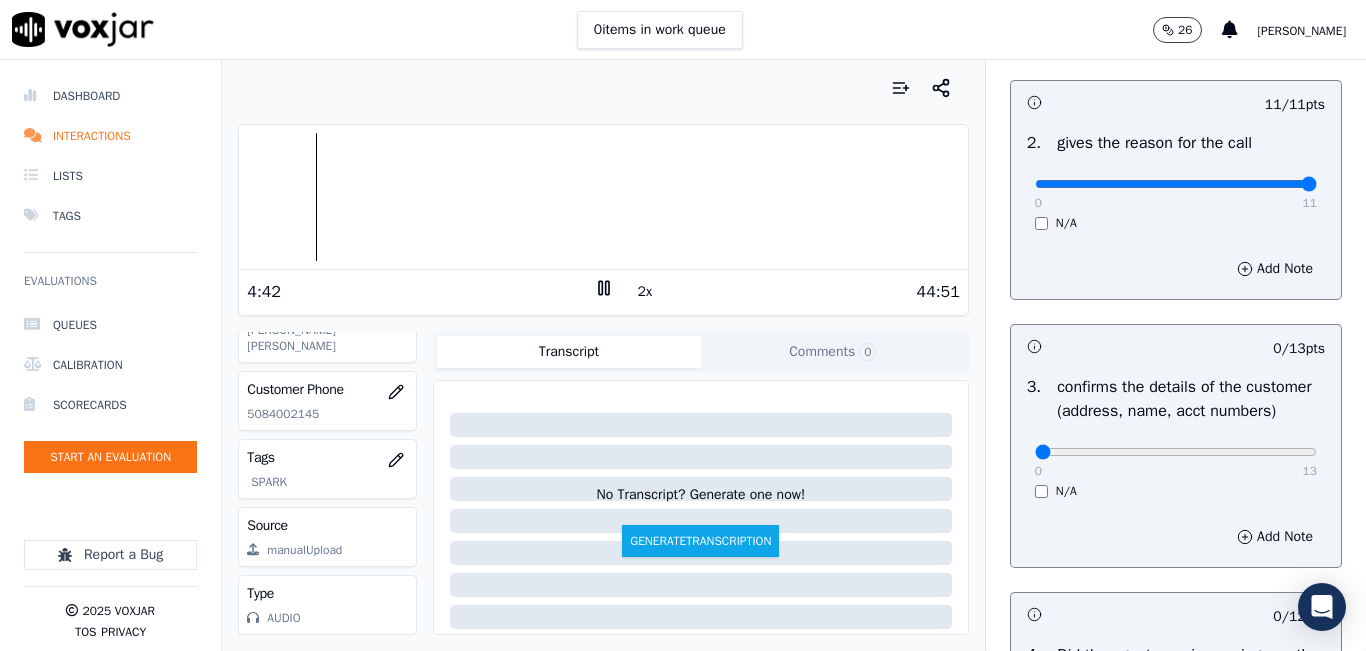 click at bounding box center [603, 197] 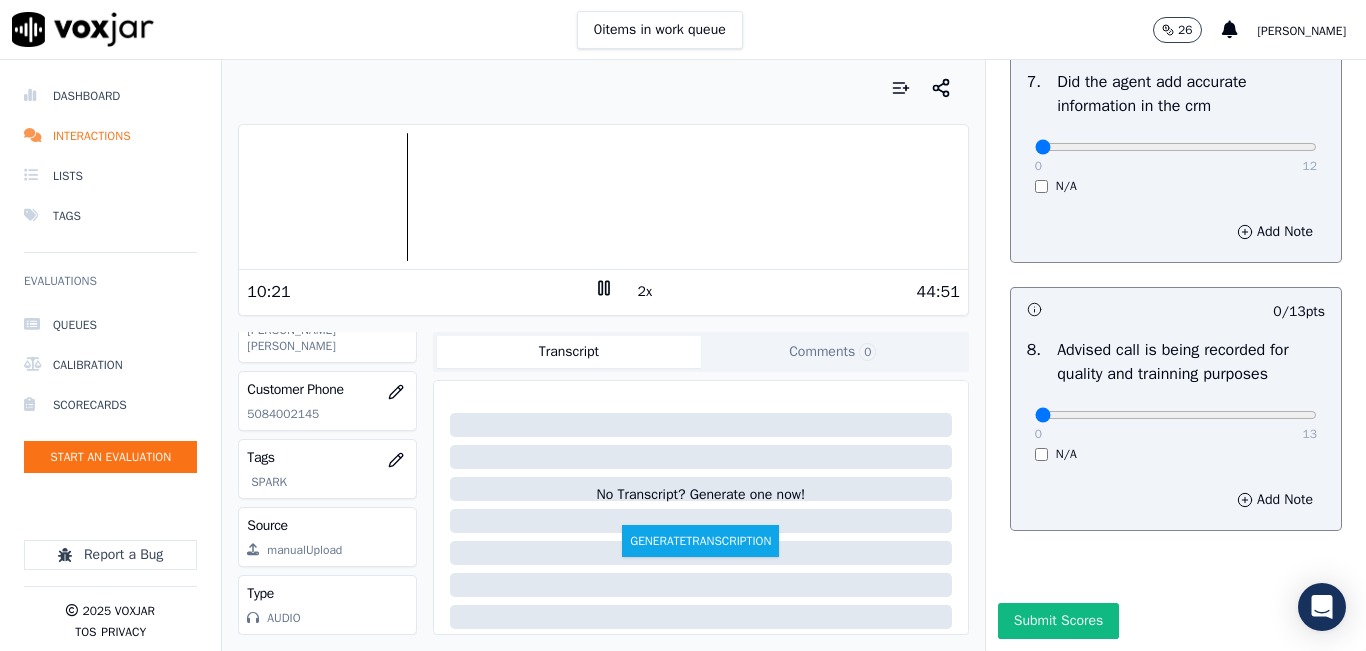 scroll, scrollTop: 1718, scrollLeft: 0, axis: vertical 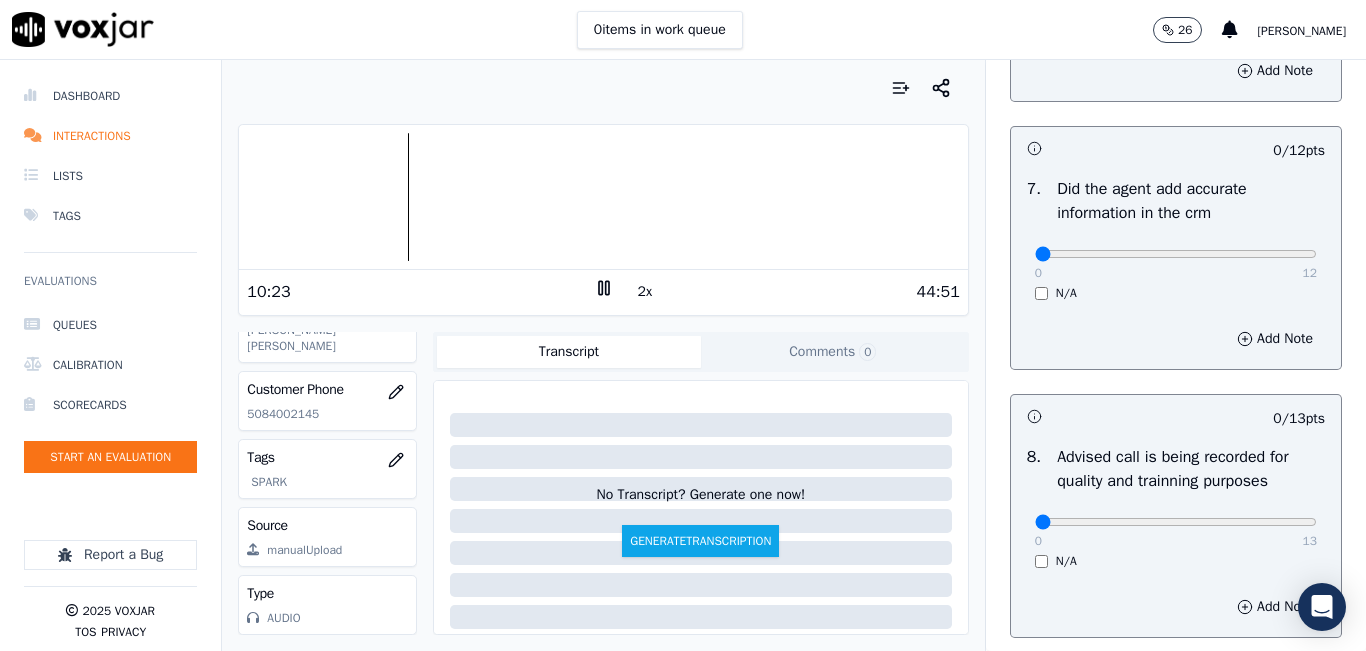 click on "0   12" at bounding box center [1176, 253] 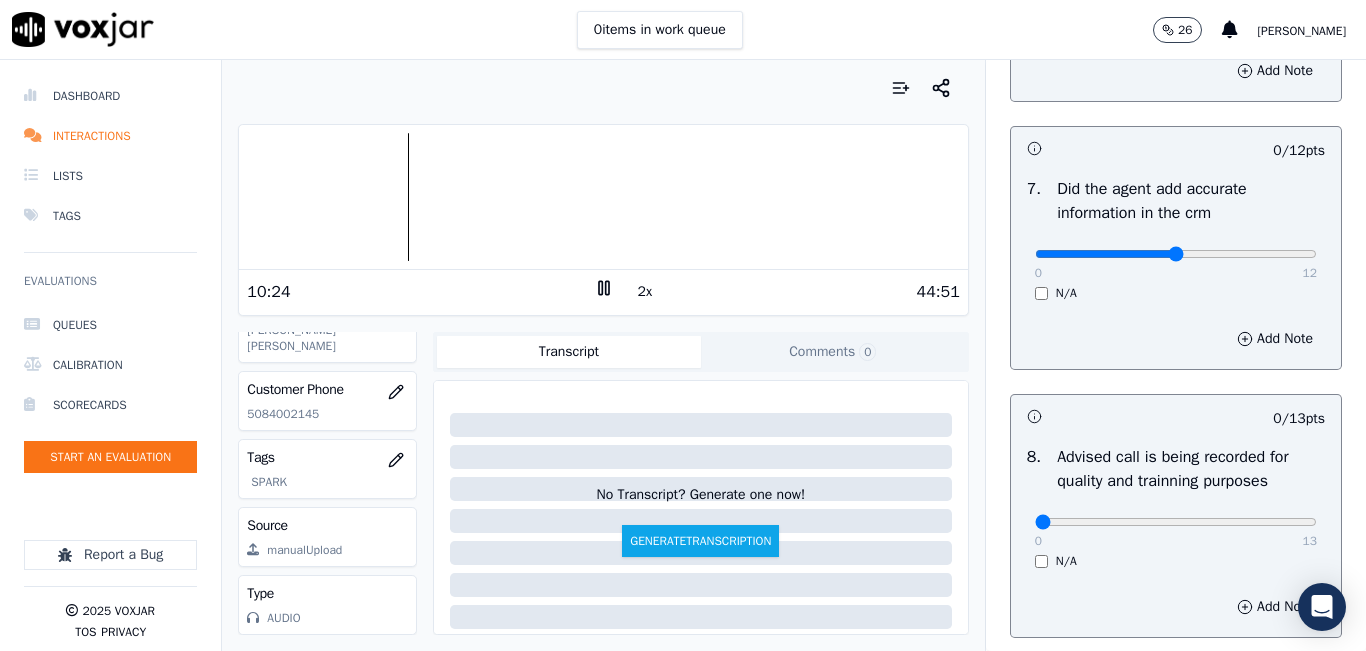click at bounding box center (1176, -1378) 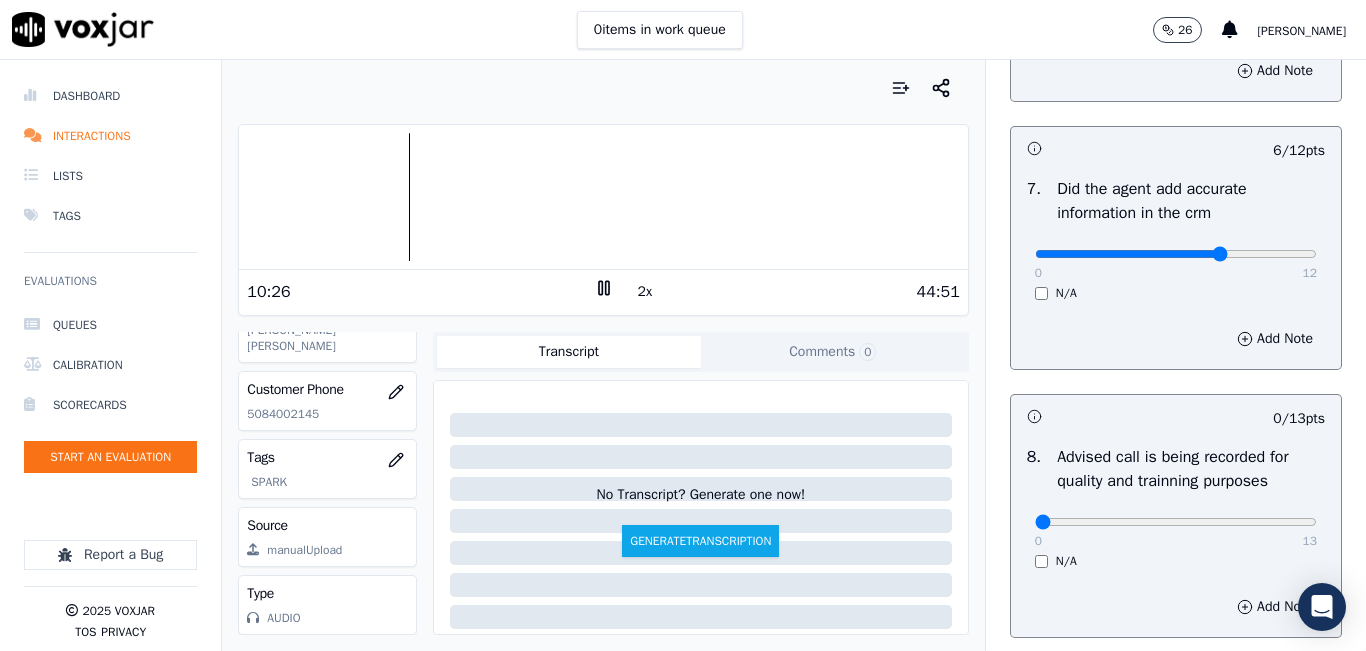 type on "8" 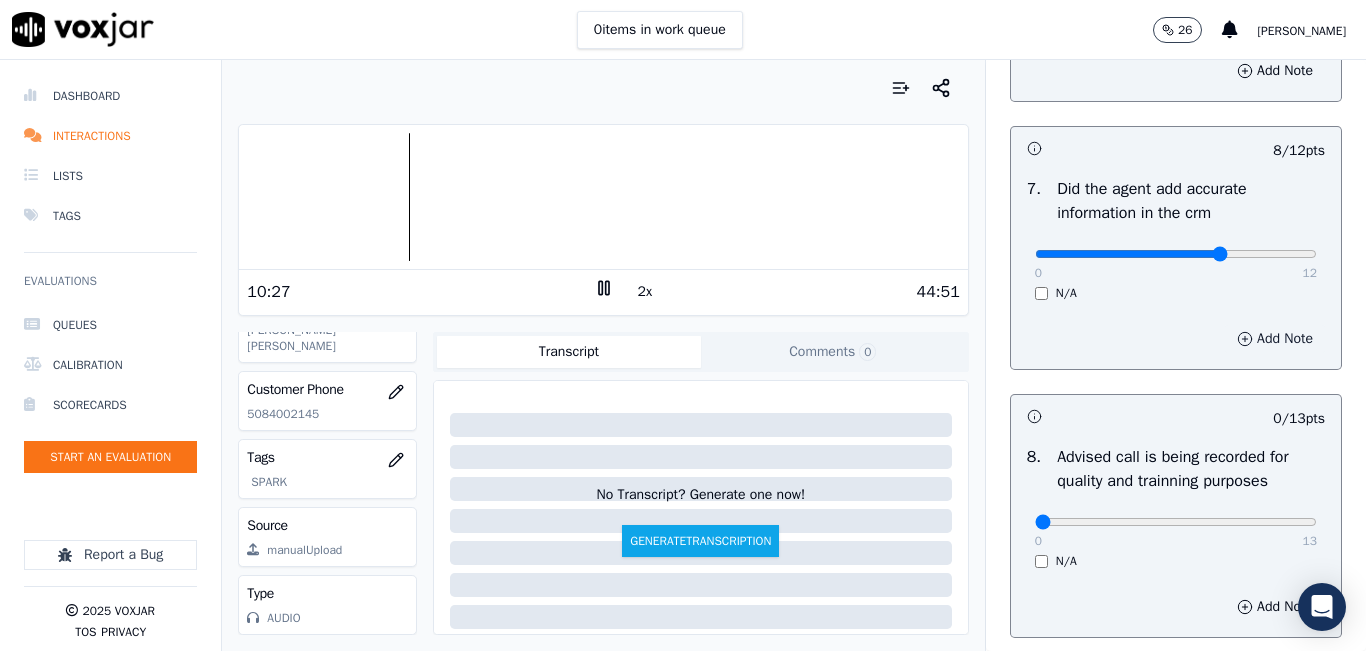 click on "Add Note" at bounding box center [1275, 339] 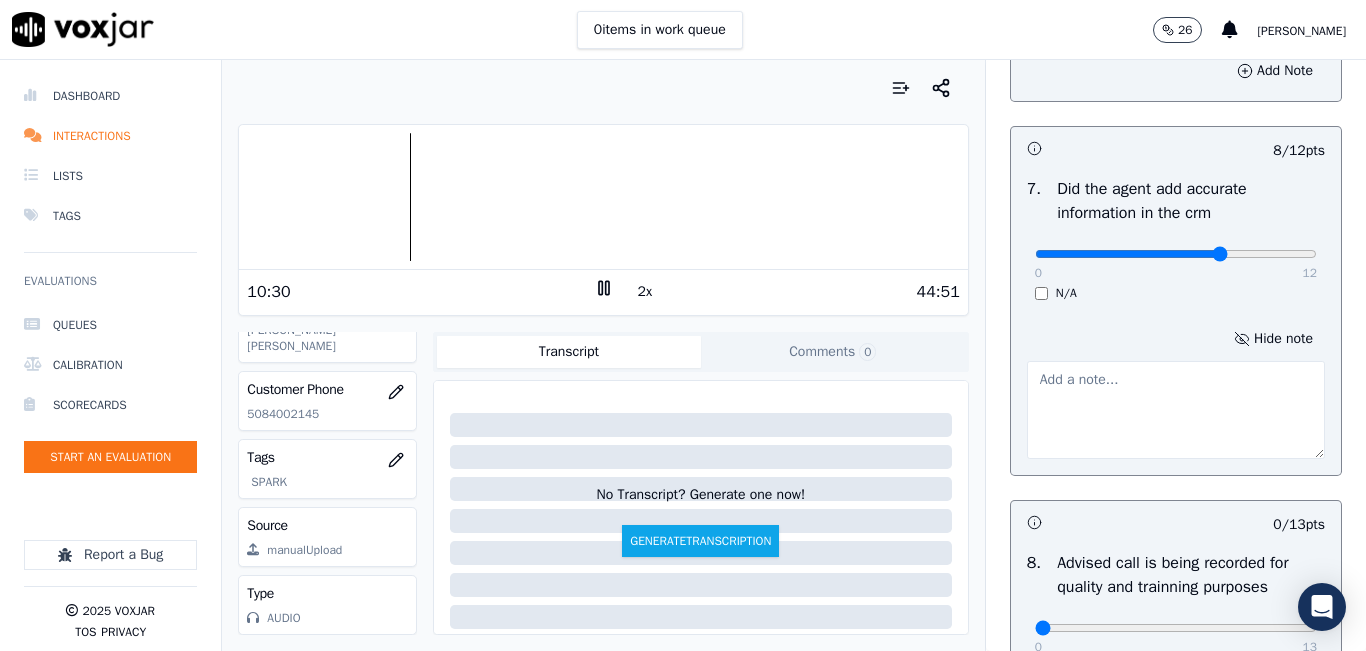click at bounding box center (1176, 410) 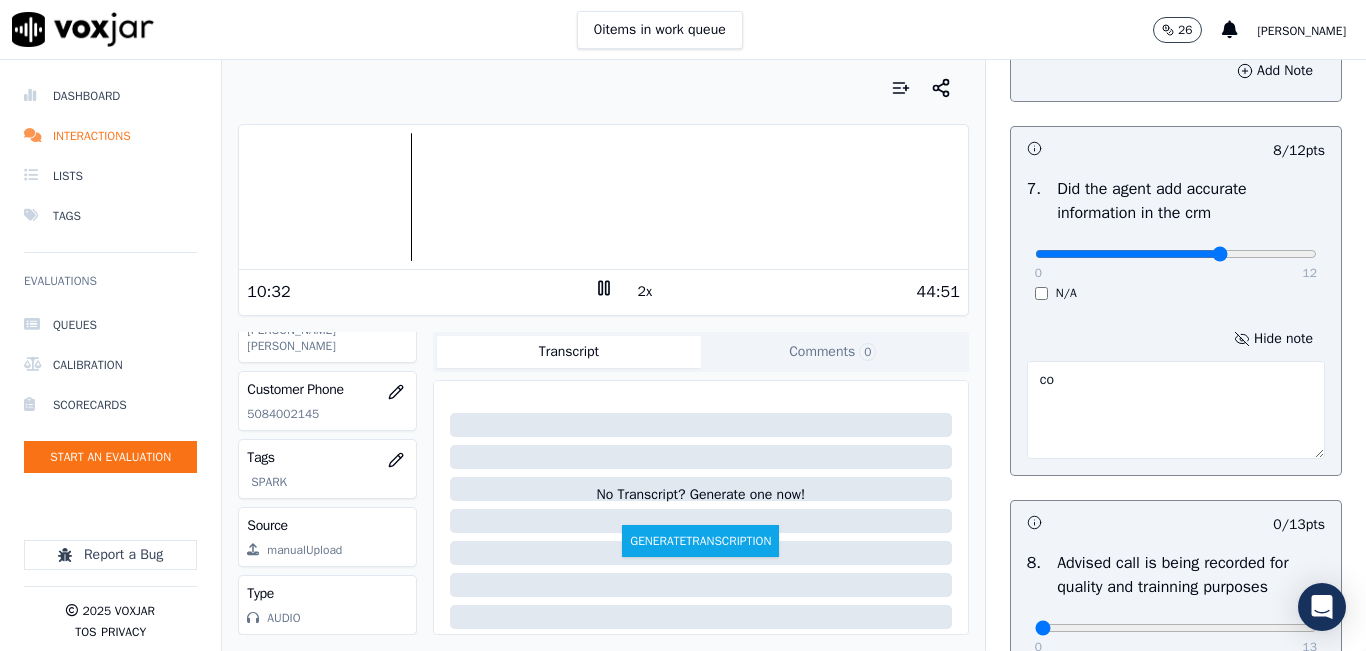 type on "c" 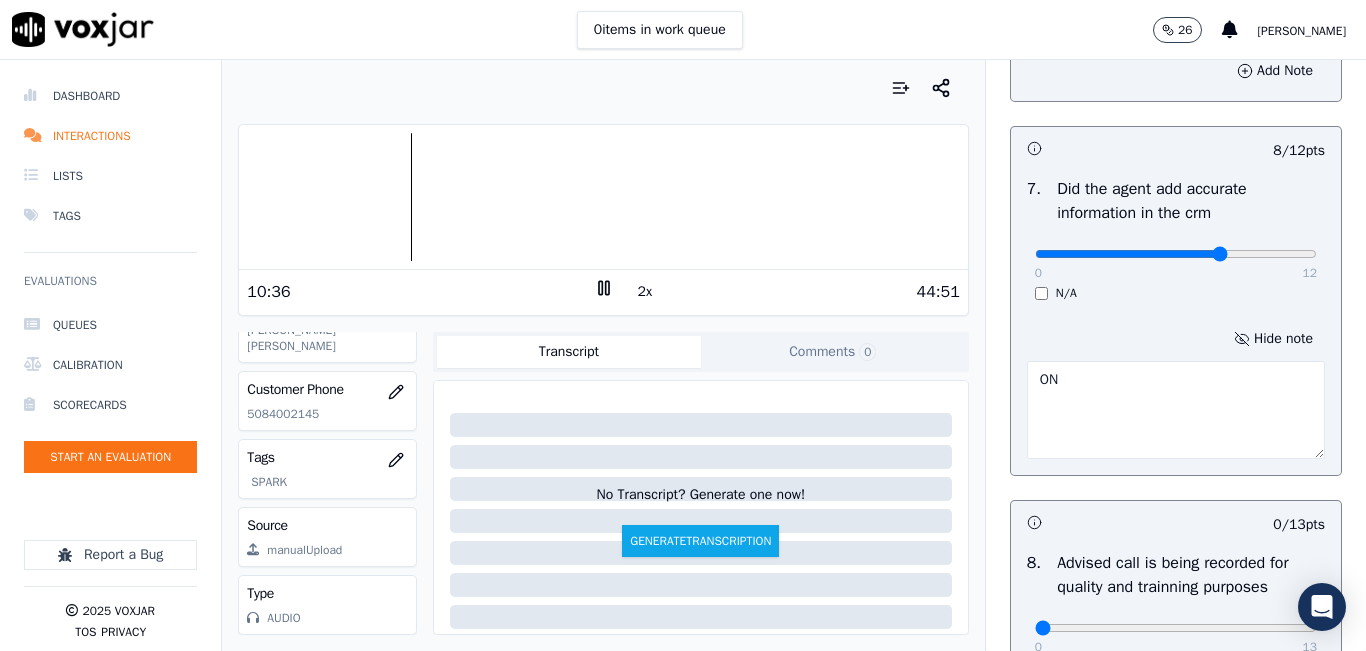 type on "O" 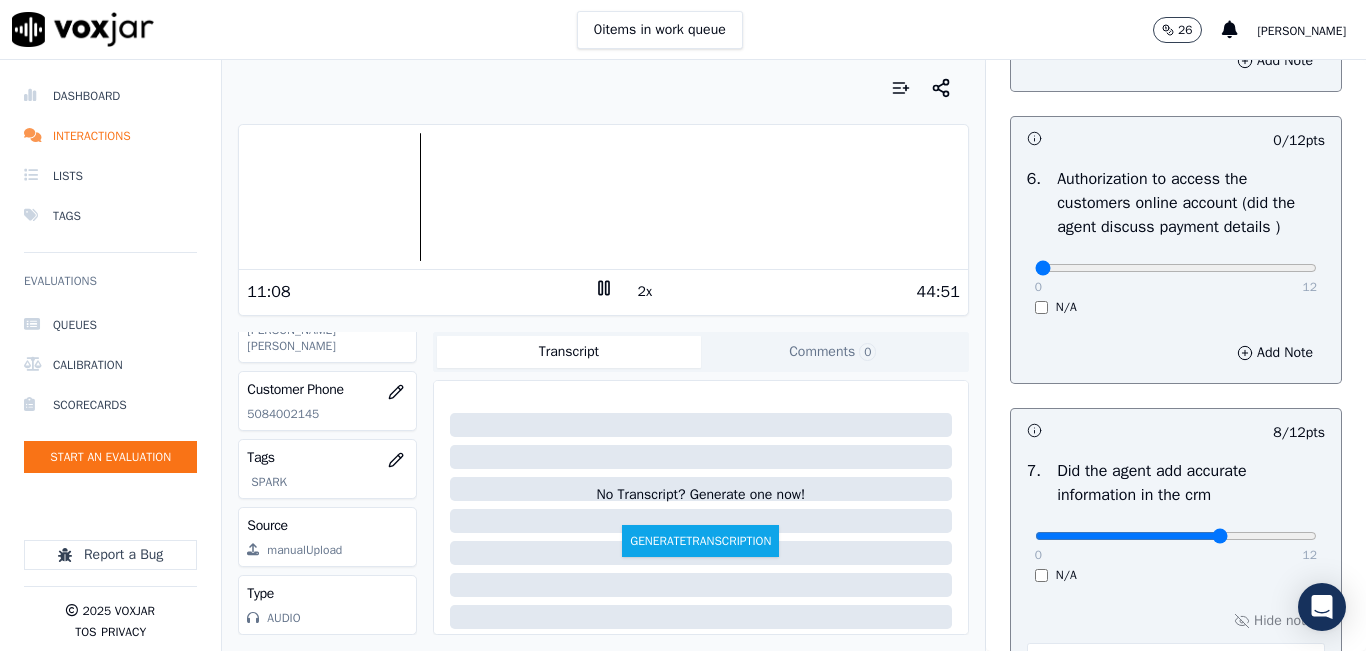 scroll, scrollTop: 1418, scrollLeft: 0, axis: vertical 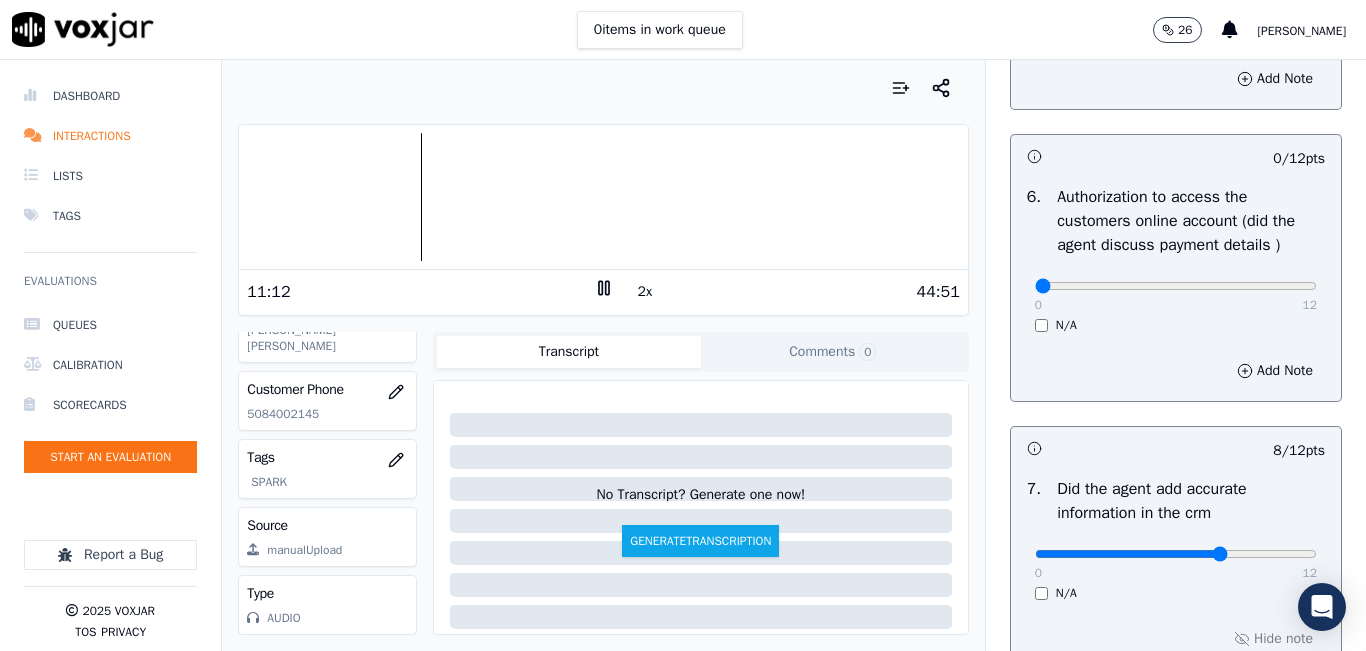 type on "CONTRACT RATE (16.99)" 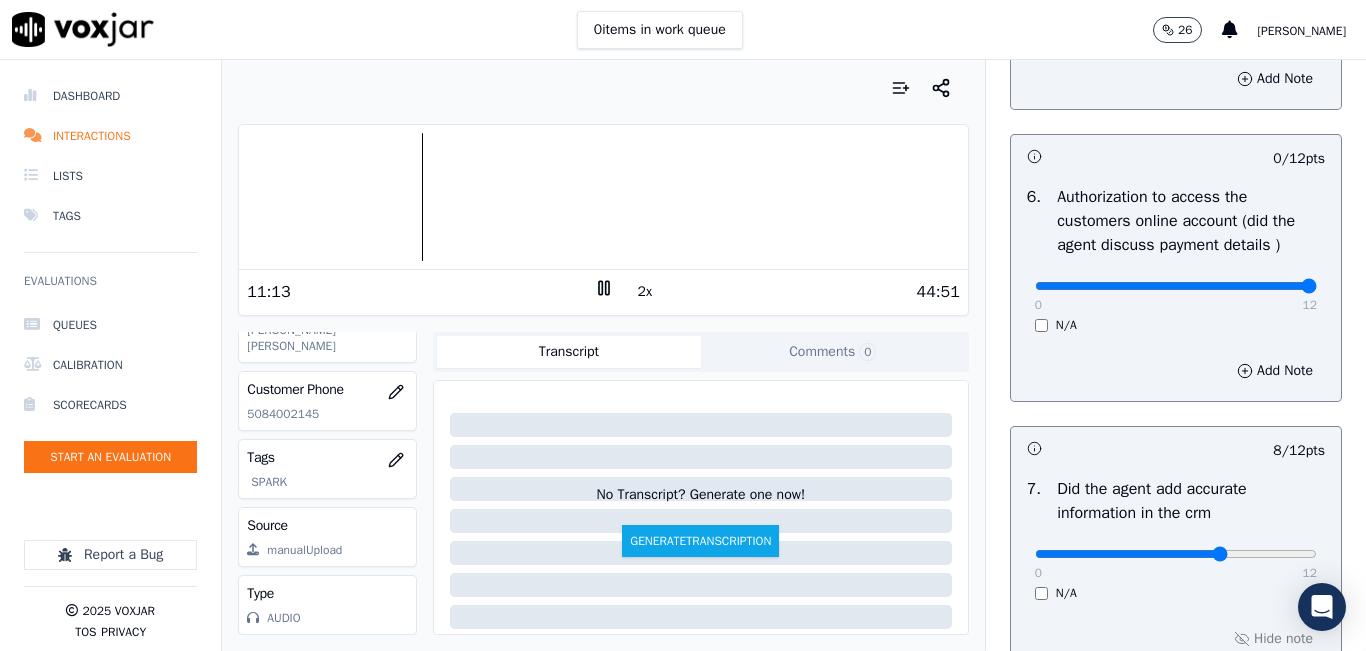 drag, startPoint x: 1092, startPoint y: 339, endPoint x: 1283, endPoint y: 329, distance: 191.2616 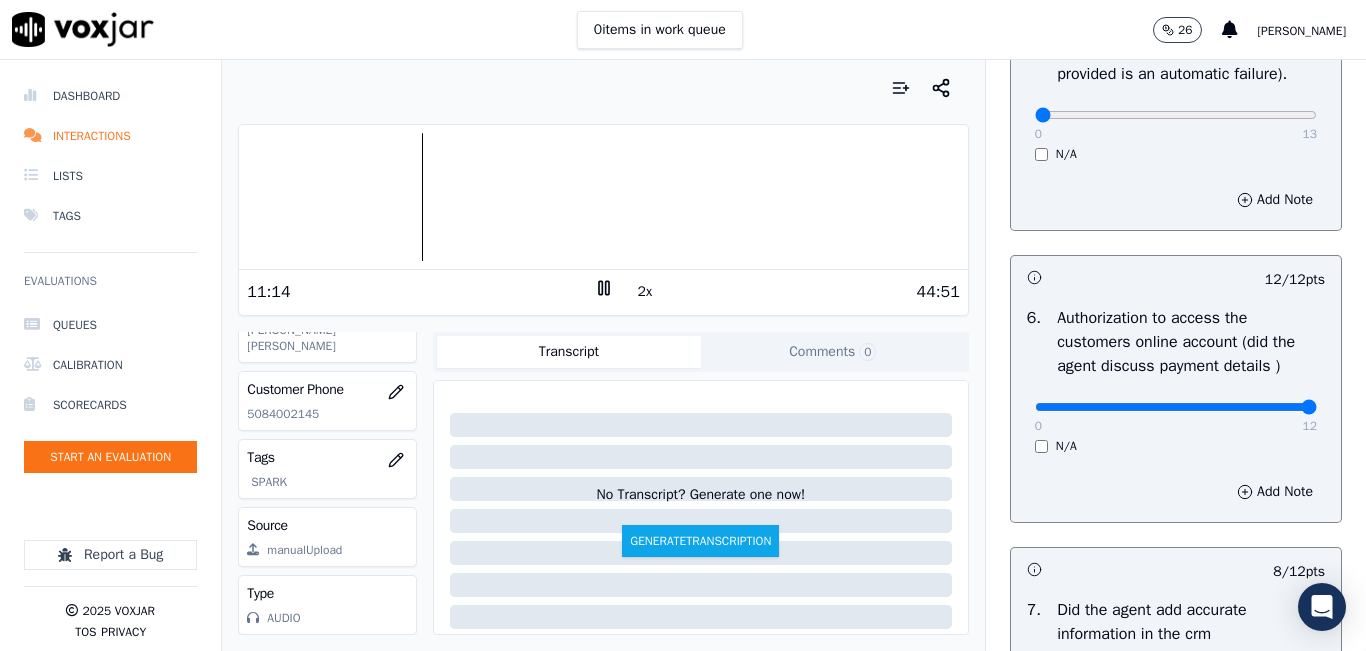 scroll, scrollTop: 1018, scrollLeft: 0, axis: vertical 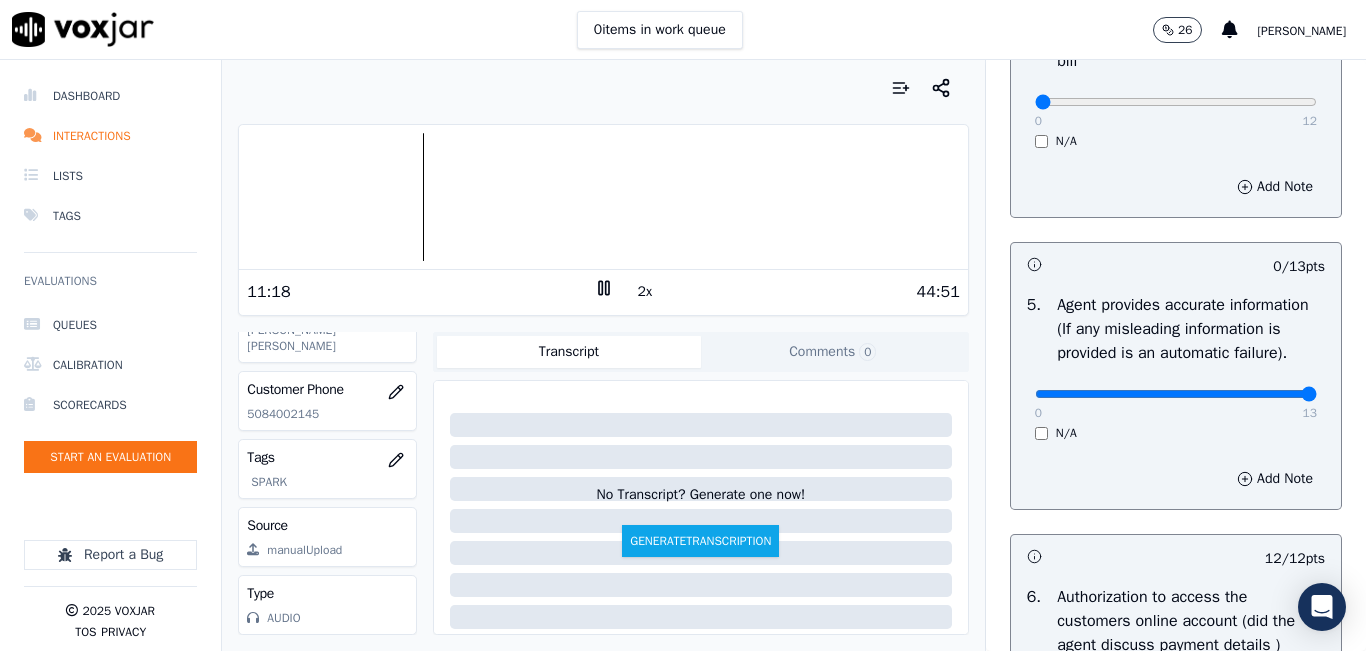 drag, startPoint x: 1139, startPoint y: 440, endPoint x: 1289, endPoint y: 432, distance: 150.21318 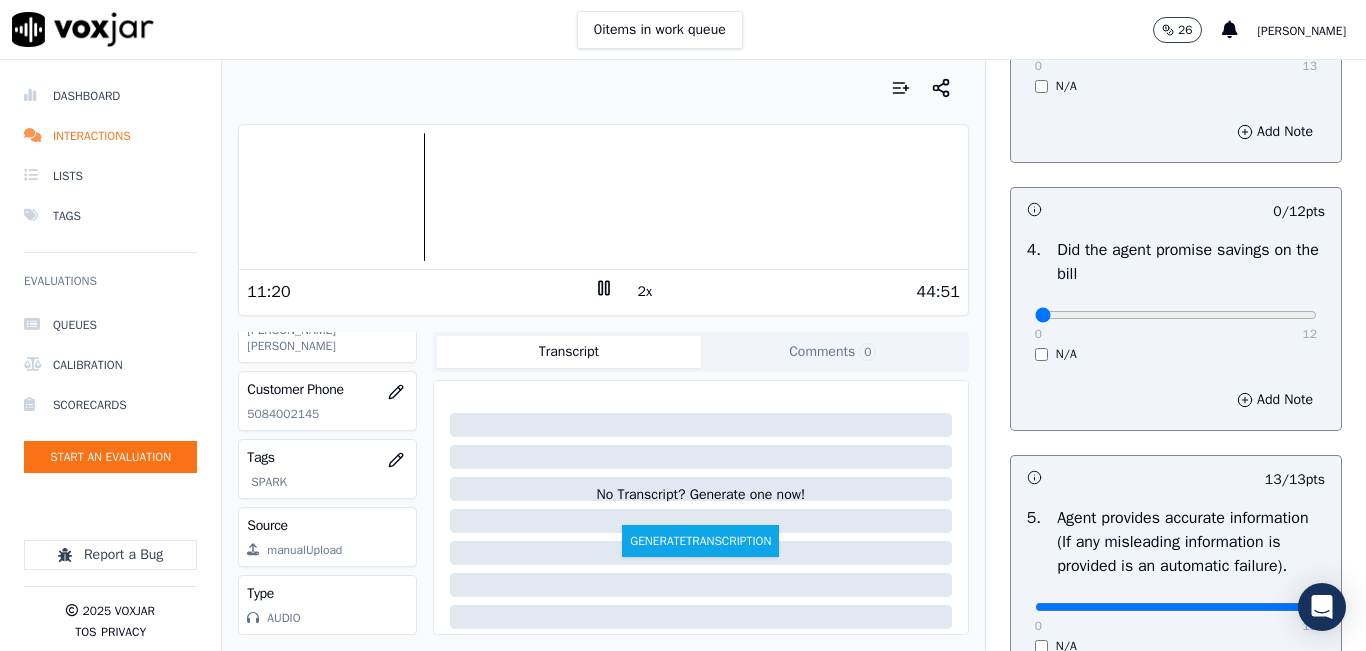 scroll, scrollTop: 918, scrollLeft: 0, axis: vertical 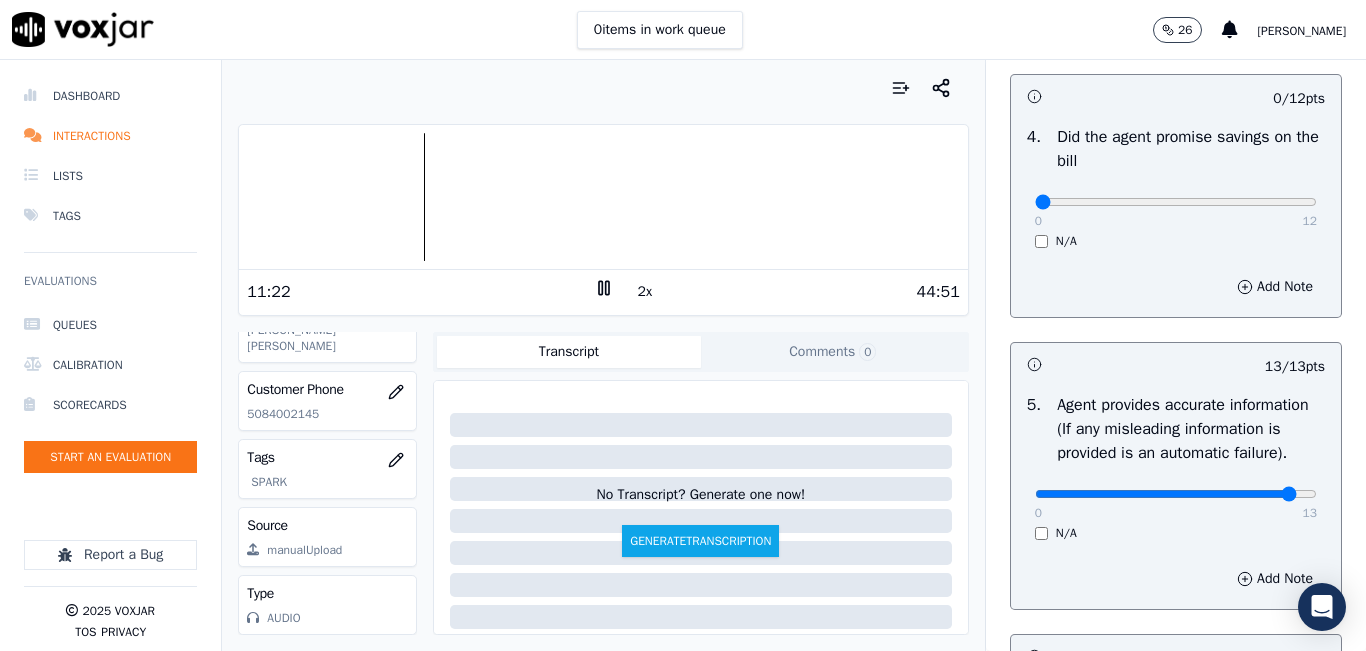 type on "12" 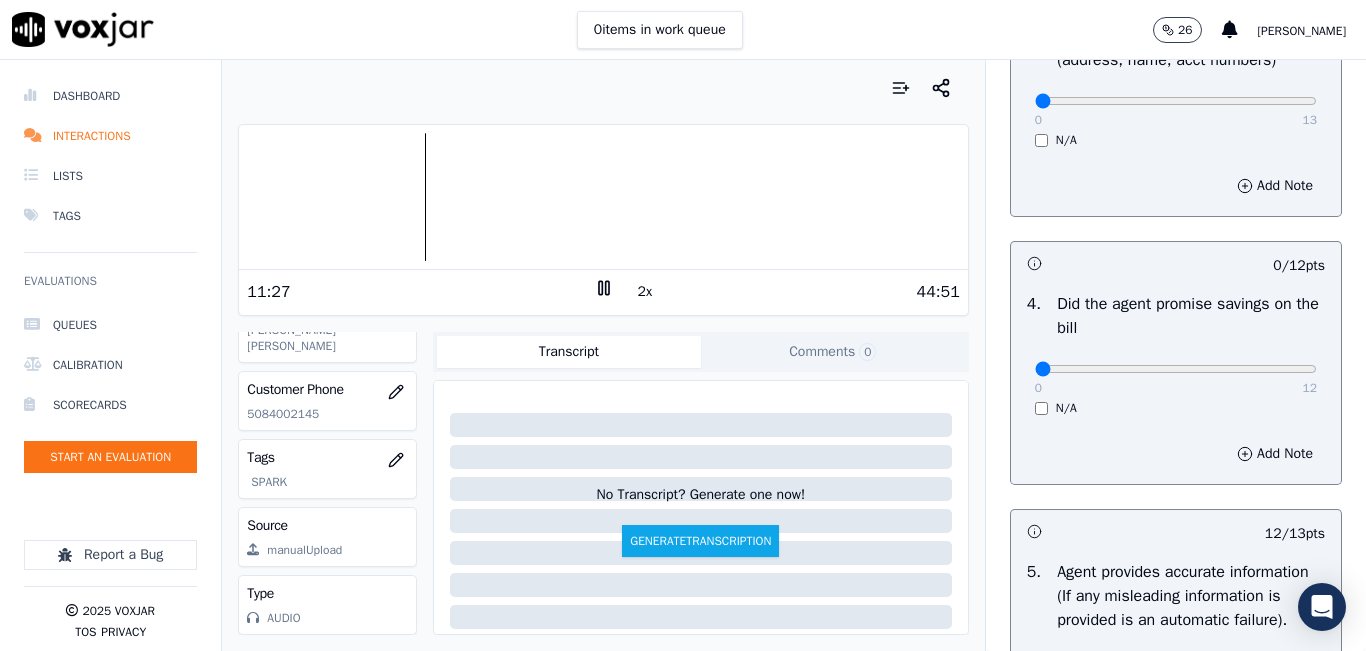 scroll, scrollTop: 718, scrollLeft: 0, axis: vertical 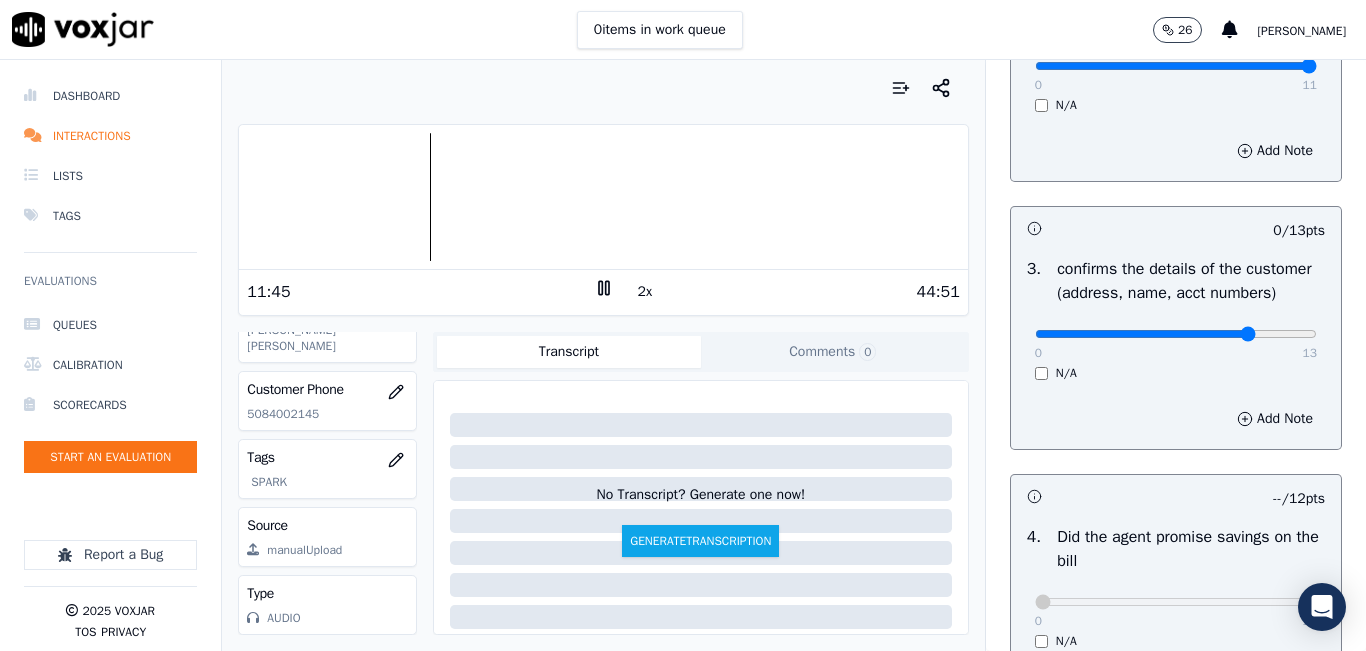 type on "10" 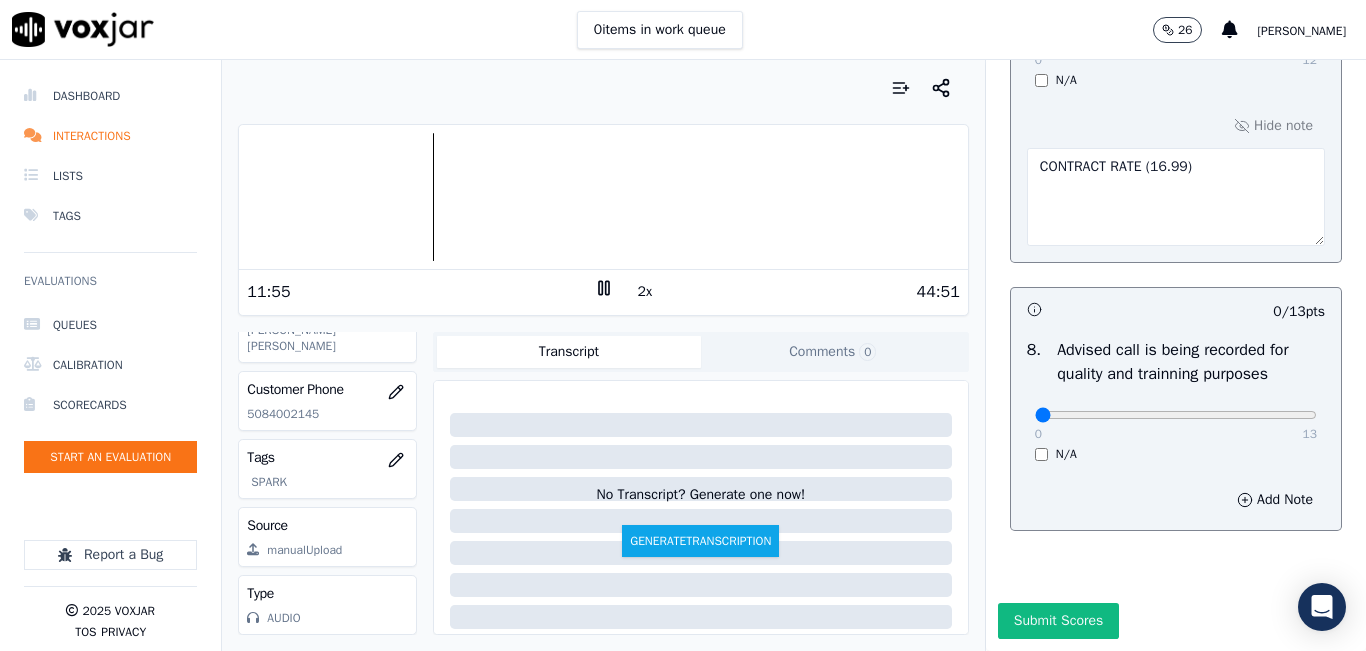 scroll, scrollTop: 2024, scrollLeft: 0, axis: vertical 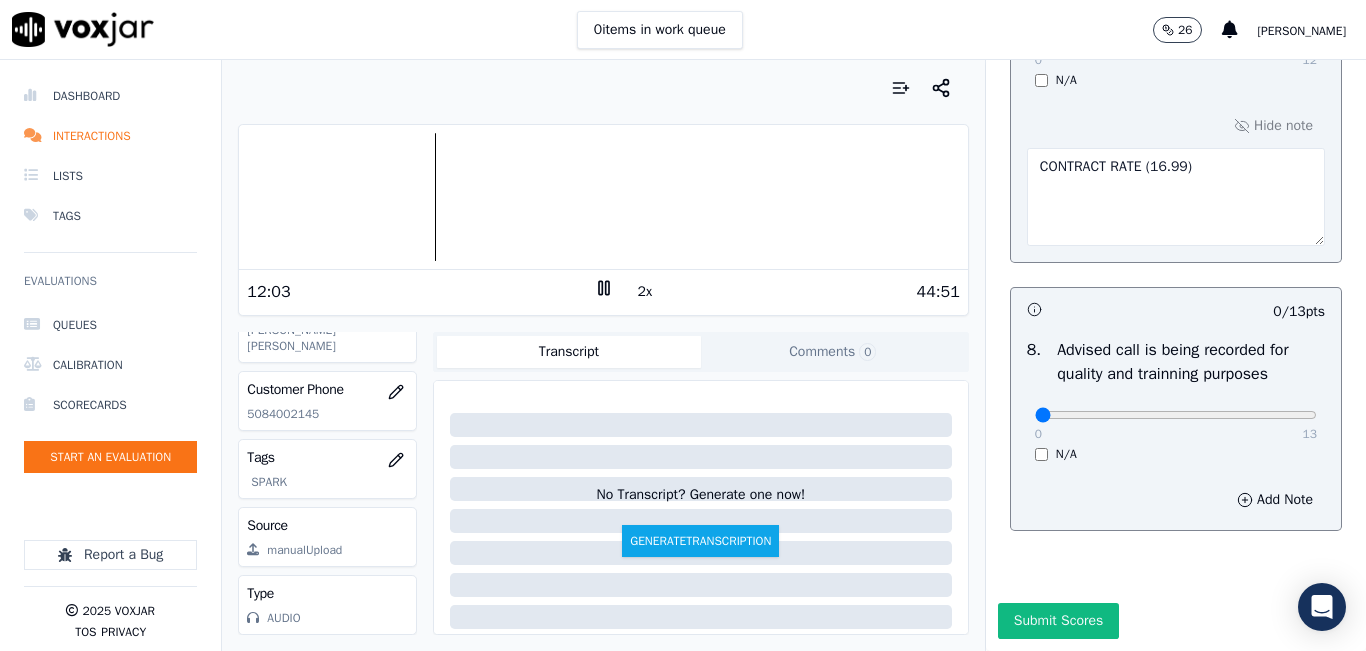 click at bounding box center [603, 197] 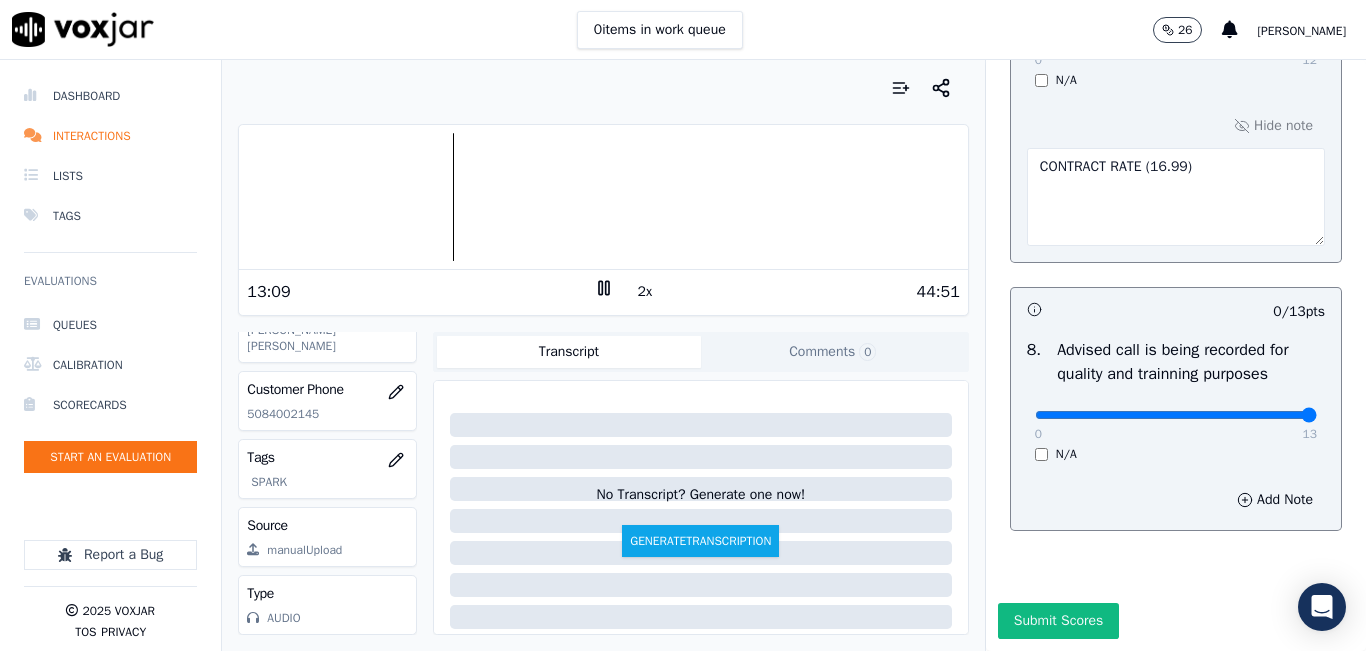 drag, startPoint x: 1213, startPoint y: 381, endPoint x: 1365, endPoint y: 391, distance: 152.3286 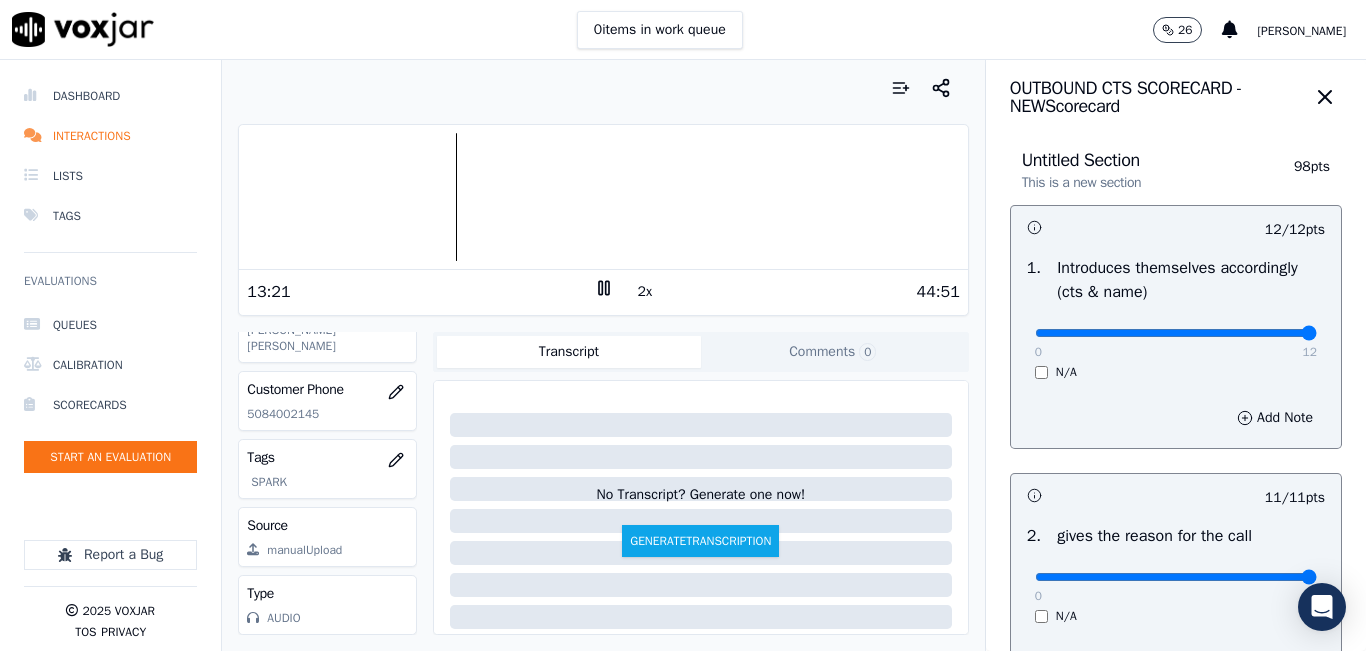 scroll, scrollTop: 0, scrollLeft: 0, axis: both 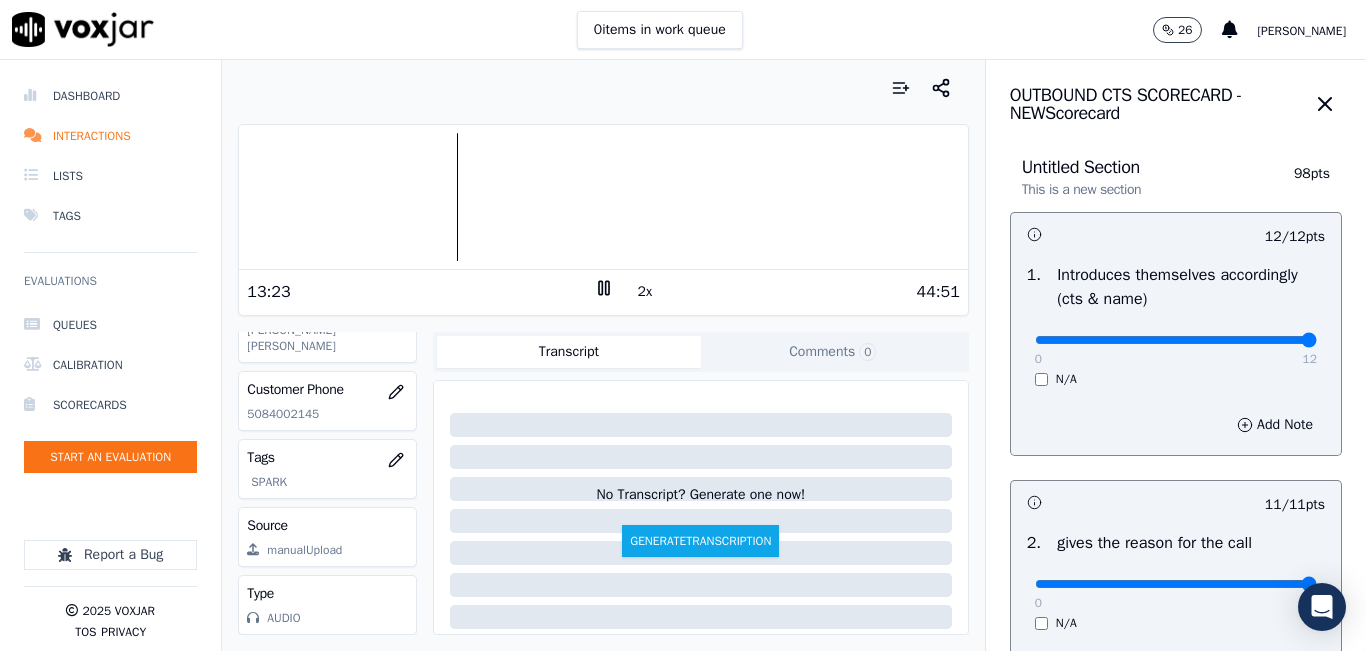 click at bounding box center (603, 197) 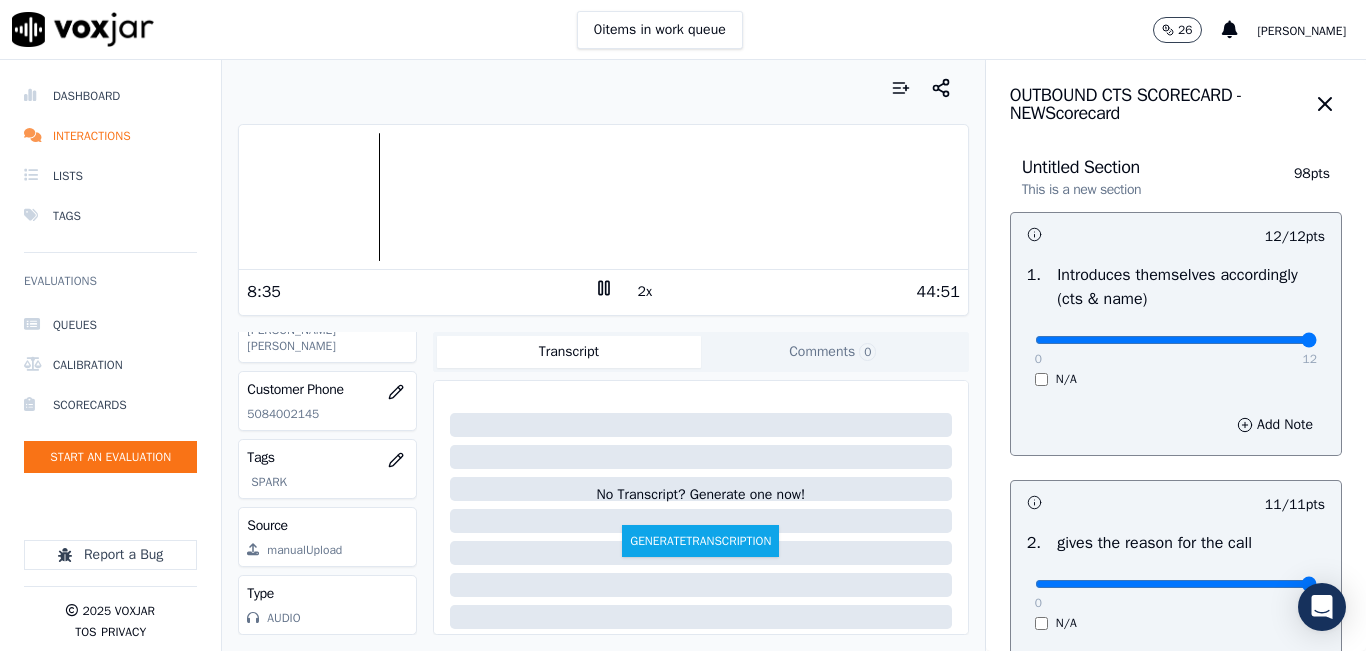 click at bounding box center (603, 197) 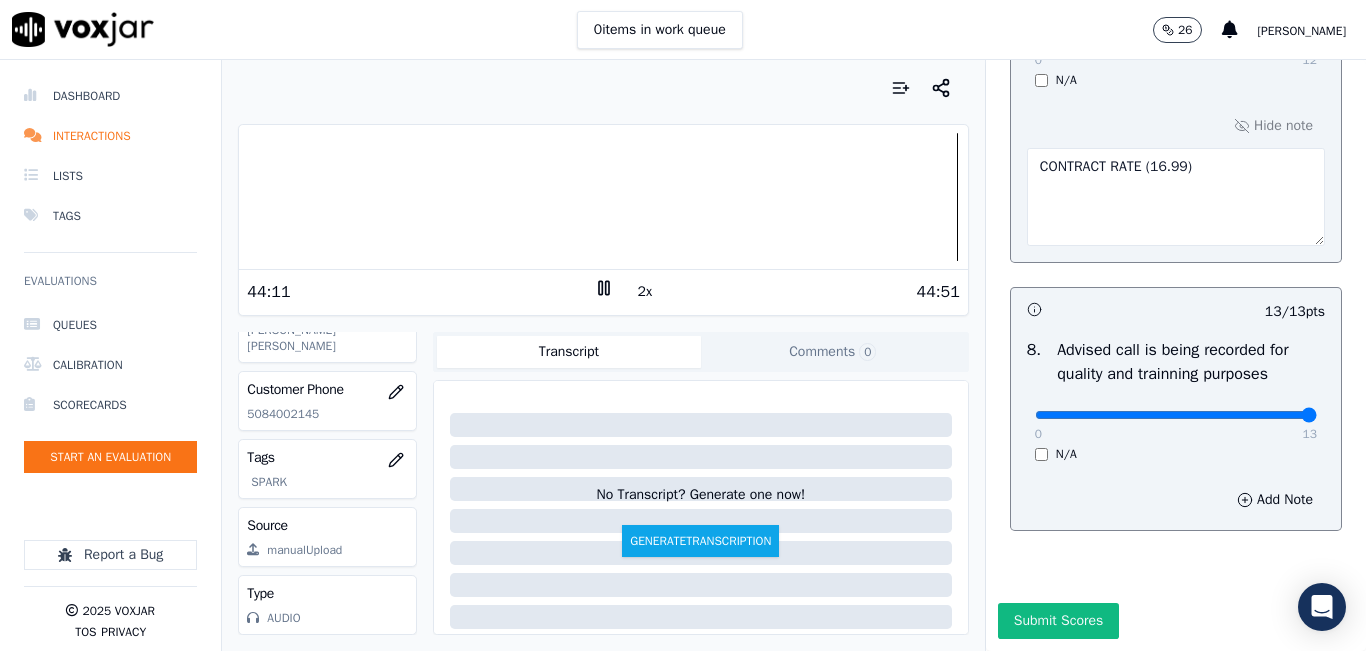 scroll, scrollTop: 2024, scrollLeft: 0, axis: vertical 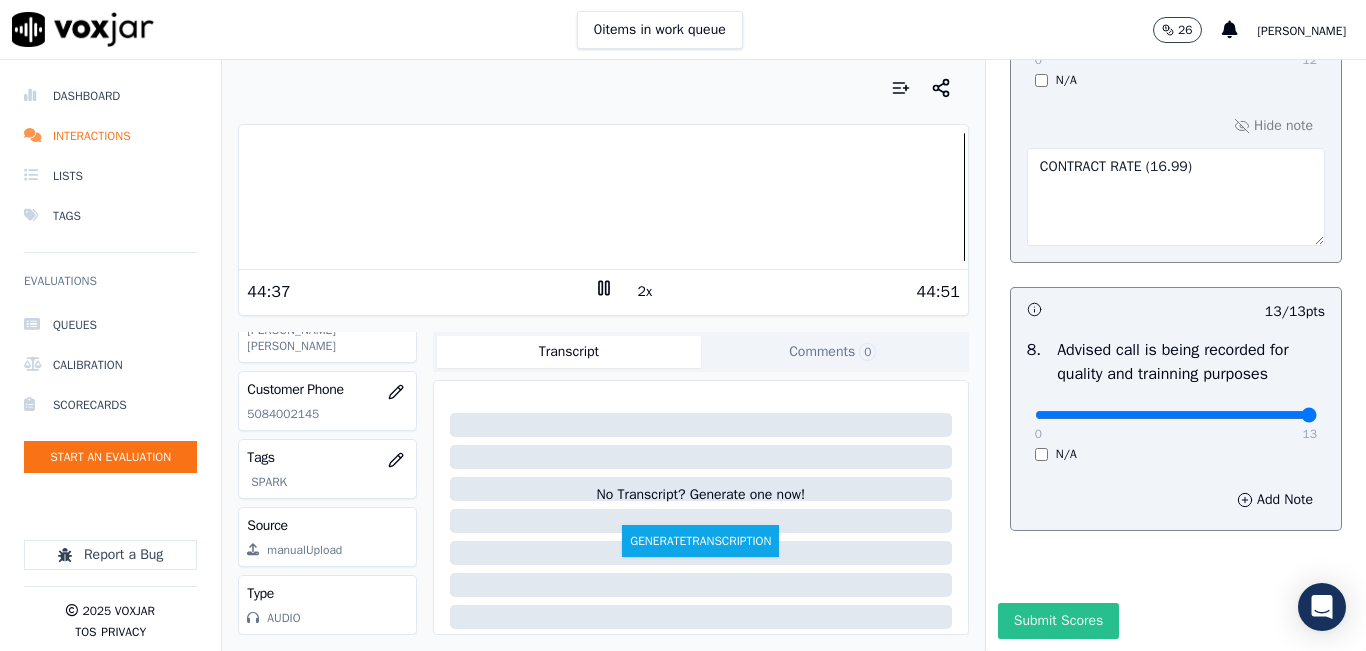 click on "Submit Scores" at bounding box center (1058, 621) 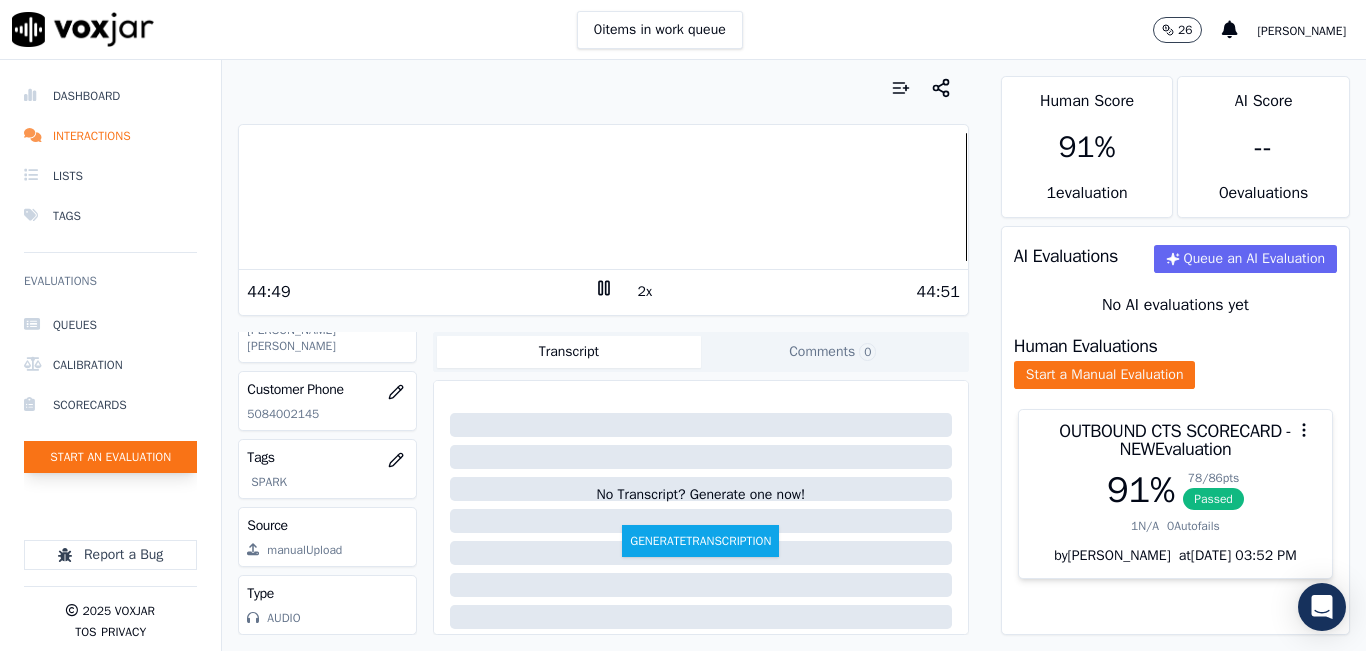 click on "Start an Evaluation" 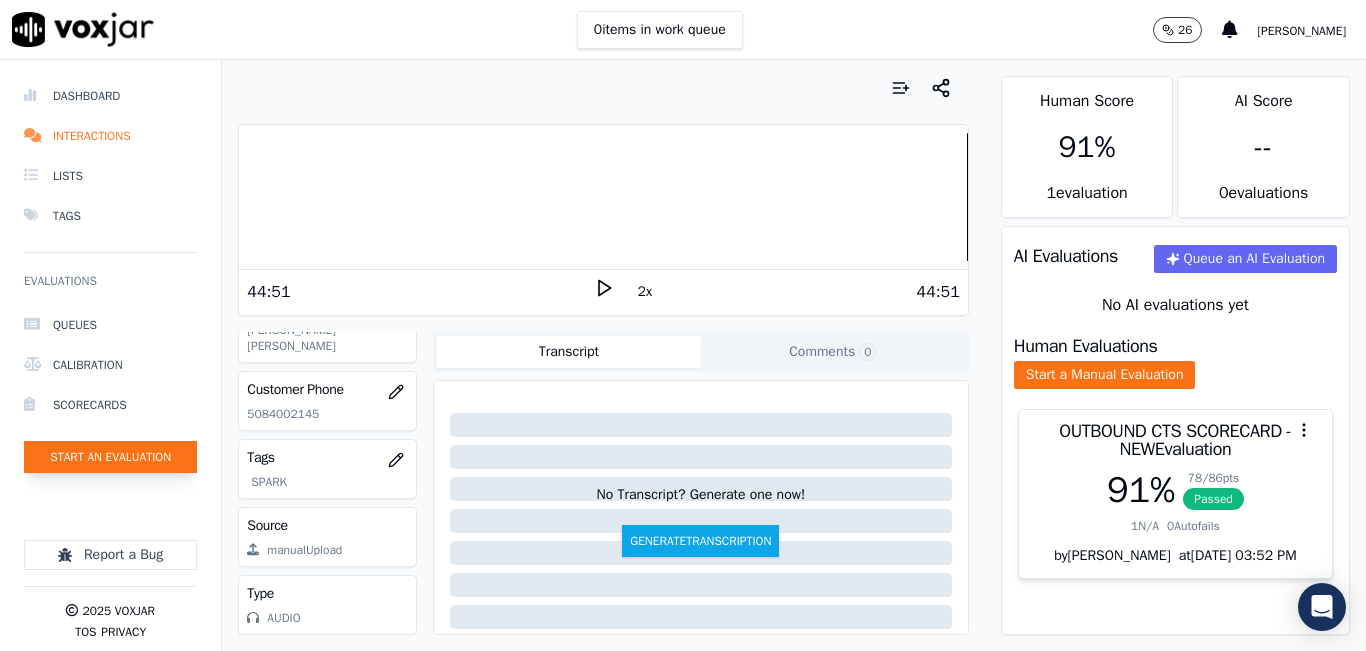 click on "Start an Evaluation" 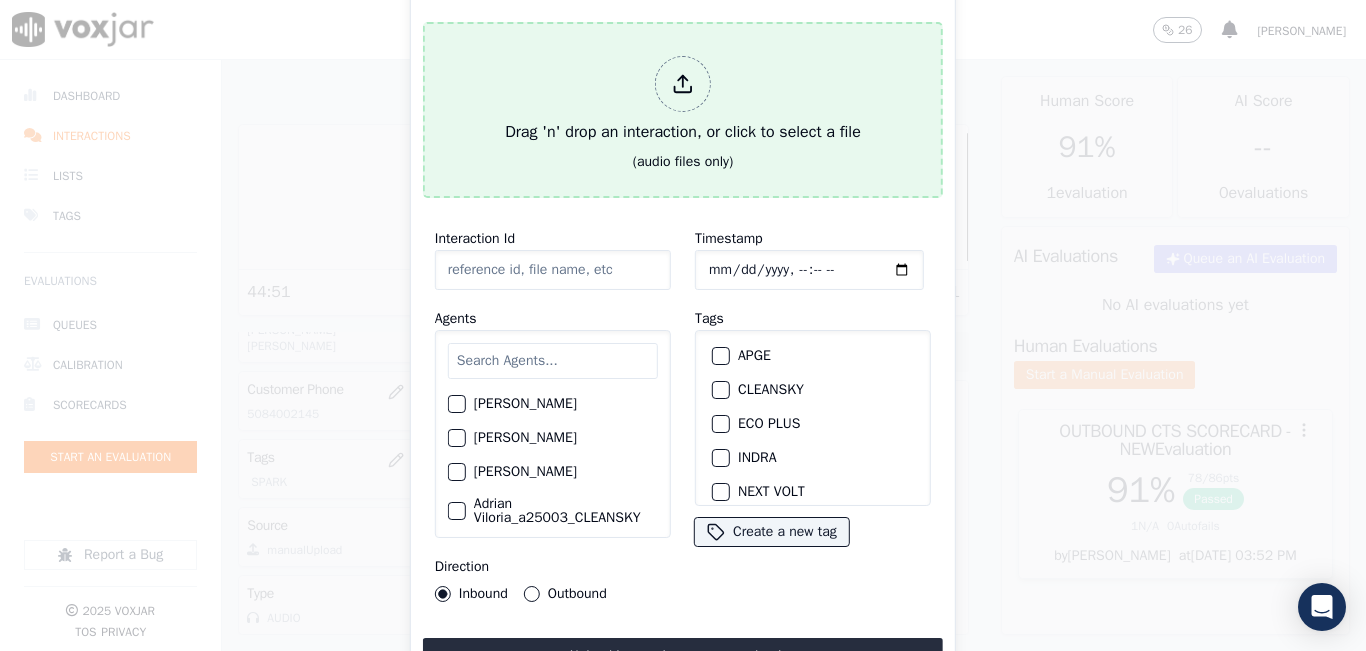 click on "(audio files only)" at bounding box center [683, 162] 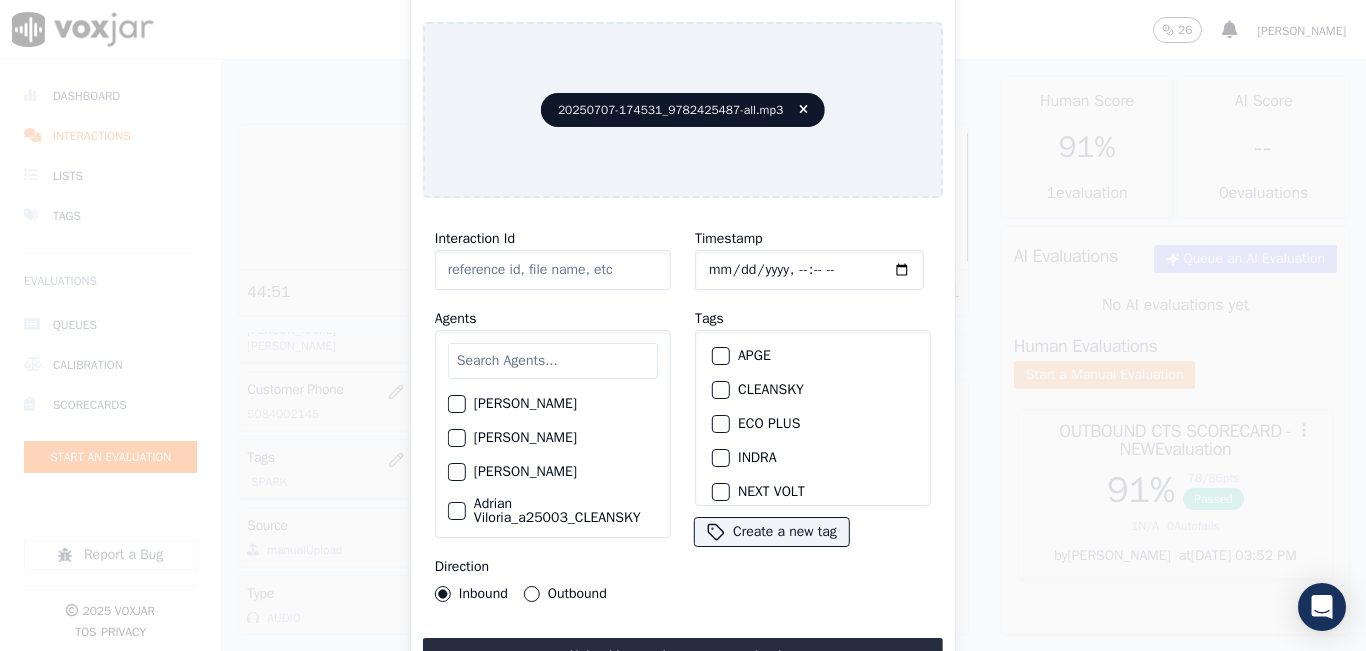 type on "20250707-174531_9782425487-all.mp3" 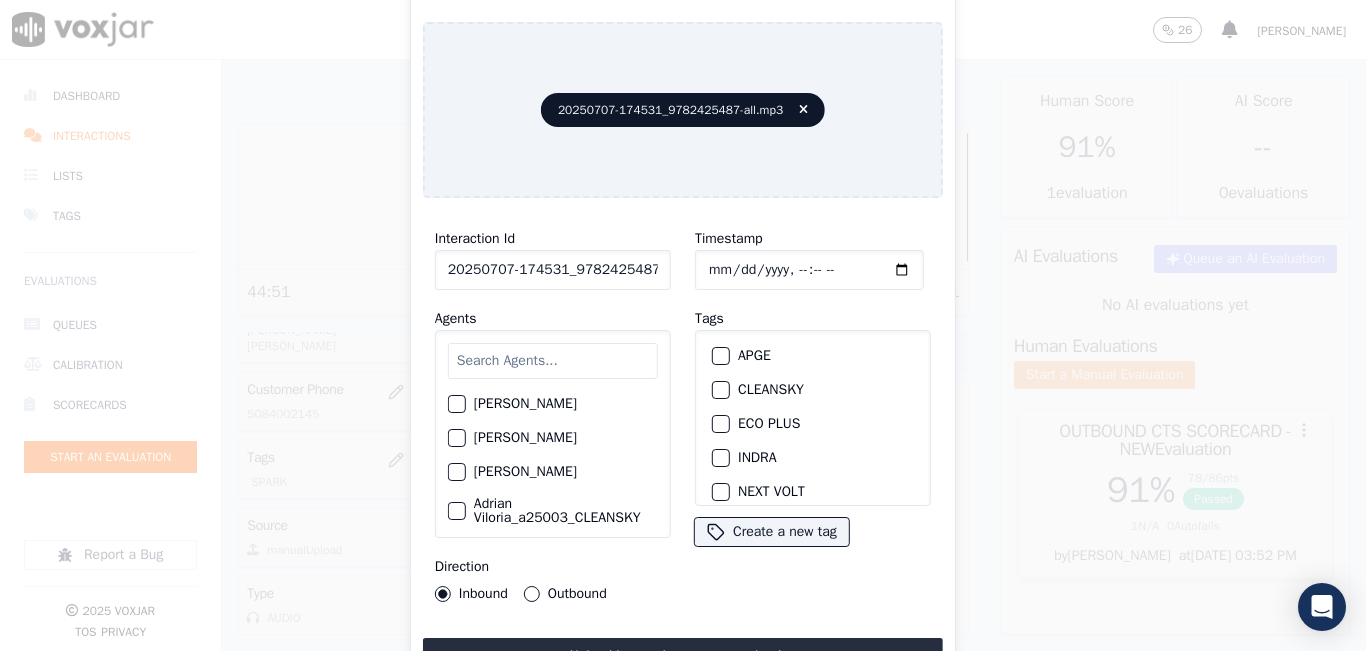 click at bounding box center [553, 361] 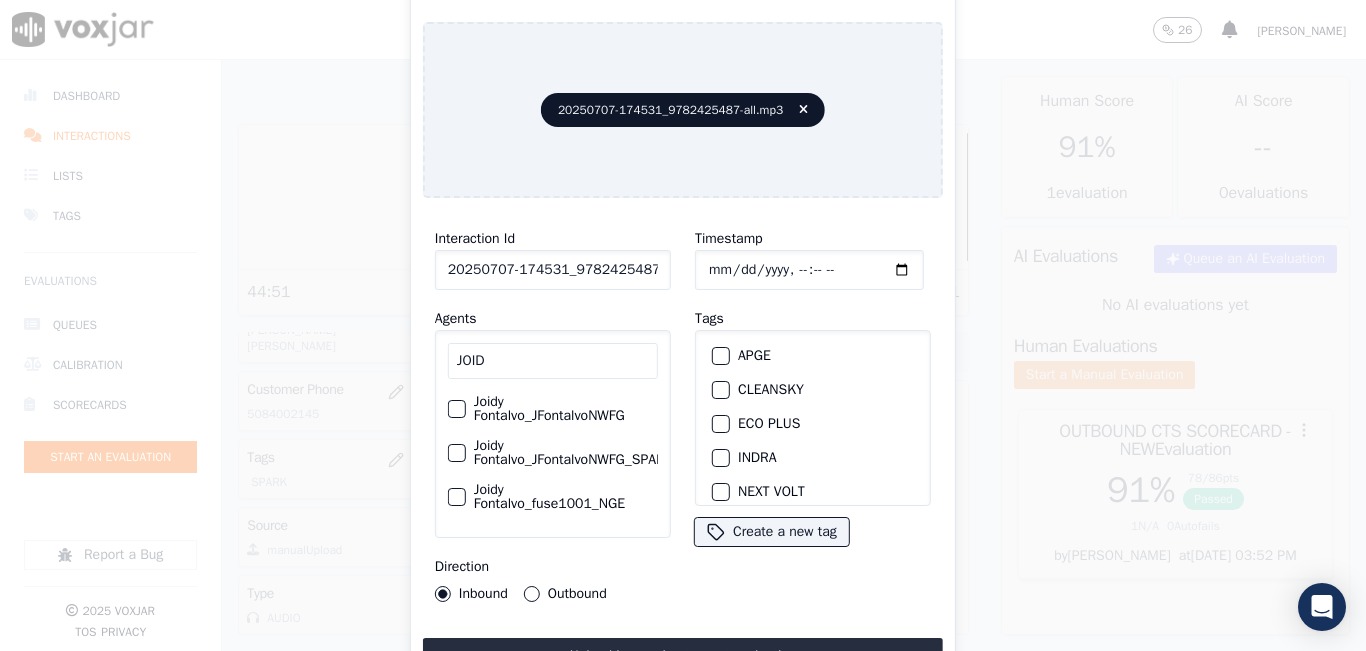 type on "JOID" 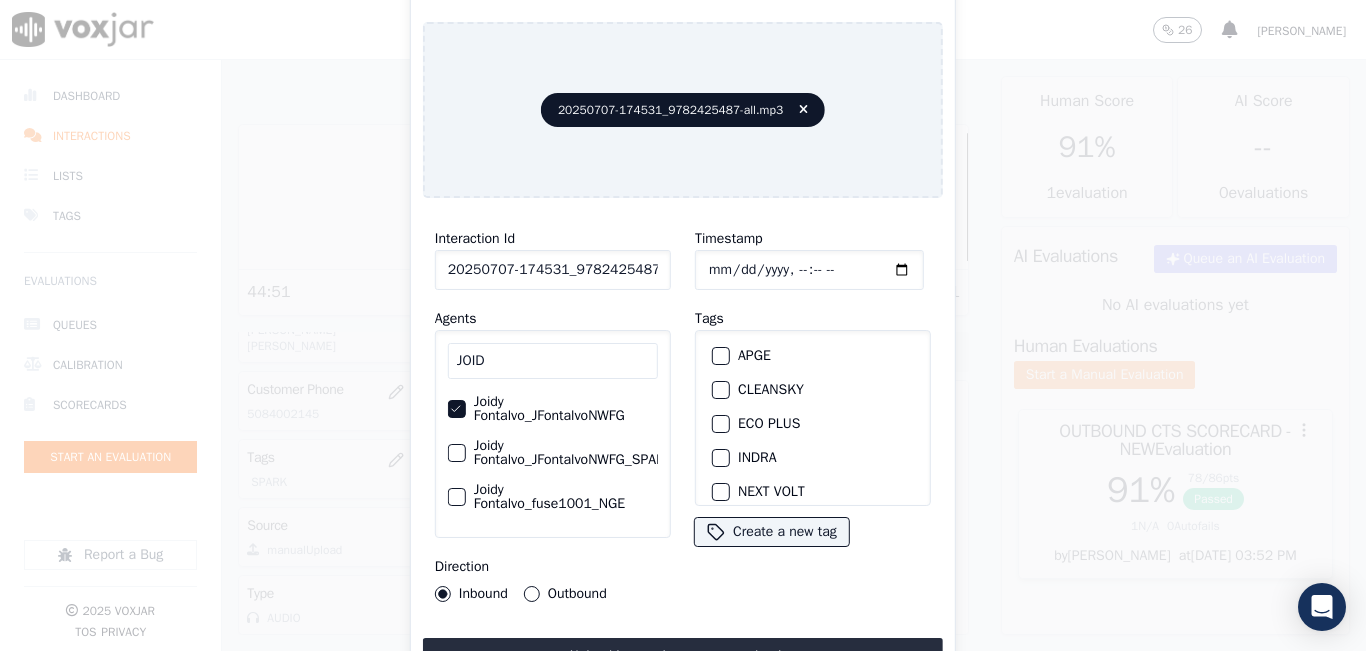 click on "Outbound" at bounding box center (565, 594) 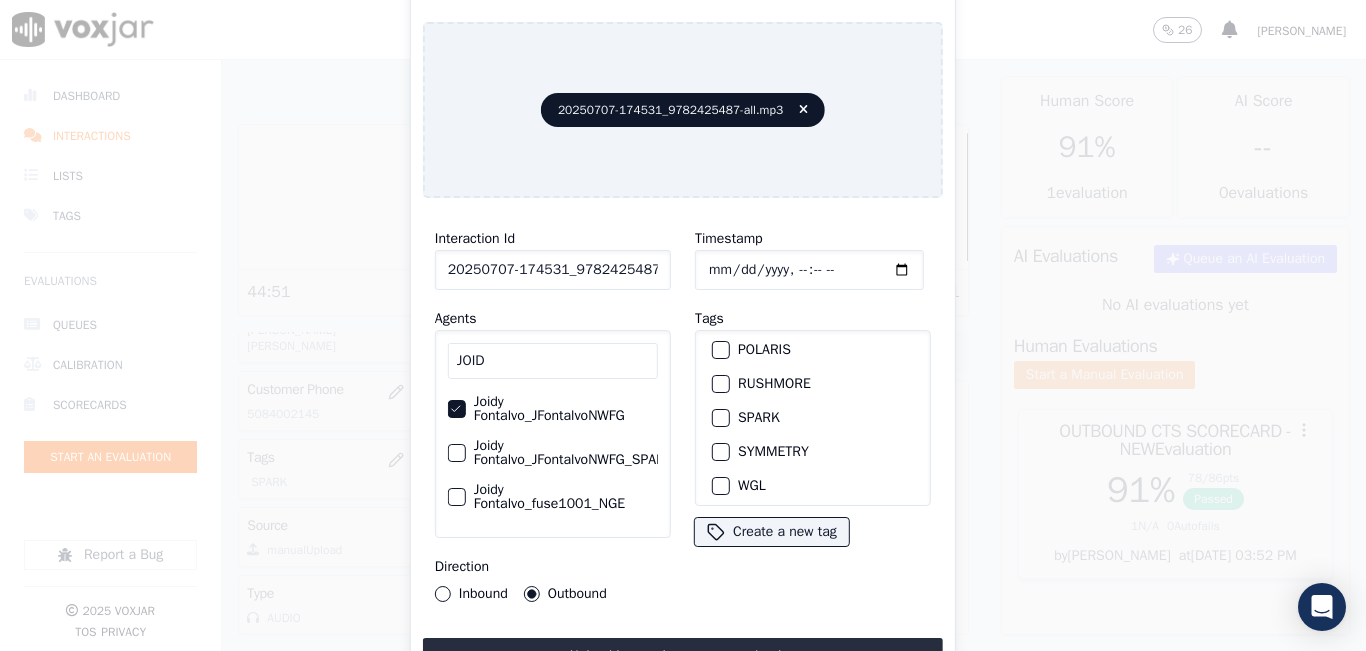scroll, scrollTop: 275, scrollLeft: 0, axis: vertical 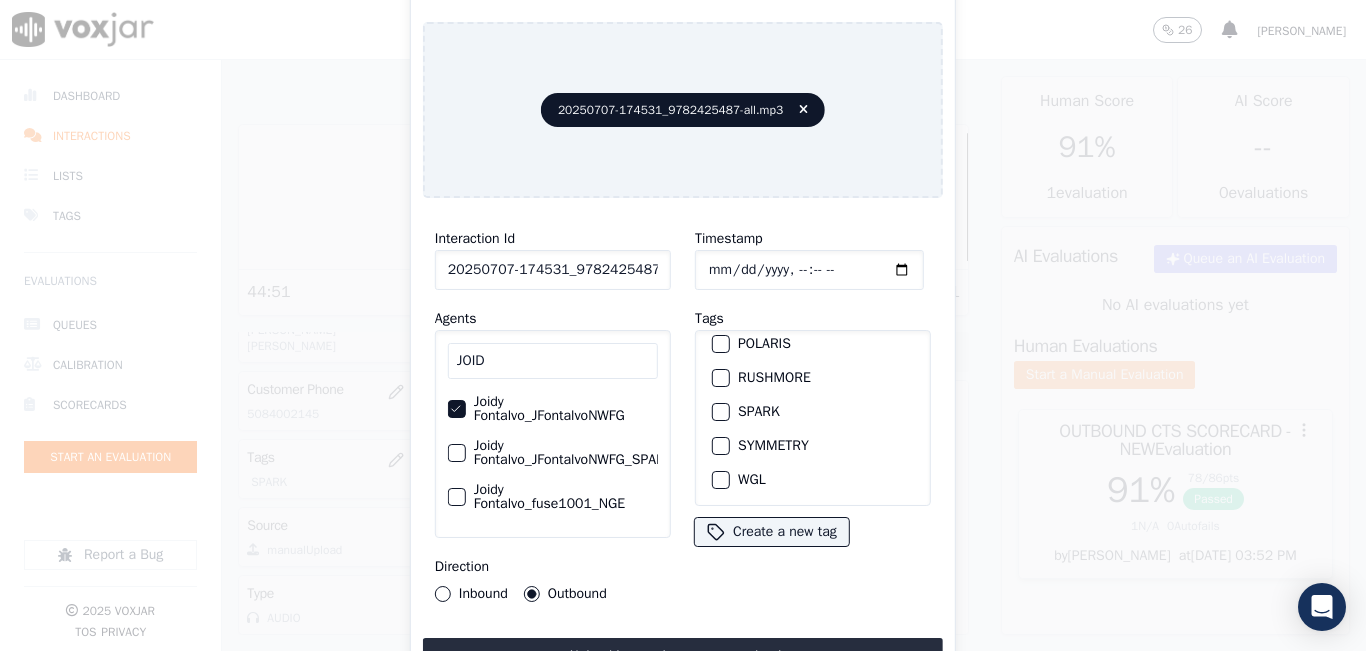 click at bounding box center (720, 412) 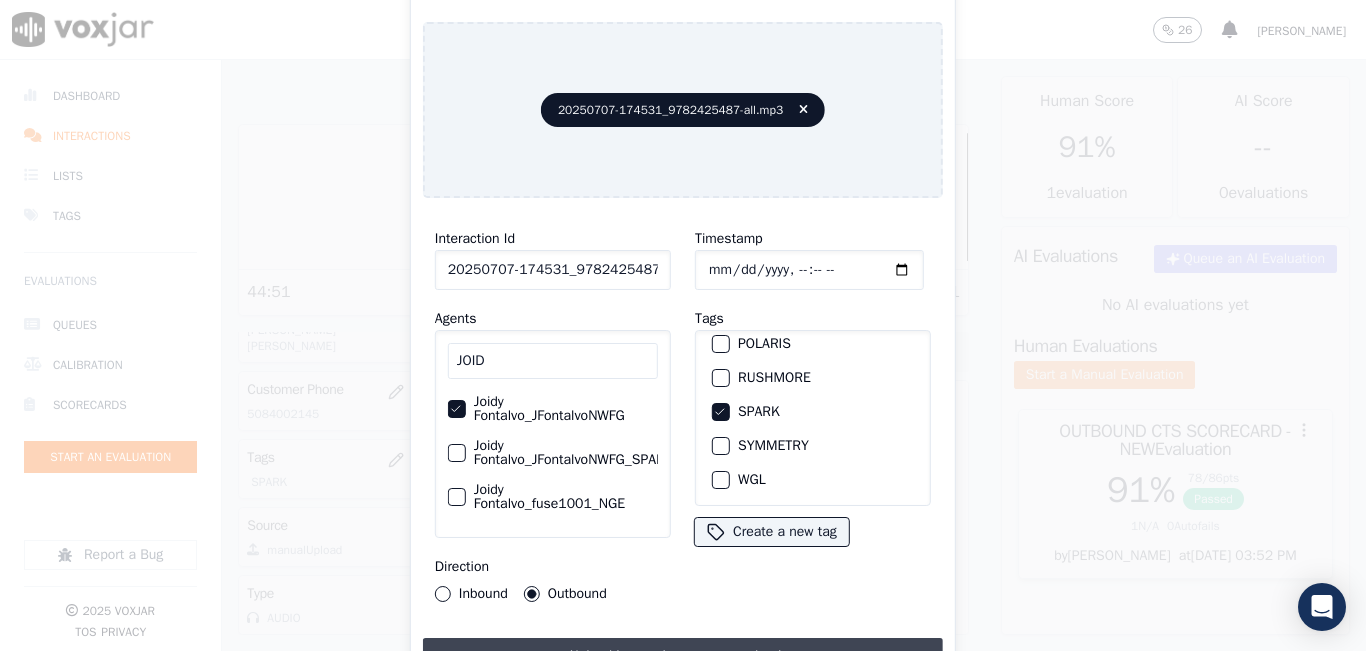 click on "Upload interaction to start evaluation" at bounding box center (683, 656) 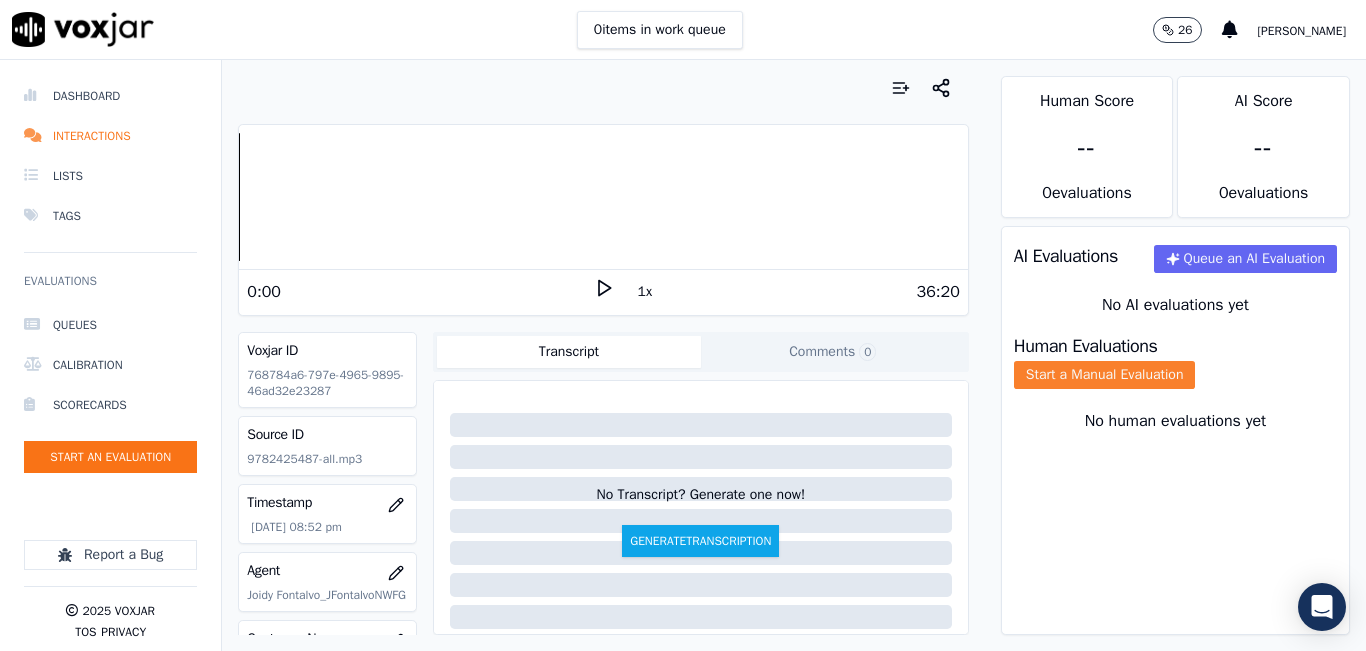 click on "Start a Manual Evaluation" 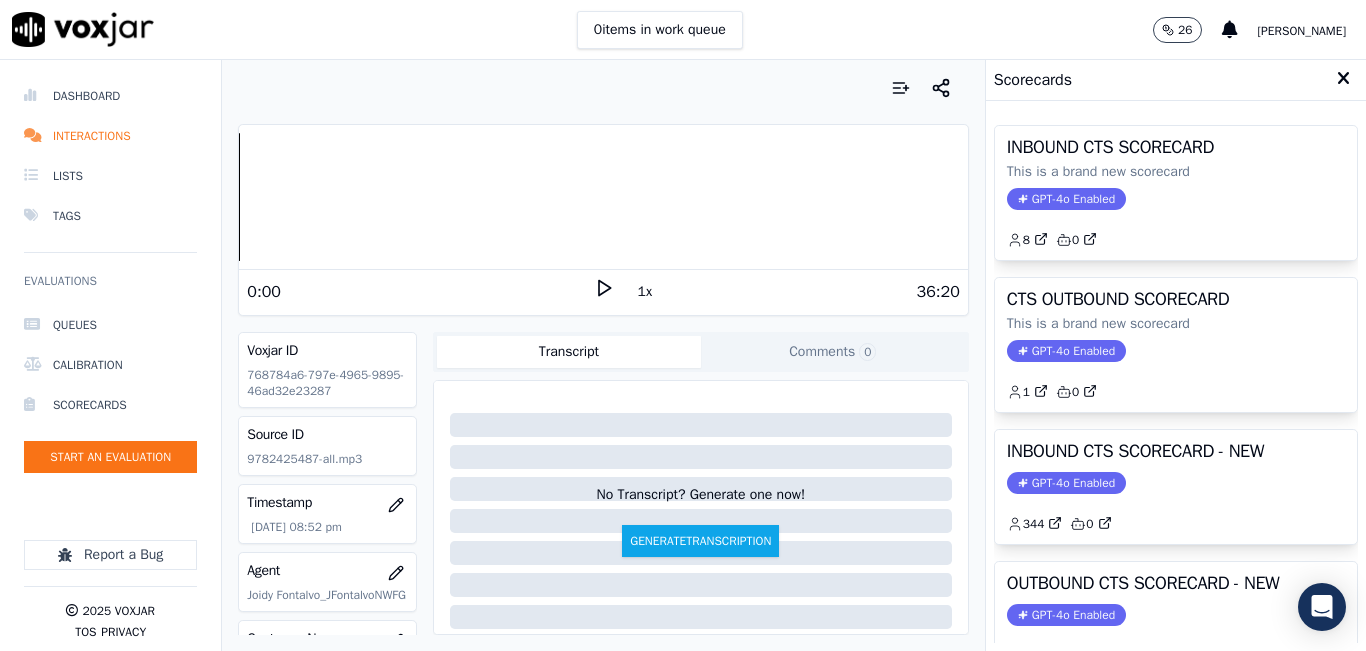 click on "1x" at bounding box center (645, 292) 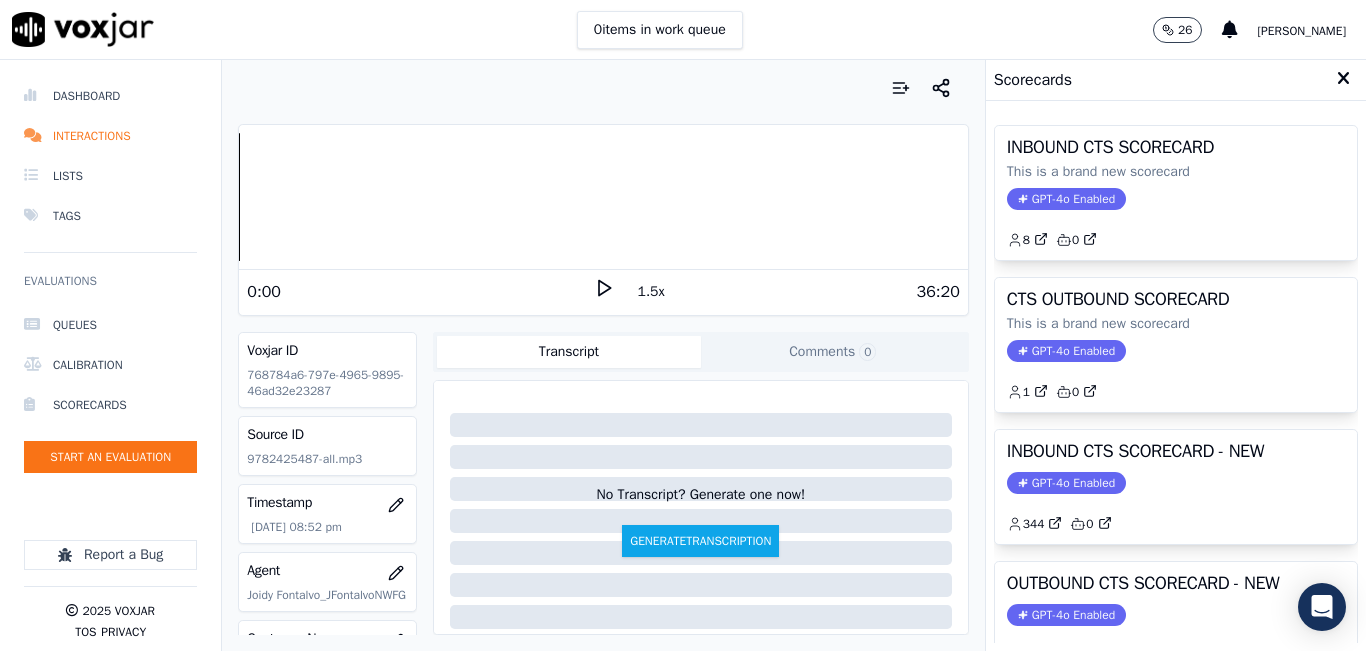 click on "1.5x" at bounding box center [651, 292] 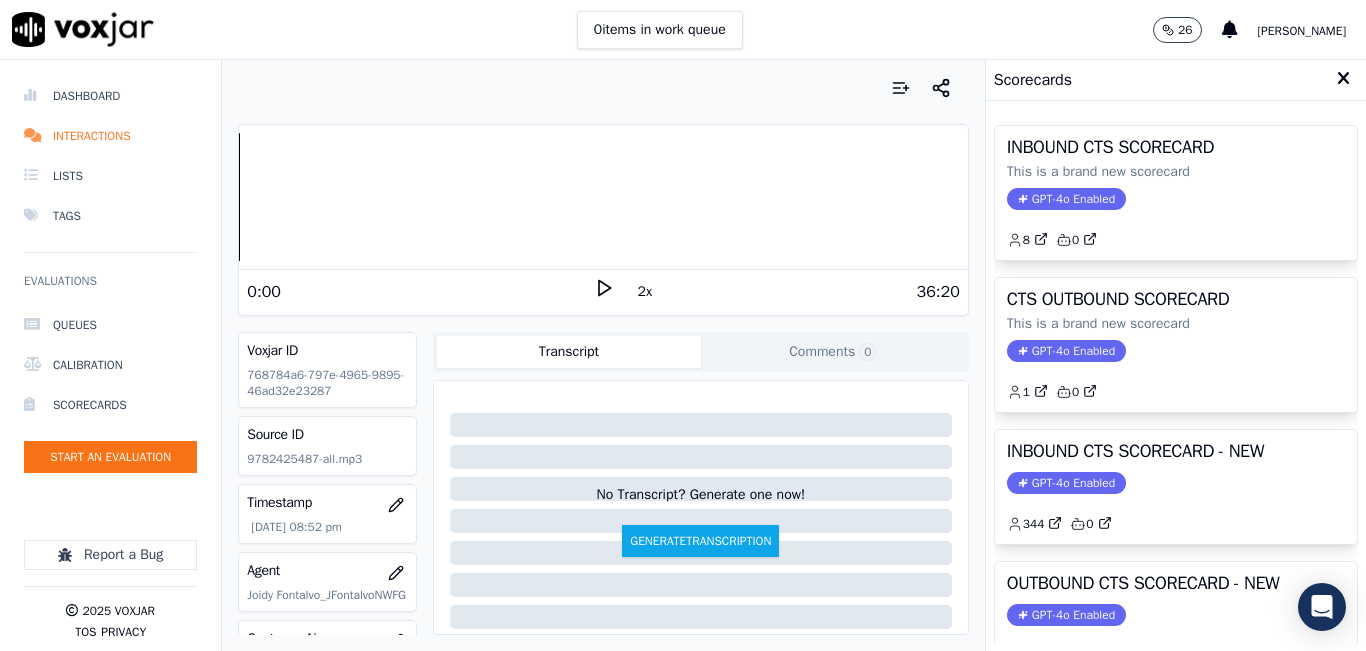 click 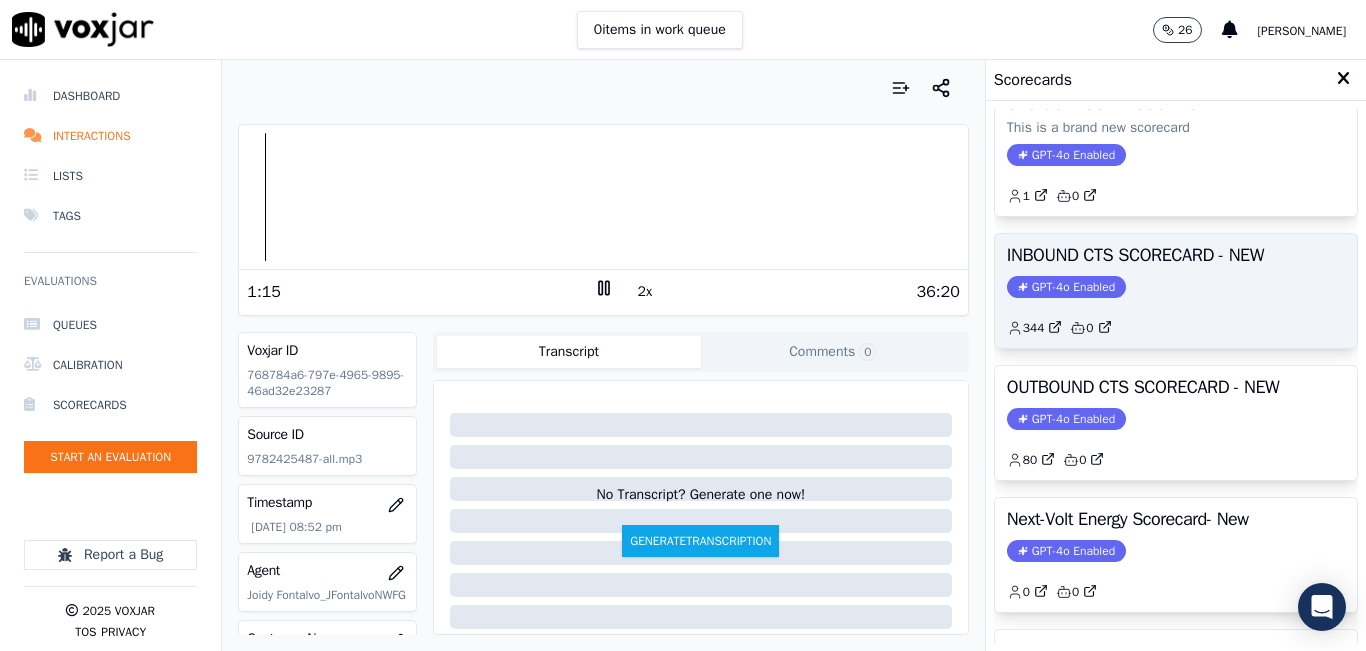 scroll, scrollTop: 200, scrollLeft: 0, axis: vertical 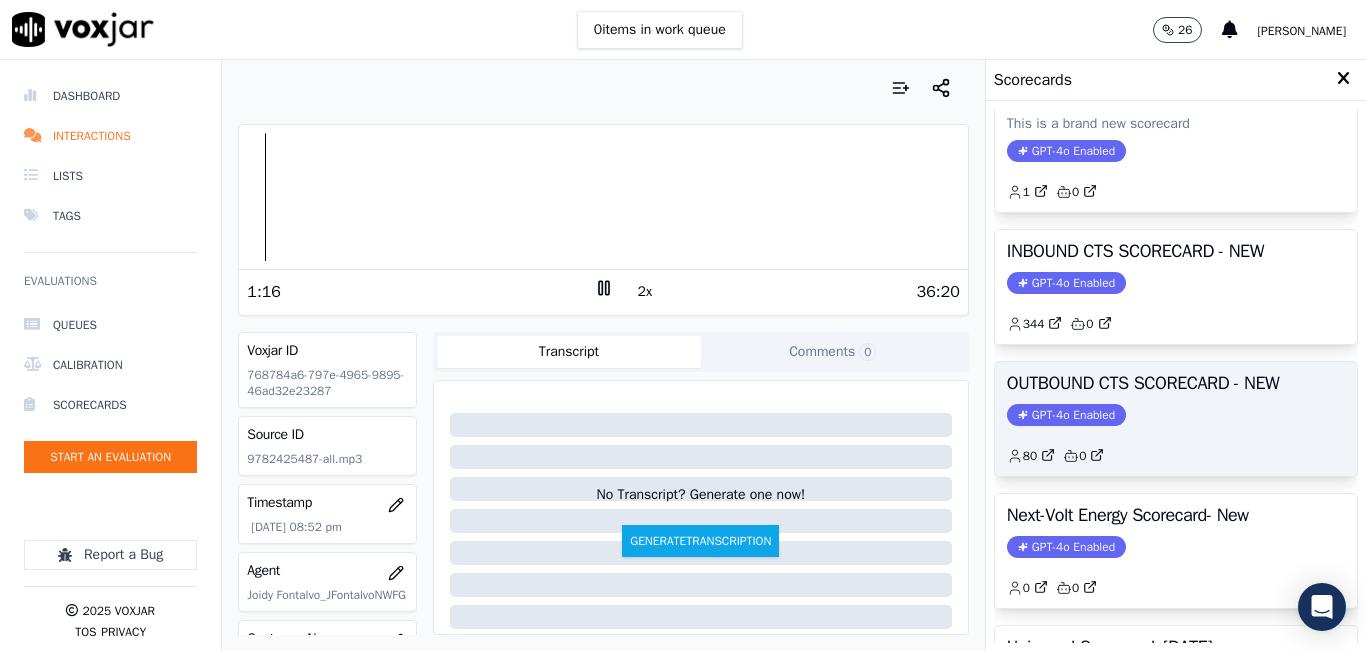 click on "80         0" 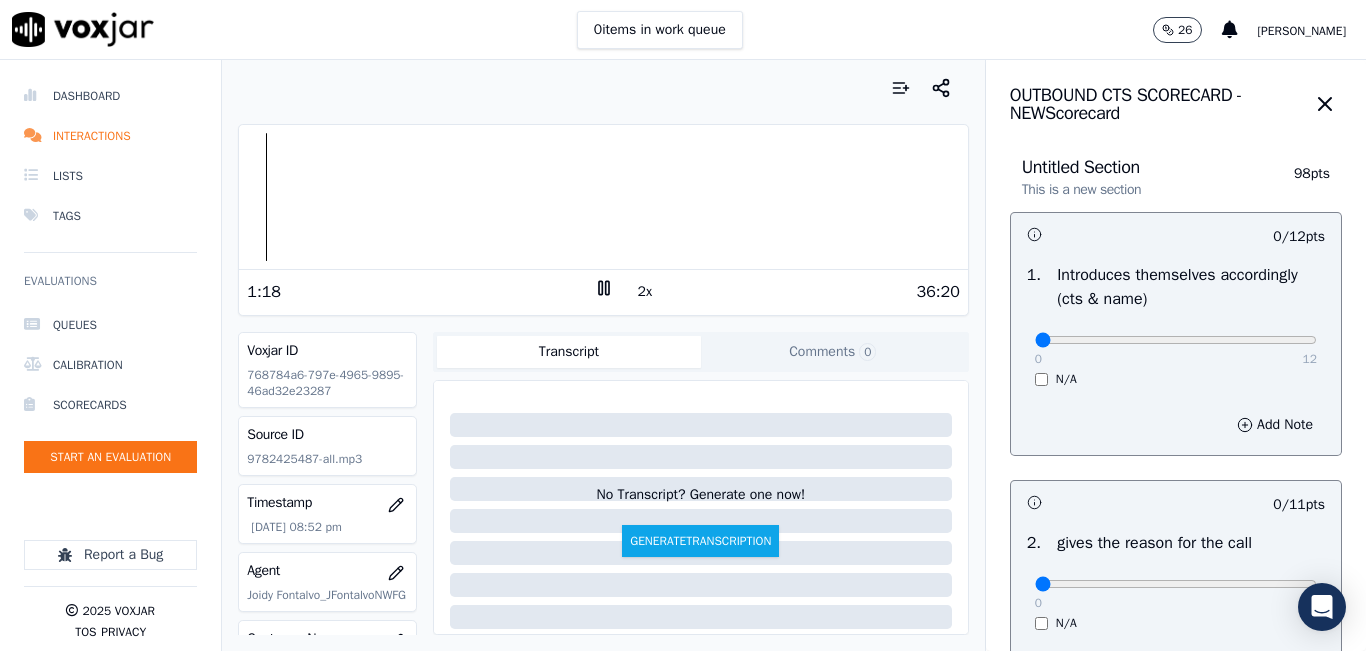 scroll, scrollTop: 100, scrollLeft: 0, axis: vertical 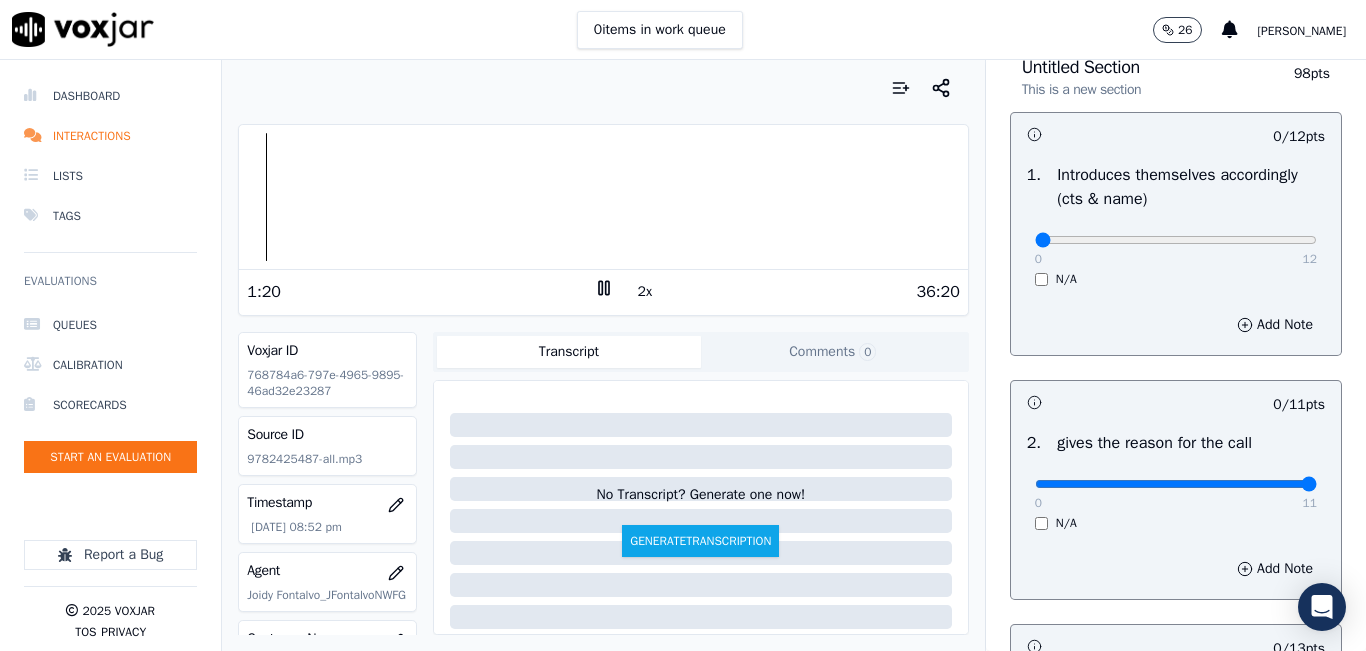 drag, startPoint x: 1028, startPoint y: 486, endPoint x: 1295, endPoint y: 460, distance: 268.26294 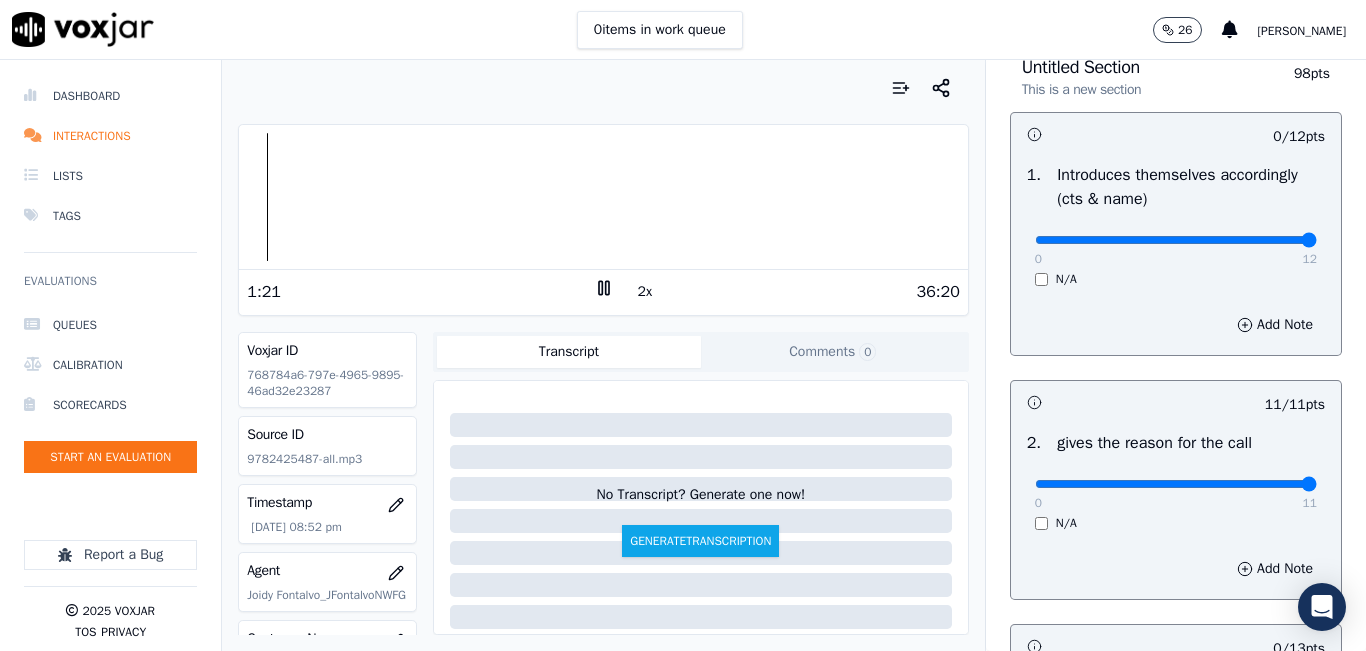 drag, startPoint x: 1030, startPoint y: 242, endPoint x: 1332, endPoint y: 251, distance: 302.13406 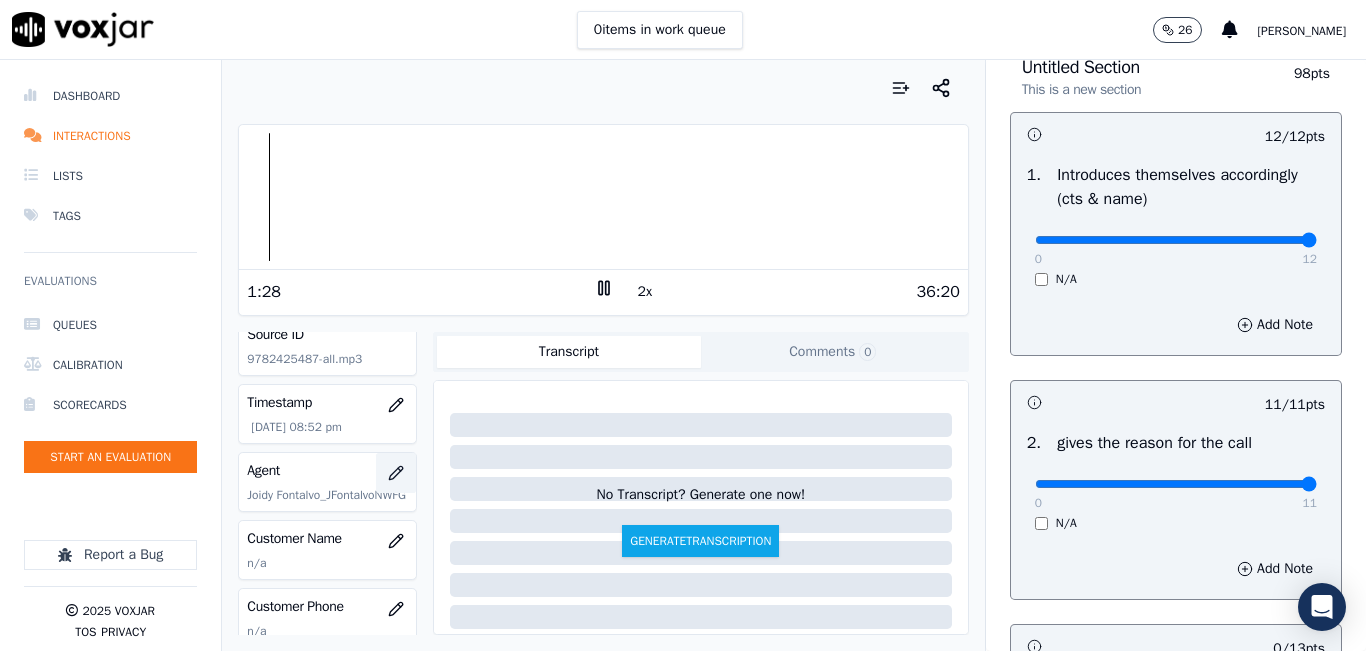 scroll, scrollTop: 200, scrollLeft: 0, axis: vertical 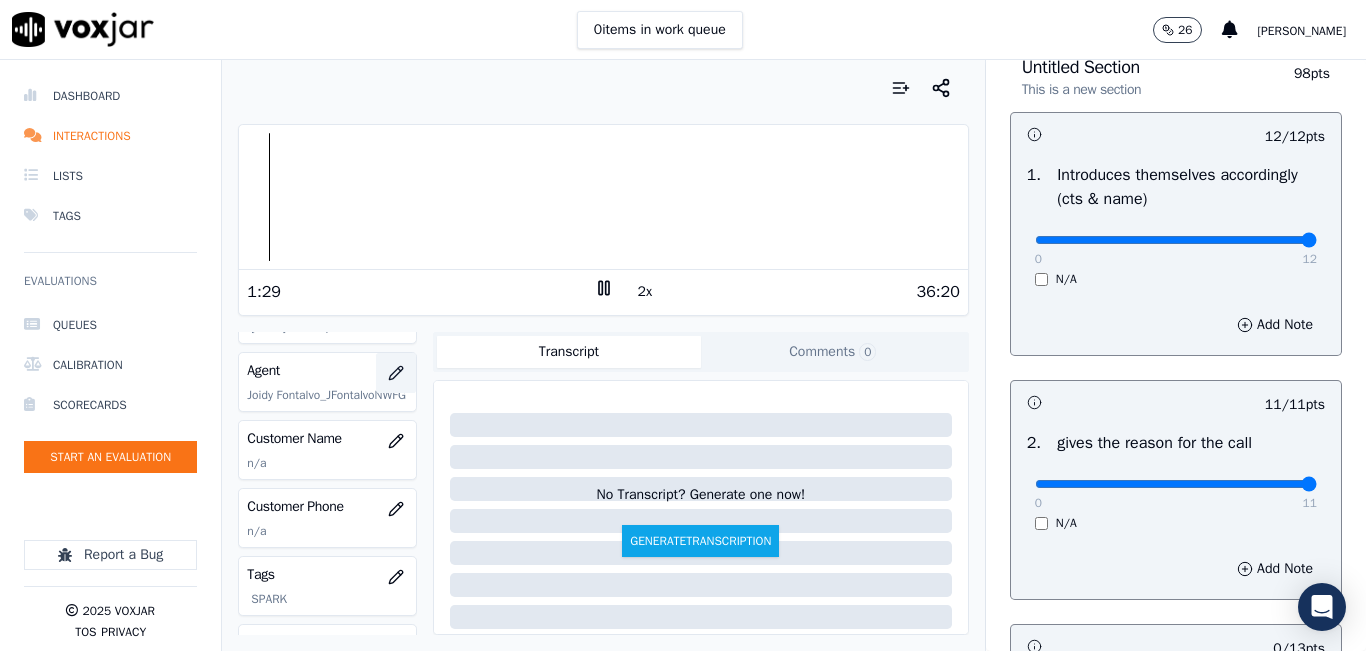 click at bounding box center [396, 441] 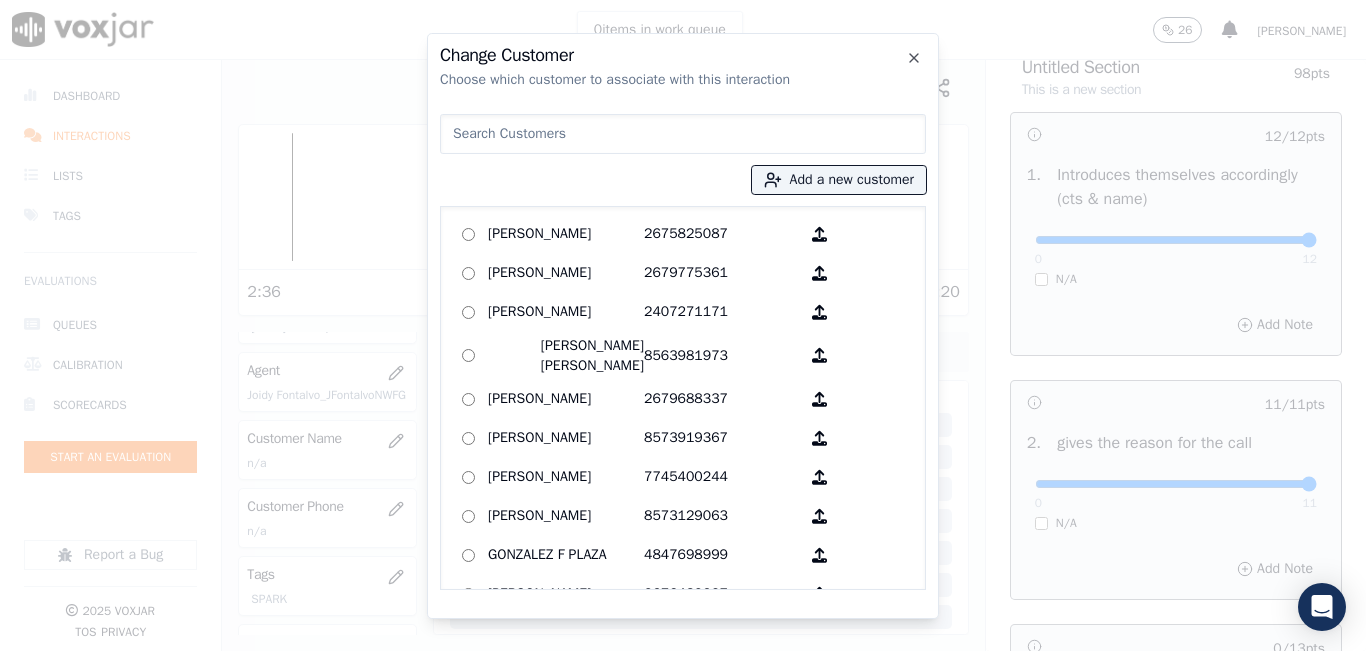 click at bounding box center (683, 325) 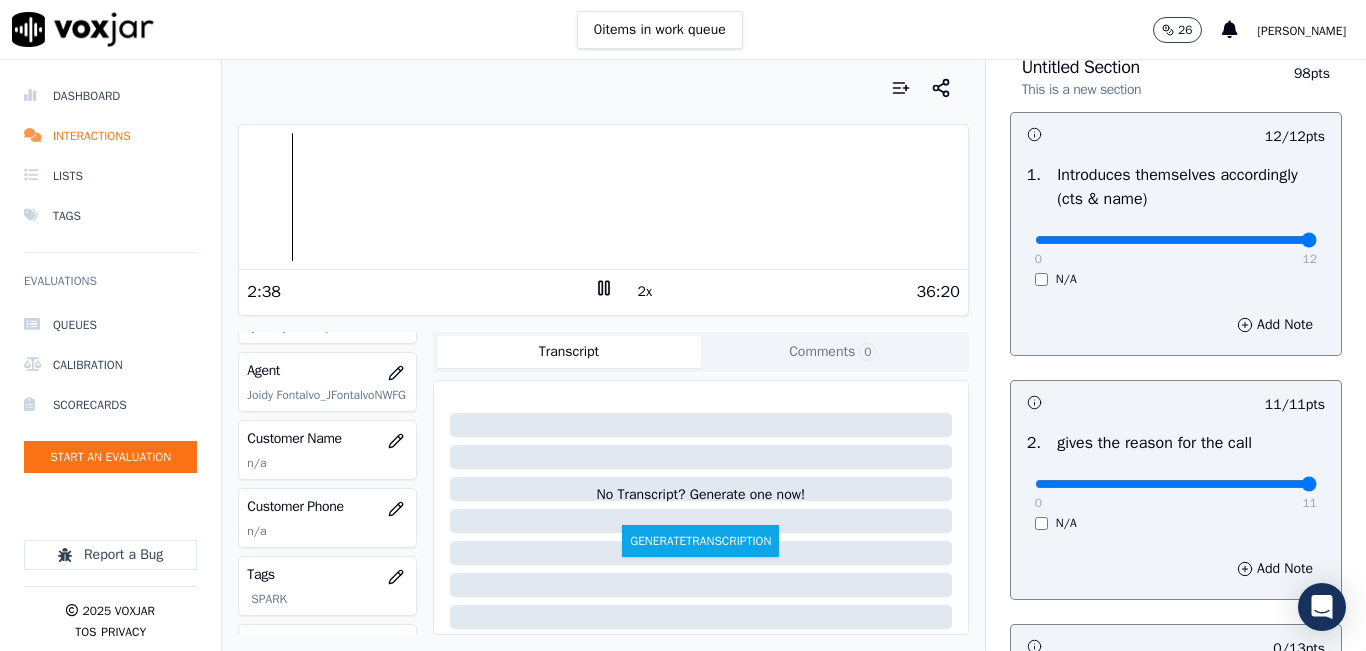 click 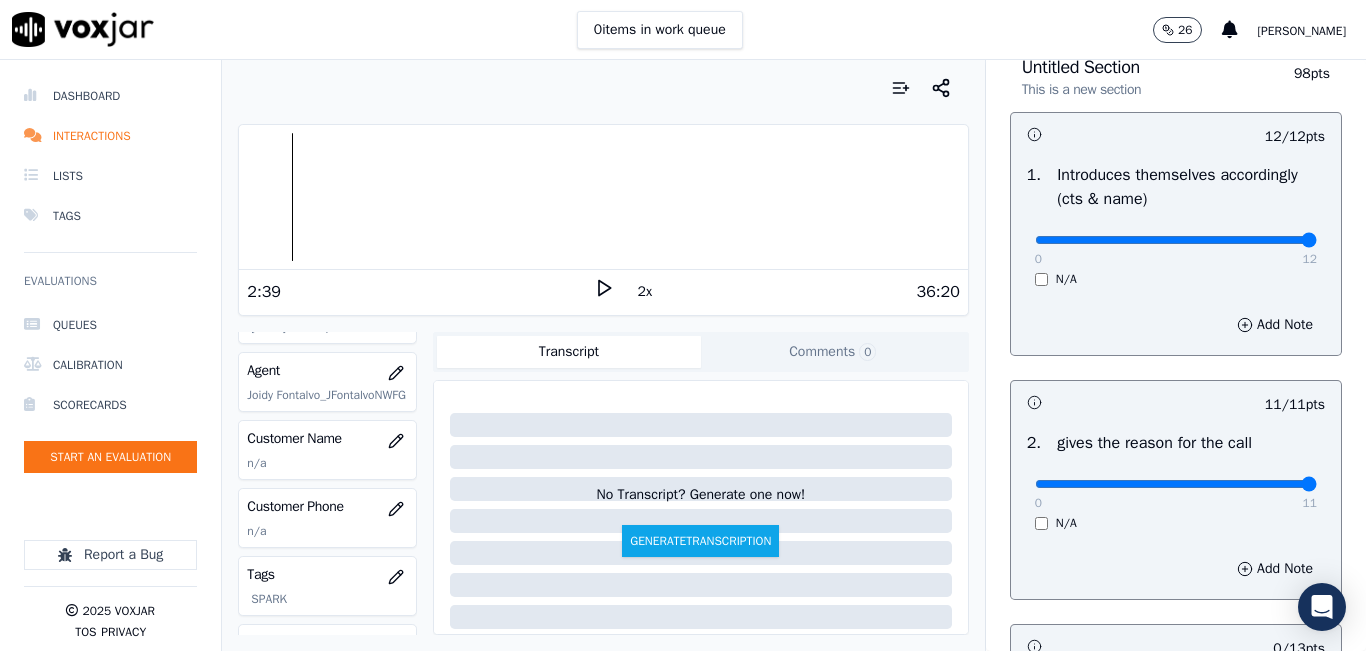 drag, startPoint x: 265, startPoint y: 219, endPoint x: 322, endPoint y: 94, distance: 137.38268 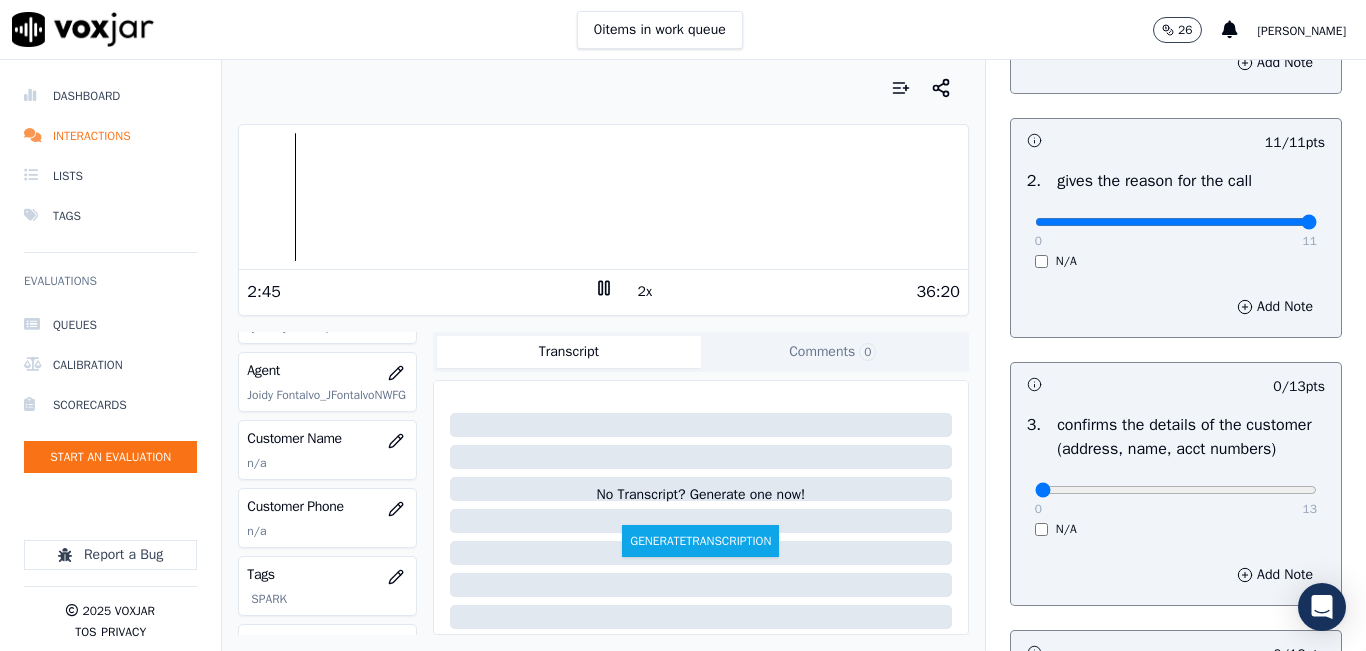 scroll, scrollTop: 400, scrollLeft: 0, axis: vertical 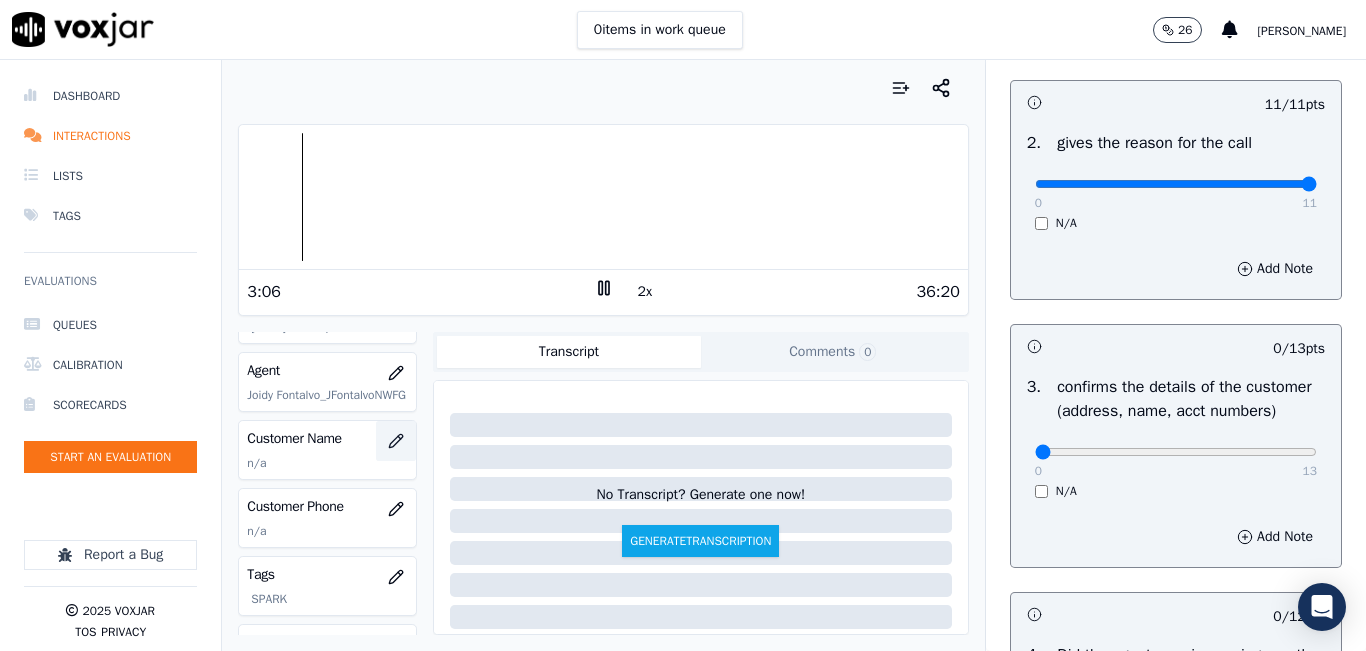 click 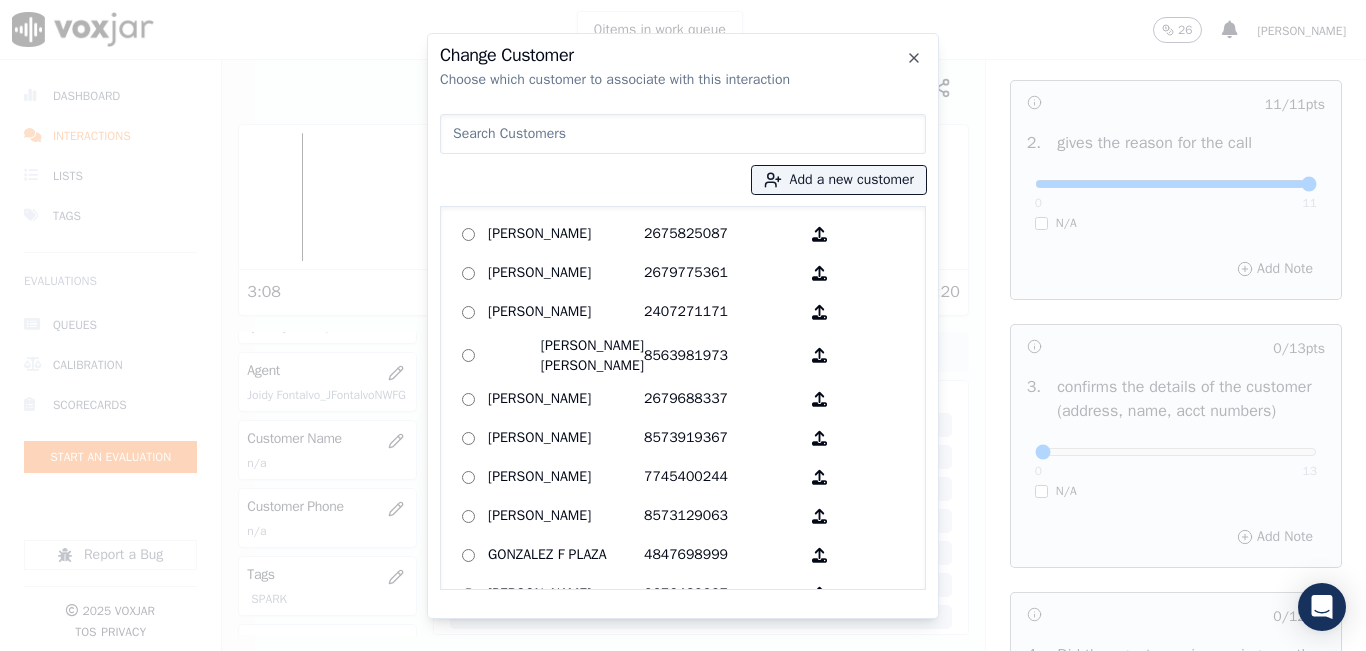 click at bounding box center [683, 134] 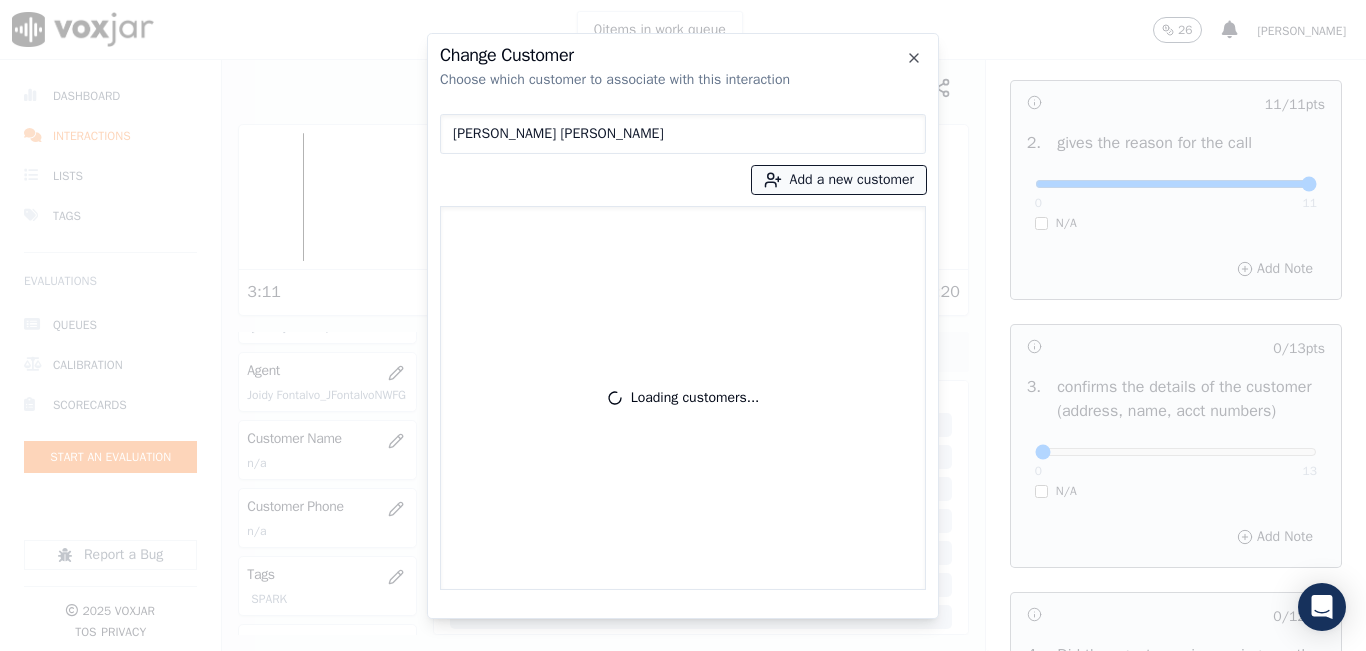 type on "[PERSON_NAME] [PERSON_NAME]" 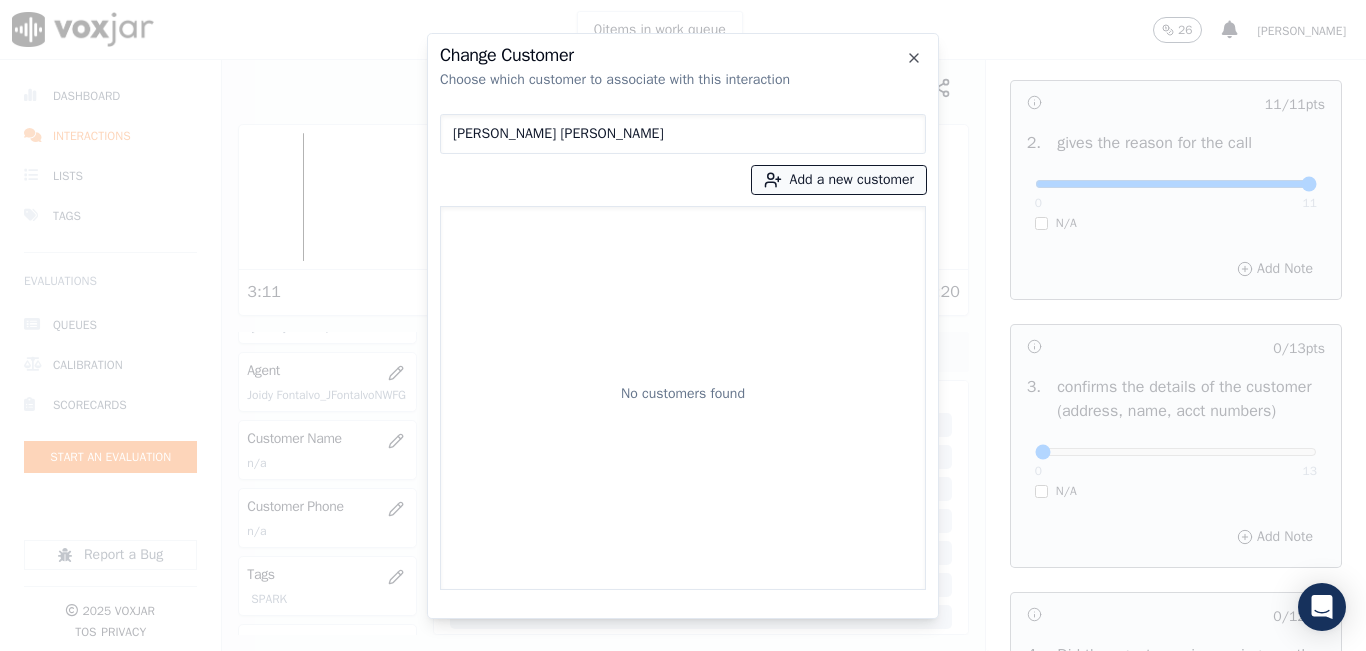 click on "Add a new customer" at bounding box center (839, 180) 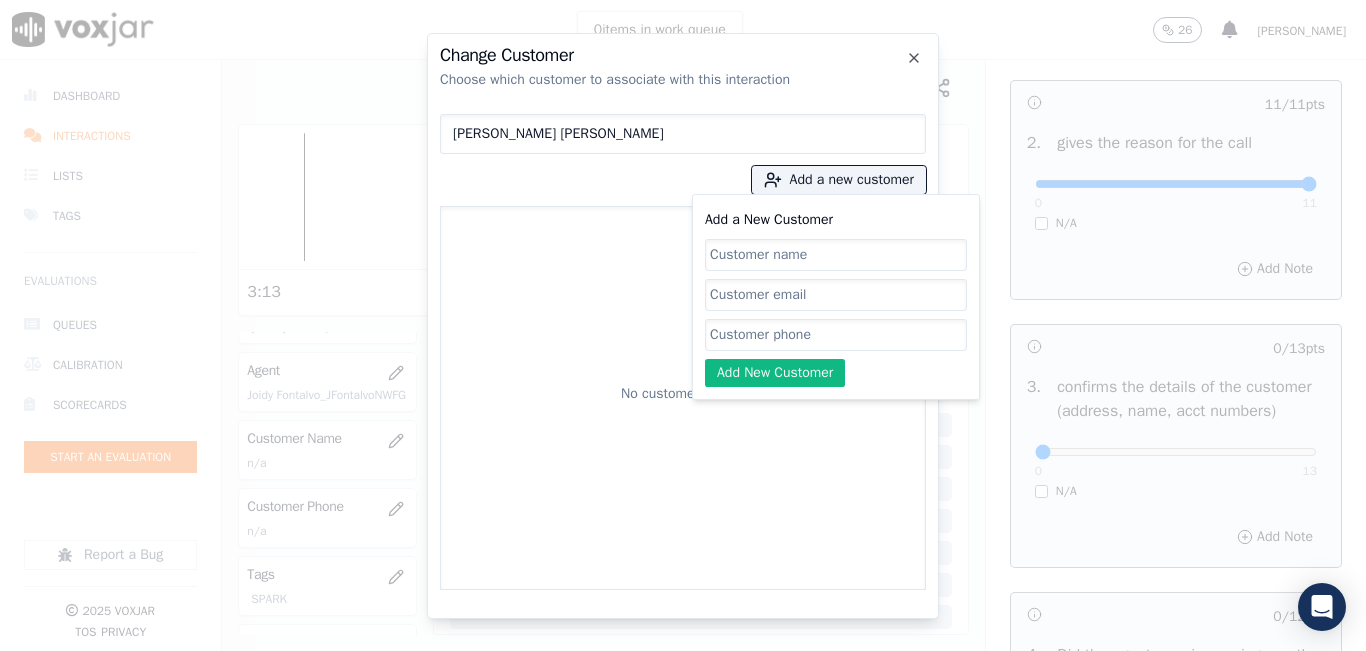 click on "Add a New Customer" 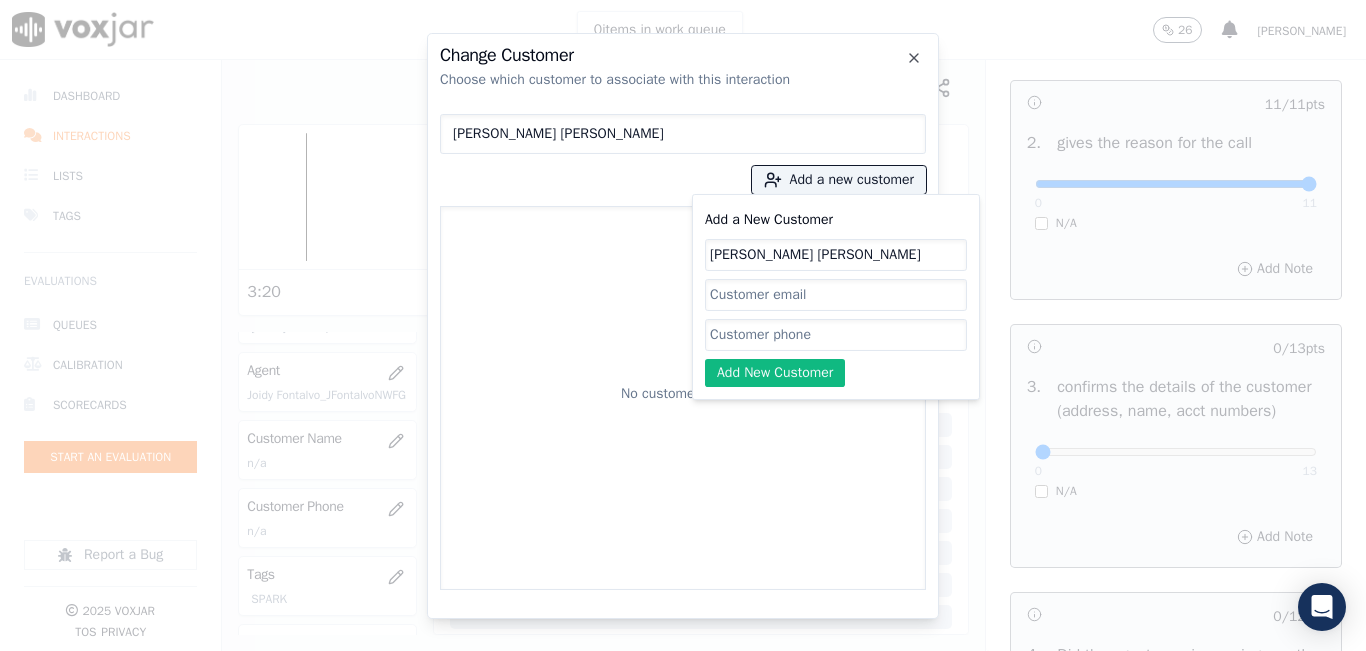 type on "[PERSON_NAME] [PERSON_NAME]" 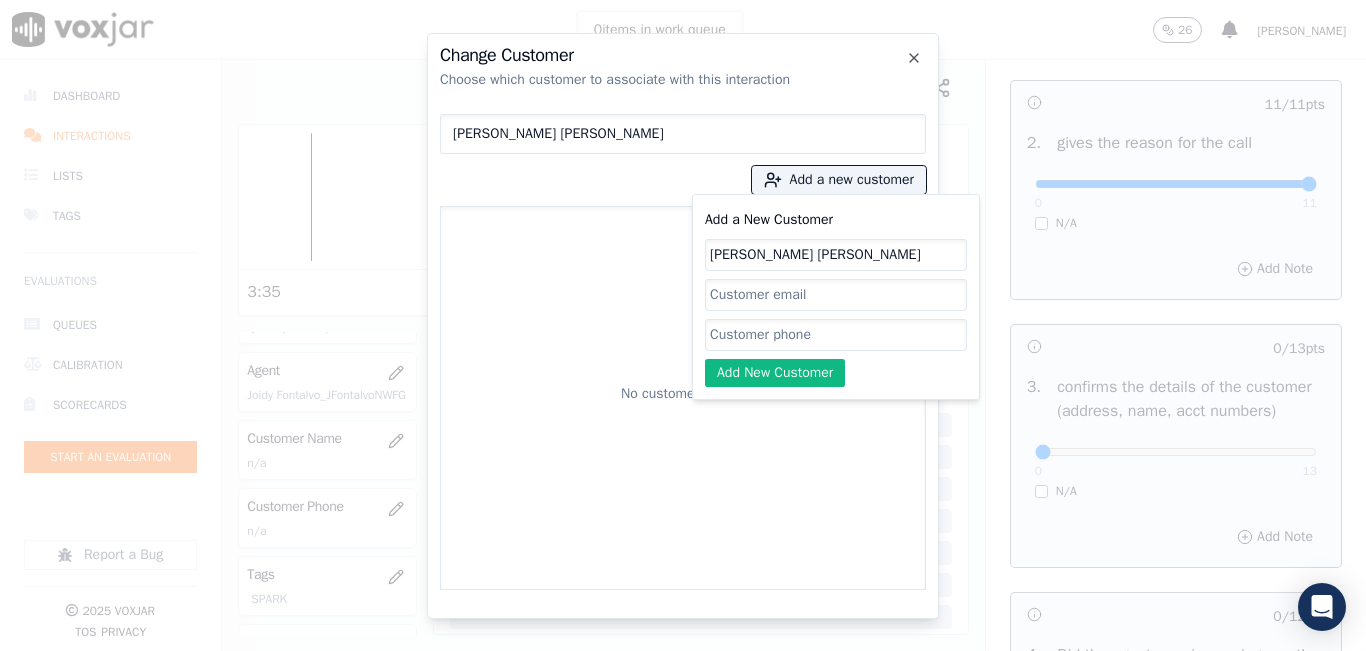 click on "Add a New Customer" 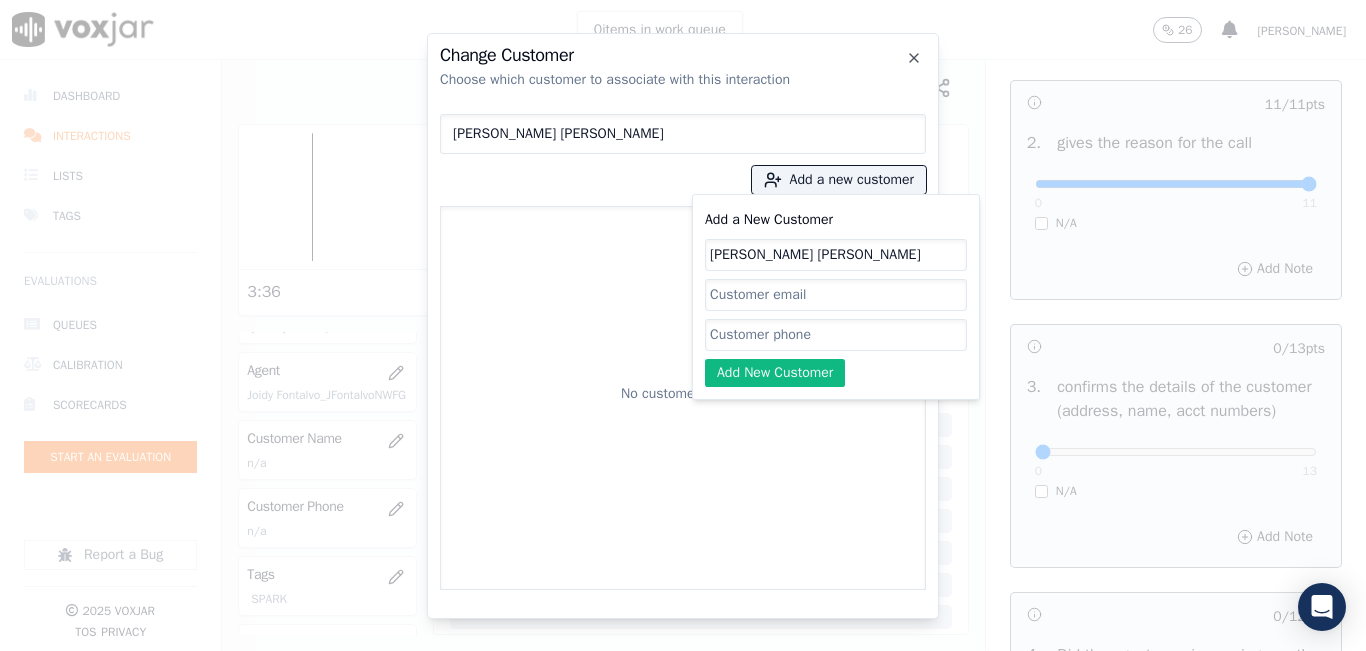 paste on "9785906927" 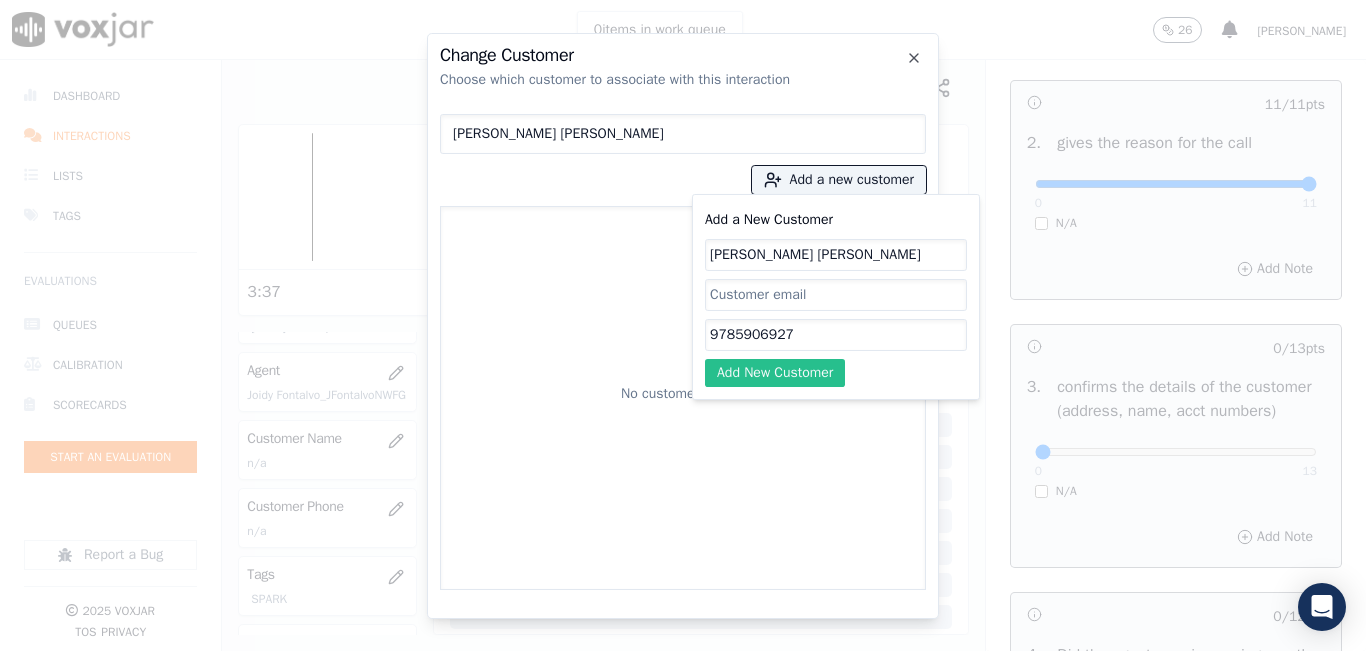 type on "9785906927" 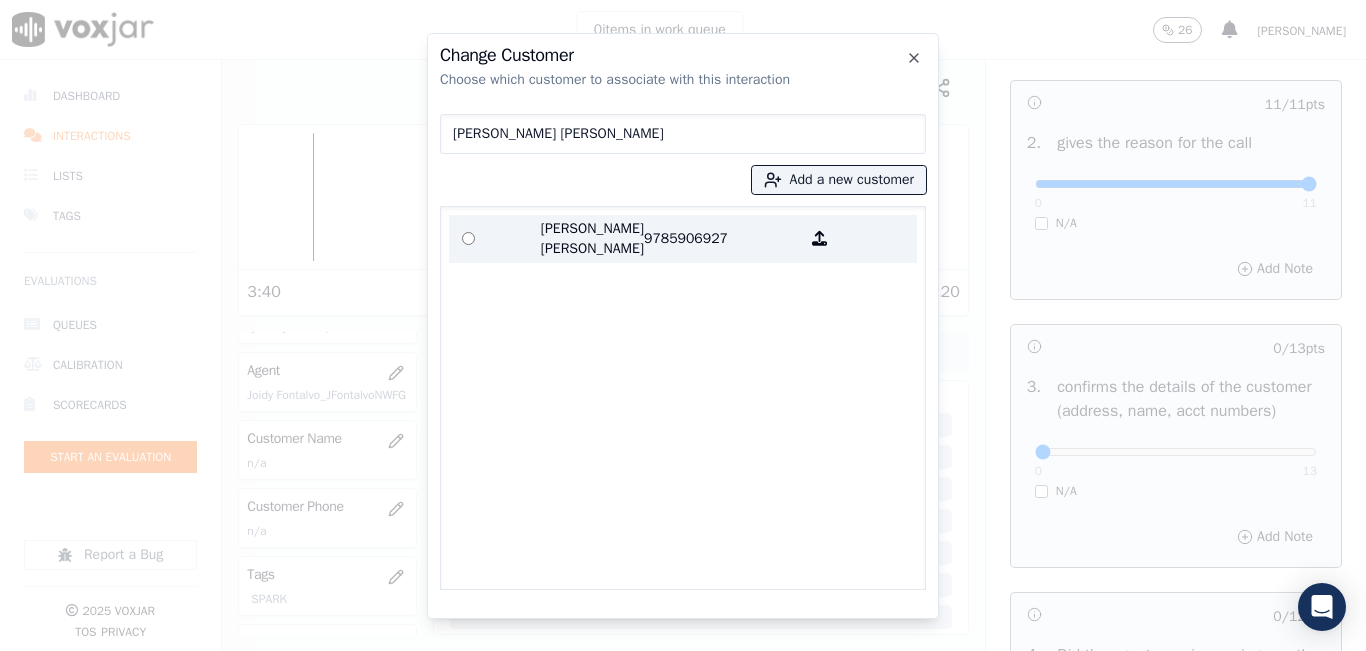 click on "[PERSON_NAME] [PERSON_NAME]" at bounding box center (566, 239) 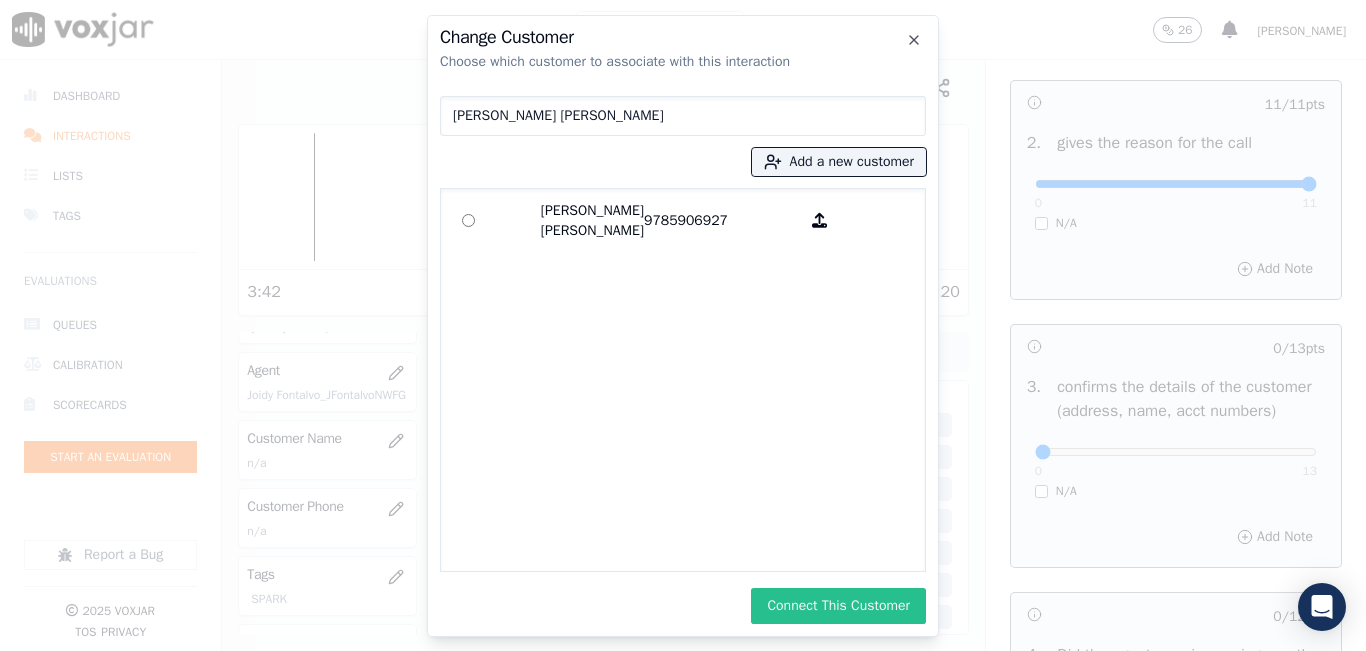 click on "Connect This Customer" at bounding box center (838, 606) 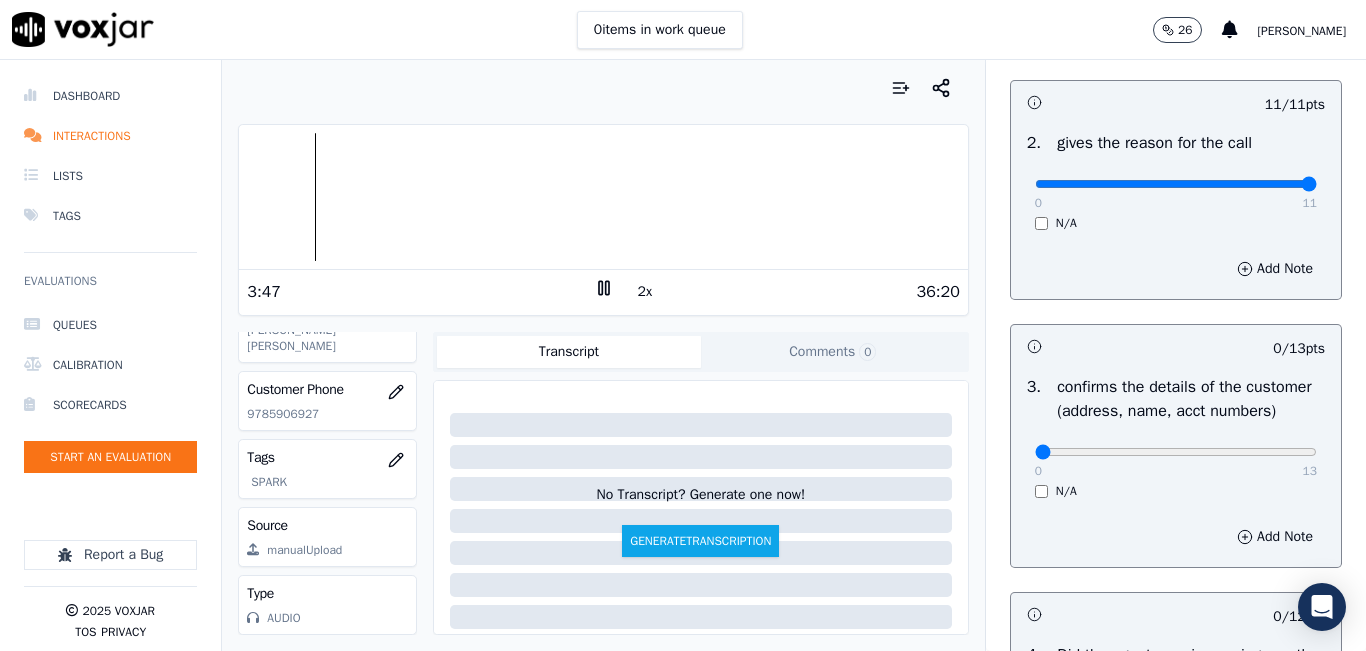 scroll, scrollTop: 378, scrollLeft: 0, axis: vertical 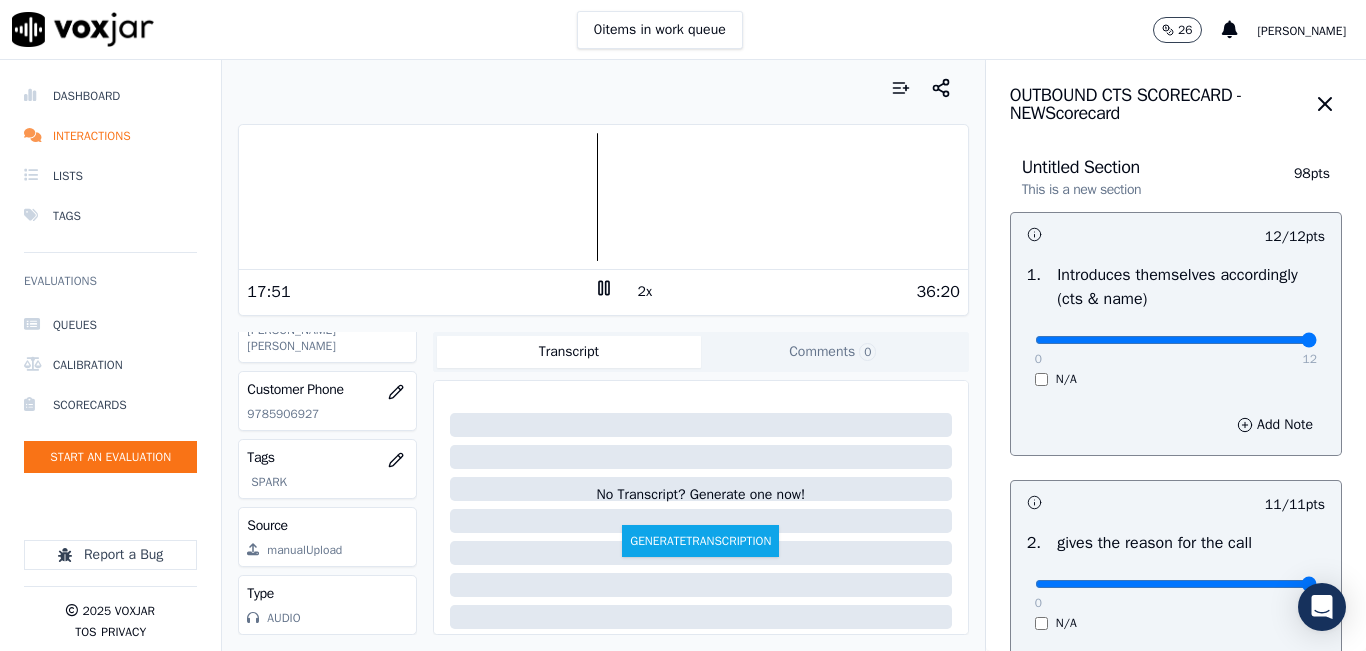 click at bounding box center (603, 197) 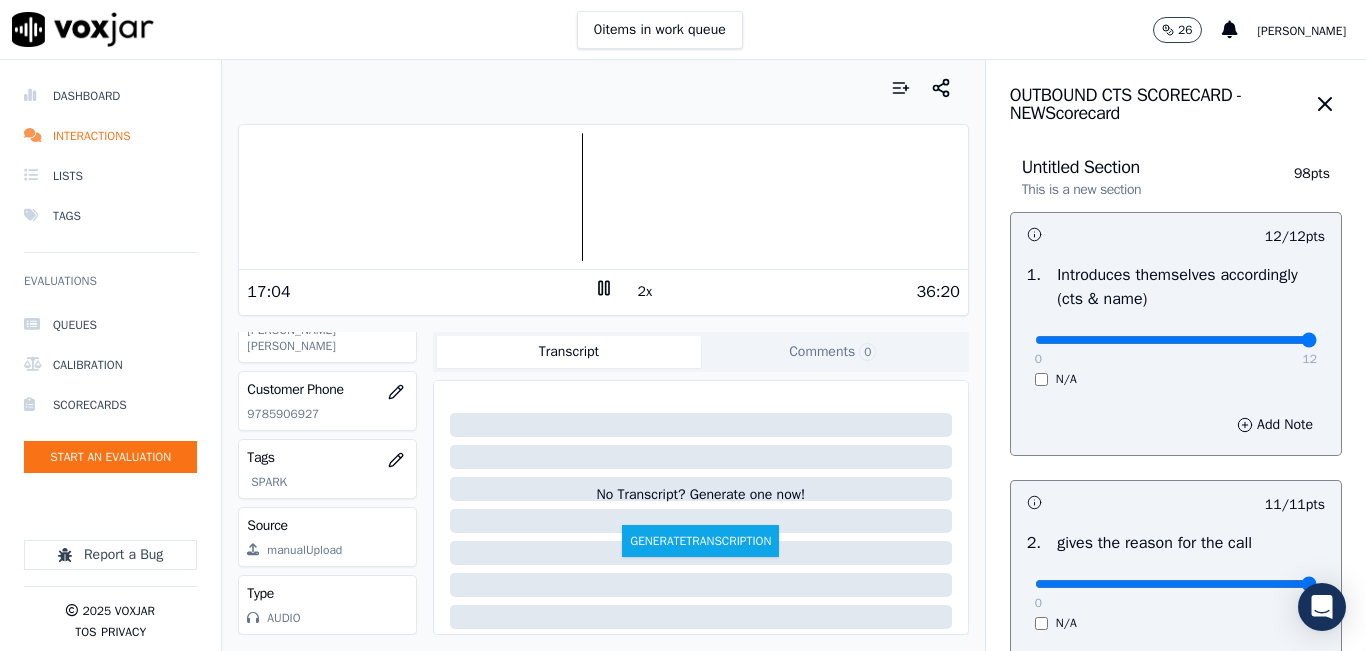 click at bounding box center [603, 197] 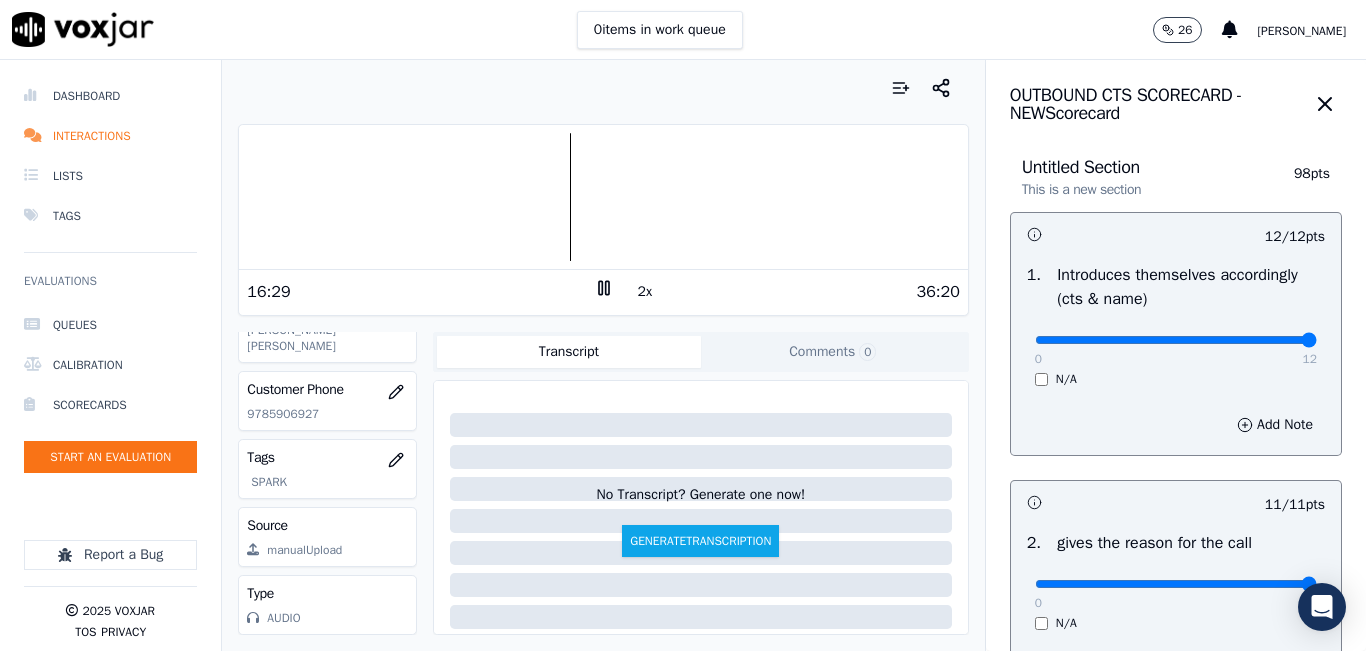 click at bounding box center [603, 197] 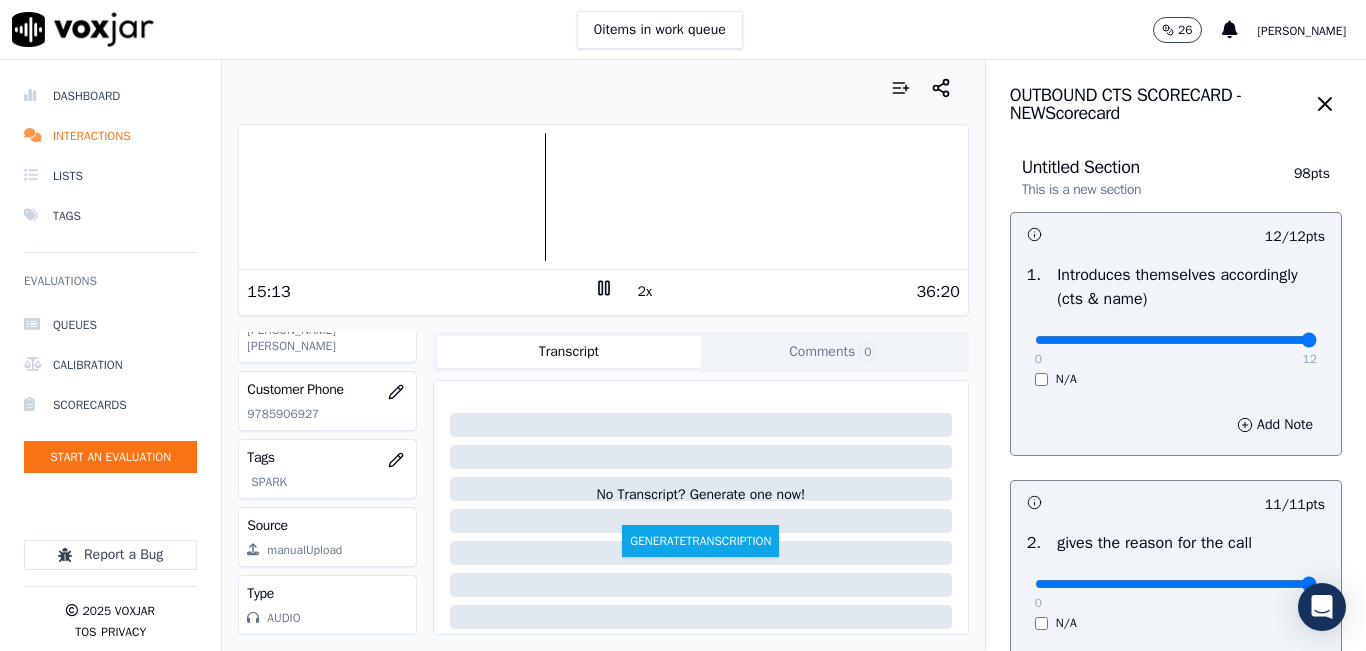 click on "2x" at bounding box center (645, 292) 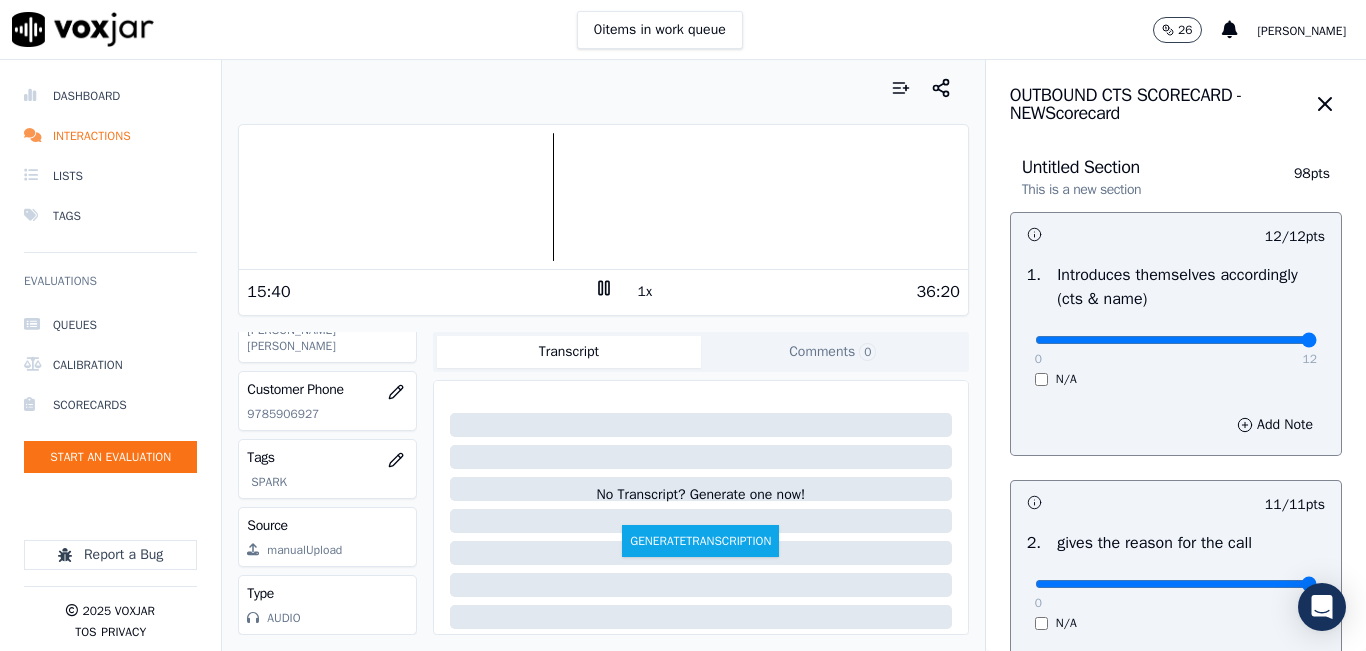 click at bounding box center (603, 197) 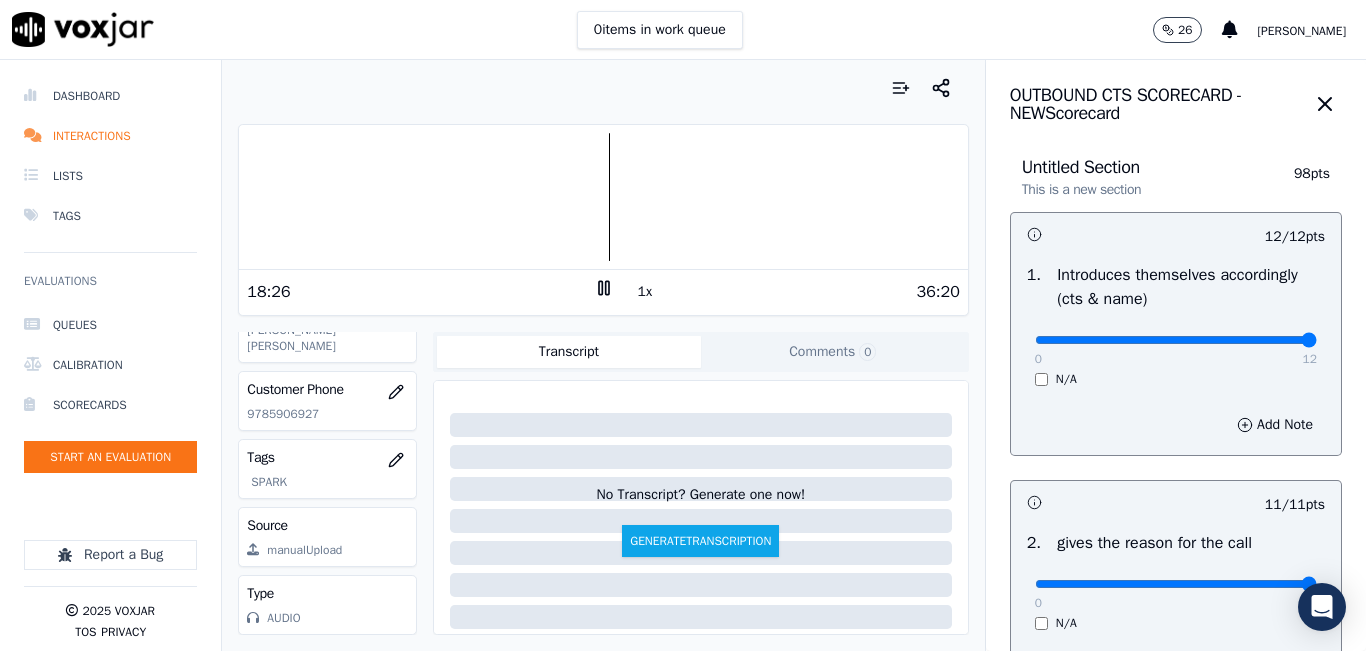 click 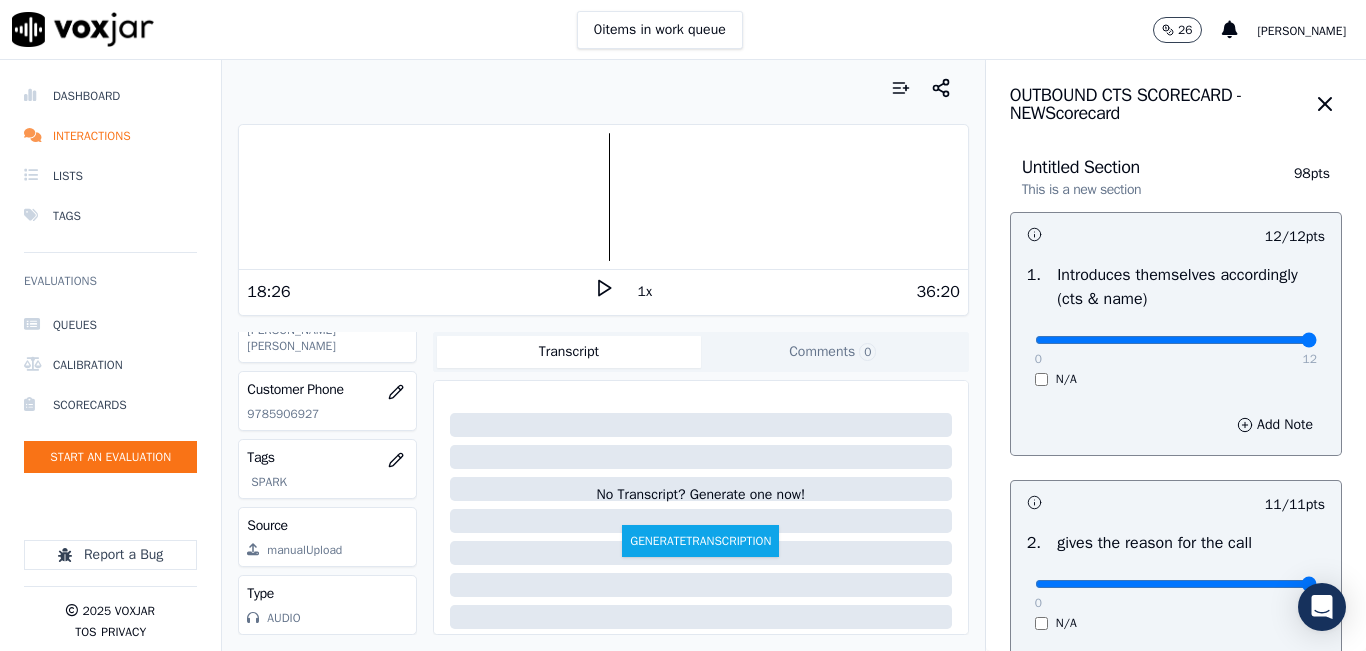 click at bounding box center (603, 197) 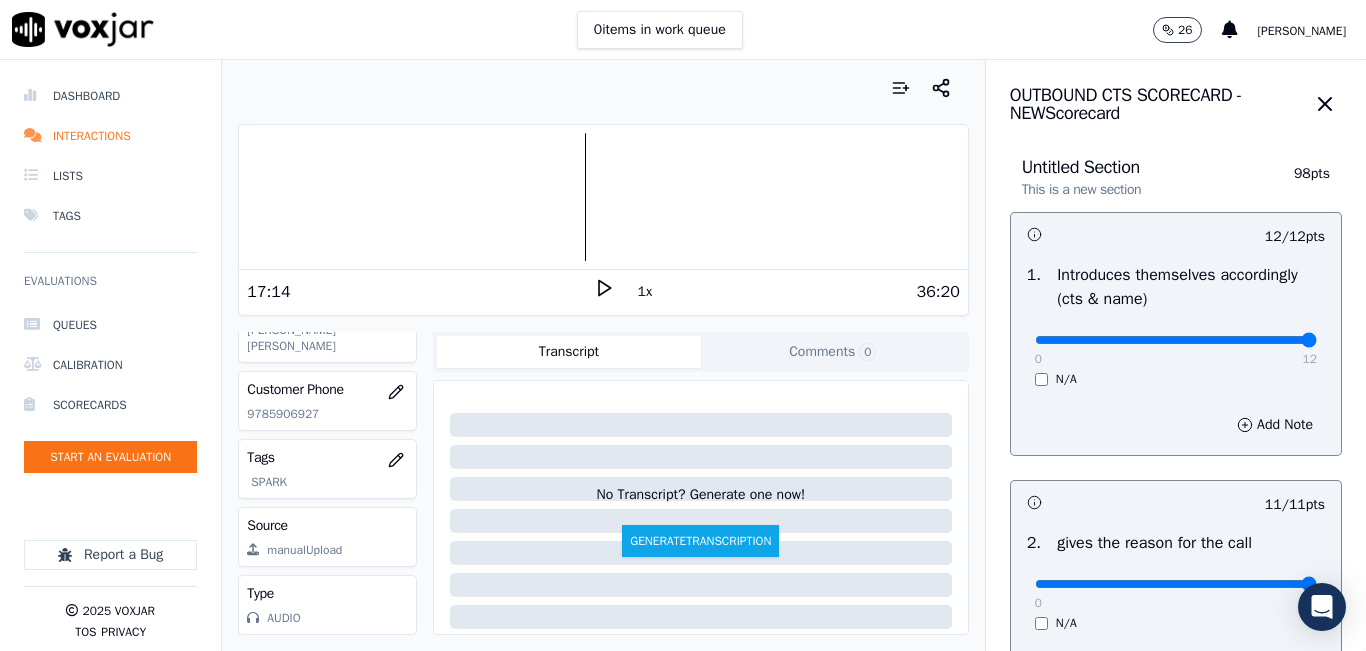 click 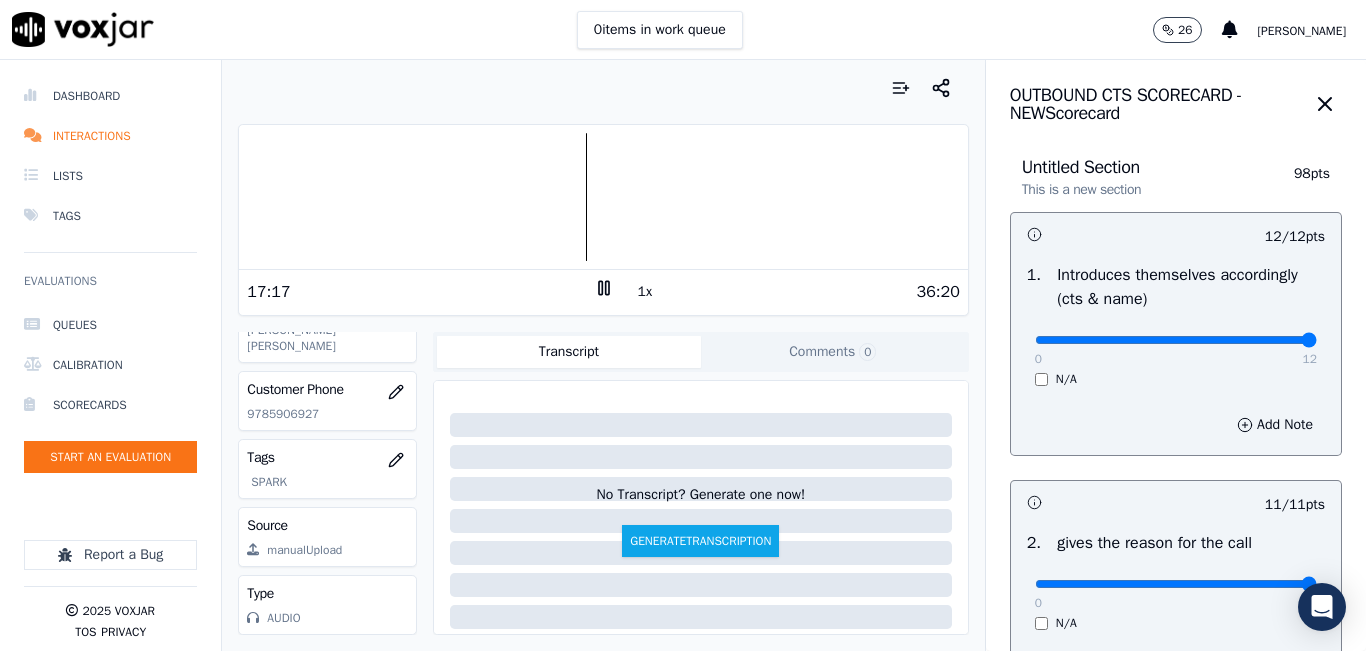 click 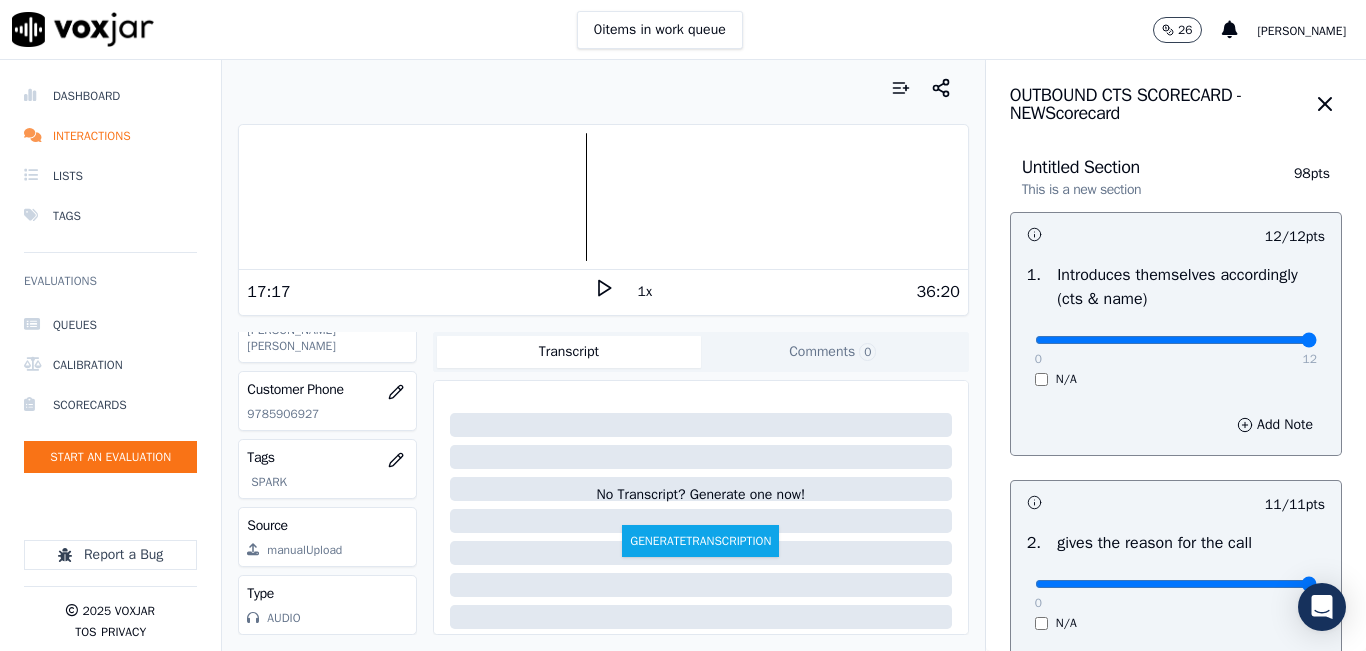 click at bounding box center (603, 197) 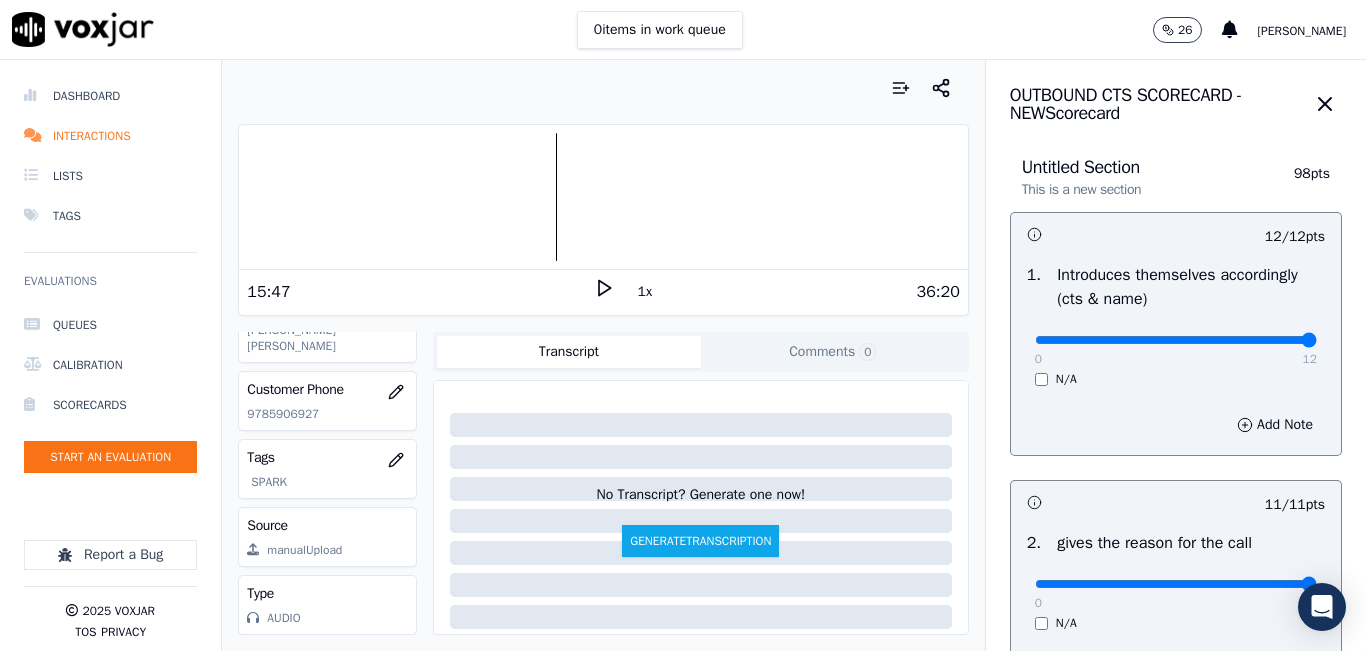 click 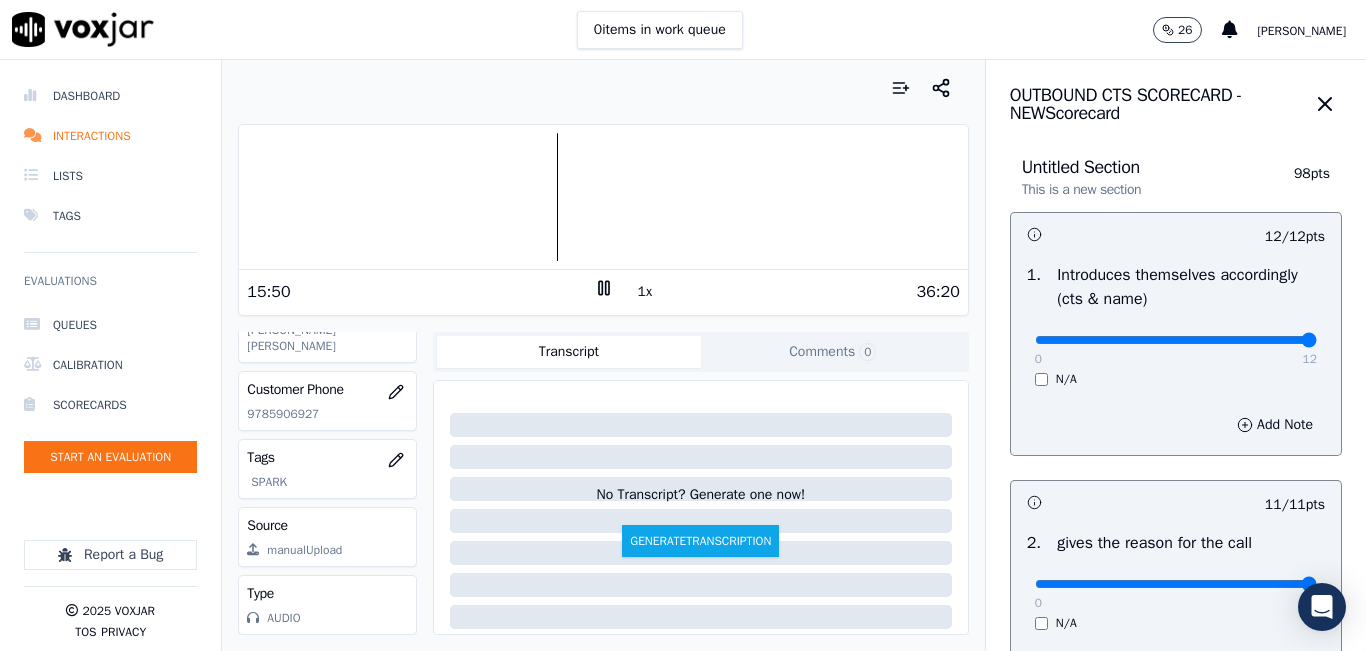 click at bounding box center (603, 197) 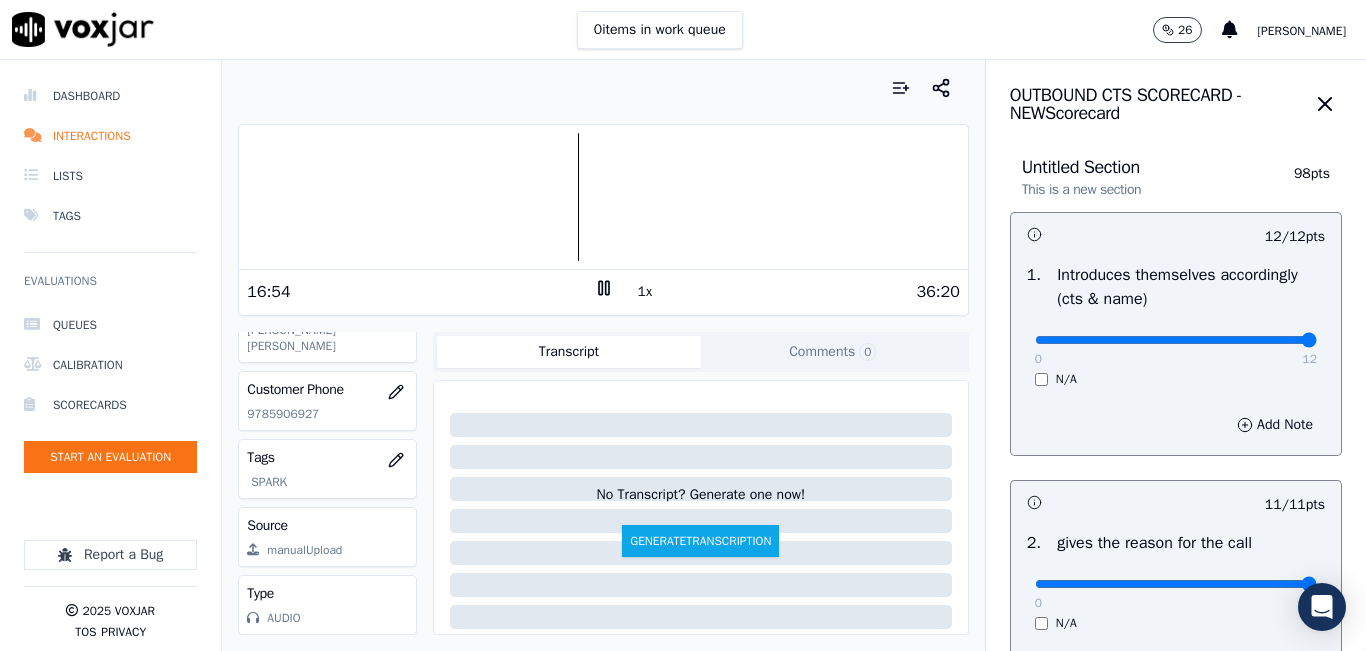 click at bounding box center [603, 197] 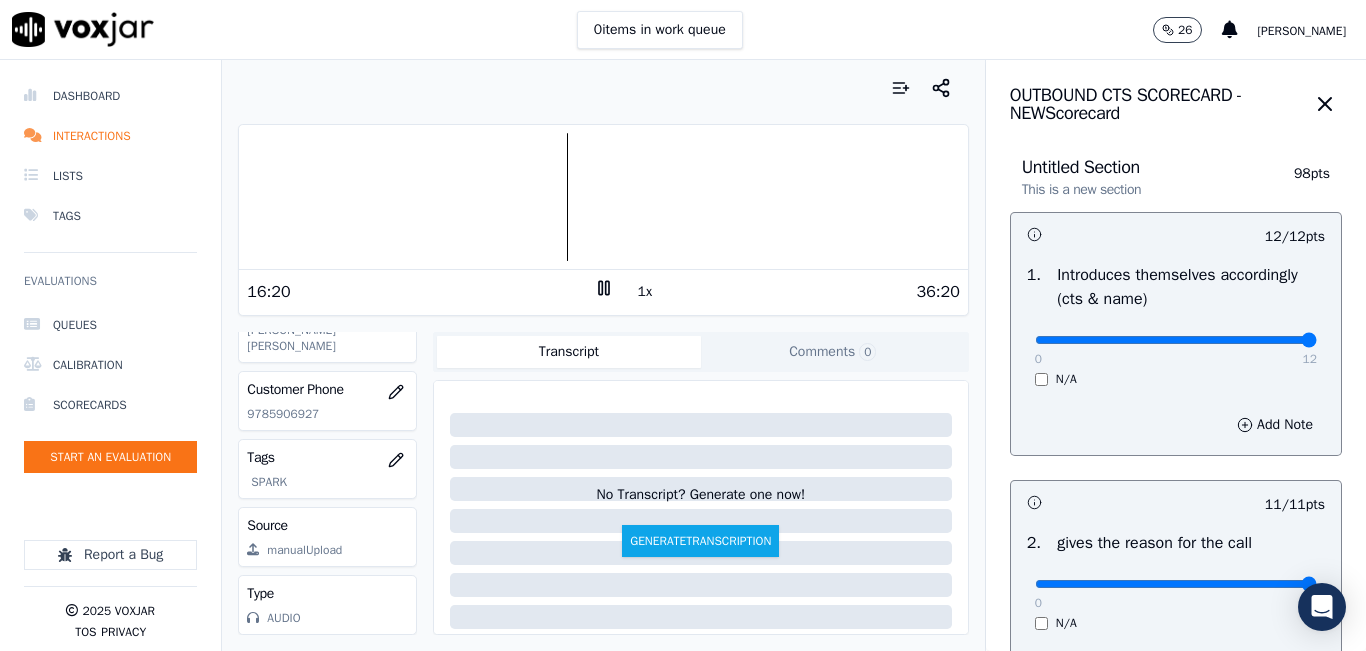 click at bounding box center [603, 197] 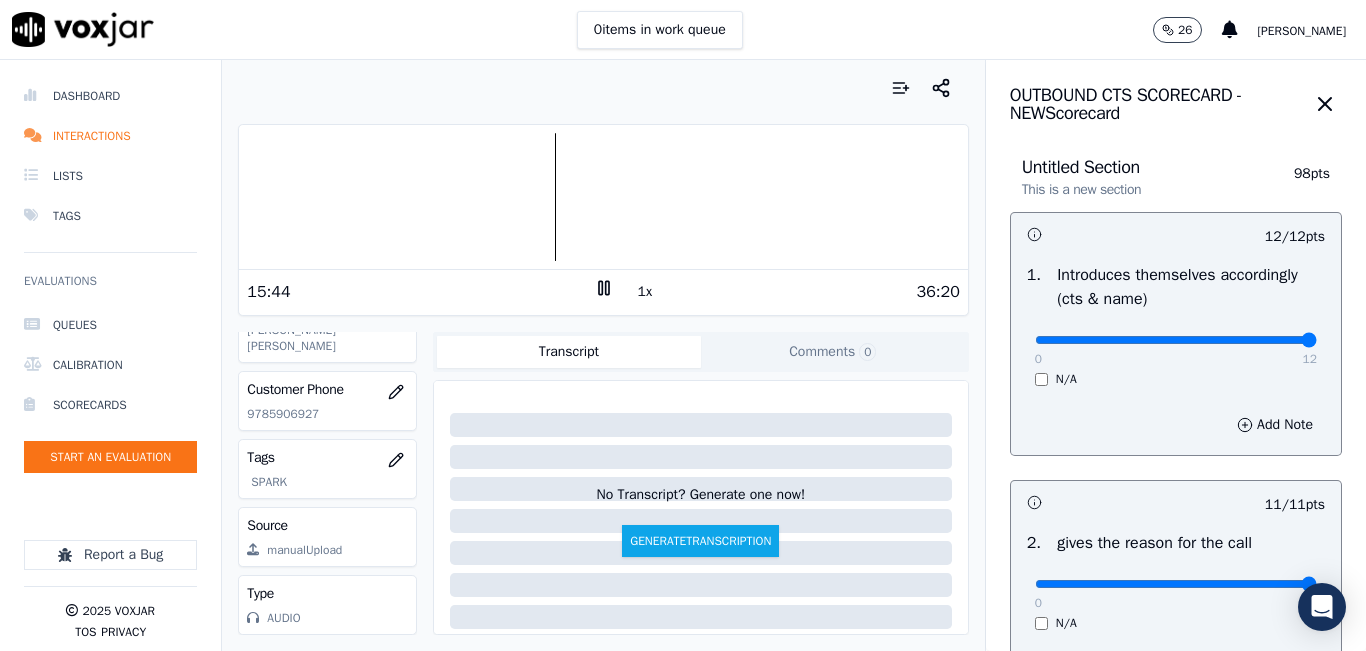 click at bounding box center (603, 197) 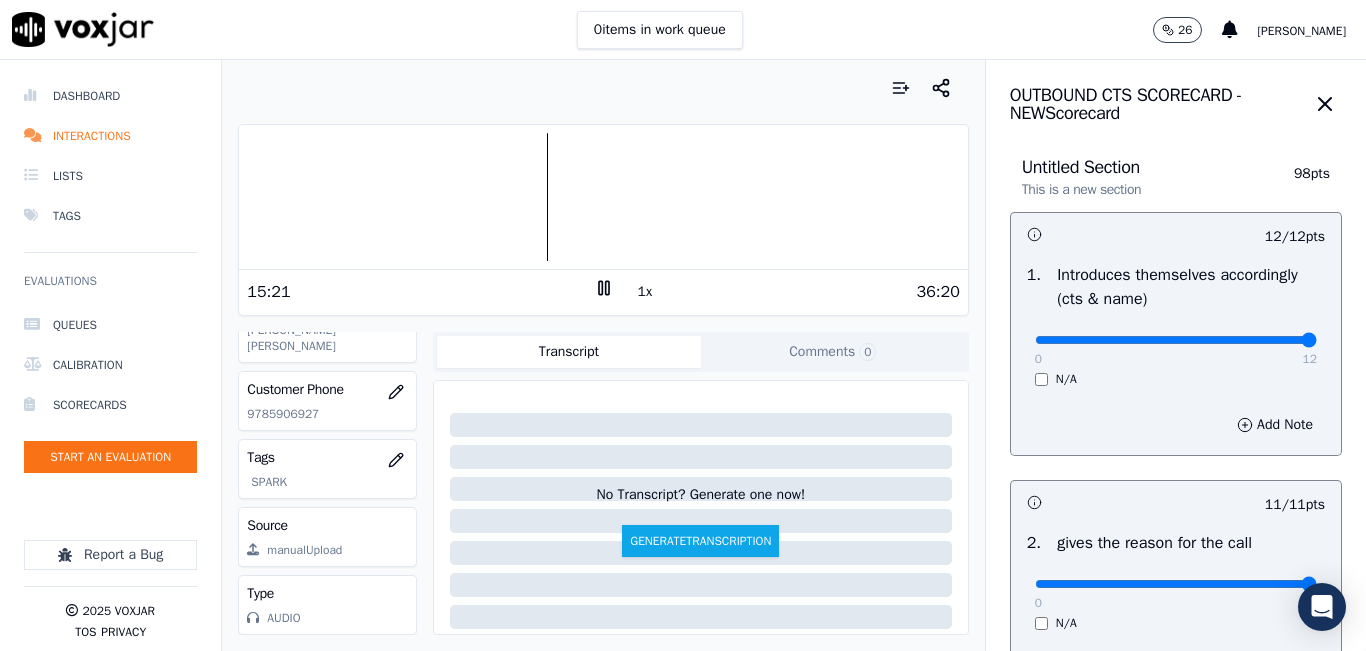 click on "1x" at bounding box center (645, 292) 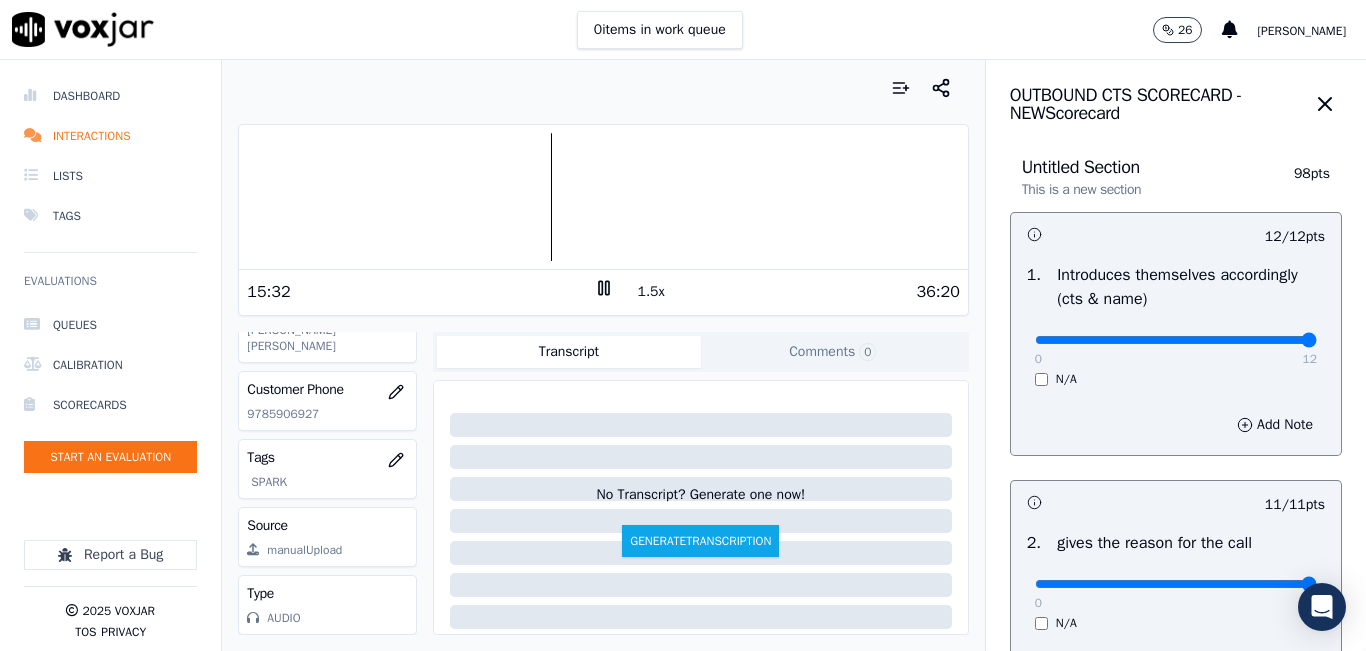 click on "1.5x" at bounding box center [651, 292] 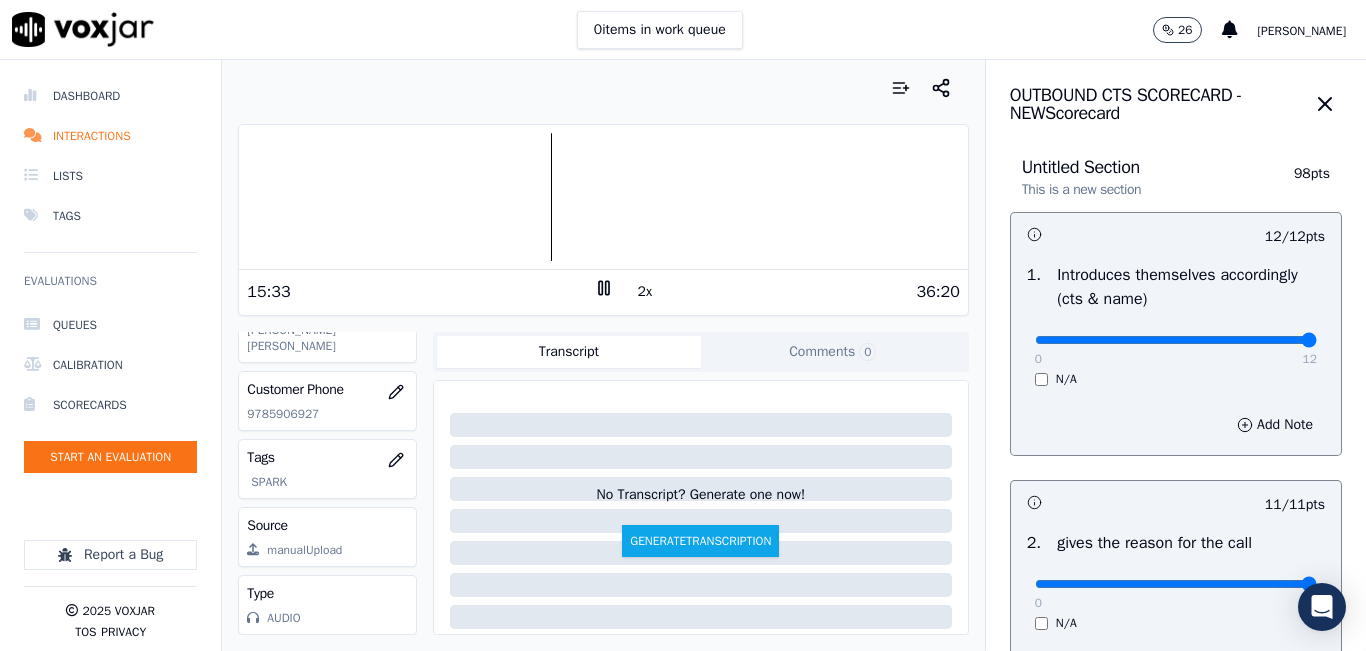 click on "2x" at bounding box center (645, 292) 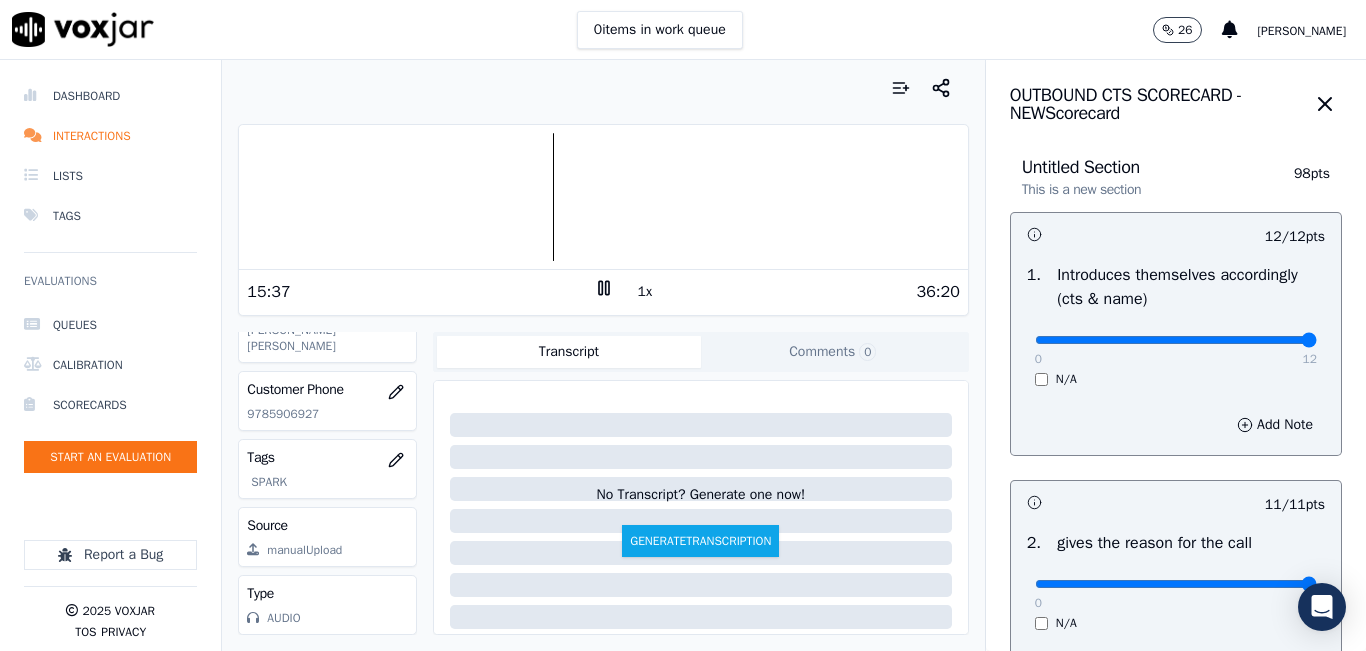 click 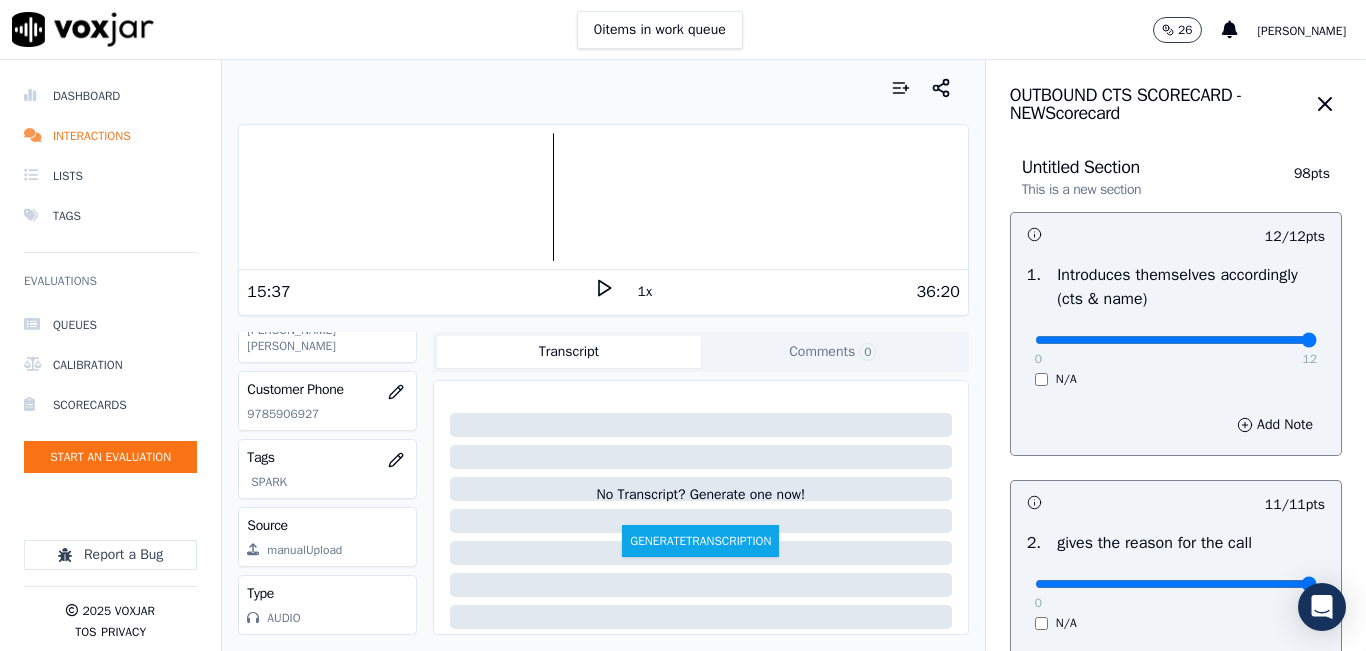 click at bounding box center (603, 197) 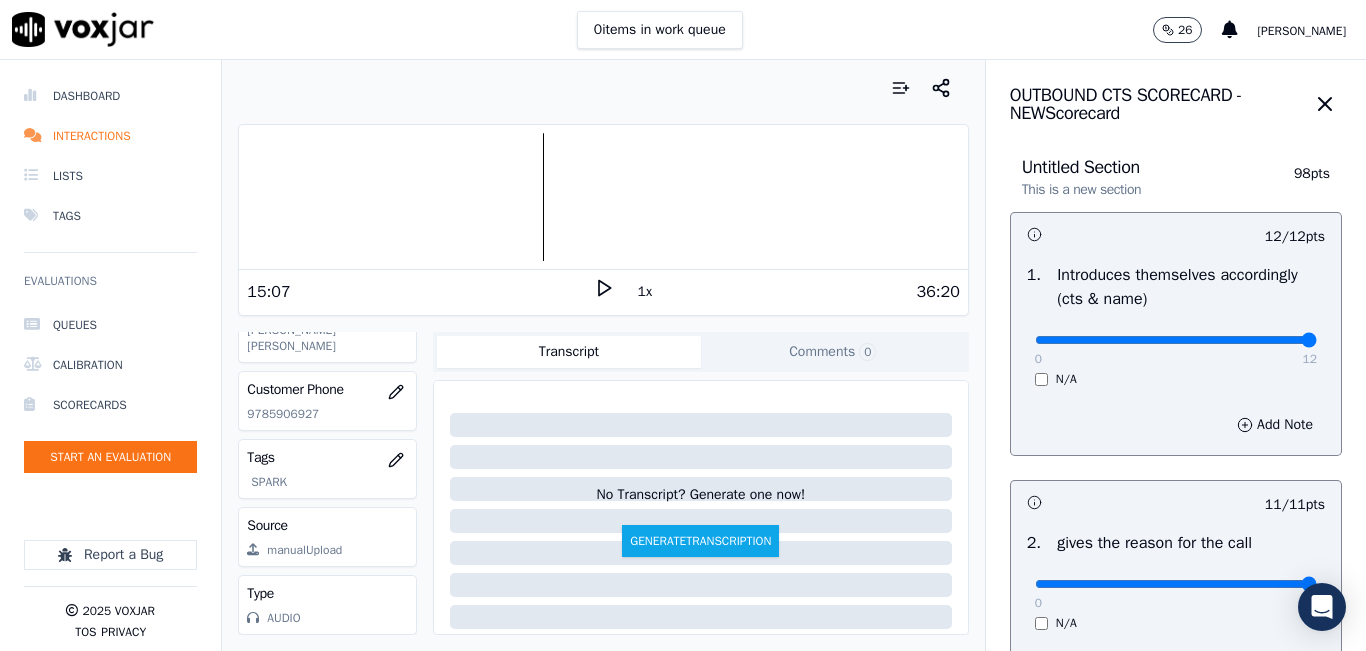 click 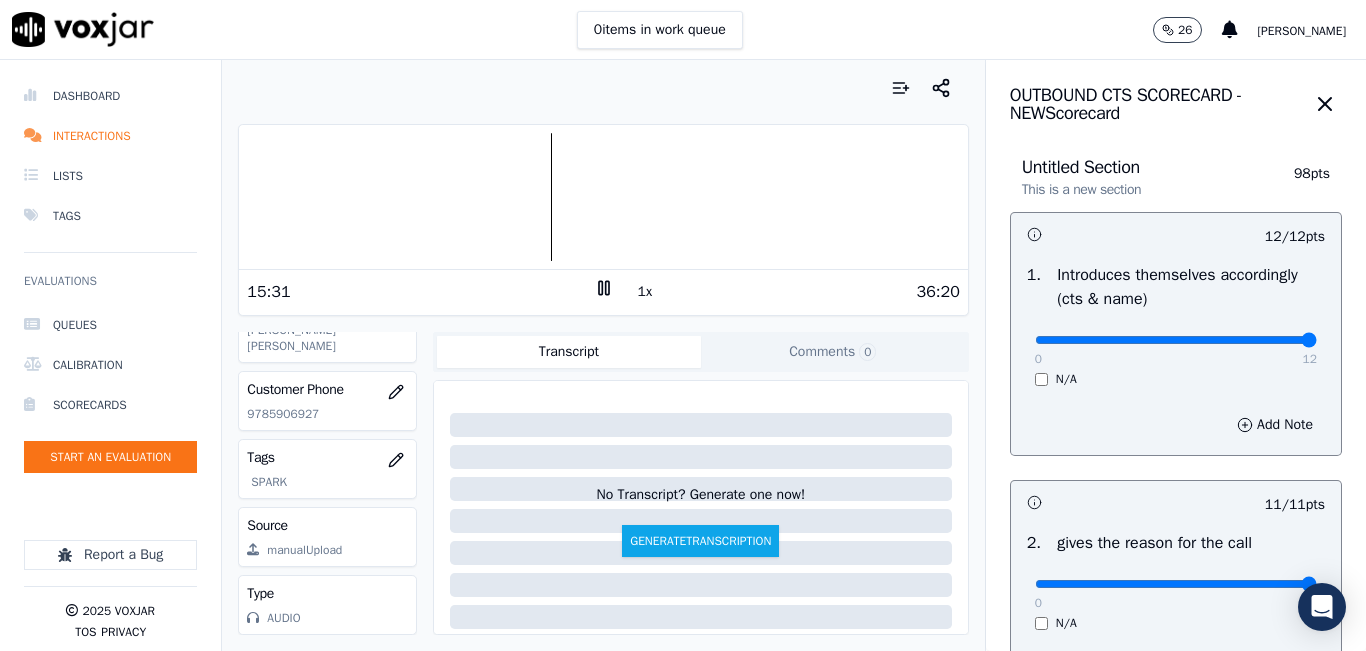 click 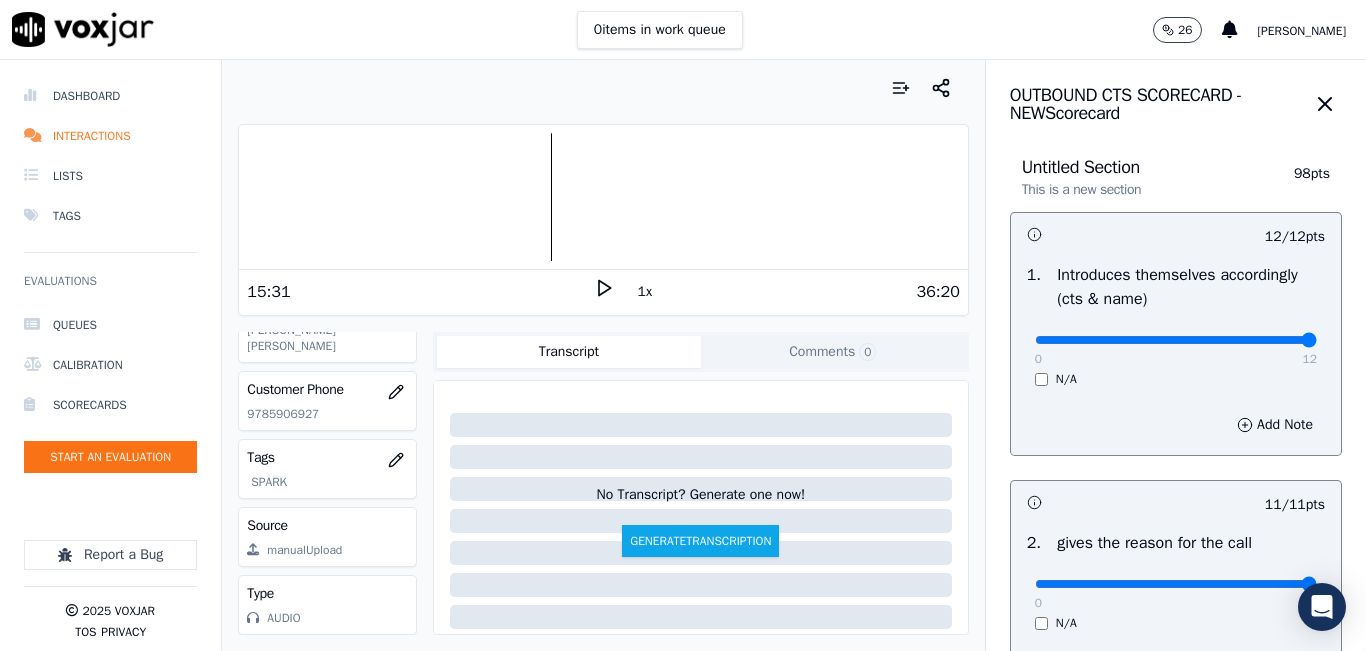 click 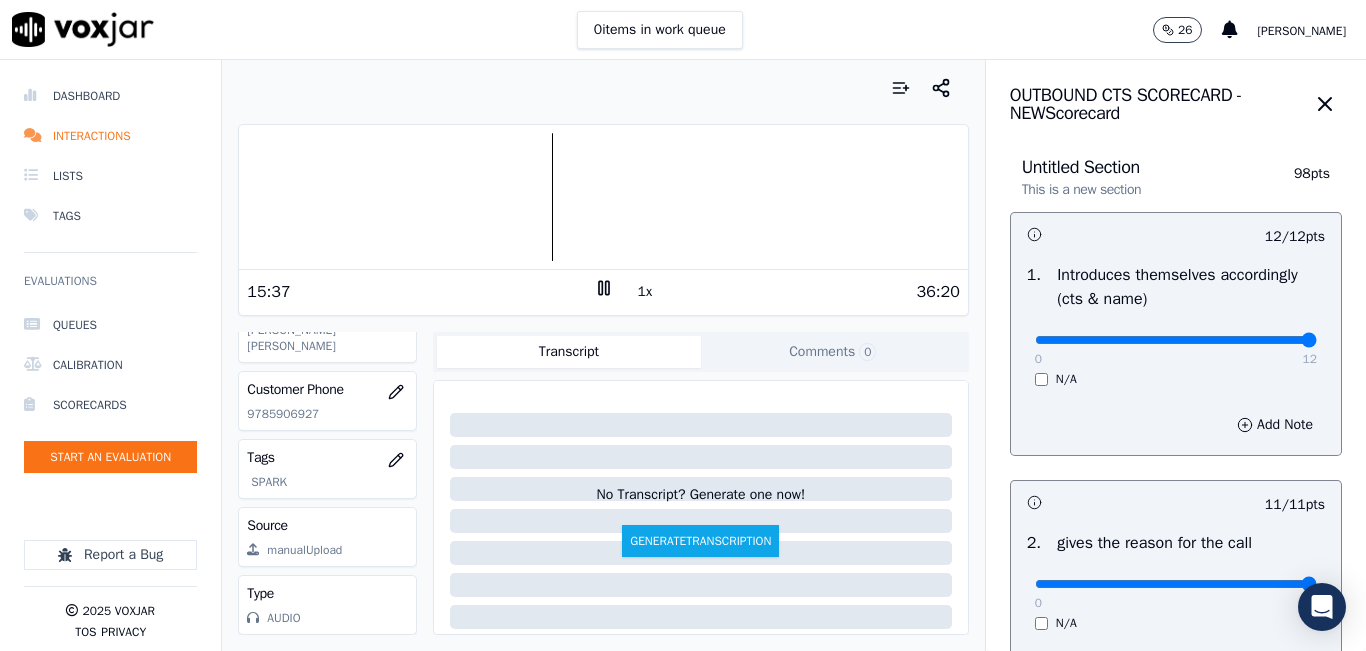 click 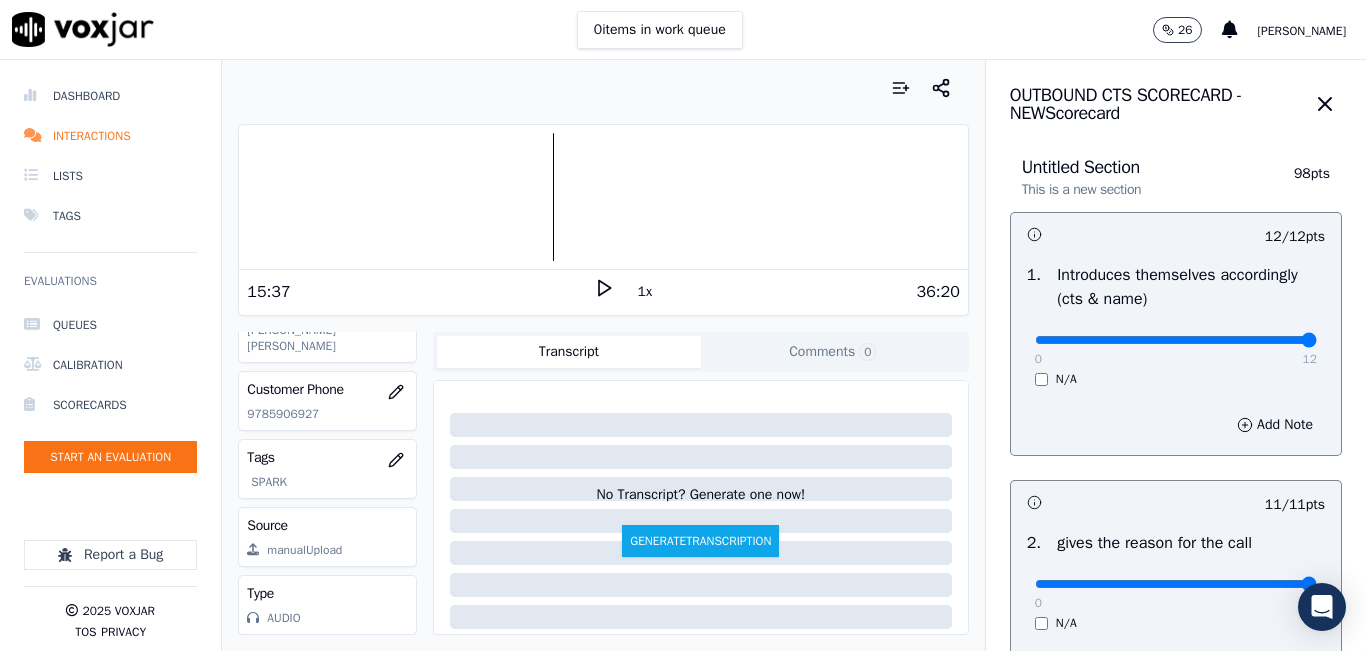 click at bounding box center (603, 197) 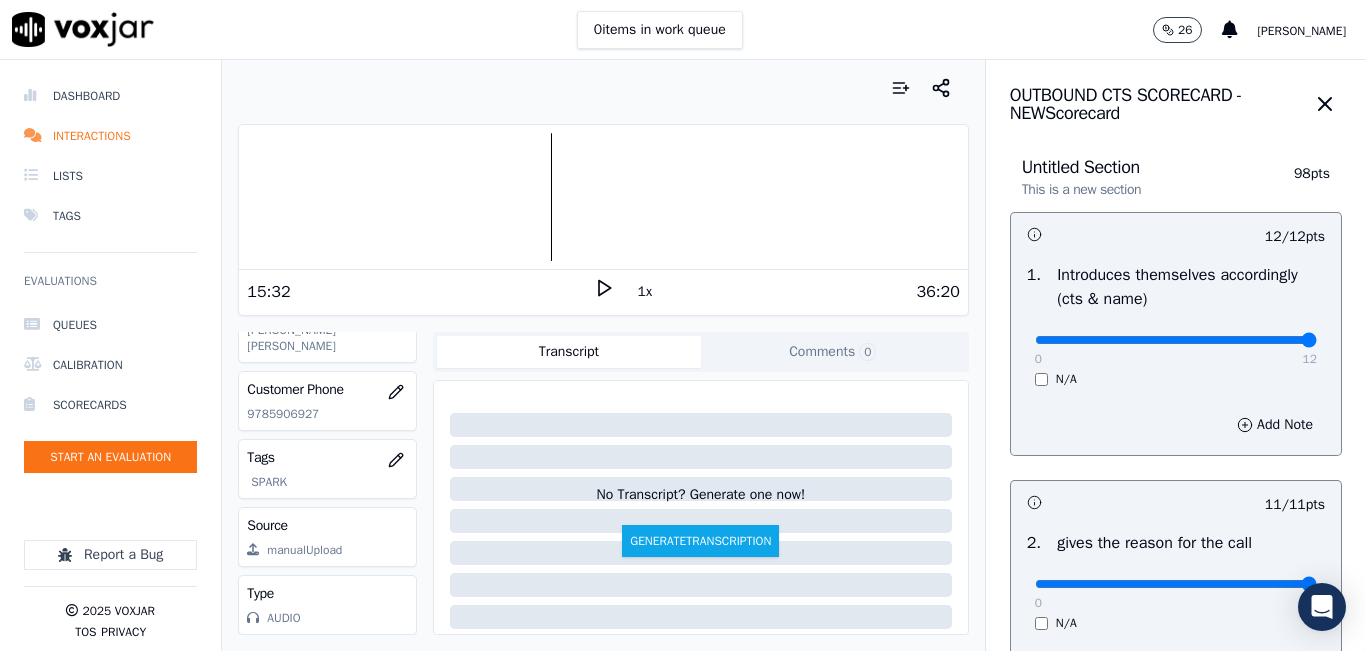 click 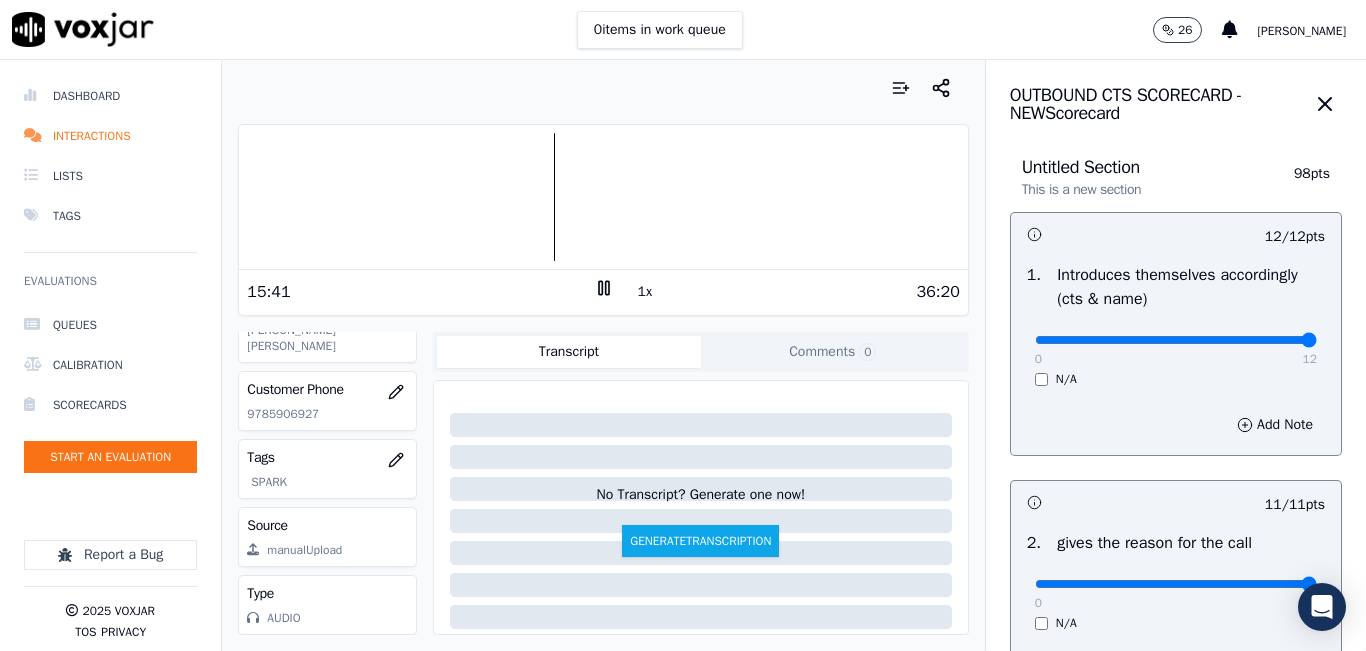 click 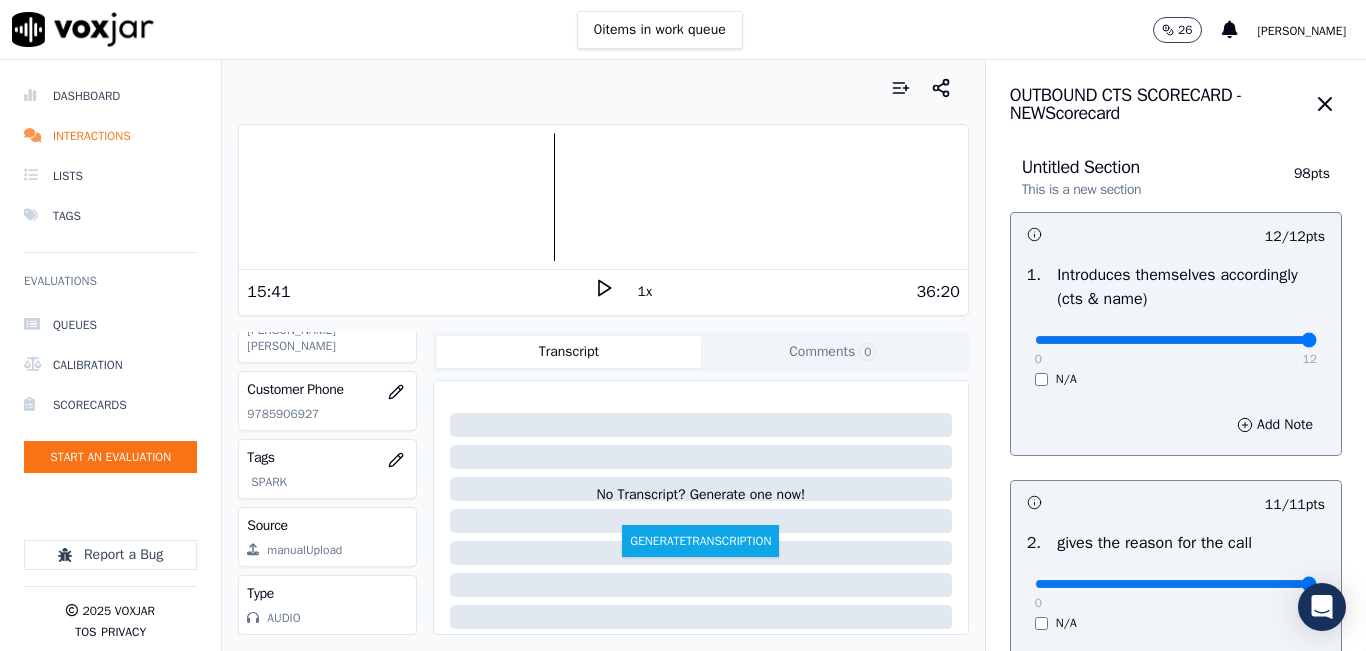 click at bounding box center (603, 197) 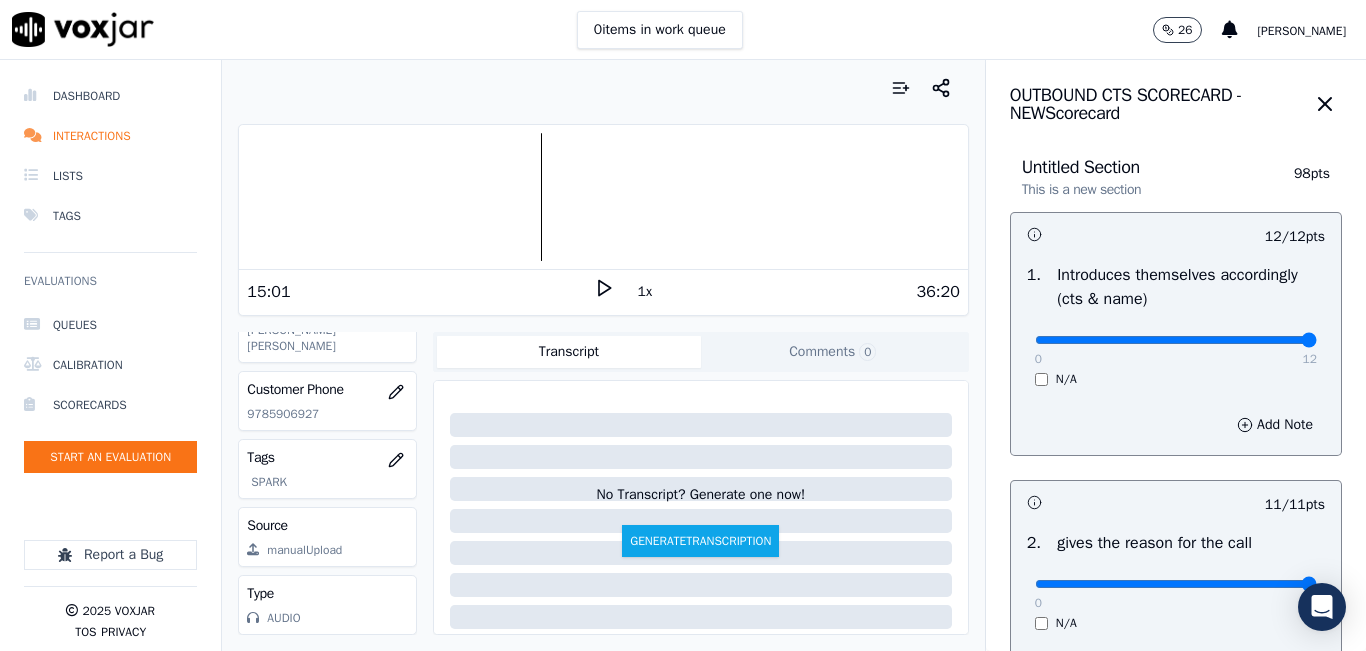 click at bounding box center (603, 197) 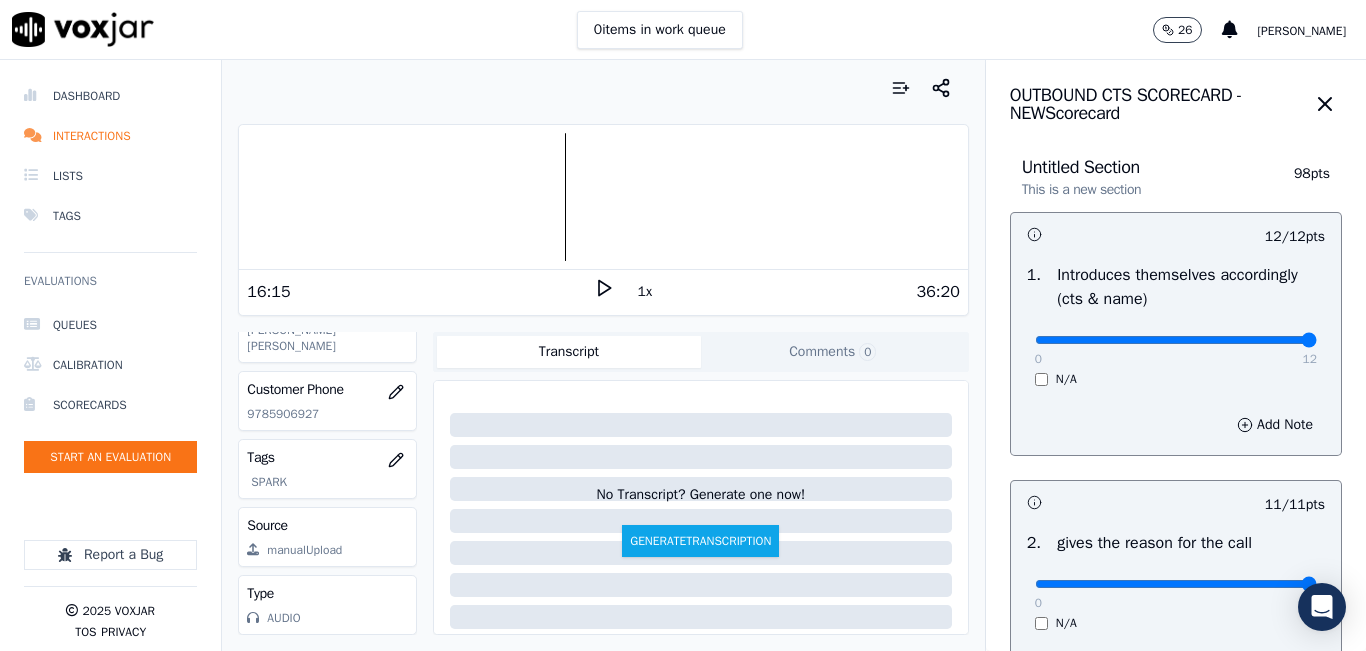 click at bounding box center [603, 197] 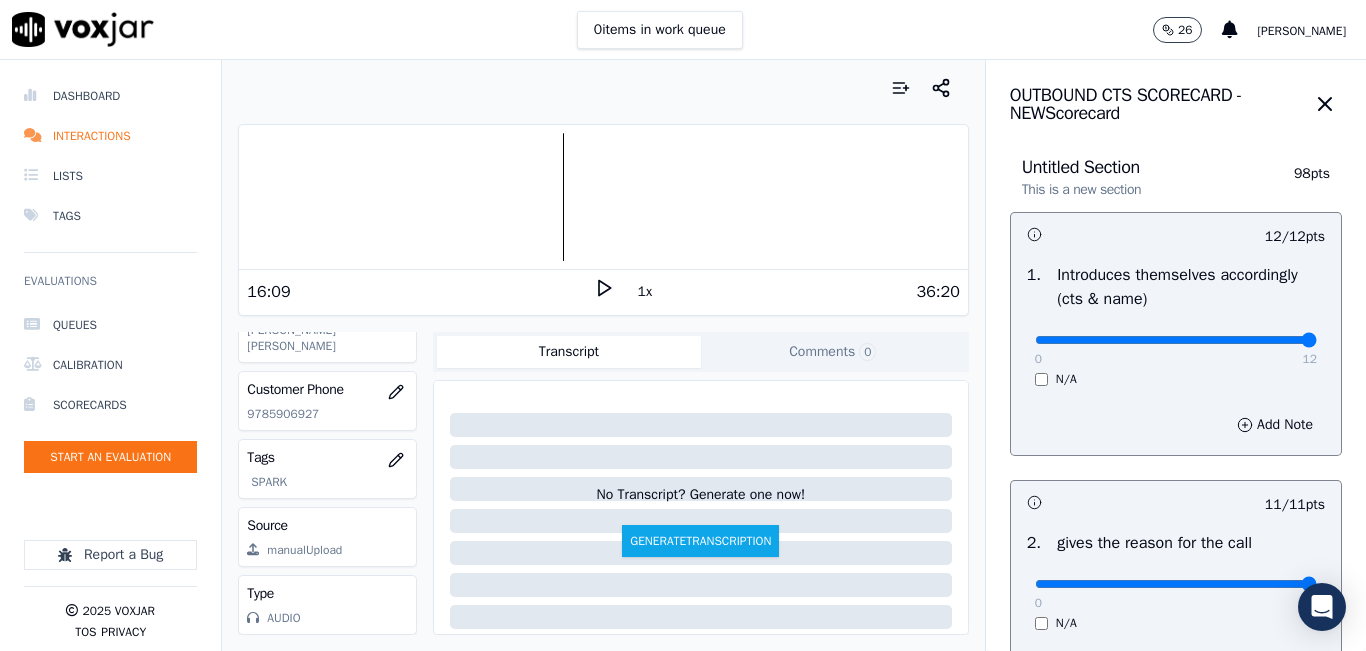 click at bounding box center (603, 197) 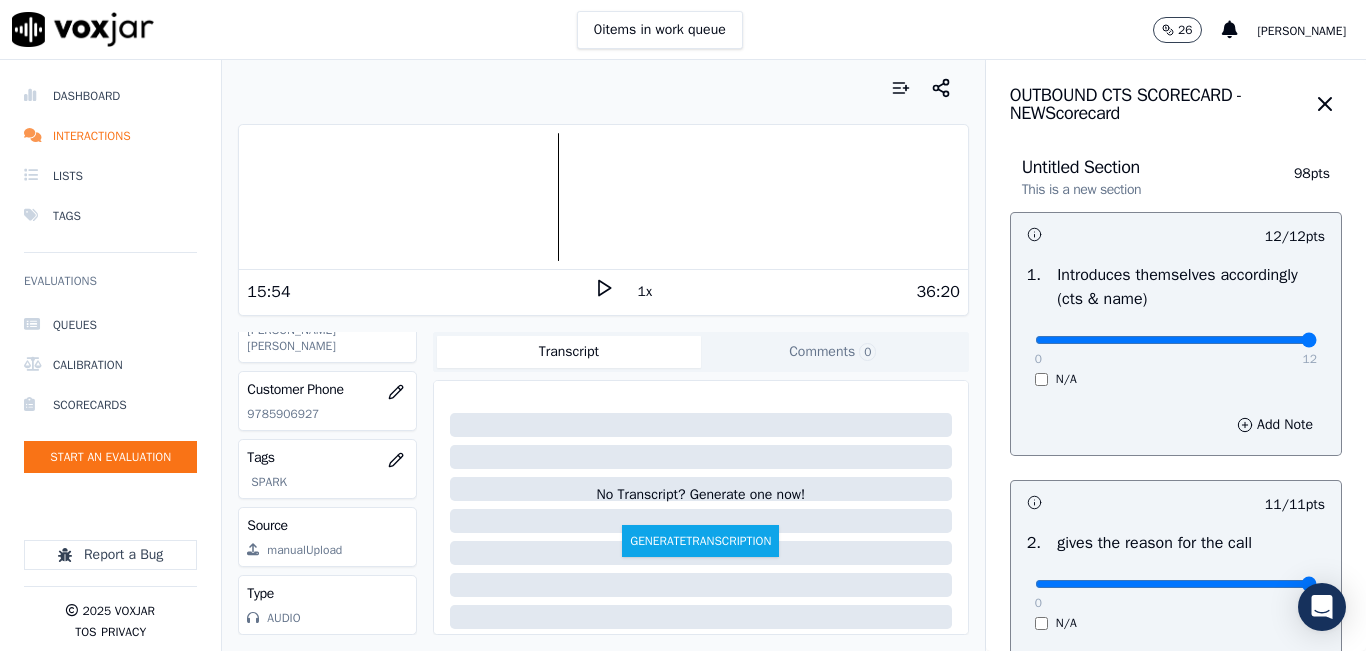 click at bounding box center [603, 197] 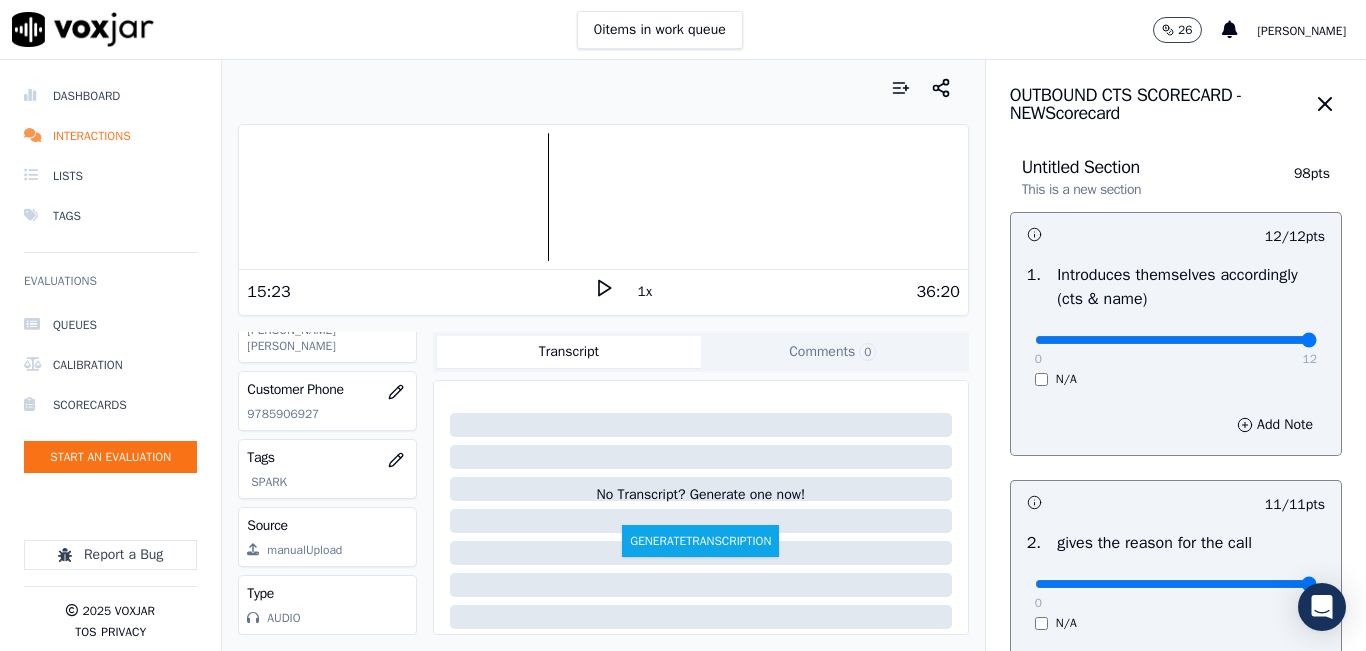 click 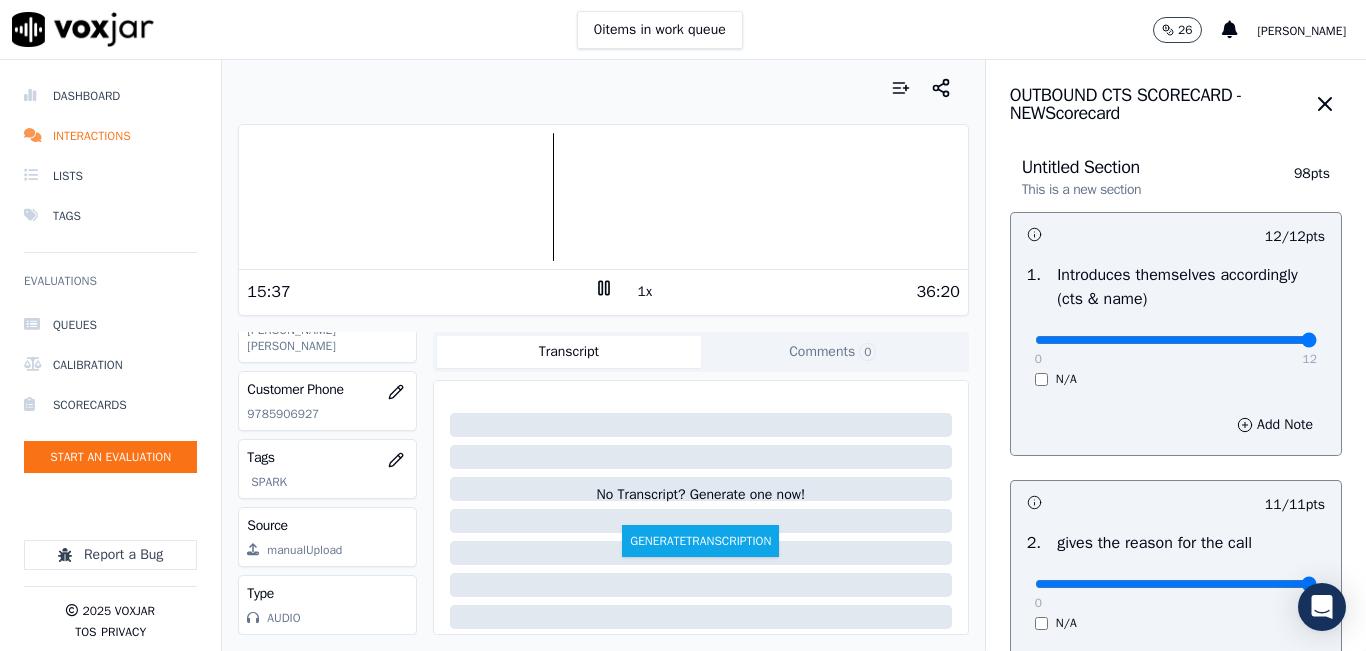 click 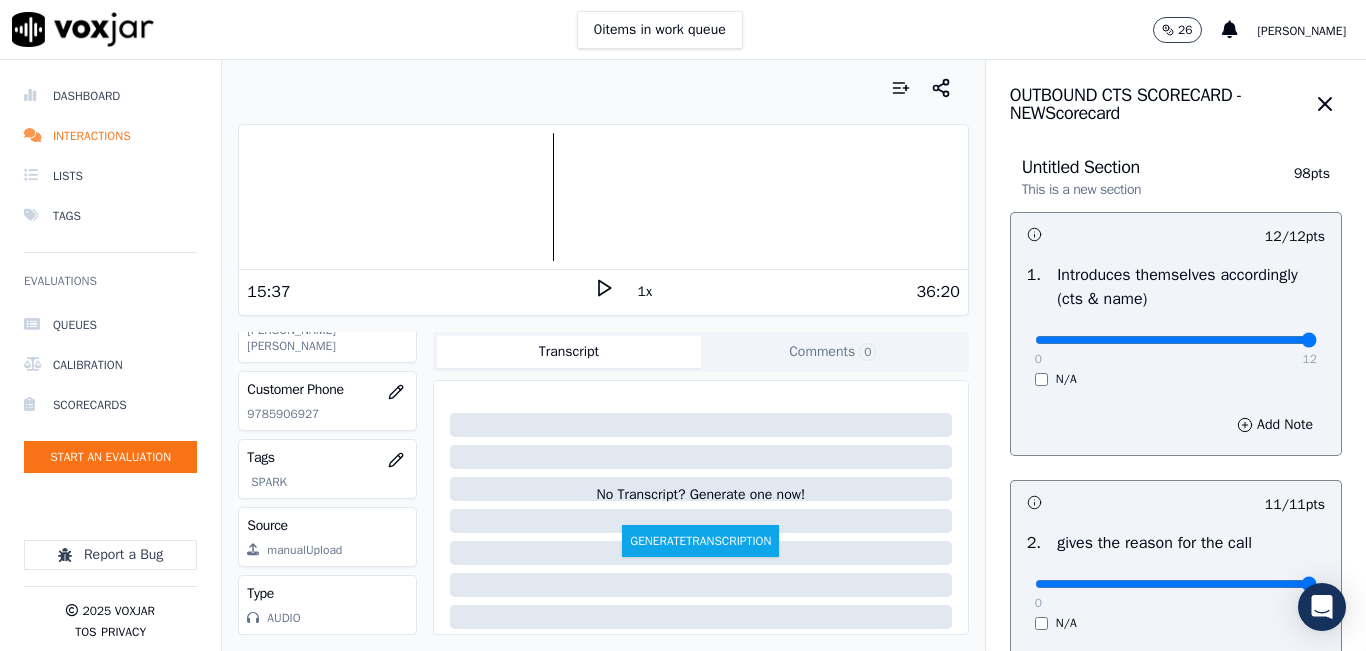 click at bounding box center (603, 197) 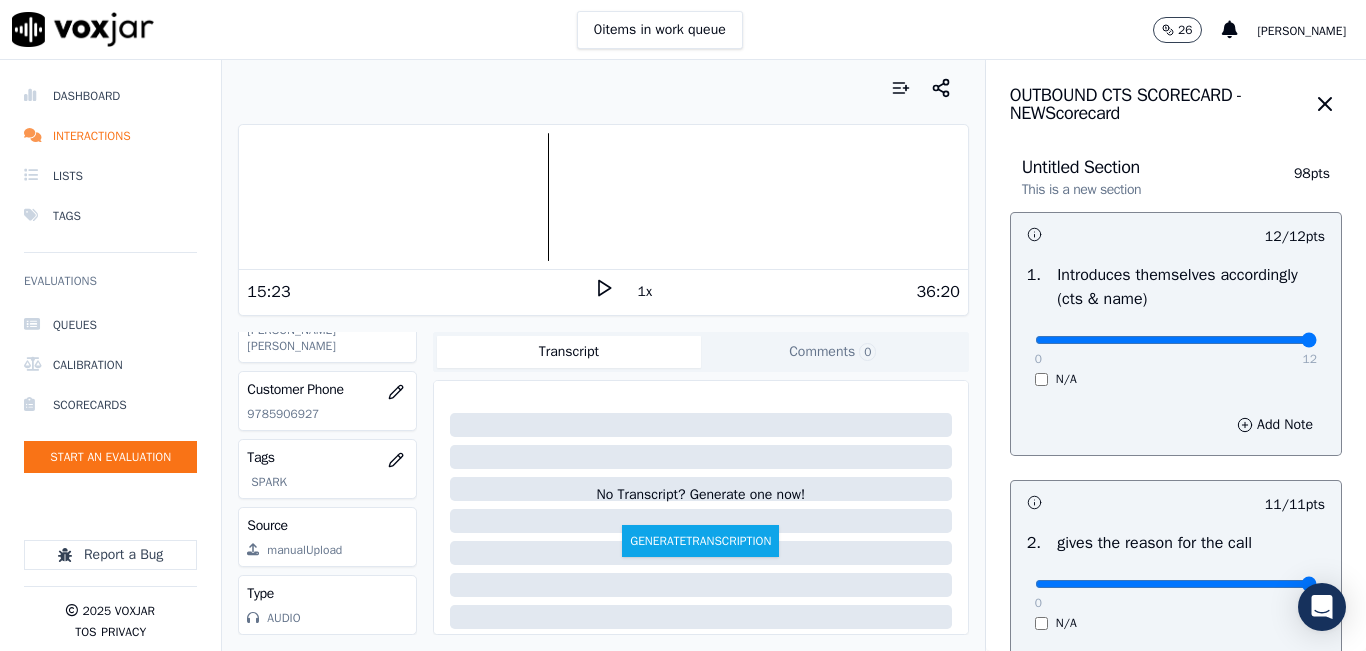 click on "1x" at bounding box center [604, 291] 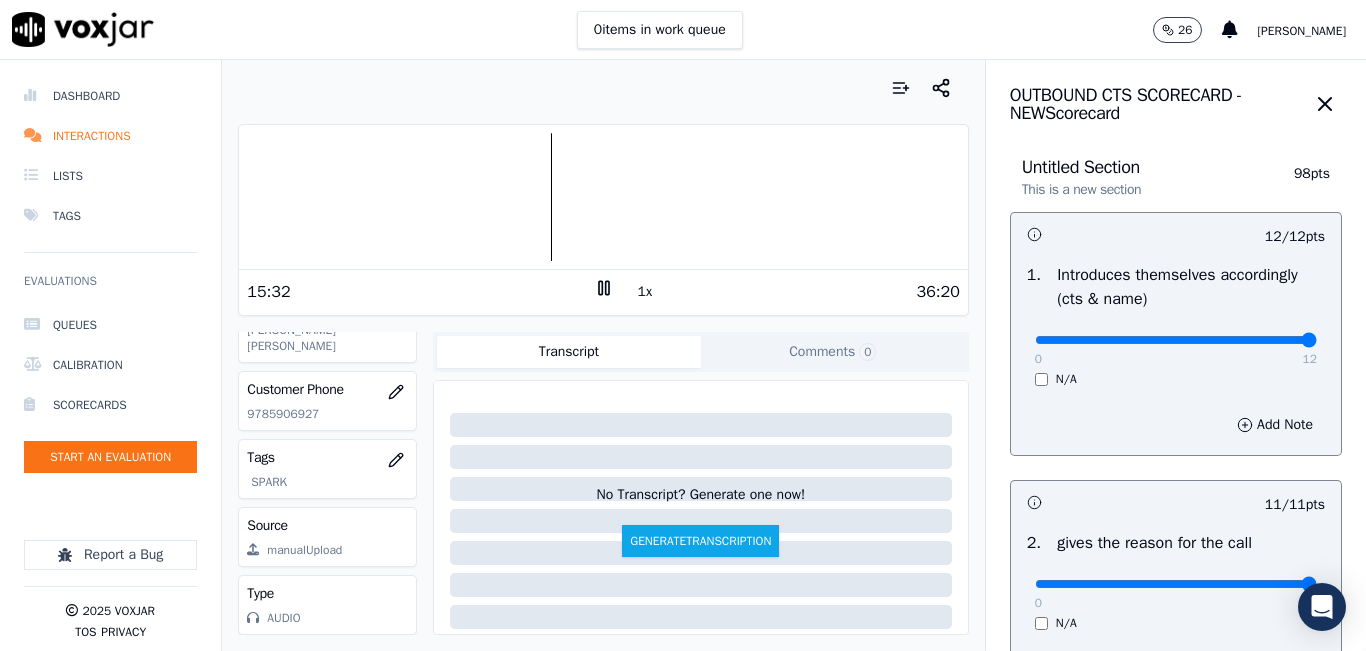 click 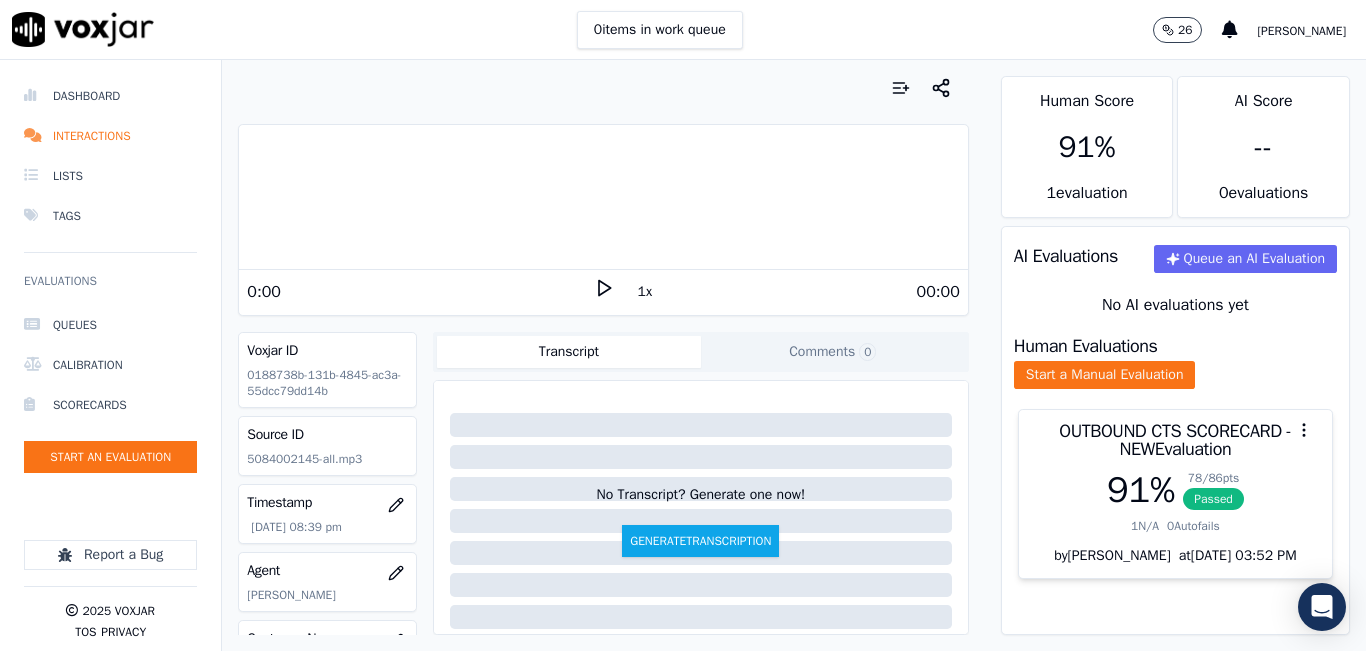 scroll, scrollTop: 0, scrollLeft: 0, axis: both 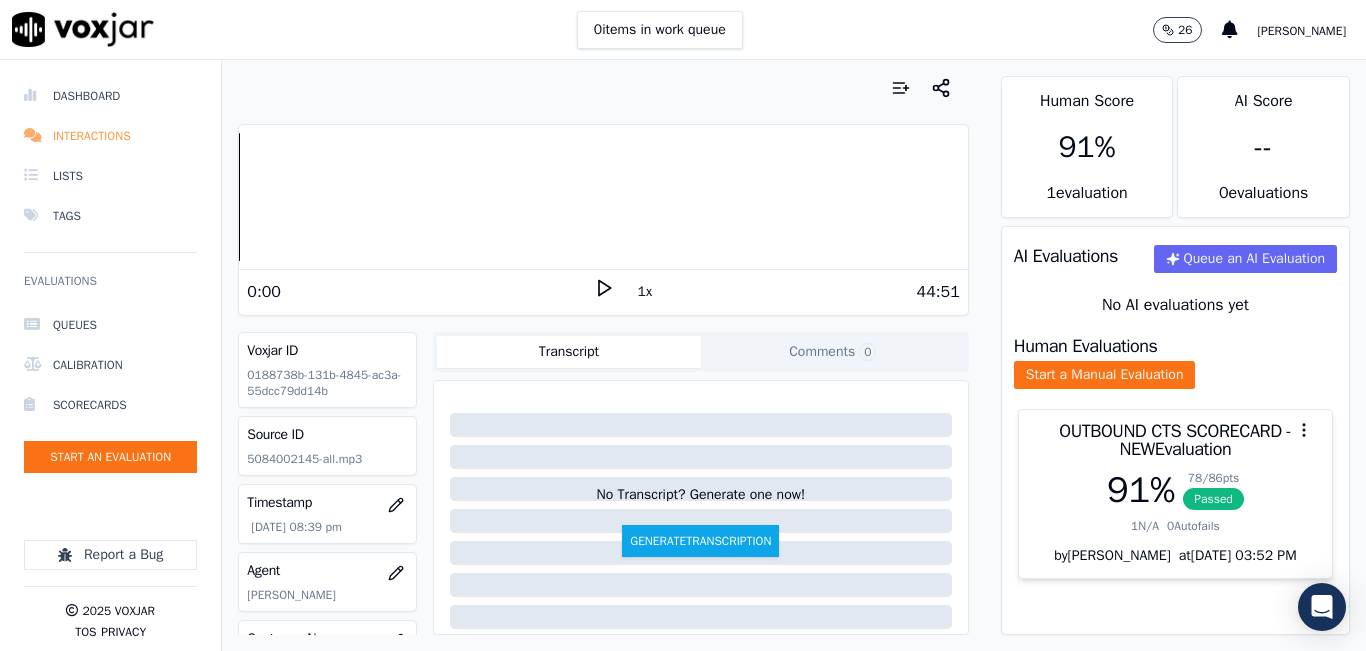 click on "Interactions" at bounding box center (110, 136) 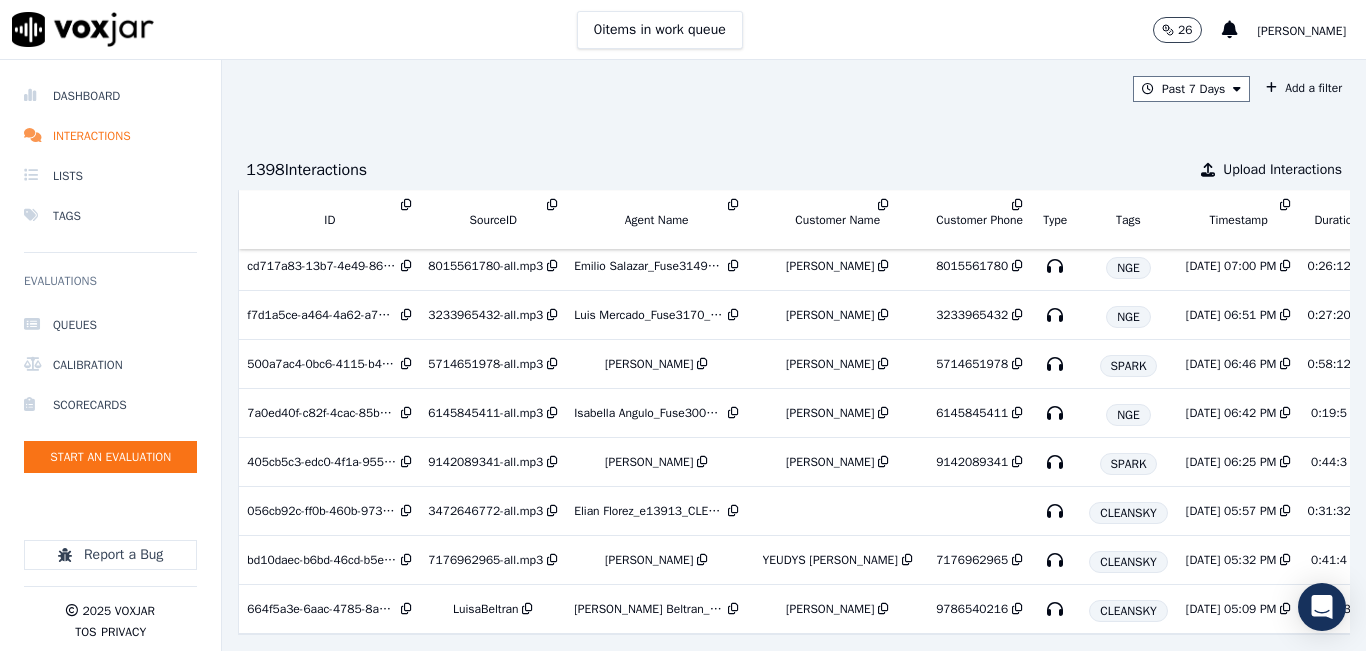 scroll, scrollTop: 1981, scrollLeft: 0, axis: vertical 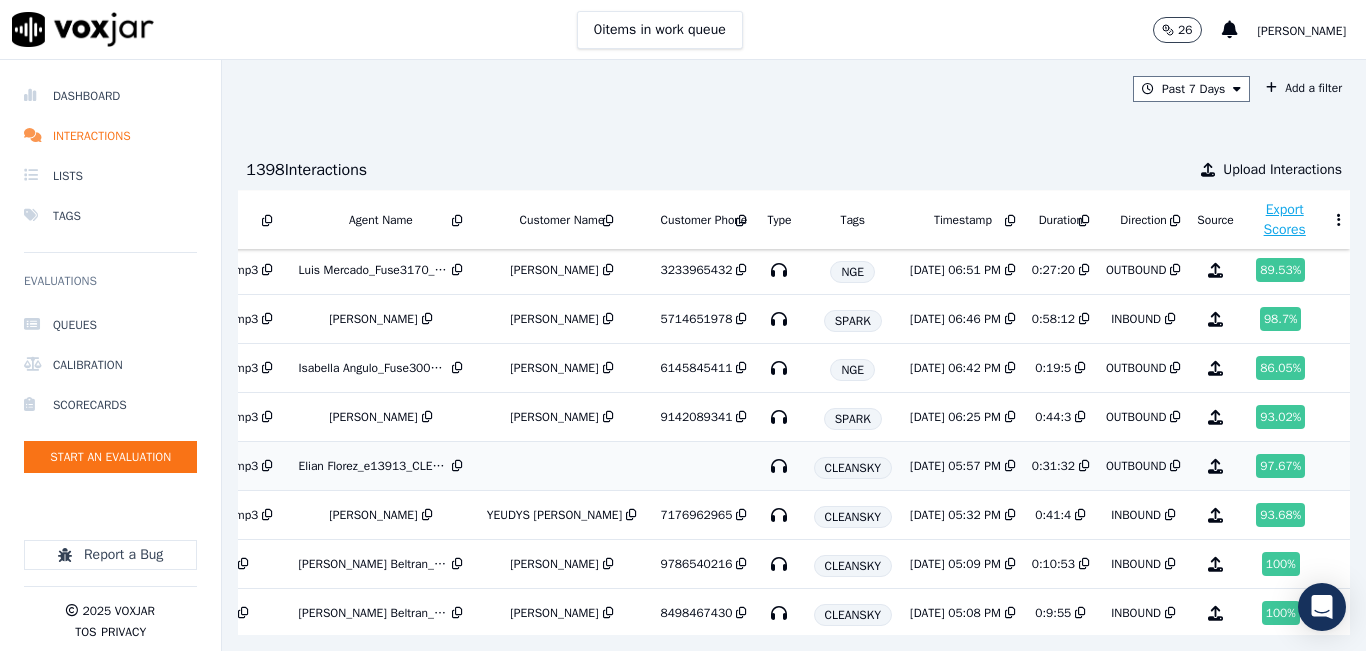 click on "OUTBOUND" at bounding box center [1136, 466] 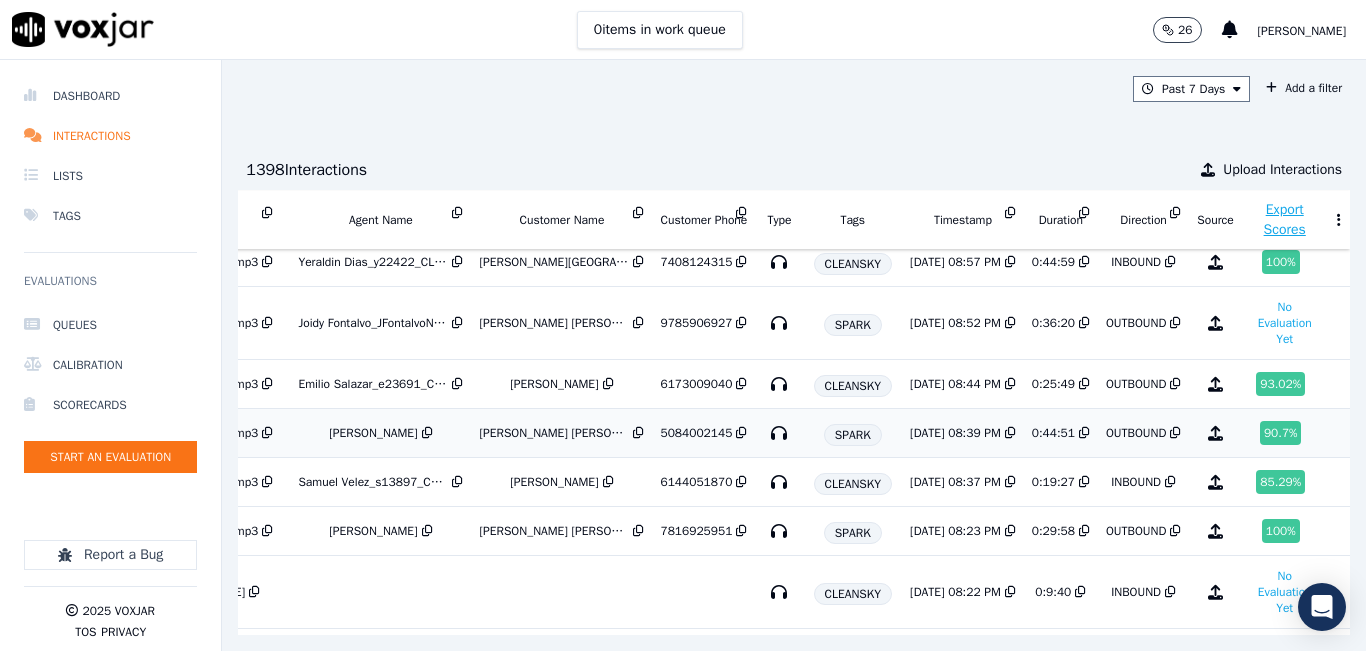 scroll, scrollTop: 181, scrollLeft: 332, axis: both 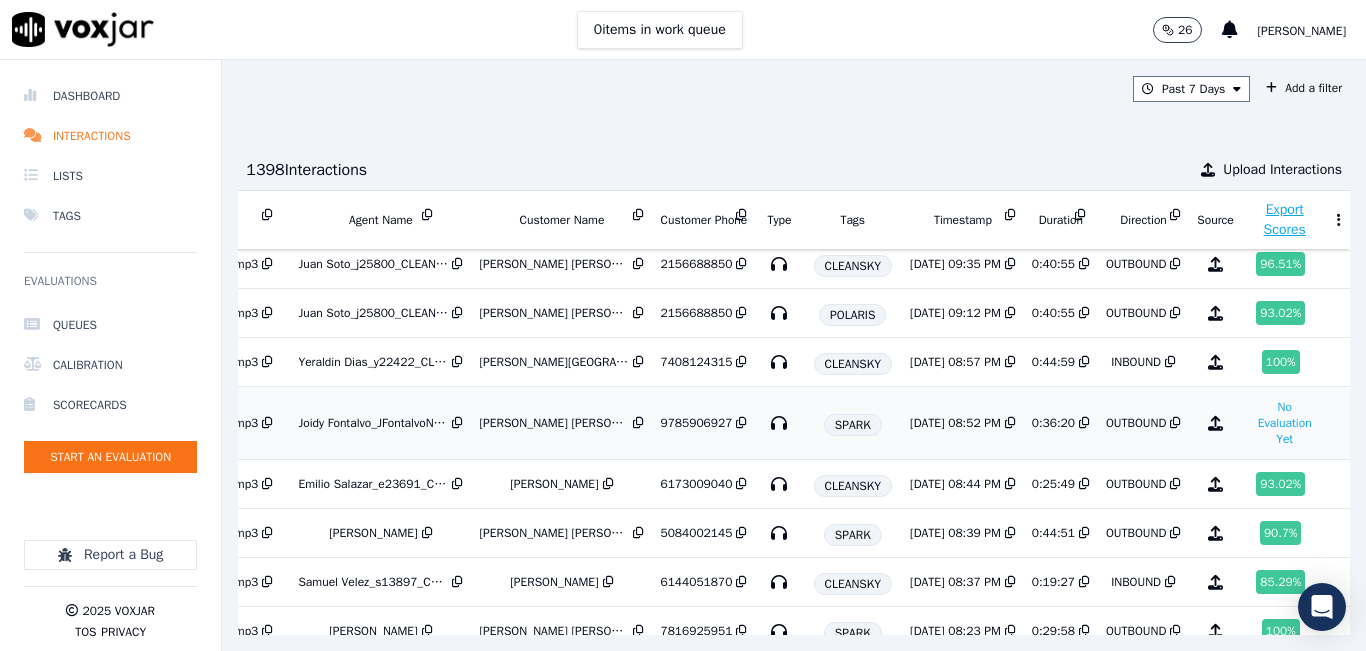 click on "[DATE] 08:52 PM" at bounding box center (955, 423) 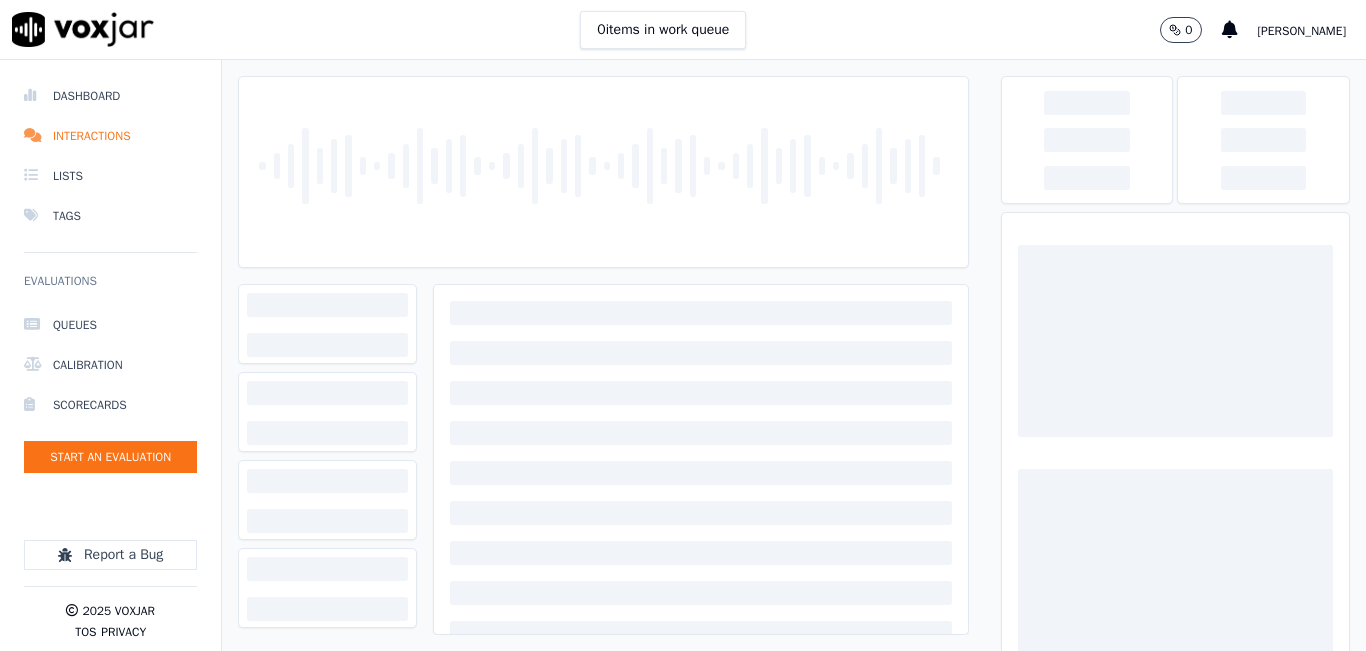 scroll, scrollTop: 0, scrollLeft: 0, axis: both 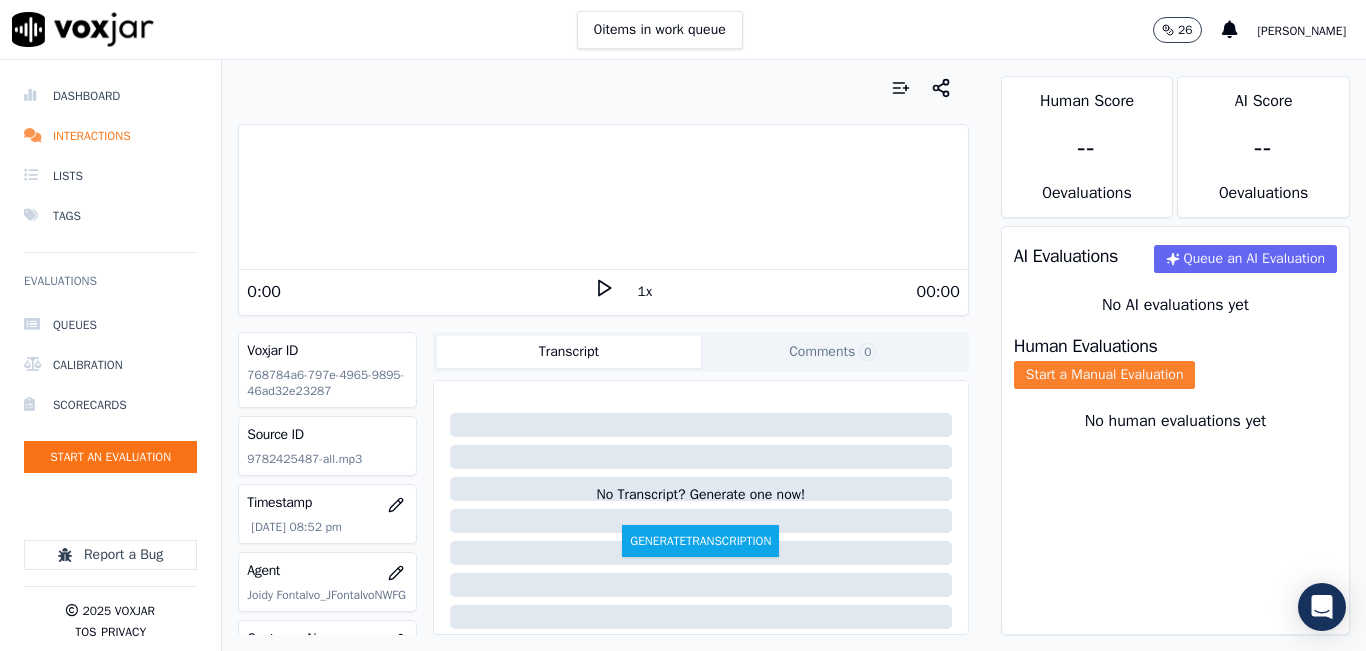 click on "Start a Manual Evaluation" 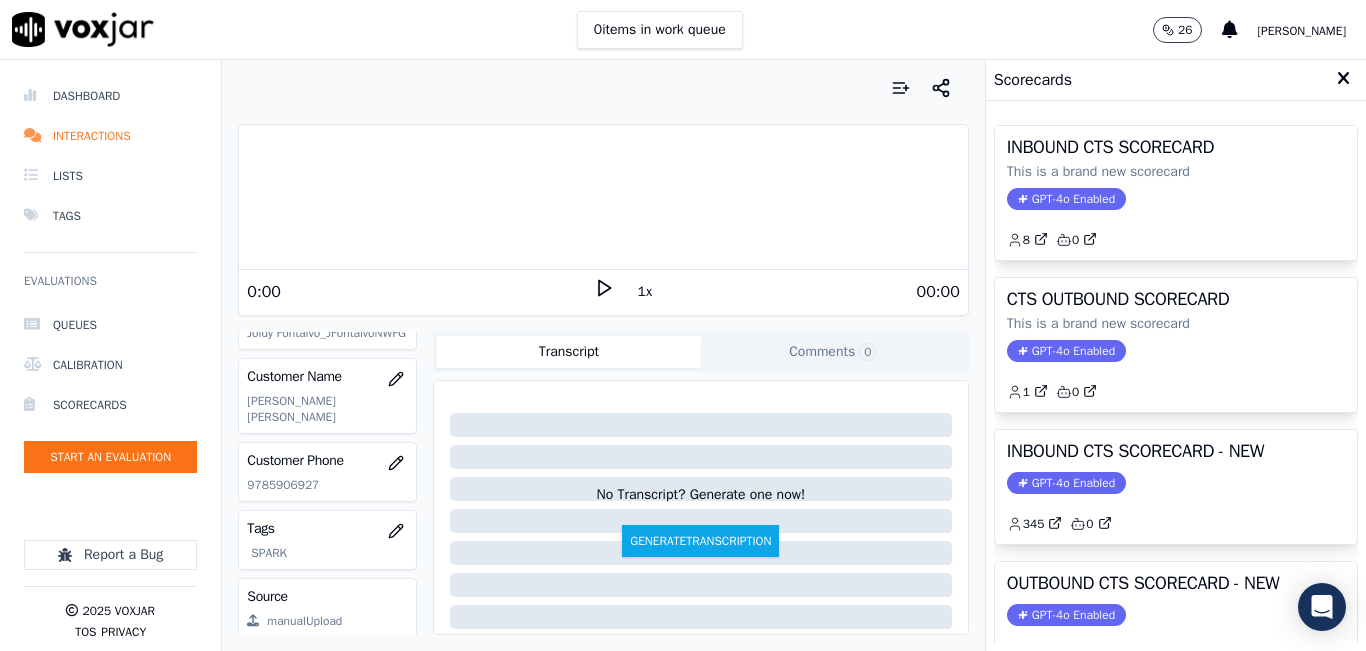 scroll, scrollTop: 300, scrollLeft: 0, axis: vertical 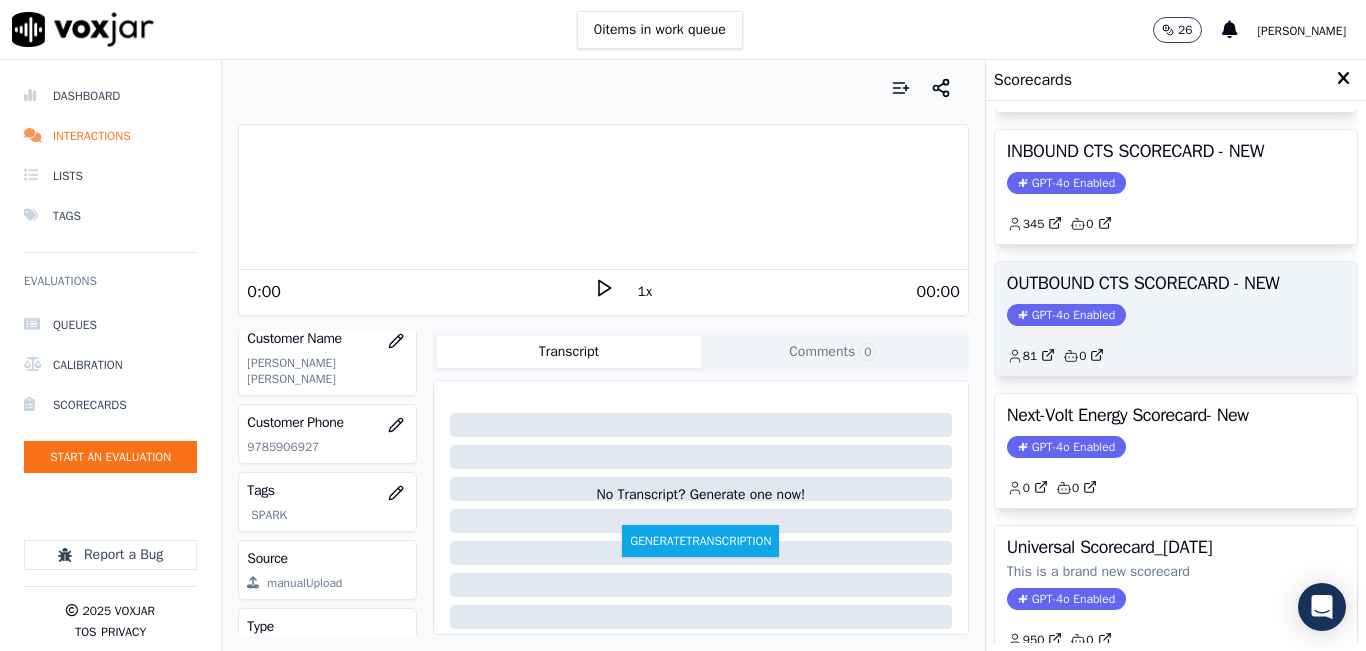 click on "OUTBOUND CTS SCORECARD - NEW        GPT-4o Enabled       81         0" at bounding box center [1176, 319] 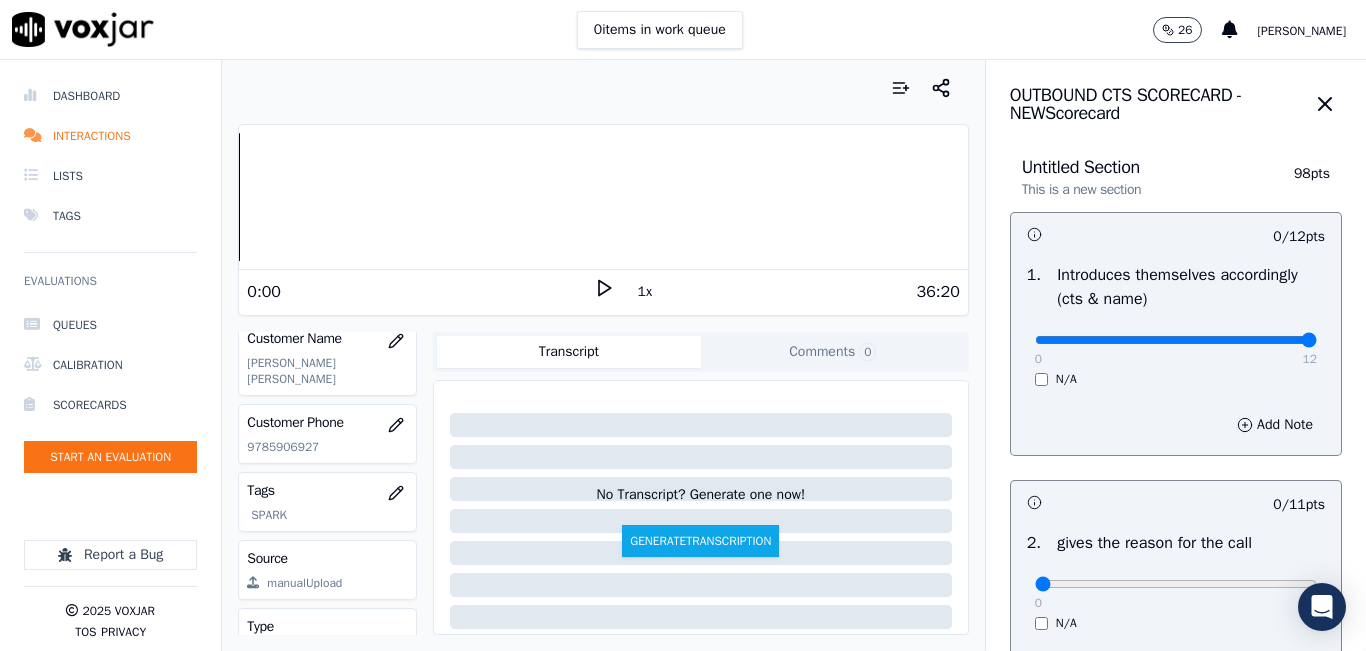 drag, startPoint x: 1072, startPoint y: 342, endPoint x: 1365, endPoint y: 312, distance: 294.53183 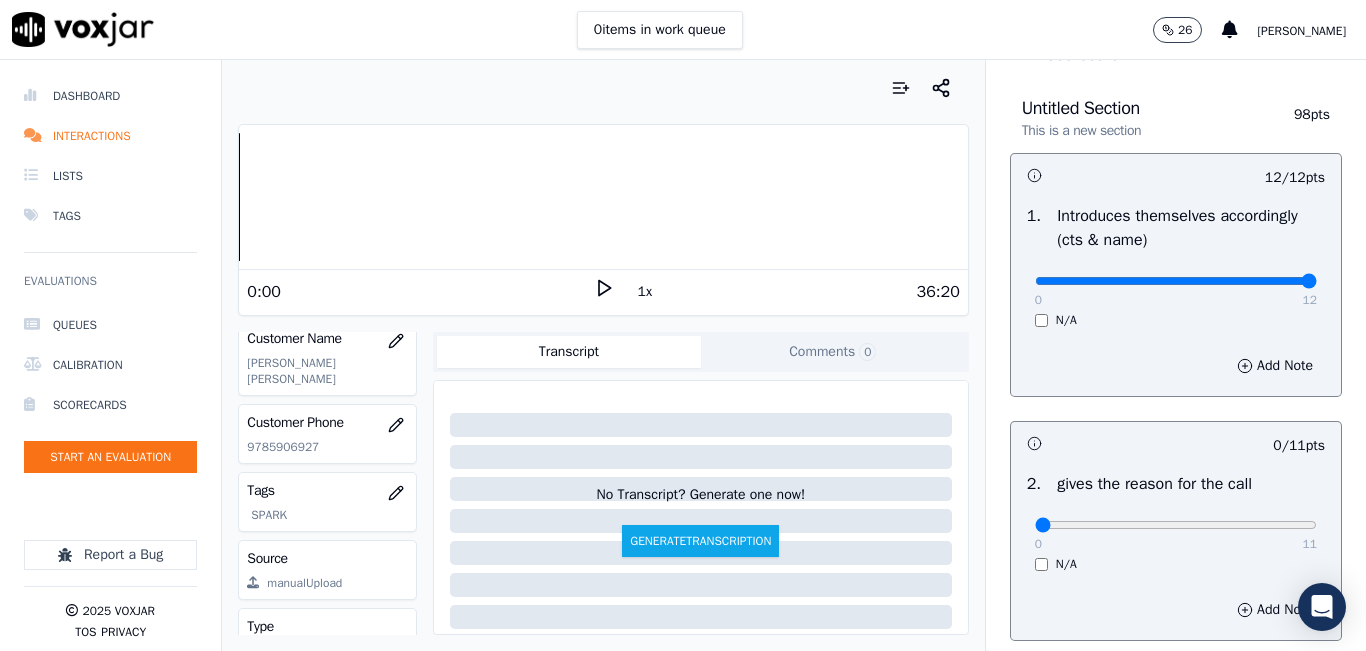 scroll, scrollTop: 100, scrollLeft: 0, axis: vertical 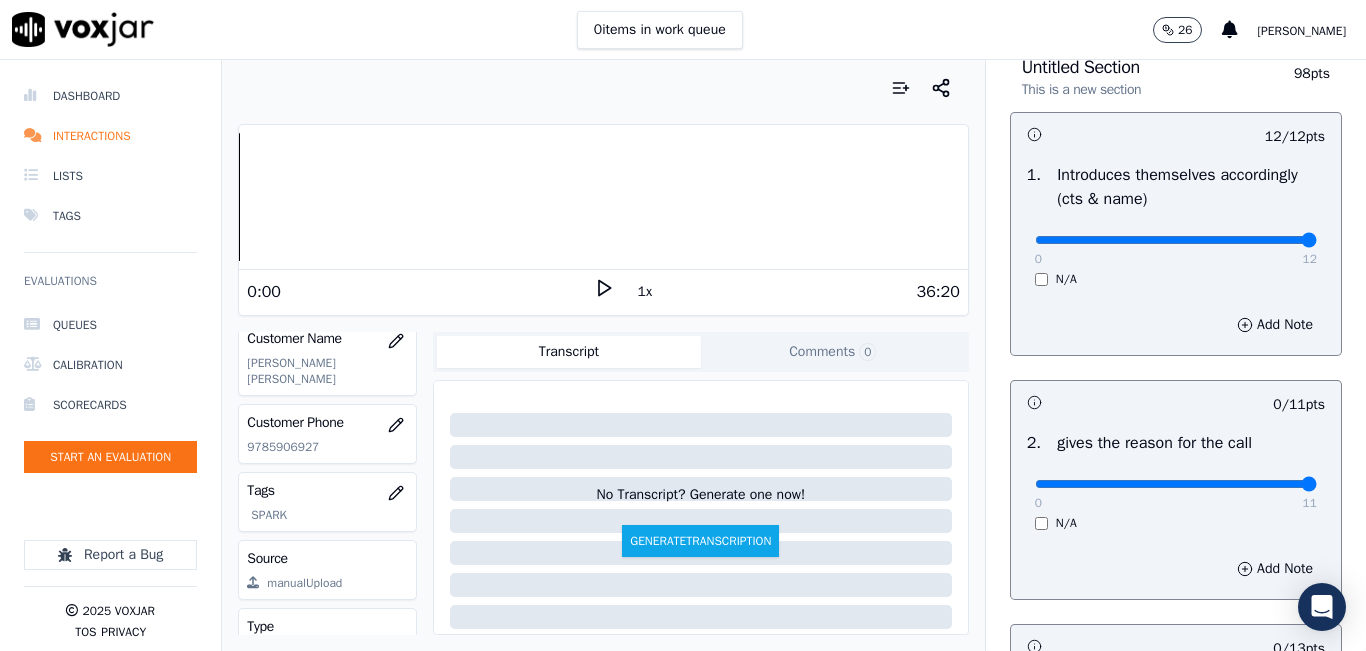 drag, startPoint x: 1138, startPoint y: 481, endPoint x: 1365, endPoint y: 466, distance: 227.49506 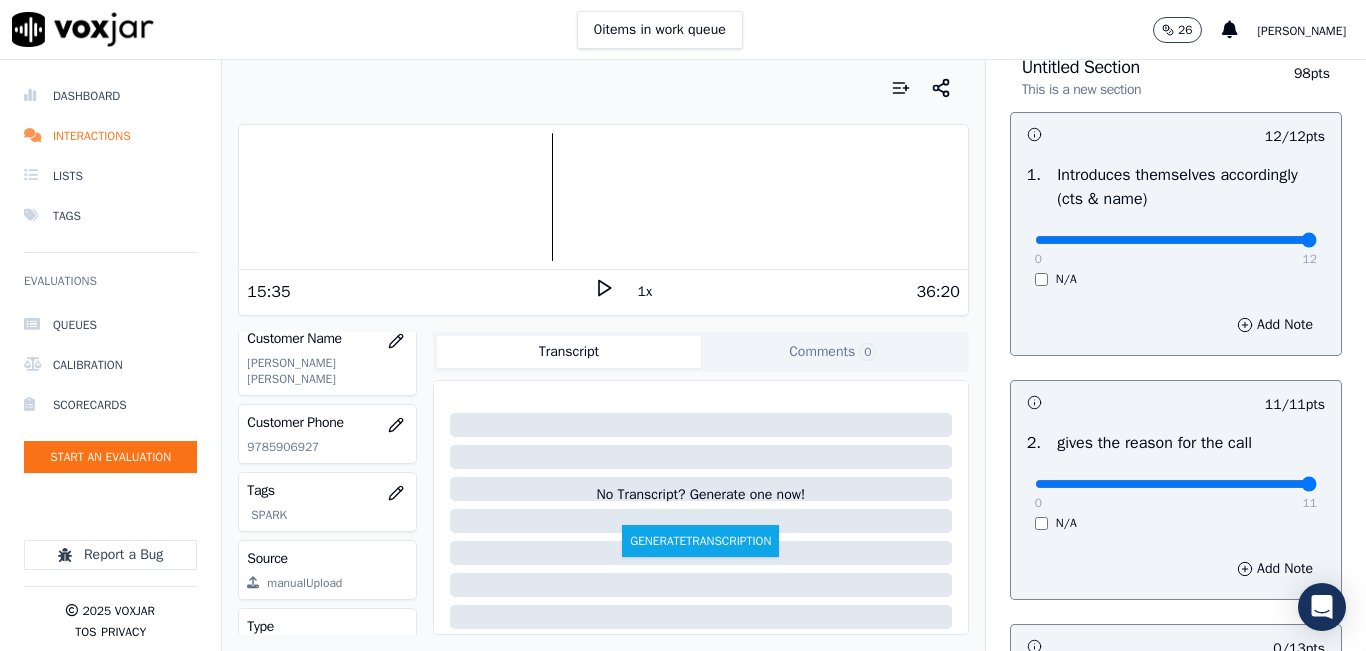 click at bounding box center (603, 197) 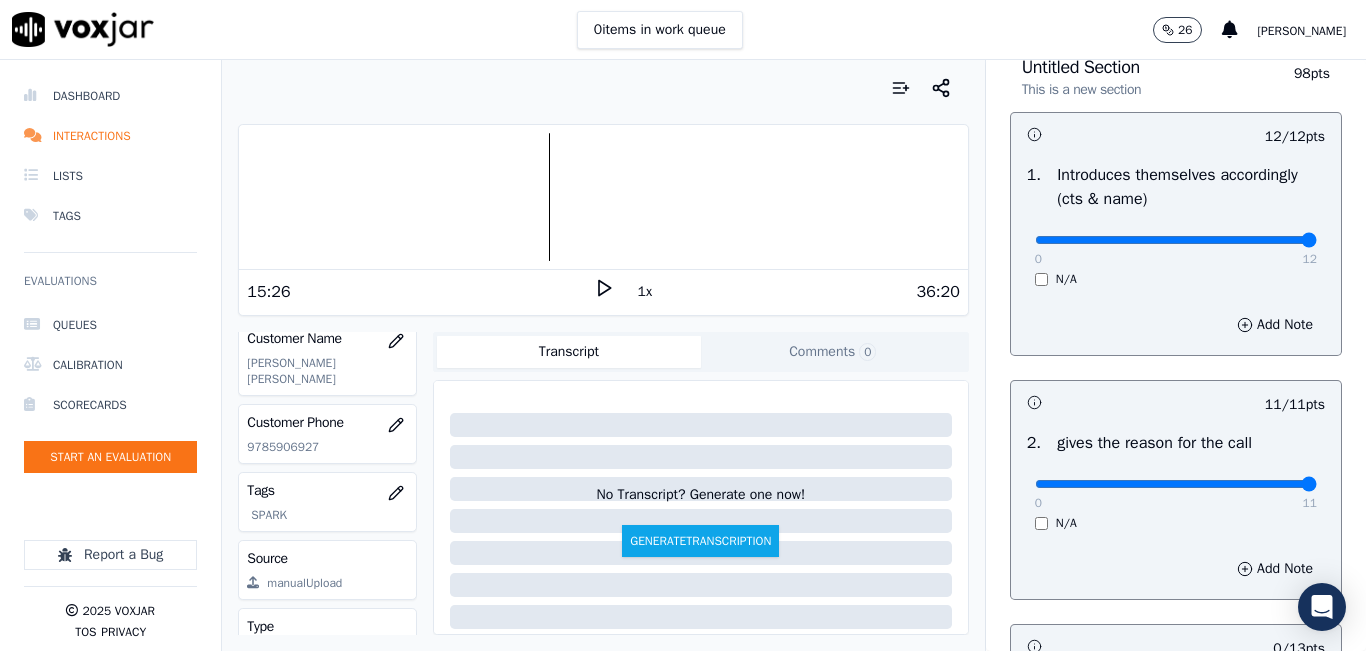 click 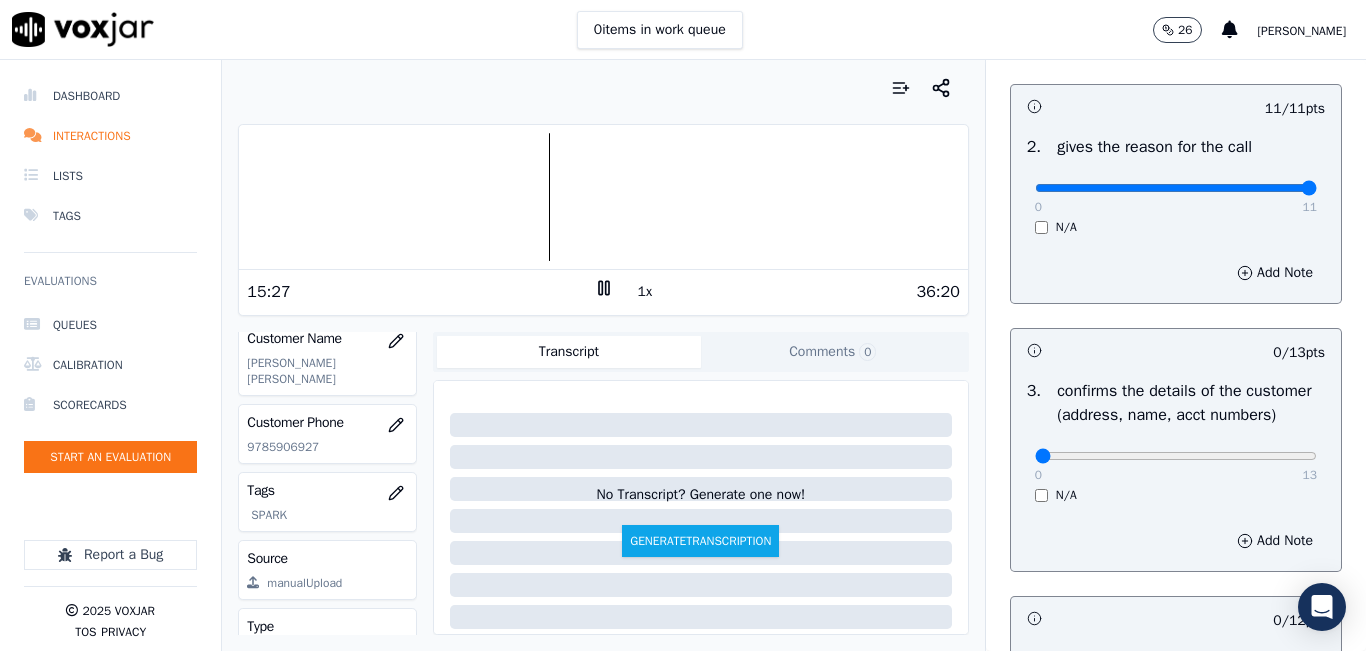 scroll, scrollTop: 400, scrollLeft: 0, axis: vertical 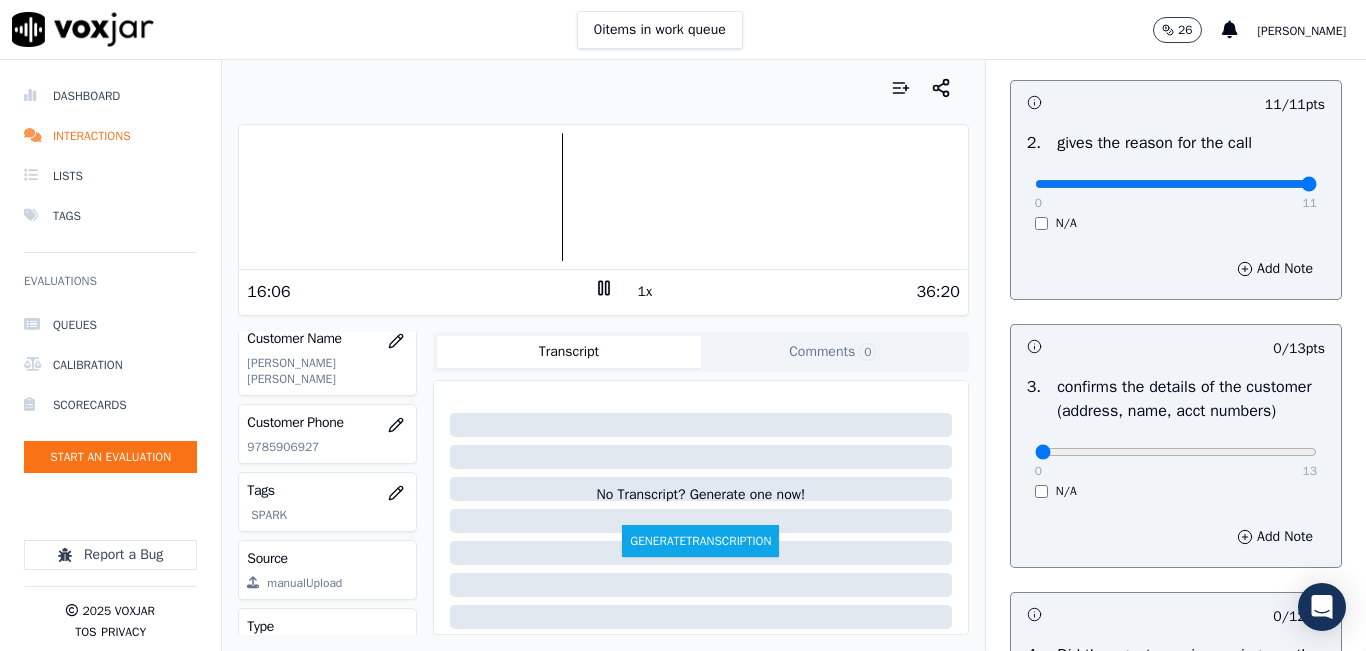 click at bounding box center (603, 197) 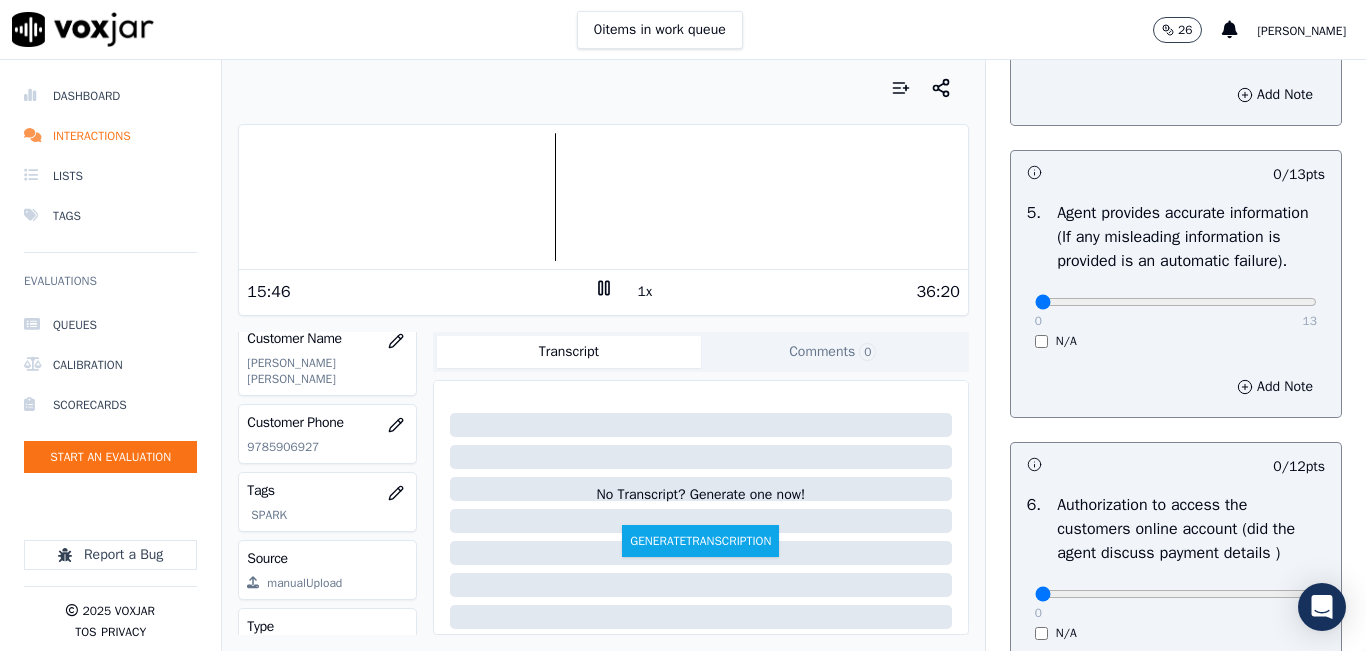 scroll, scrollTop: 1100, scrollLeft: 0, axis: vertical 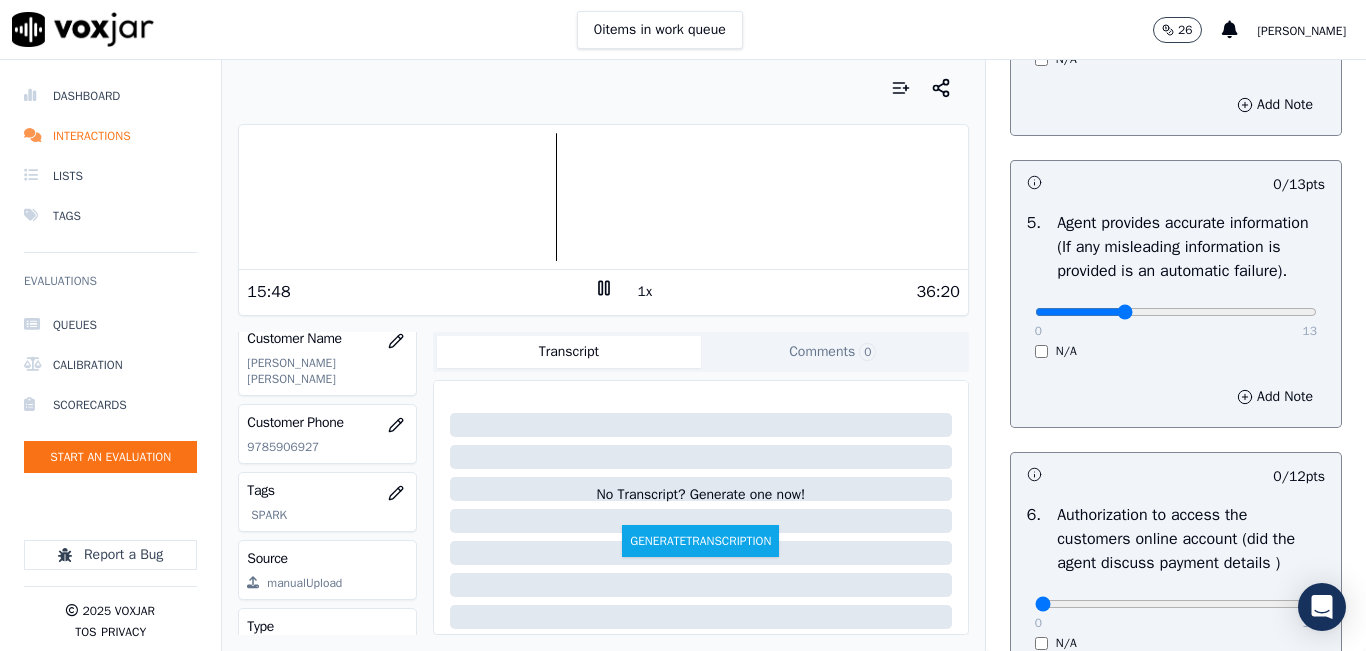 type on "4" 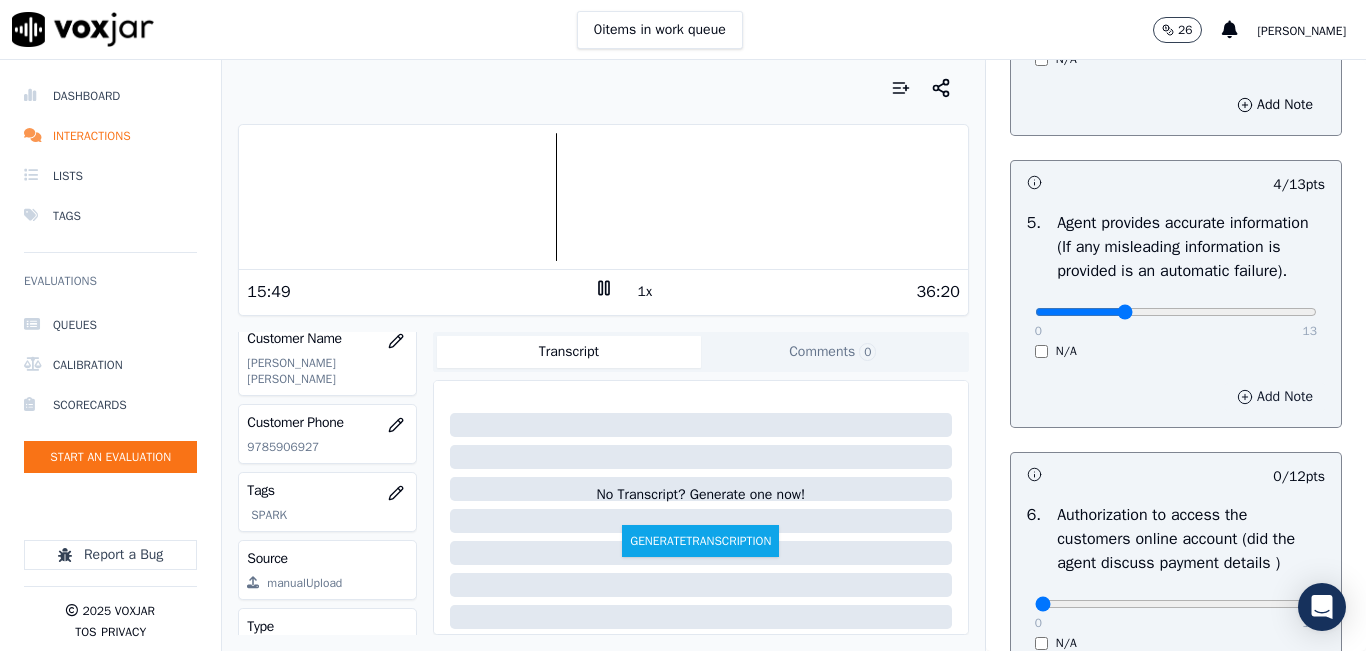 click on "Add Note" at bounding box center (1275, 397) 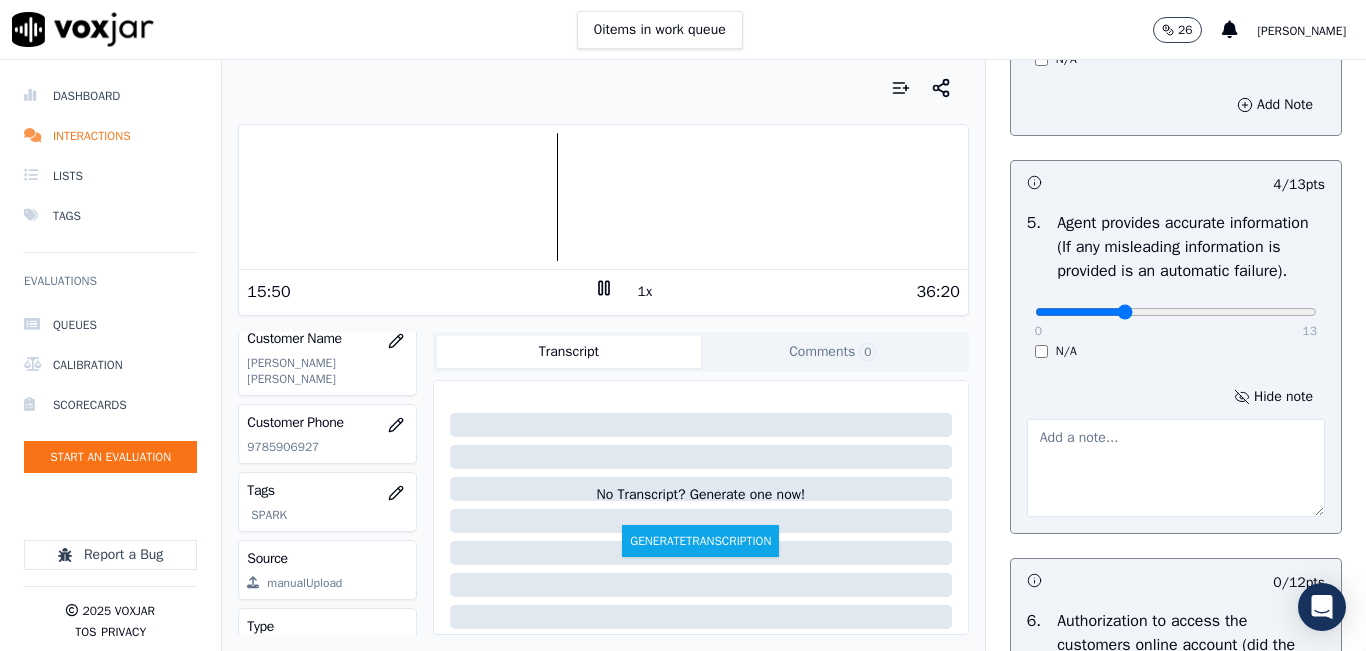 click at bounding box center [1176, 468] 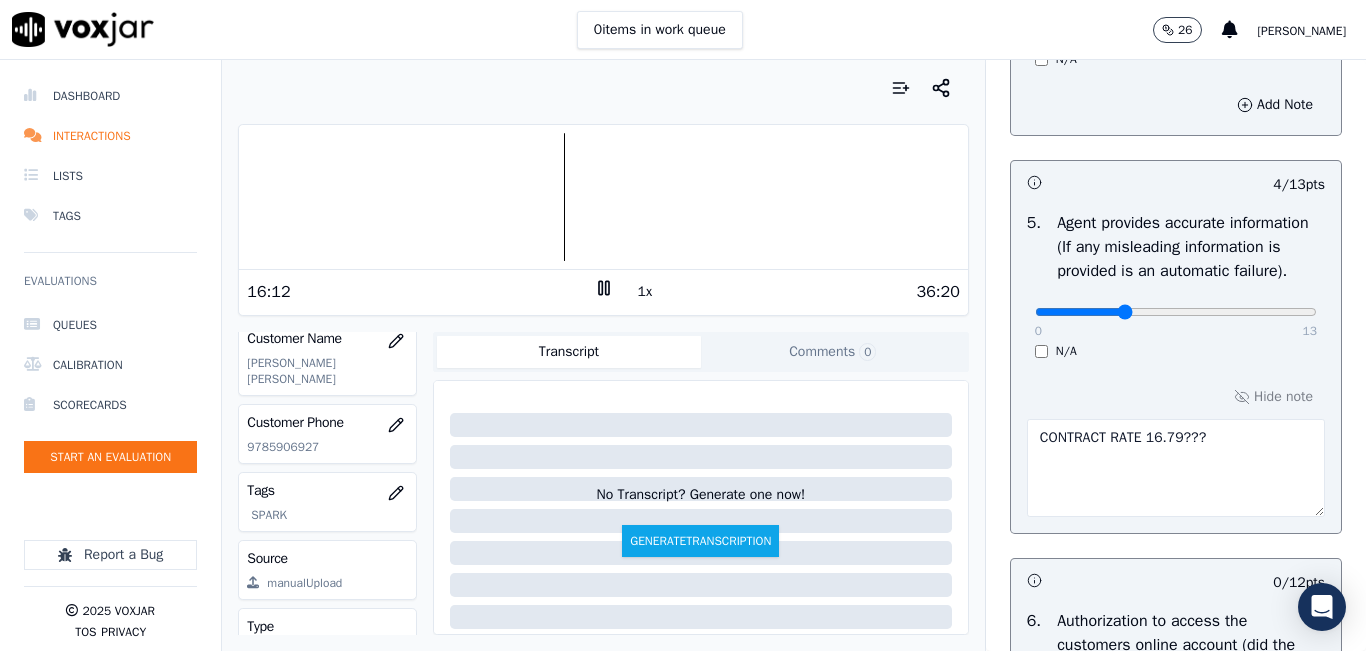 type on "CONTRACT RATE 16.79???" 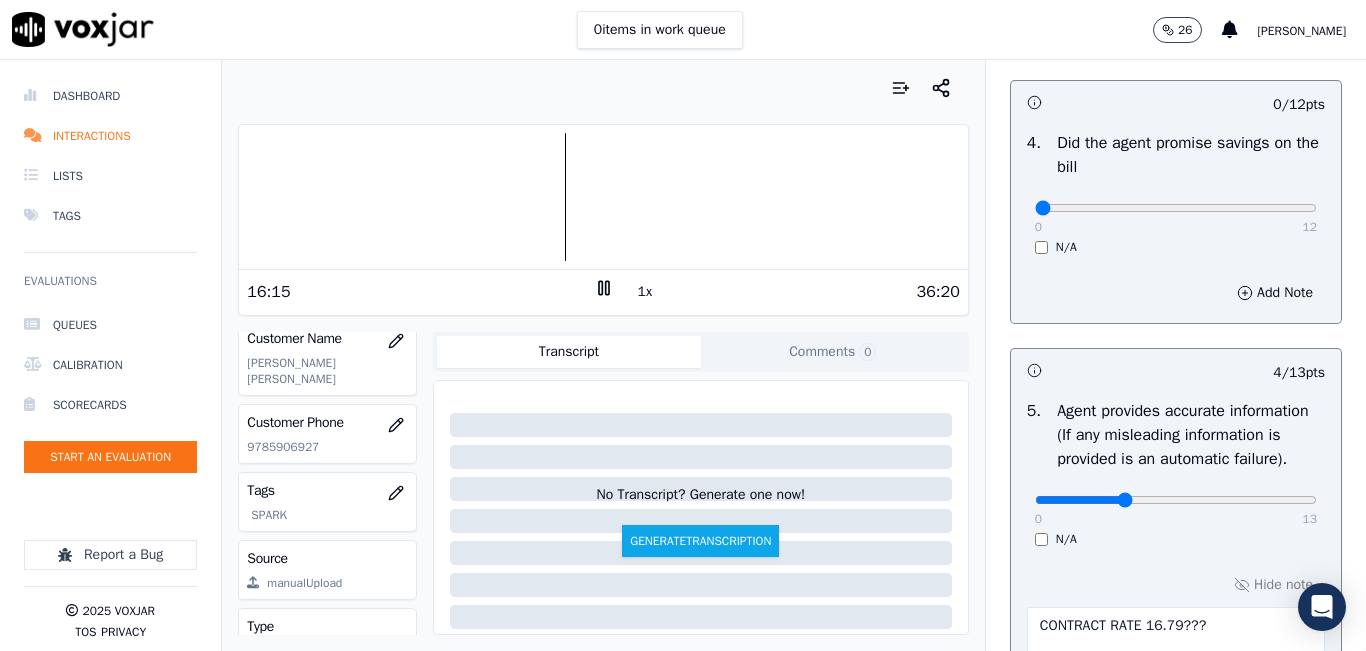 scroll, scrollTop: 900, scrollLeft: 0, axis: vertical 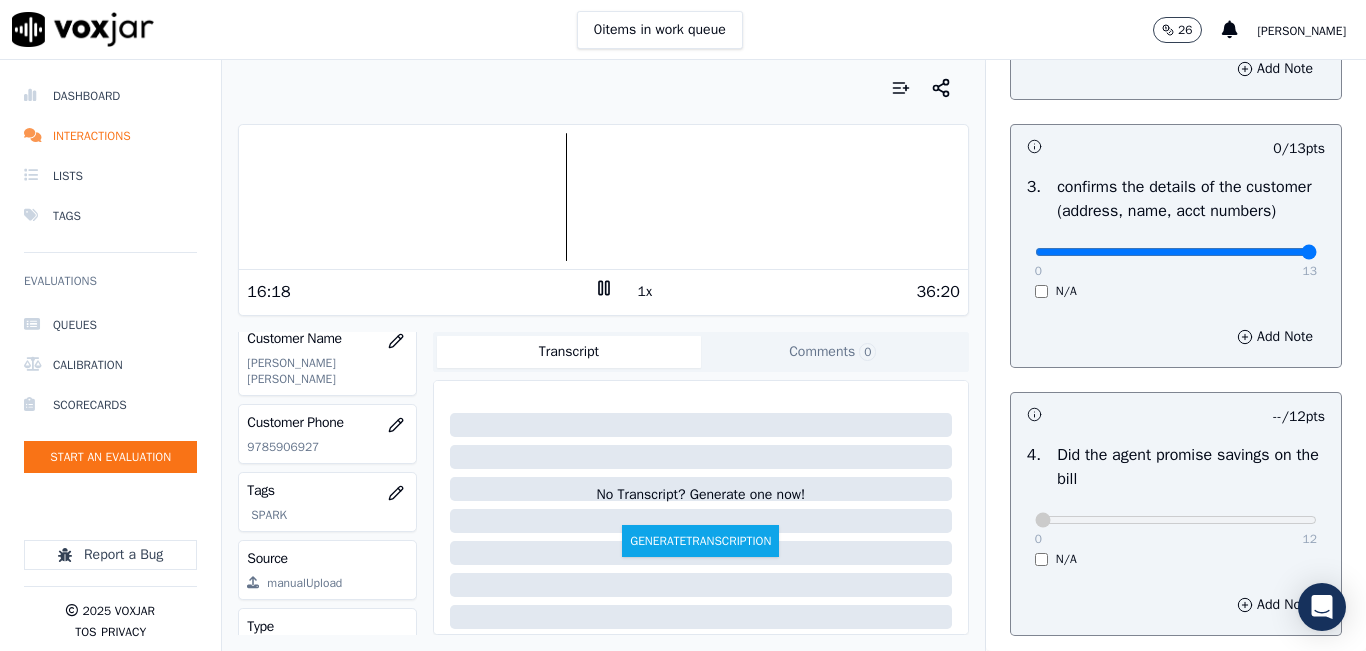 drag, startPoint x: 1205, startPoint y: 280, endPoint x: 1339, endPoint y: 286, distance: 134.13426 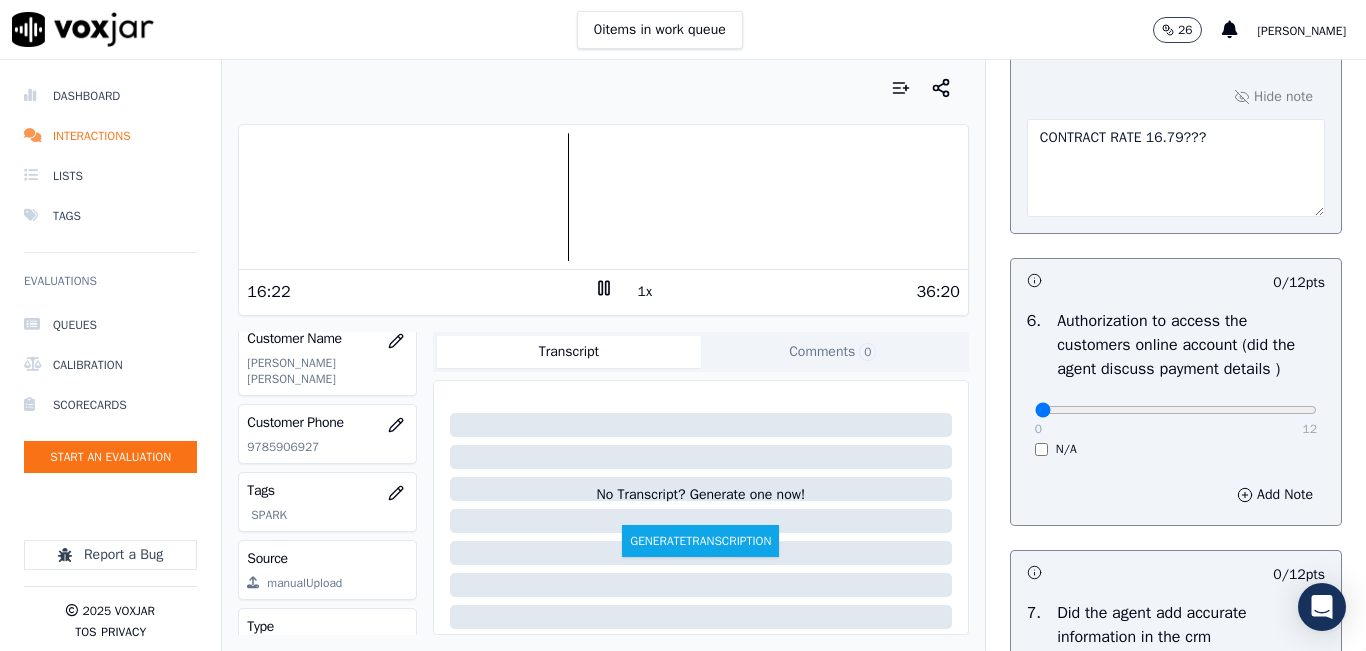 scroll, scrollTop: 1500, scrollLeft: 0, axis: vertical 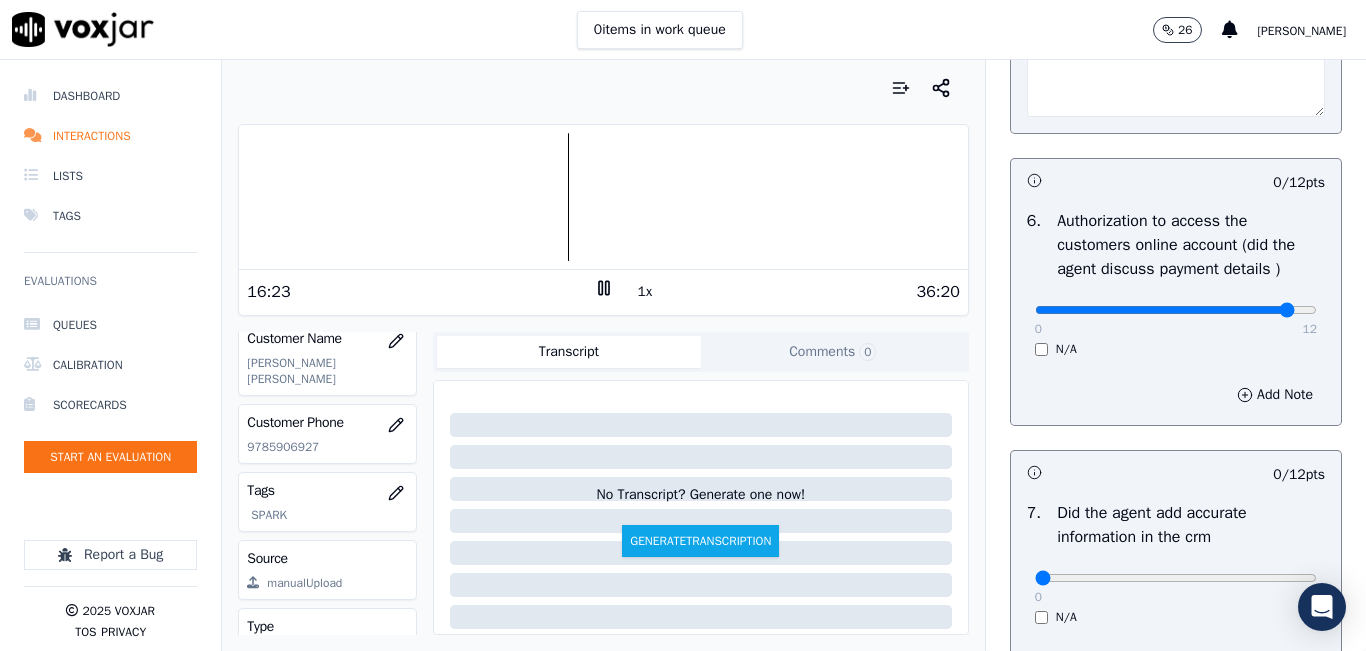 drag, startPoint x: 1198, startPoint y: 361, endPoint x: 1339, endPoint y: 365, distance: 141.05673 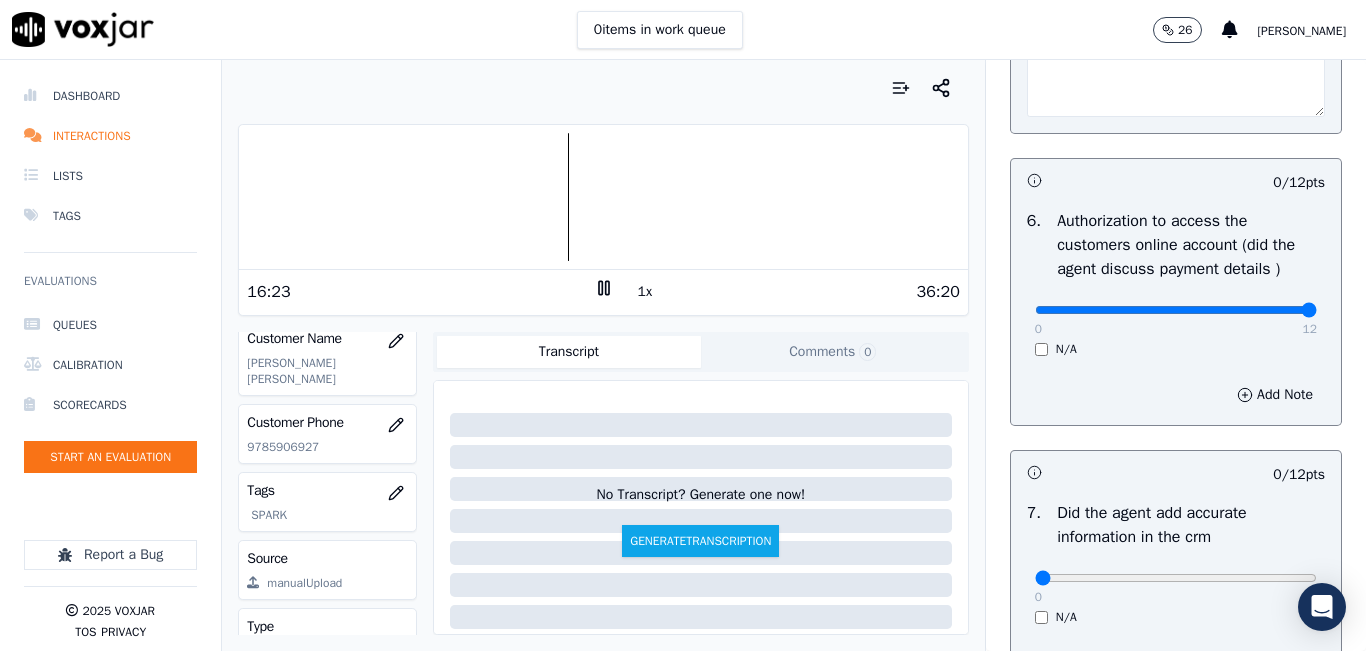 click at bounding box center [1176, -1160] 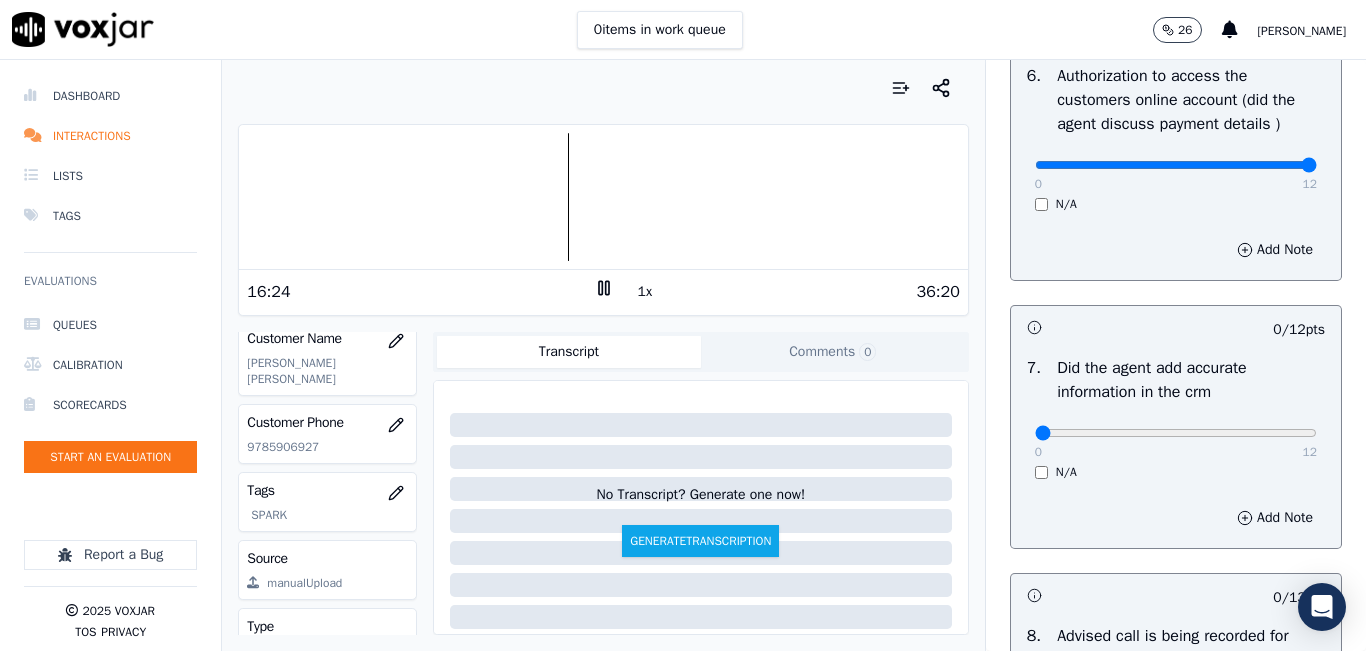 scroll, scrollTop: 1800, scrollLeft: 0, axis: vertical 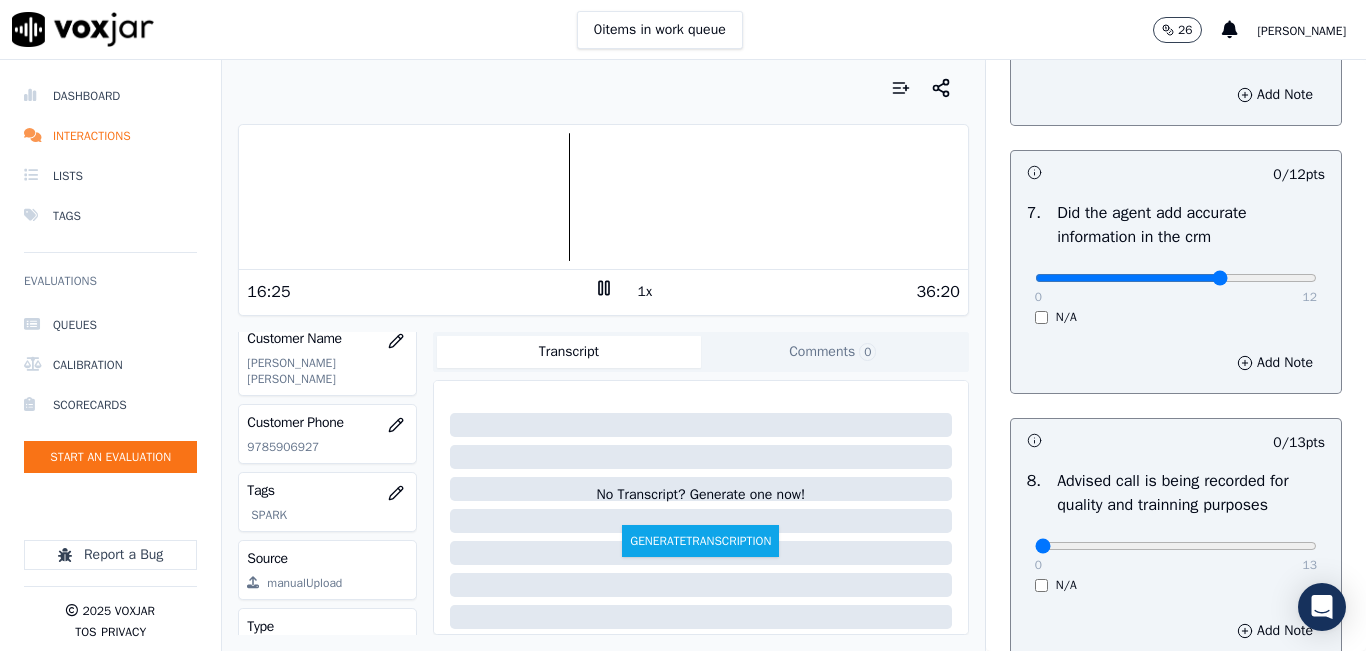 click at bounding box center [1176, -1460] 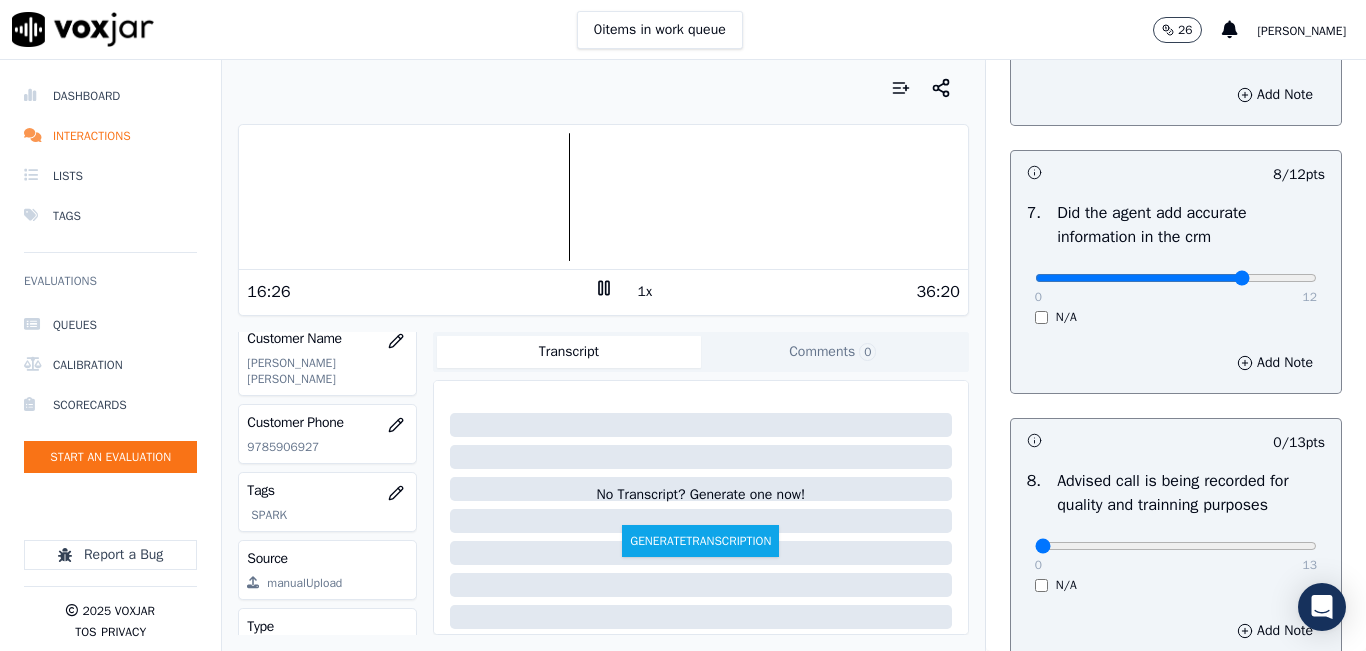 click at bounding box center (1176, -1460) 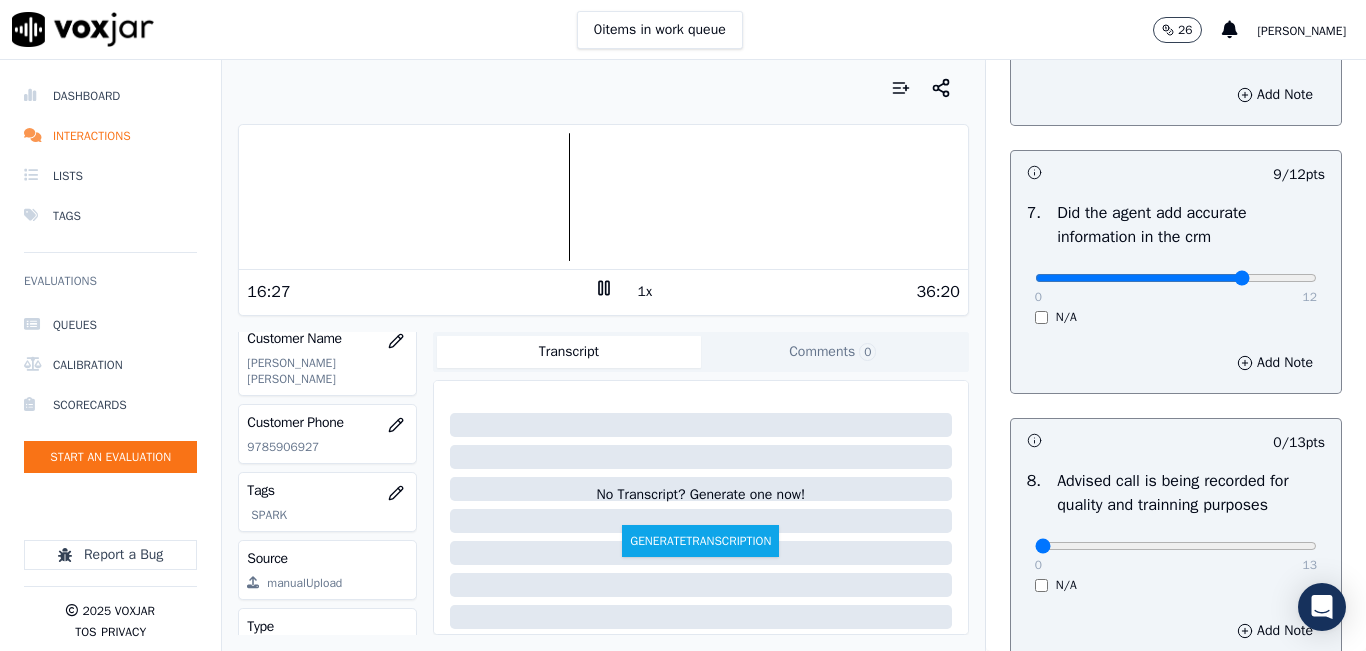 scroll, scrollTop: 1900, scrollLeft: 0, axis: vertical 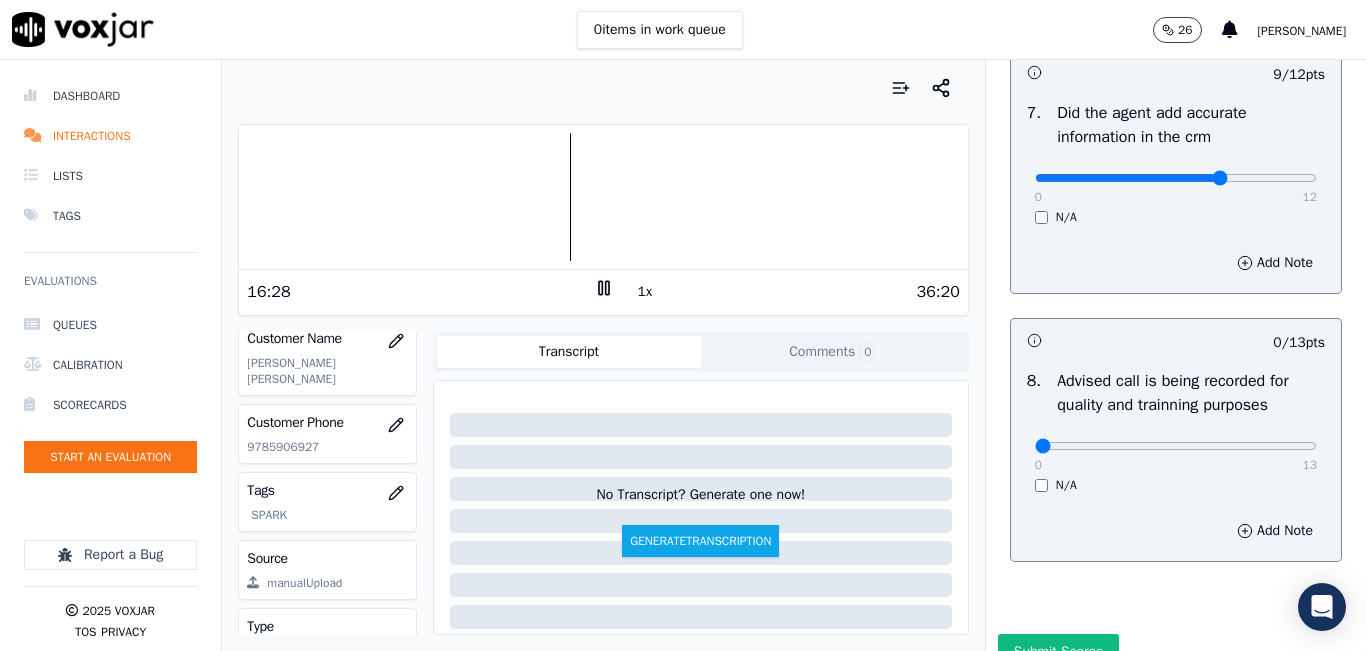 drag, startPoint x: 1186, startPoint y: 228, endPoint x: 1159, endPoint y: 226, distance: 27.073973 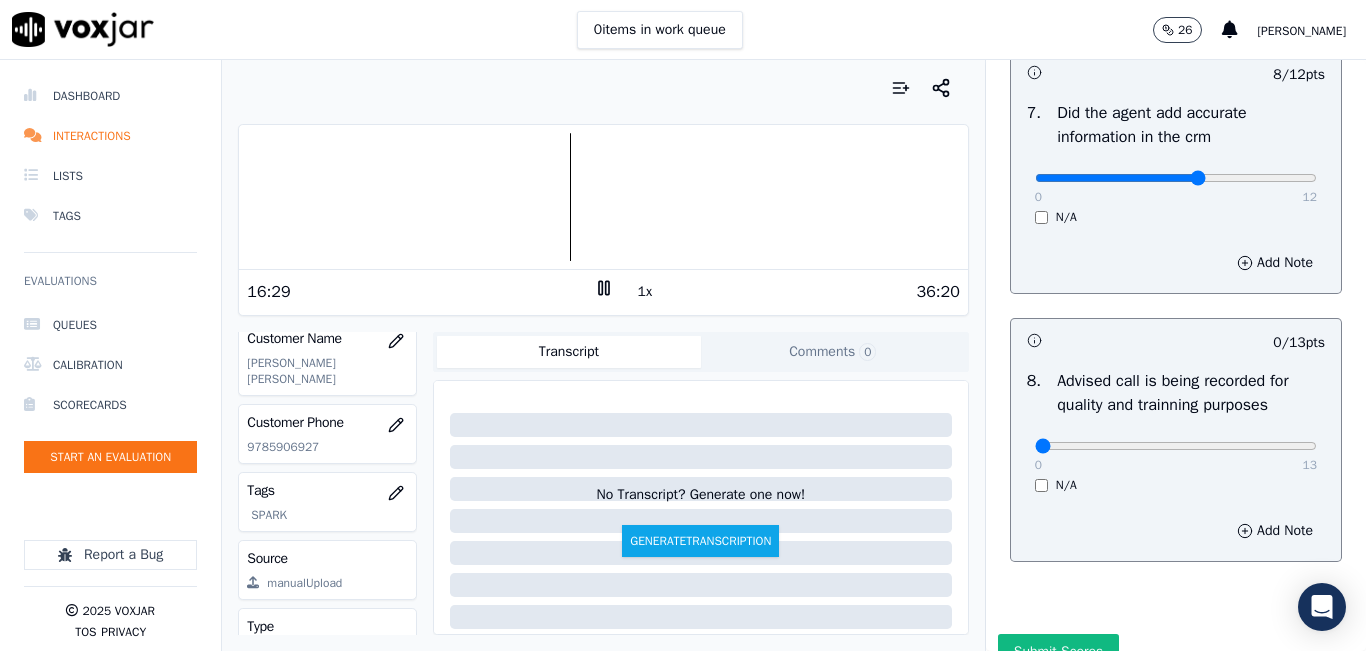 click at bounding box center (1176, -1560) 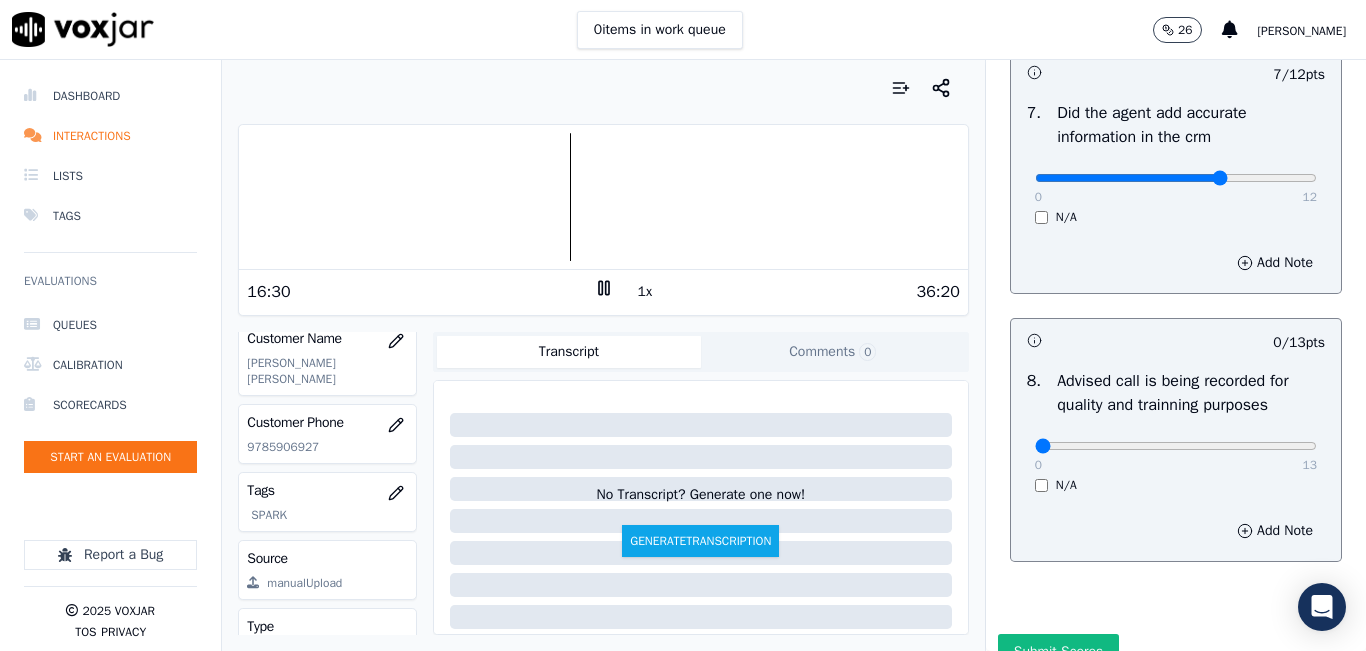 type on "8" 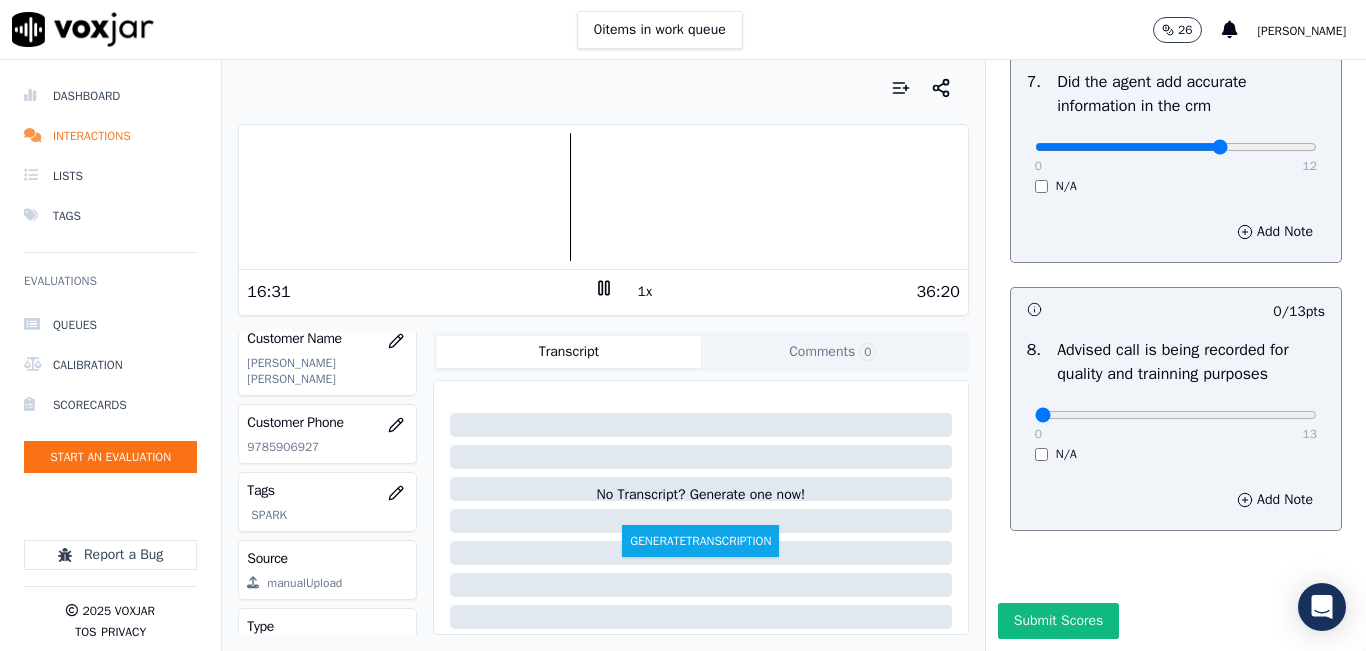 scroll, scrollTop: 2000, scrollLeft: 0, axis: vertical 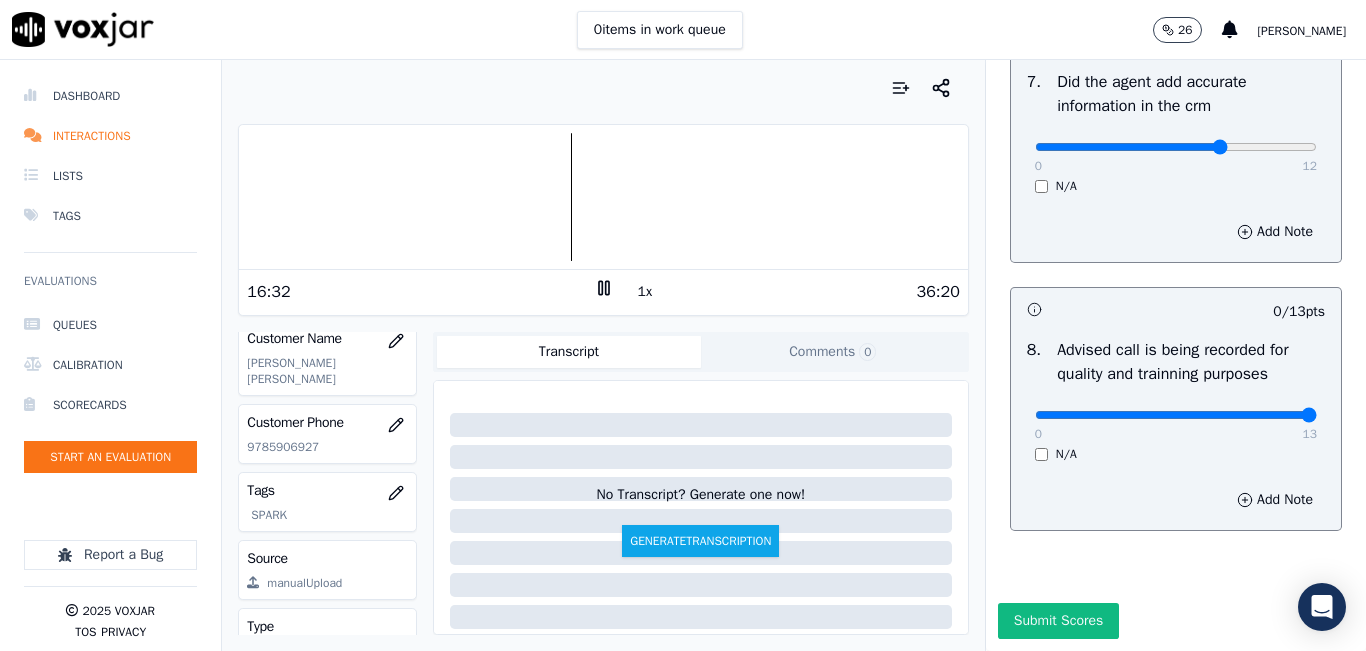 drag, startPoint x: 1204, startPoint y: 396, endPoint x: 1310, endPoint y: 391, distance: 106.11786 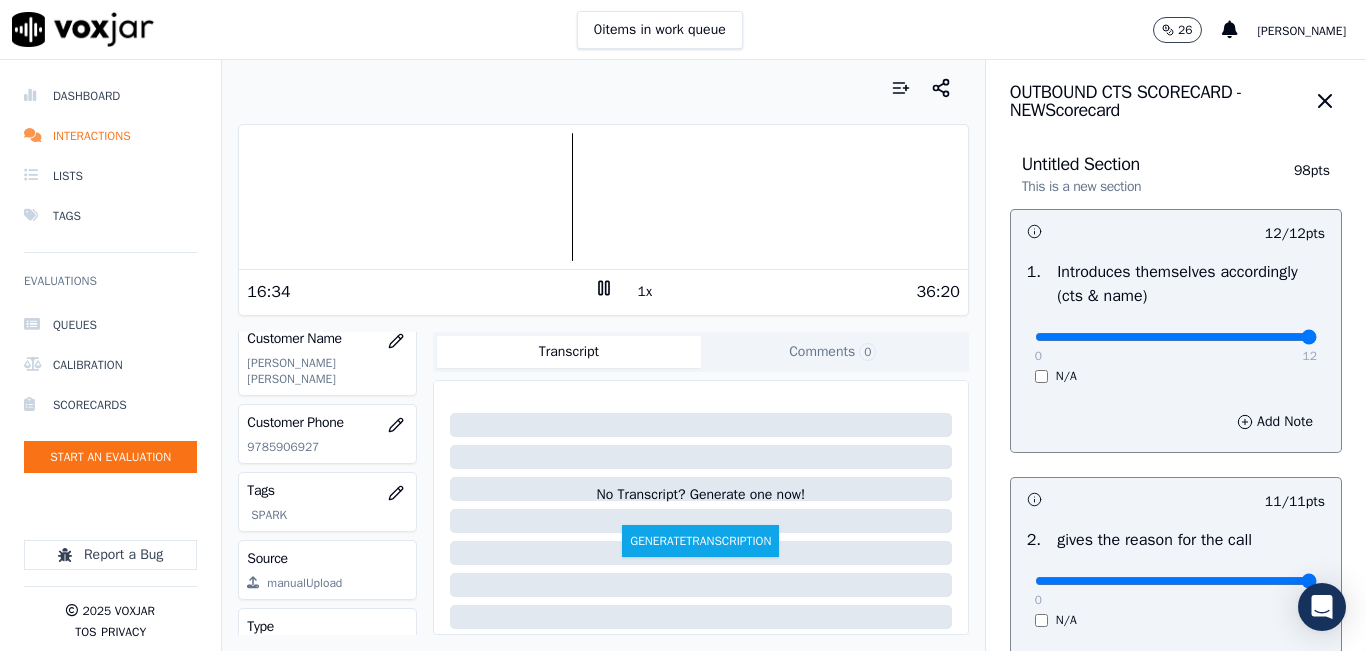 scroll, scrollTop: 0, scrollLeft: 0, axis: both 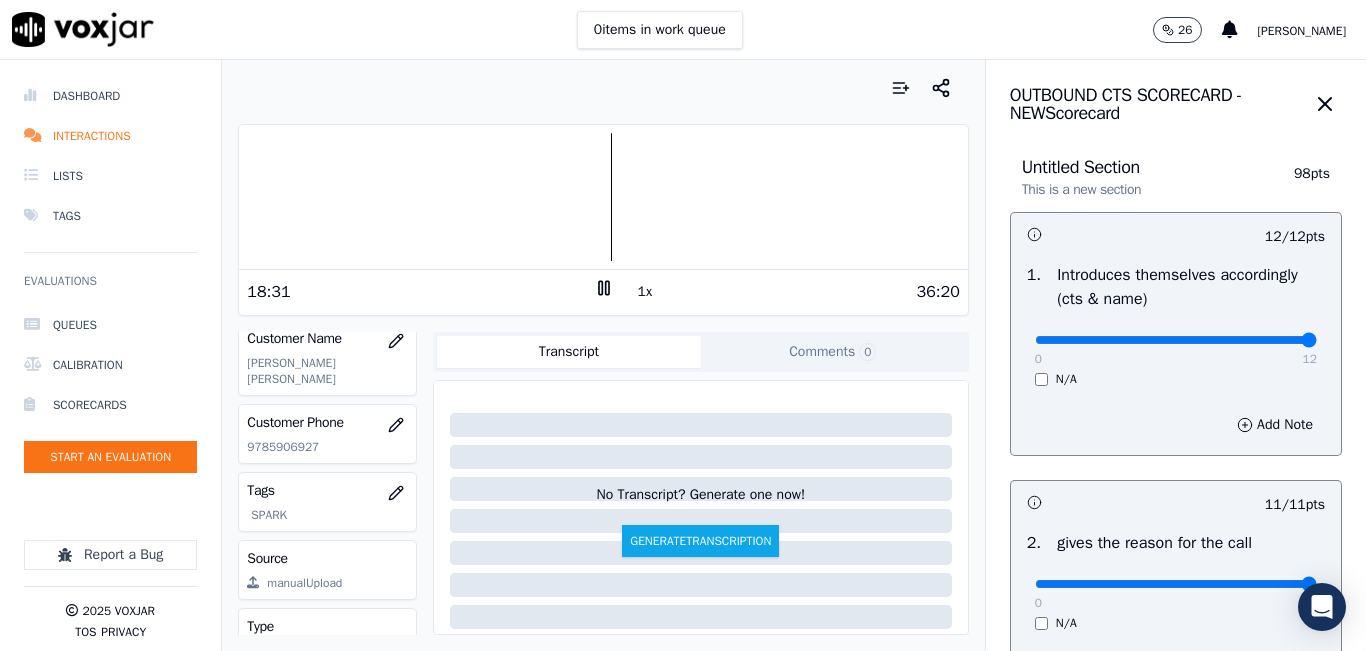 click on "1x" at bounding box center (645, 292) 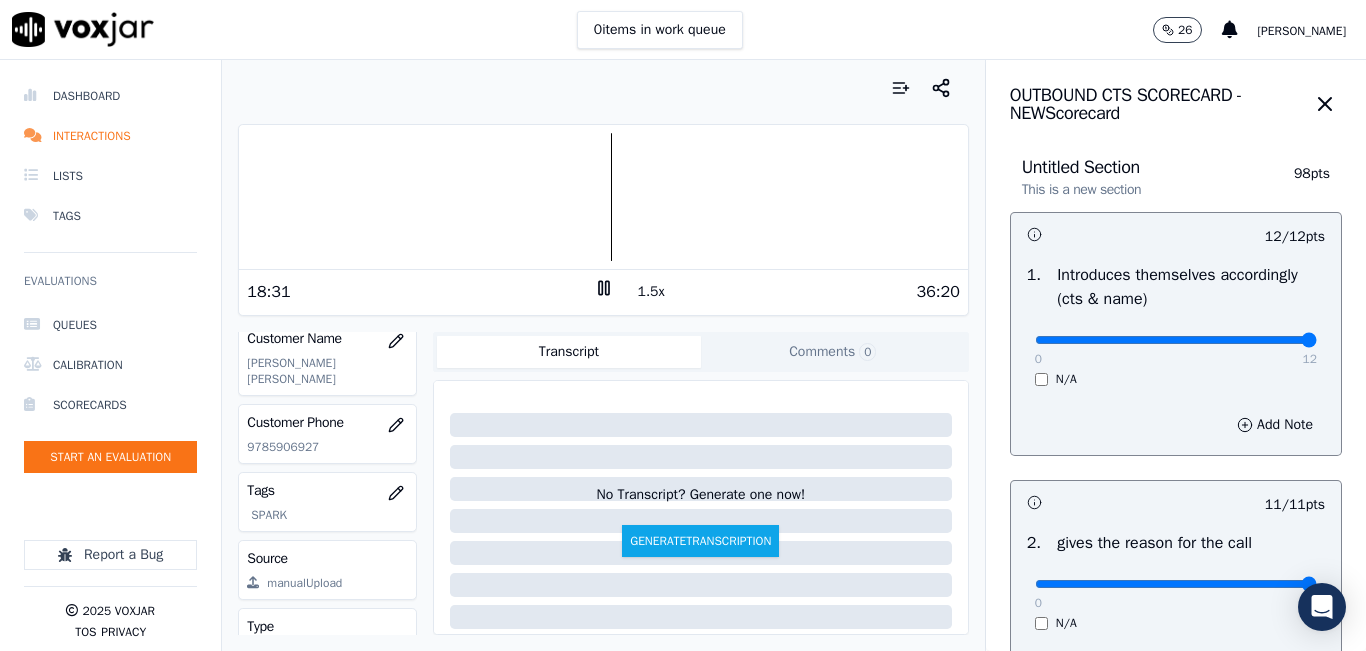 click on "1.5x" at bounding box center (651, 292) 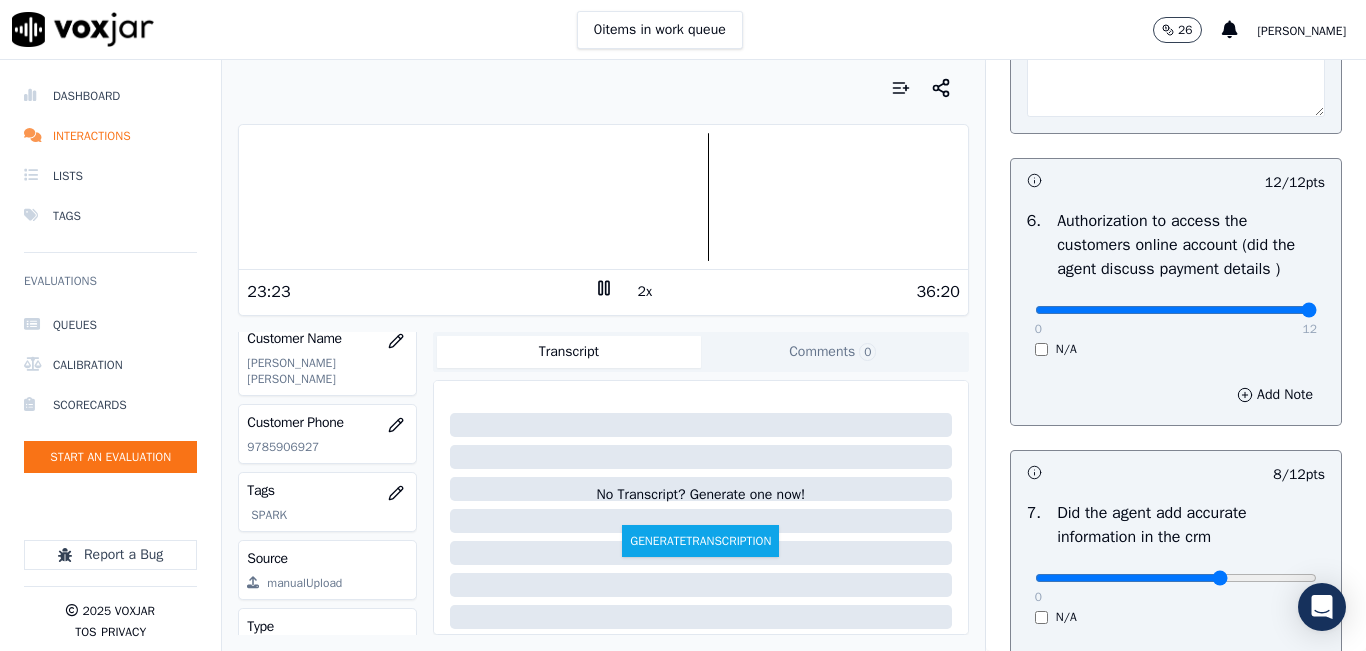 scroll, scrollTop: 1400, scrollLeft: 0, axis: vertical 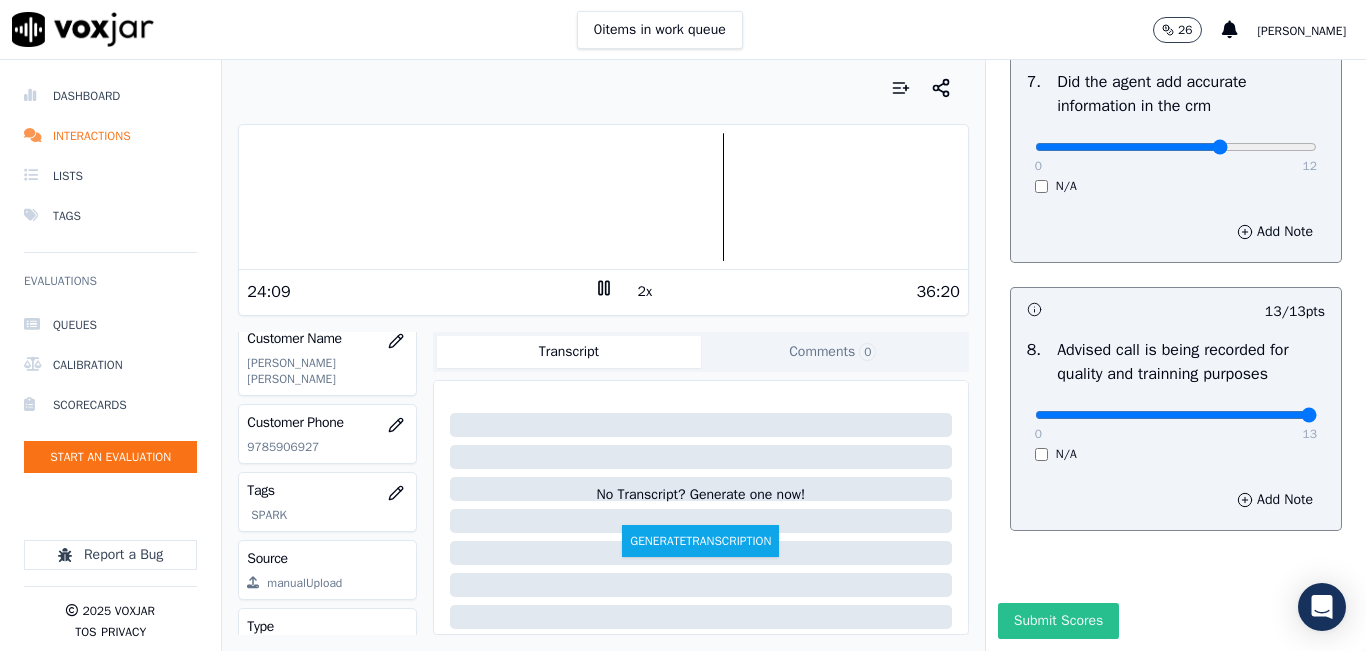 click on "Submit Scores" at bounding box center (1058, 621) 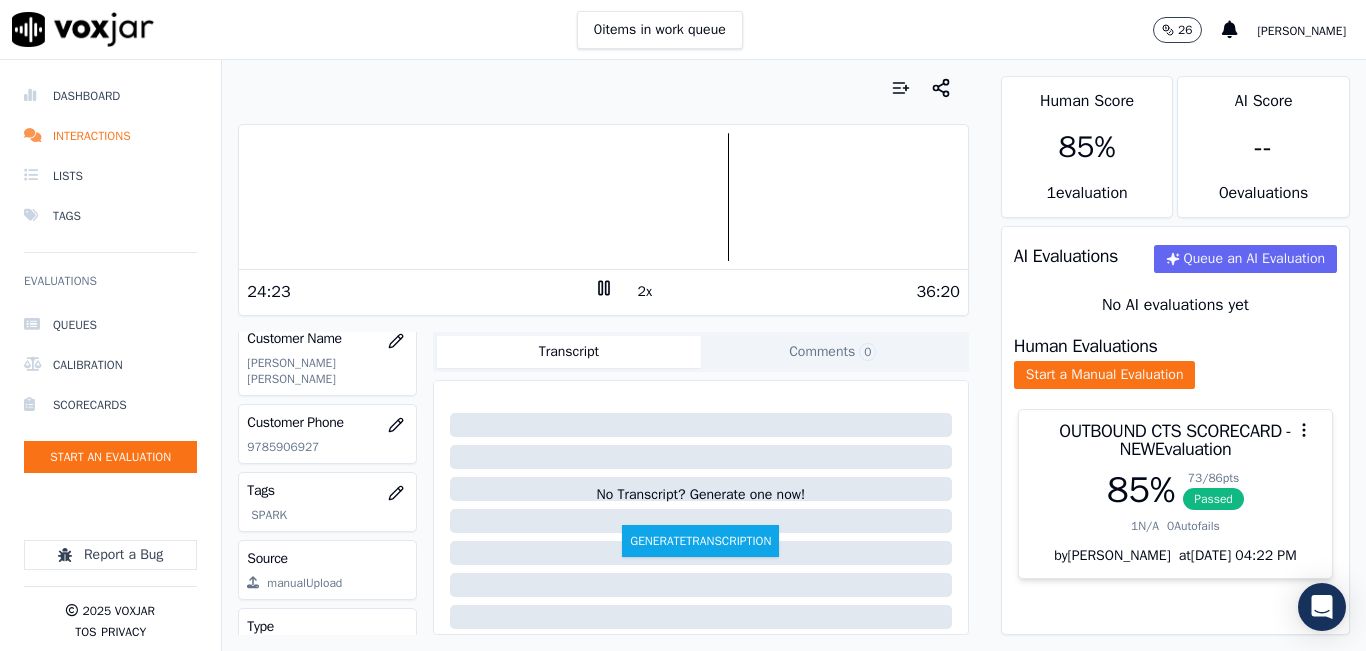 scroll, scrollTop: 32, scrollLeft: 0, axis: vertical 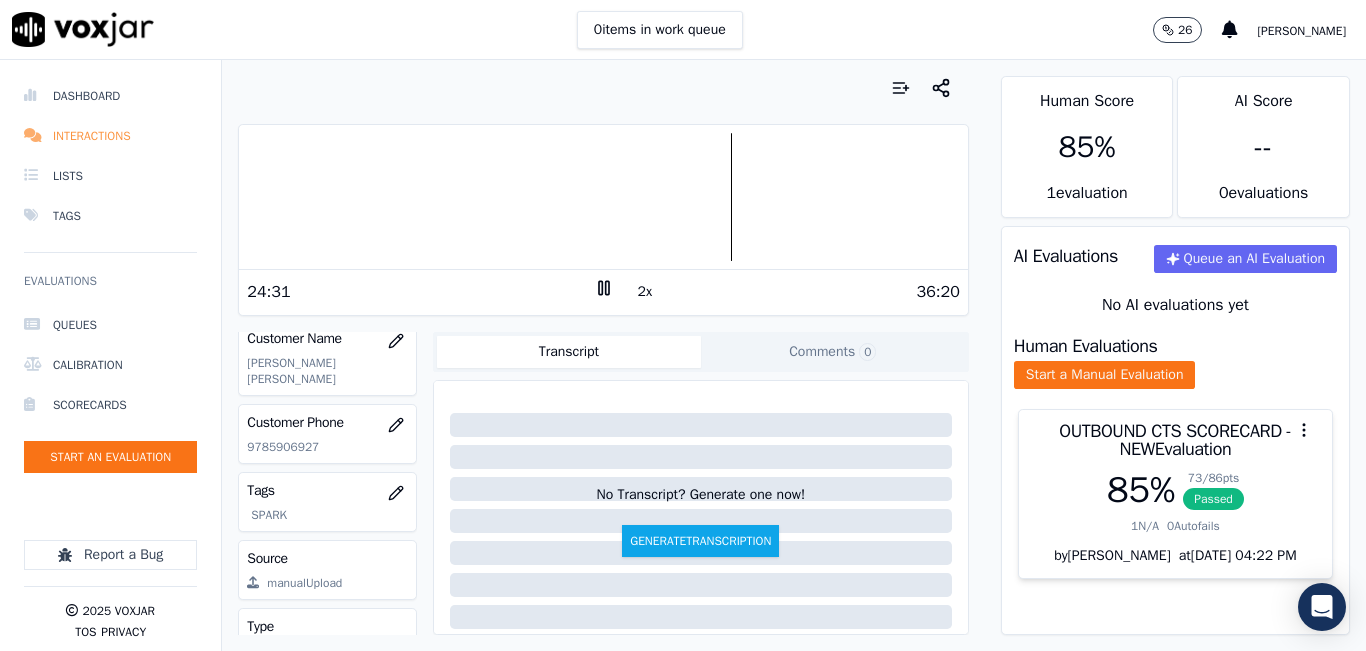 click on "Interactions" at bounding box center [110, 136] 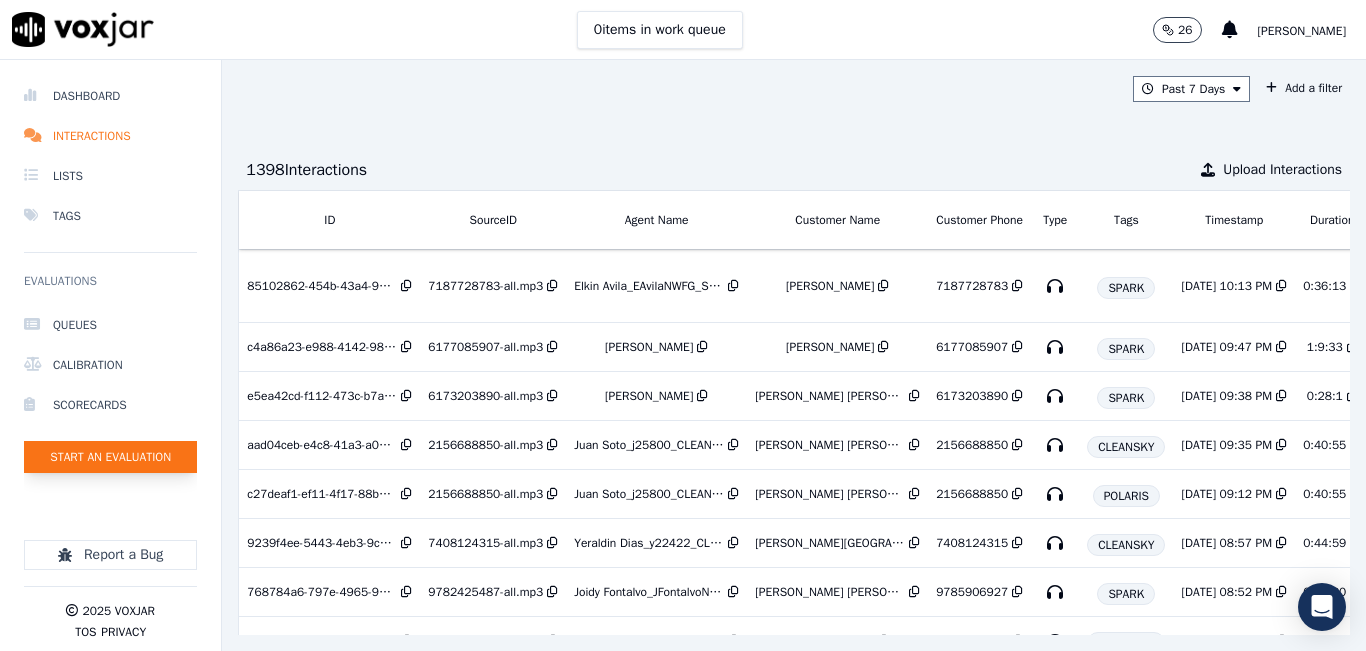 click on "Start an Evaluation" 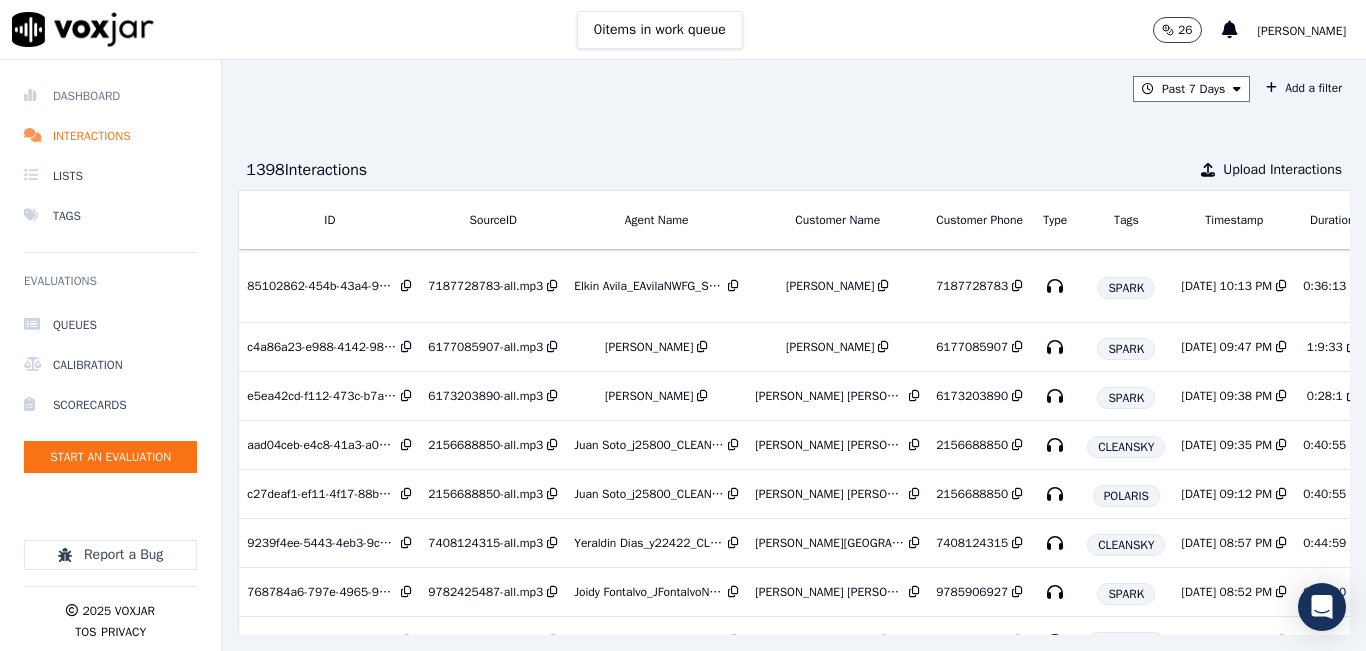 click on "Dashboard" at bounding box center [110, 96] 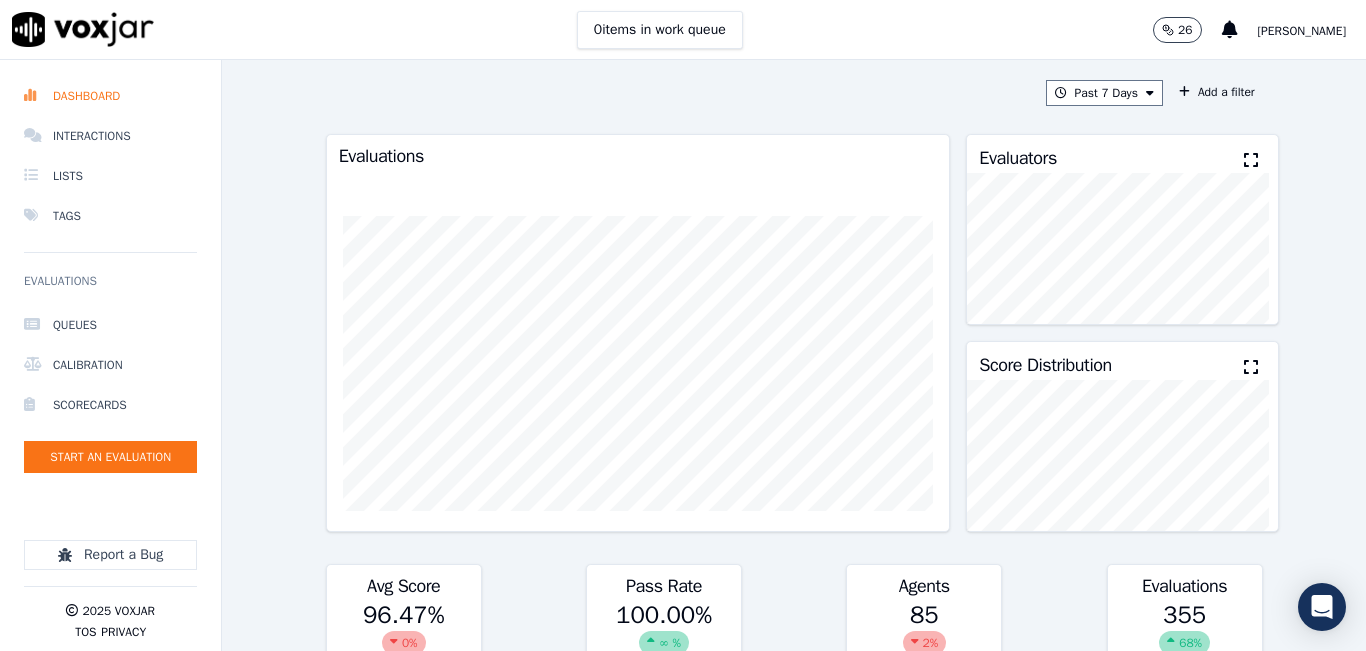 click on "Evaluators" at bounding box center [1122, 154] 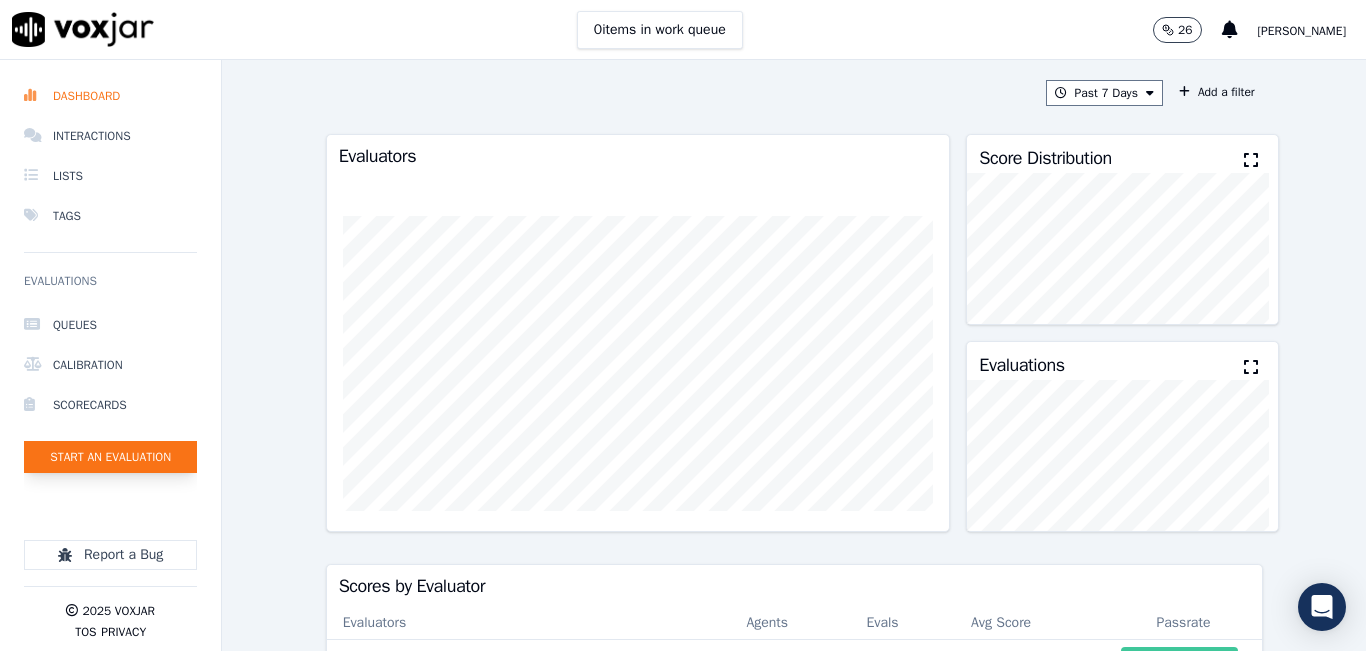 click on "Start an Evaluation" 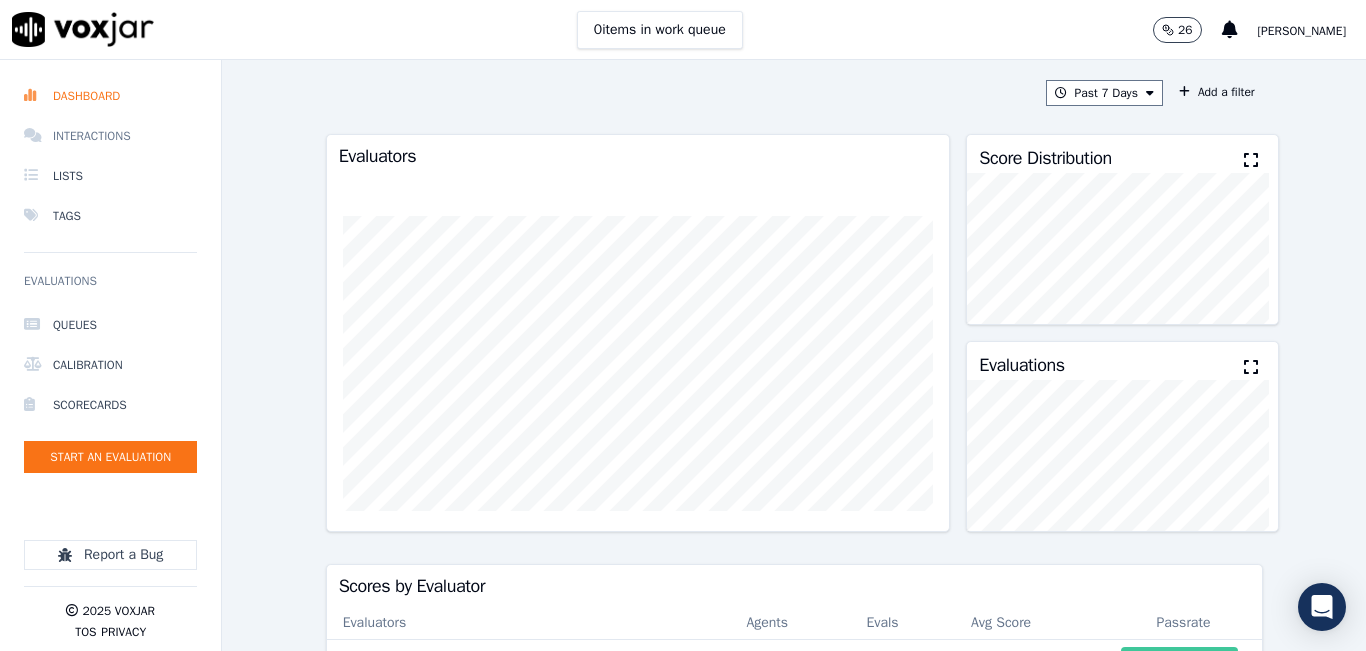 click on "Interactions" at bounding box center (110, 136) 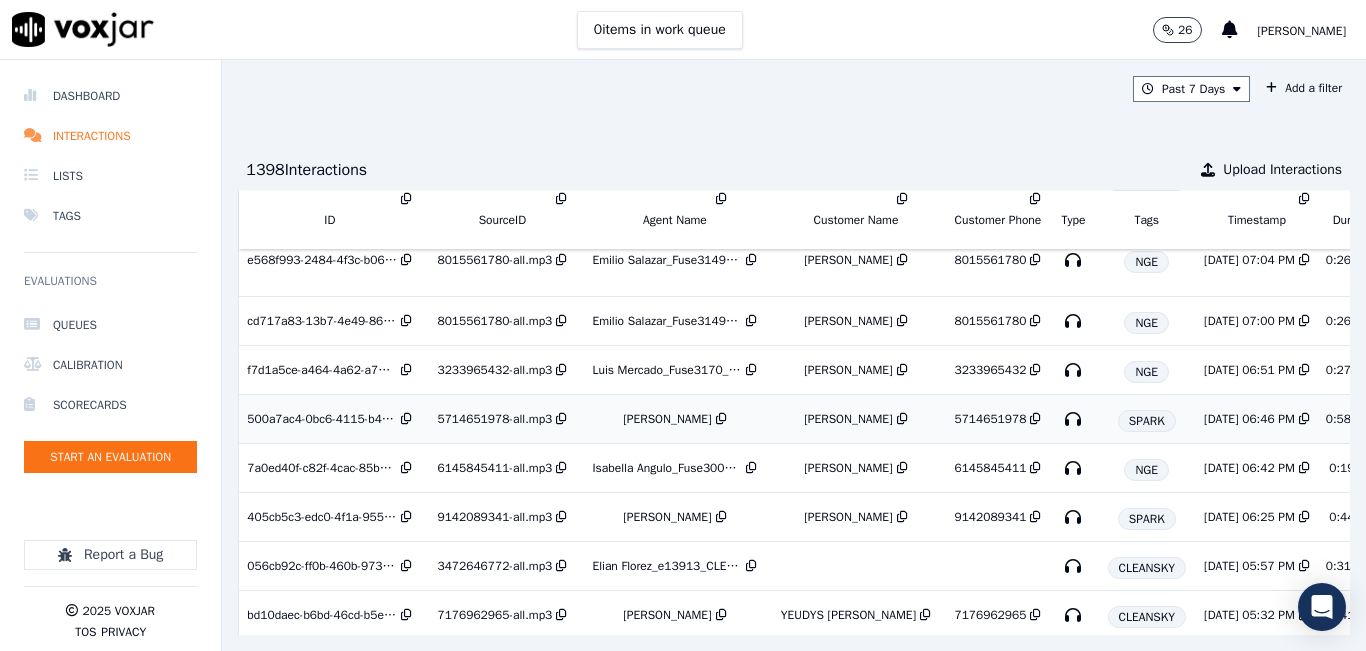 scroll, scrollTop: 1957, scrollLeft: 0, axis: vertical 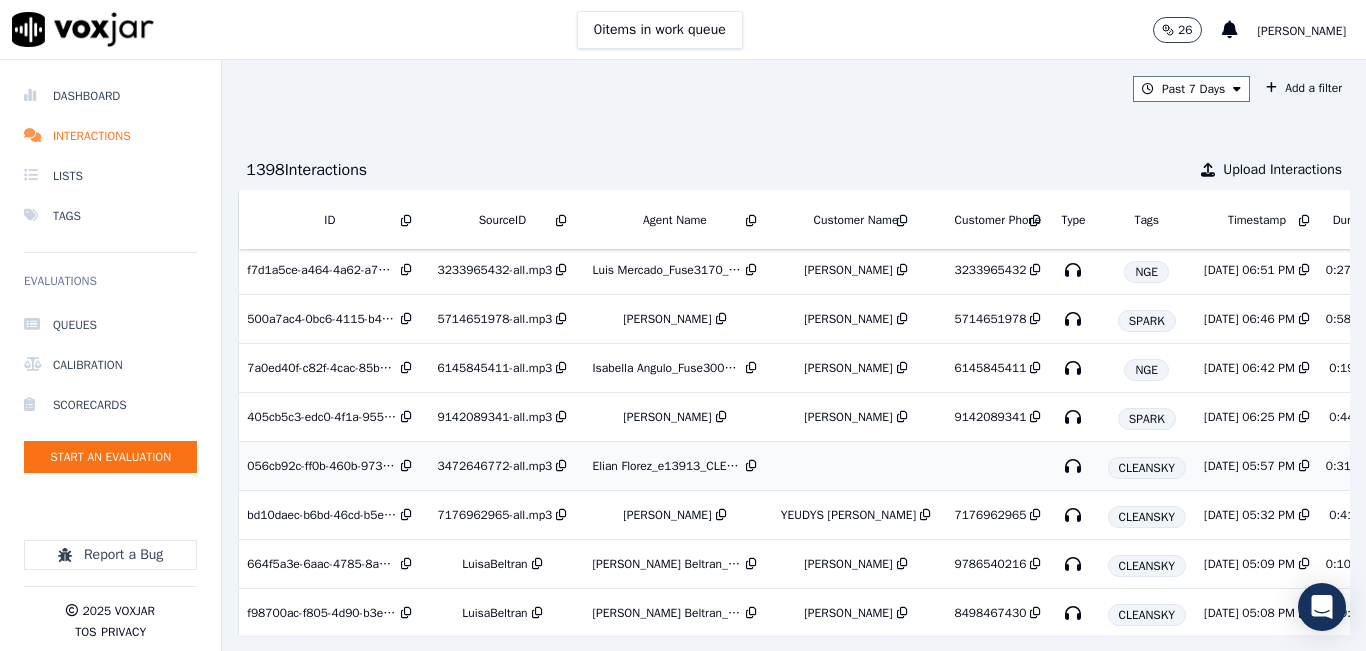 click on "Elian Florez_e13913_CLEANSKY" at bounding box center (667, 466) 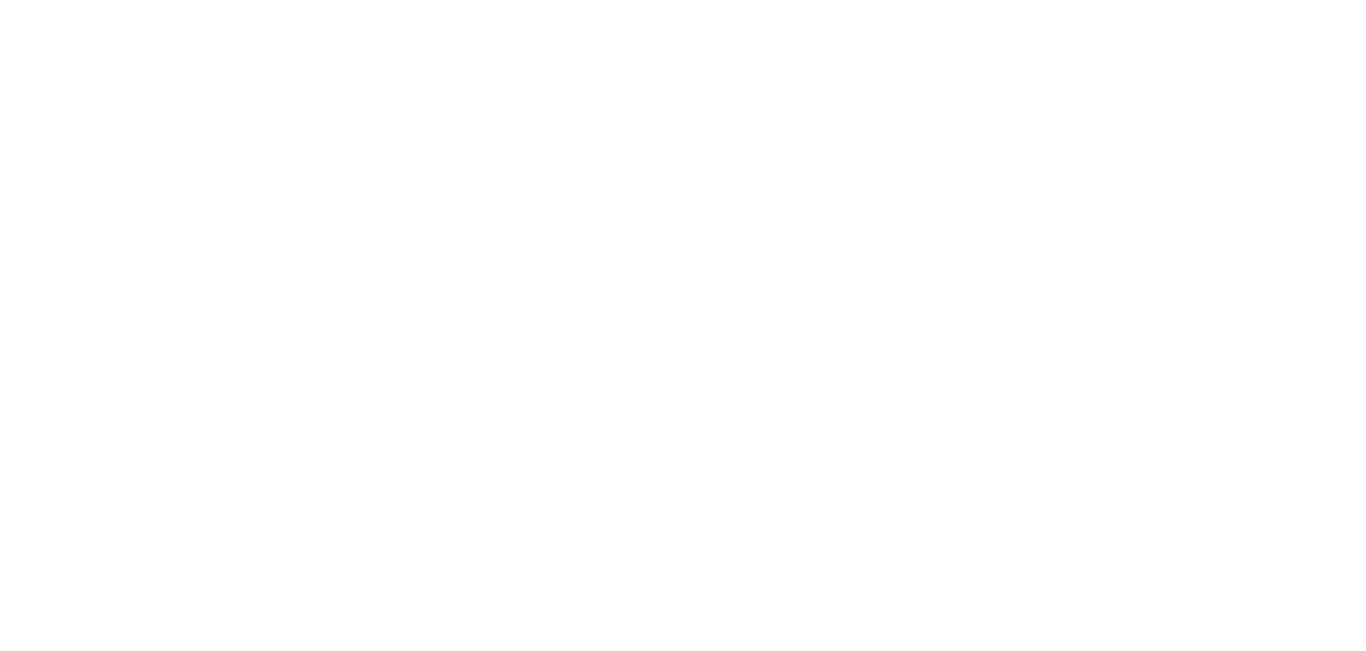 scroll, scrollTop: 0, scrollLeft: 0, axis: both 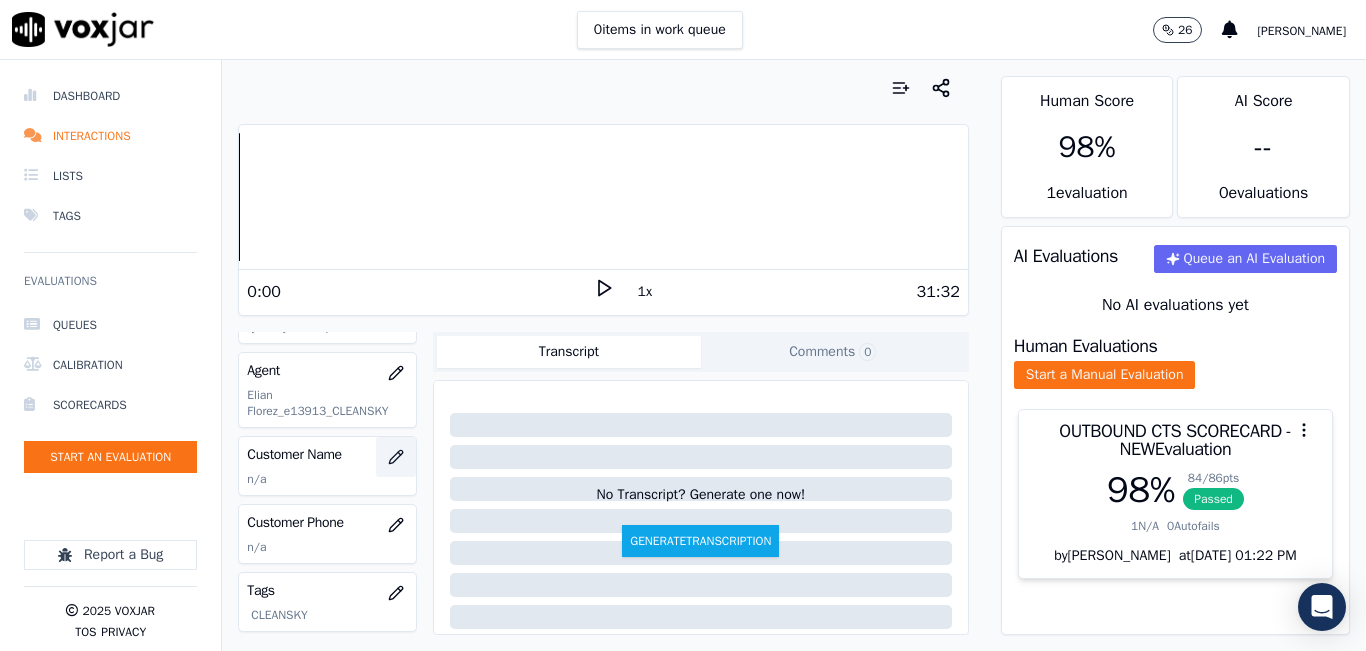 click at bounding box center (396, 457) 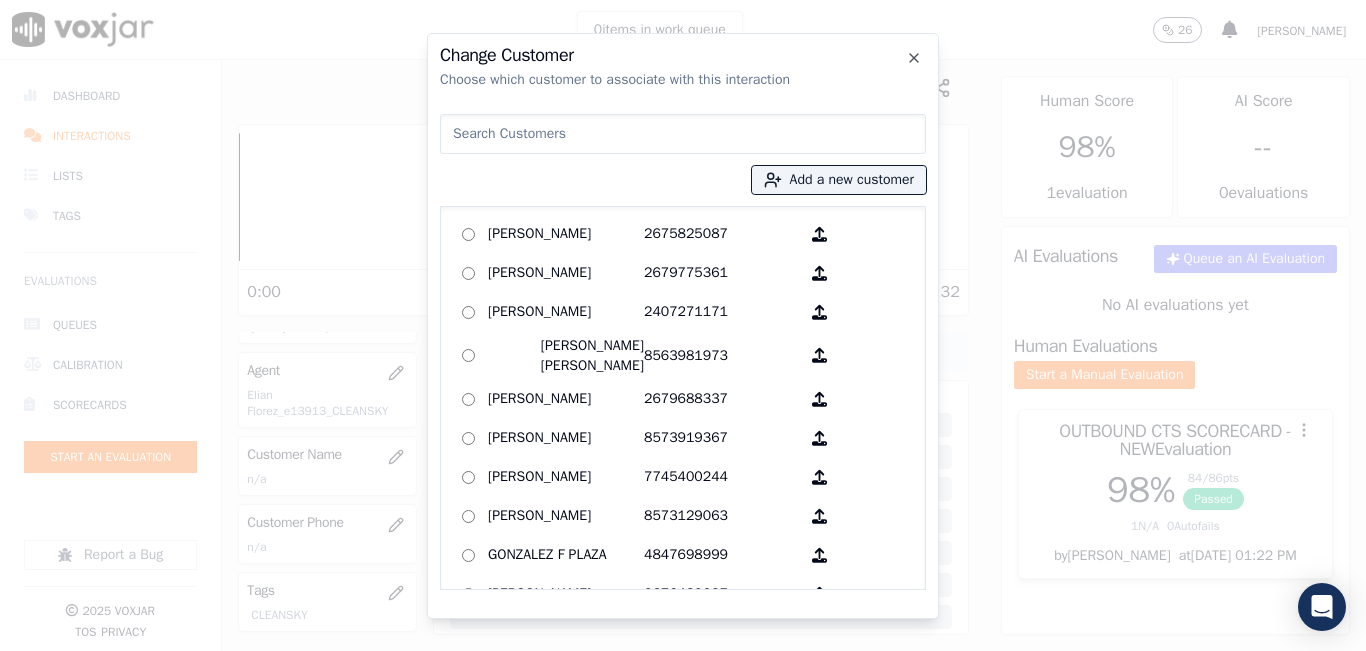 click at bounding box center [683, 134] 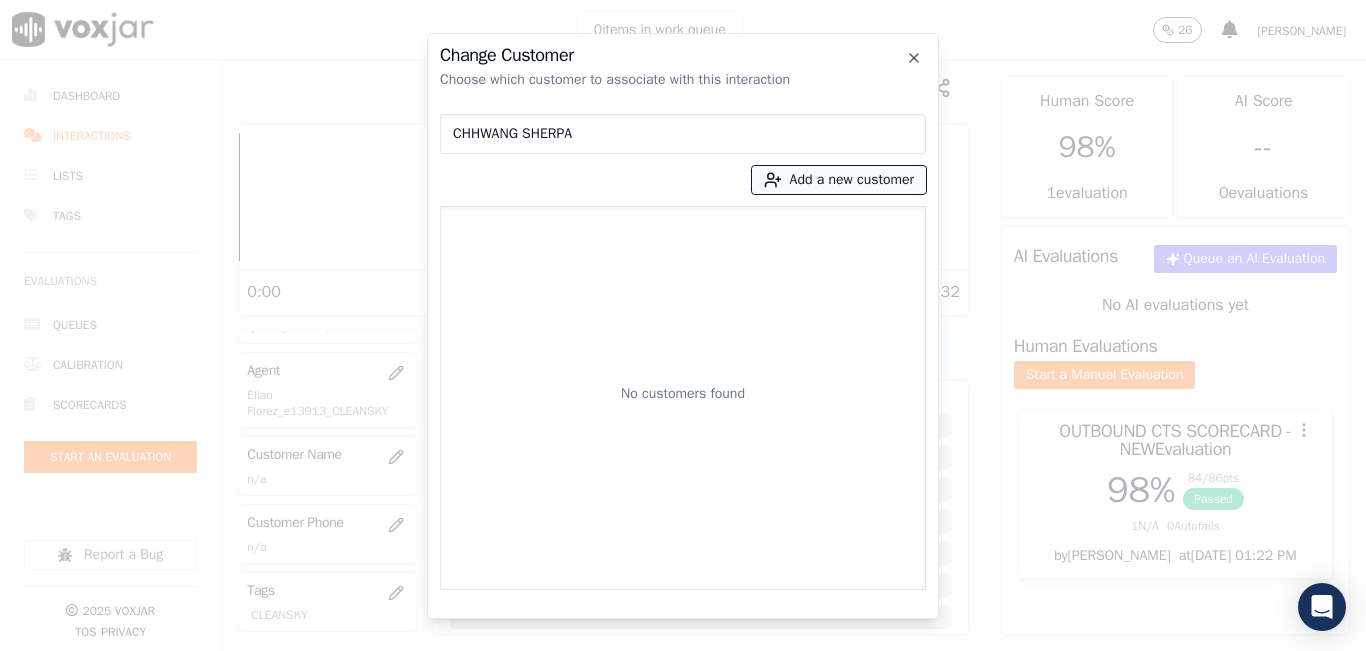 type on "CHHWANG SHERPA" 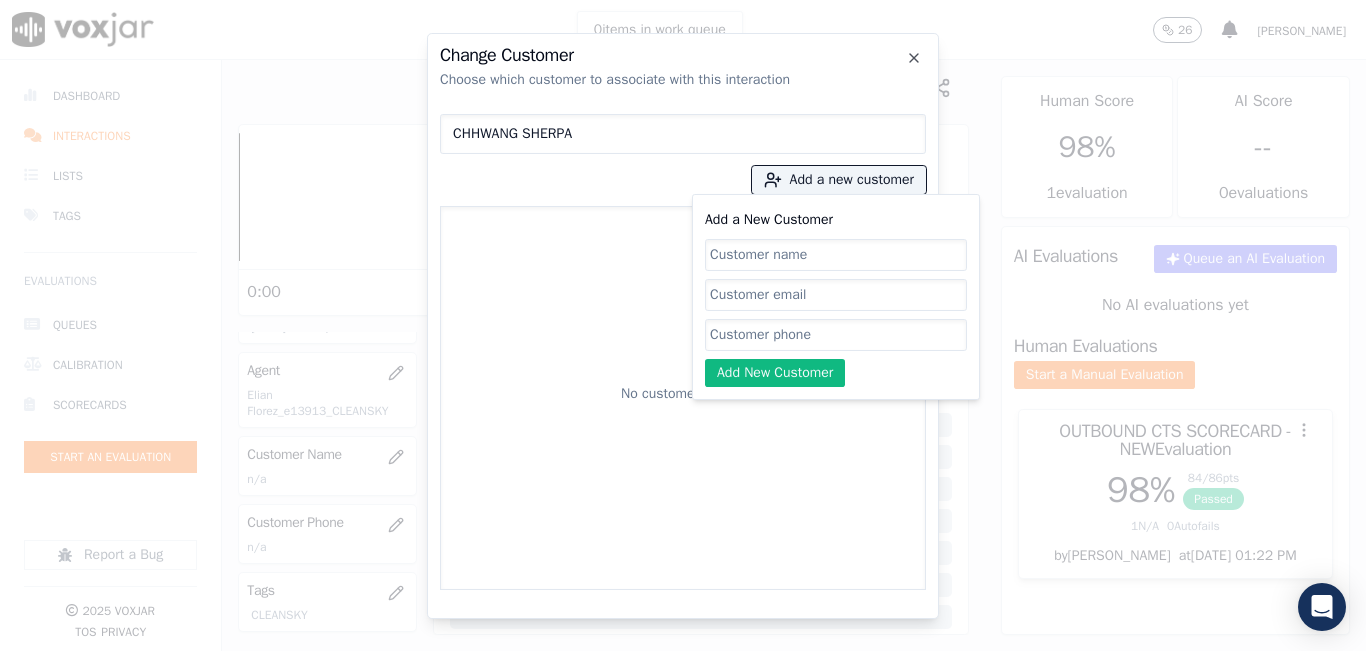 click on "Add a New Customer" 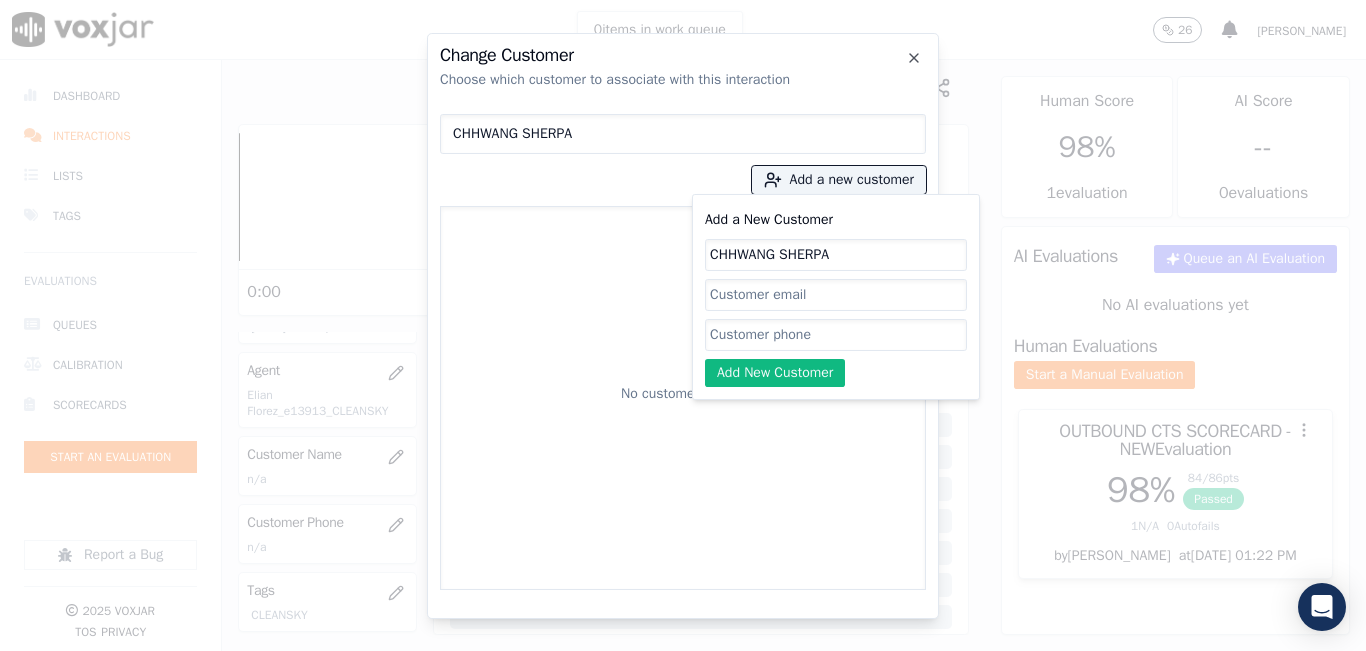 type on "CHHWANG SHERPA" 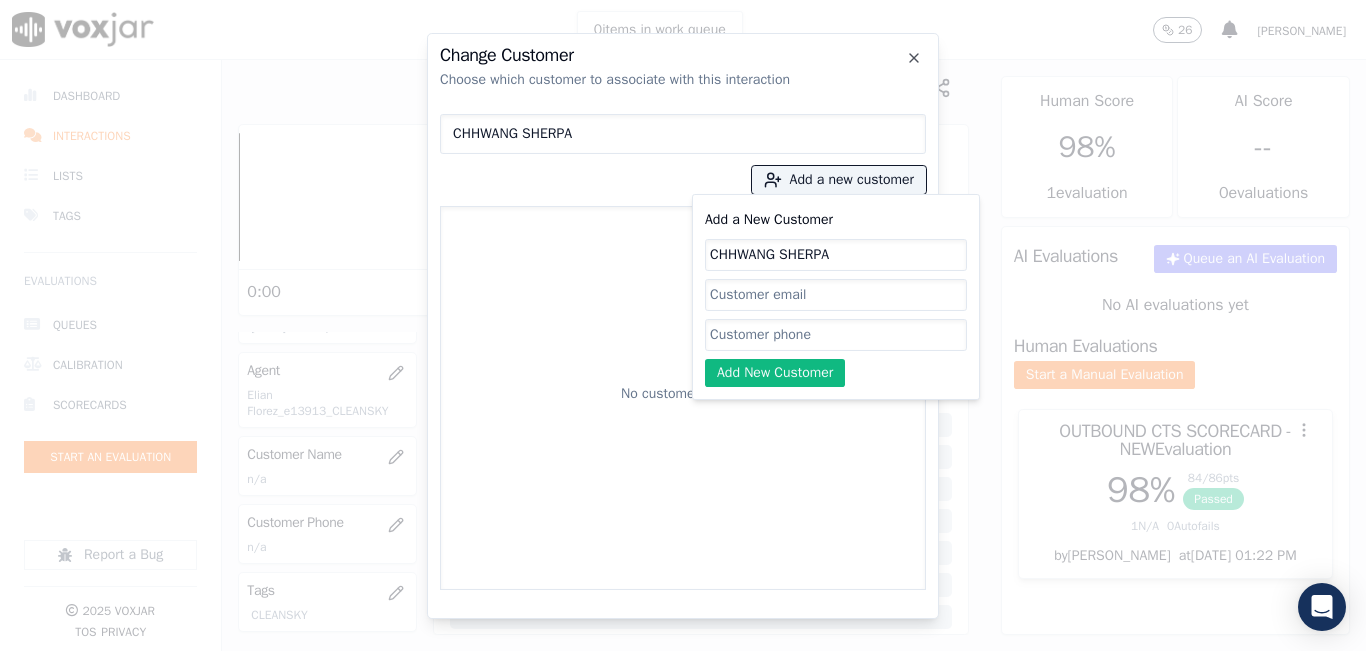 click on "Add a New Customer" 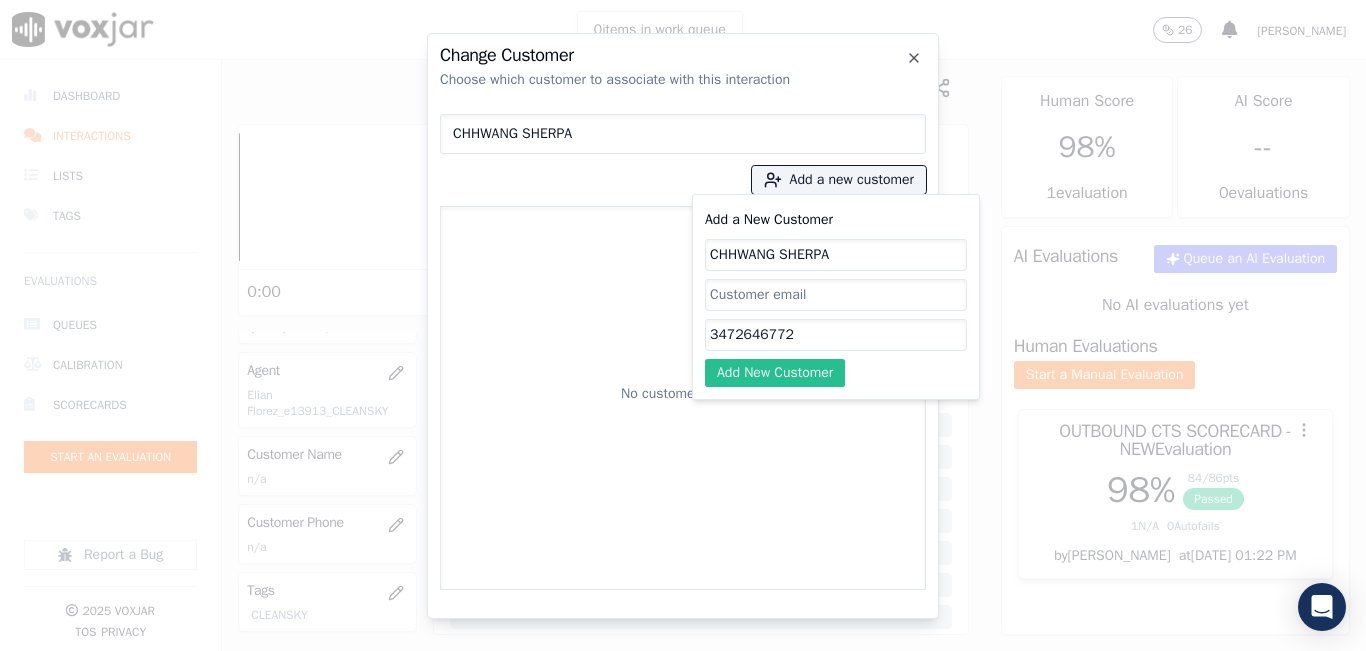 type on "3472646772" 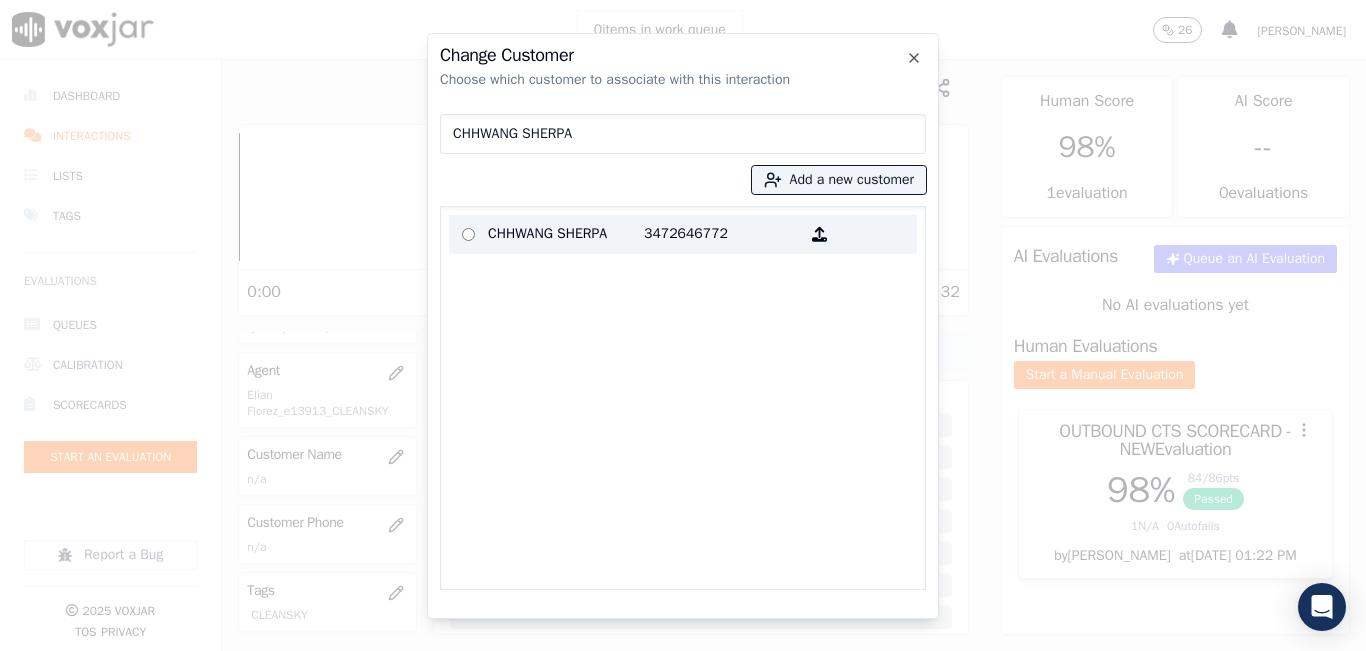 click on "CHHWANG SHERPA" at bounding box center [566, 234] 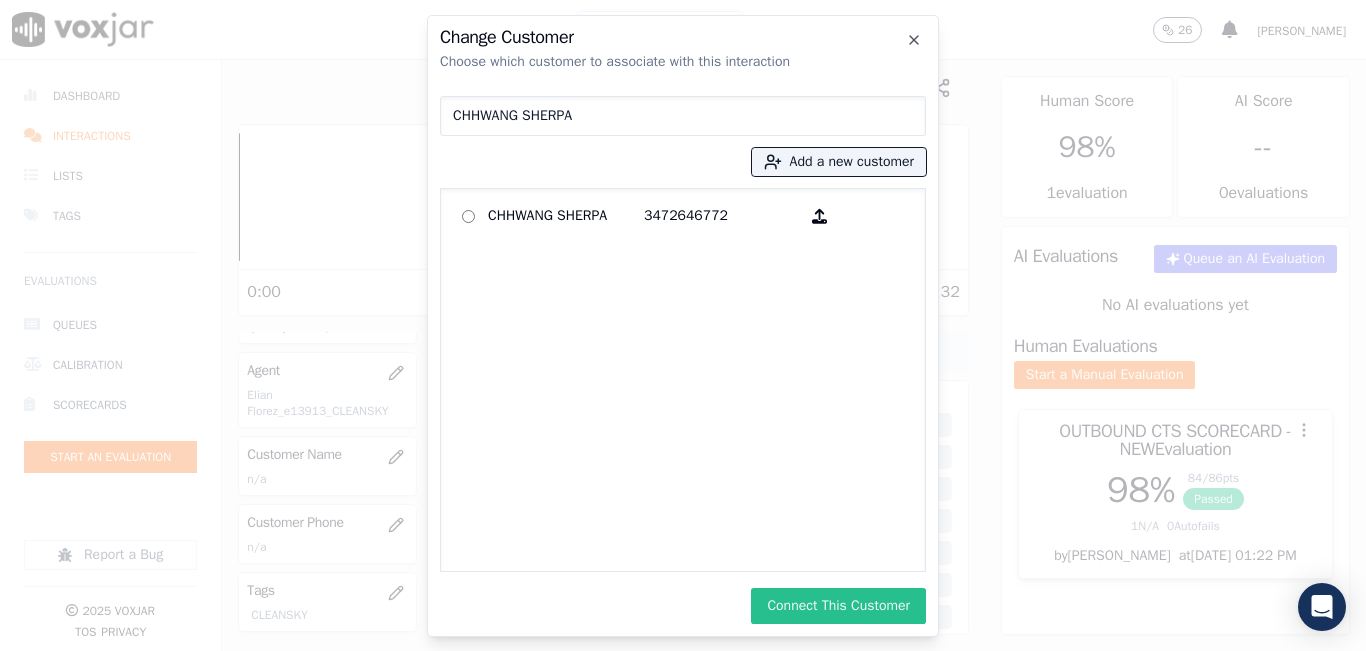 click on "Connect This Customer" at bounding box center (838, 606) 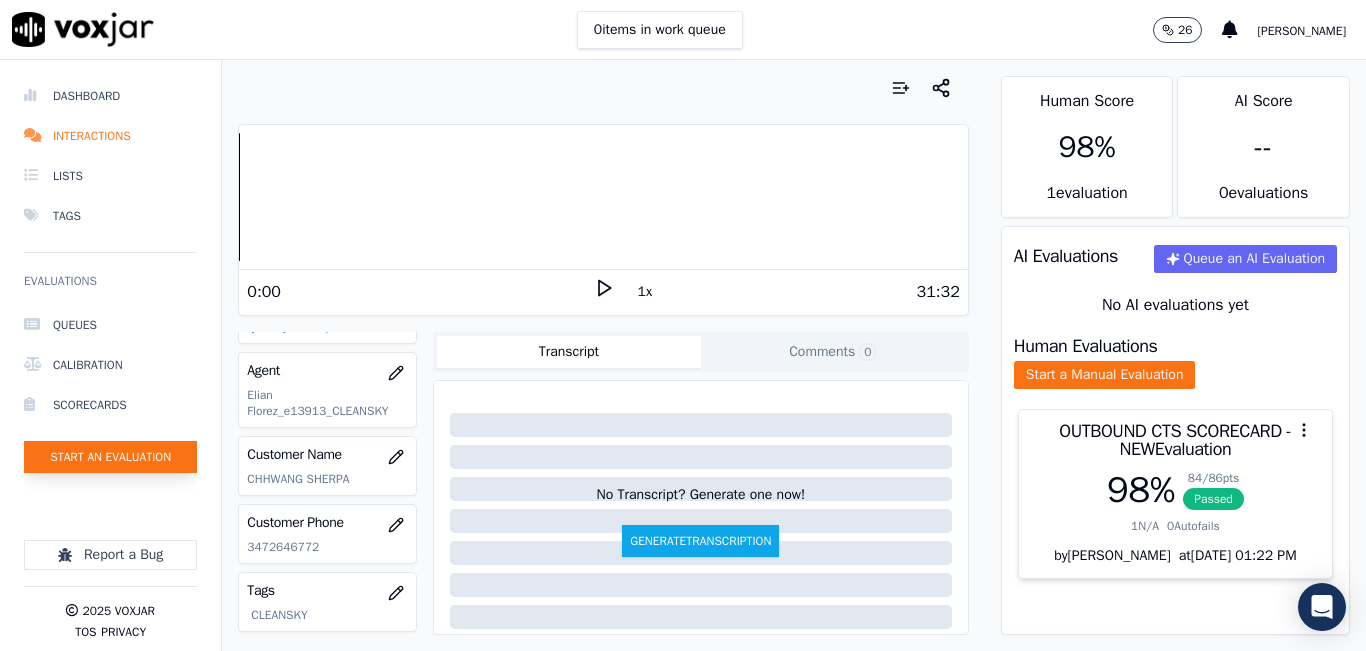 click on "Start an Evaluation" 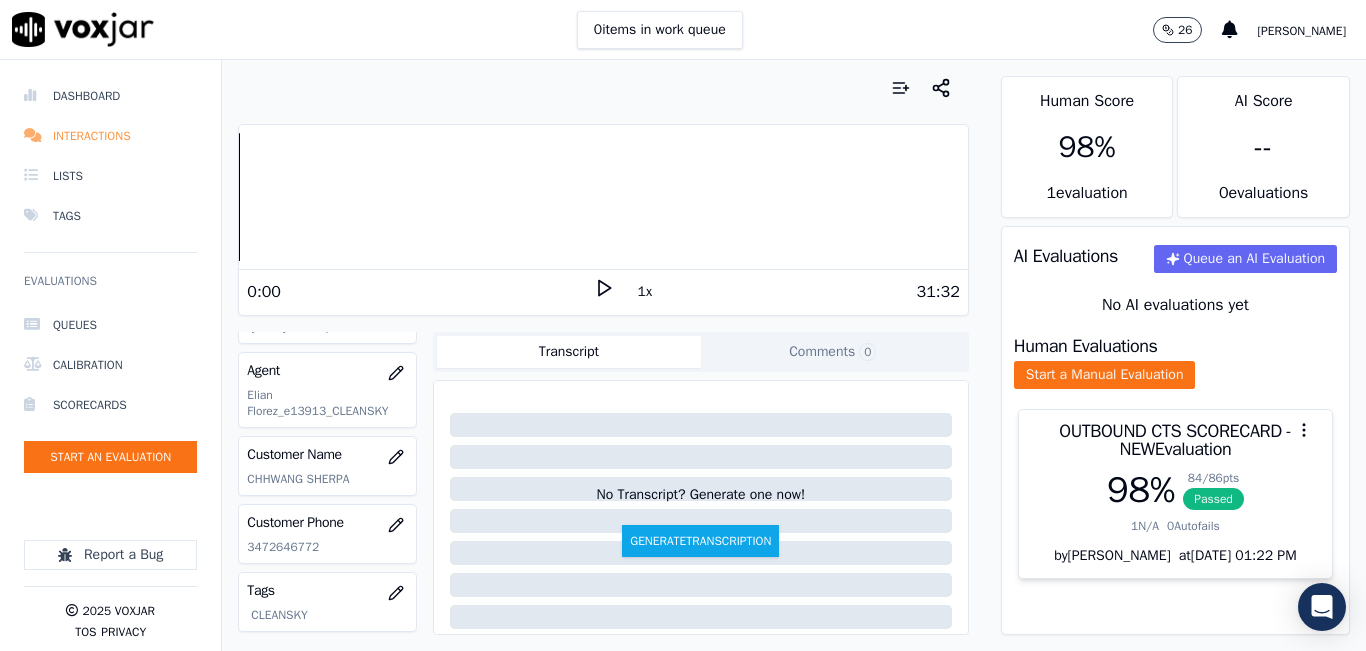 click on "Interactions" at bounding box center [110, 136] 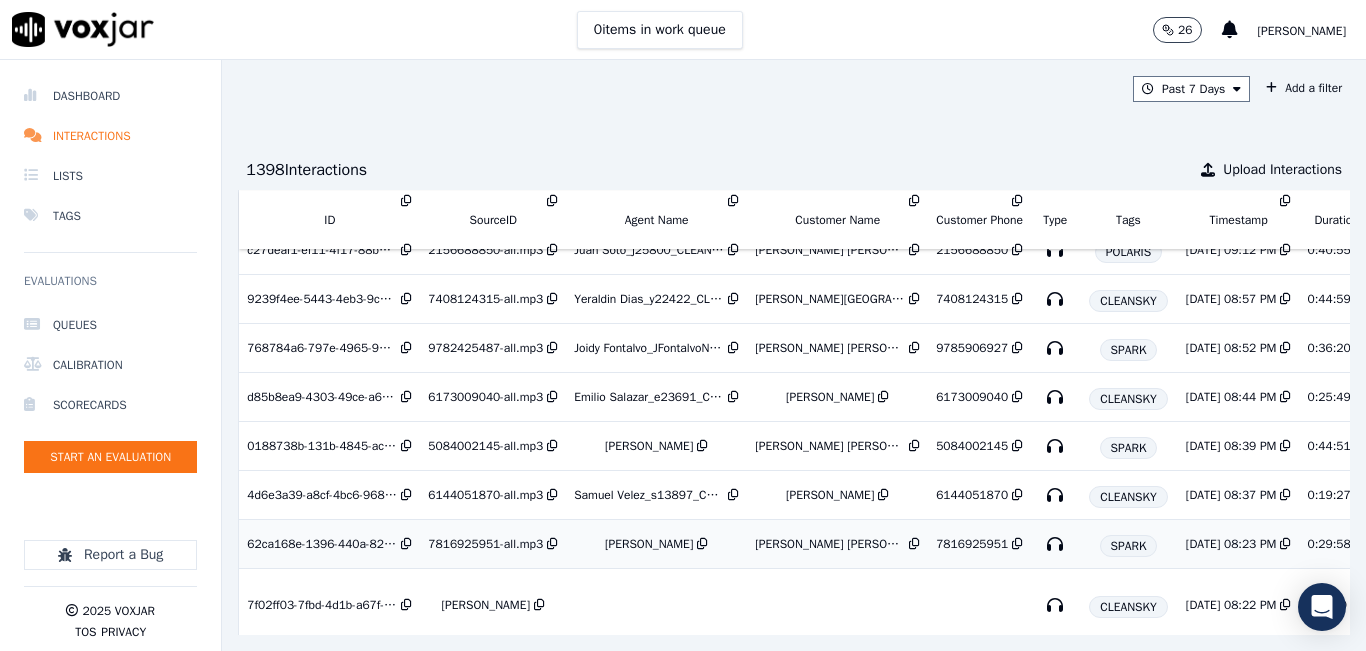 scroll, scrollTop: 181, scrollLeft: 0, axis: vertical 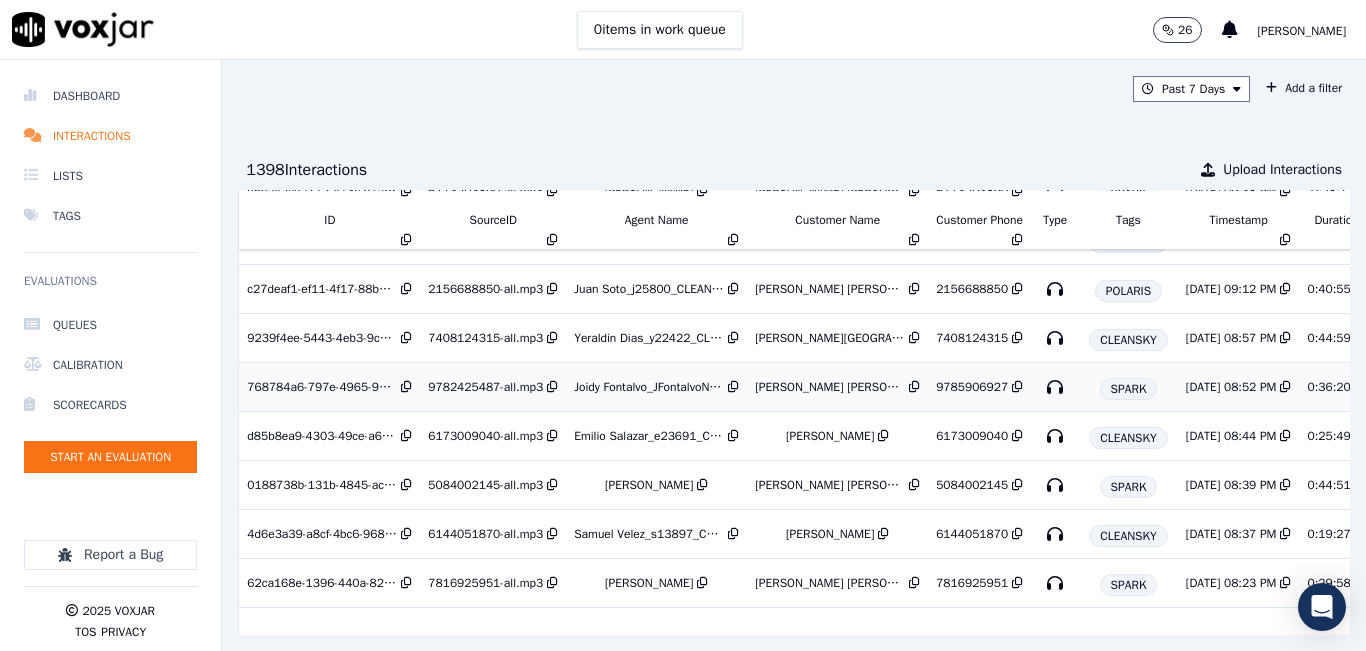 click on "[PERSON_NAME] [PERSON_NAME]" at bounding box center (830, 387) 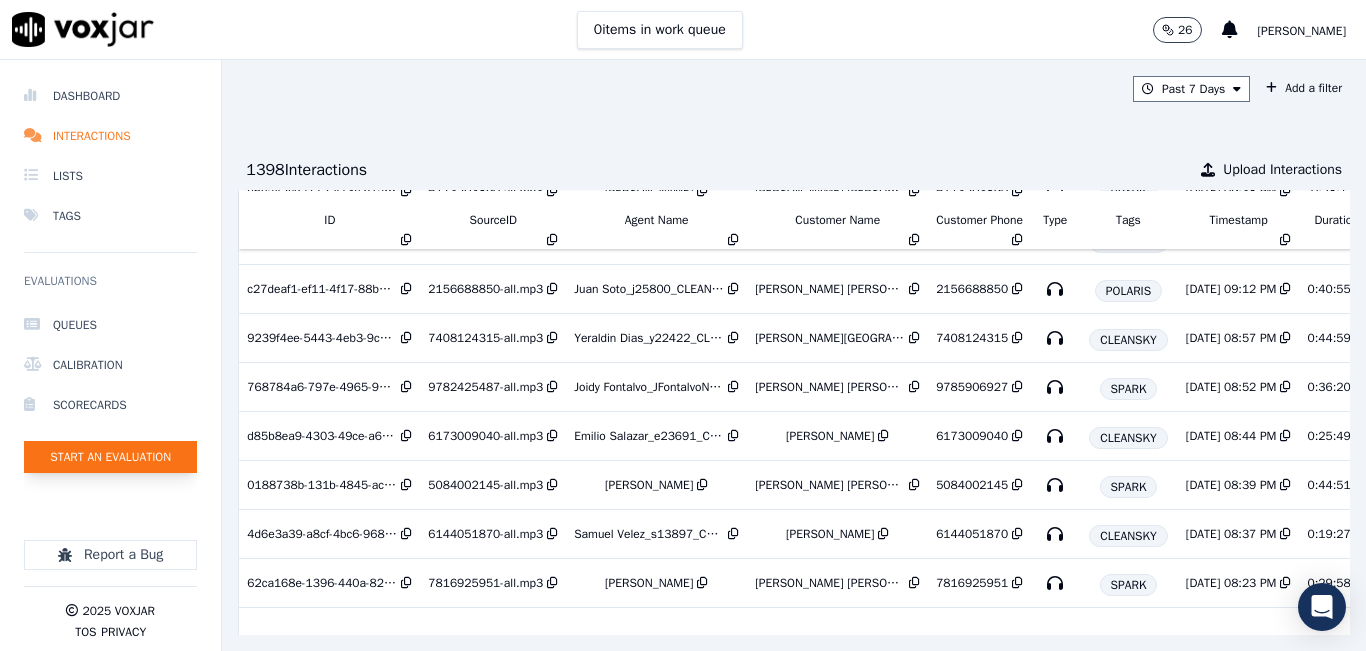 click on "Start an Evaluation" 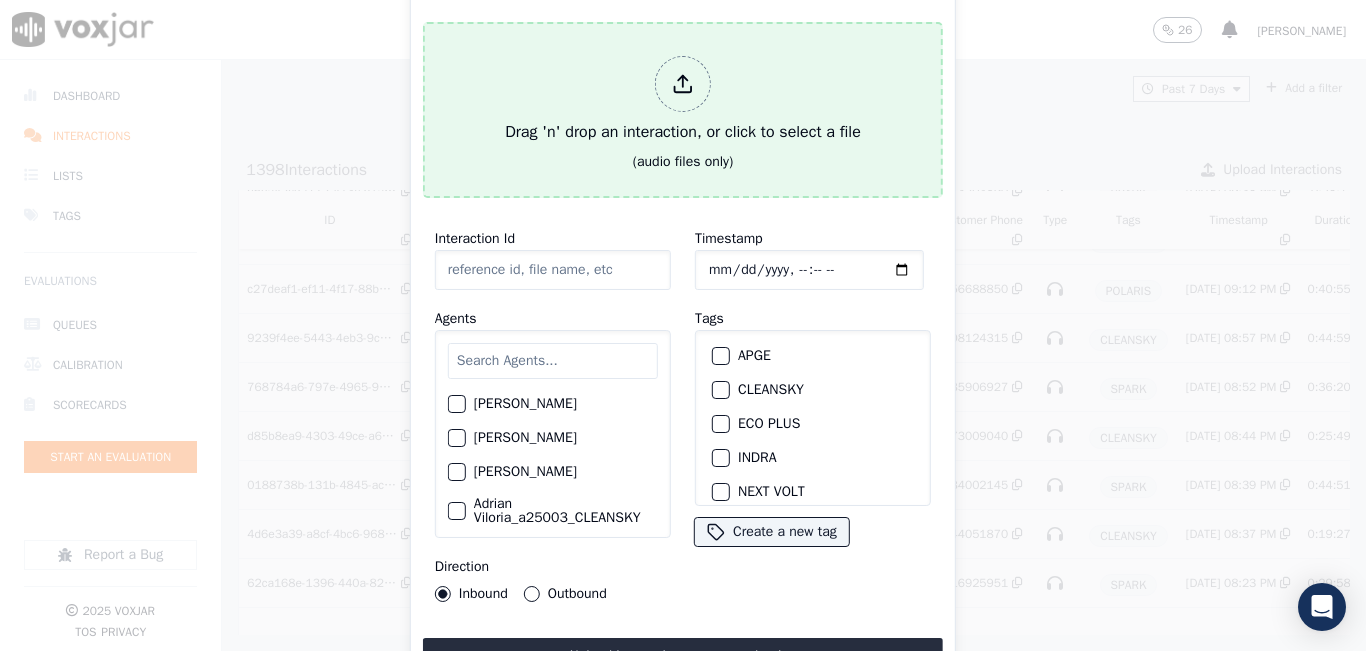 click on "Drag 'n' drop an interaction, or click to select a file" at bounding box center [683, 100] 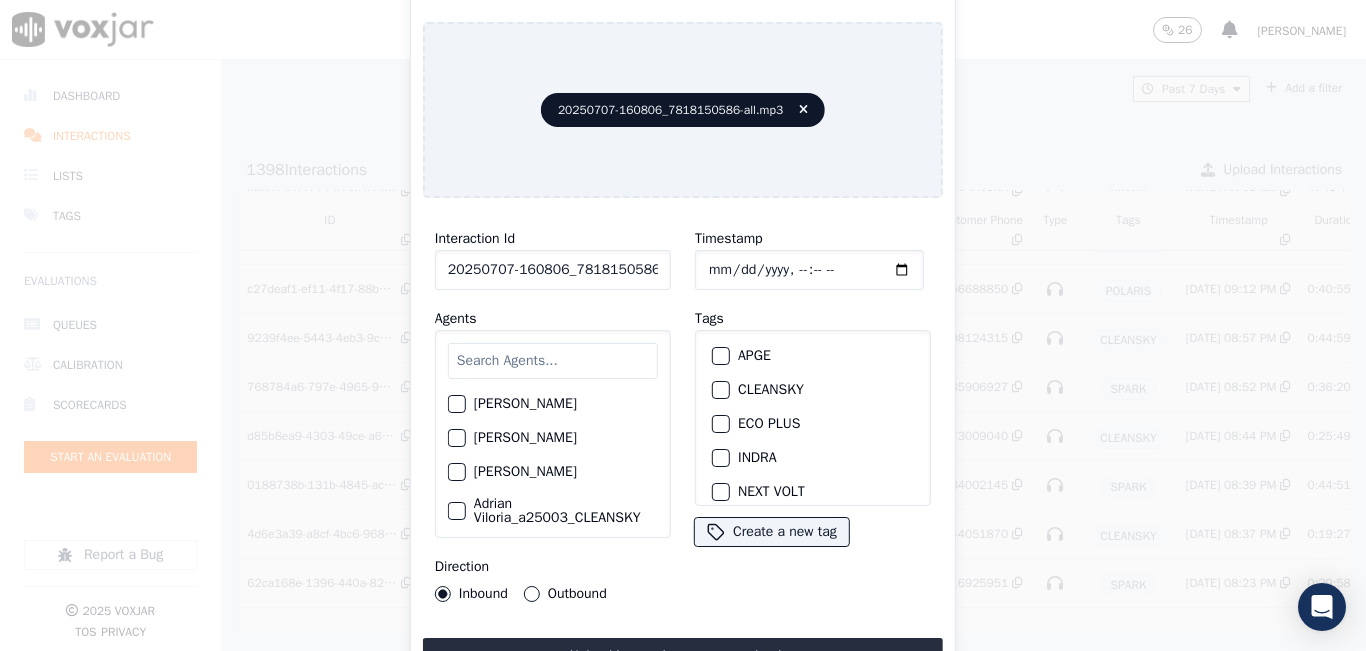 click at bounding box center [553, 361] 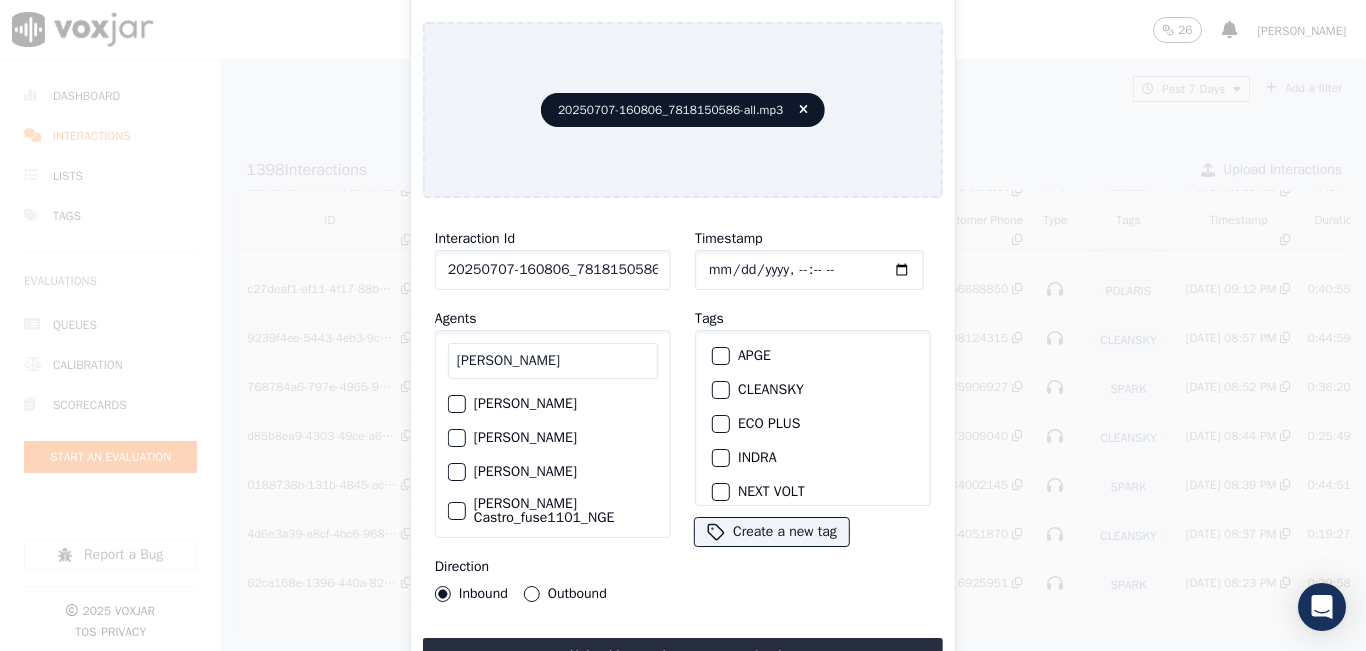 type on "[PERSON_NAME]" 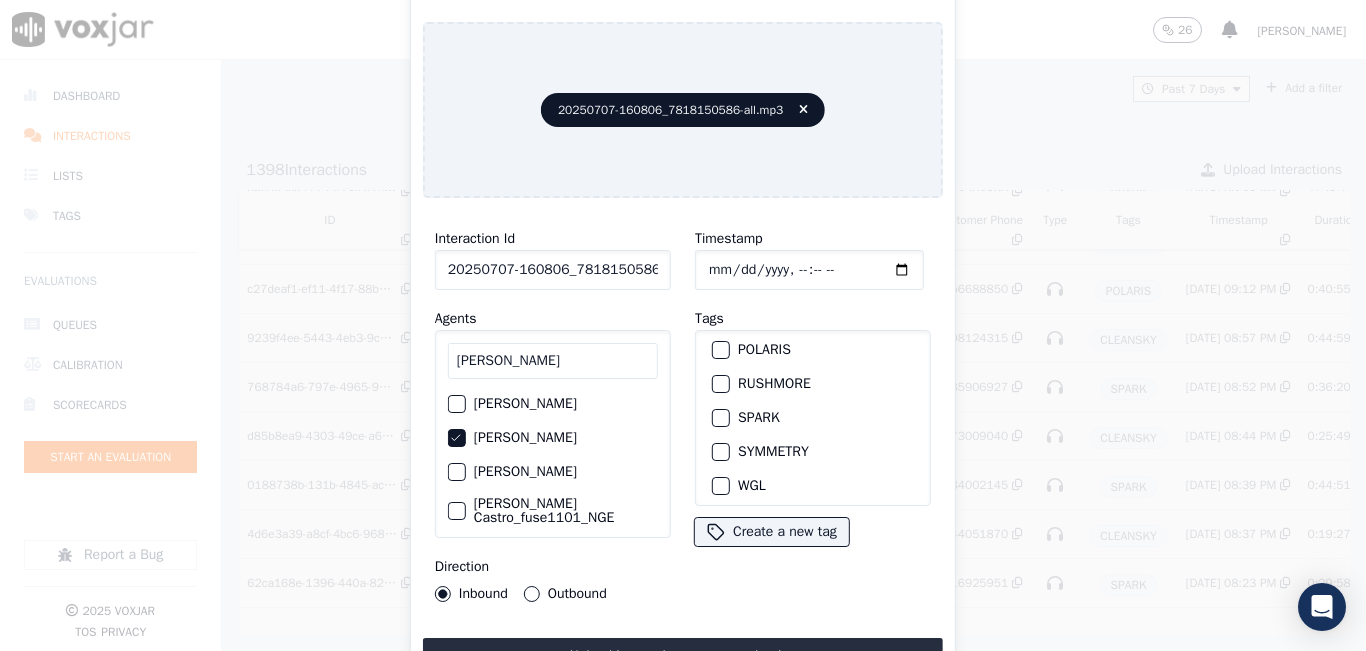 scroll, scrollTop: 275, scrollLeft: 0, axis: vertical 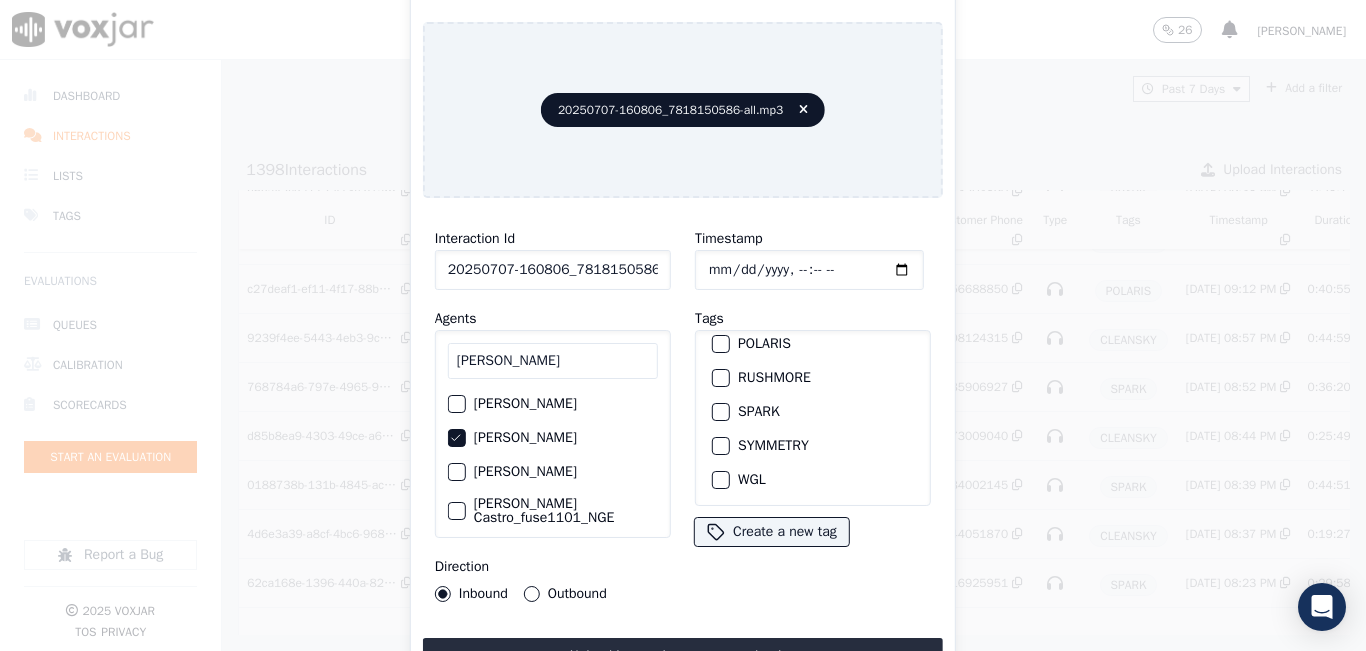 click on "SPARK" at bounding box center (721, 412) 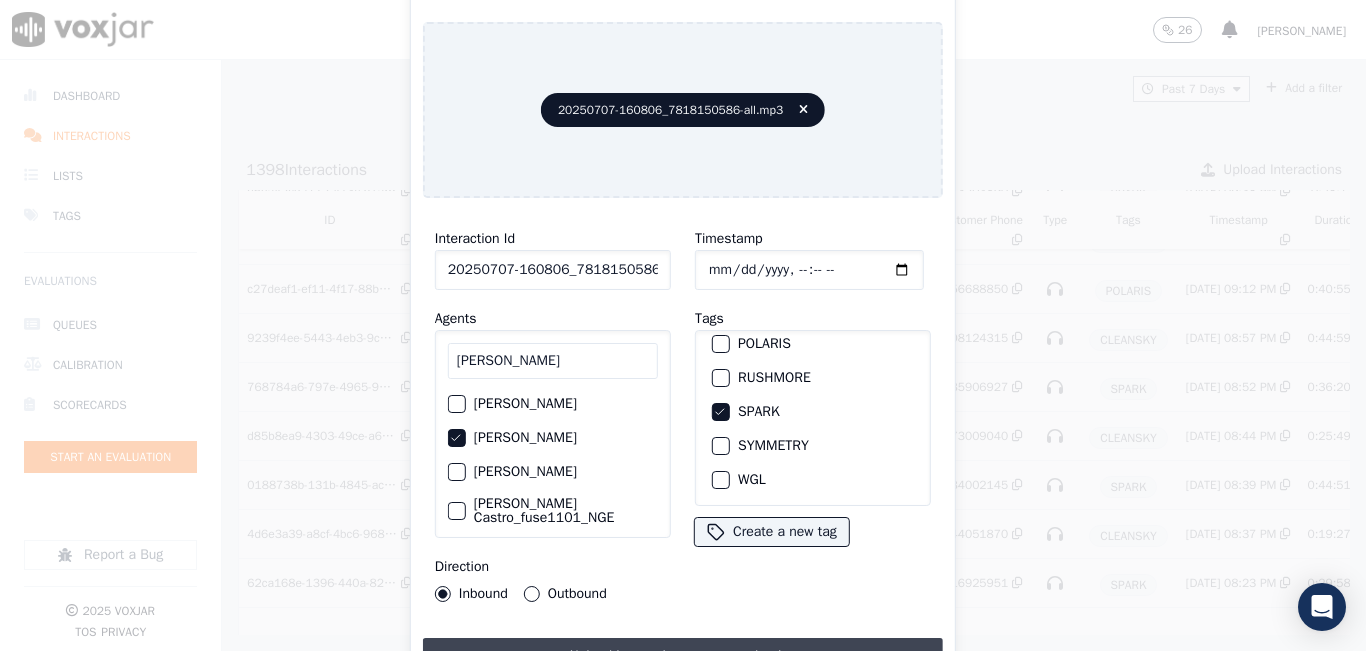 click on "Upload interaction to start evaluation" at bounding box center (683, 656) 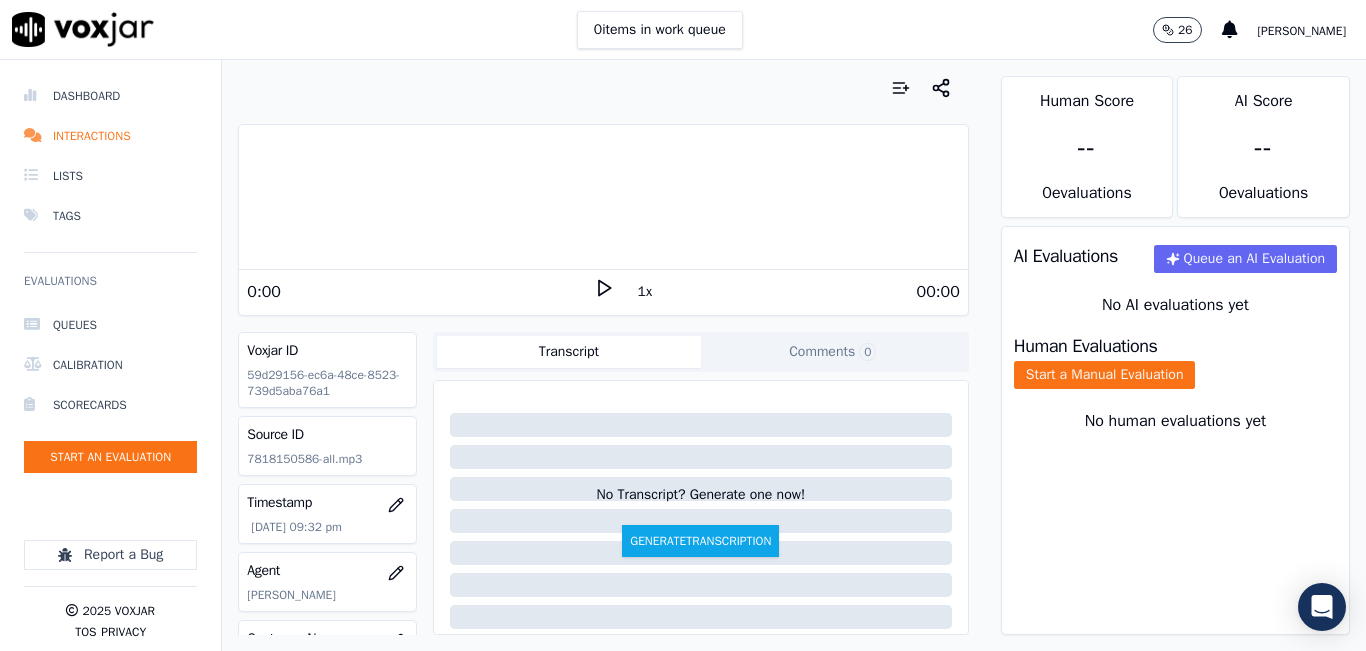 click on "1x" at bounding box center (645, 292) 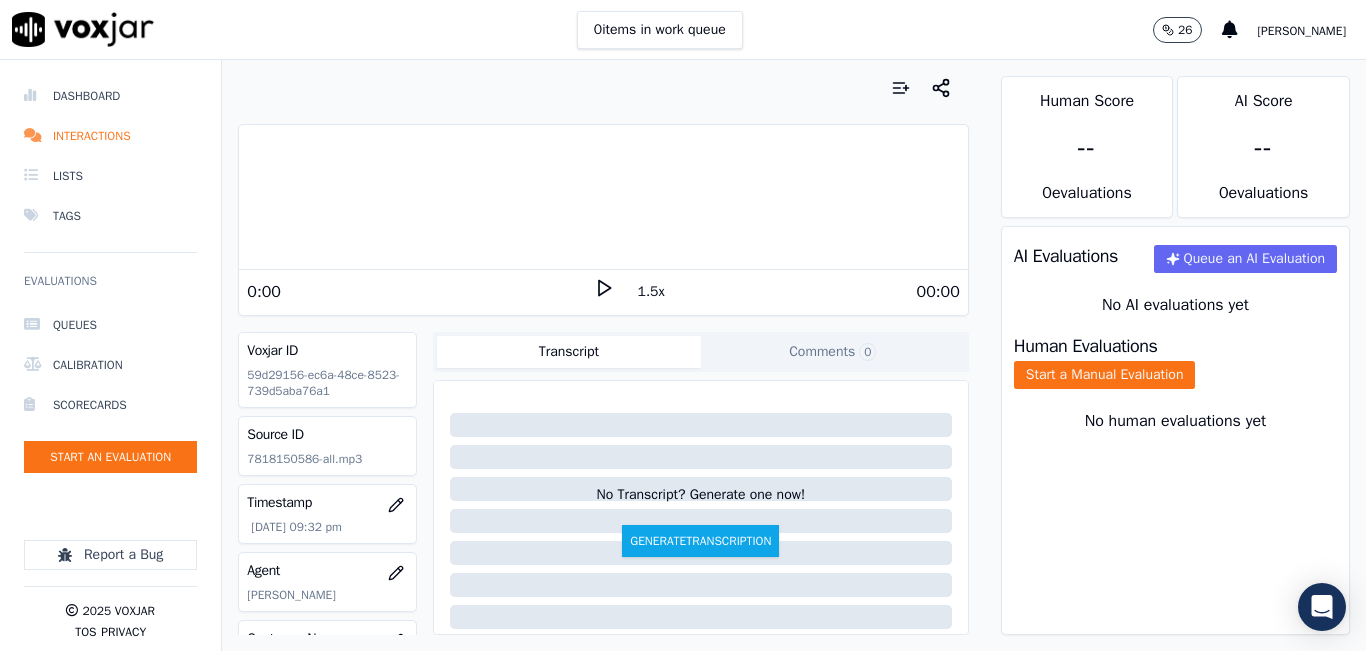 click on "1.5x" at bounding box center (651, 292) 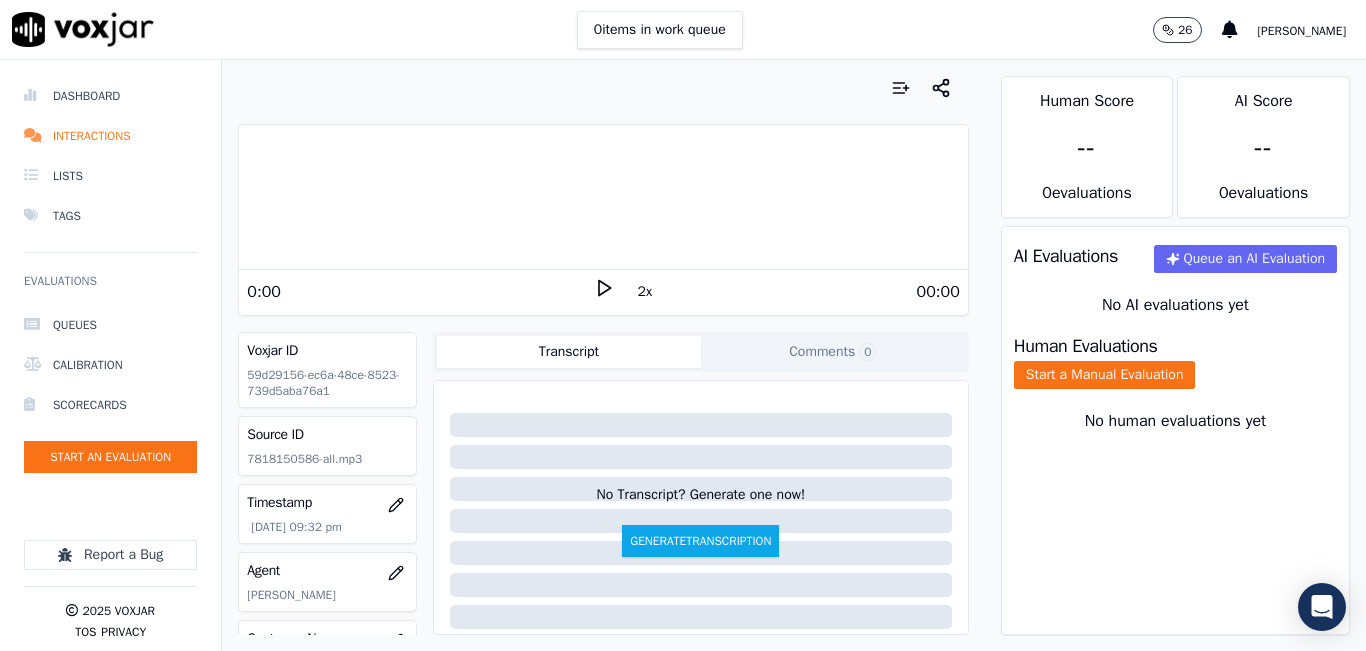 click 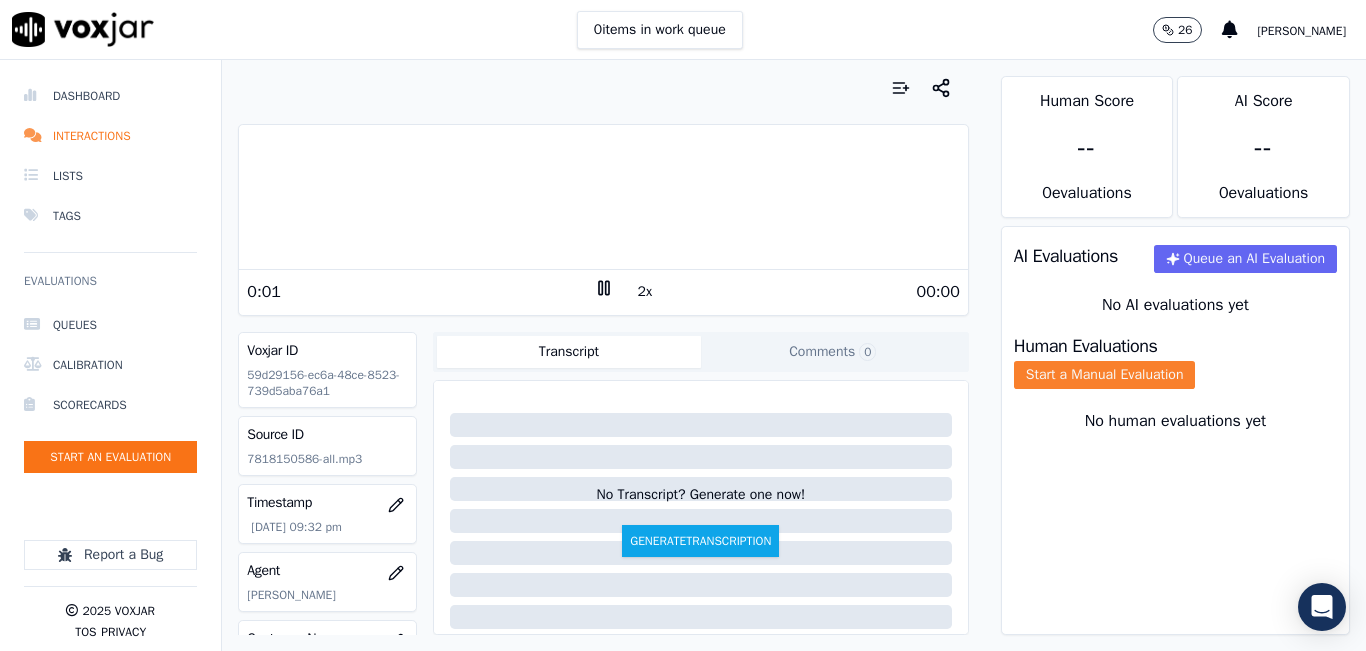 click on "Start a Manual Evaluation" 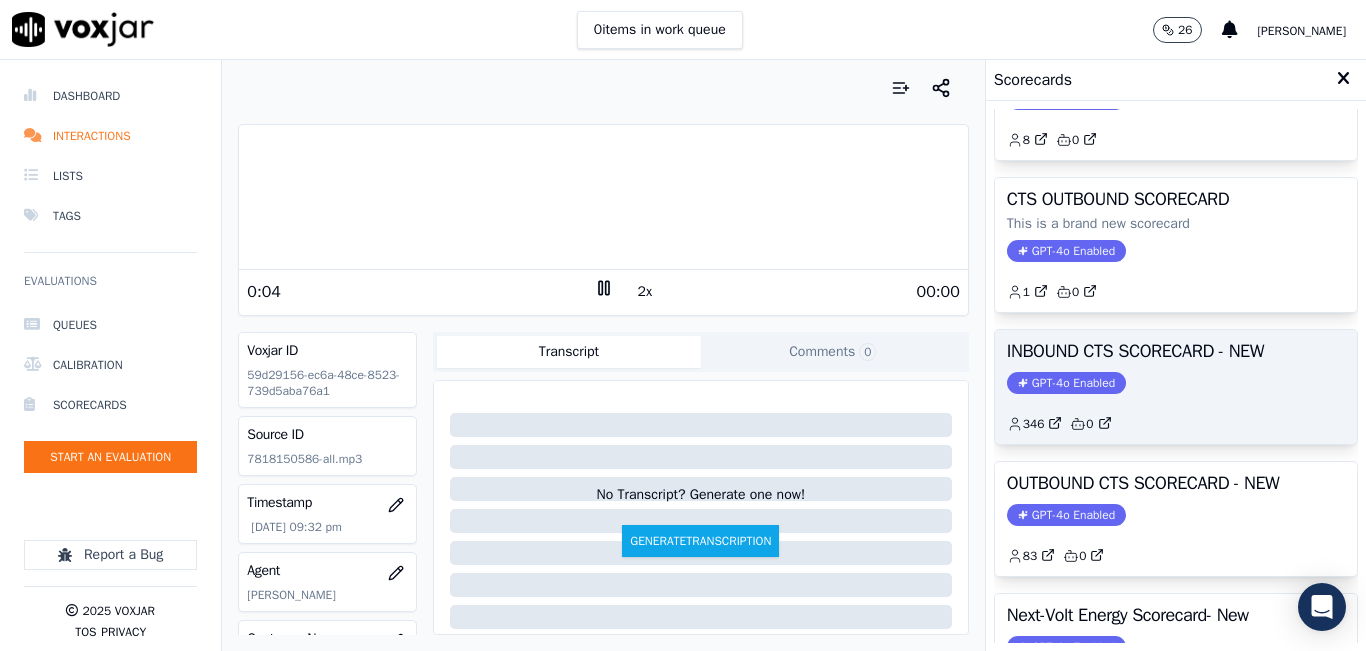 scroll, scrollTop: 0, scrollLeft: 0, axis: both 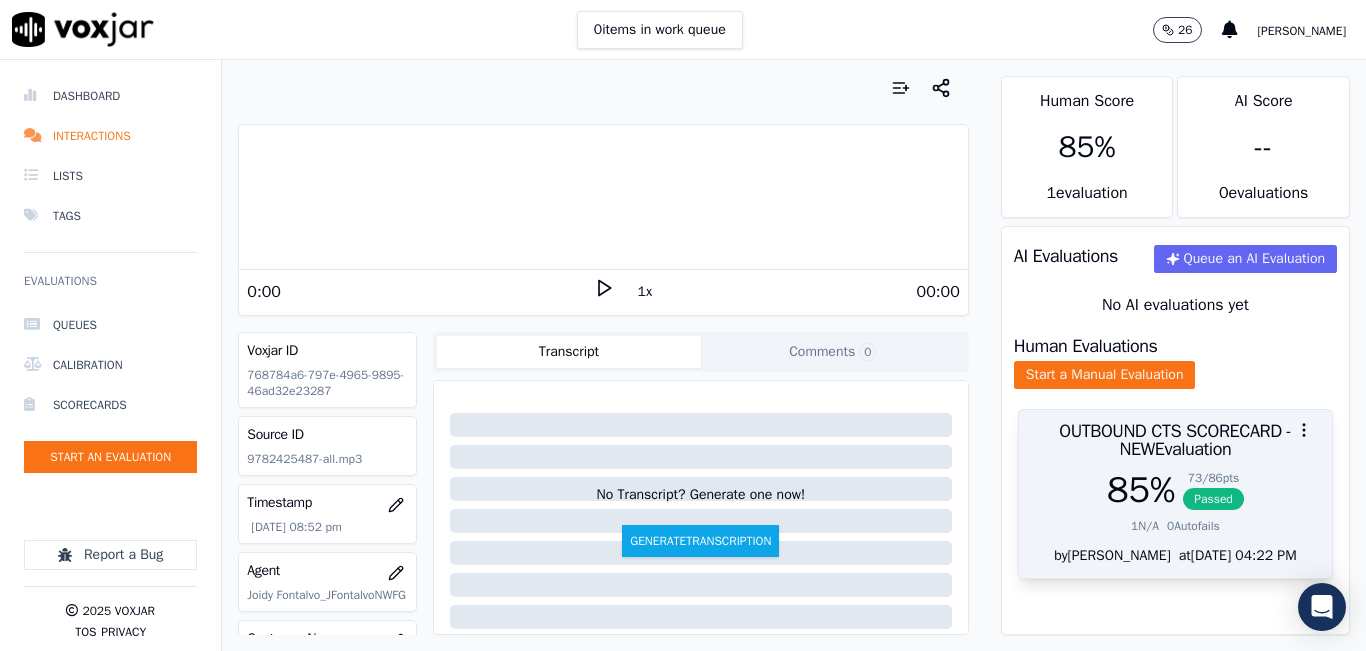 click on "1  N/A   0  Autofails" at bounding box center (1175, 526) 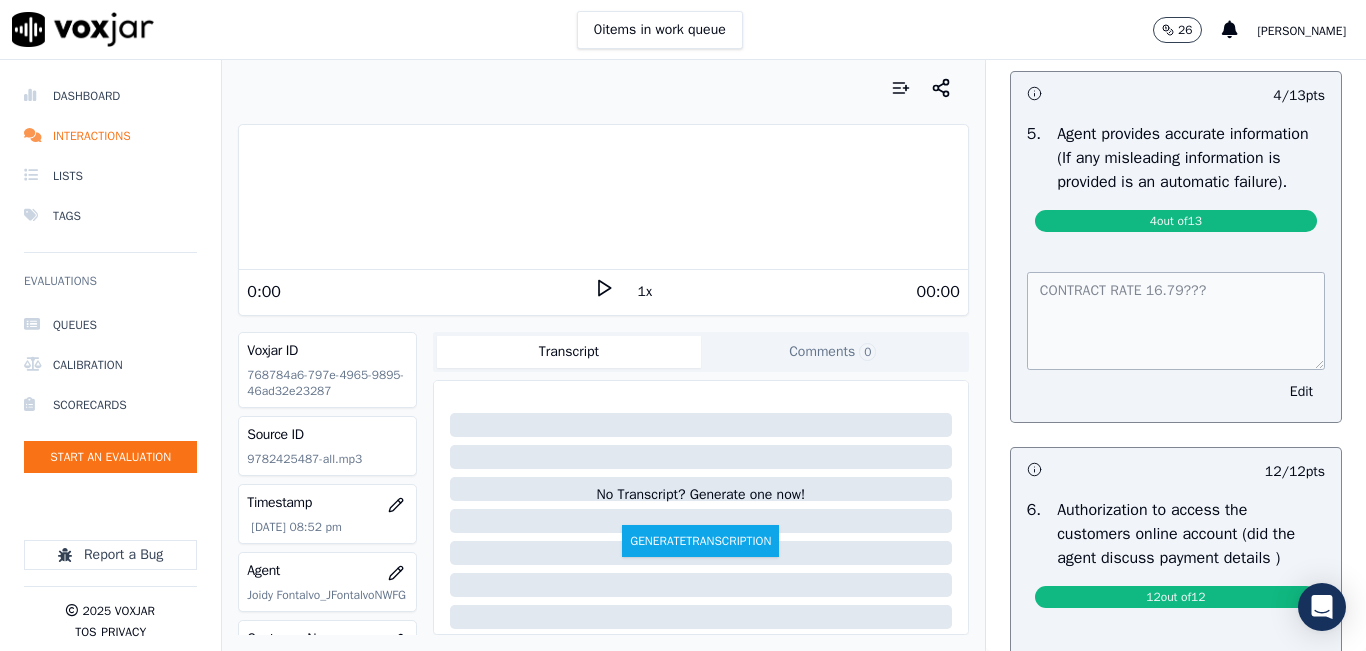 scroll, scrollTop: 1100, scrollLeft: 0, axis: vertical 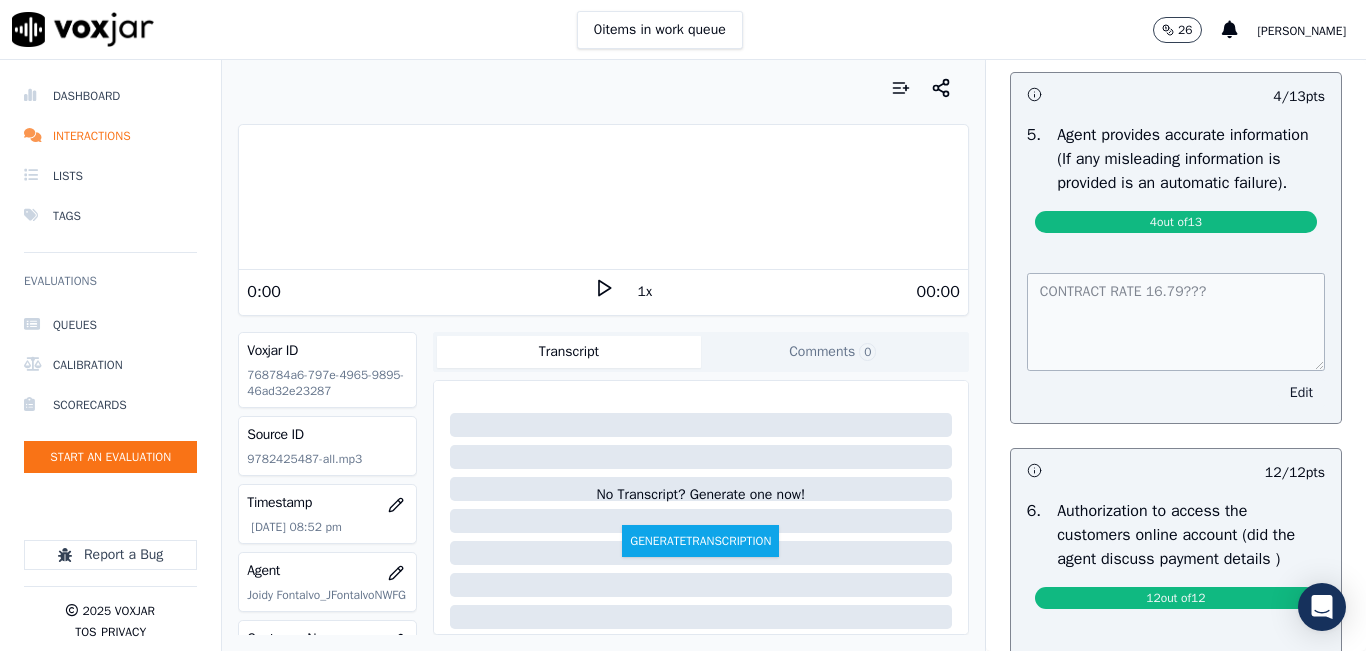 click on "Edit" at bounding box center (1301, 393) 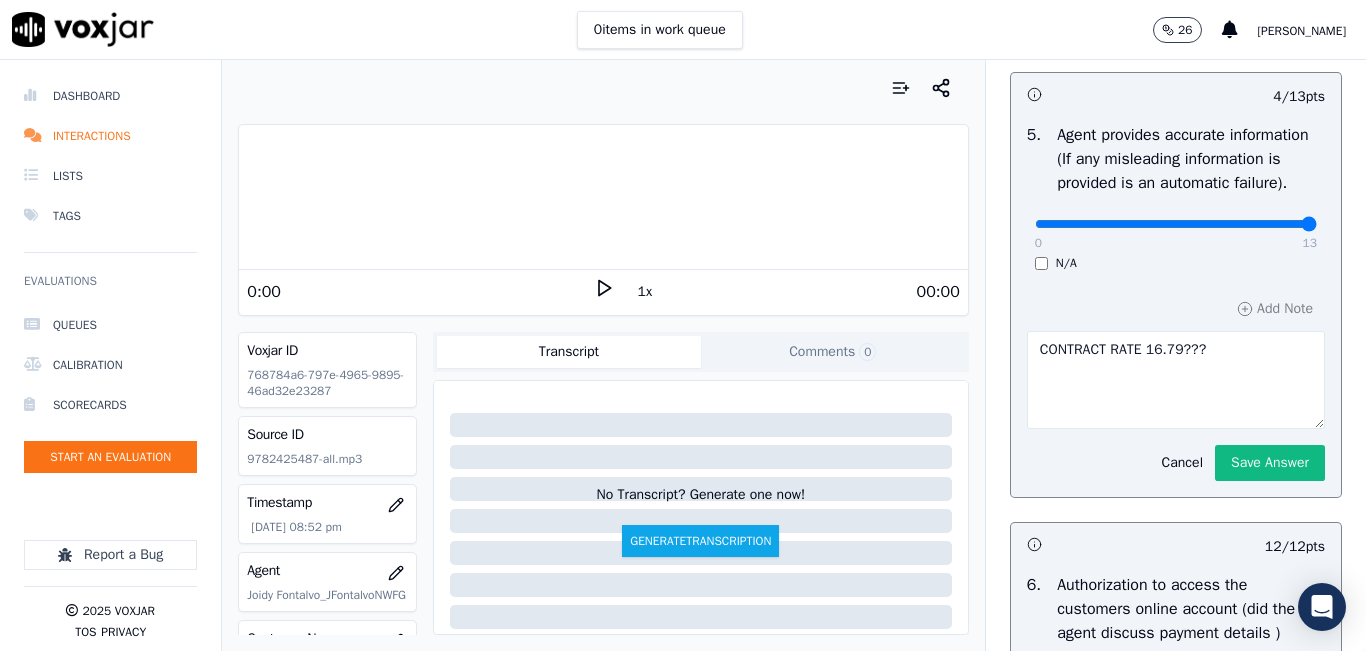drag, startPoint x: 1183, startPoint y: 273, endPoint x: 1255, endPoint y: 285, distance: 72.99315 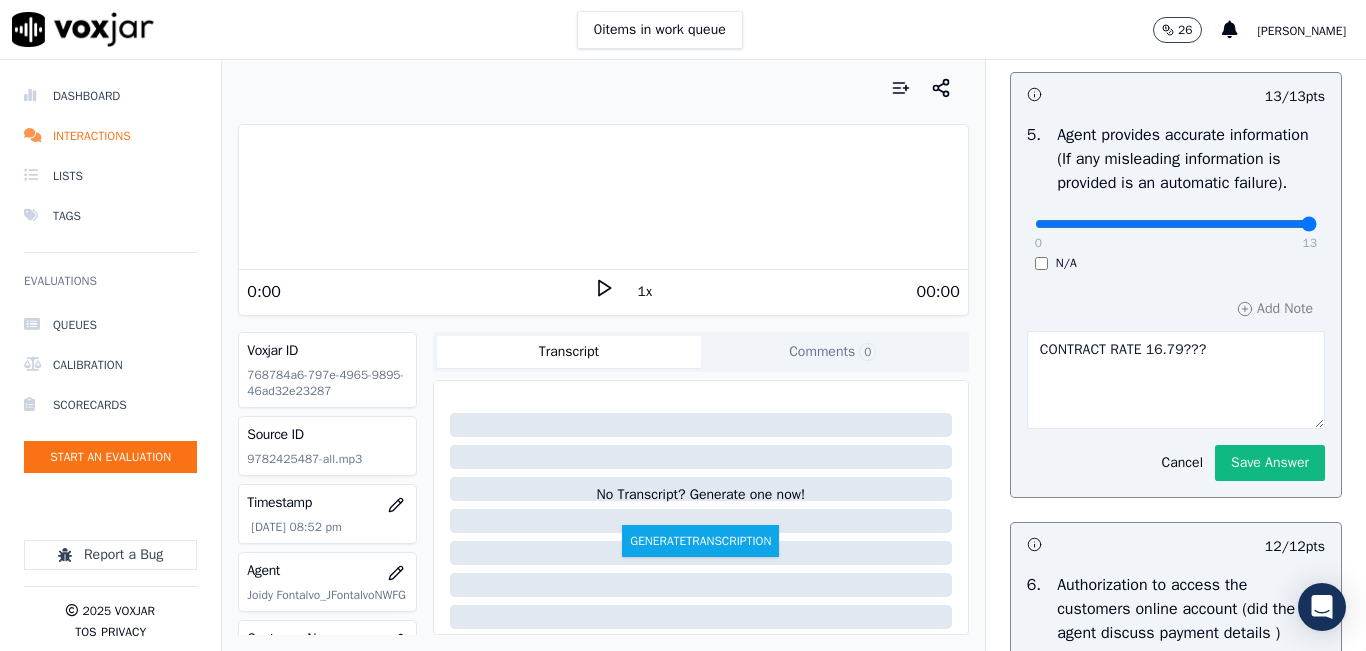 click on "CONTRACT RATE 16.79???" at bounding box center [1176, 380] 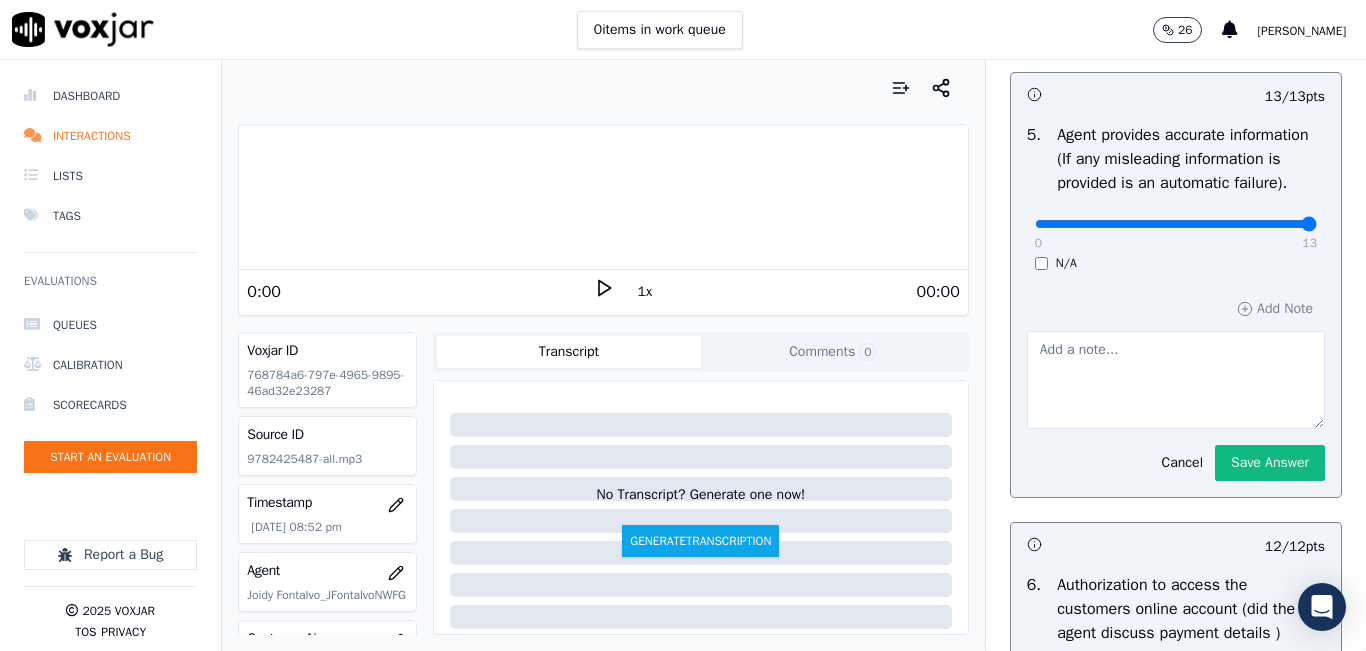 type 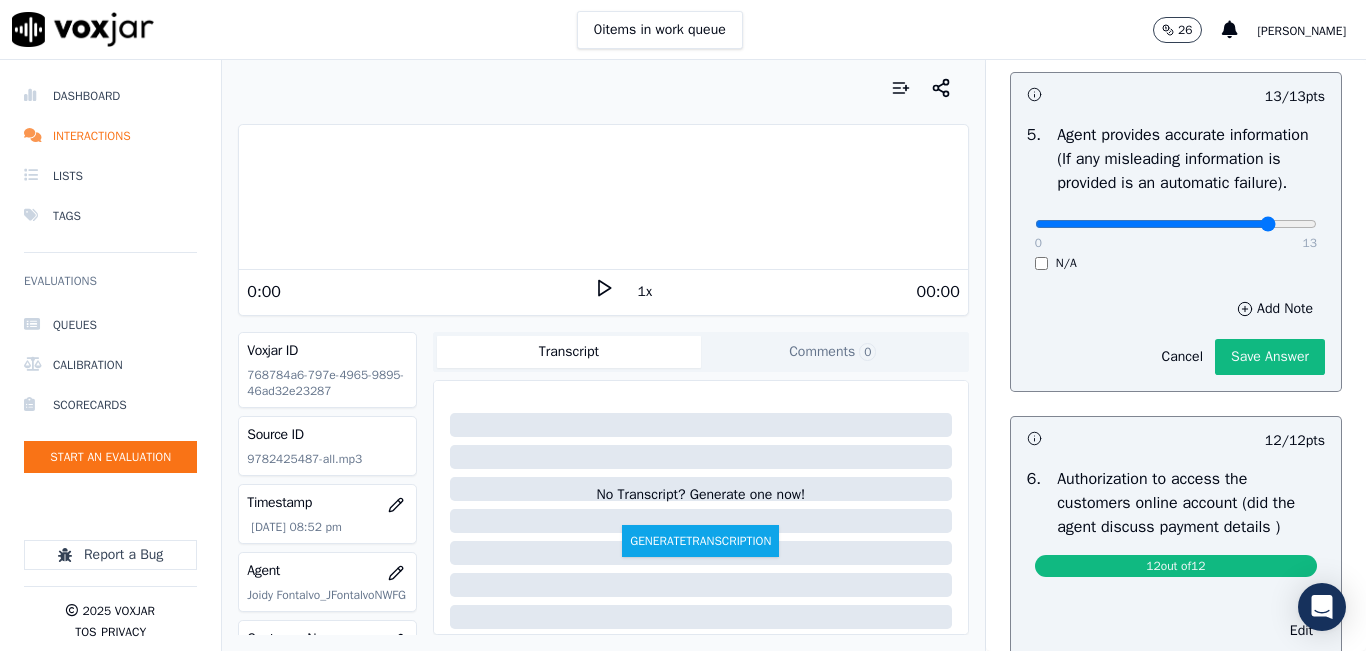 click at bounding box center [1176, 224] 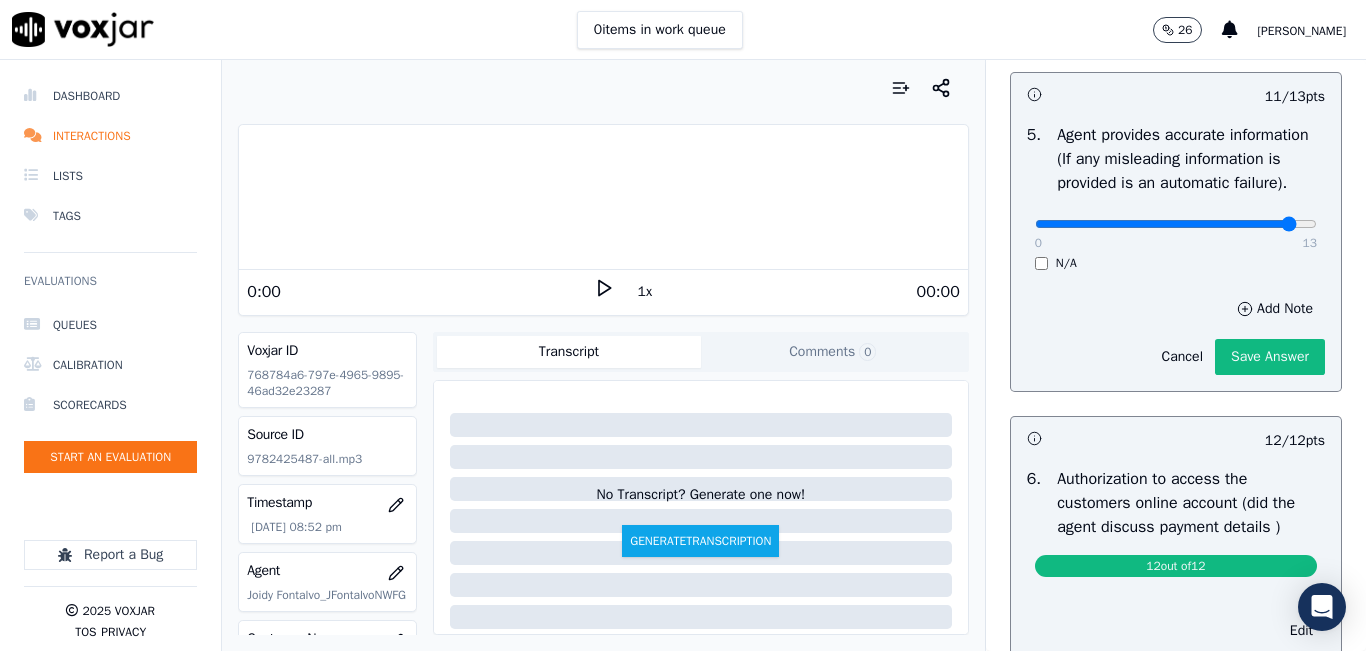 click at bounding box center [1176, 224] 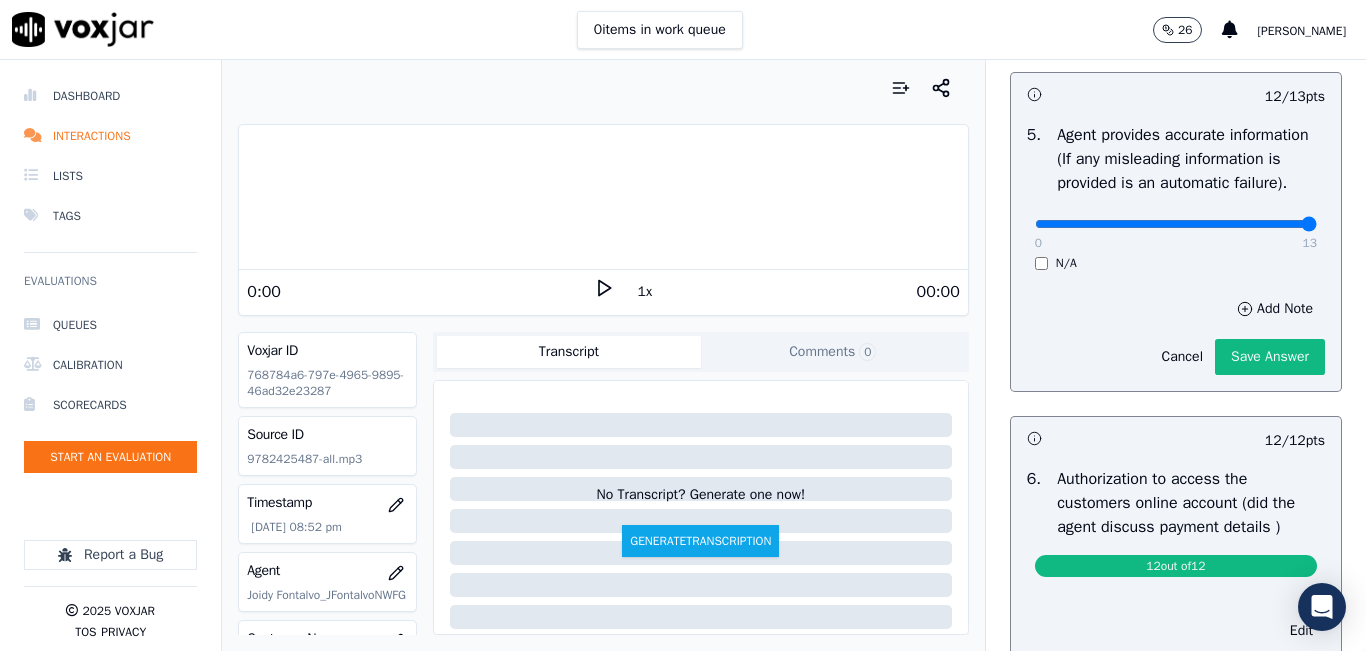drag, startPoint x: 1244, startPoint y: 272, endPoint x: 1265, endPoint y: 273, distance: 21.023796 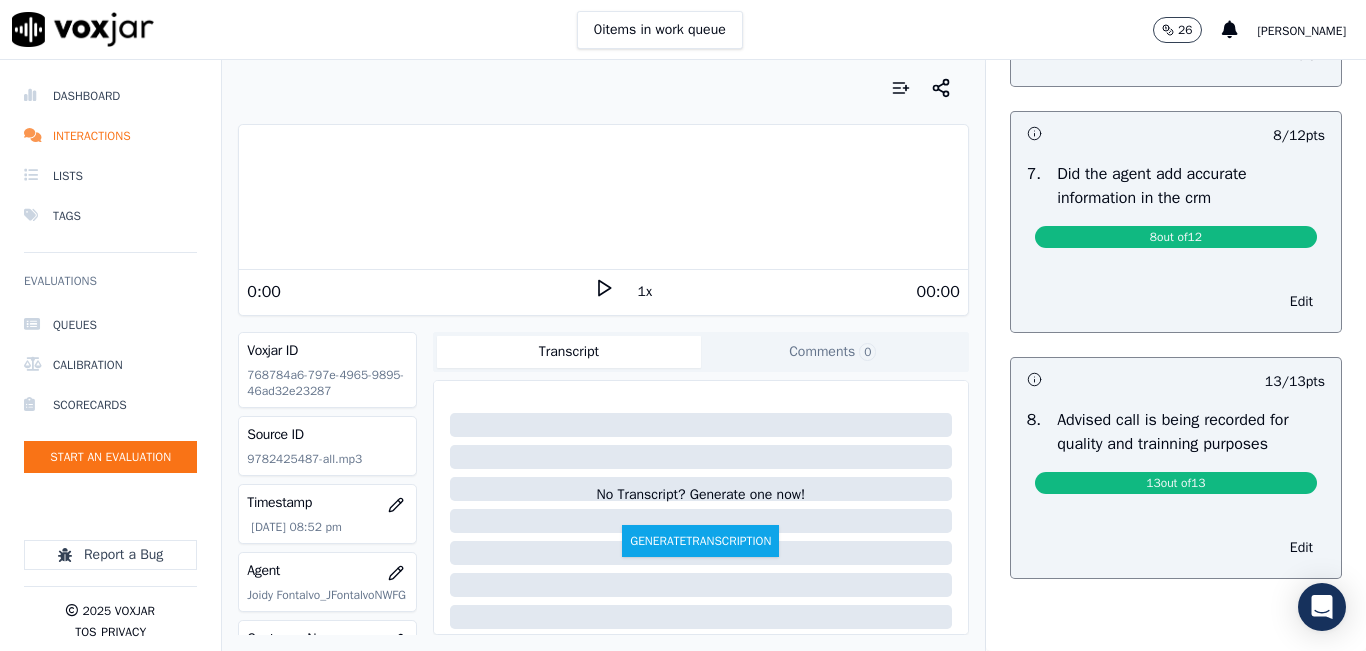scroll, scrollTop: 1668, scrollLeft: 0, axis: vertical 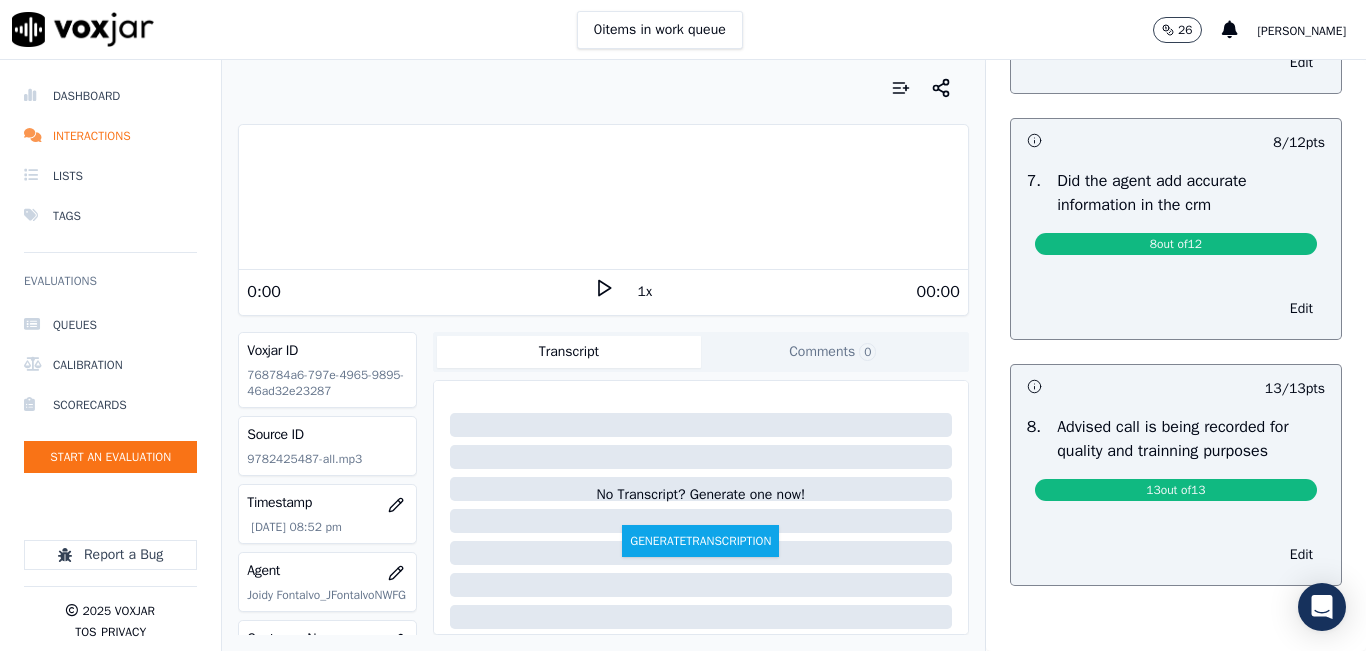 click on "8  out of  12" at bounding box center [1176, 244] 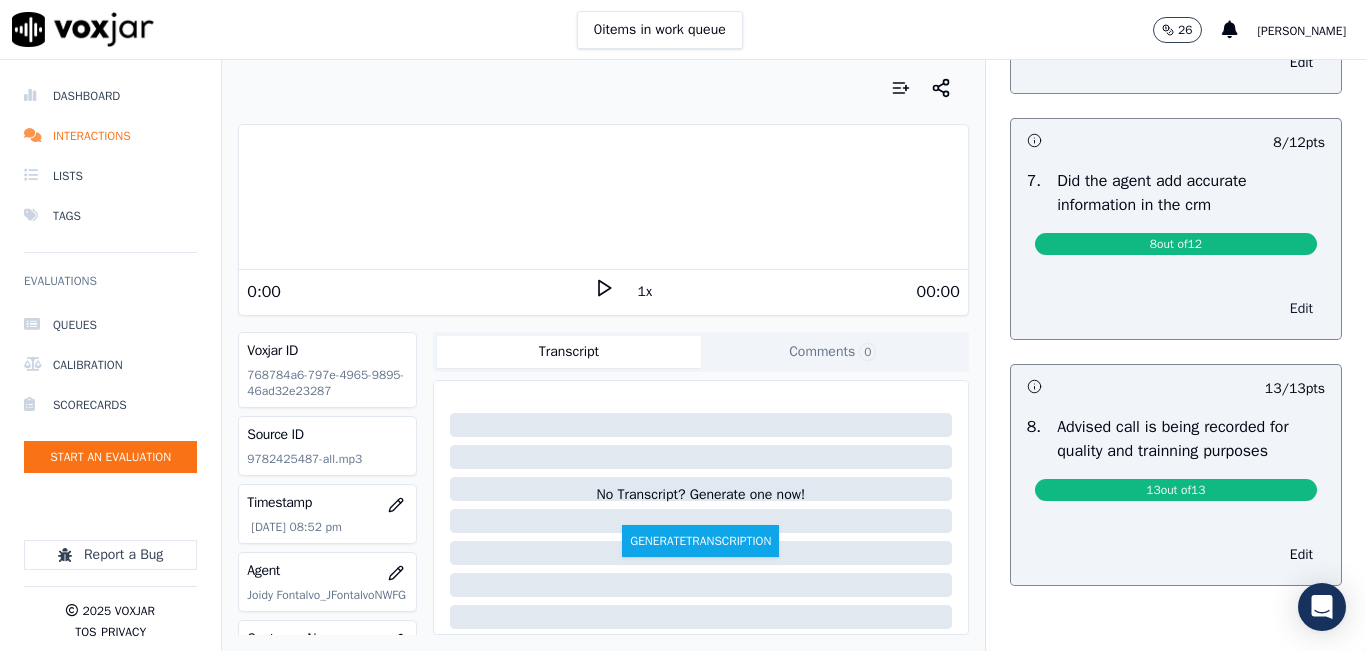 click on "Edit" at bounding box center [1301, 309] 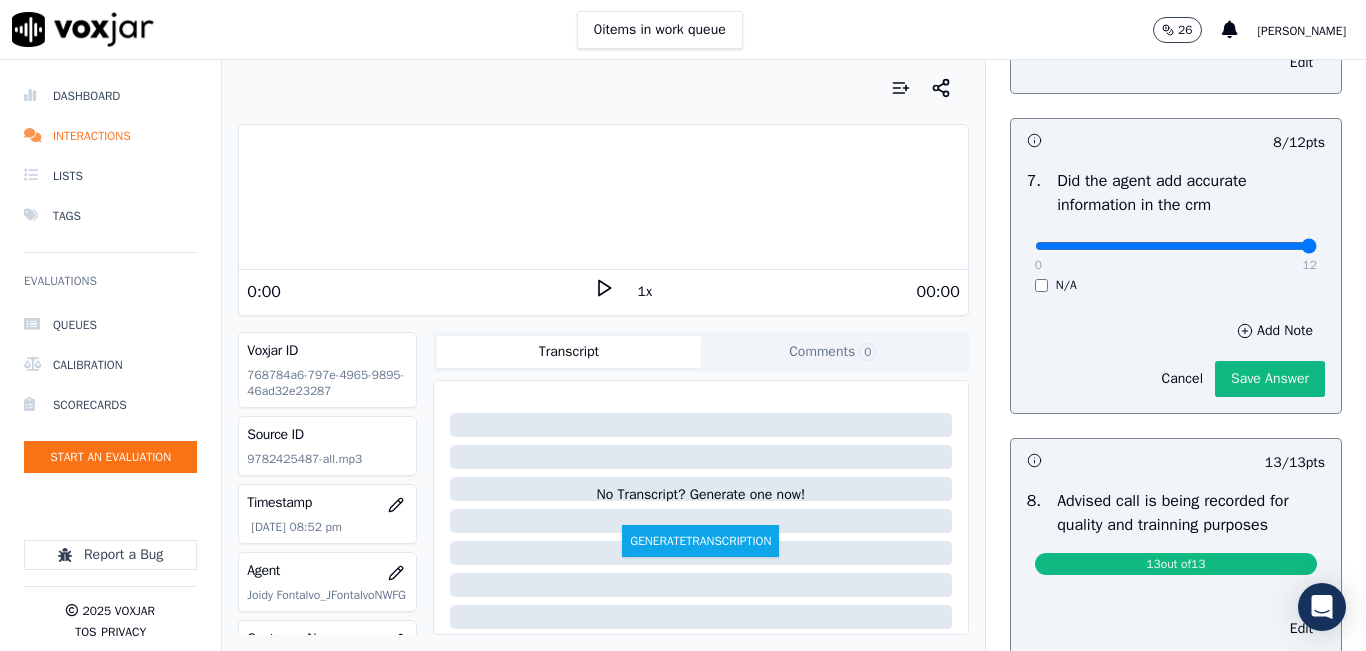 drag, startPoint x: 1235, startPoint y: 301, endPoint x: 1293, endPoint y: 300, distance: 58.00862 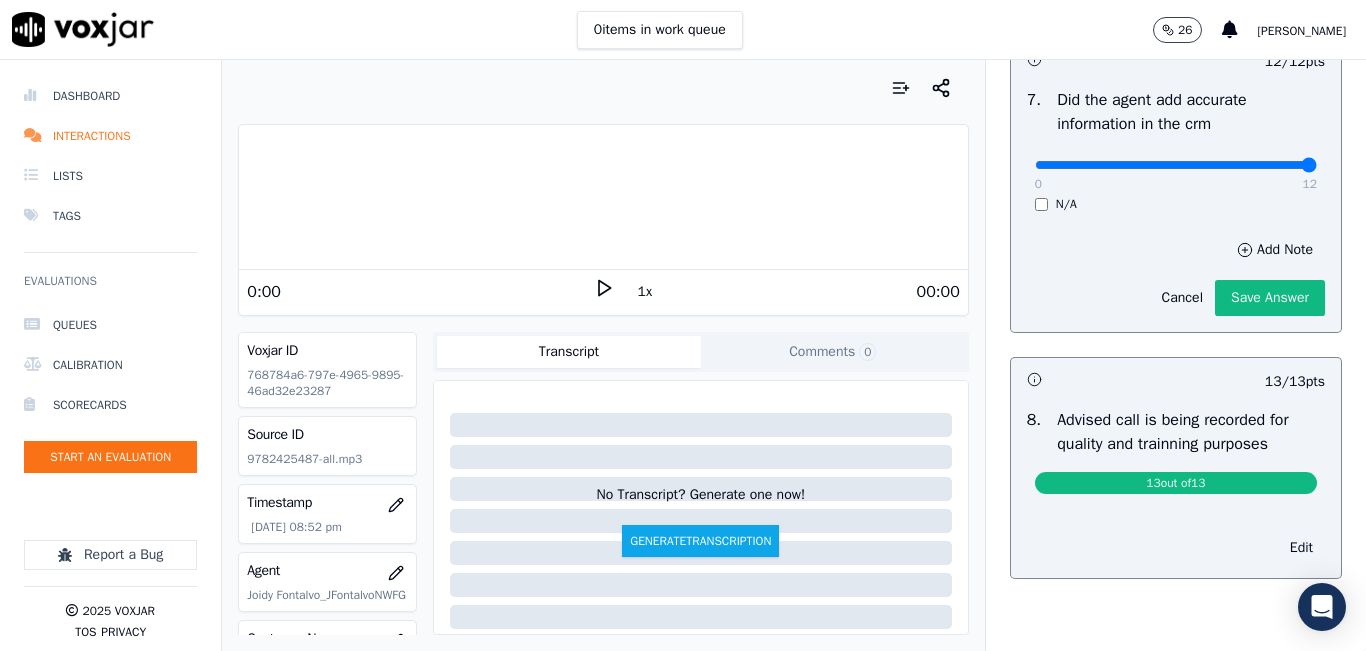 scroll, scrollTop: 1842, scrollLeft: 0, axis: vertical 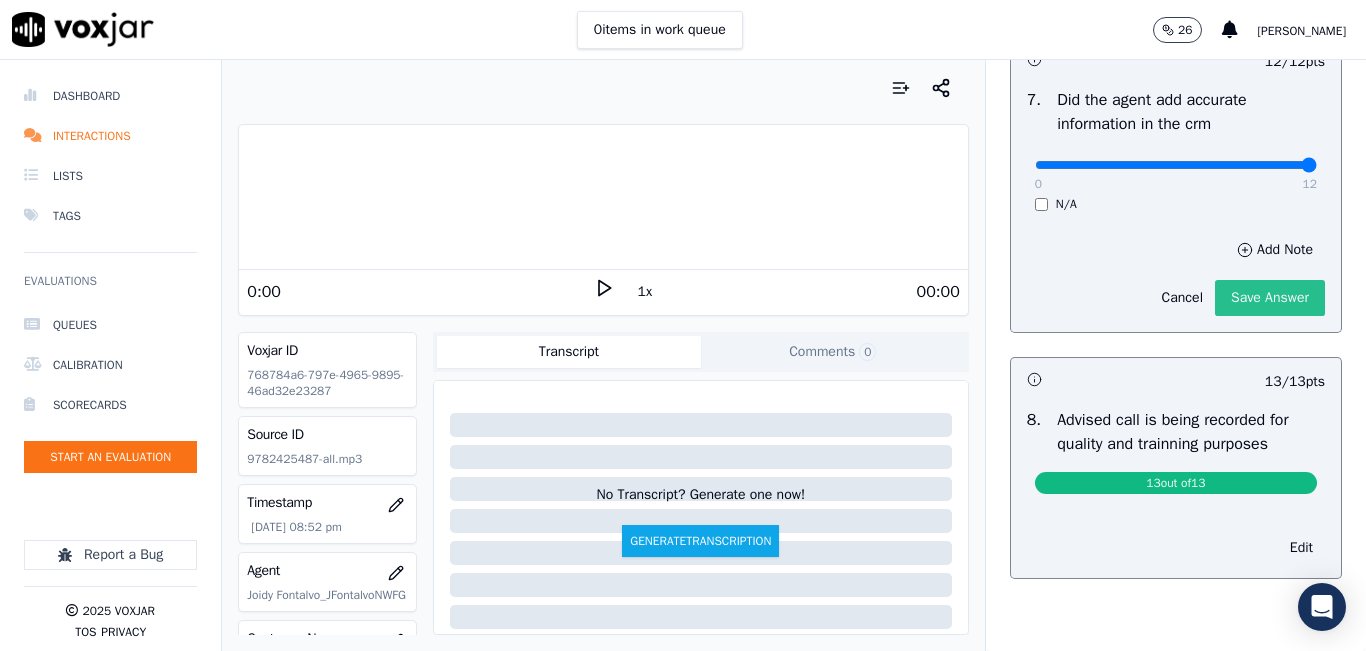click on "Save Answer" 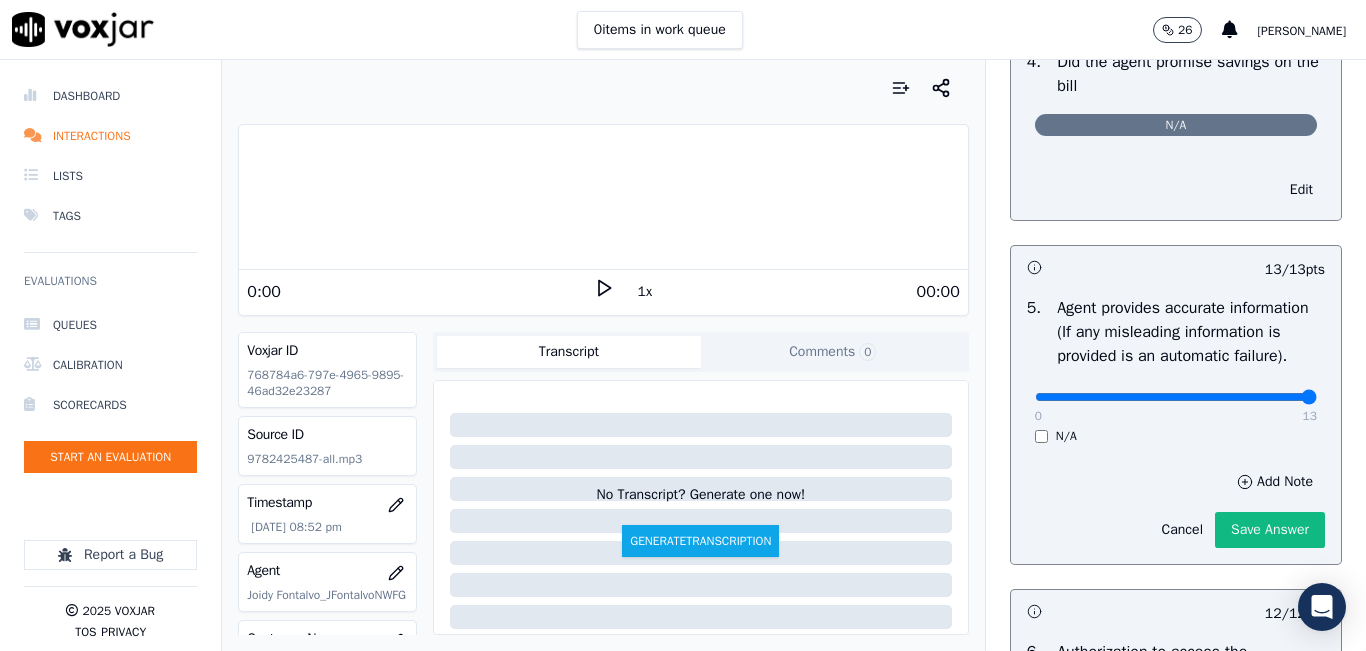 scroll, scrollTop: 1034, scrollLeft: 0, axis: vertical 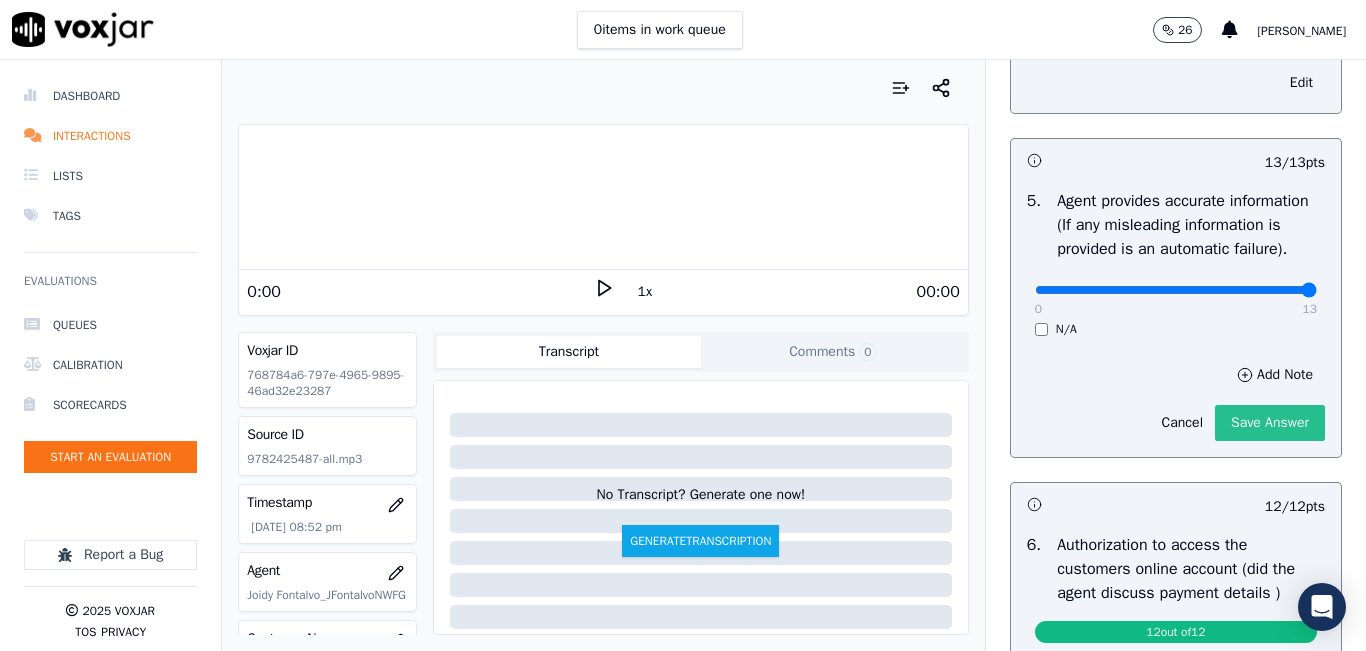 click on "Save Answer" 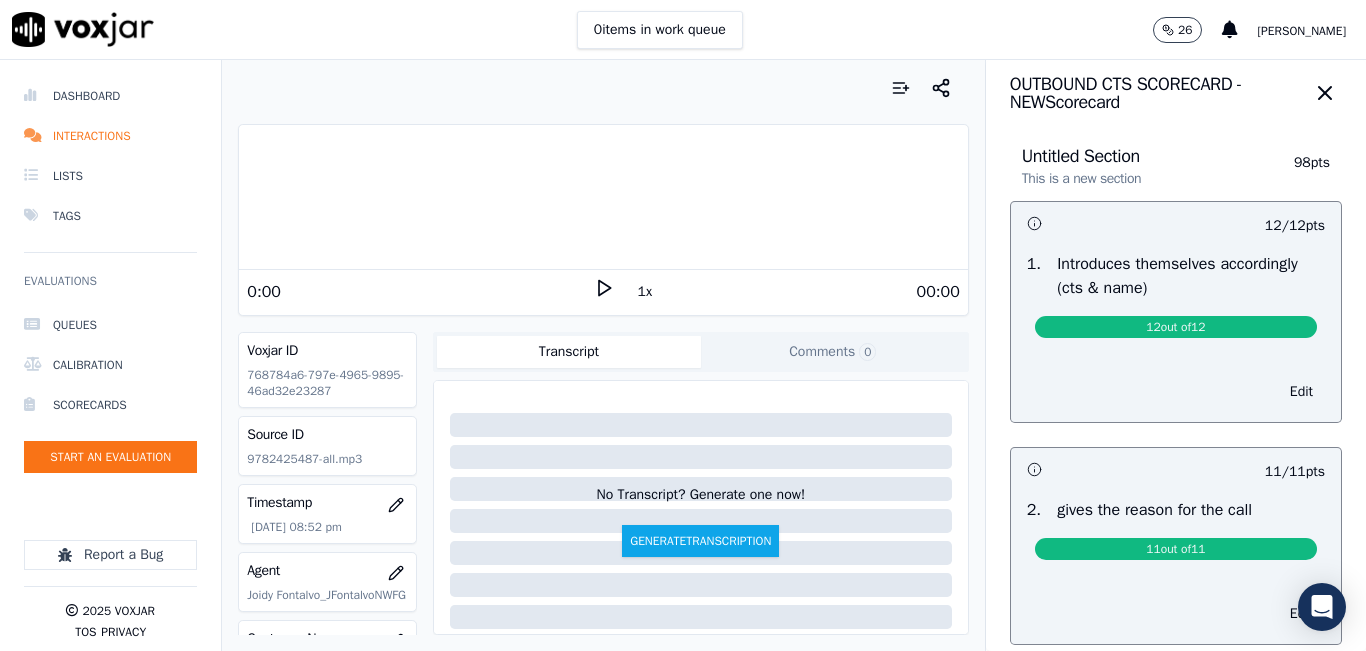 scroll, scrollTop: 0, scrollLeft: 0, axis: both 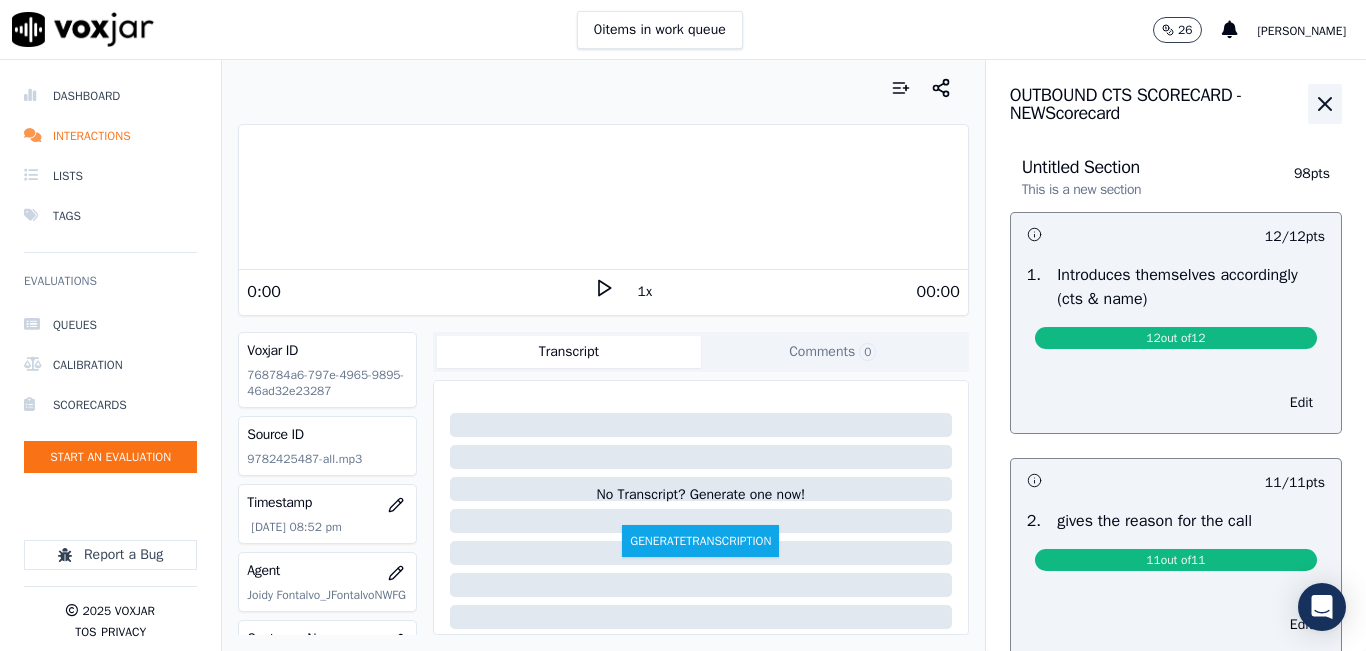 click 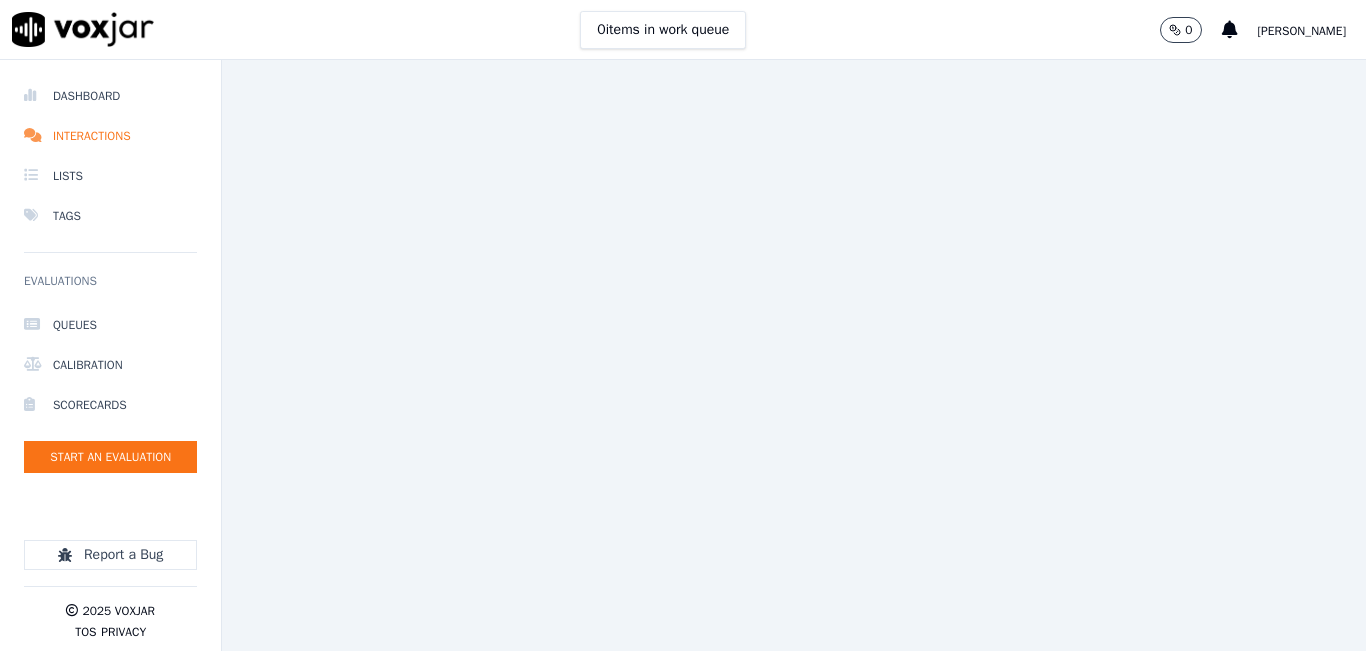 scroll, scrollTop: 0, scrollLeft: 0, axis: both 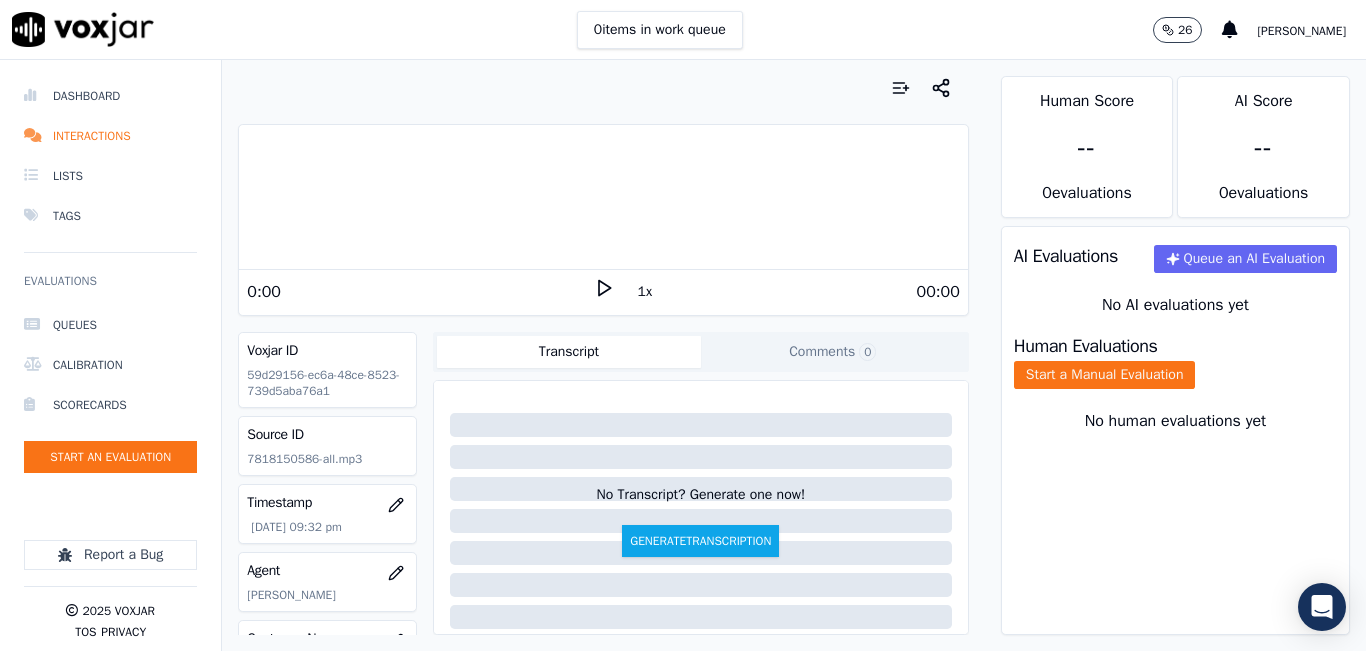 click 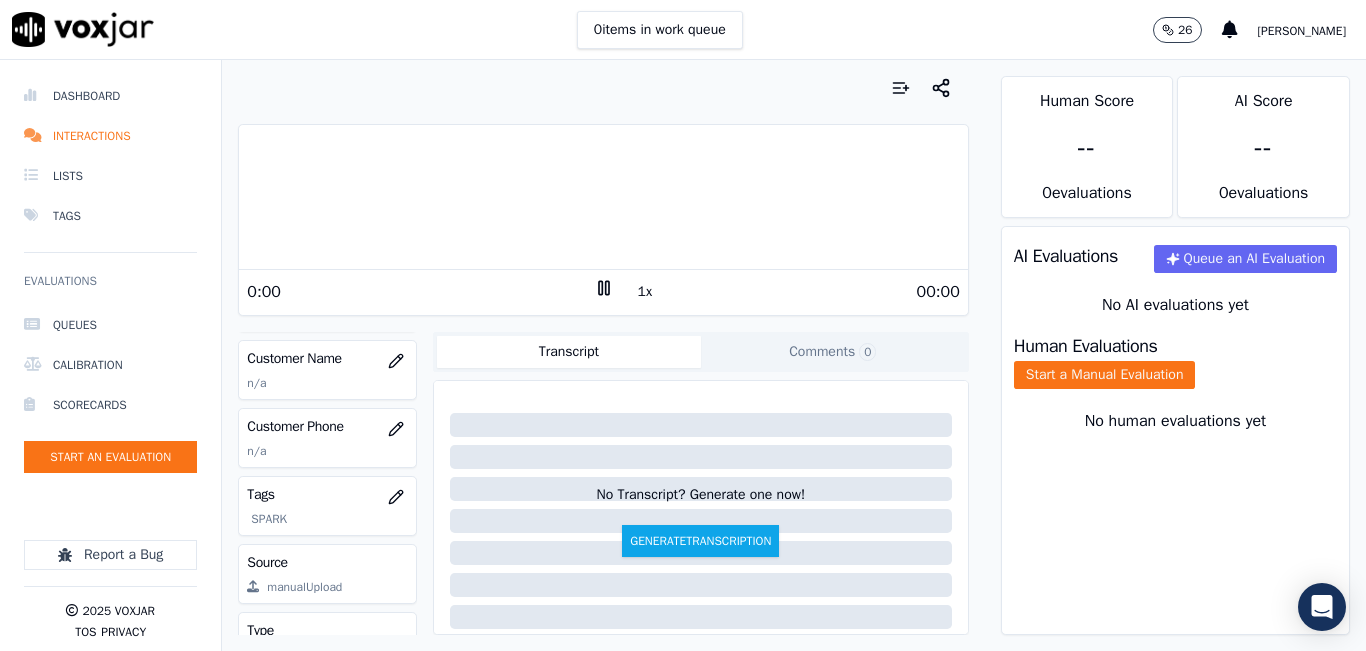 scroll, scrollTop: 278, scrollLeft: 0, axis: vertical 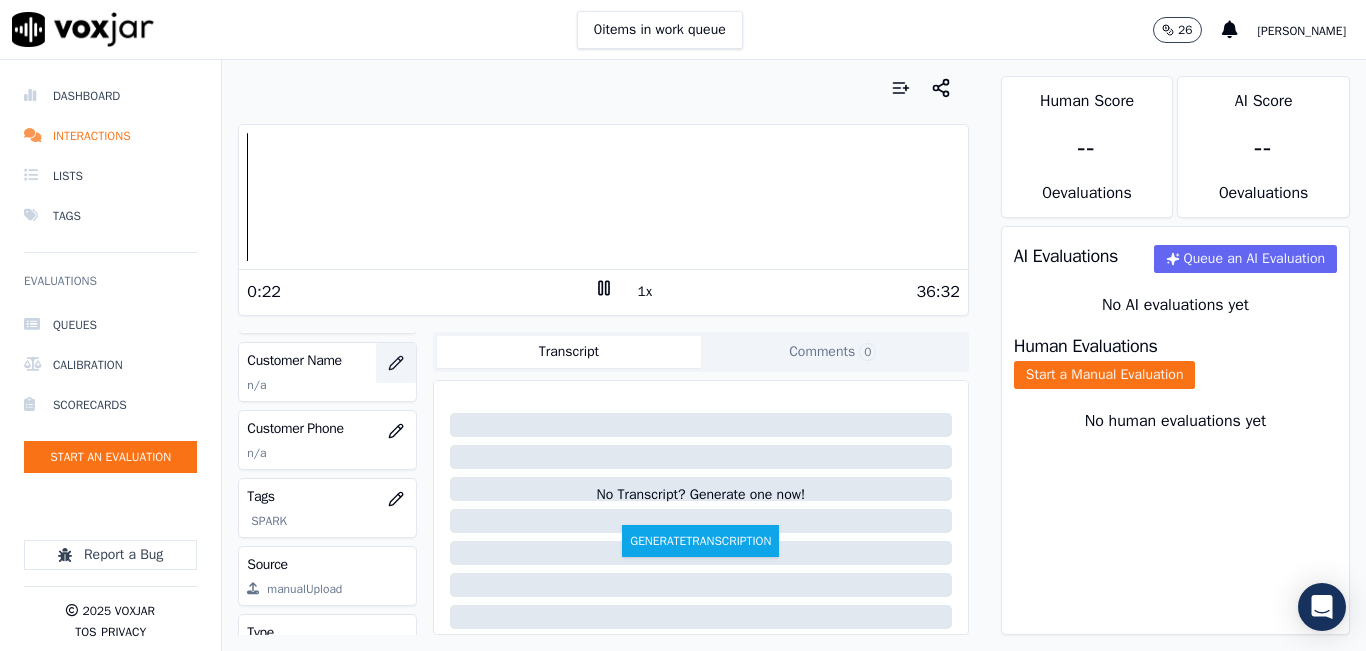 click 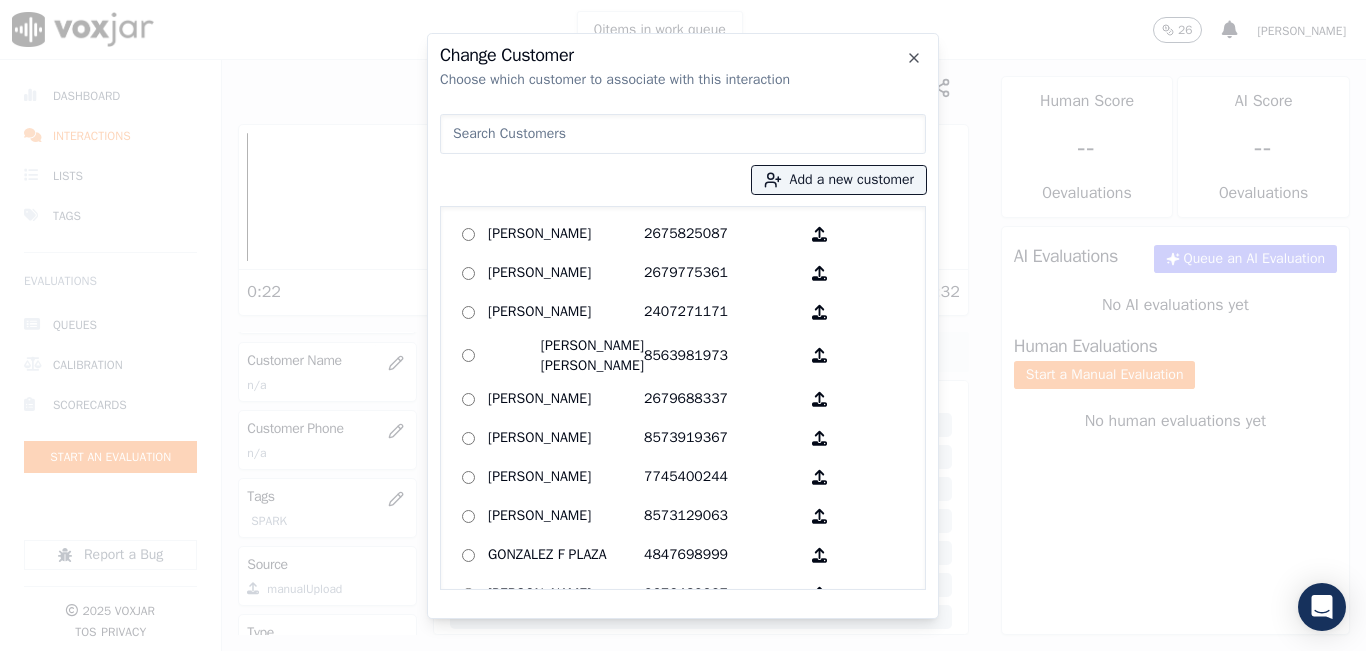 click at bounding box center (683, 134) 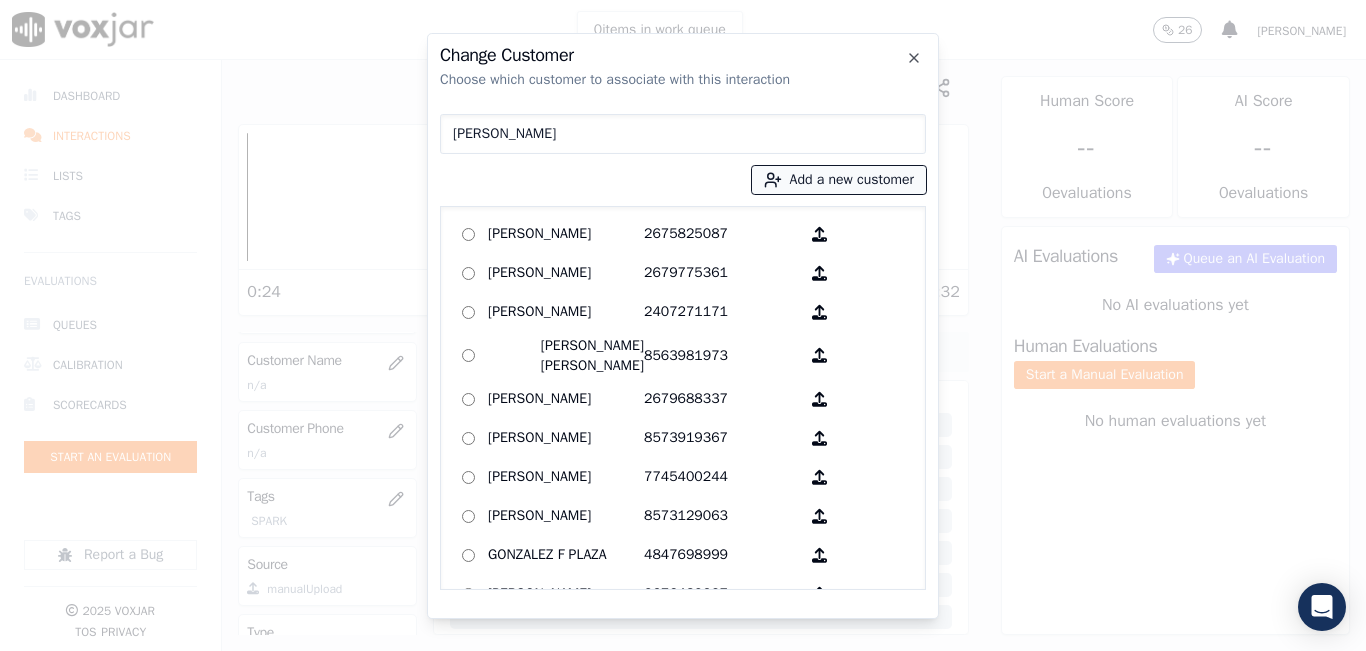 type on "[PERSON_NAME]" 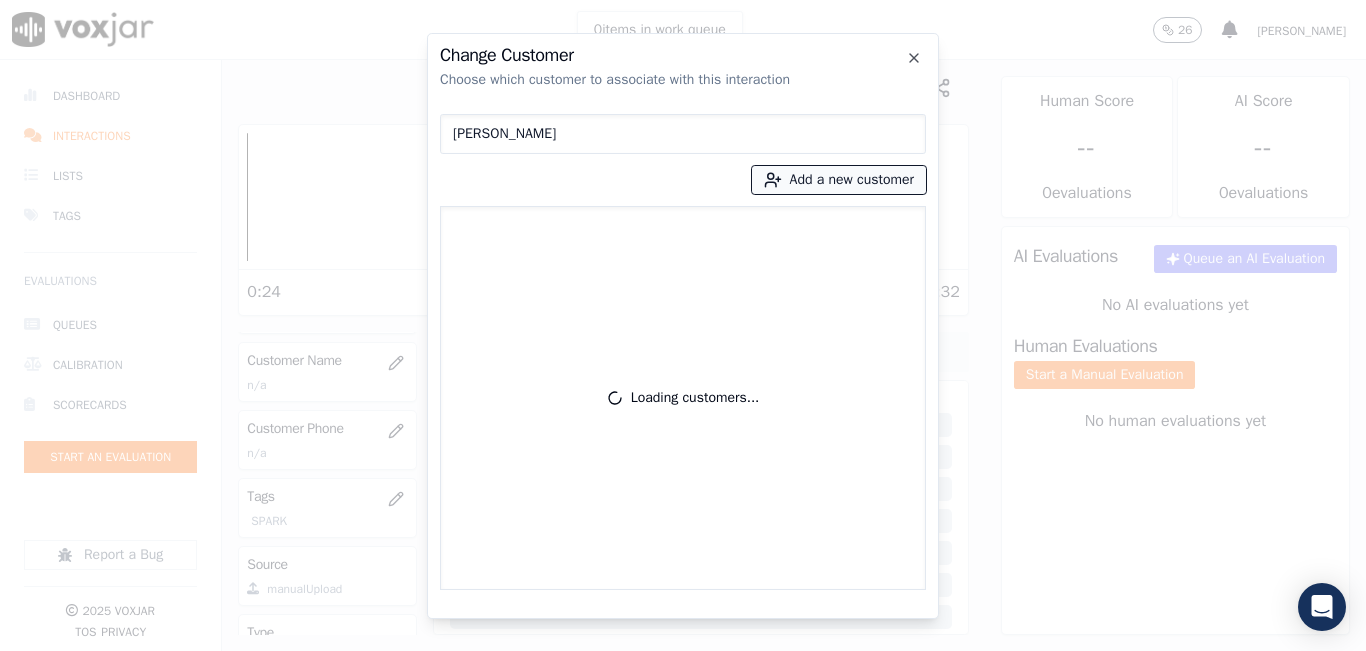click on "Add a new customer" at bounding box center [839, 180] 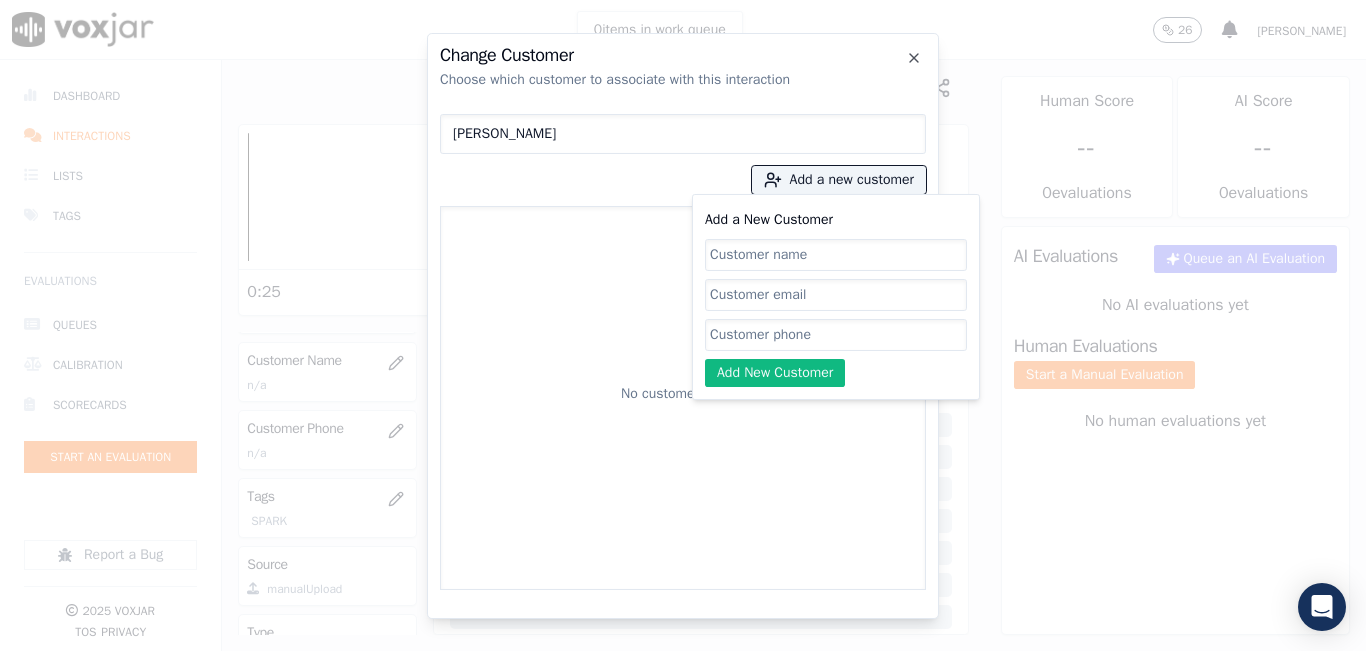 click on "Add a New Customer" 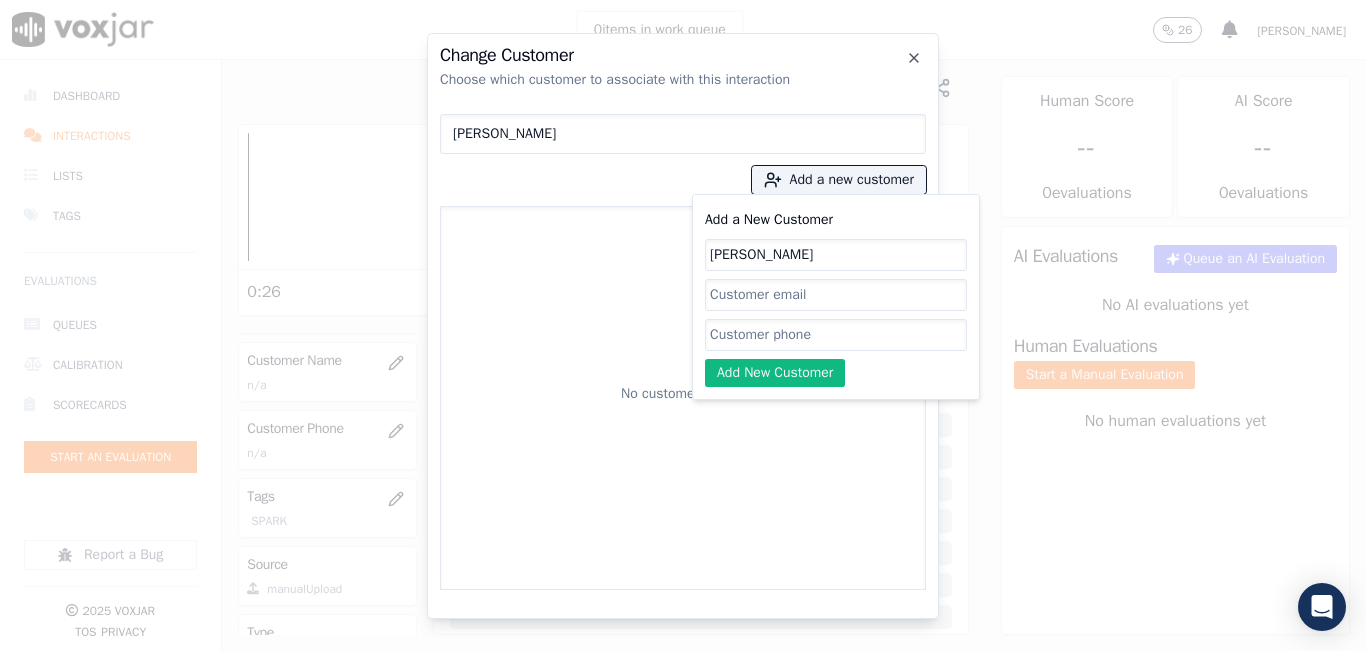 type on "[PERSON_NAME]" 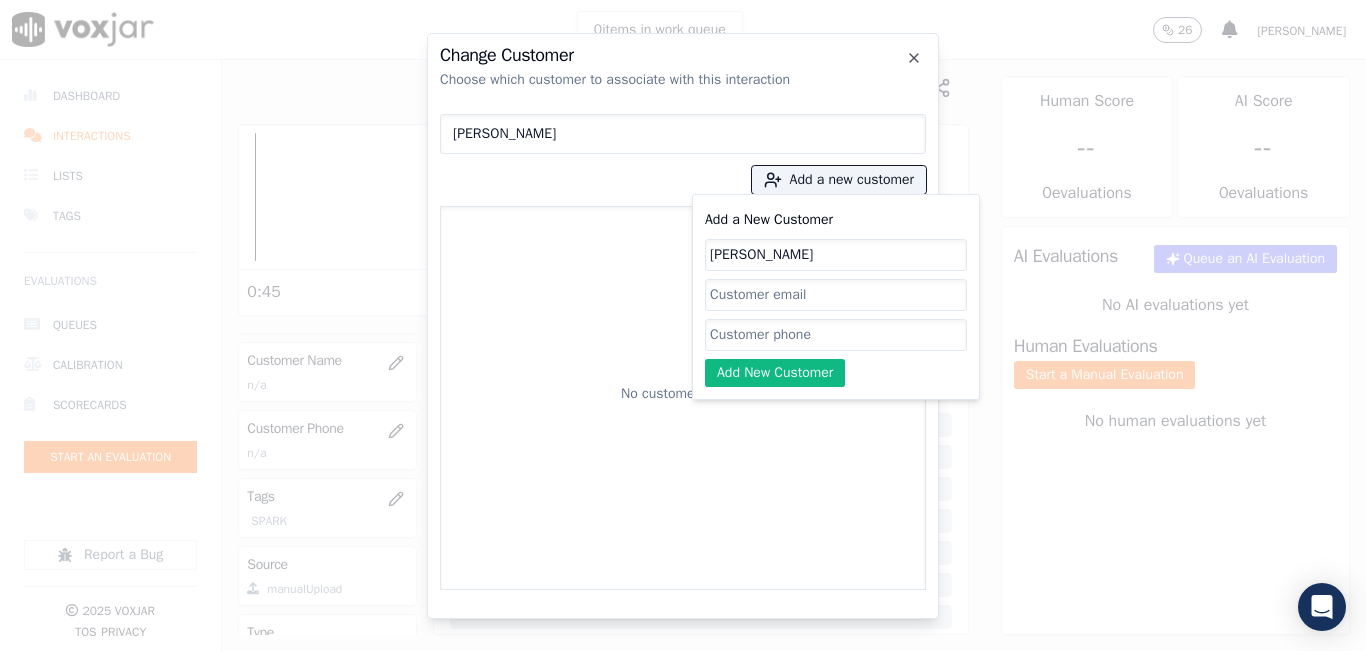 click on "Add a New Customer" 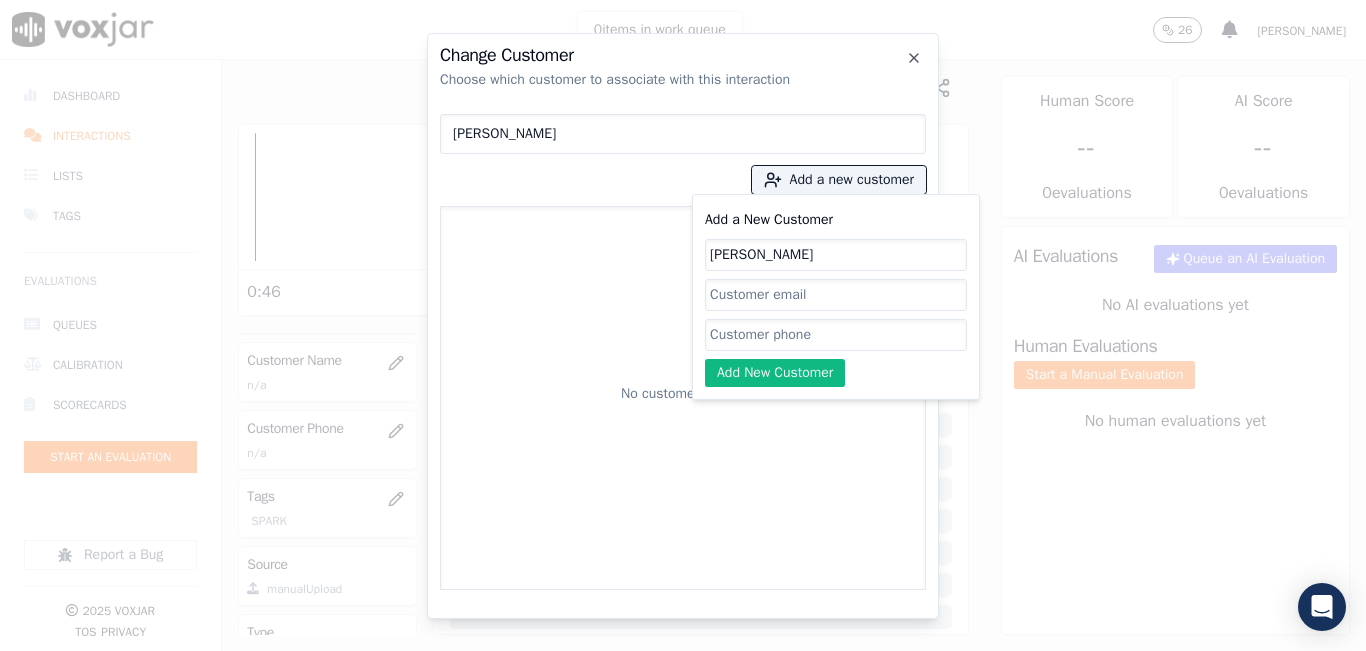 paste on "7818150586" 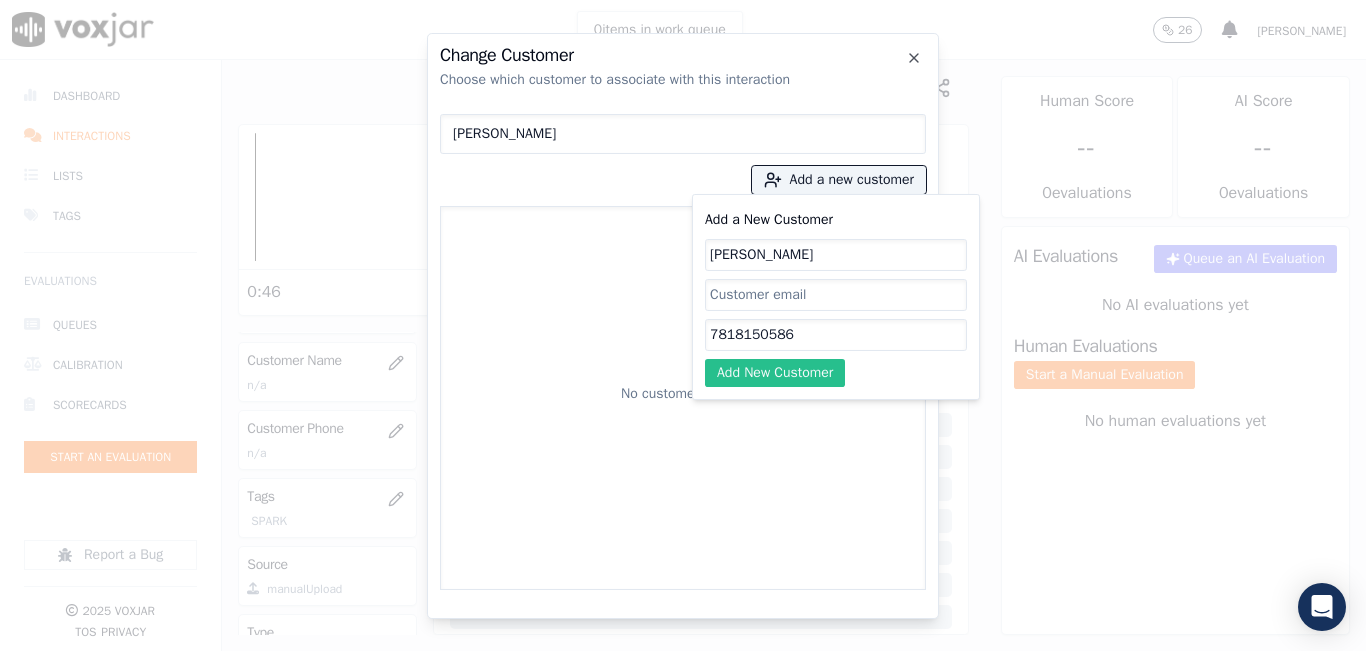 type on "7818150586" 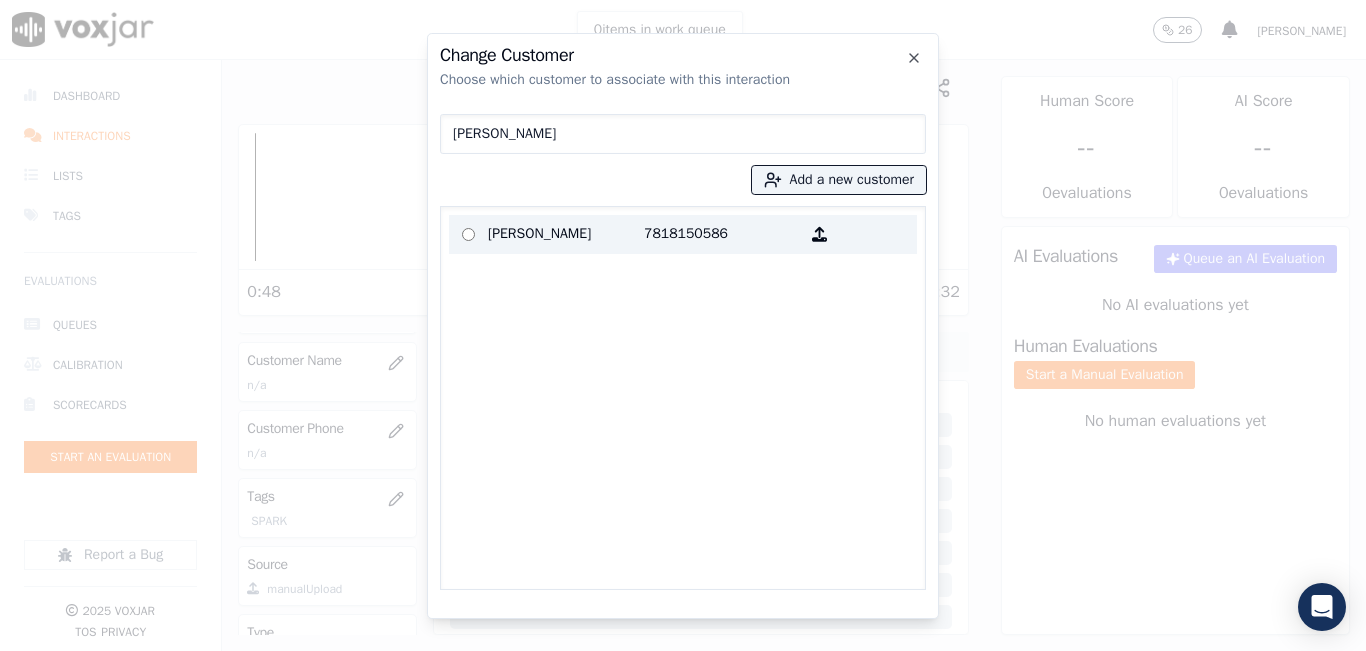 click on "7818150586" at bounding box center (722, 234) 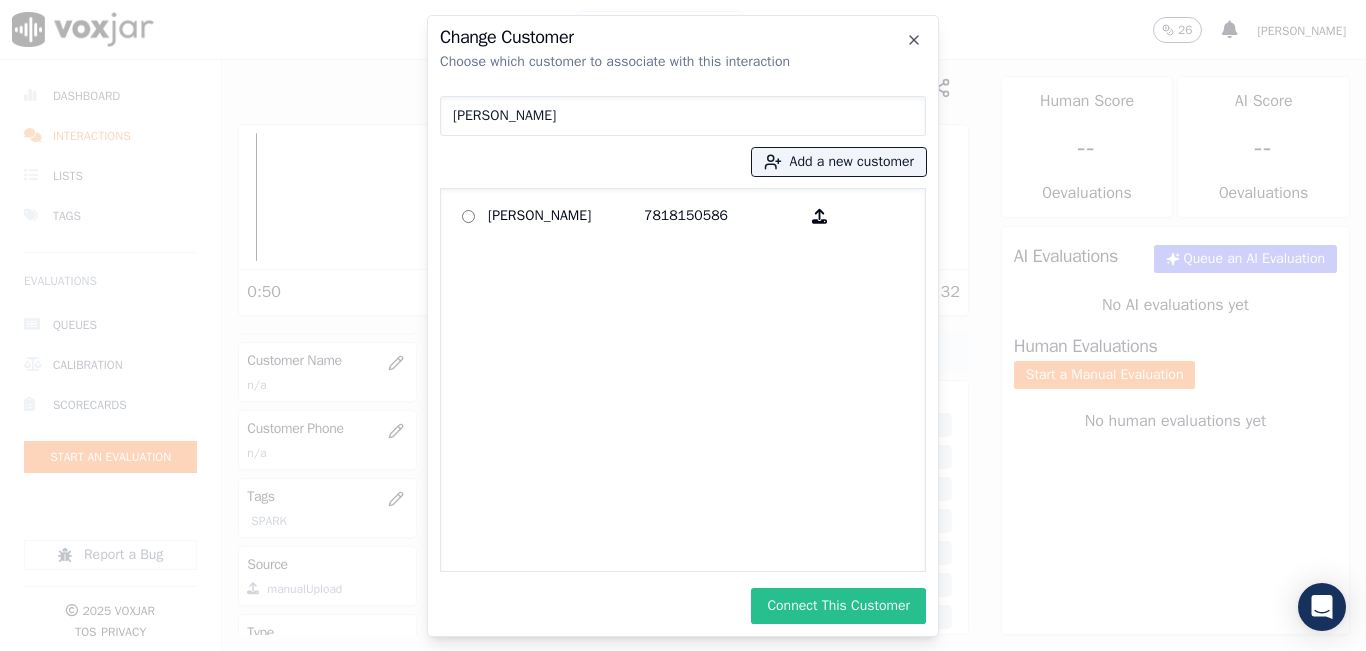 click on "Connect This Customer" at bounding box center (838, 606) 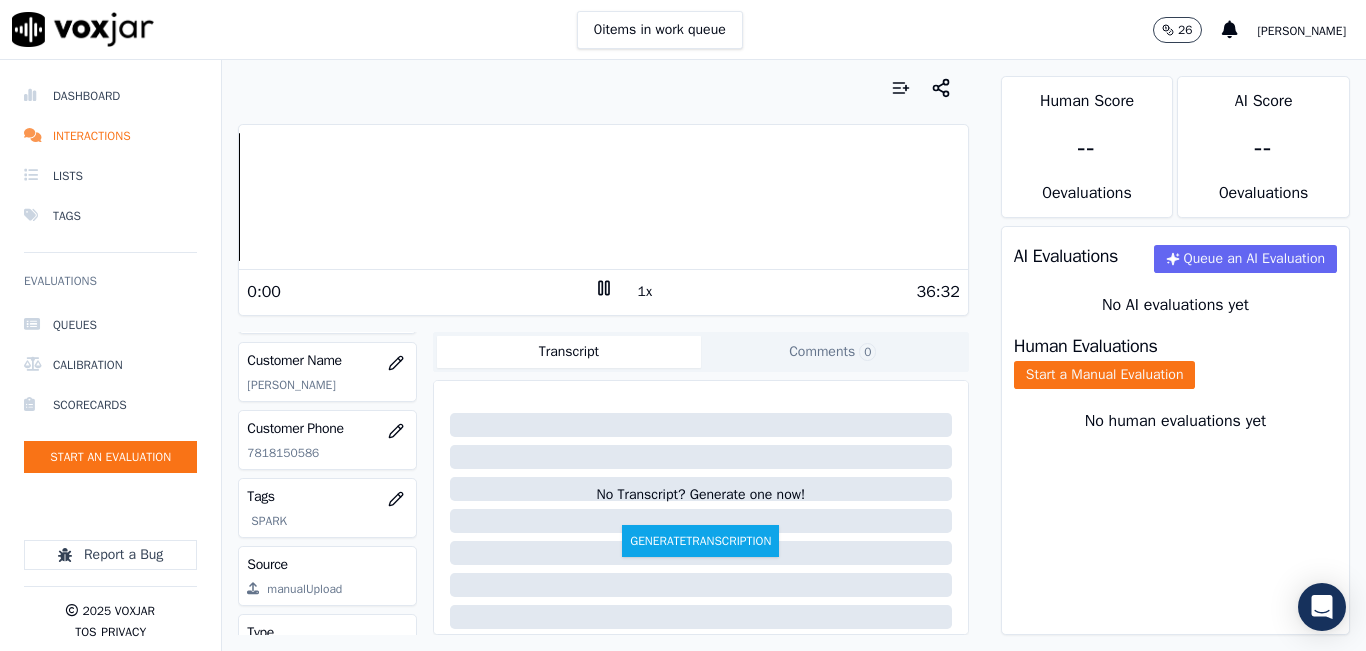 click on "Dashboard   Interactions   Lists   Tags       Evaluations     Queues   Calibration   Scorecards   Start an Evaluation
Report a Bug       2025   Voxjar   TOS   Privacy             Your browser does not support the audio element.   0:00     1x   36:32   Voxjar ID   59d29156-ec6a-48ce-8523-739d5aba76a1   Source ID   7818150586-all.mp3   Timestamp
[DATE] 09:32 pm     Agent
[PERSON_NAME]     Customer Name     [PERSON_NAME]     Customer Phone     [PHONE_NUMBER]     Tags
SPARK     Source     manualUpload   Type     AUDIO       Transcript   Comments  0   No Transcript? Generate one now!   Generate  Transcription         Add Comment   Scores   Transcript   Metadata   Comments         Human Score   --   0  evaluation s   AI Score   --   0  evaluation s     AI Evaluations
Queue an AI Evaluation   No AI evaluations yet   Human Evaluations   Start a Manual Evaluation   No human evaluations yet" at bounding box center [683, 355] 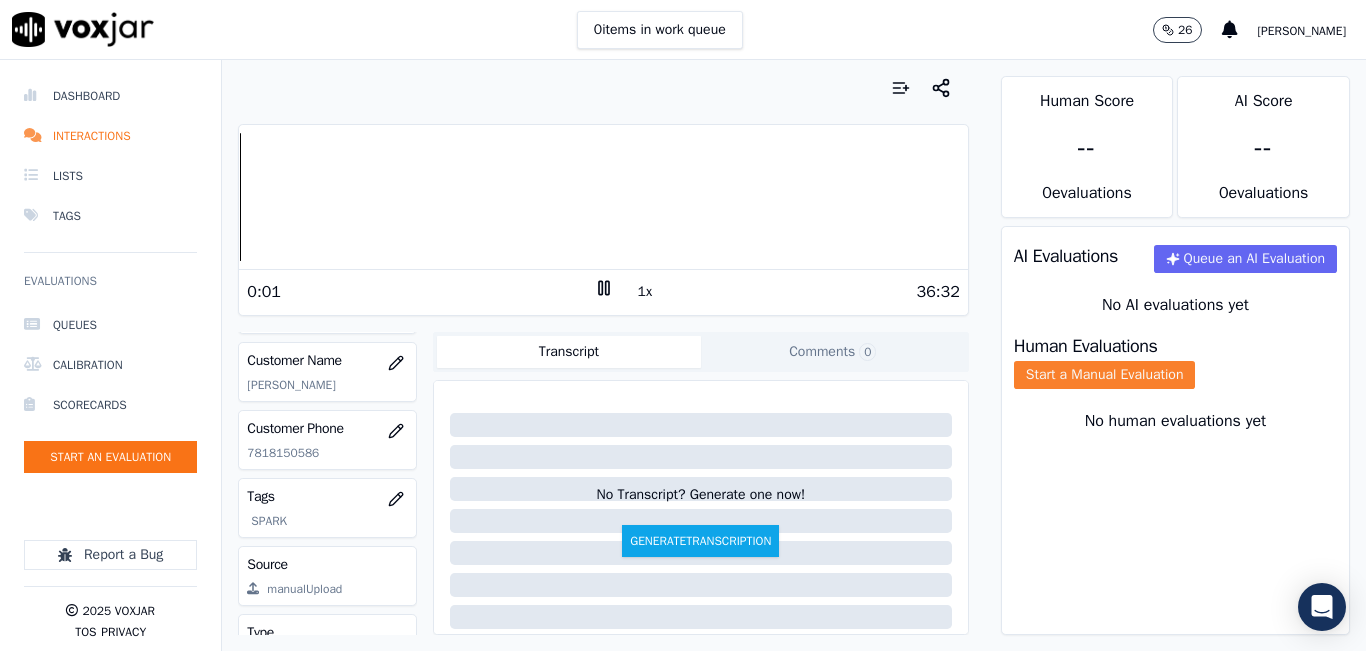 click on "Start a Manual Evaluation" 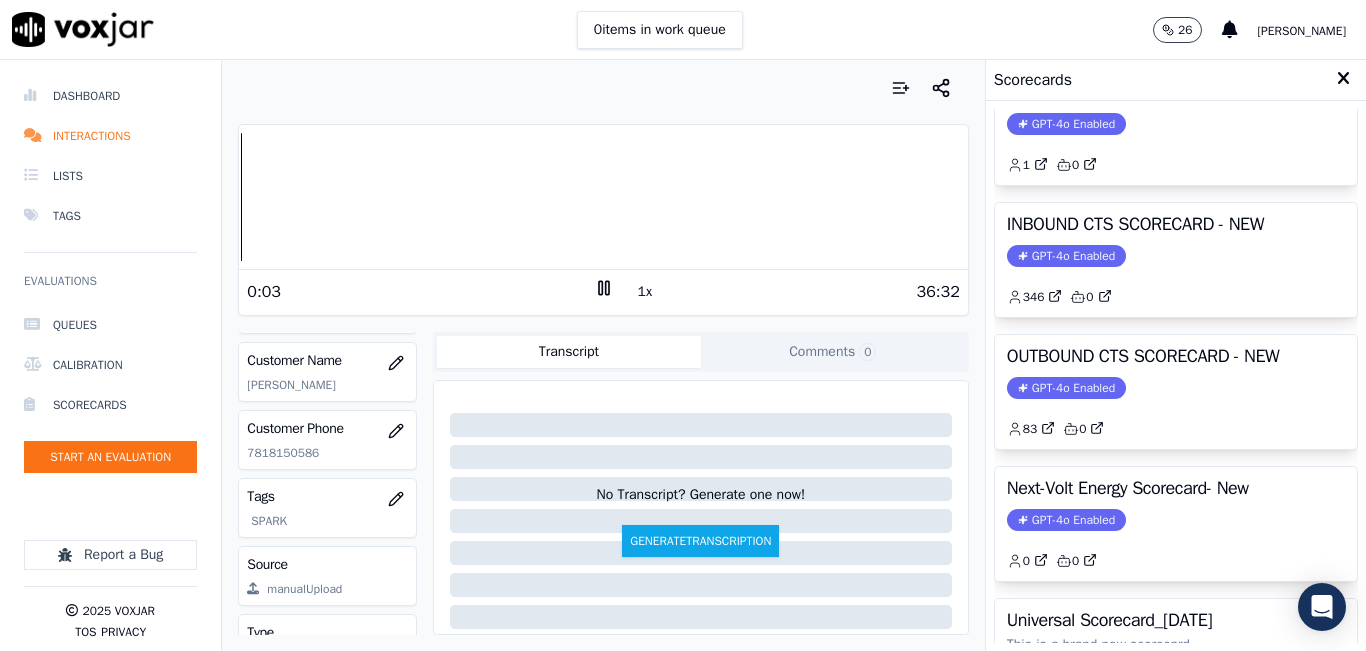 scroll, scrollTop: 127, scrollLeft: 0, axis: vertical 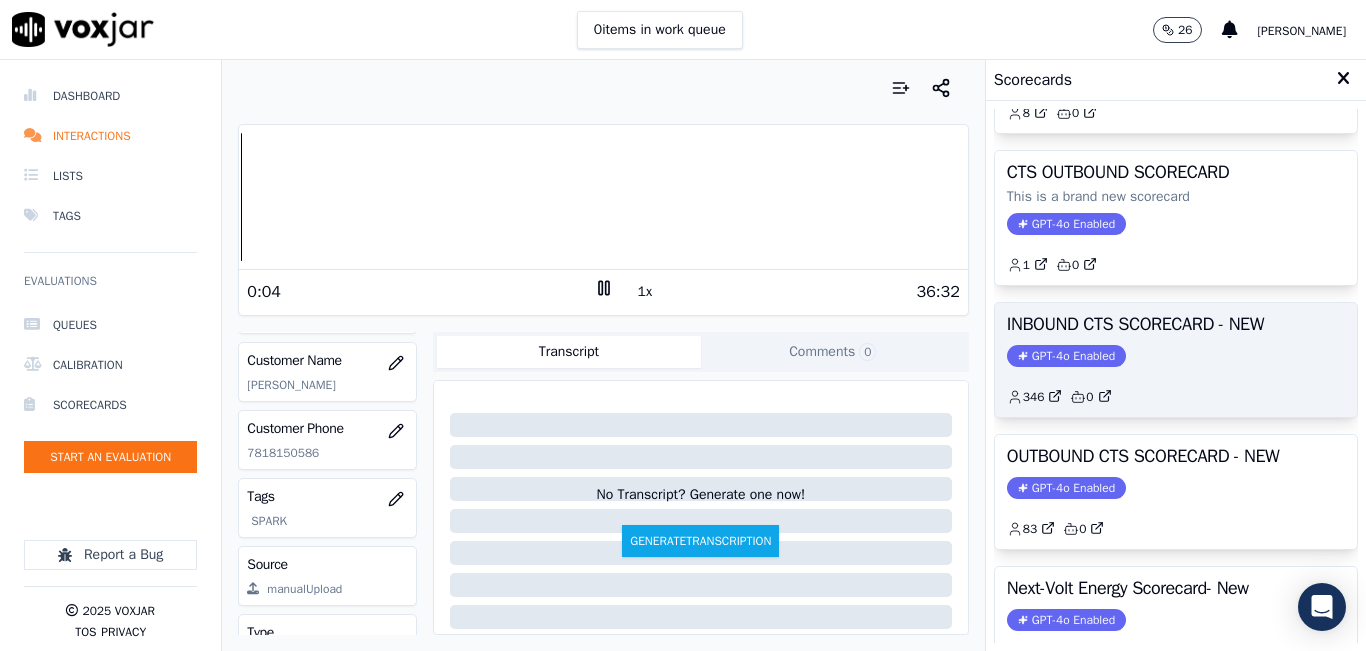 click on "GPT-4o Enabled" 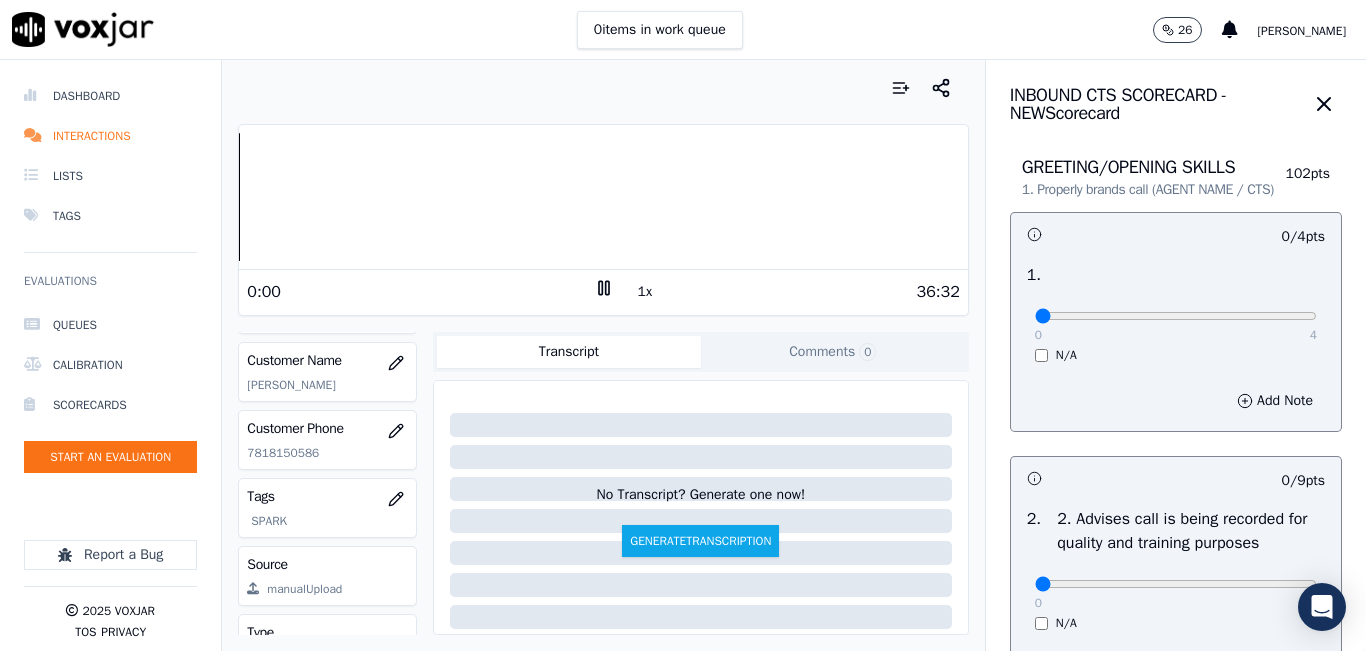 click on "Dashboard   Interactions   Lists   Tags       Evaluations     Queues   Calibration   Scorecards   Start an Evaluation
Report a Bug       2025   Voxjar   TOS   Privacy             Your browser does not support the audio element.   0:00     1x   36:32   Voxjar ID   59d29156-ec6a-48ce-8523-739d5aba76a1   Source ID   7818150586-all.mp3   Timestamp
[DATE] 09:32 pm     Agent
[PERSON_NAME]     Customer Name     [PERSON_NAME]     Customer Phone     [PHONE_NUMBER]     Tags
SPARK     Source     manualUpload   Type     AUDIO       Transcript   Comments  0   No Transcript? Generate one now!   Generate  Transcription         Add Comment   Scores   Transcript   Metadata   Comments         Human Score   --   0  evaluation s   AI Score   --   0  evaluation s     AI Evaluations
Queue an AI Evaluation   No AI evaluations yet   Human Evaluations   Start a Manual Evaluation   No human evaluations yet       INBOUND CTS SCORECARD - NEW   Scorecard" at bounding box center [683, 355] 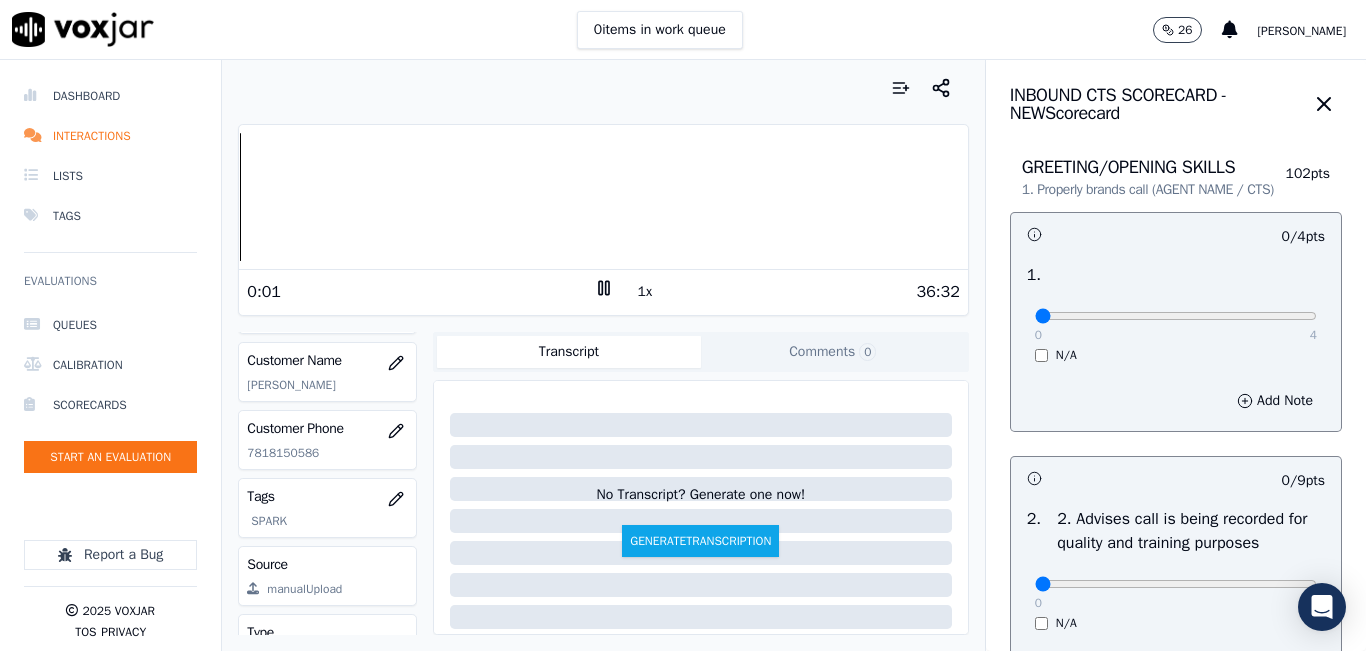 click on "1x" at bounding box center (645, 292) 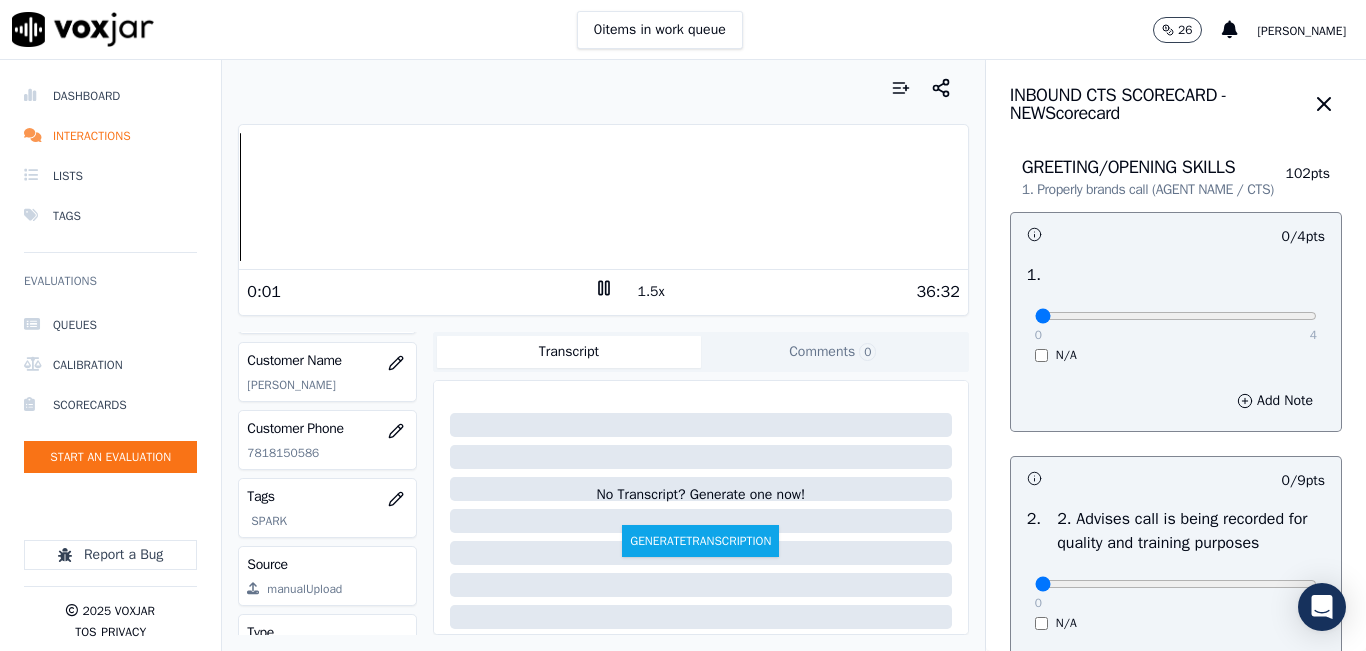 click on "1.5x" at bounding box center (651, 292) 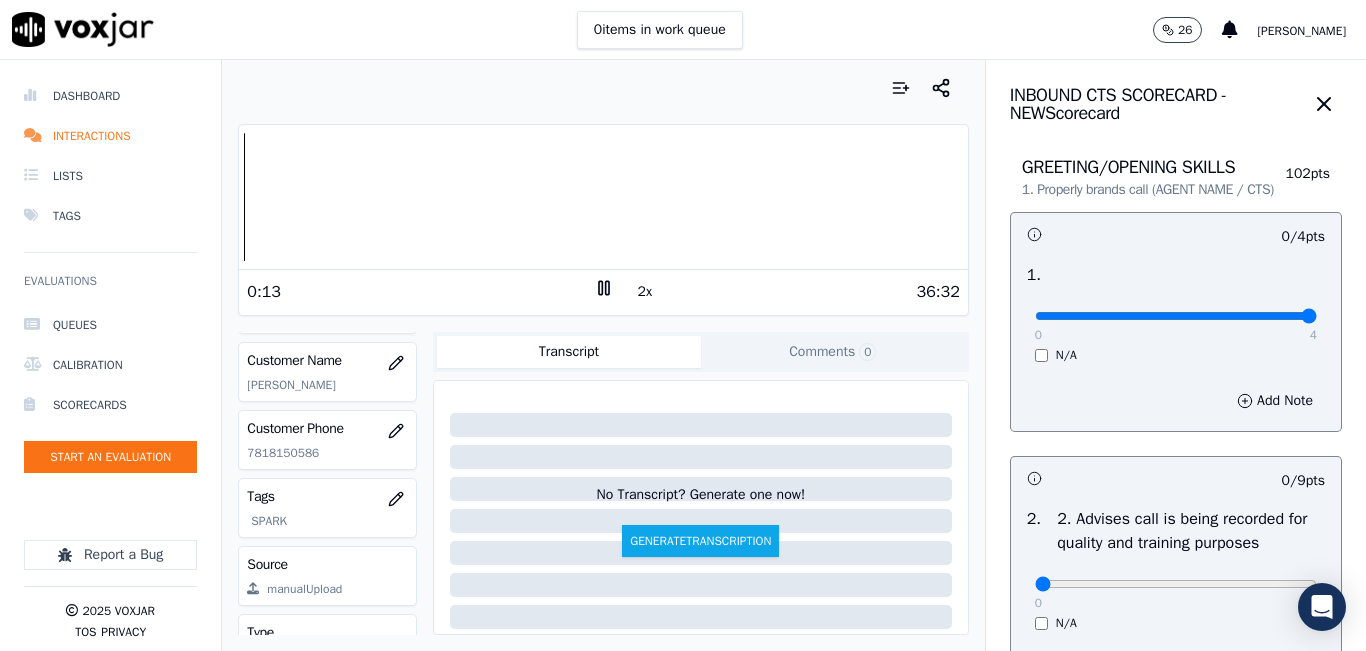 click at bounding box center [1176, 316] 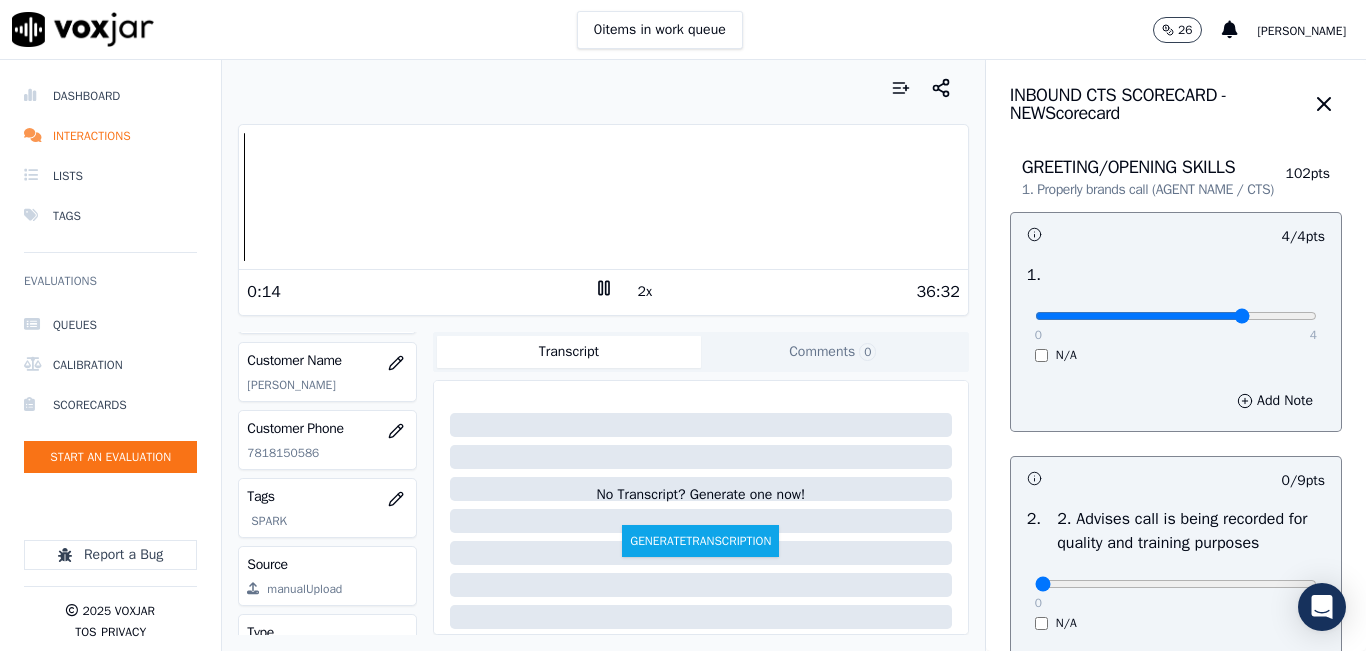 type on "3" 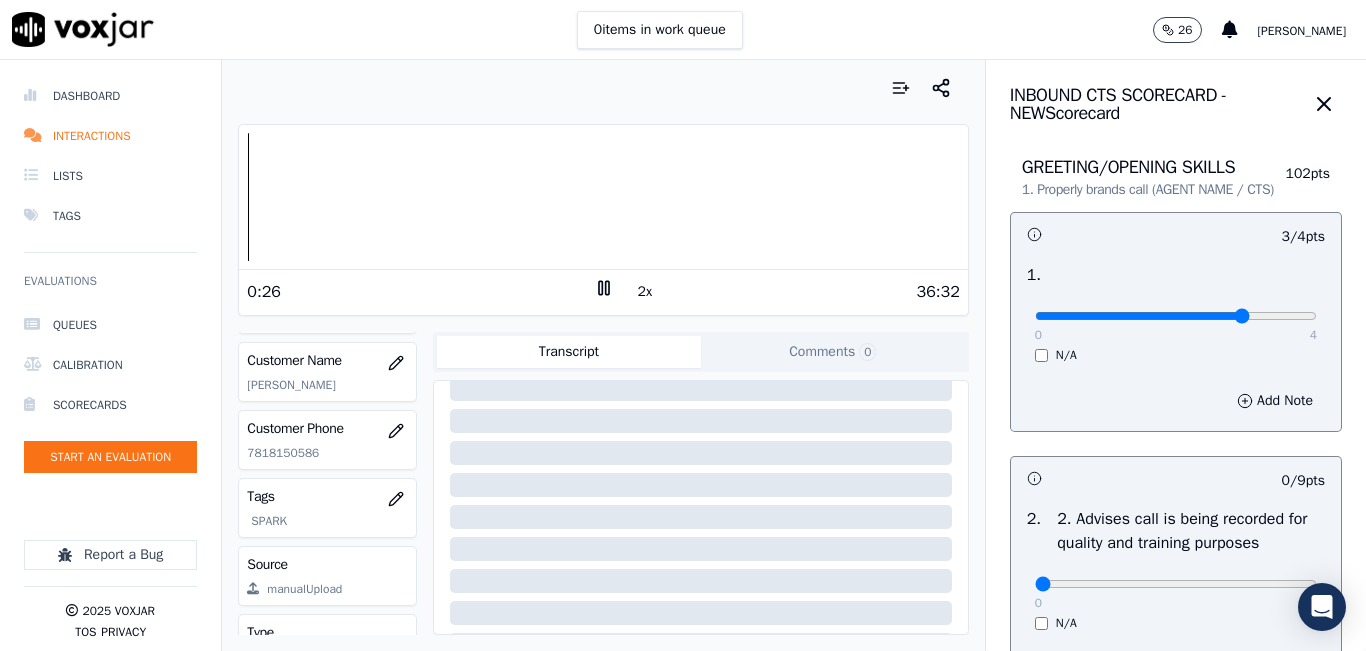 scroll, scrollTop: 0, scrollLeft: 0, axis: both 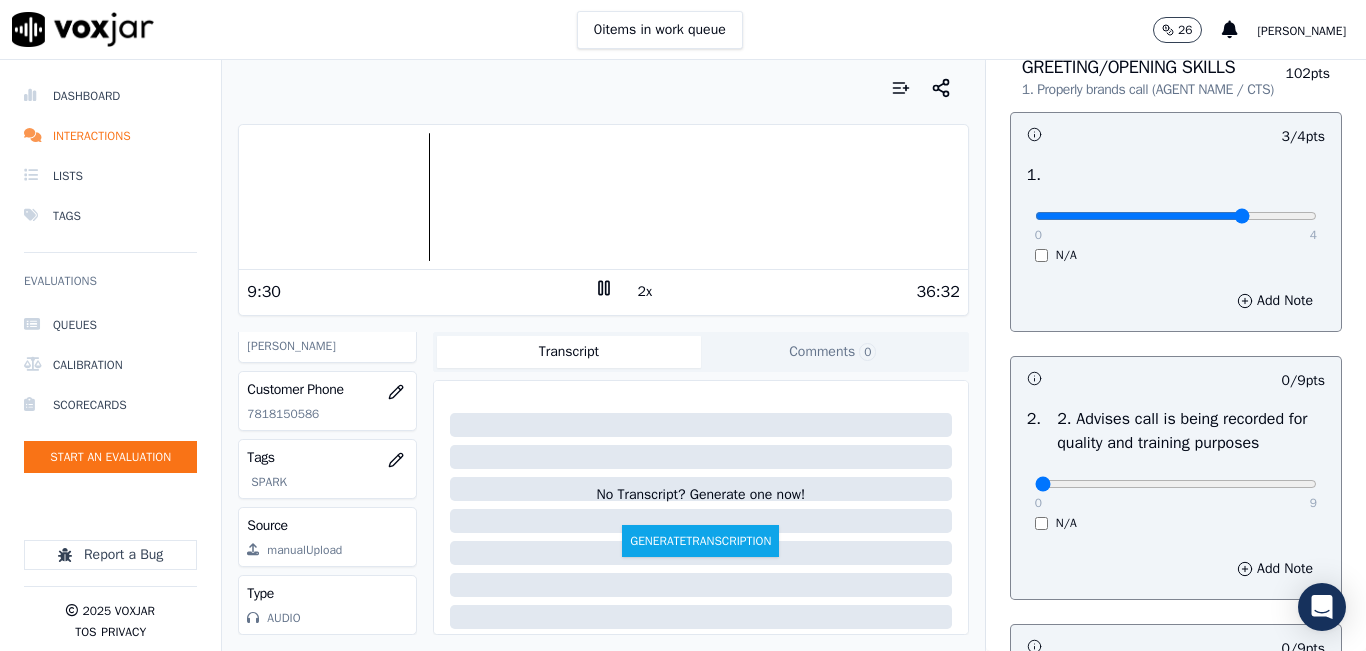 click 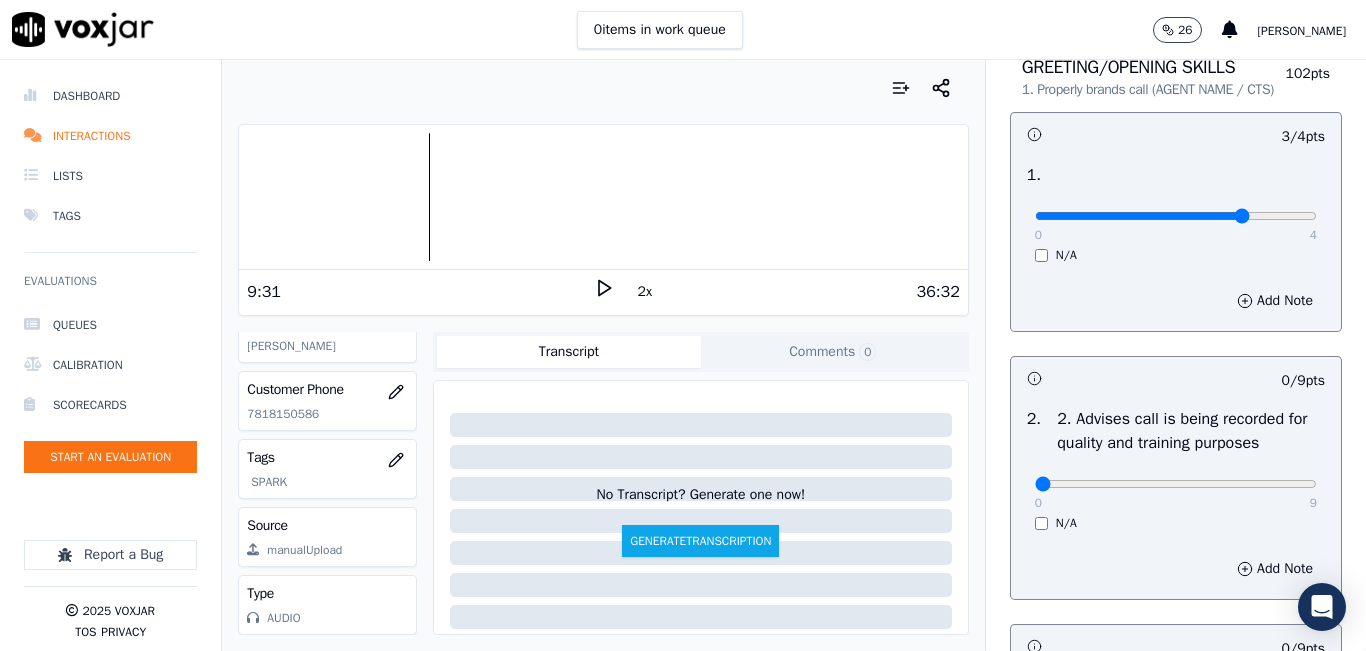 click 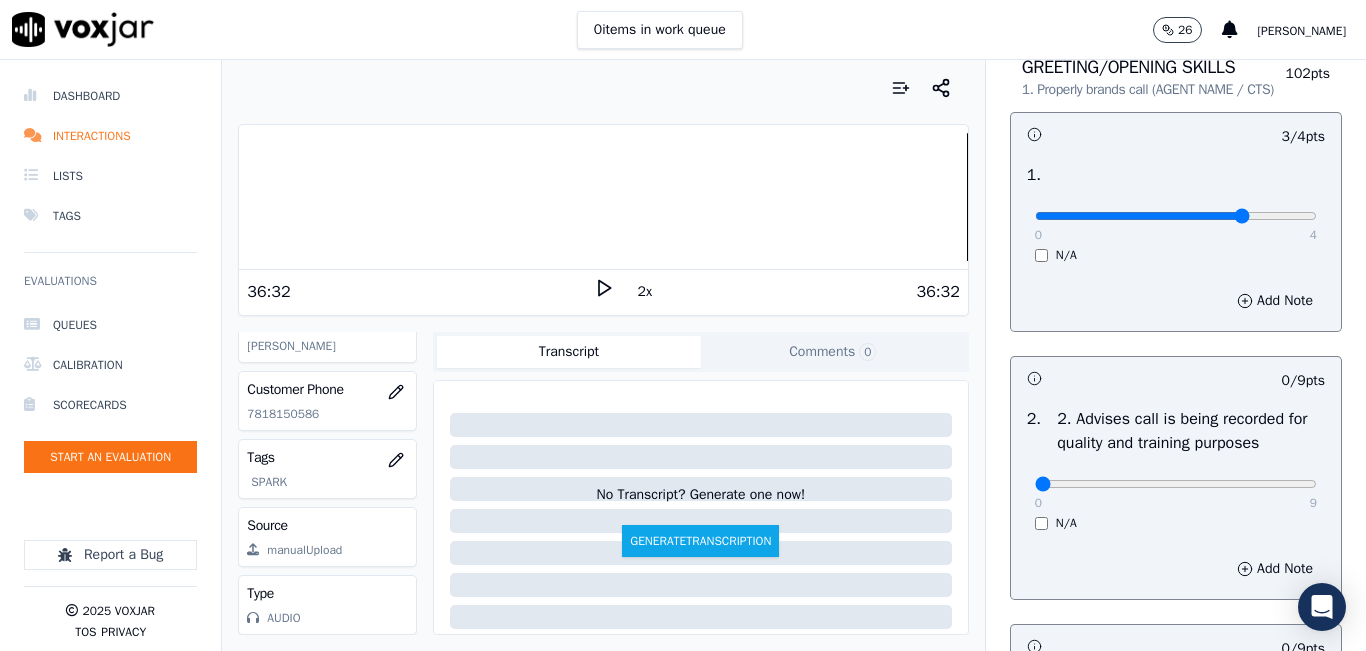 click at bounding box center [603, 197] 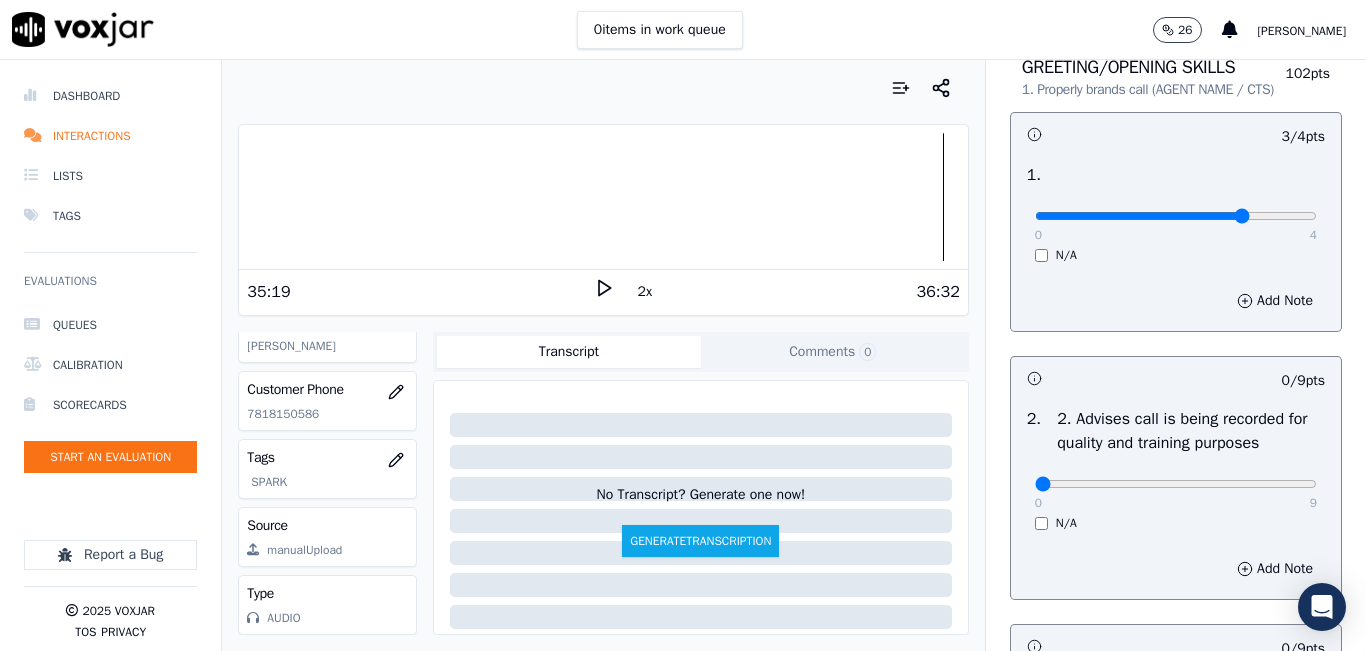 click at bounding box center [603, 197] 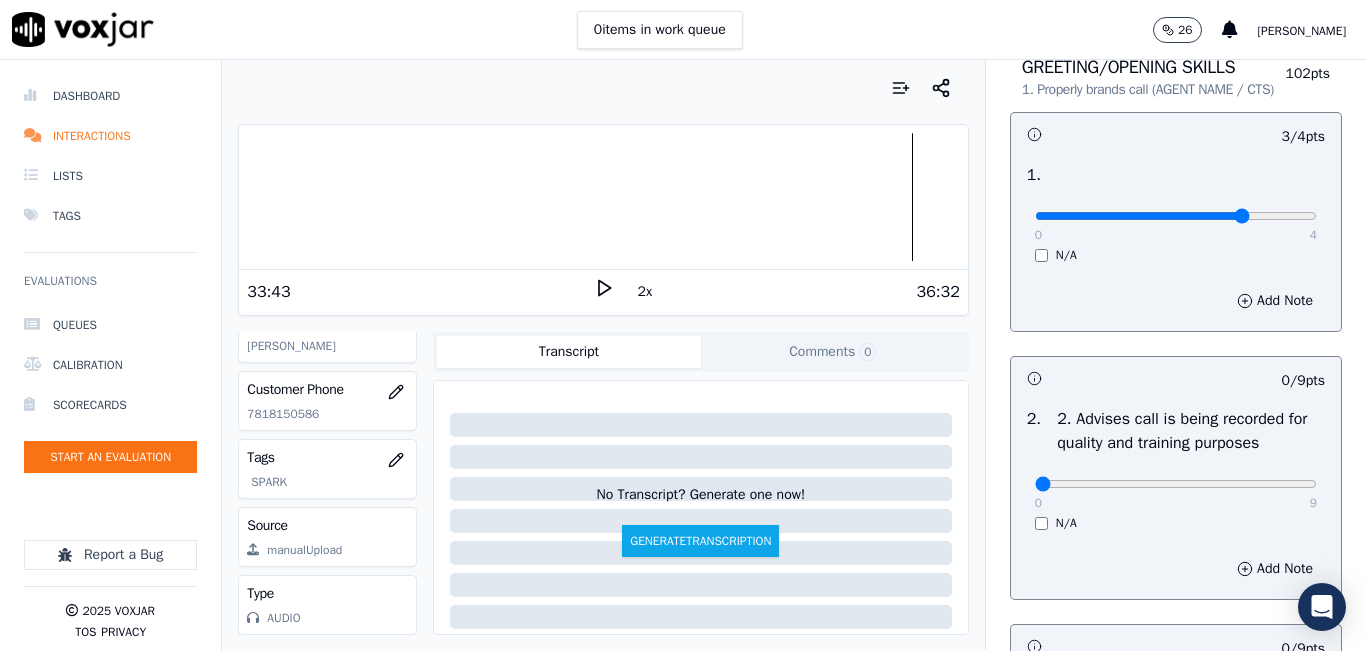 click 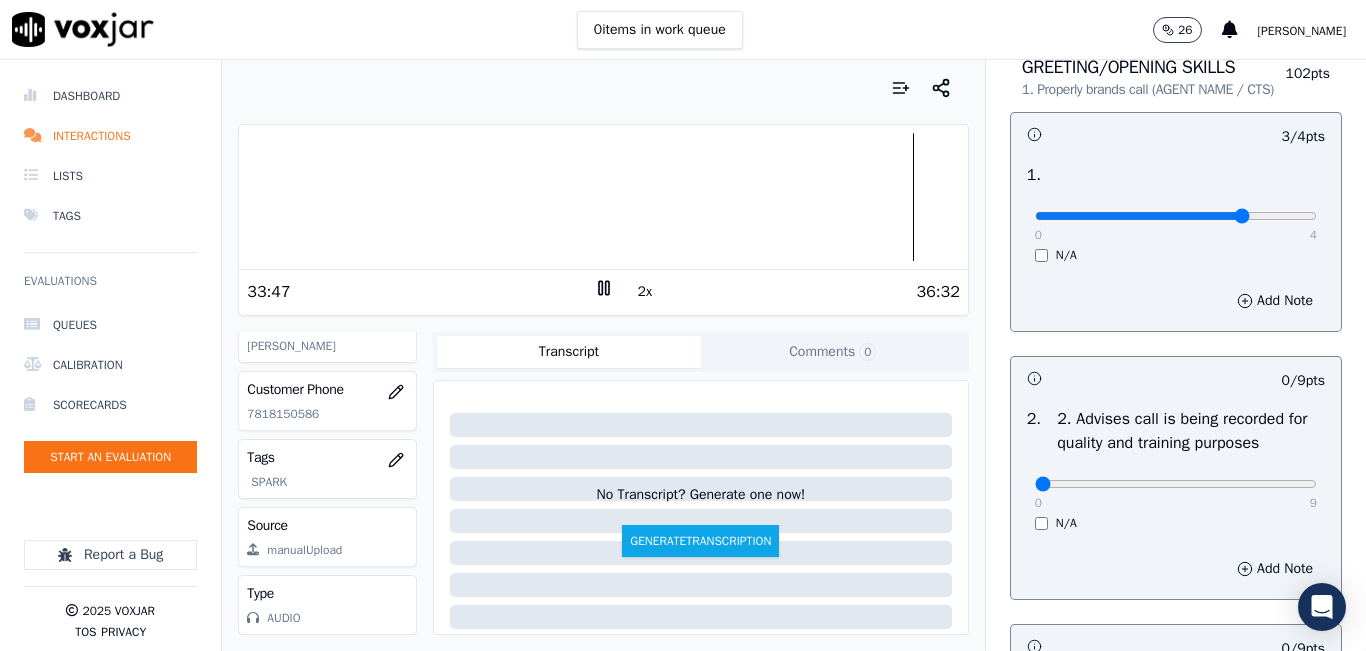 click at bounding box center (603, 197) 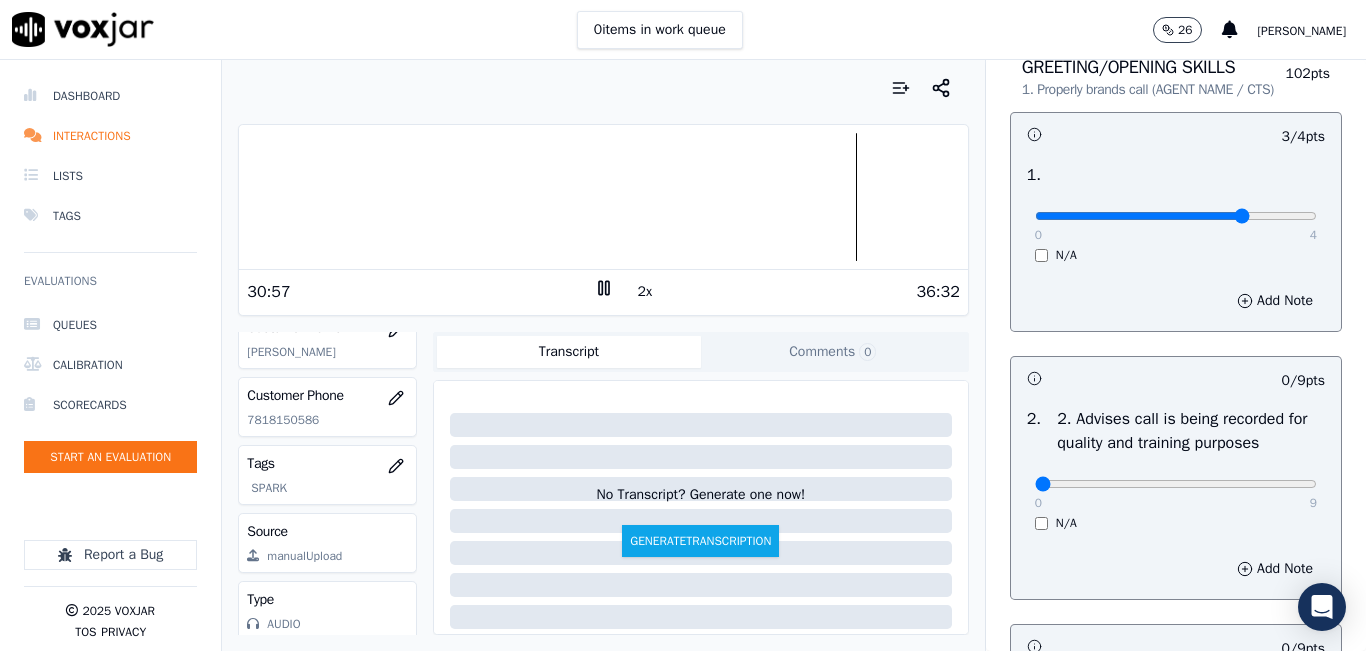 scroll, scrollTop: 378, scrollLeft: 0, axis: vertical 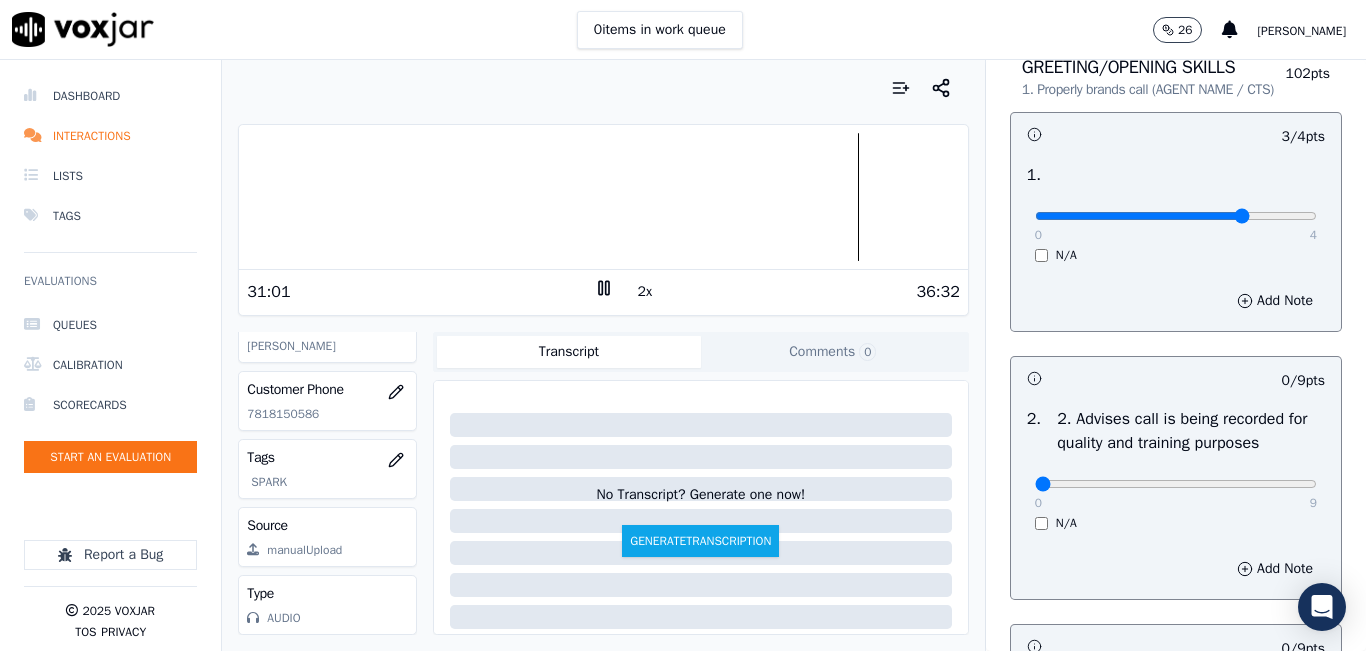 click on "2x" at bounding box center (645, 292) 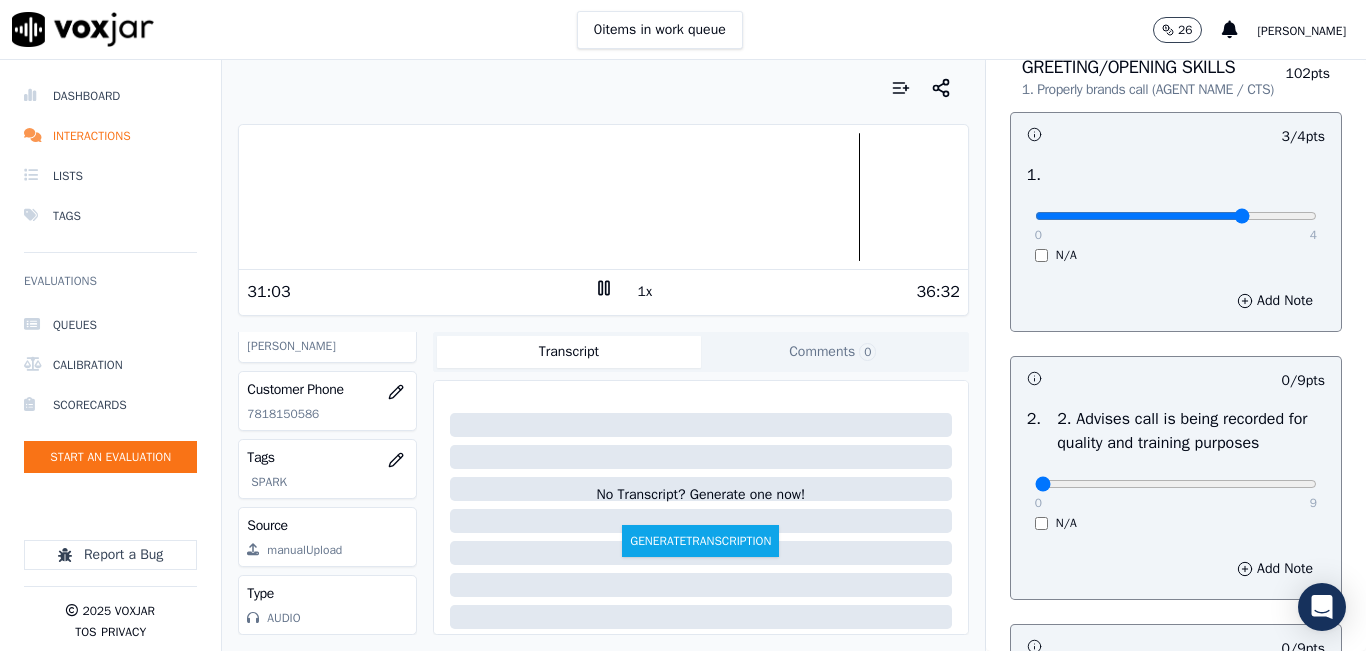 click at bounding box center (603, 197) 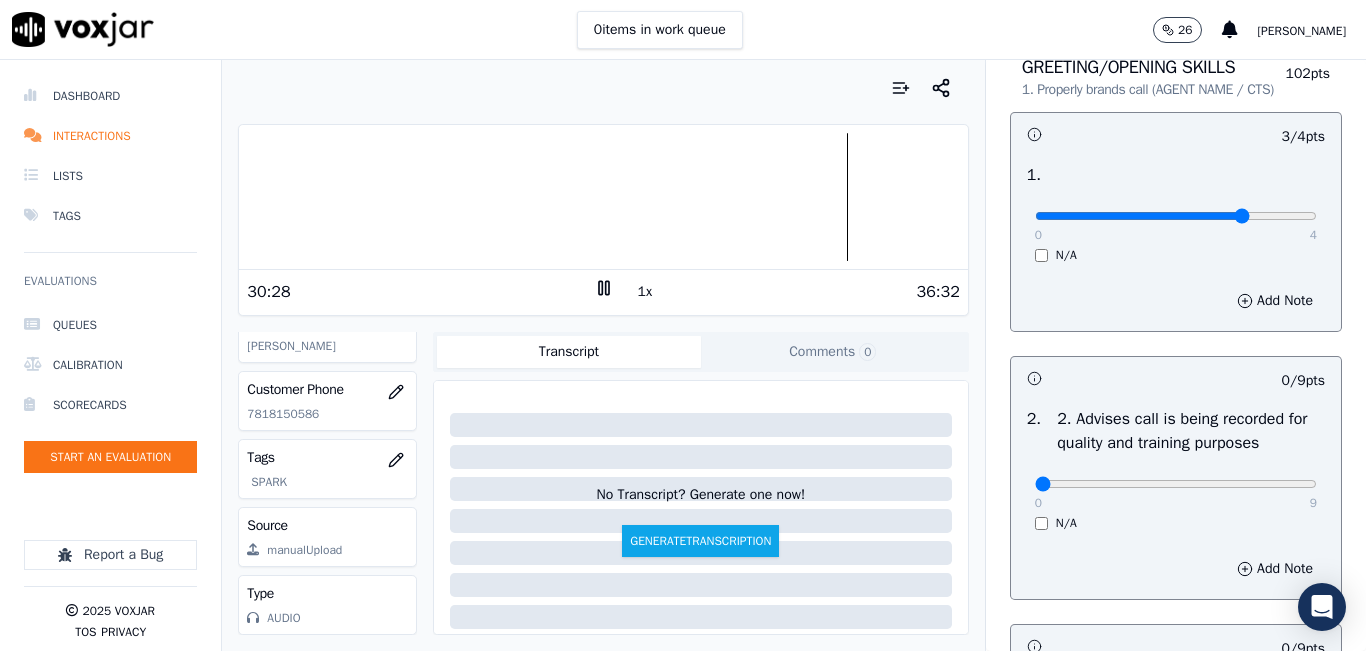click at bounding box center [603, 197] 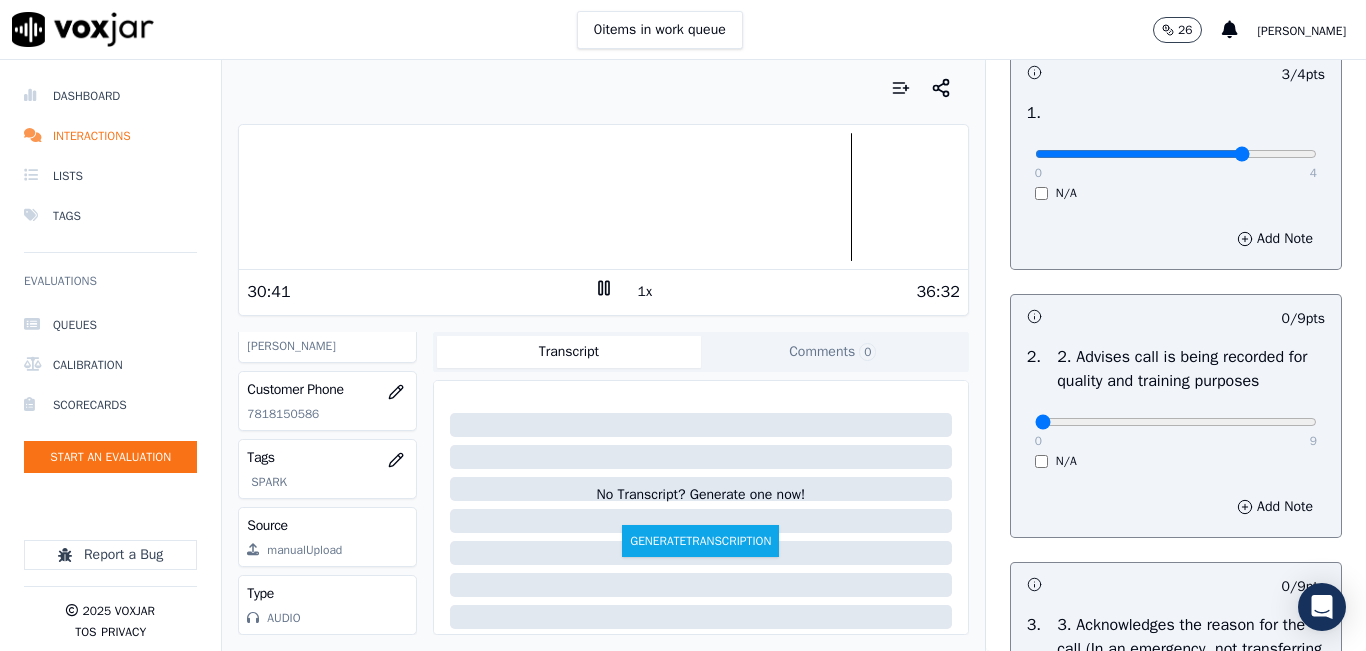 scroll, scrollTop: 200, scrollLeft: 0, axis: vertical 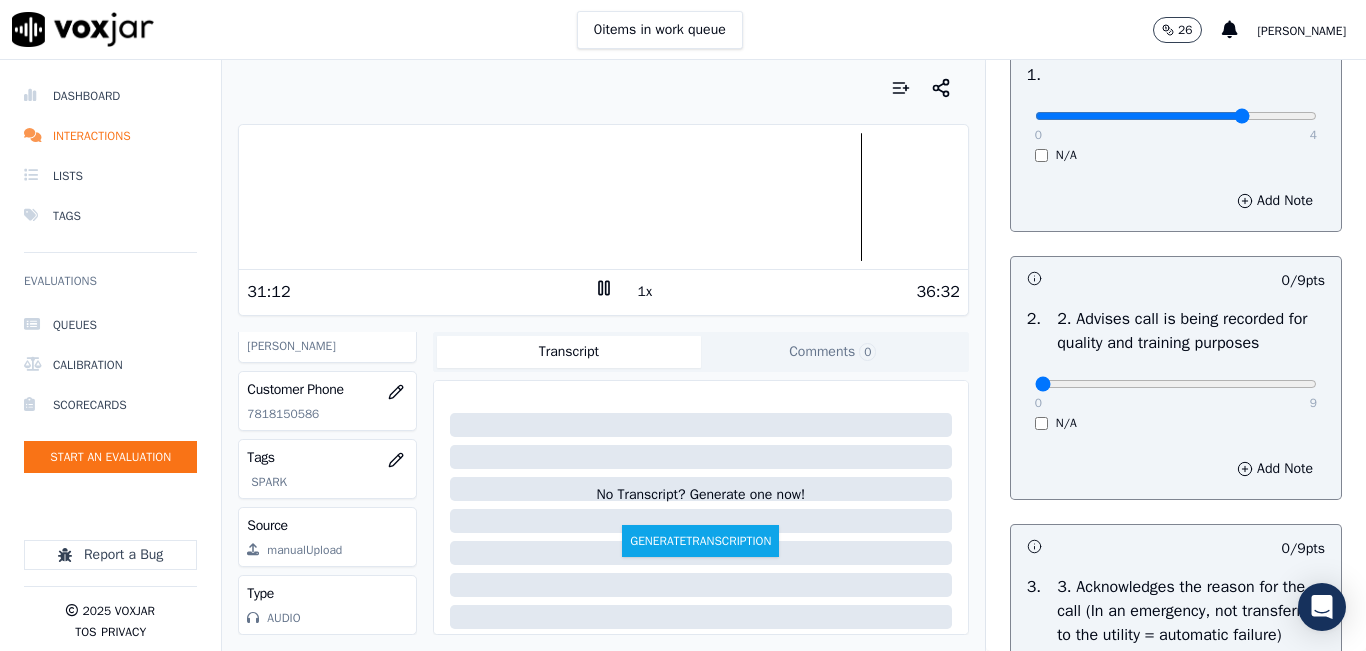 drag, startPoint x: 1221, startPoint y: 396, endPoint x: 1259, endPoint y: 395, distance: 38.013157 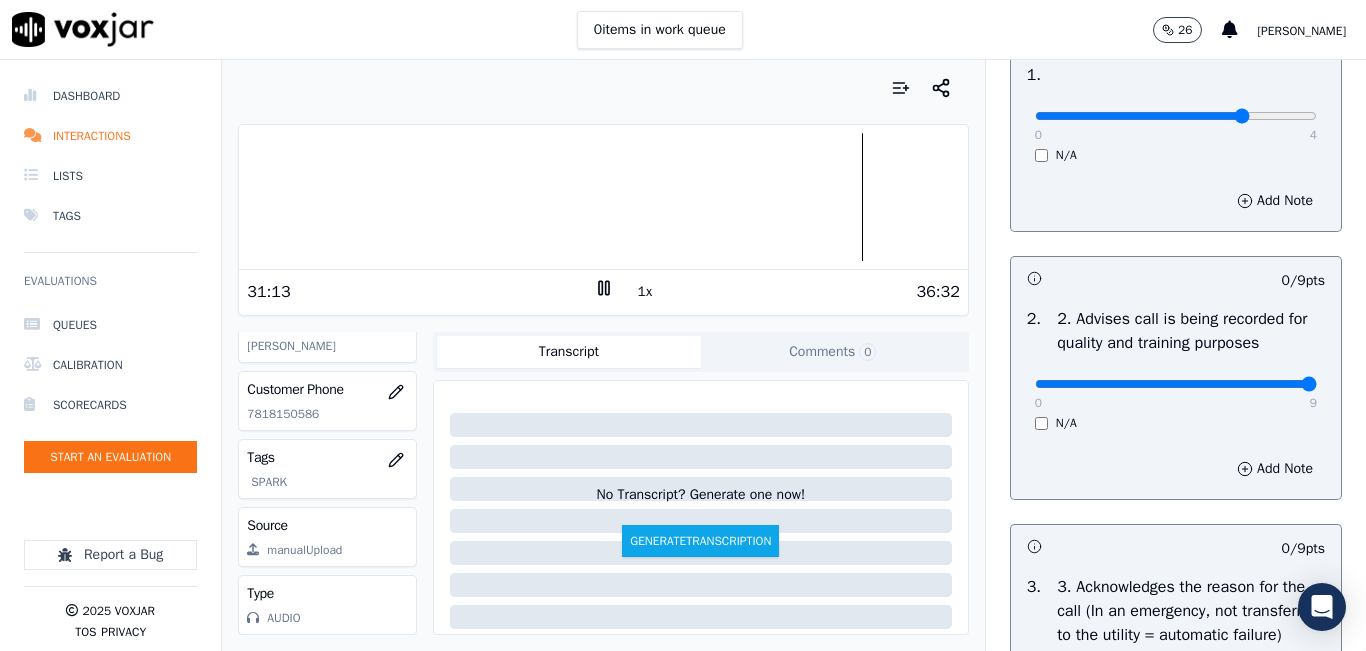 drag, startPoint x: 1255, startPoint y: 398, endPoint x: 1281, endPoint y: 396, distance: 26.076809 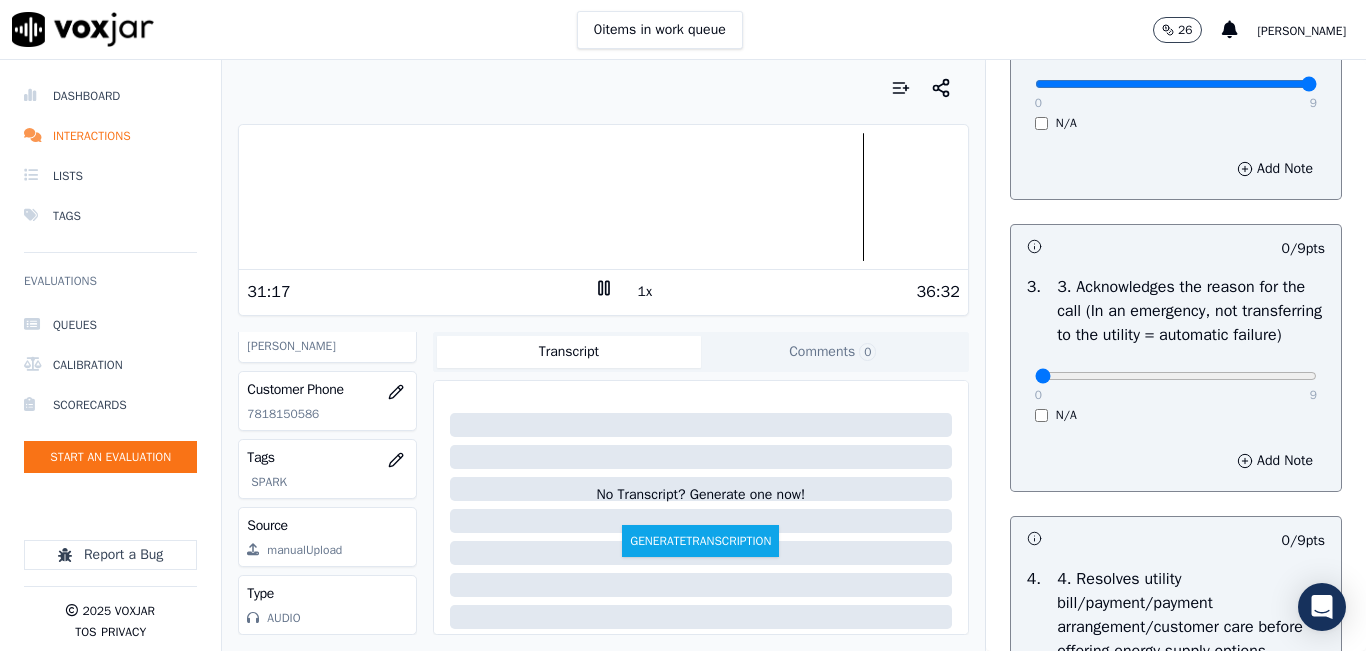 scroll, scrollTop: 600, scrollLeft: 0, axis: vertical 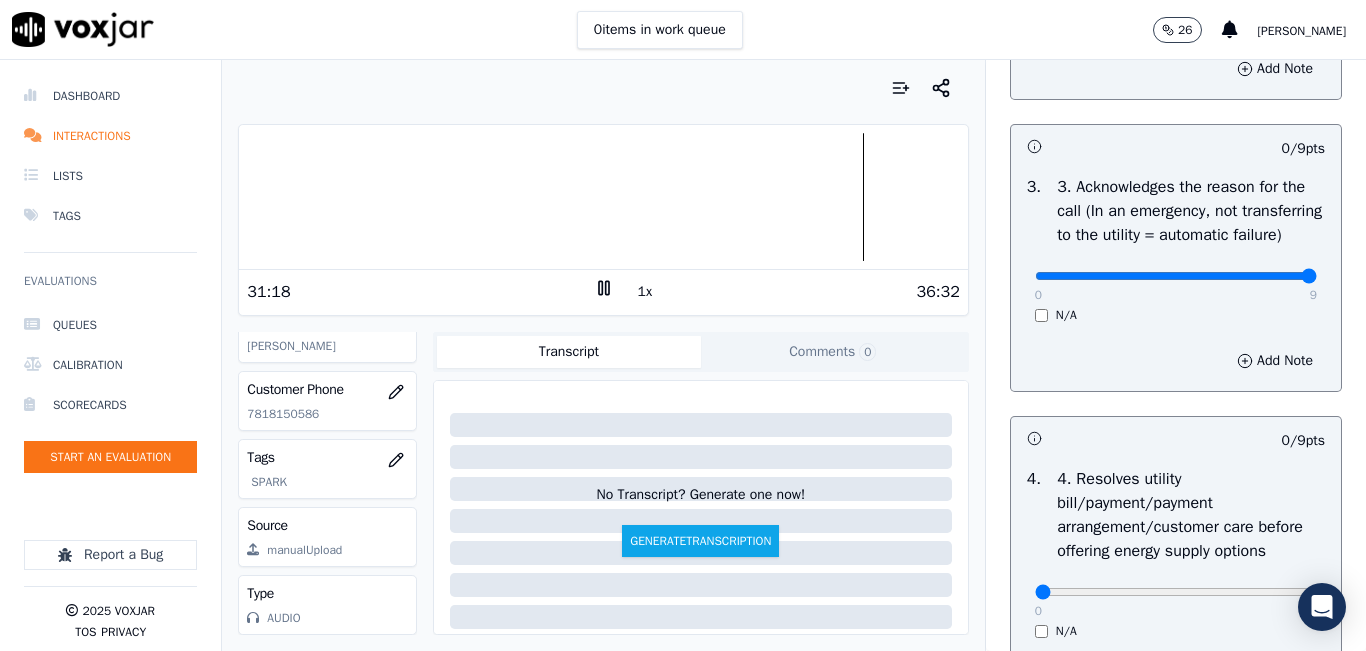 drag, startPoint x: 1262, startPoint y: 321, endPoint x: 1297, endPoint y: 323, distance: 35.057095 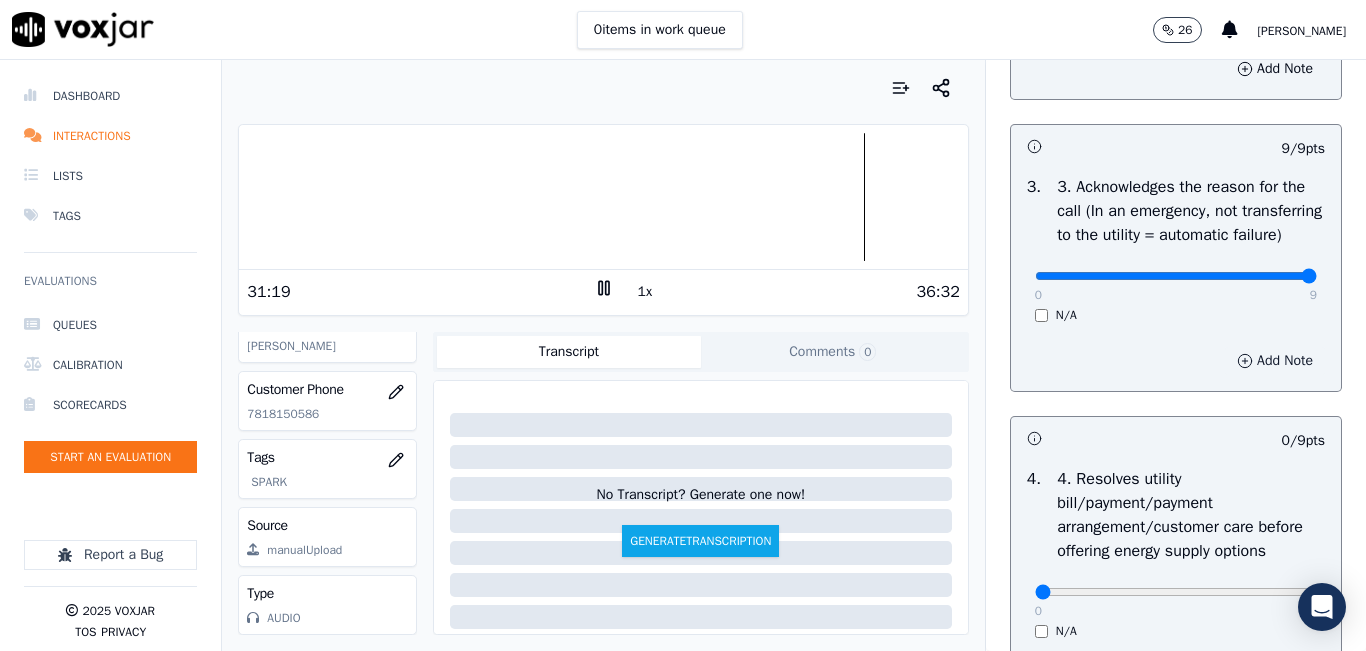 scroll, scrollTop: 800, scrollLeft: 0, axis: vertical 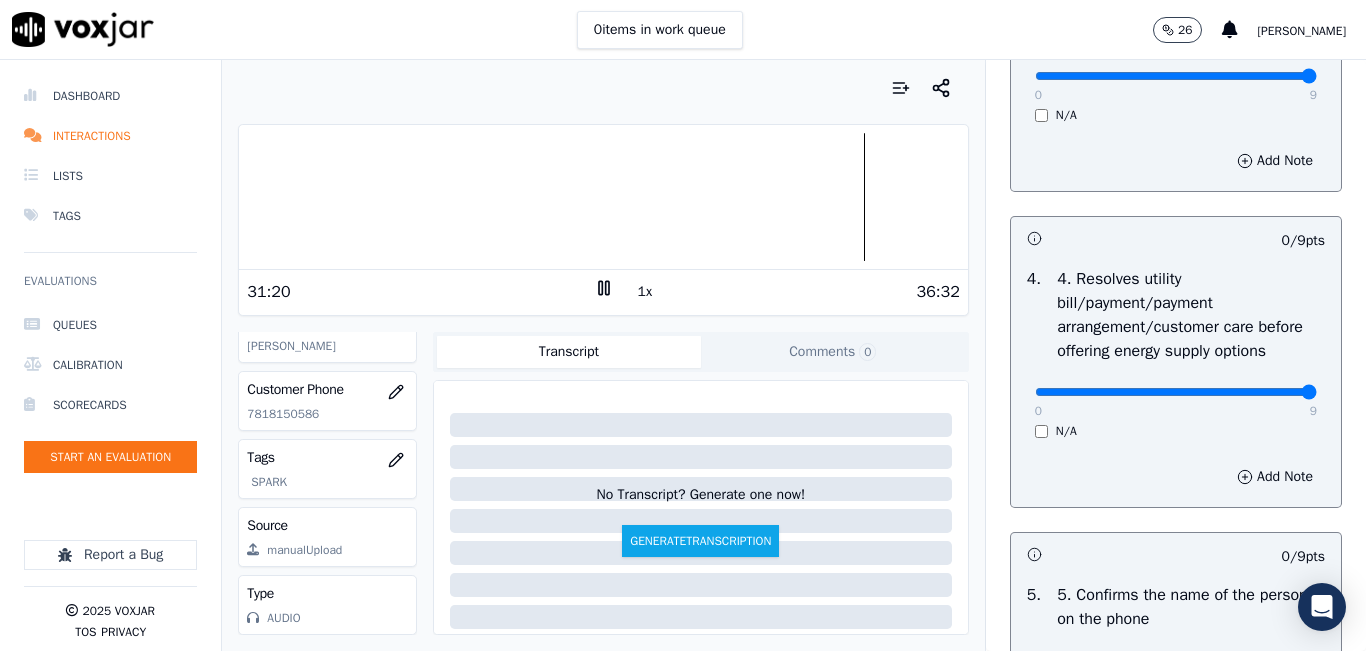 drag, startPoint x: 1243, startPoint y: 462, endPoint x: 1295, endPoint y: 454, distance: 52.611786 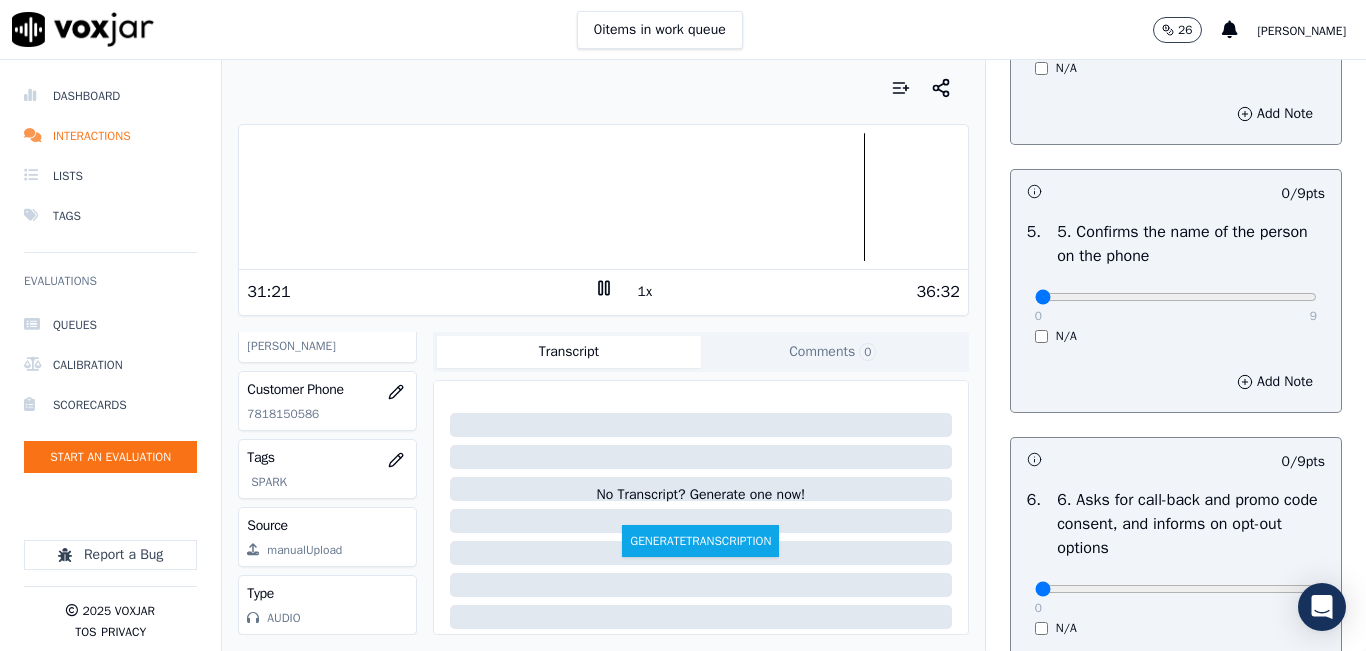 scroll, scrollTop: 1200, scrollLeft: 0, axis: vertical 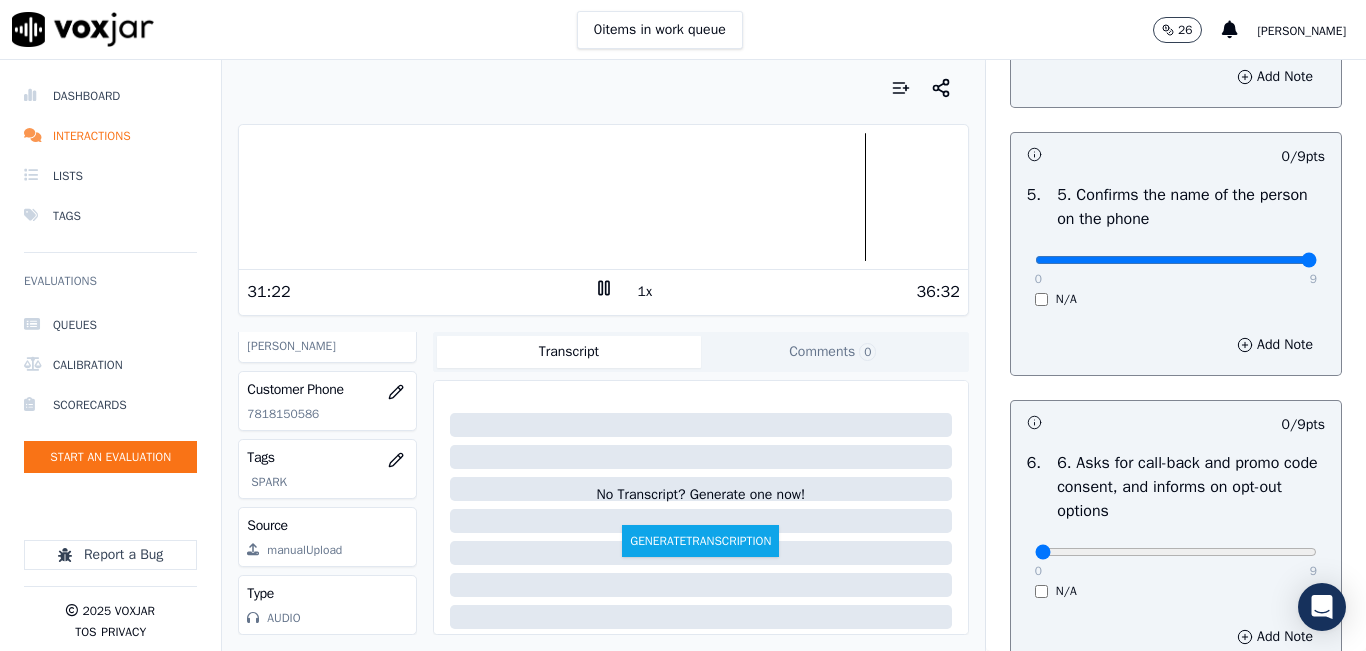 drag, startPoint x: 1242, startPoint y: 332, endPoint x: 1302, endPoint y: 332, distance: 60 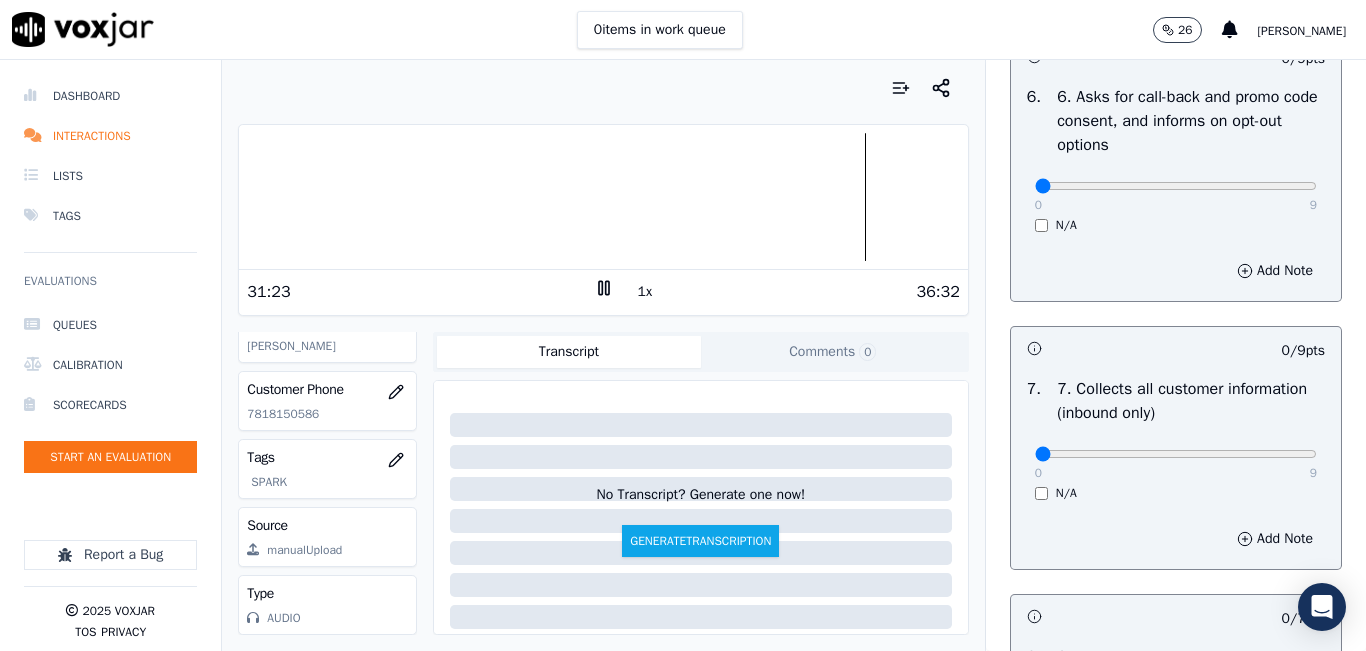 scroll, scrollTop: 1600, scrollLeft: 0, axis: vertical 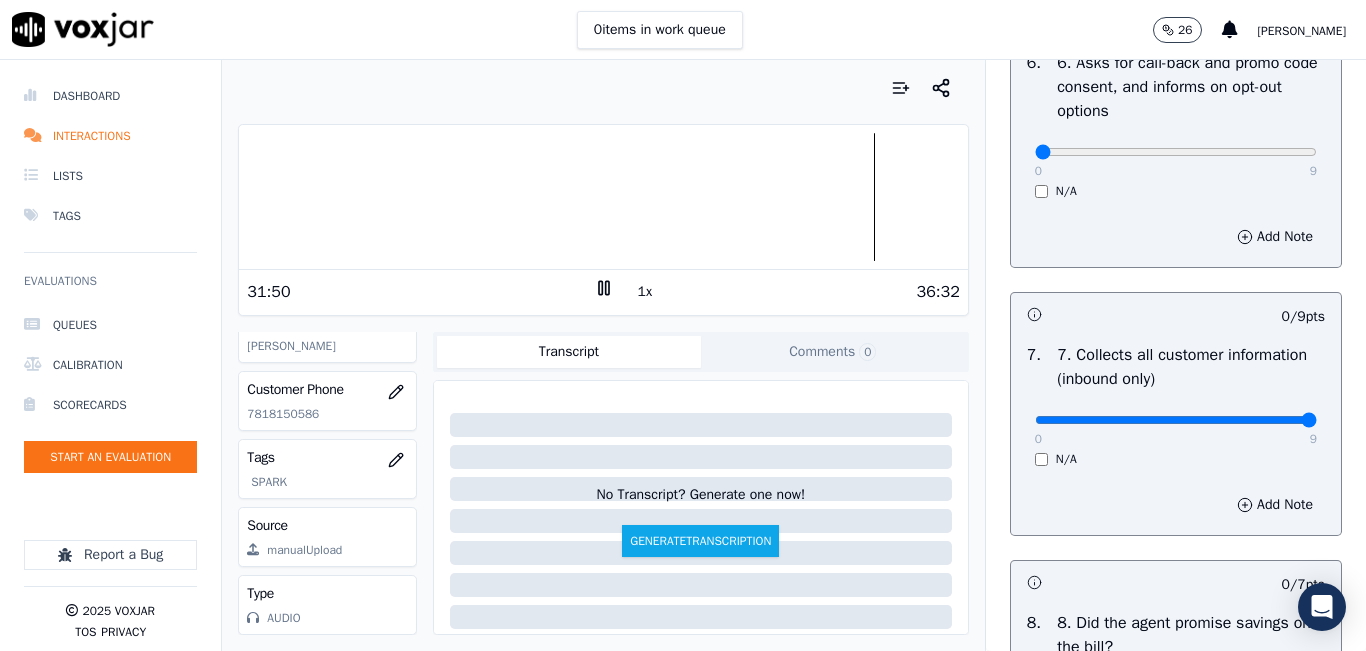 drag, startPoint x: 1079, startPoint y: 483, endPoint x: 1324, endPoint y: 476, distance: 245.09998 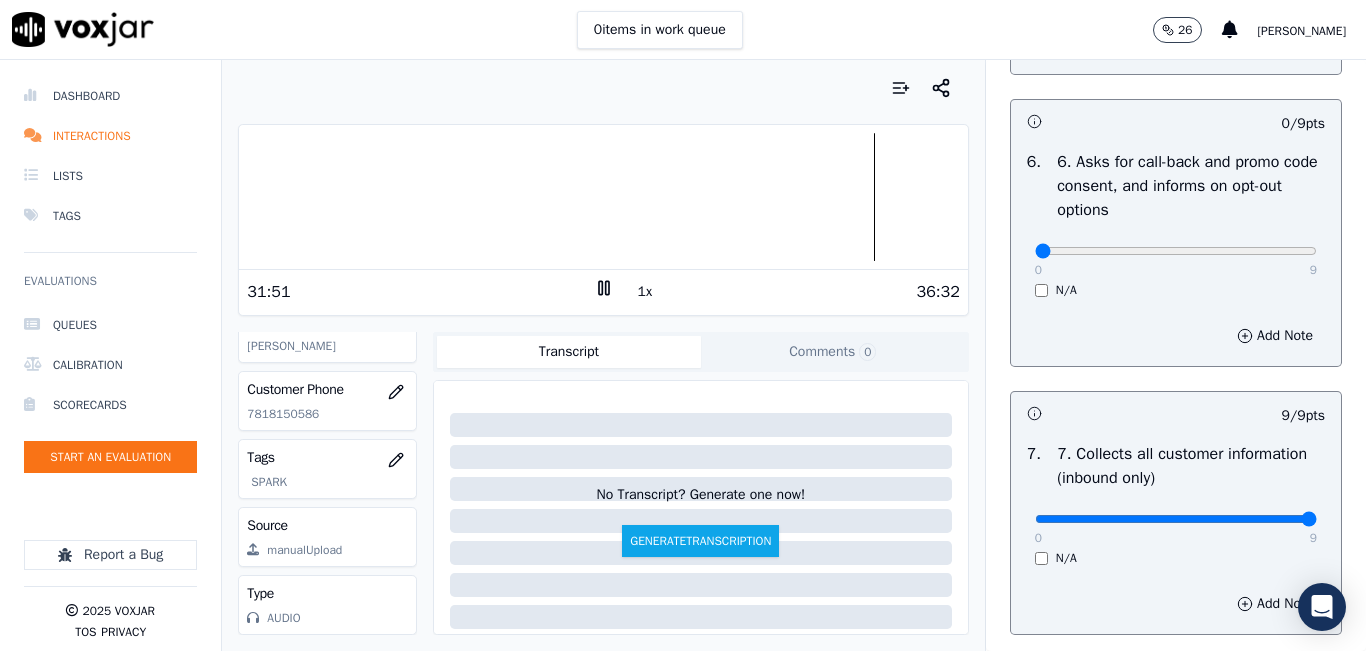 scroll, scrollTop: 1500, scrollLeft: 0, axis: vertical 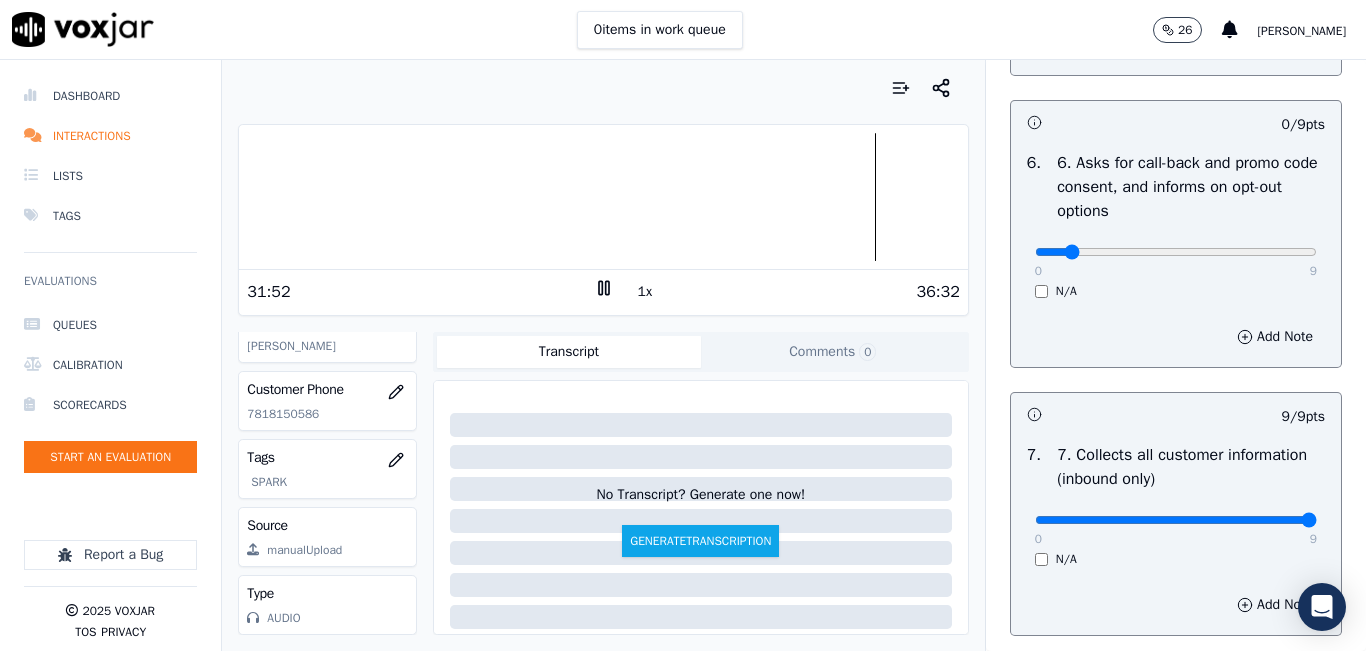 type on "0" 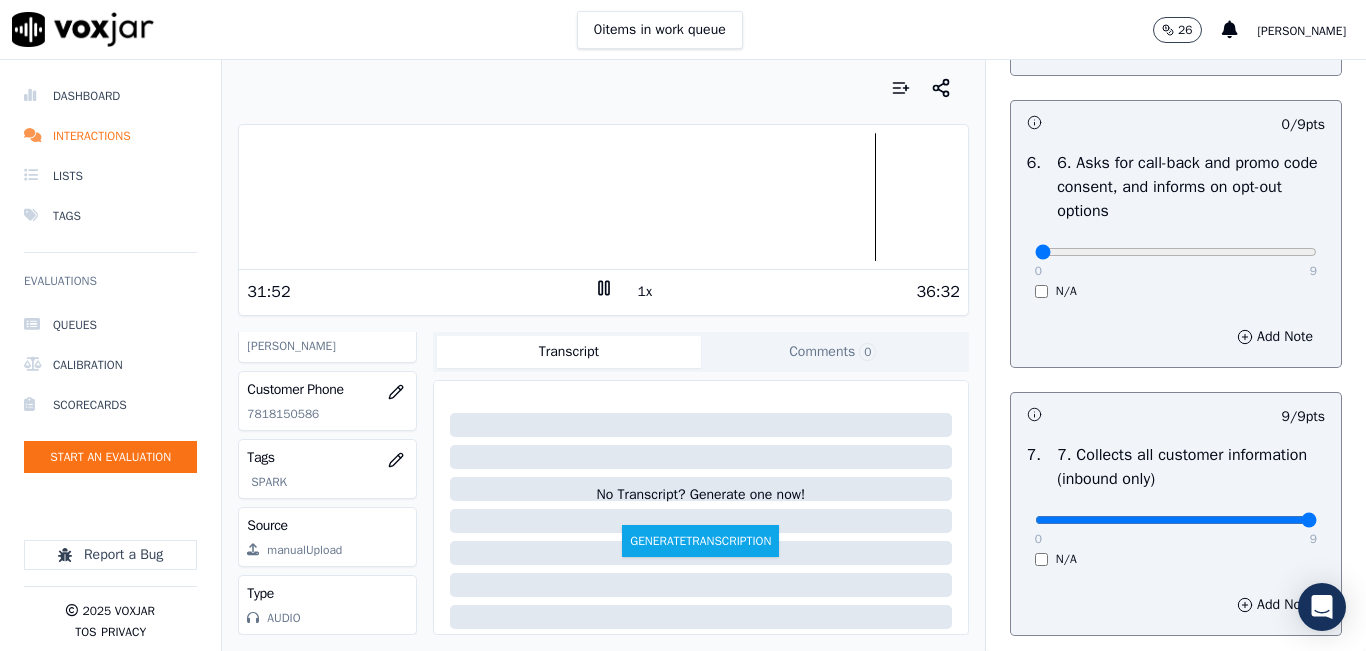 drag, startPoint x: 1159, startPoint y: 327, endPoint x: 946, endPoint y: 326, distance: 213.00235 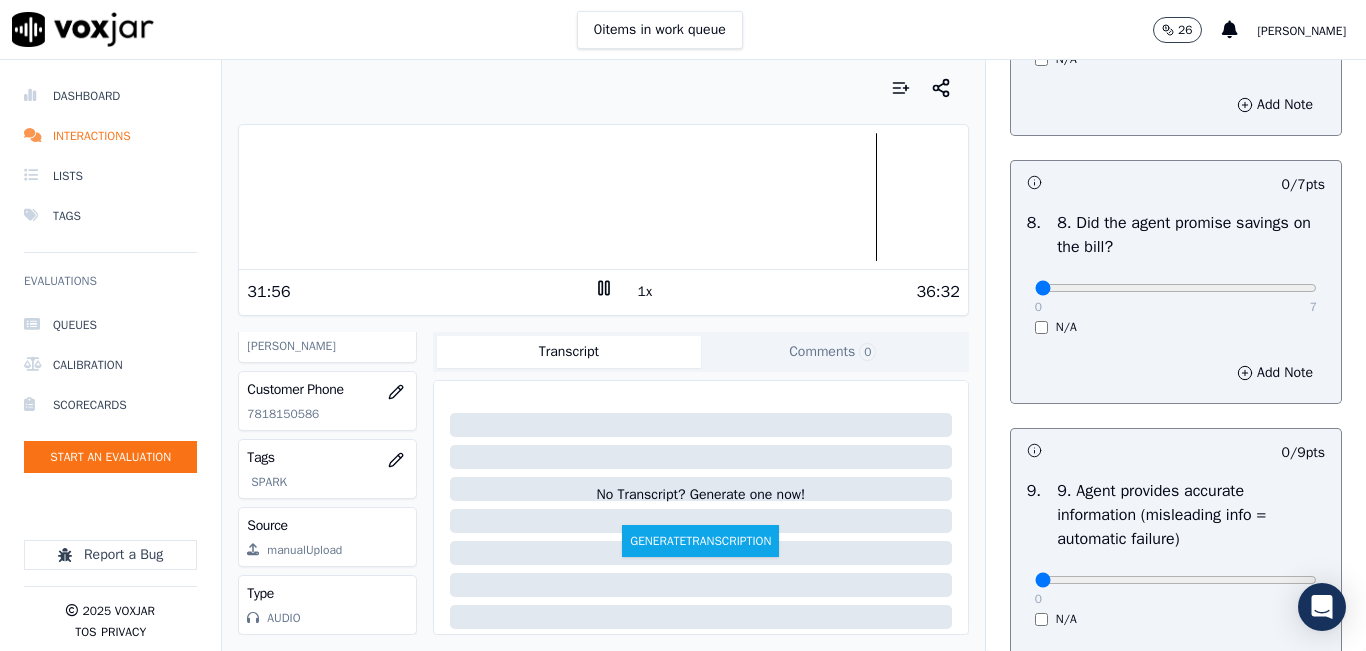 scroll, scrollTop: 2100, scrollLeft: 0, axis: vertical 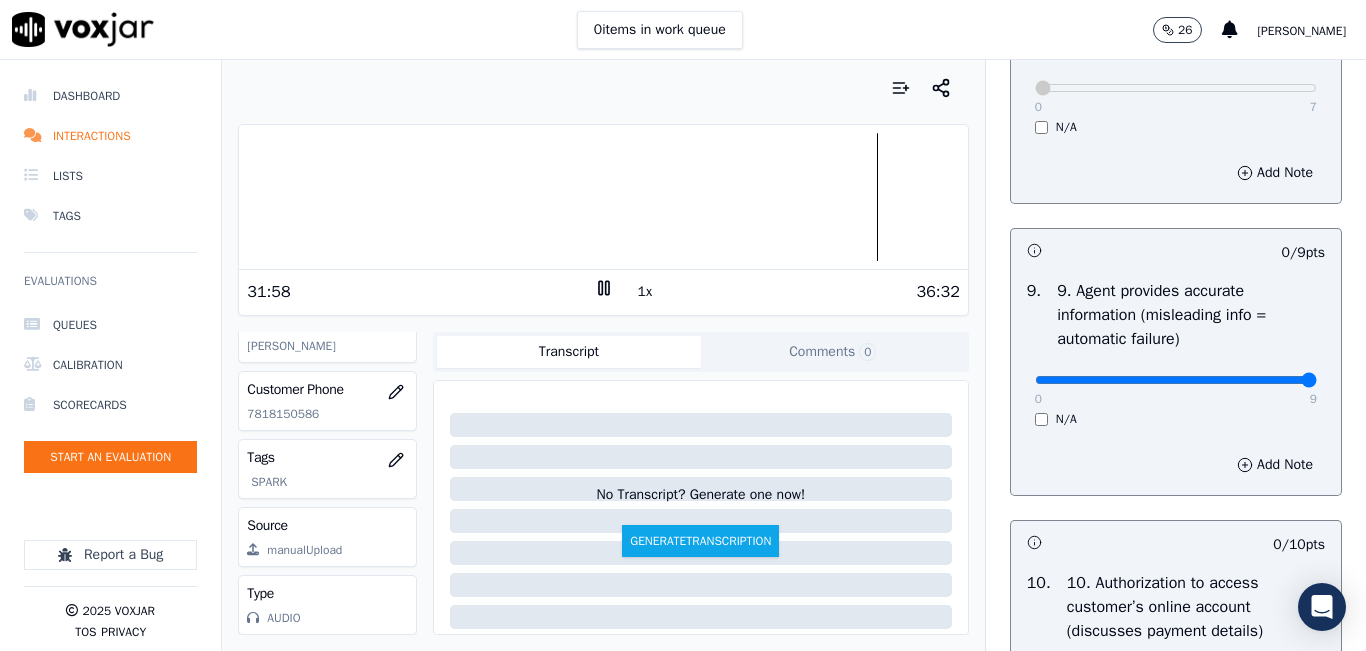 drag, startPoint x: 1245, startPoint y: 453, endPoint x: 1278, endPoint y: 450, distance: 33.13608 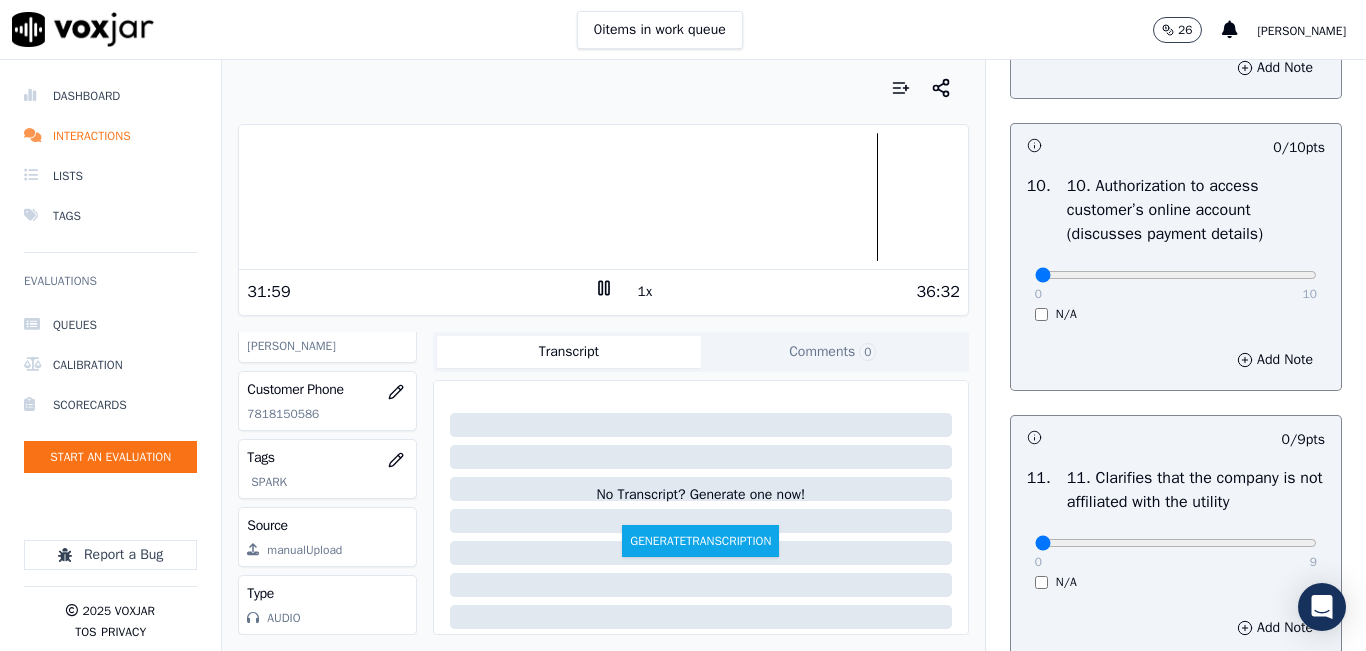 scroll, scrollTop: 2600, scrollLeft: 0, axis: vertical 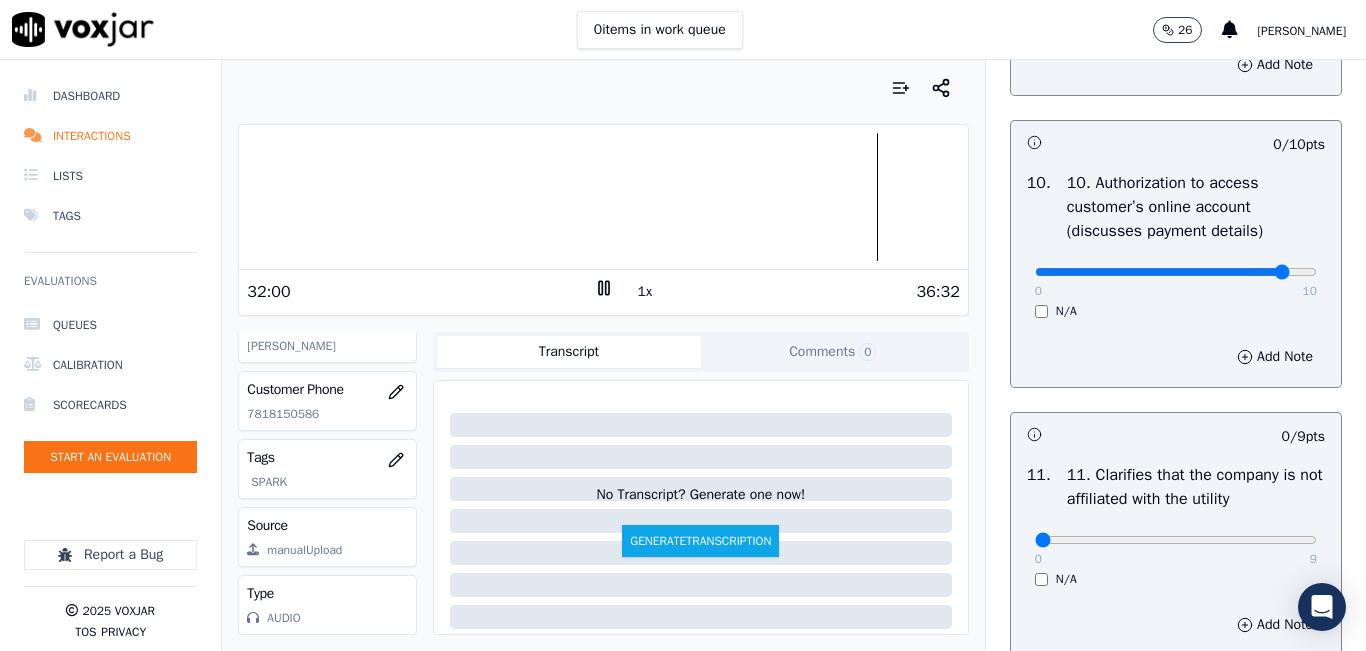 click at bounding box center (1176, -2284) 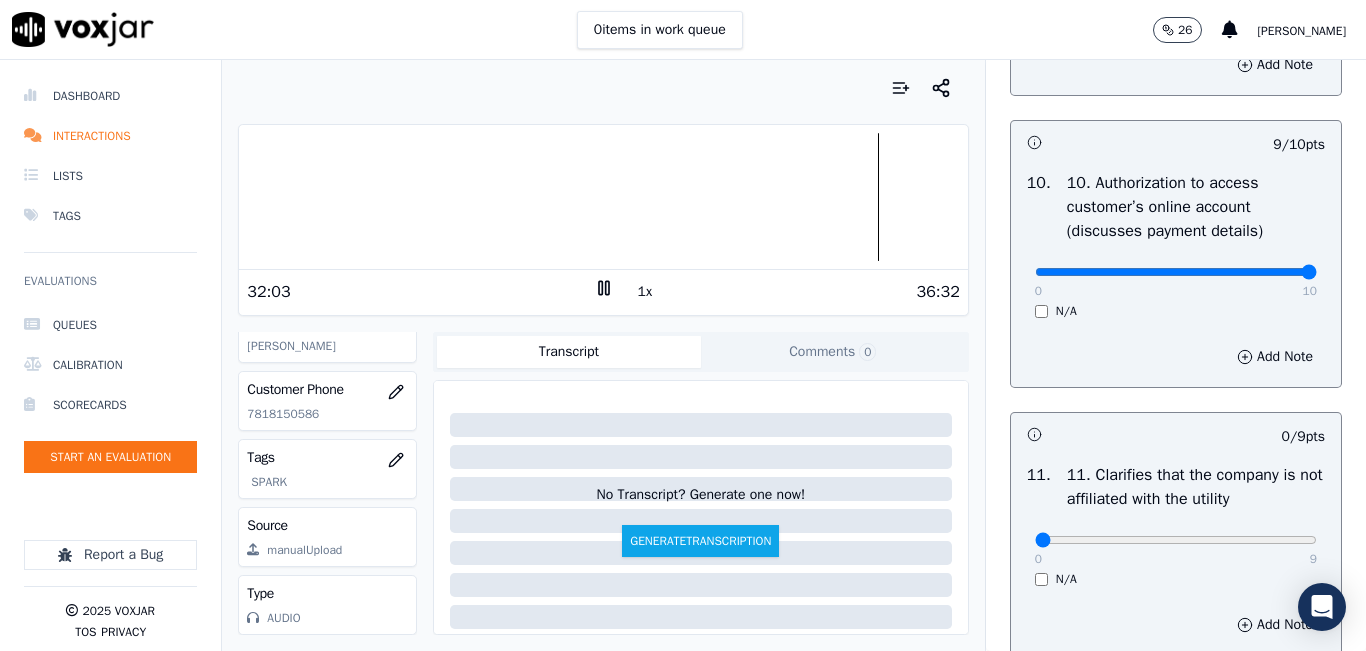drag, startPoint x: 1248, startPoint y: 340, endPoint x: 1321, endPoint y: 336, distance: 73.109505 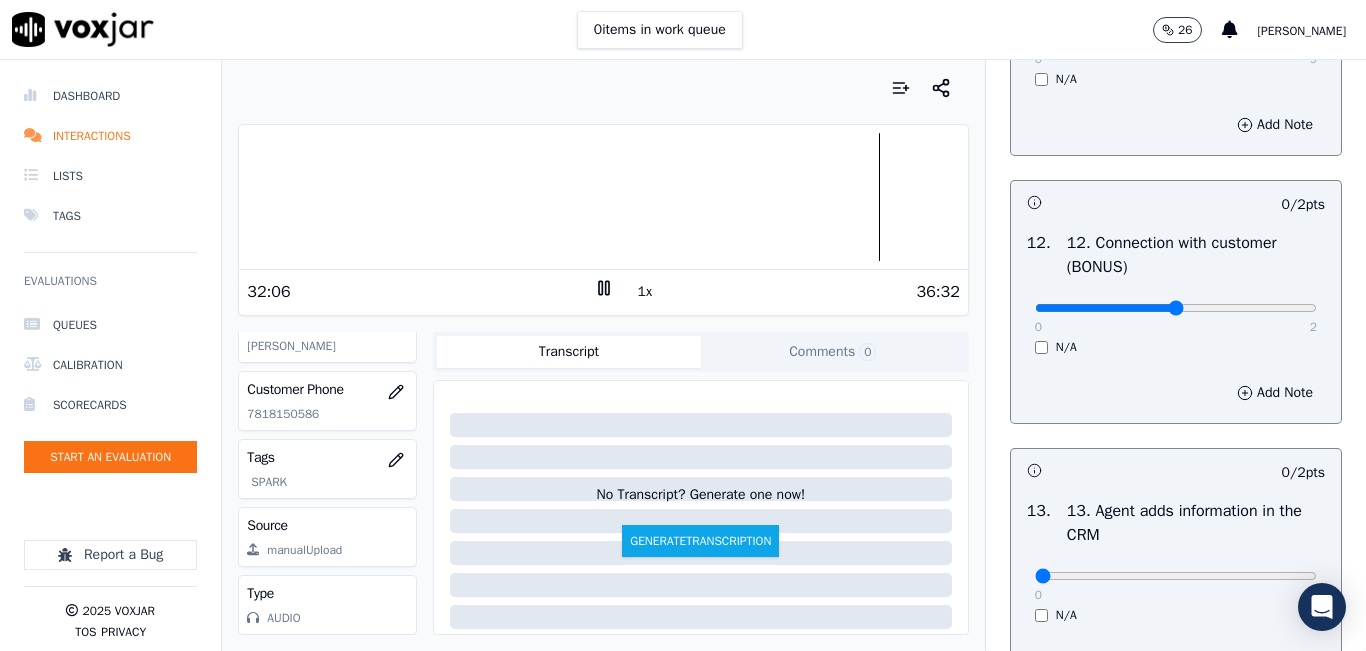 type on "1" 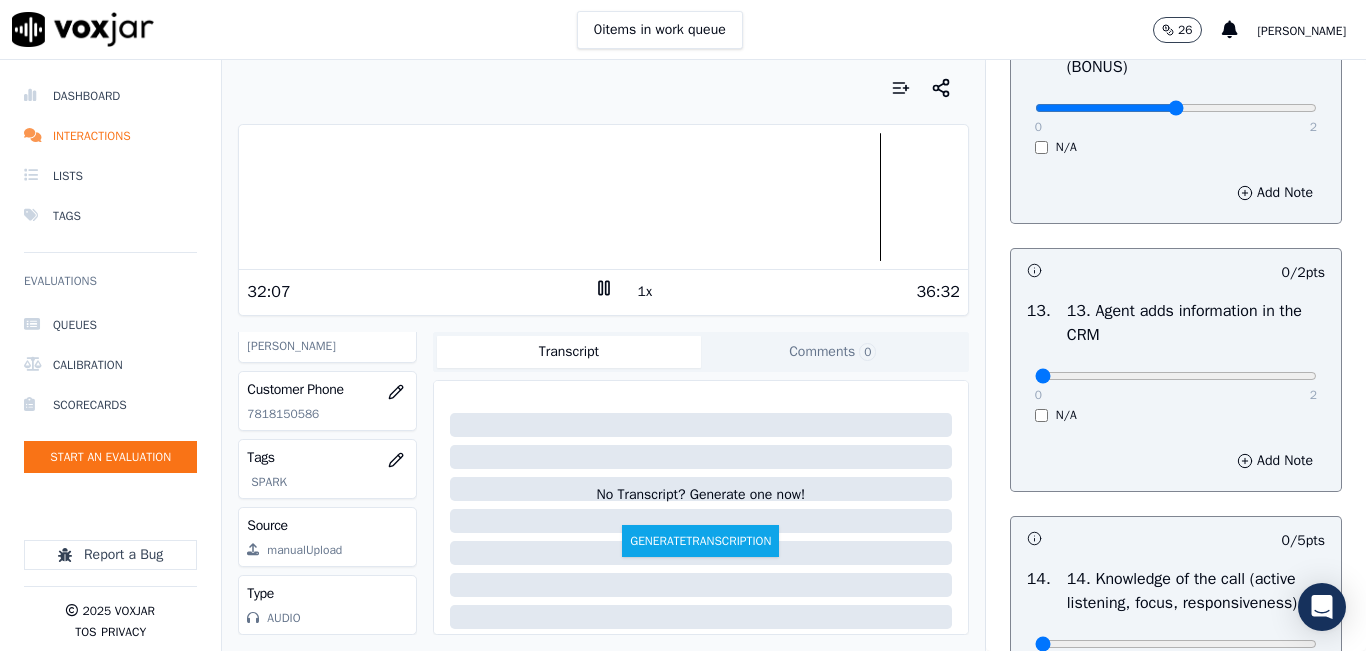 scroll, scrollTop: 3400, scrollLeft: 0, axis: vertical 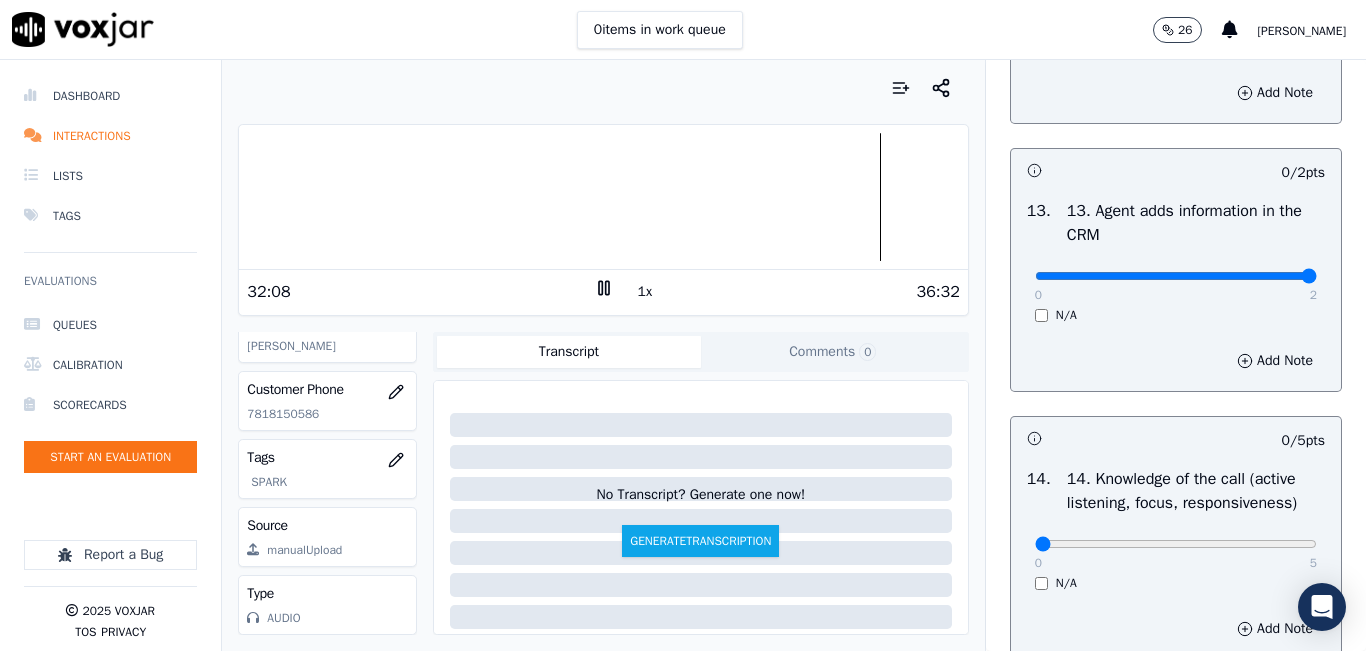 drag, startPoint x: 1247, startPoint y: 345, endPoint x: 1293, endPoint y: 341, distance: 46.173584 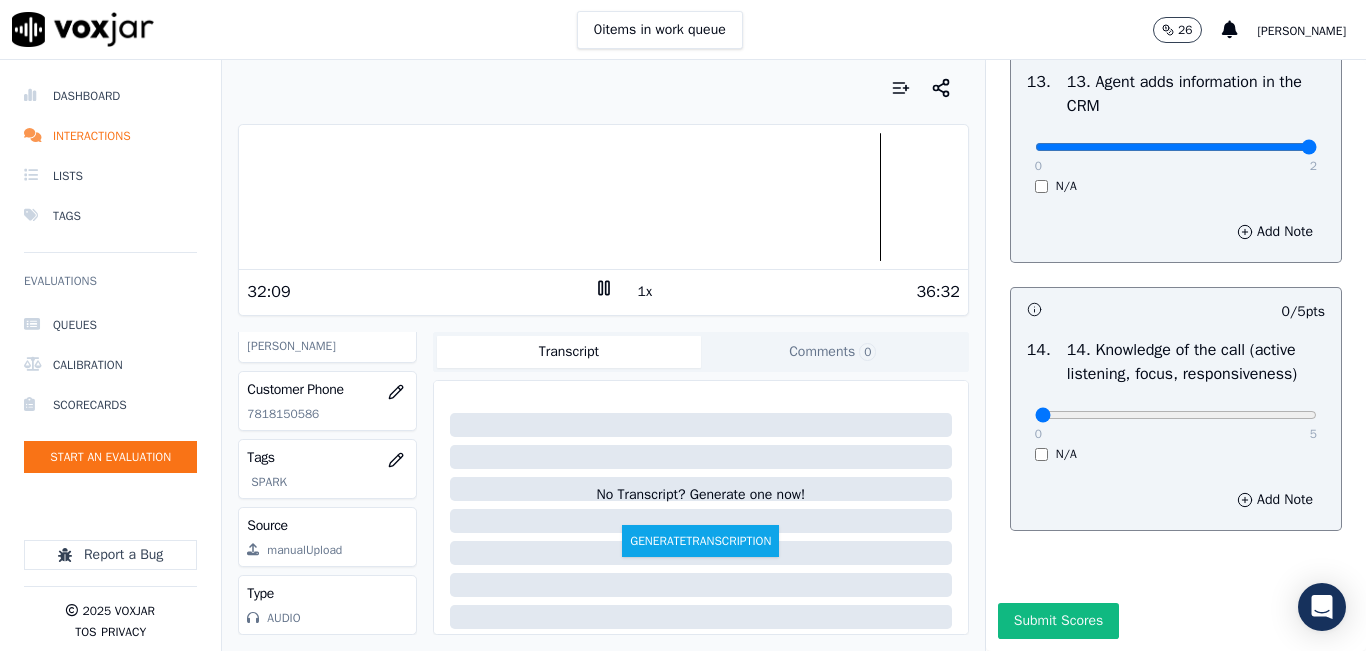 scroll, scrollTop: 3600, scrollLeft: 0, axis: vertical 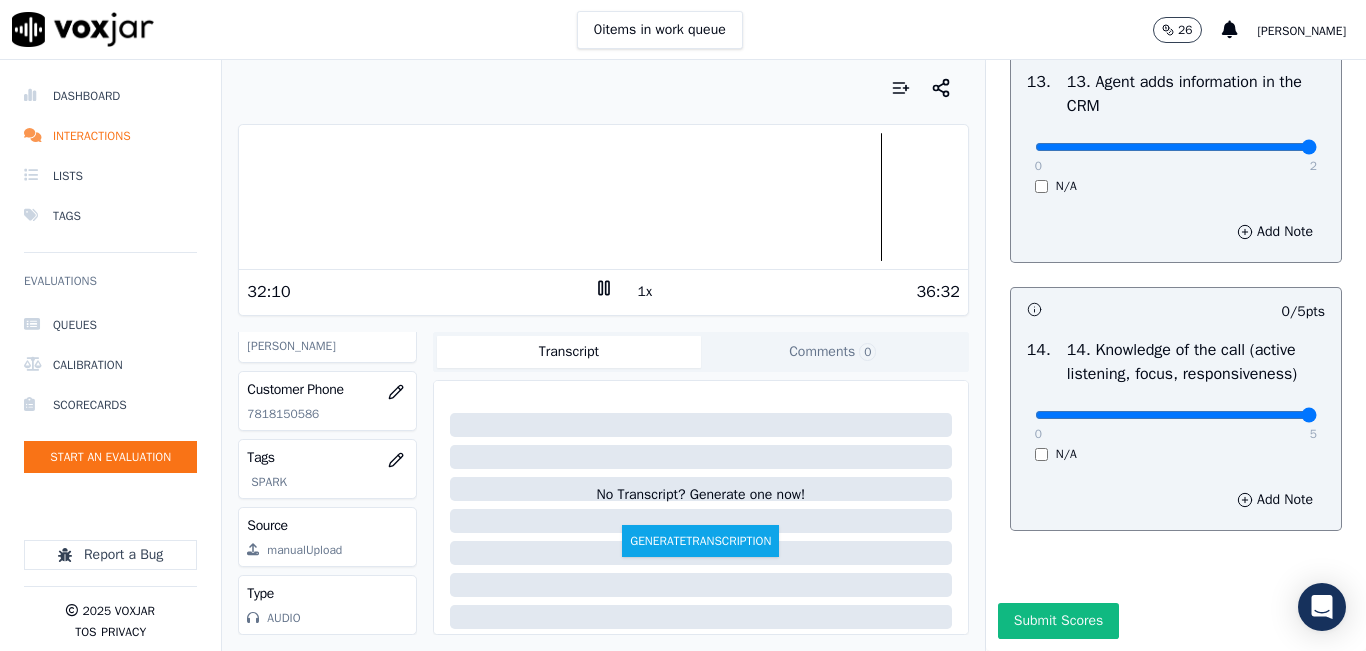 drag, startPoint x: 1249, startPoint y: 416, endPoint x: 1263, endPoint y: 418, distance: 14.142136 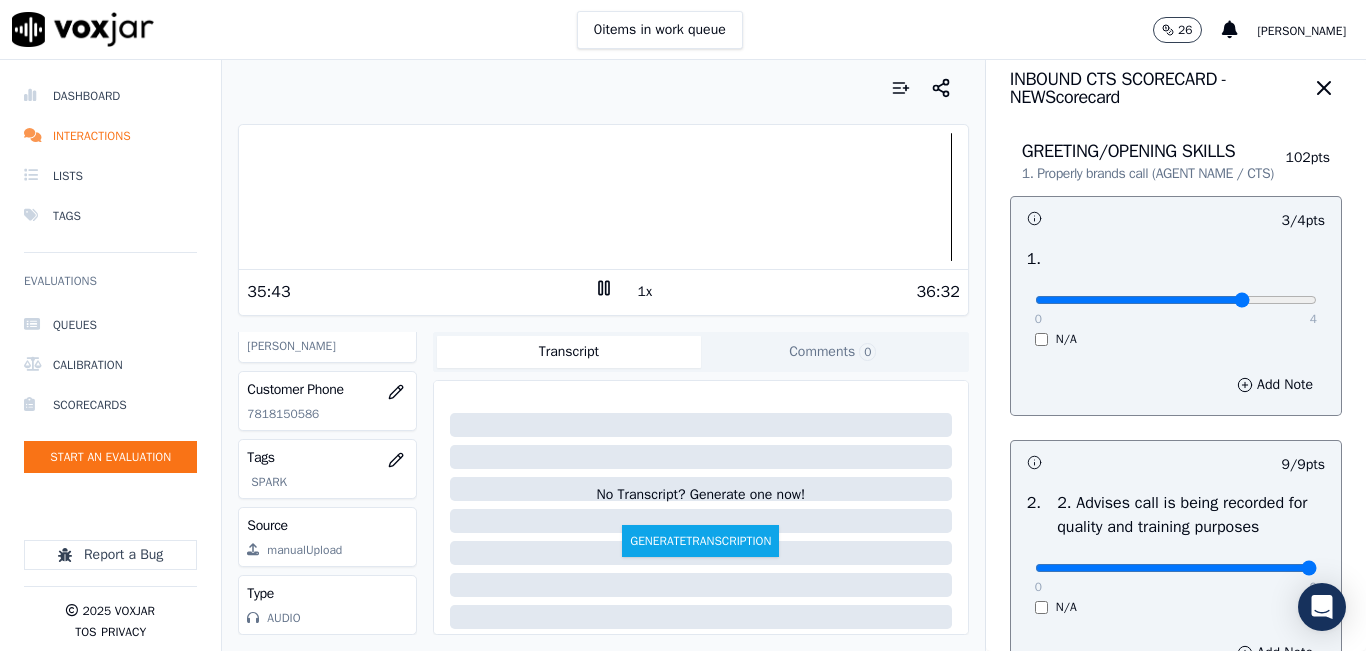 scroll, scrollTop: 0, scrollLeft: 0, axis: both 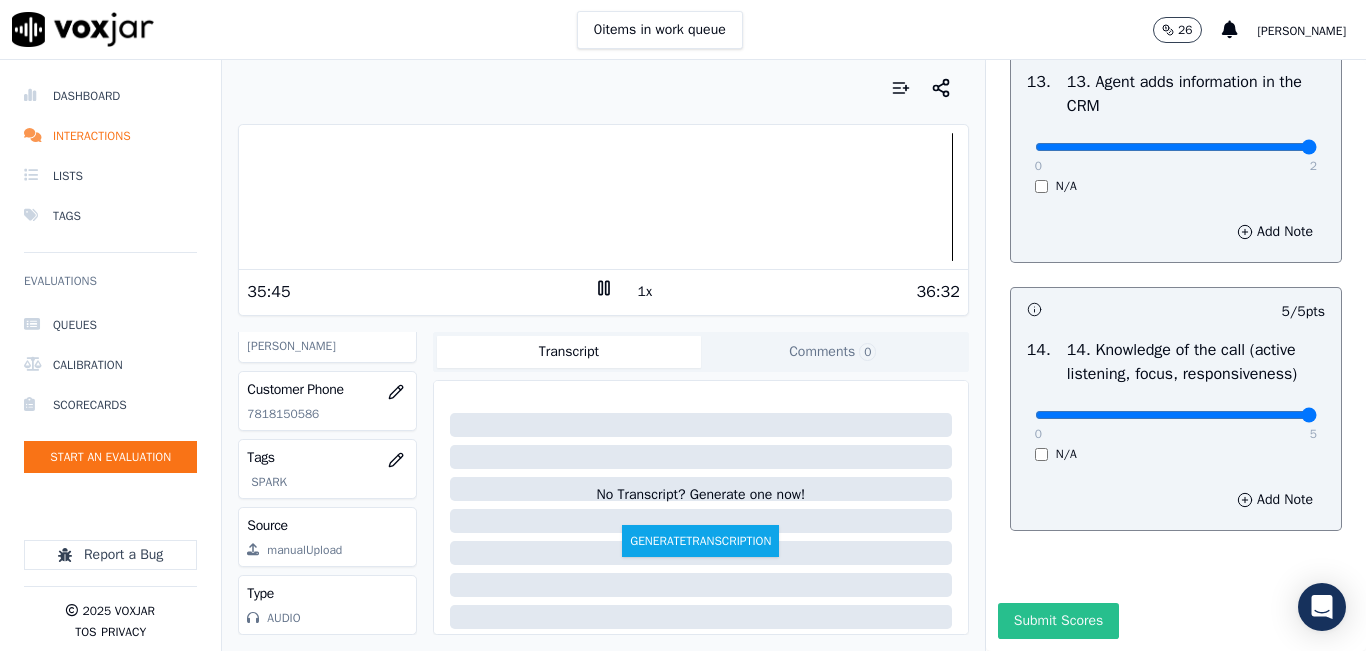click on "Submit Scores" at bounding box center [1058, 621] 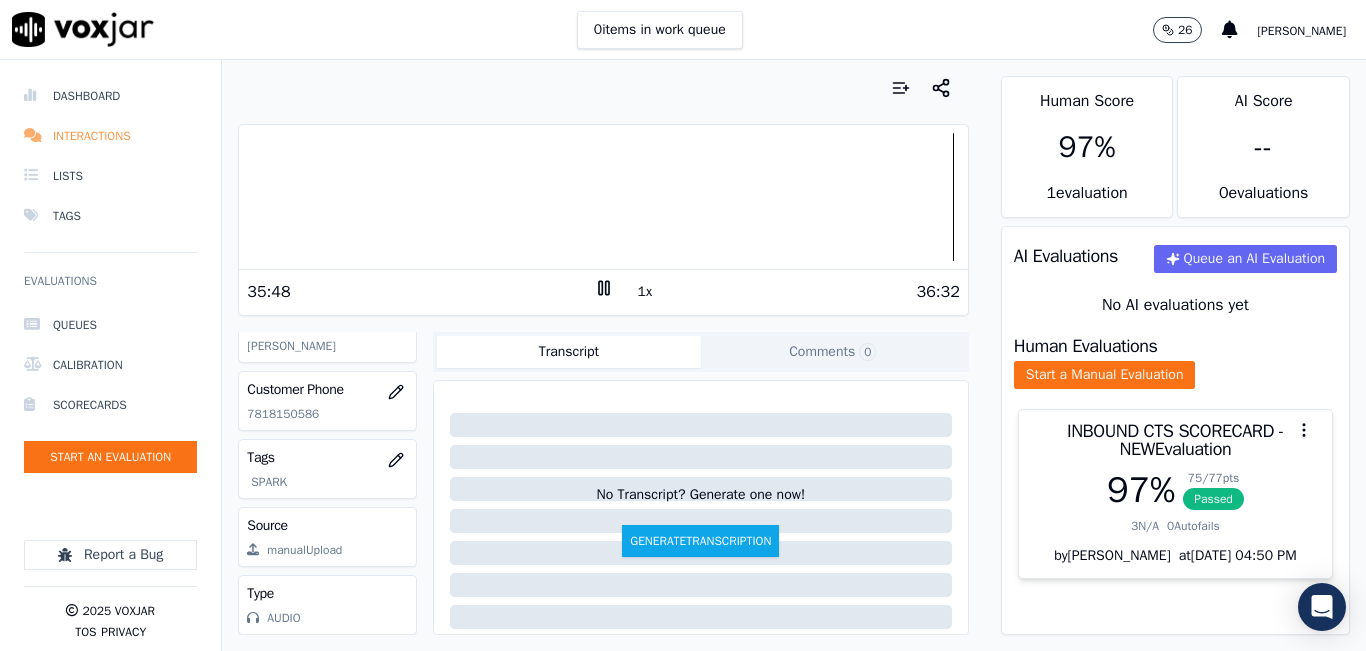 click on "Interactions" at bounding box center (110, 136) 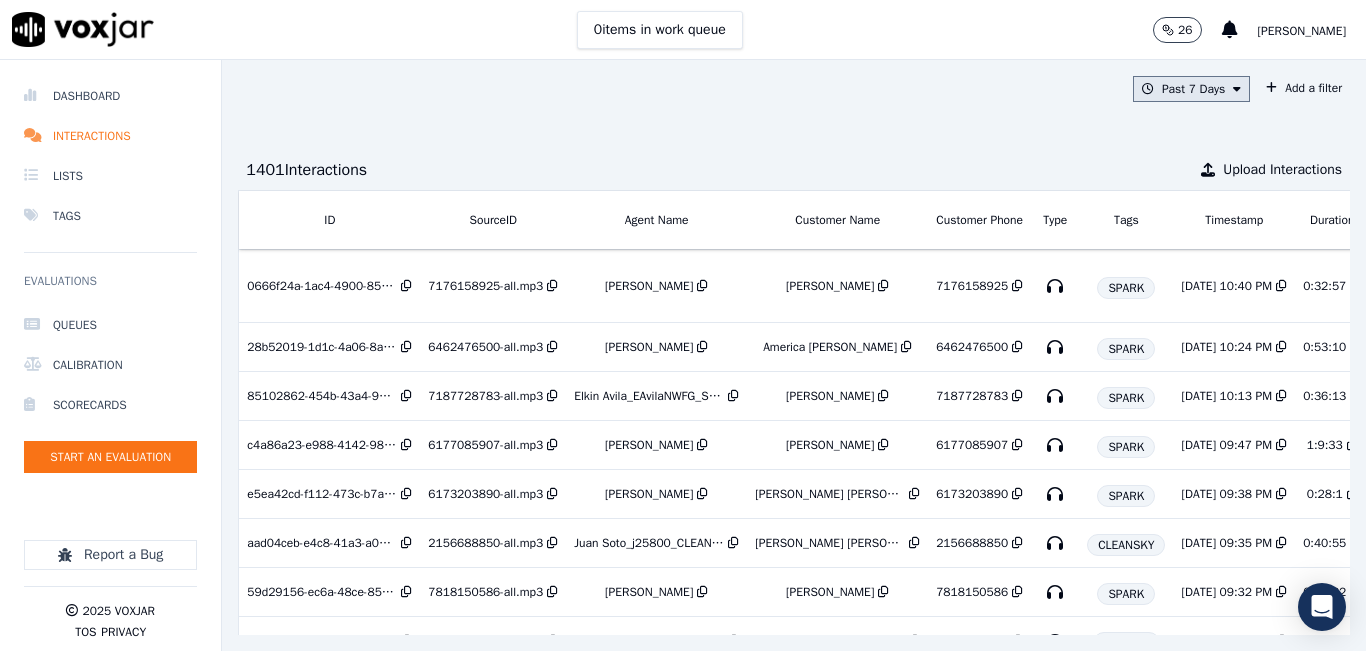 click on "Past 7 Days" at bounding box center [1191, 89] 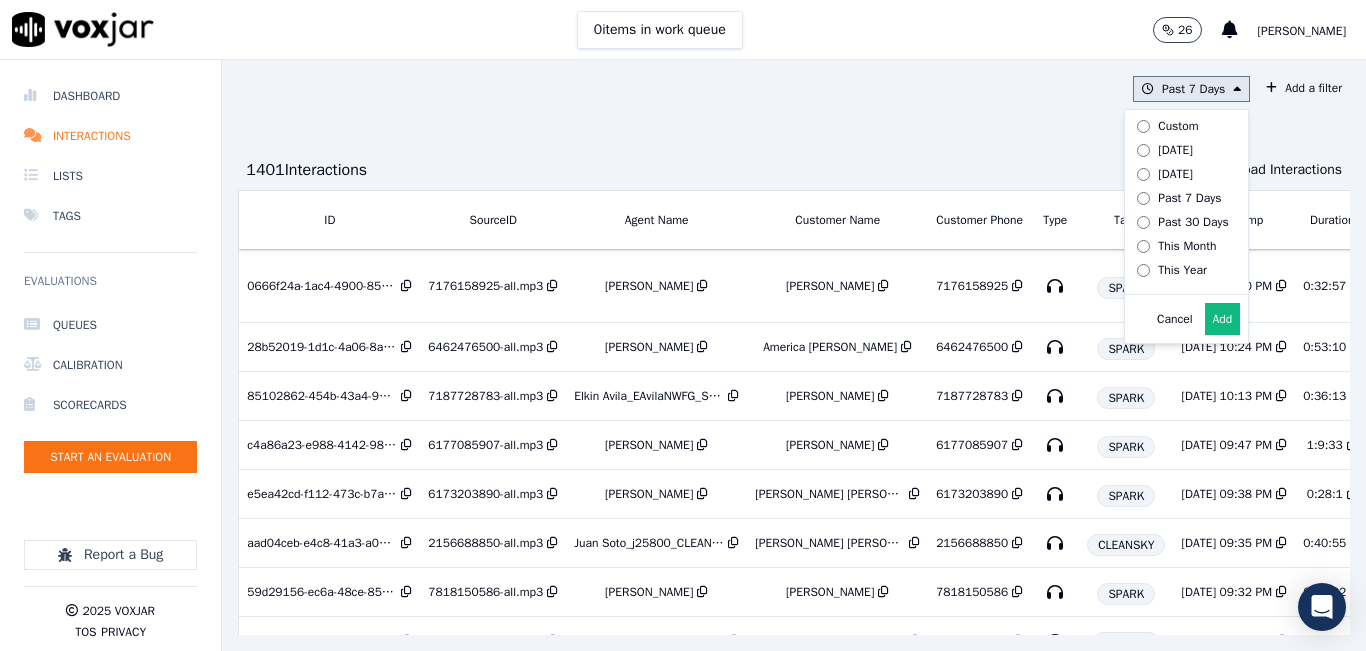 click on "Today" at bounding box center [1175, 150] 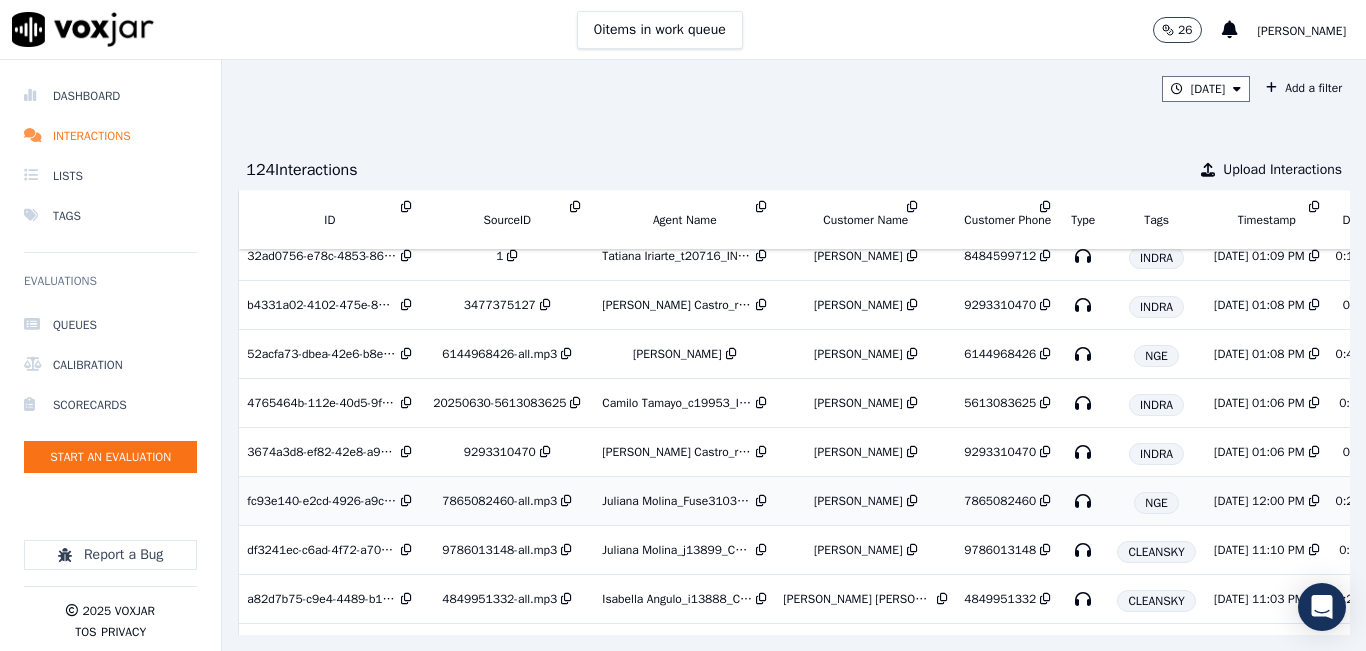 scroll, scrollTop: 4297, scrollLeft: 0, axis: vertical 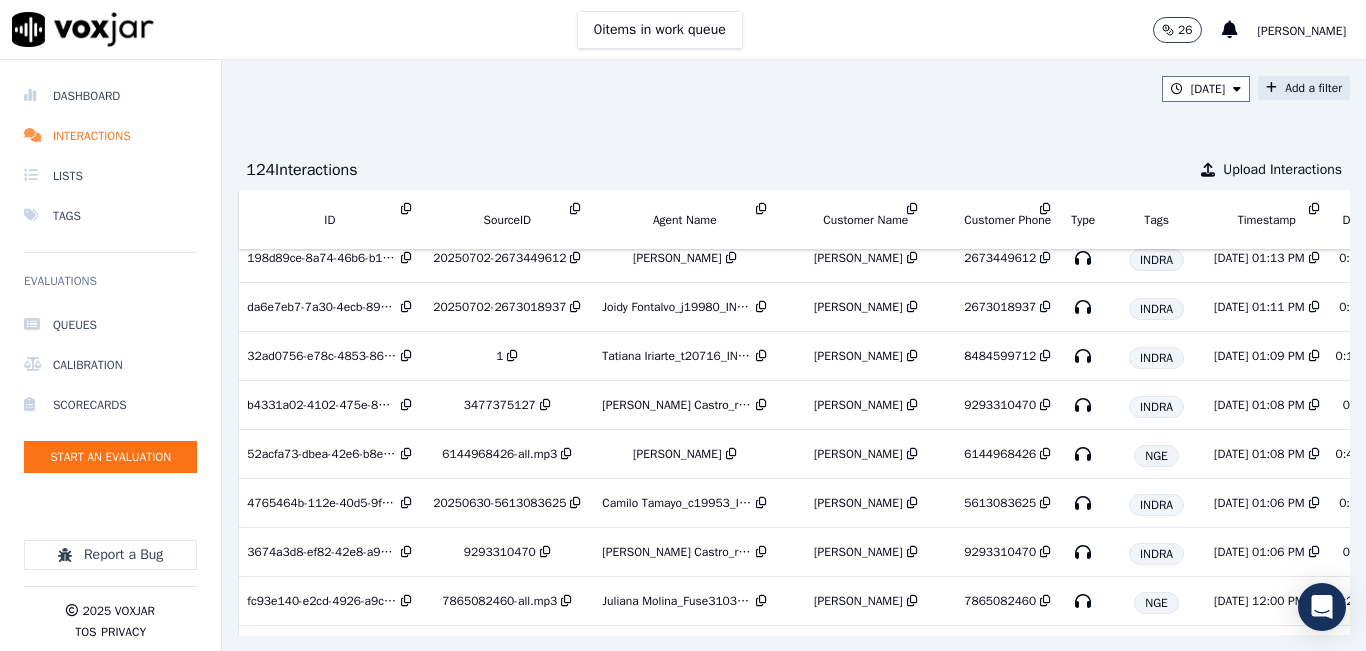 click on "Add a filter" at bounding box center (1304, 88) 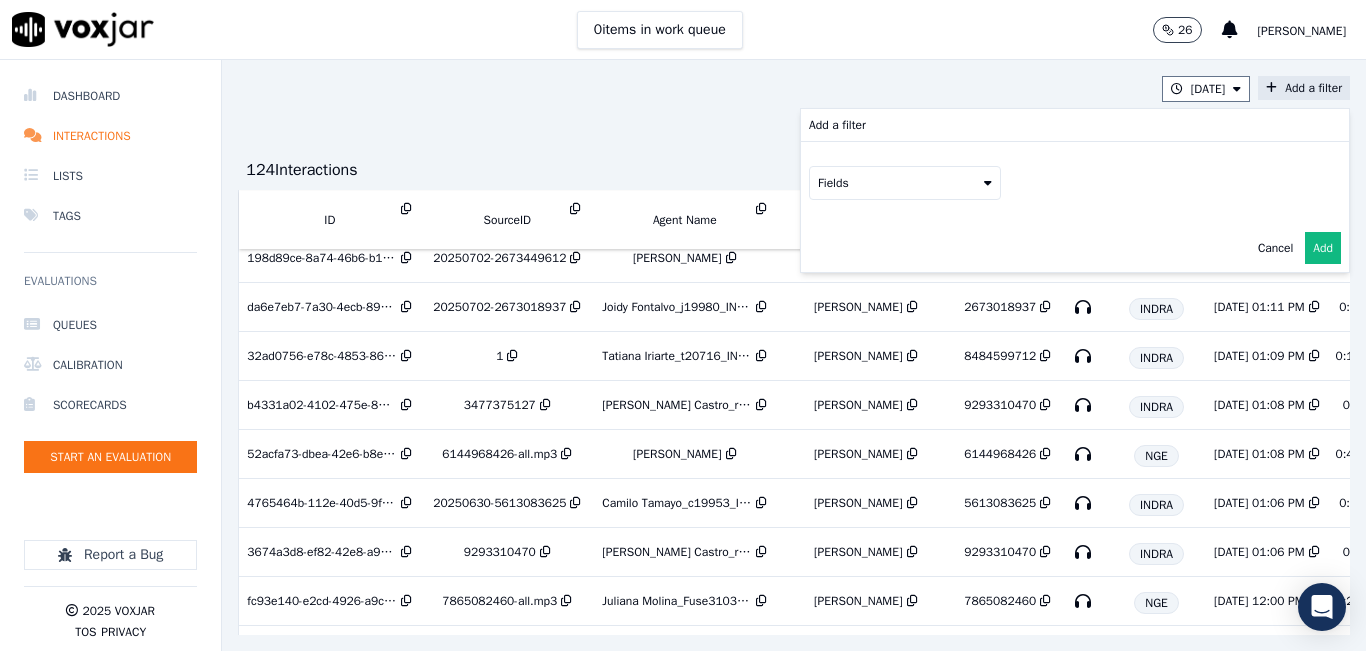 click on "Fields" at bounding box center (905, 183) 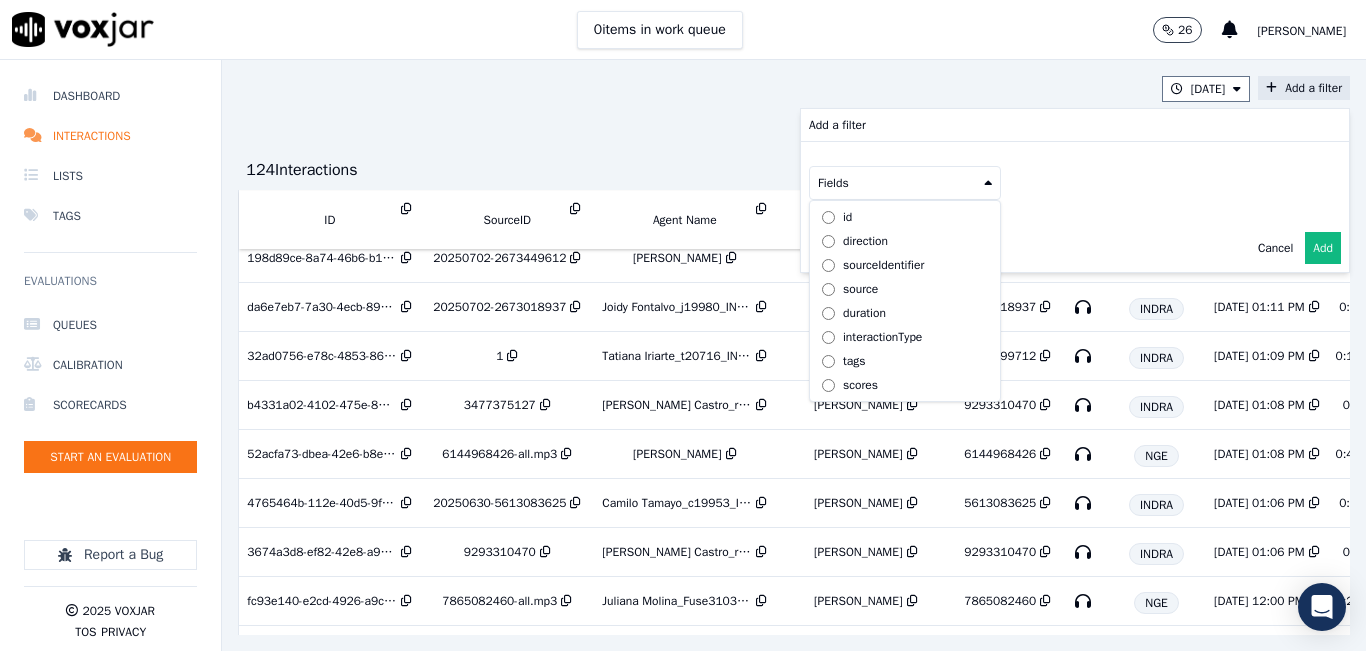 click on "tags" at bounding box center [854, 361] 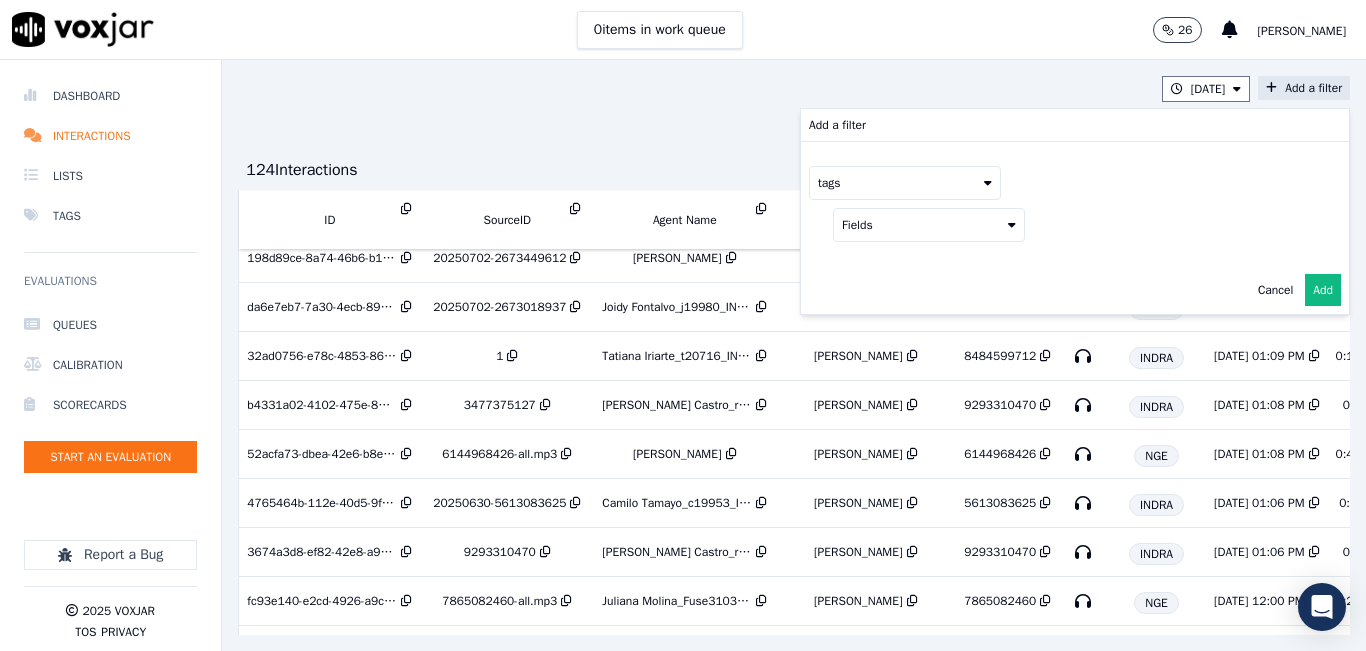 click on "Fields" at bounding box center [929, 225] 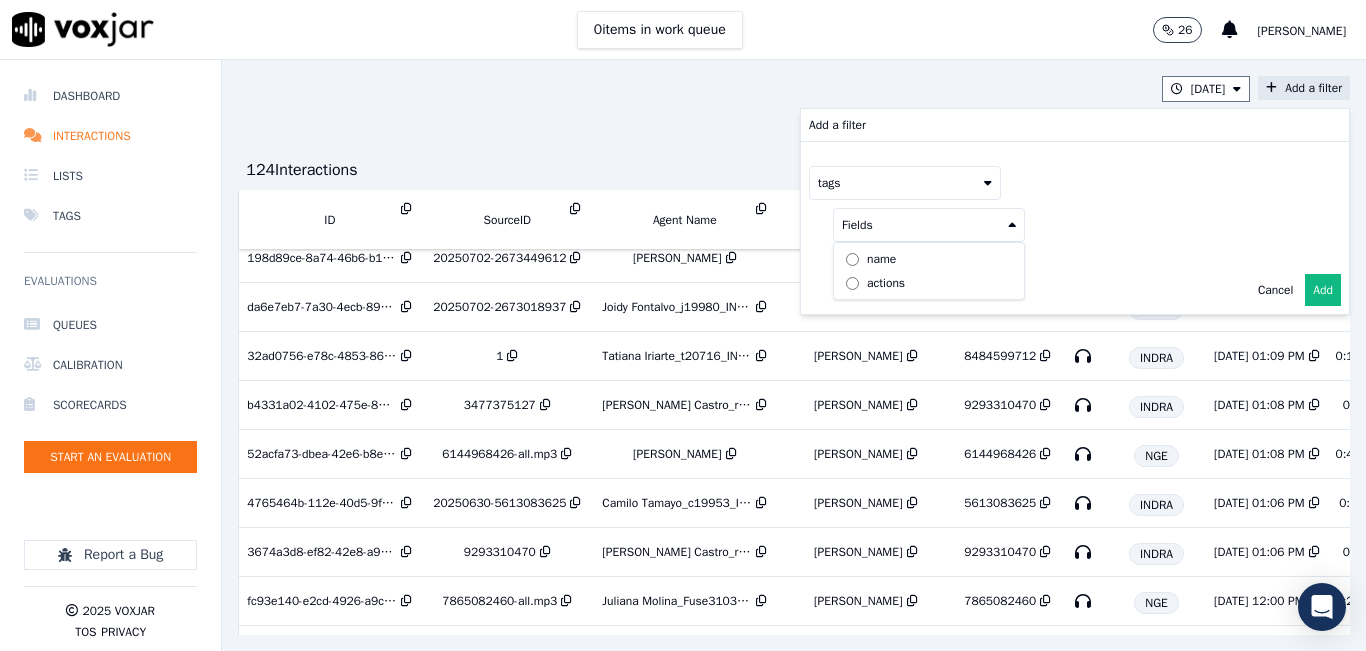 click on "name" at bounding box center (881, 259) 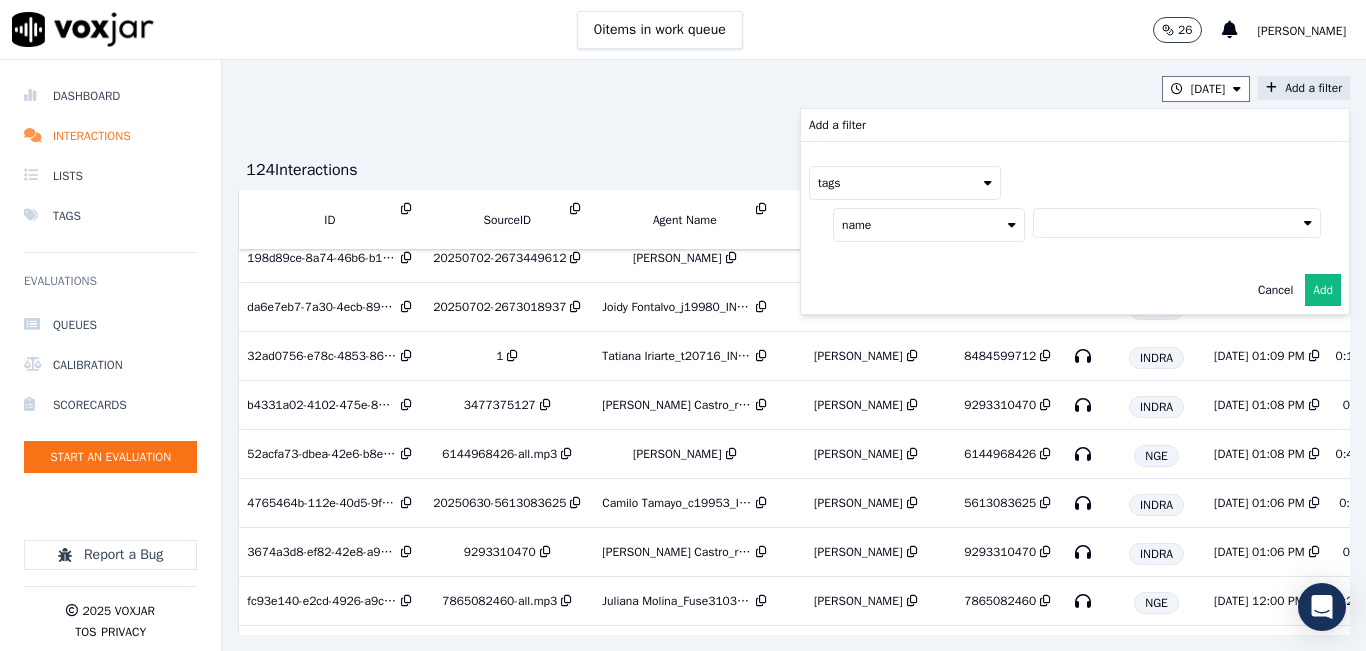 click at bounding box center (1177, 223) 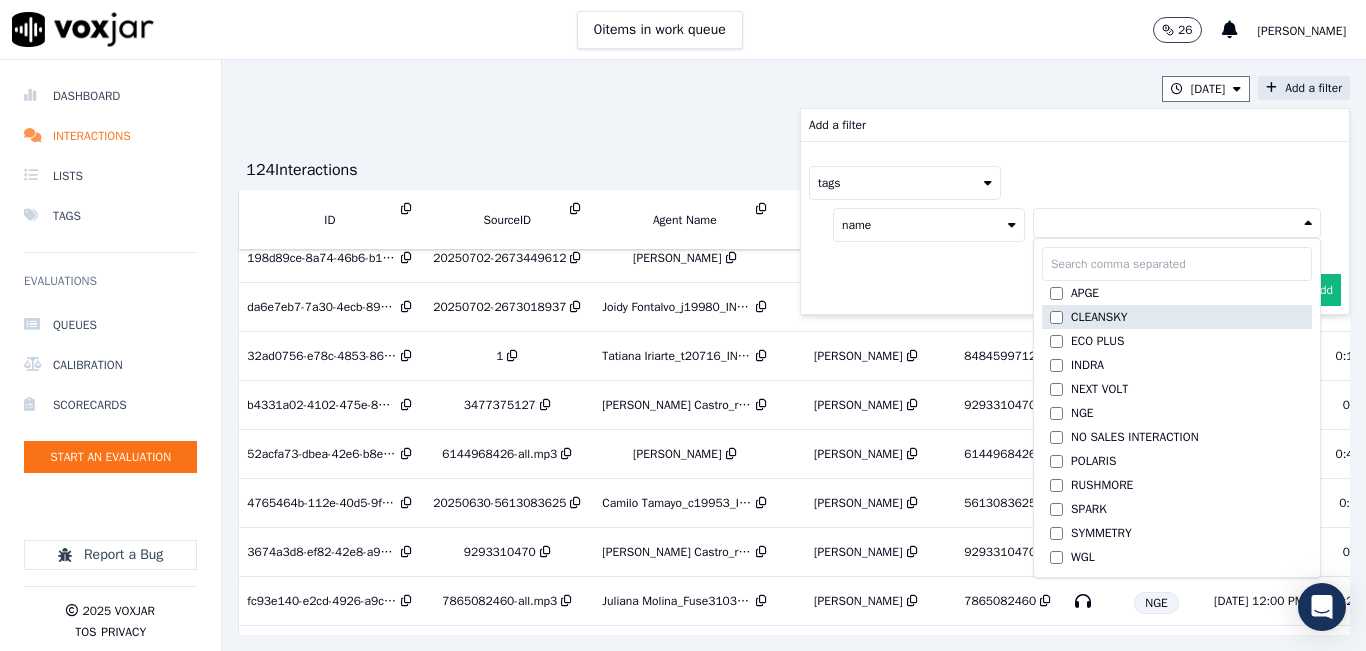 click on "CLEANSKY" at bounding box center (1099, 317) 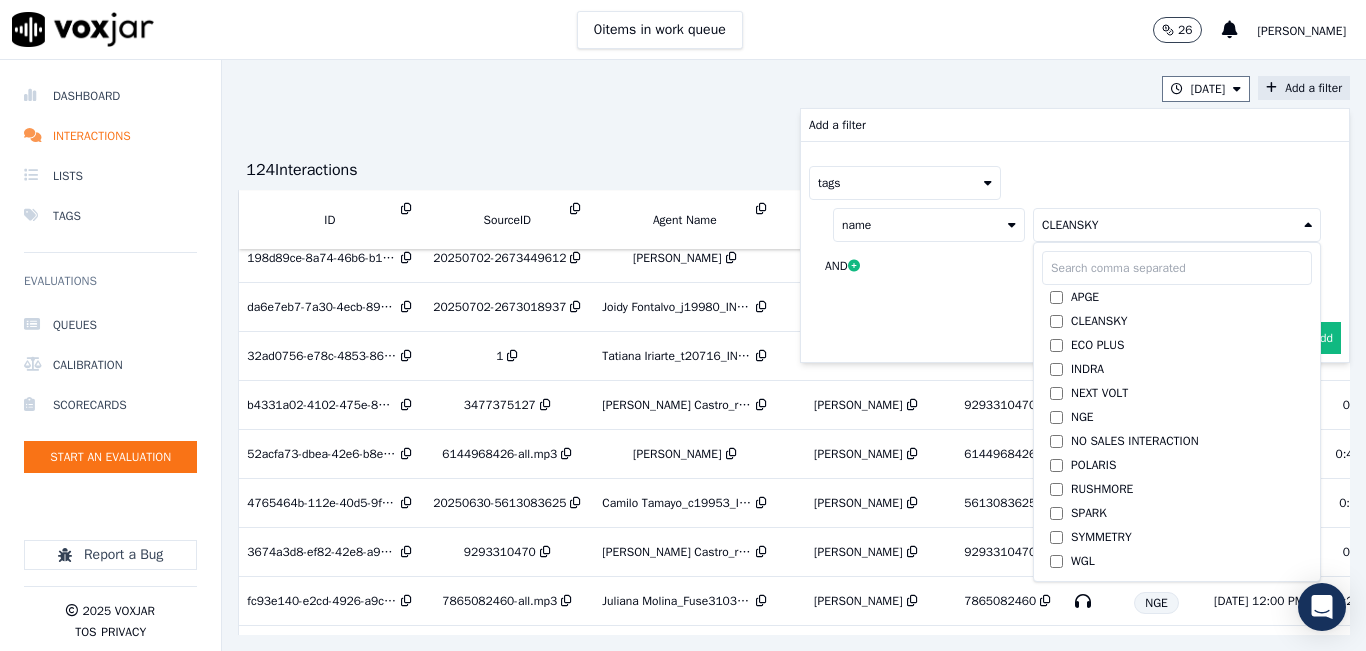 click on "tags           name       CLEANSKY         APGE   CLEANSKY   ECO PLUS   INDRA   NEXT VOLT   NGE   NO SALES INTERACTION   POLARIS   RUSHMORE   SPARK   SYMMETRY   WGL         AND" at bounding box center [1075, 228] 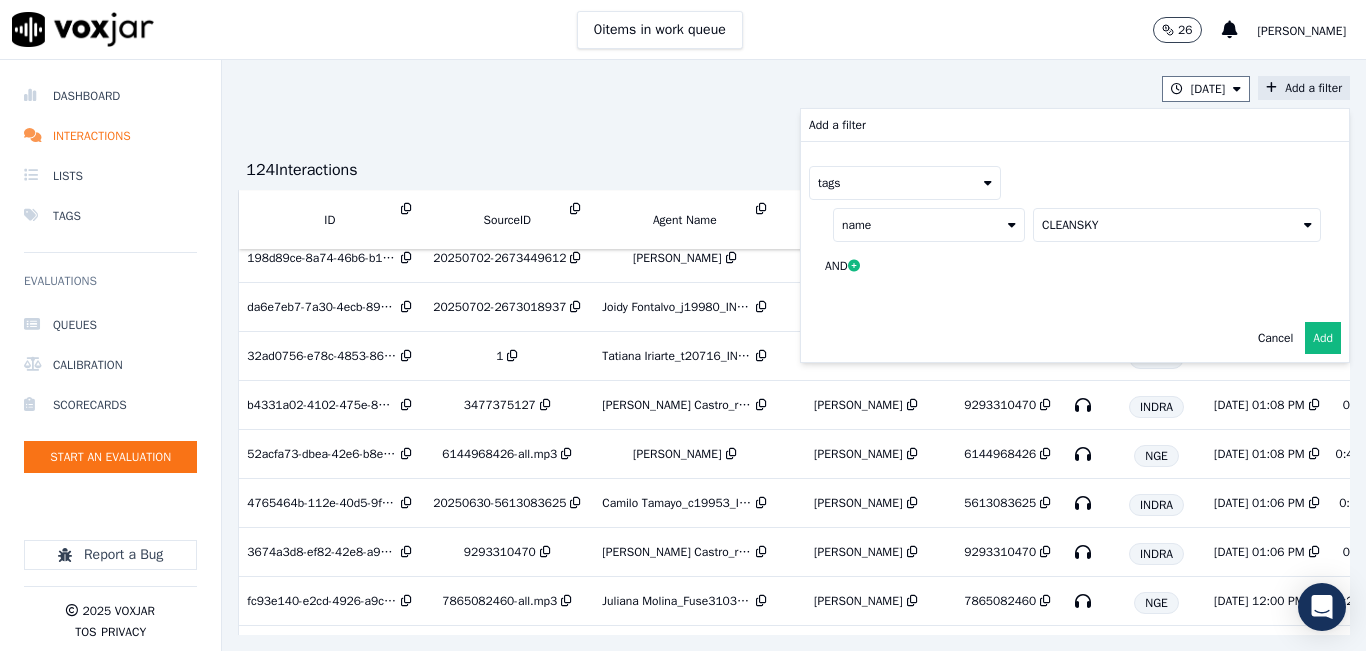 click on "Add" at bounding box center (1323, 338) 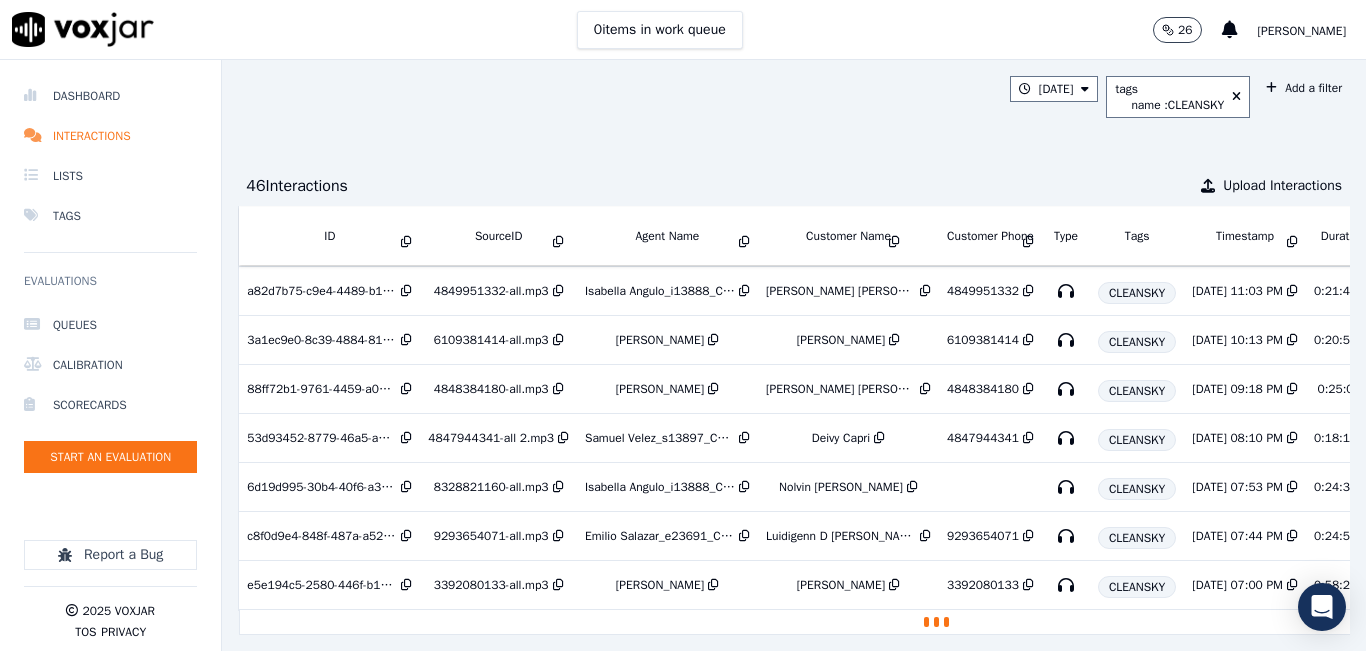 scroll, scrollTop: 2171, scrollLeft: 0, axis: vertical 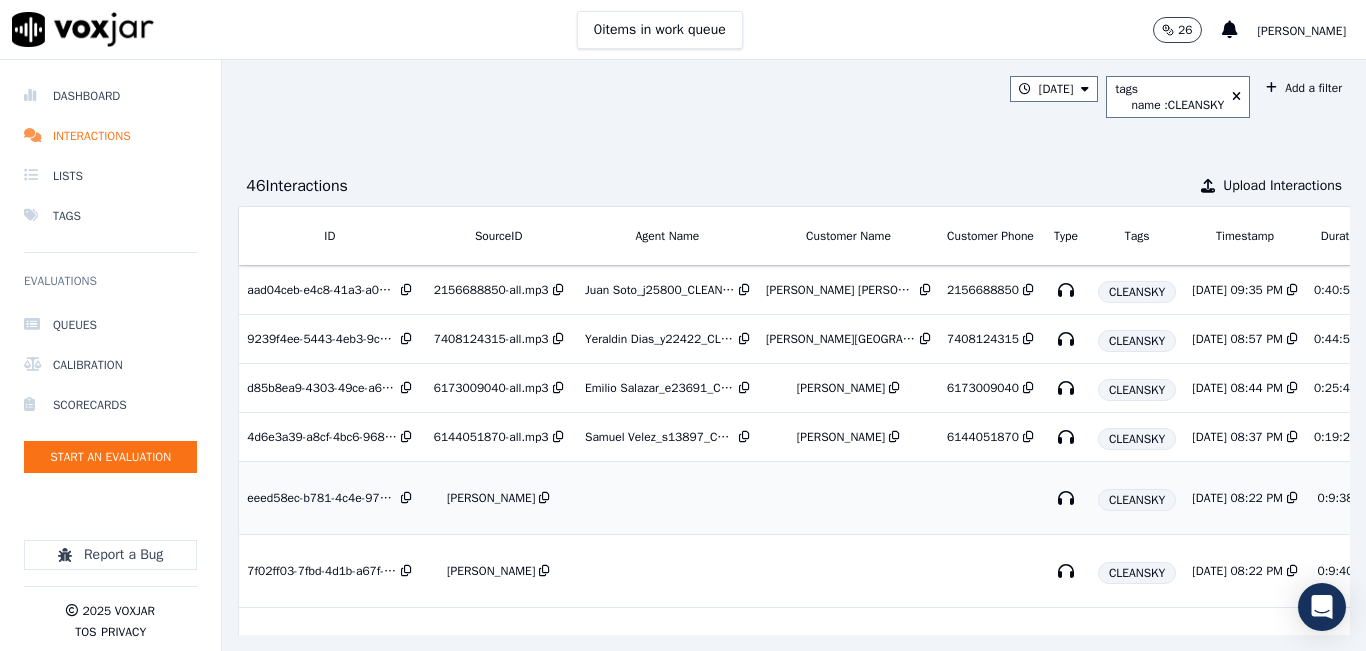 click at bounding box center [667, 498] 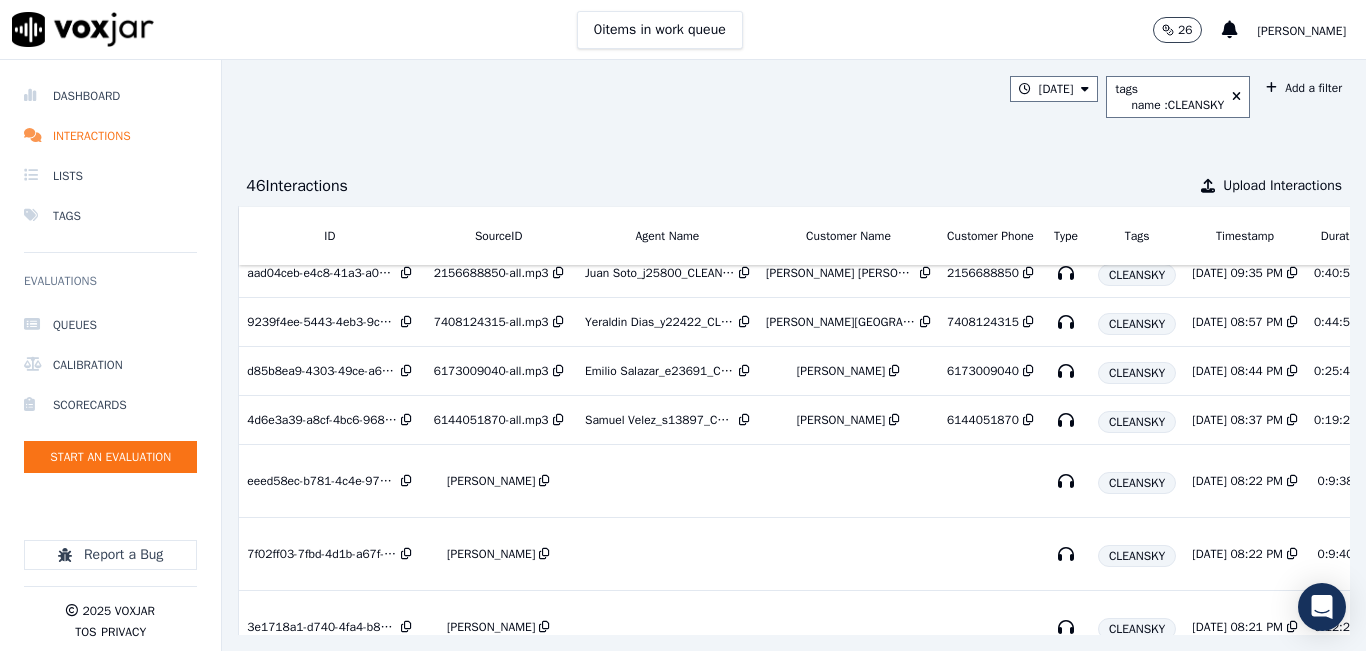 scroll, scrollTop: 0, scrollLeft: 0, axis: both 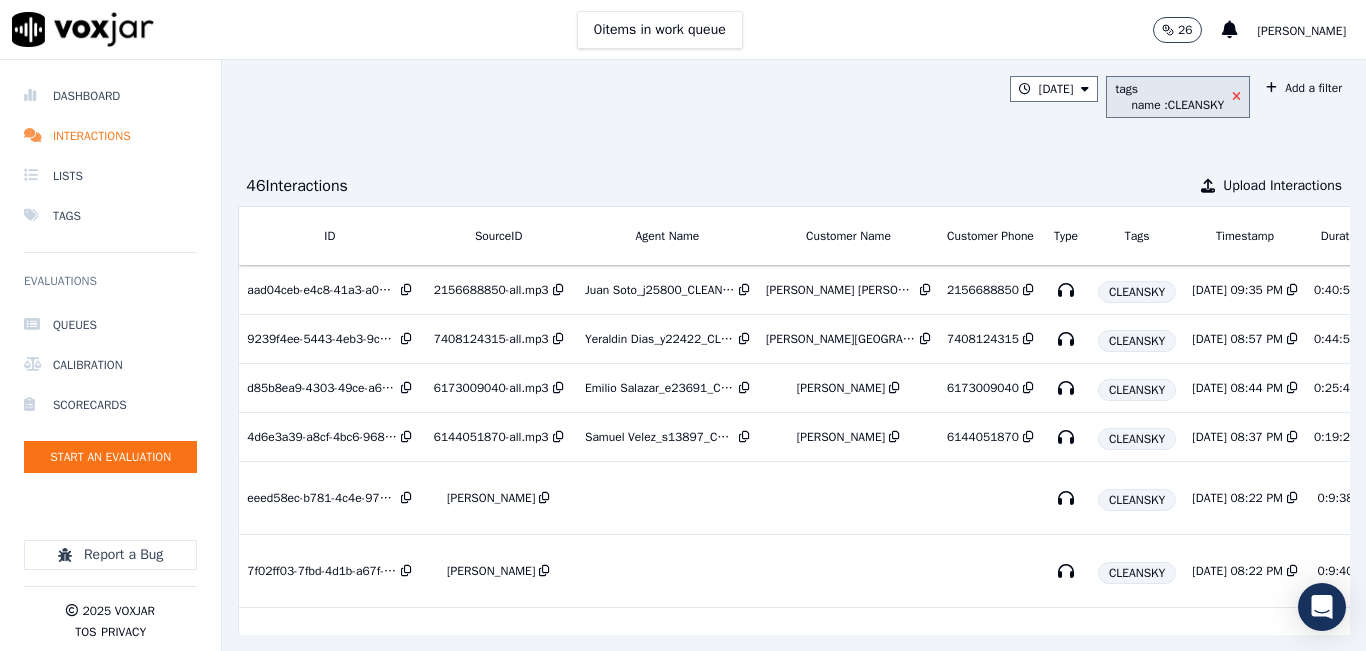 click at bounding box center (1236, 97) 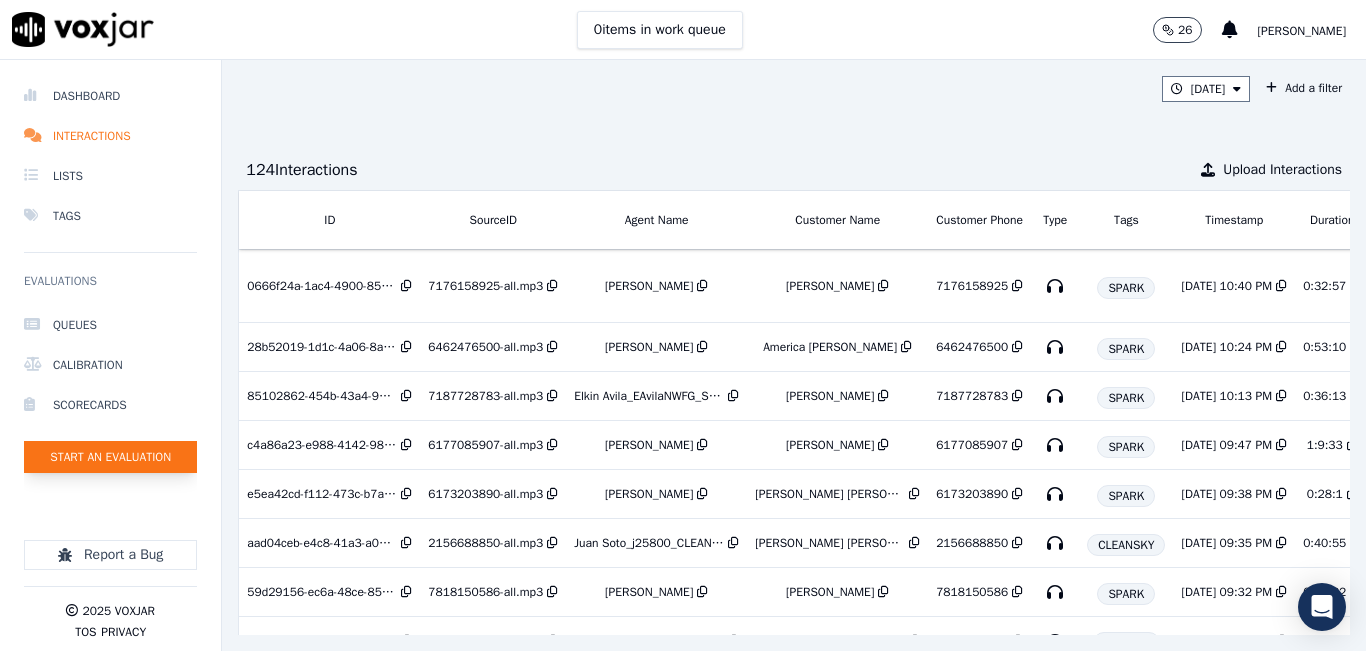 click on "Start an Evaluation" 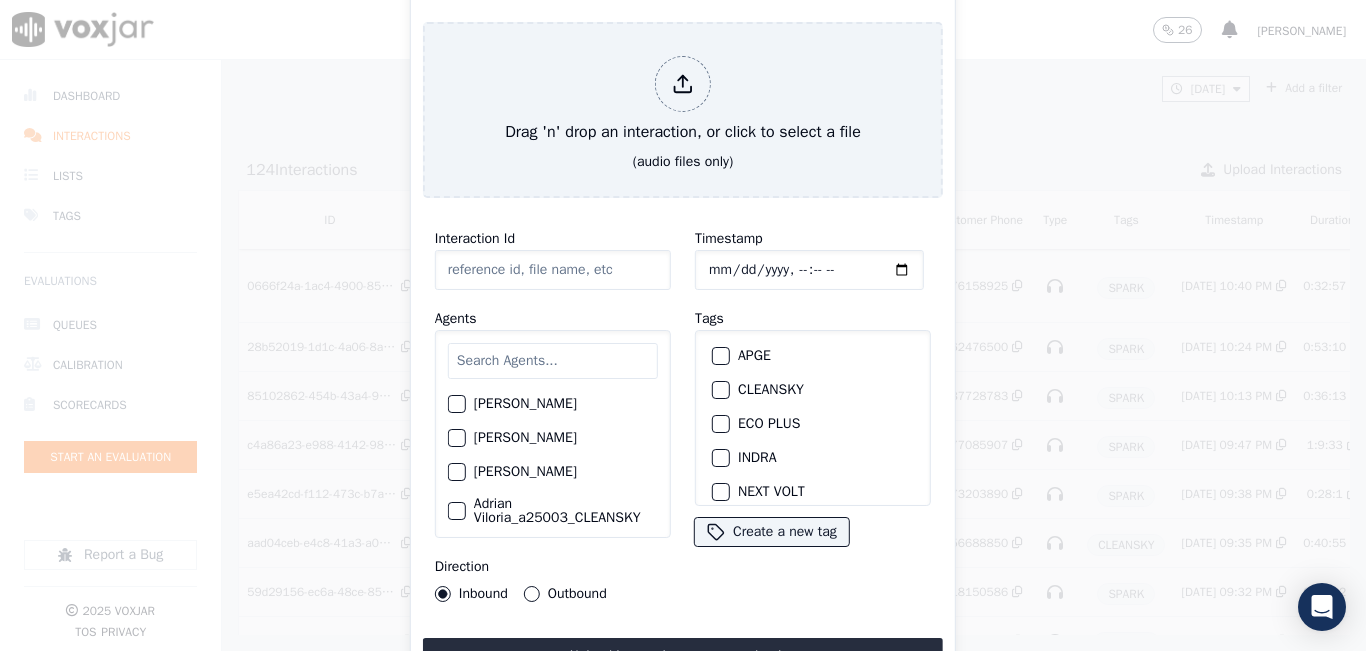 click at bounding box center [553, 361] 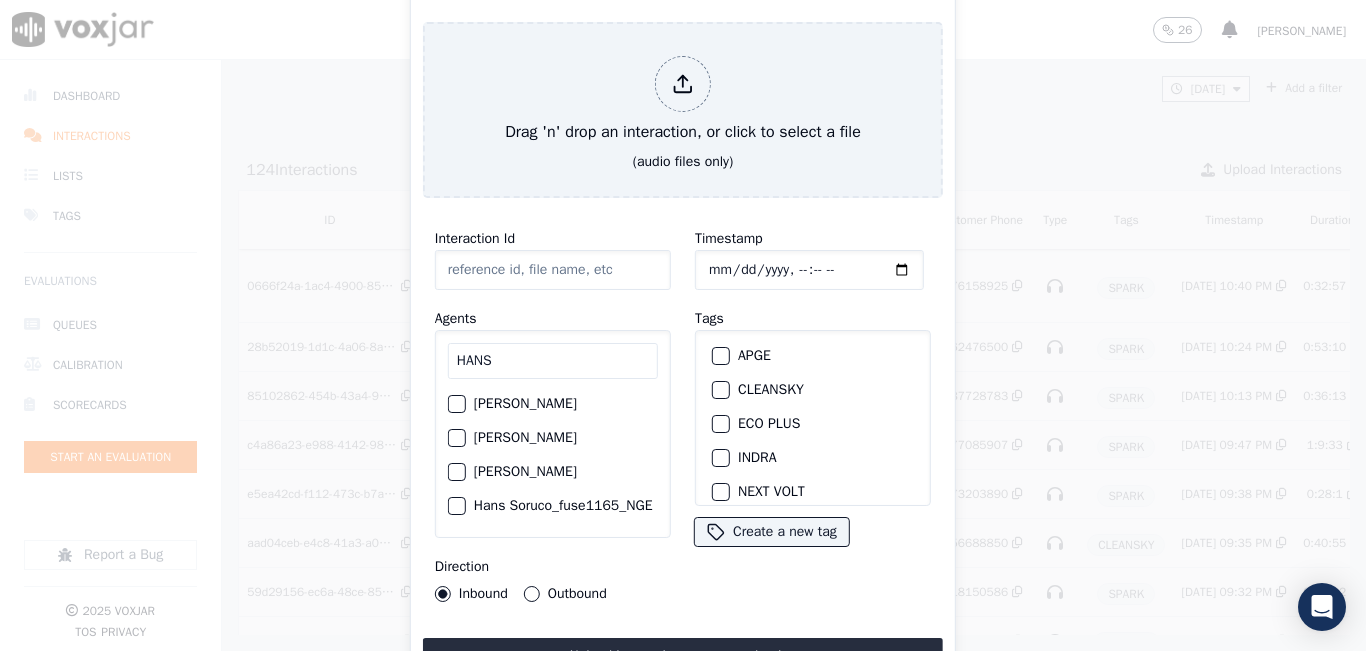 type on "HANS" 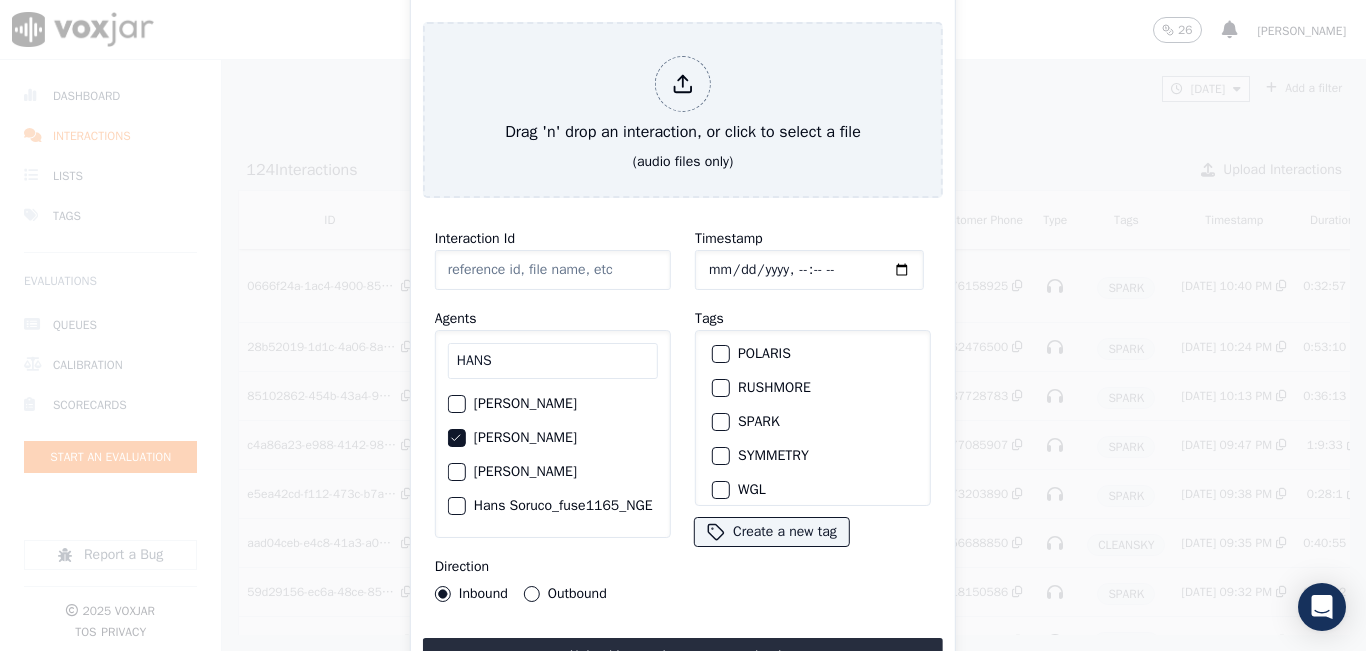 scroll, scrollTop: 275, scrollLeft: 0, axis: vertical 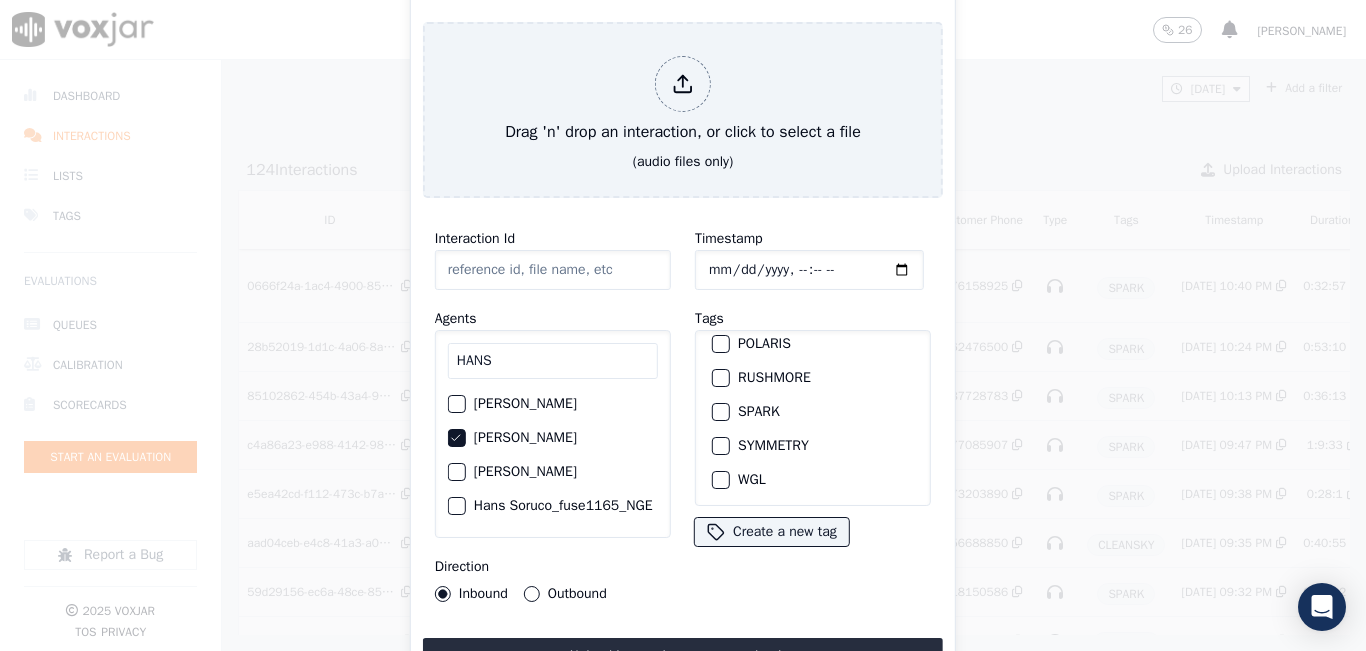 click at bounding box center [720, 480] 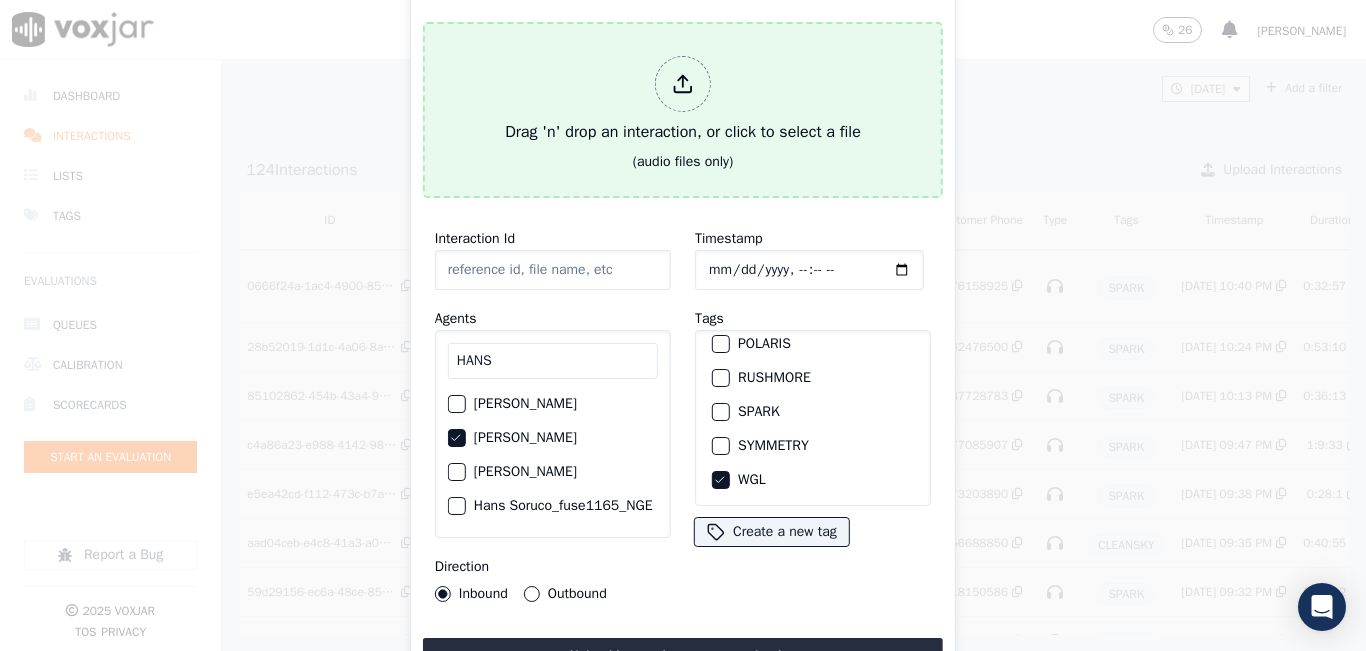 click on "Drag 'n' drop an interaction, or click to select a file" at bounding box center [683, 100] 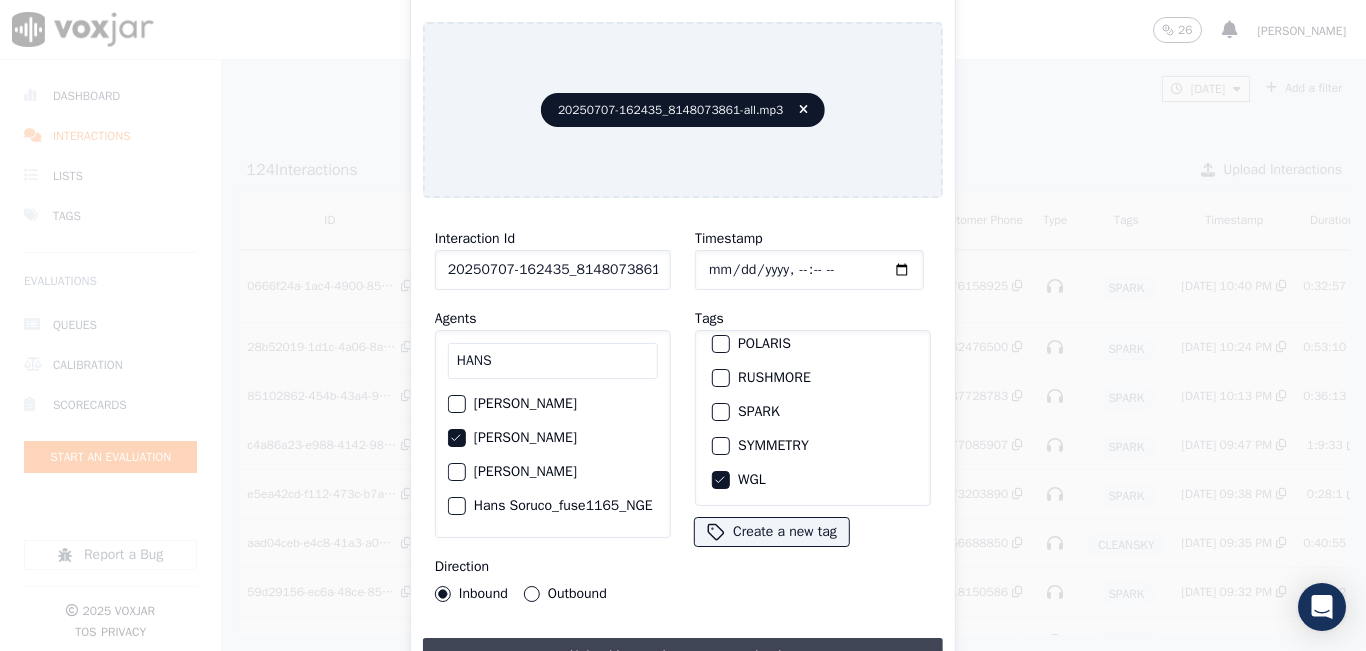 click on "Upload interaction to start evaluation" at bounding box center (683, 656) 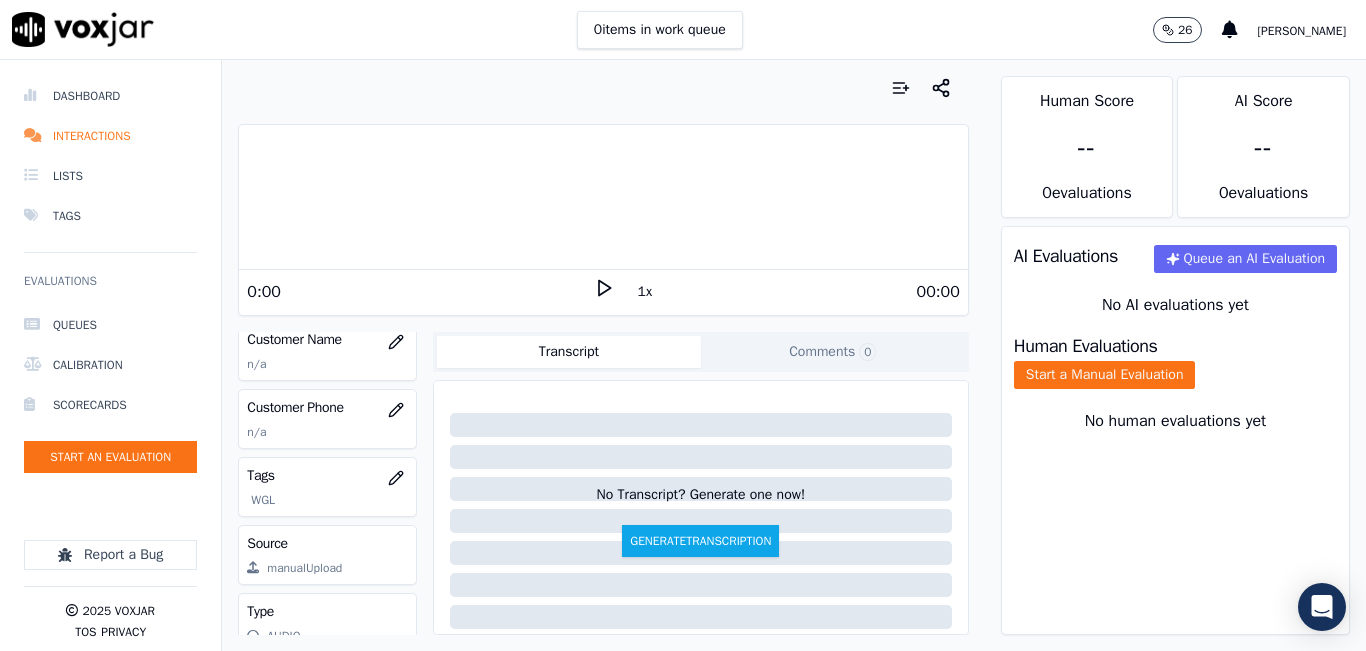 scroll, scrollTop: 300, scrollLeft: 0, axis: vertical 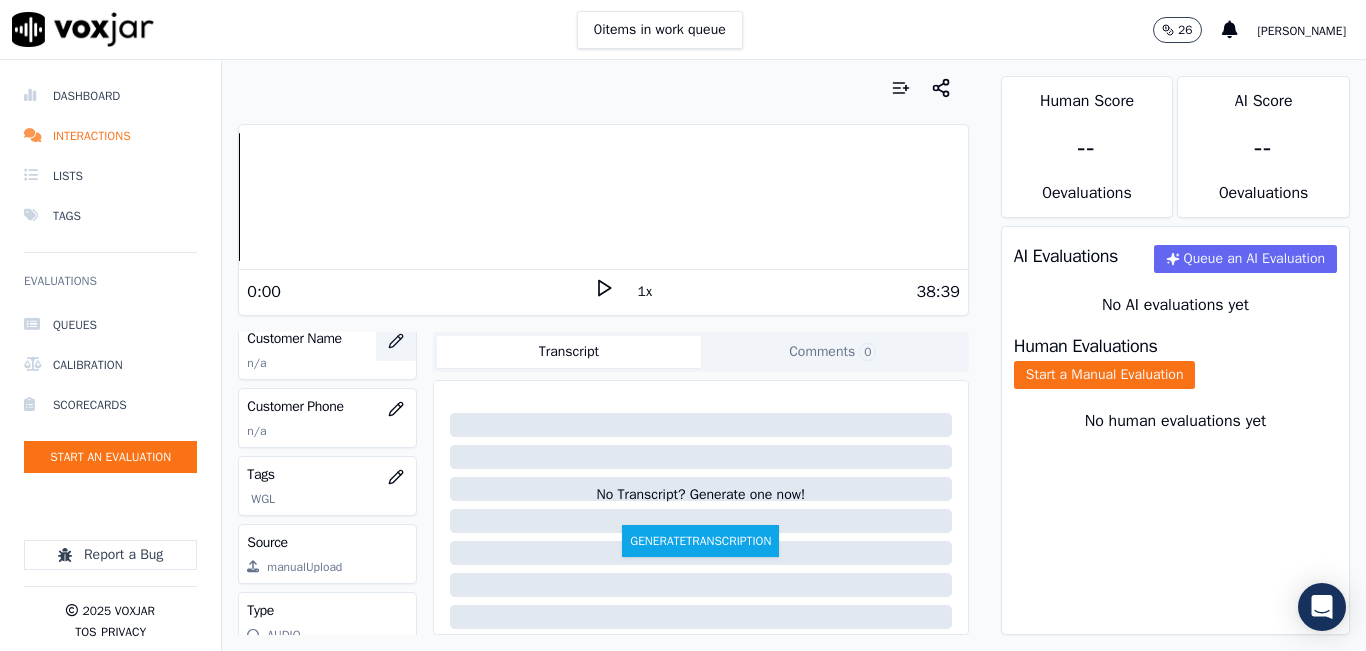 click at bounding box center [396, 341] 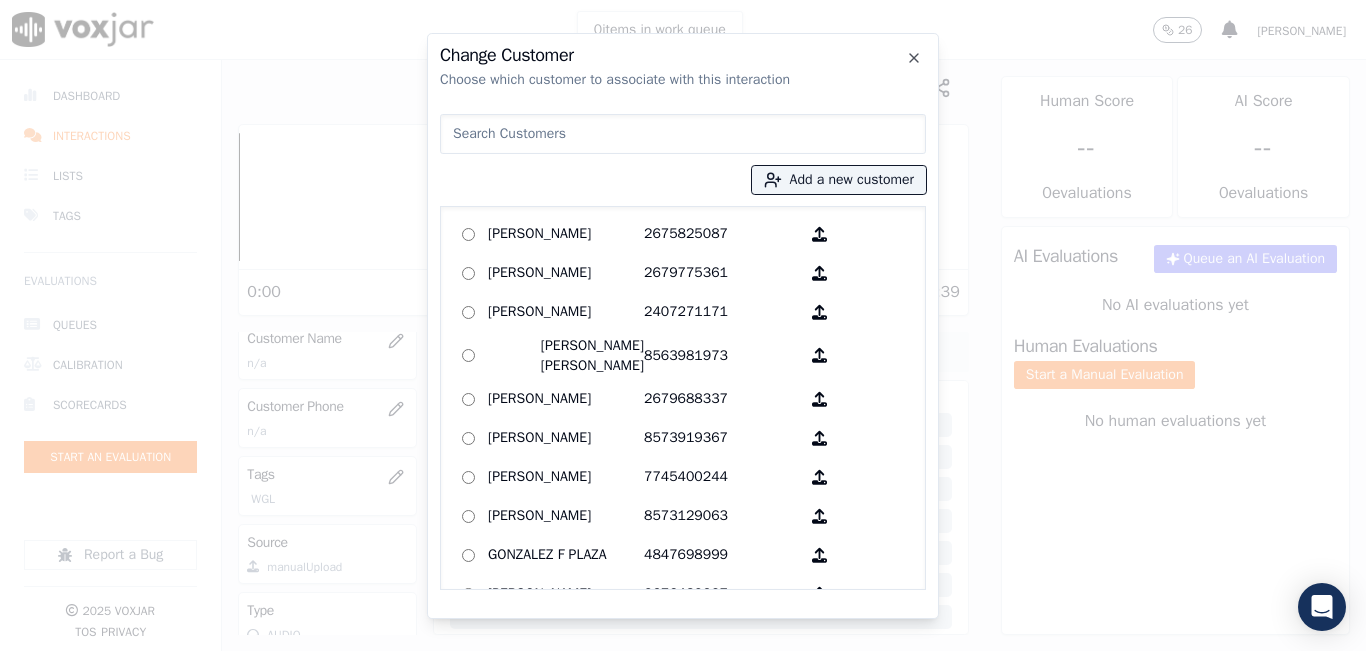 click at bounding box center [683, 134] 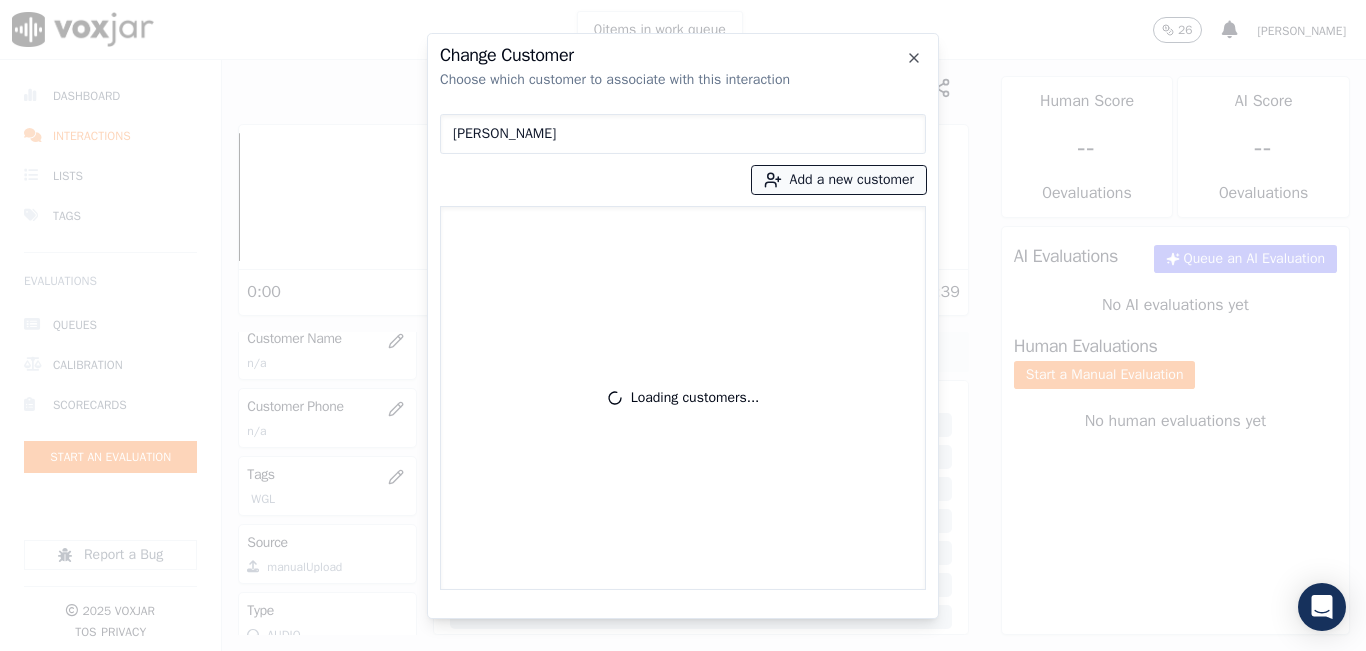 type on "[PERSON_NAME]" 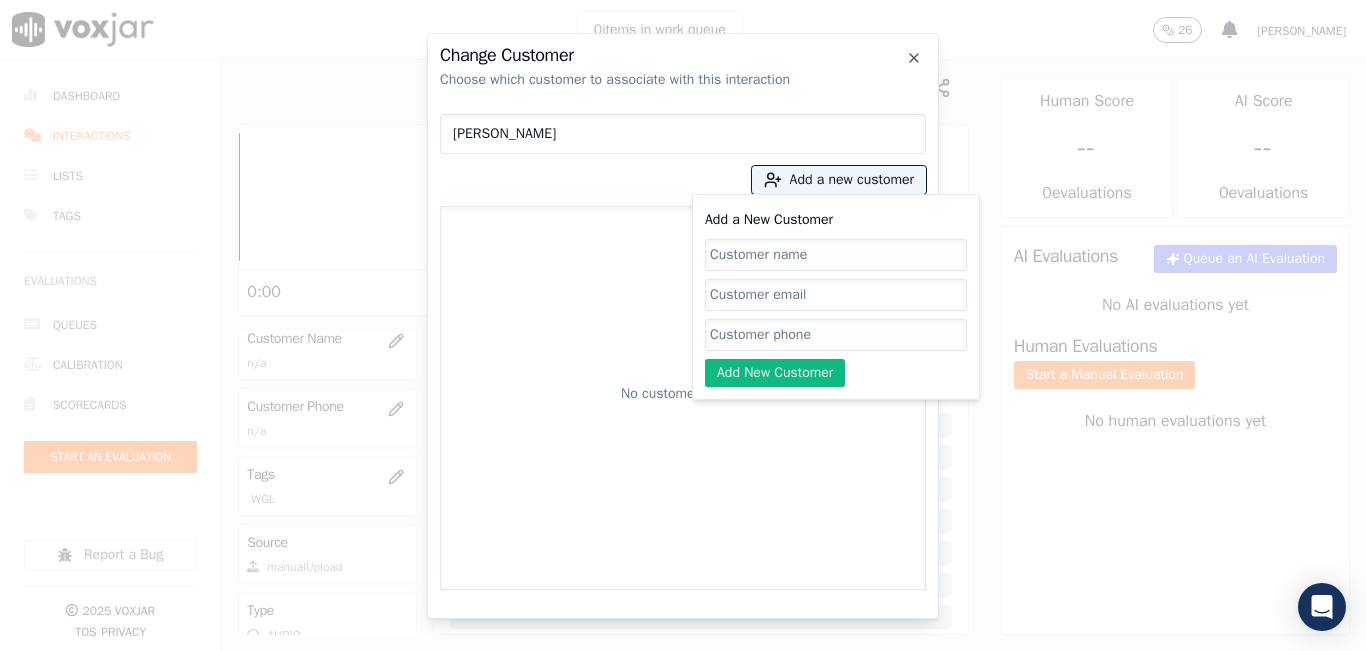 click on "Add a New Customer" 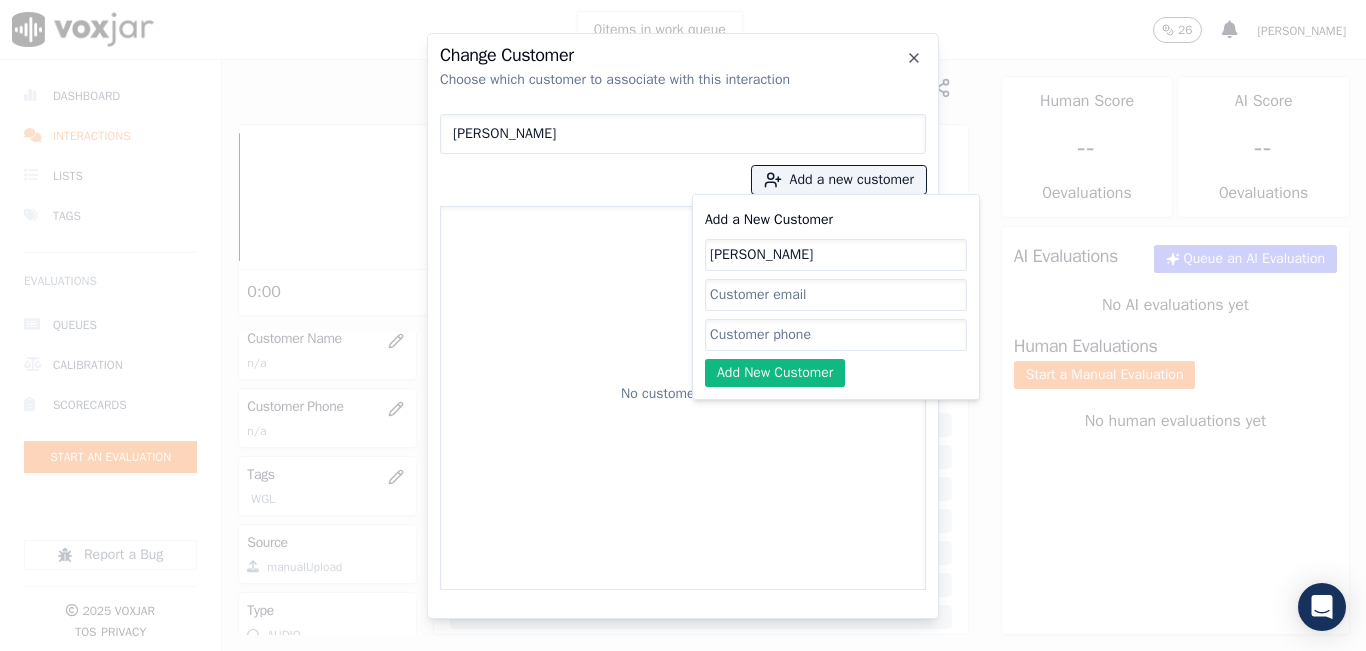 type on "[PERSON_NAME]" 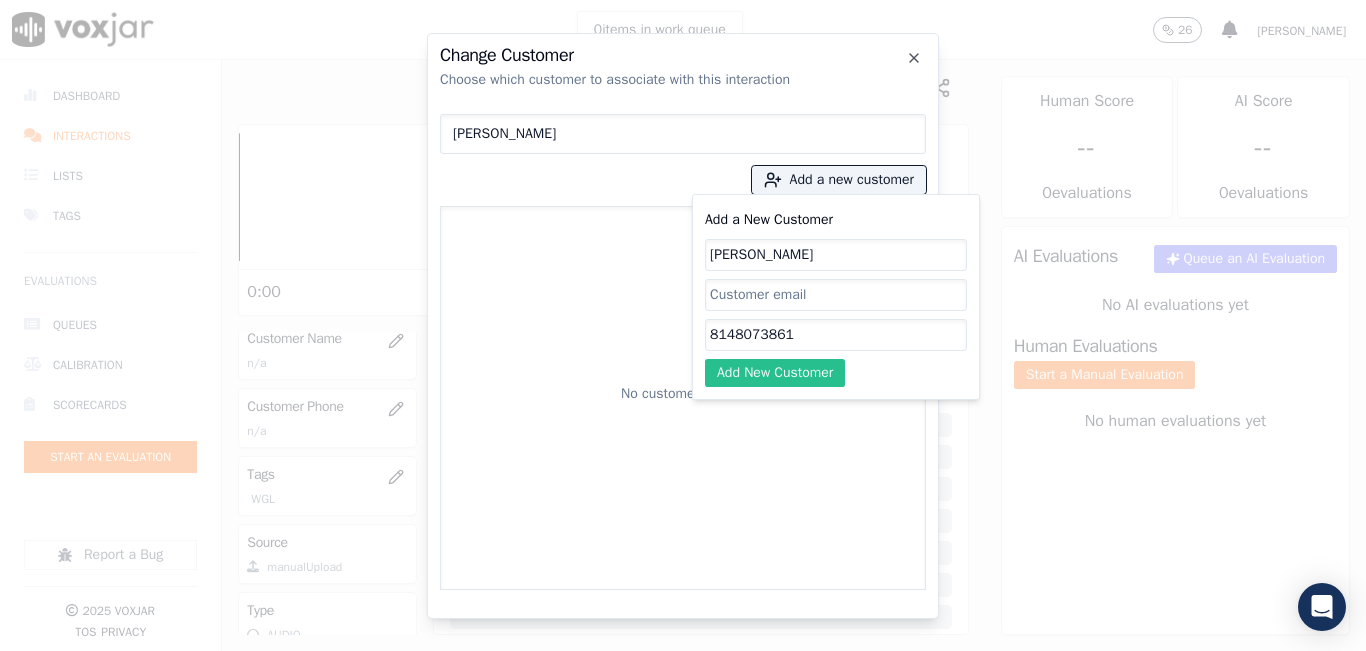 type on "8148073861" 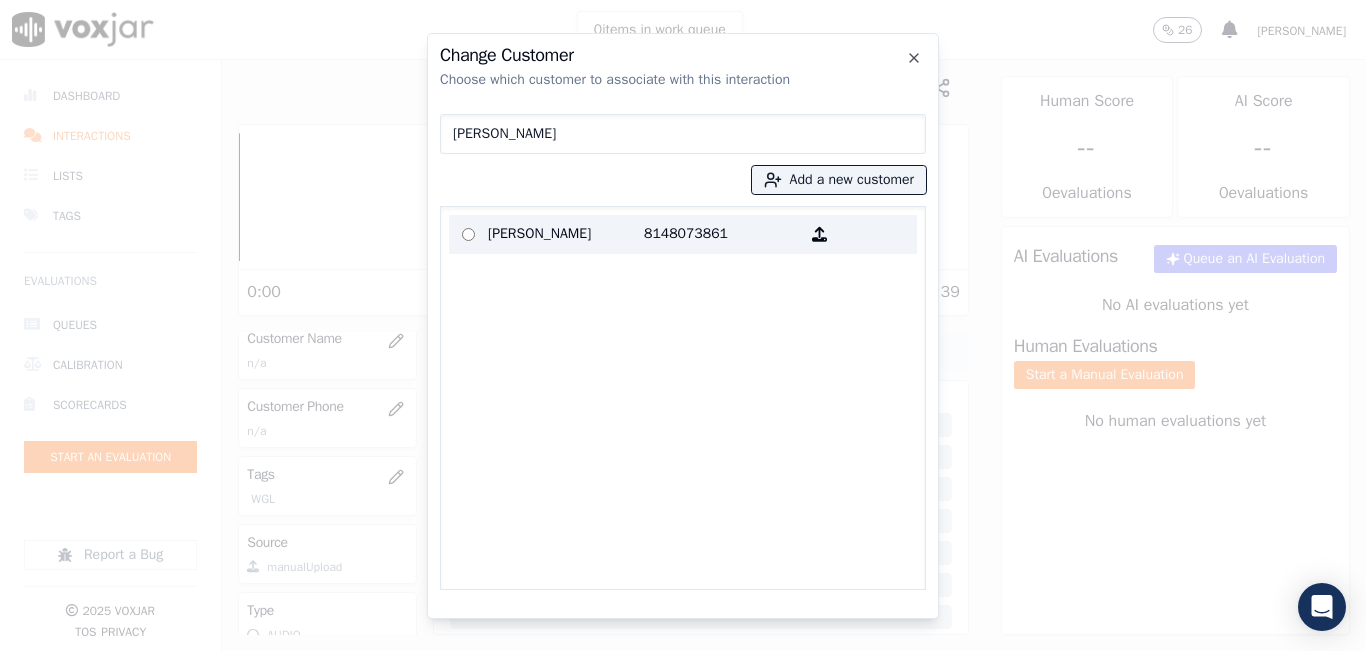 click on "[PERSON_NAME]" at bounding box center (566, 234) 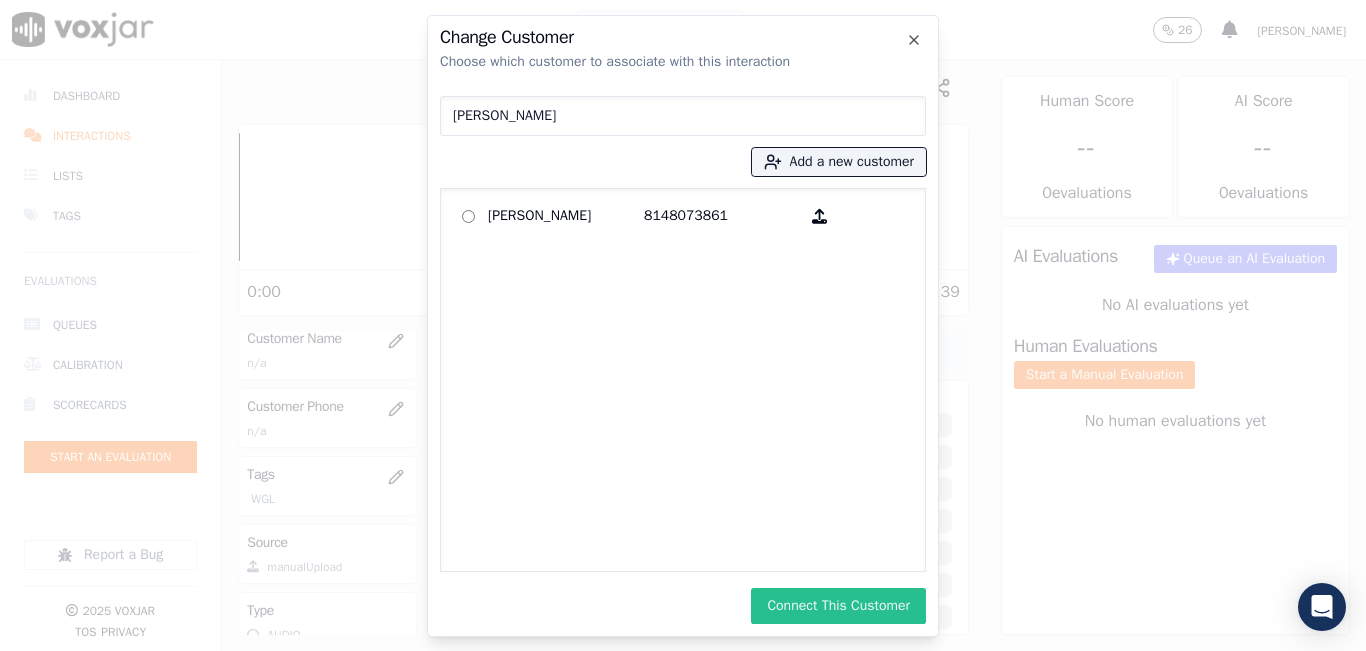 click on "Connect This Customer" at bounding box center [838, 606] 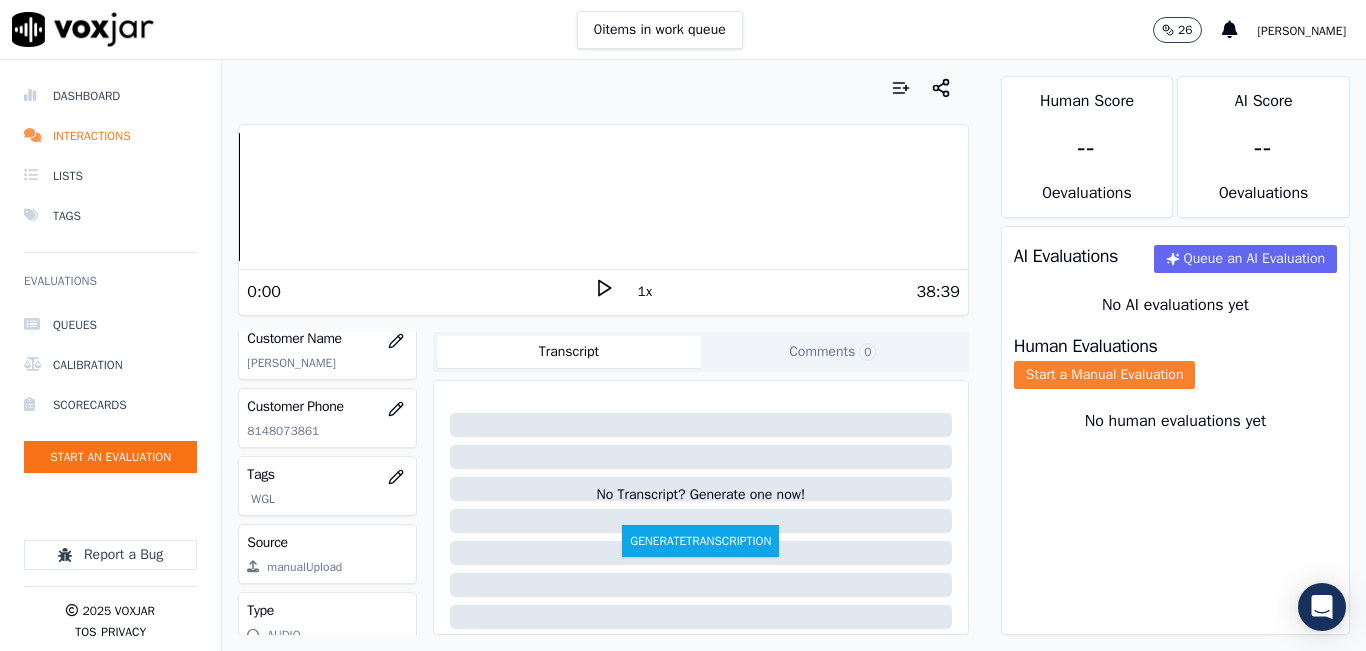 click on "Start a Manual Evaluation" 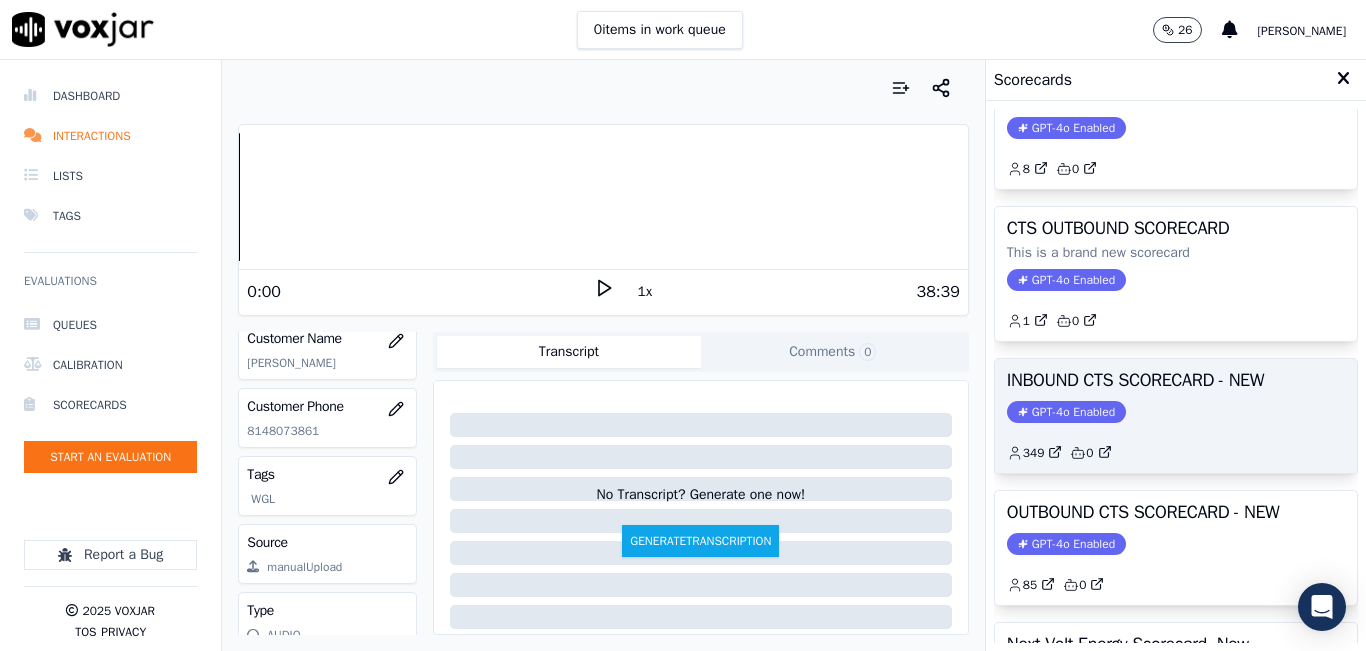scroll, scrollTop: 100, scrollLeft: 0, axis: vertical 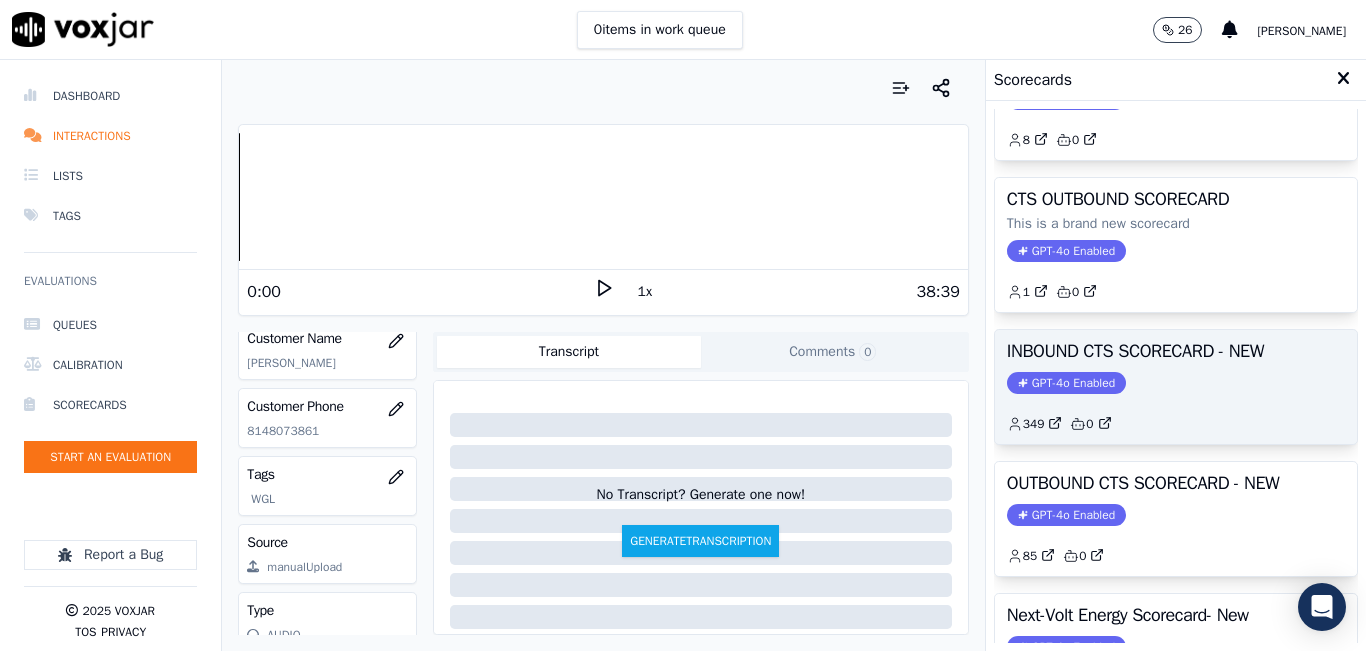 click on "GPT-4o Enabled" 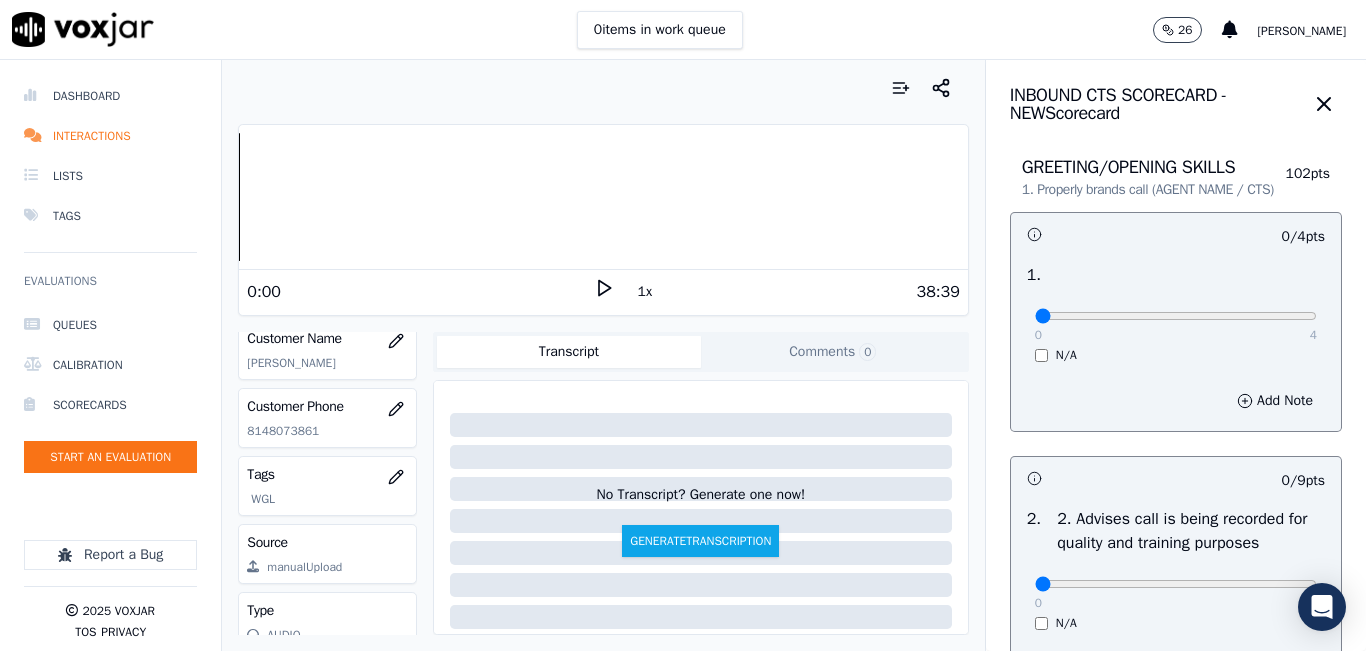 click 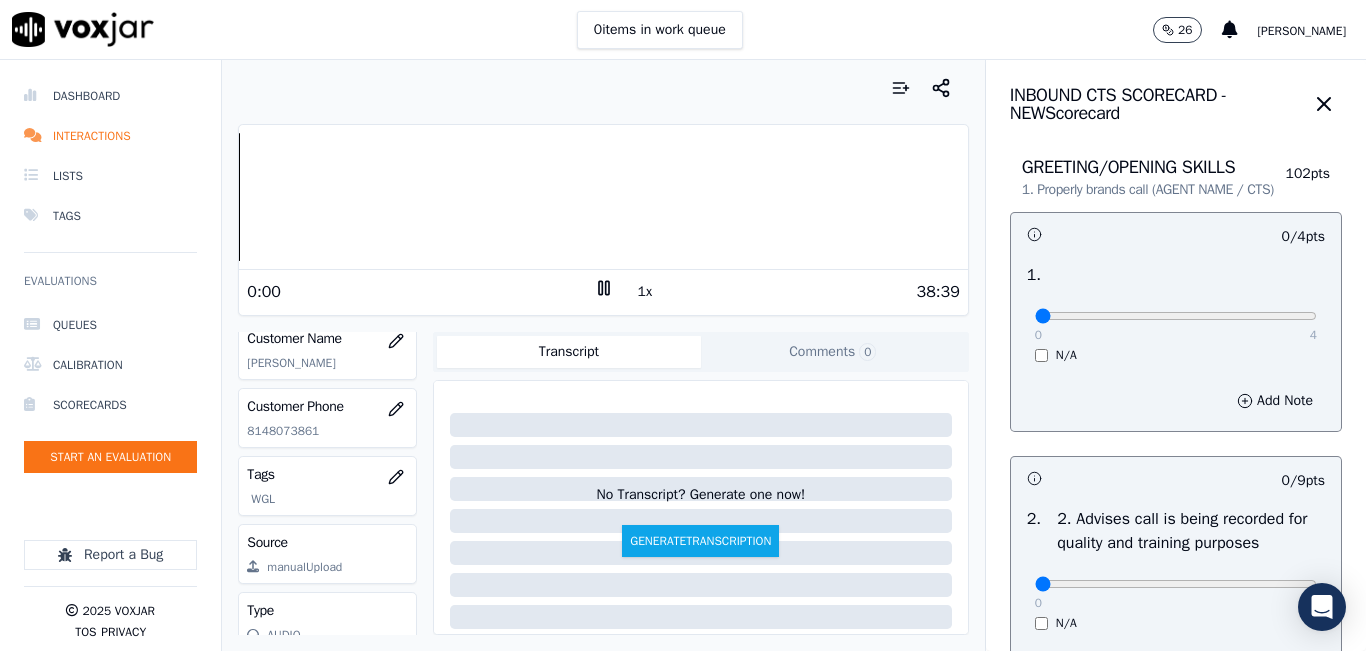 click on "1x" at bounding box center (645, 292) 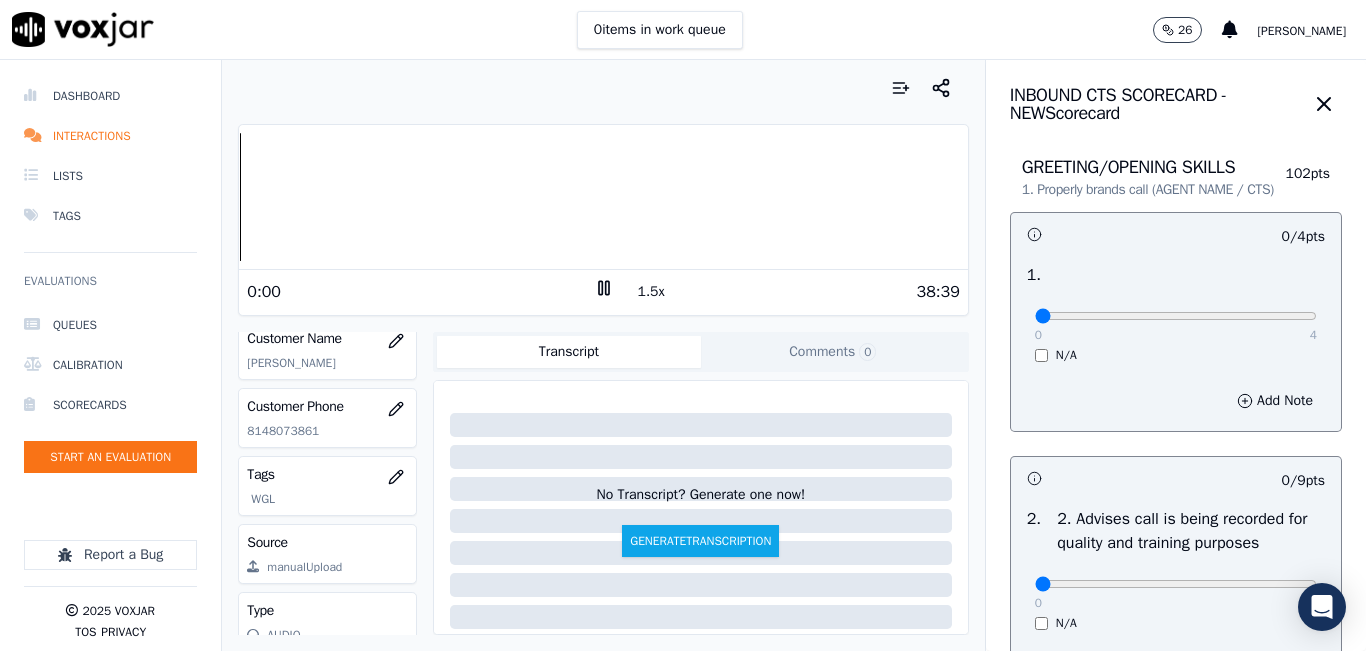 click on "1.5x" at bounding box center (651, 292) 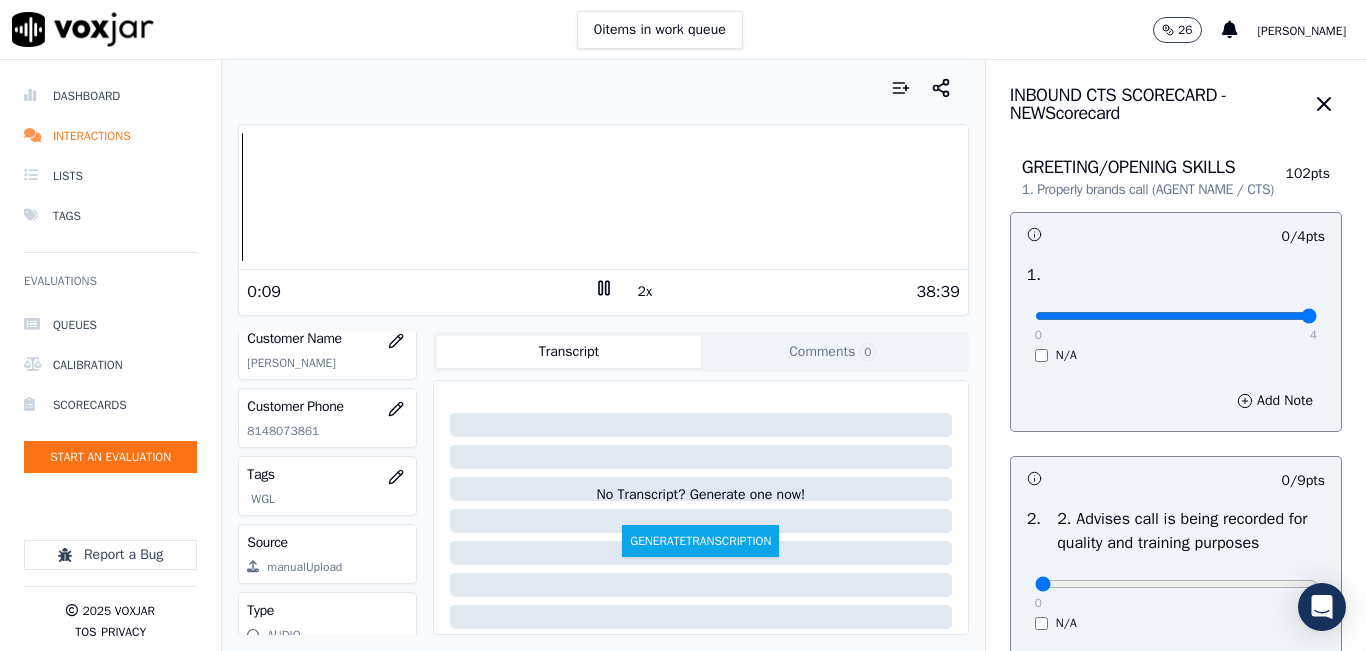 drag, startPoint x: 1037, startPoint y: 338, endPoint x: 1315, endPoint y: 344, distance: 278.06473 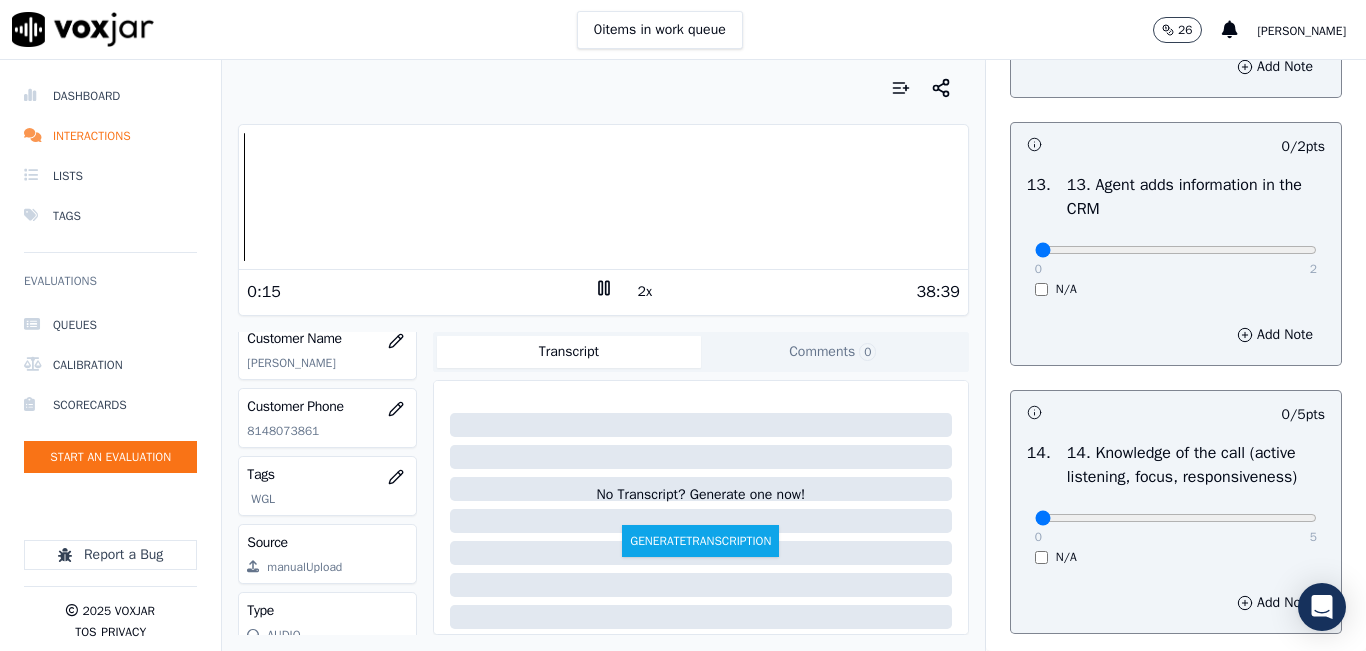 scroll, scrollTop: 3242, scrollLeft: 0, axis: vertical 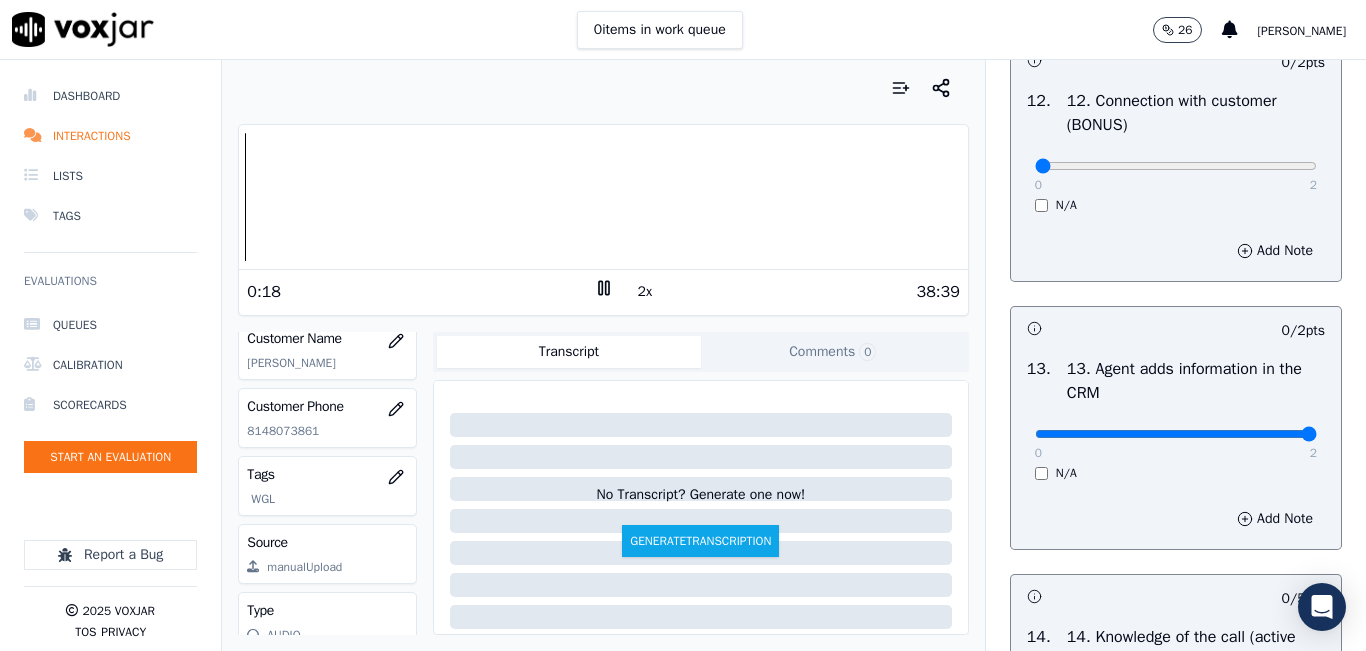 drag, startPoint x: 1146, startPoint y: 503, endPoint x: 1298, endPoint y: 500, distance: 152.0296 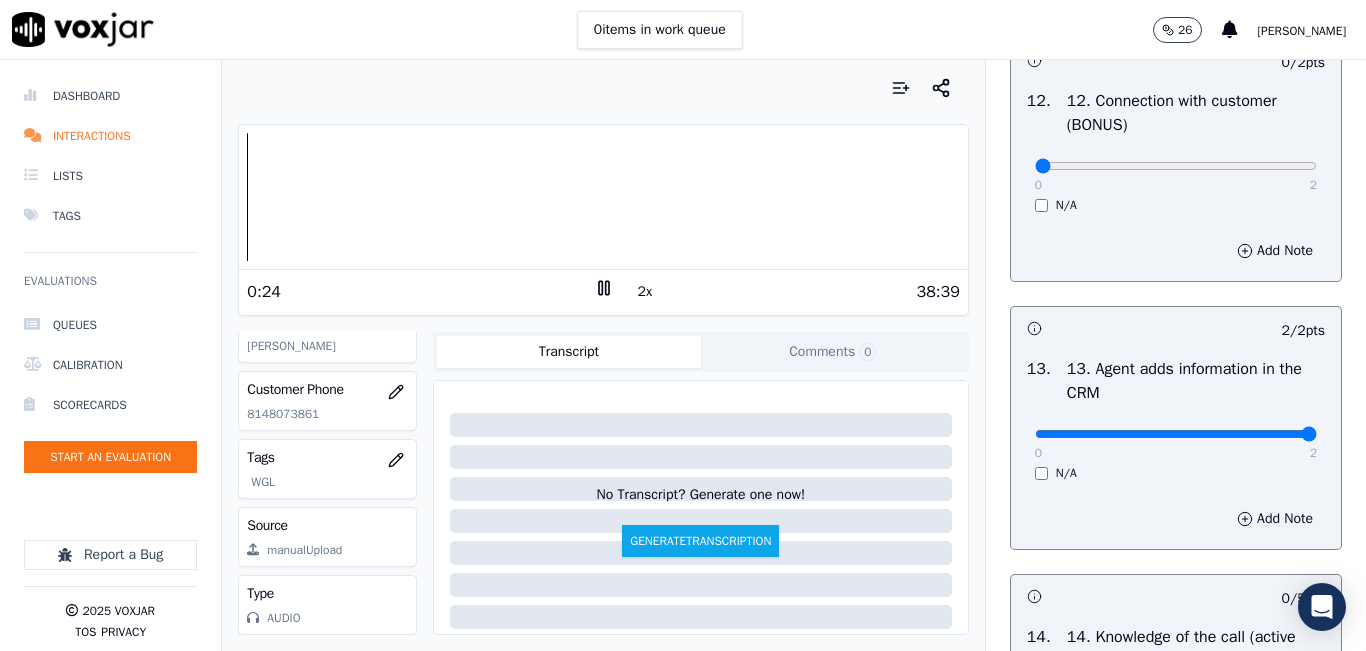 scroll, scrollTop: 378, scrollLeft: 0, axis: vertical 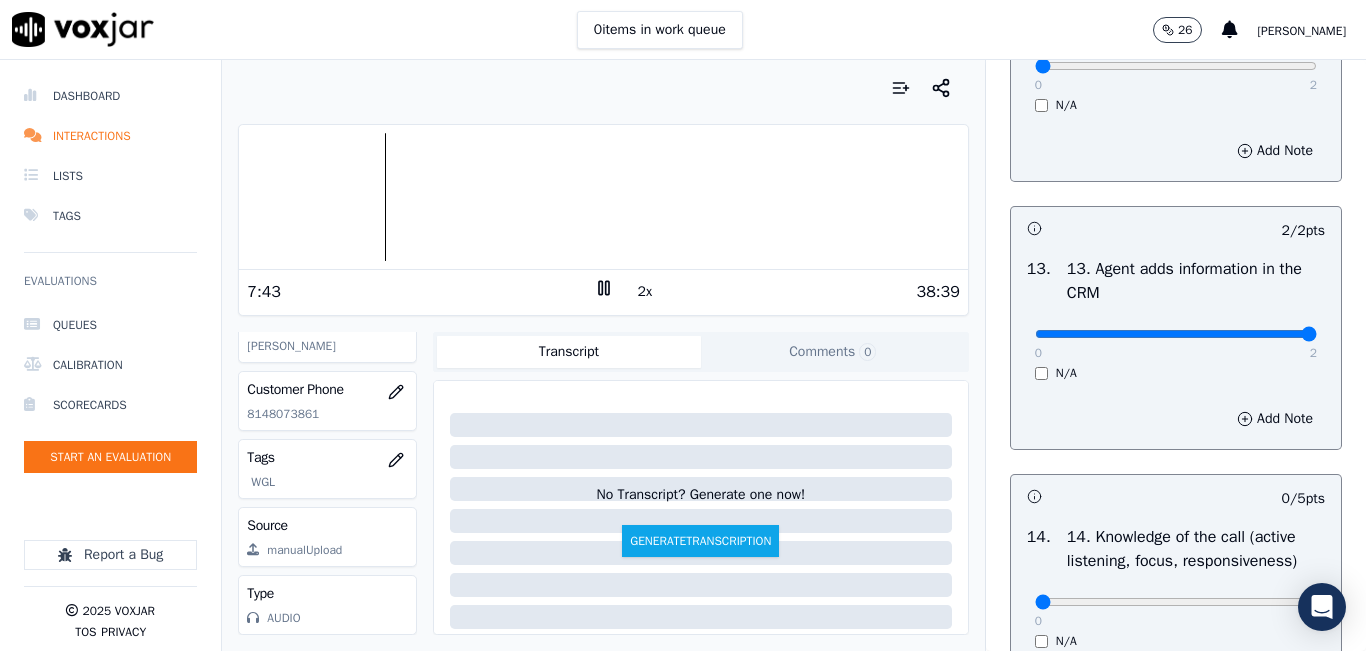 drag, startPoint x: 1124, startPoint y: 393, endPoint x: 1112, endPoint y: 398, distance: 13 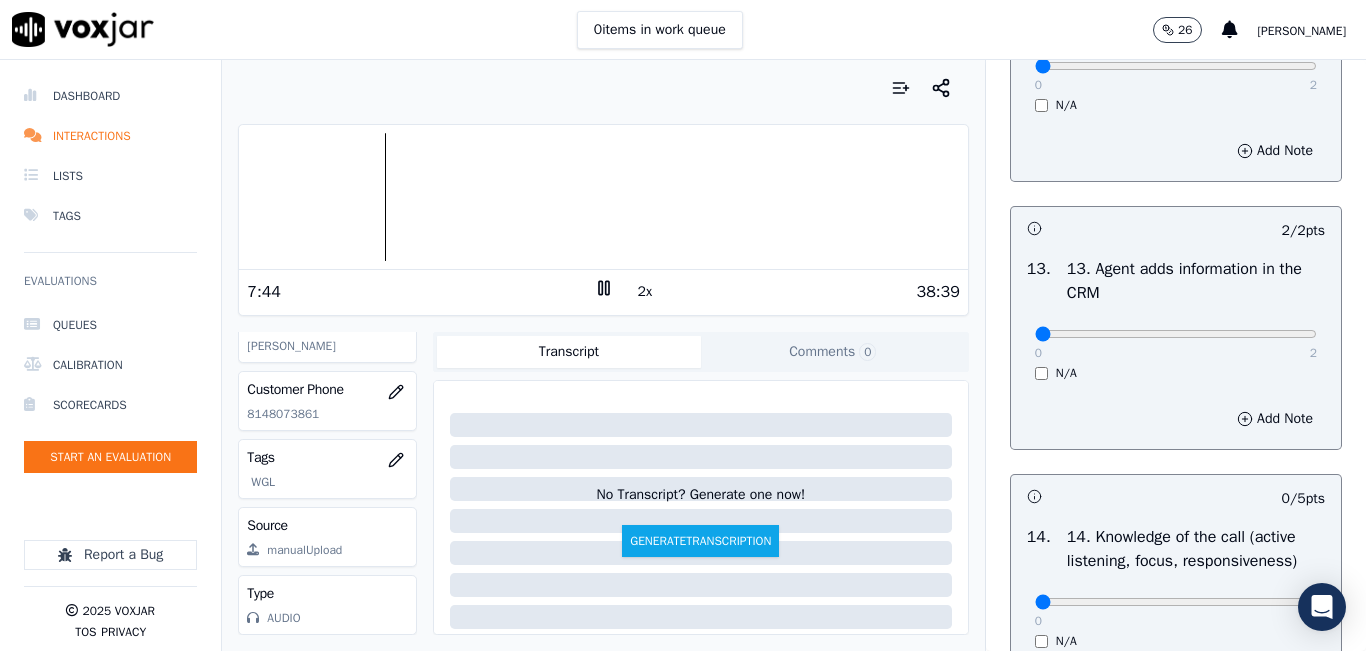 drag, startPoint x: 1100, startPoint y: 402, endPoint x: 976, endPoint y: 400, distance: 124.01613 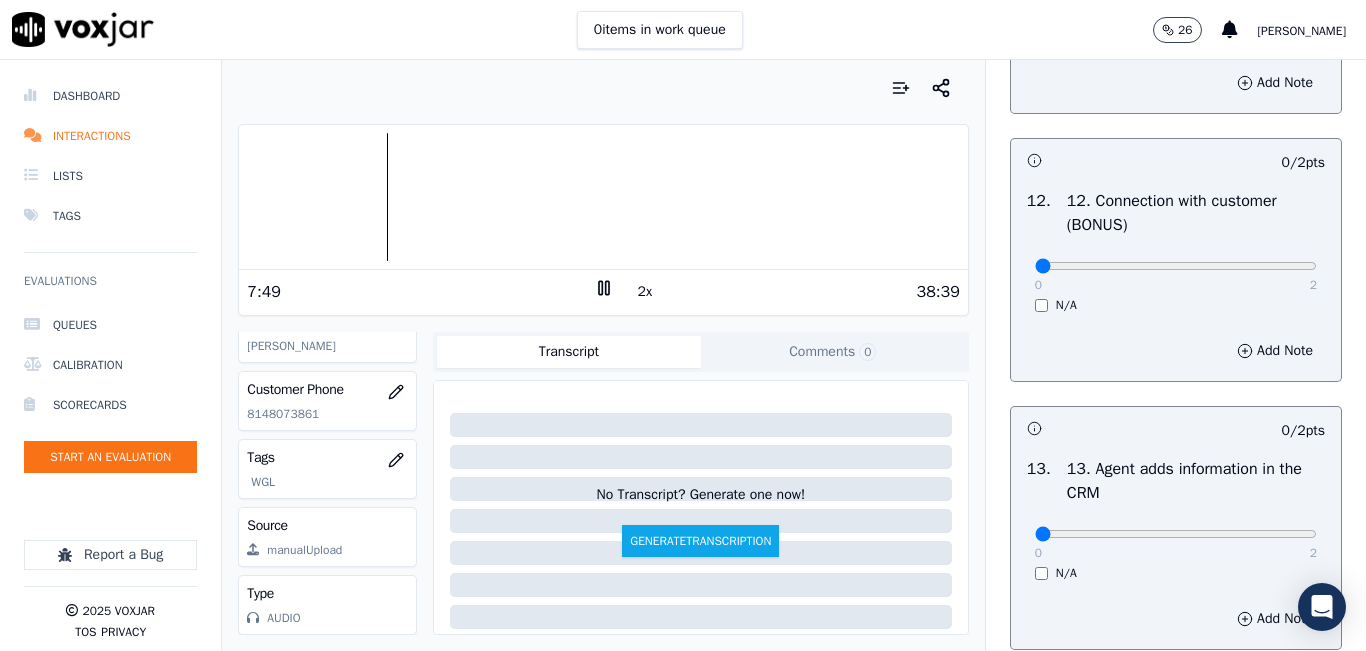 scroll, scrollTop: 3042, scrollLeft: 0, axis: vertical 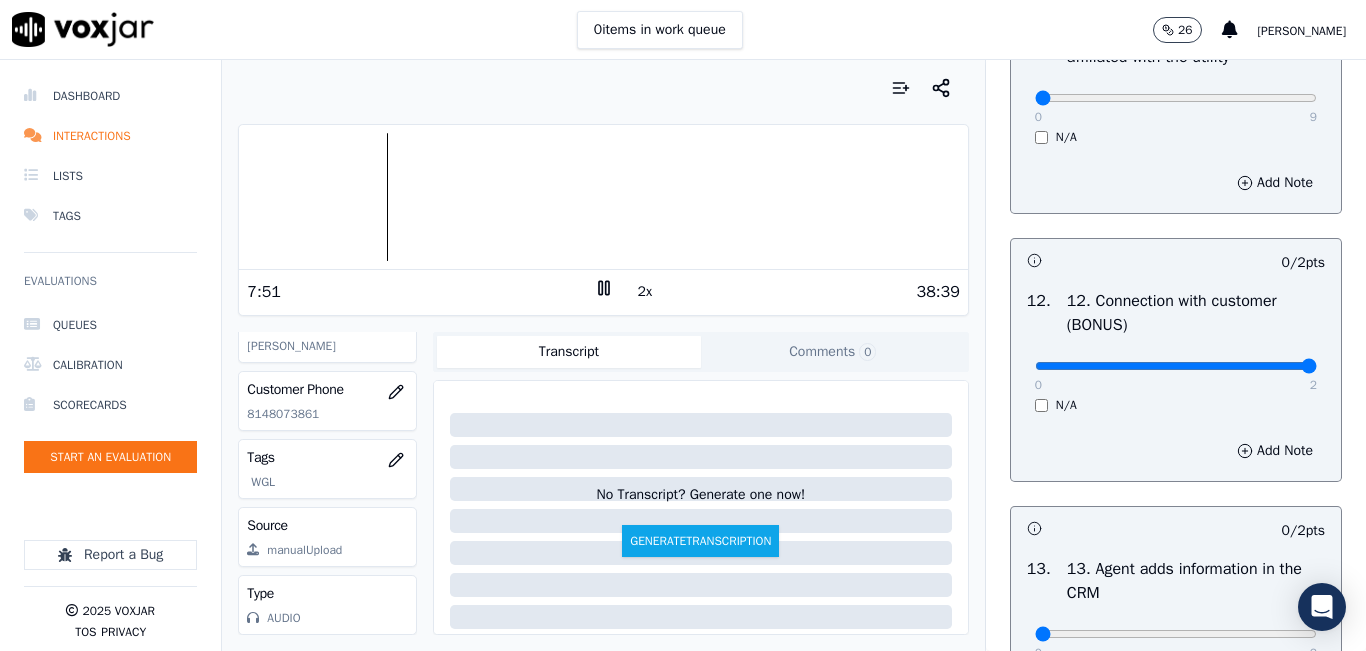 type on "2" 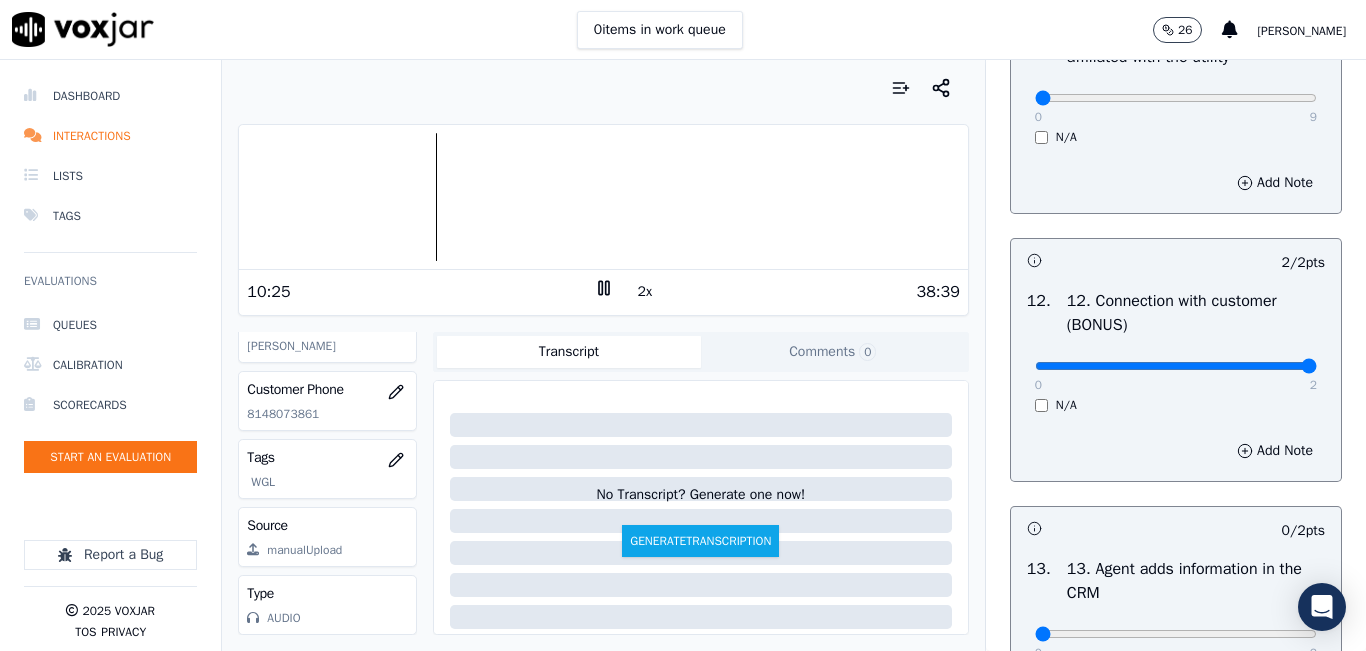 click at bounding box center [603, 197] 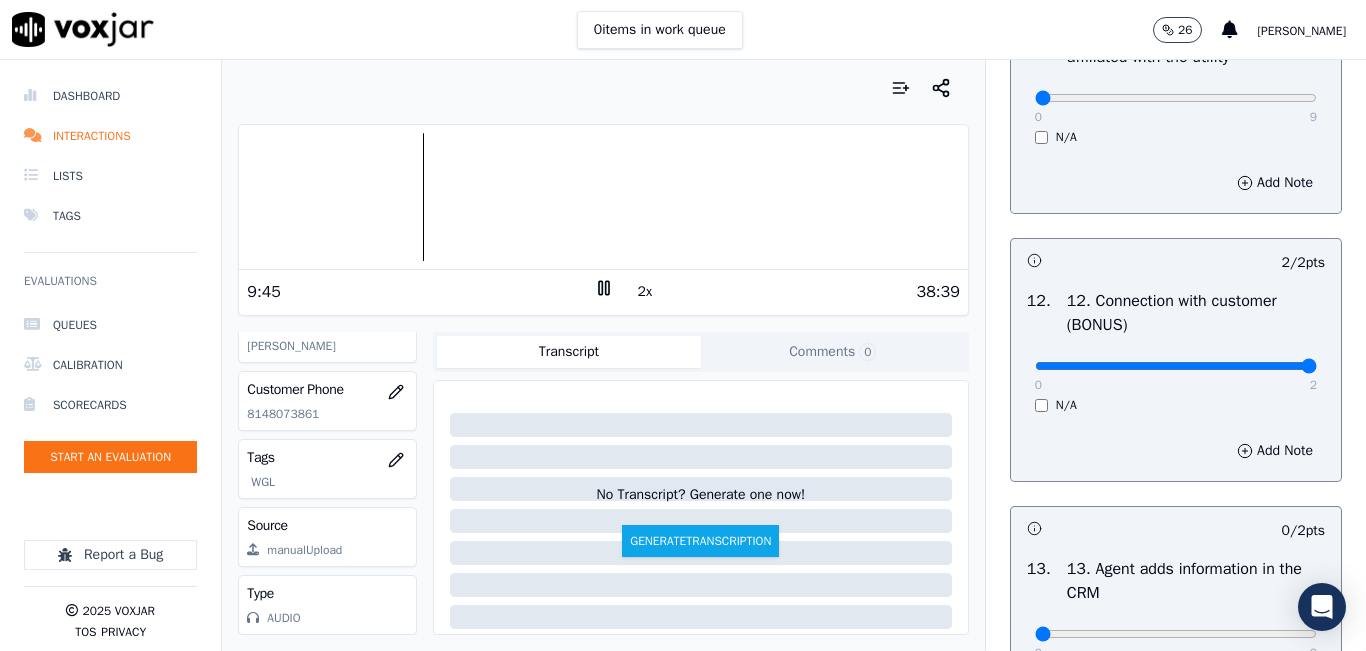 click at bounding box center [603, 197] 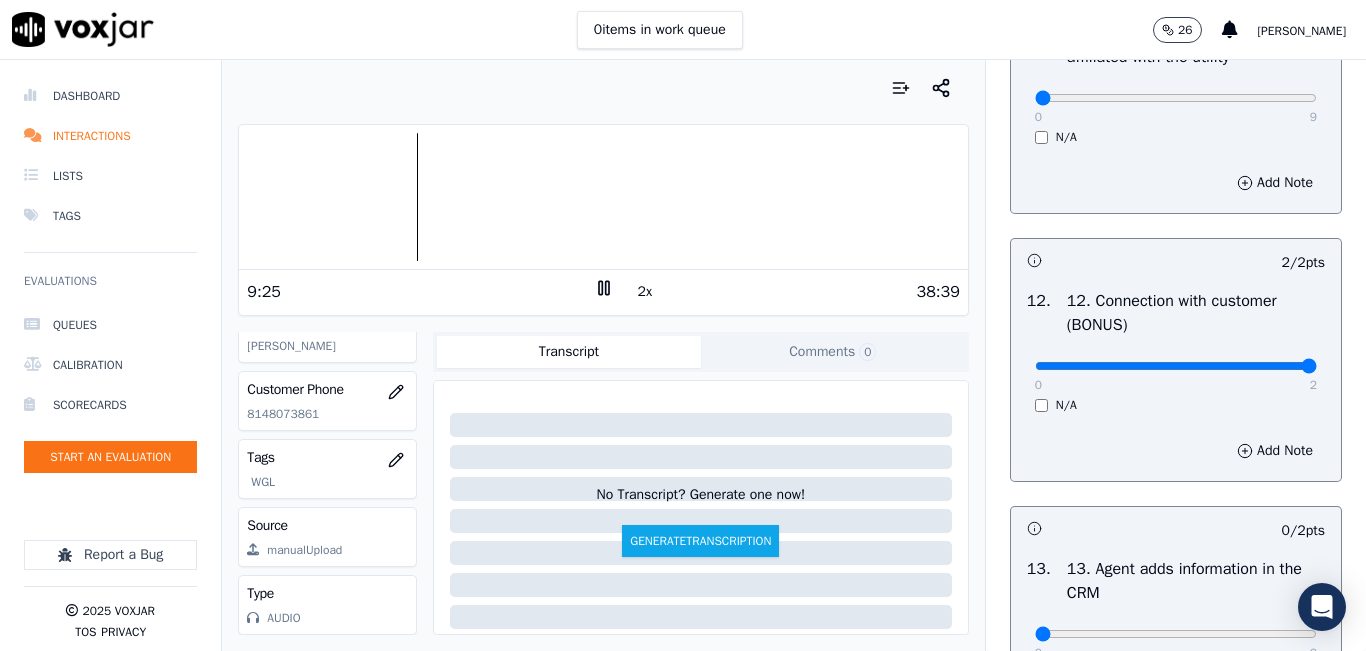click at bounding box center [603, 197] 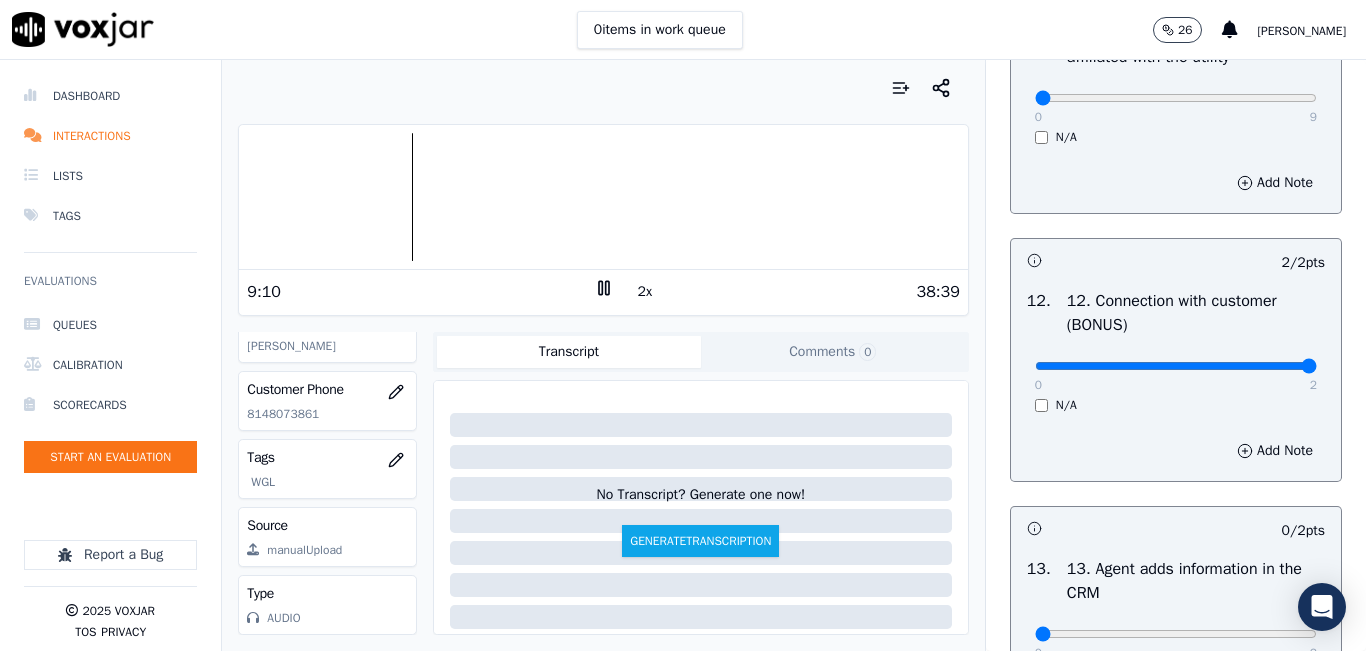 click at bounding box center (603, 197) 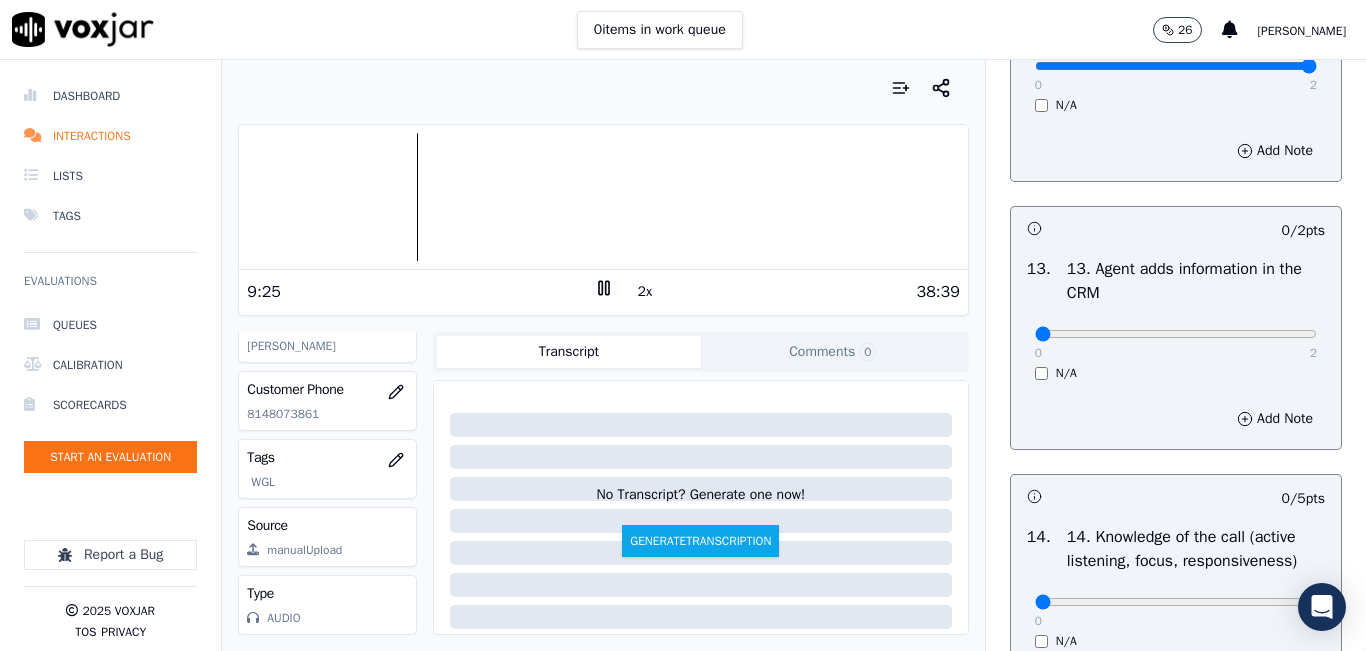 scroll, scrollTop: 3442, scrollLeft: 0, axis: vertical 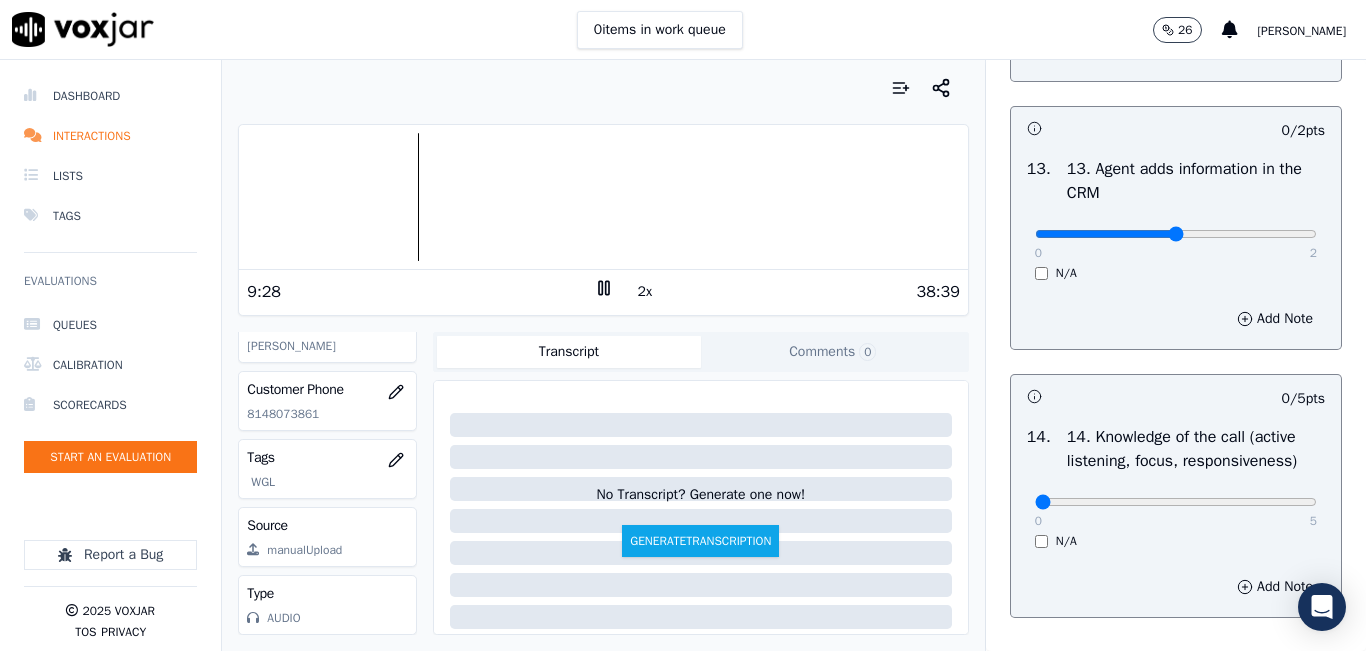 type on "1" 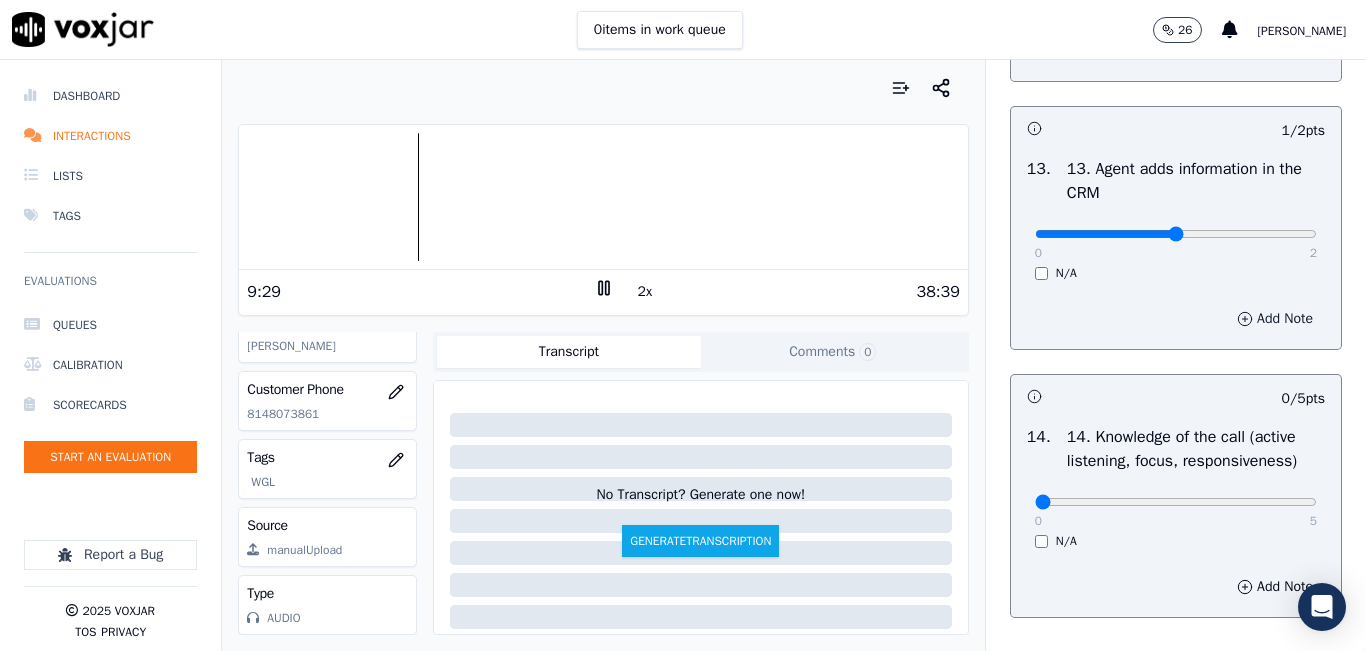 click on "Add Note" at bounding box center (1275, 319) 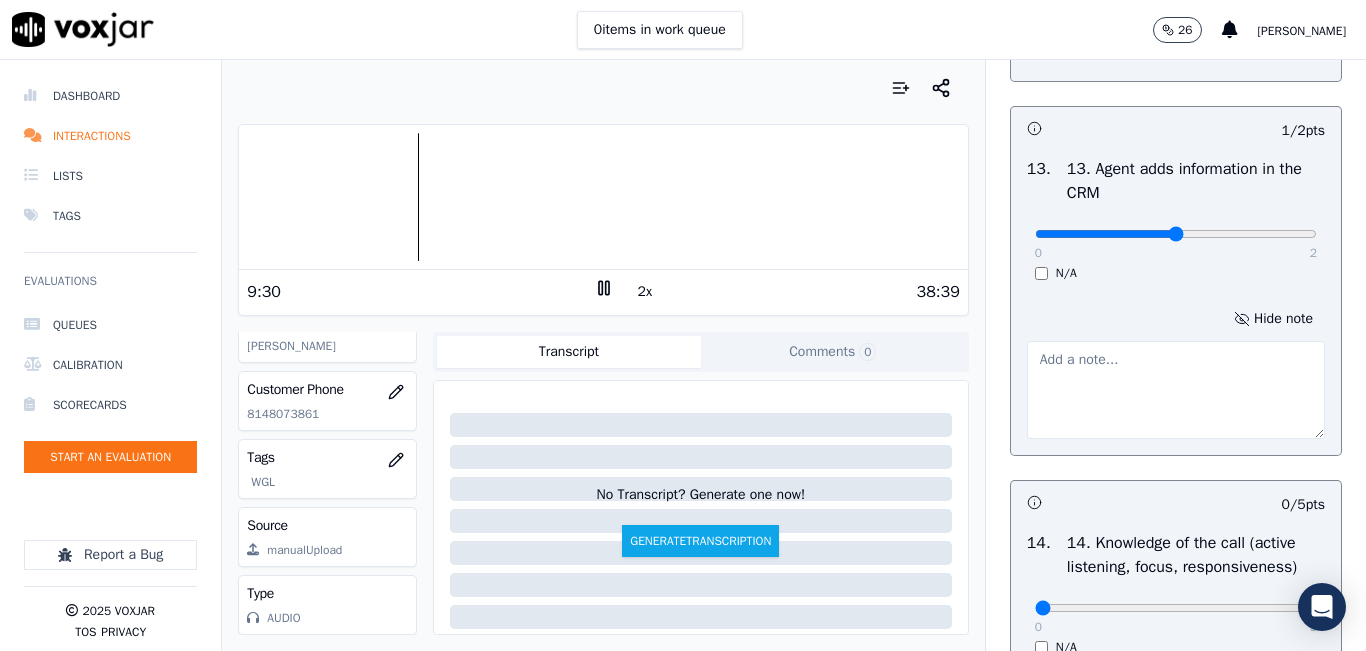 click at bounding box center (1176, 390) 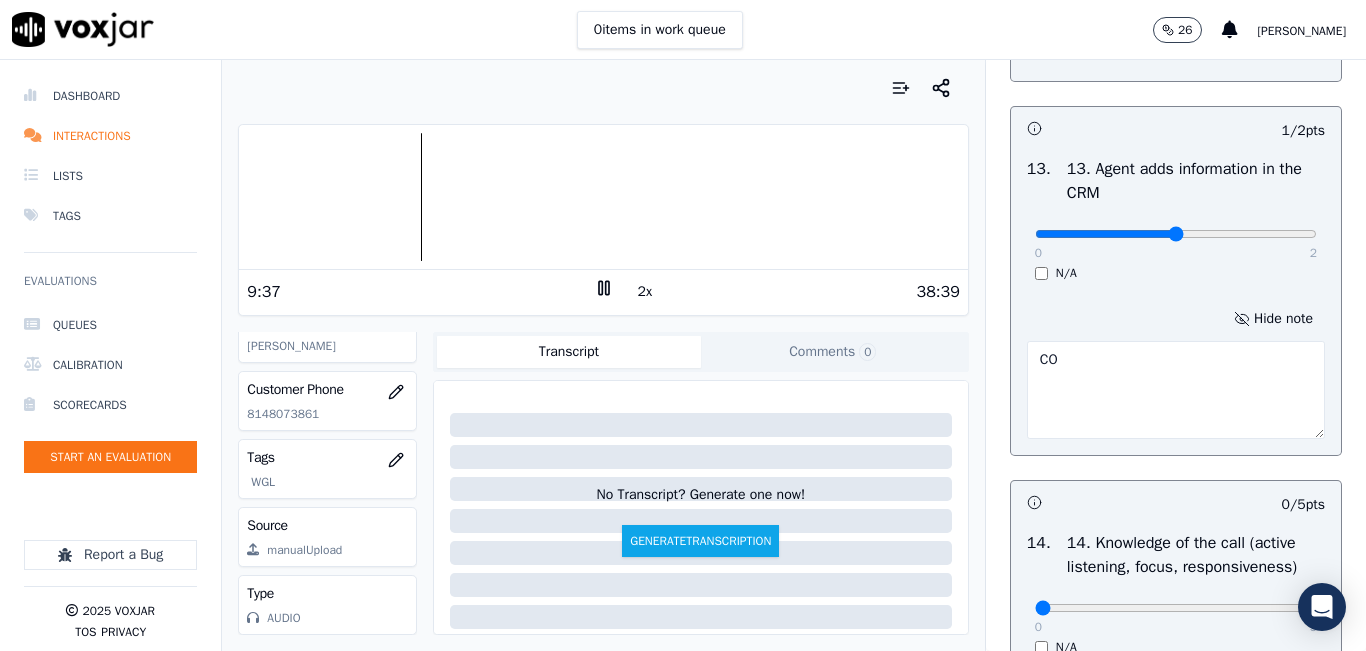 type on "C" 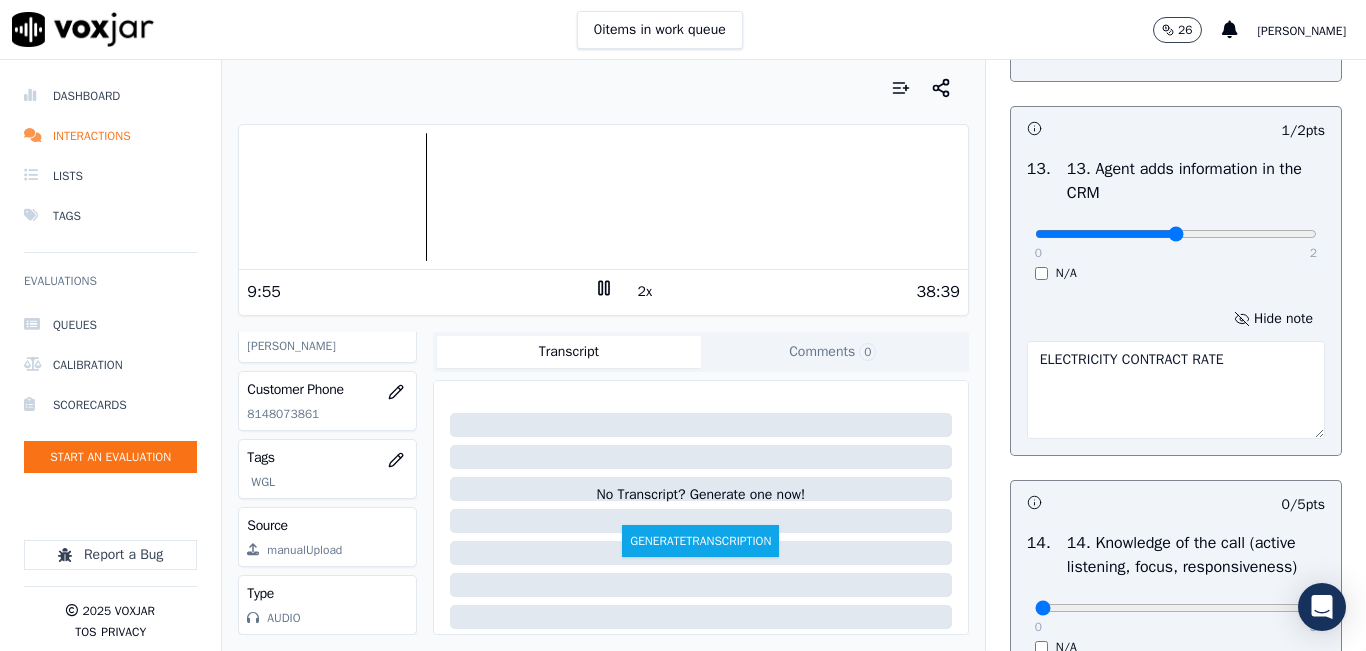 paste on "0,1206" 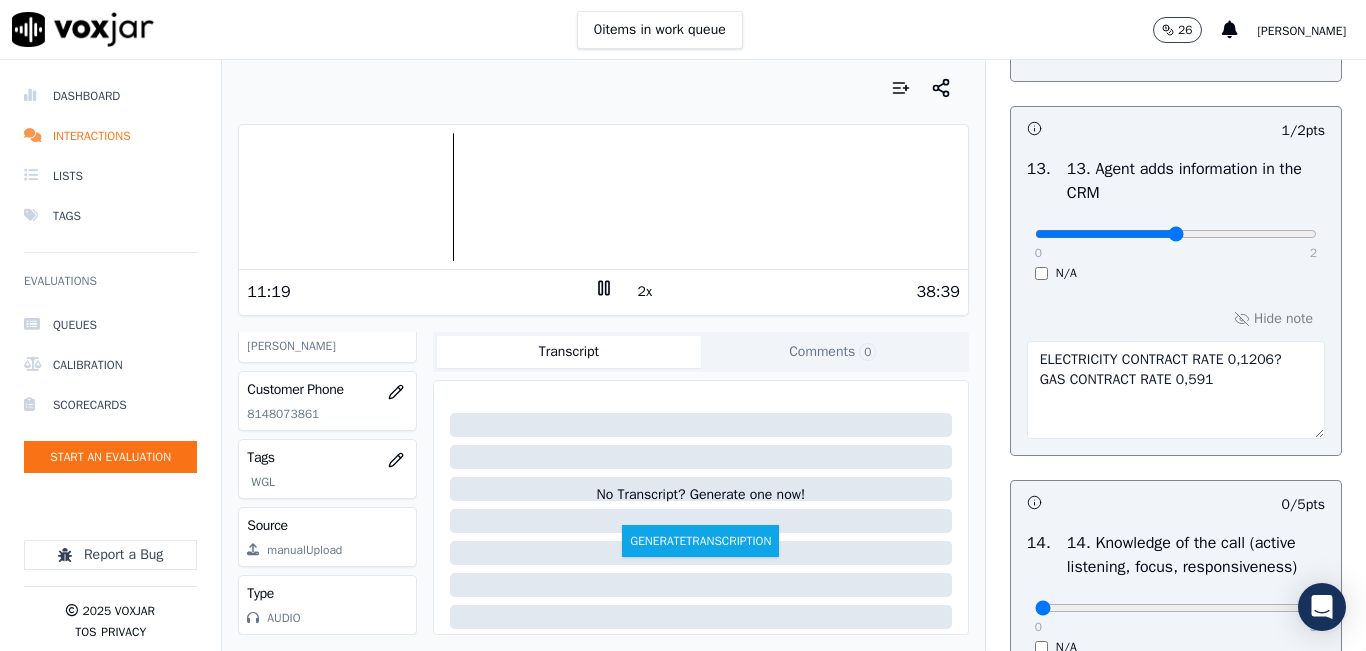 click on "ELECTRICITY CONTRACT RATE 0,1206?
GAS CONTRACT RATE 0,591" at bounding box center (1176, 390) 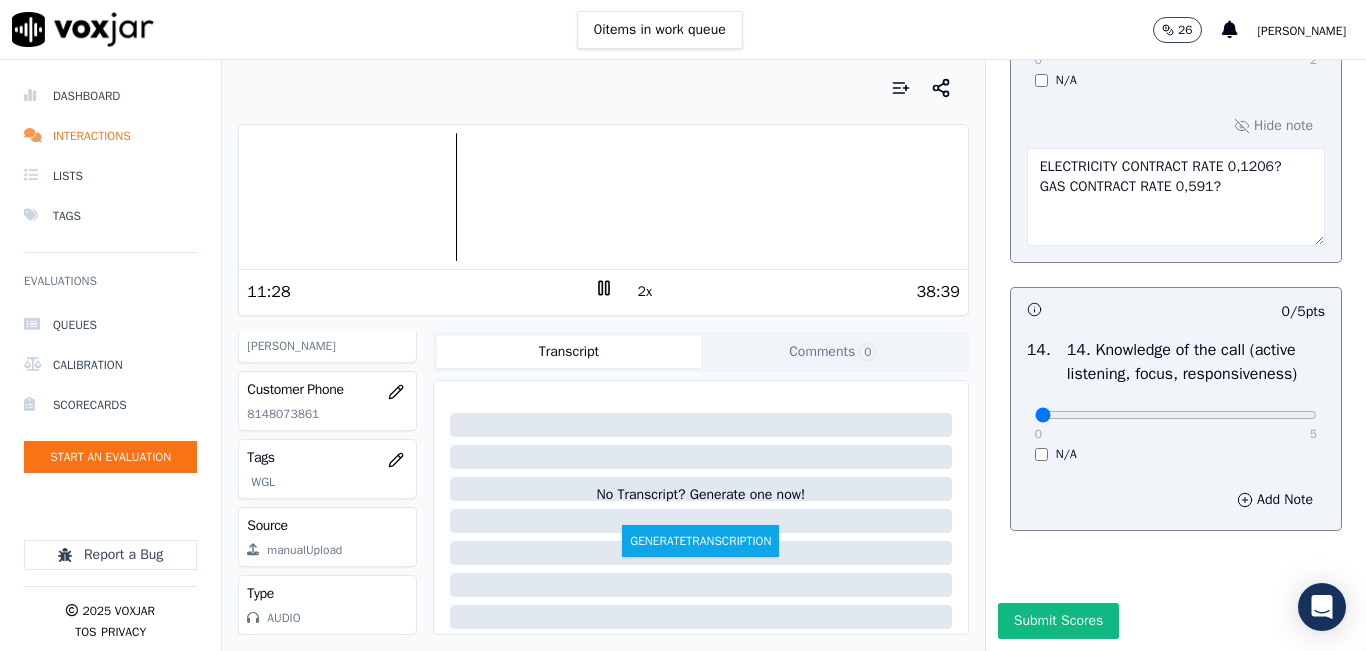scroll, scrollTop: 3748, scrollLeft: 0, axis: vertical 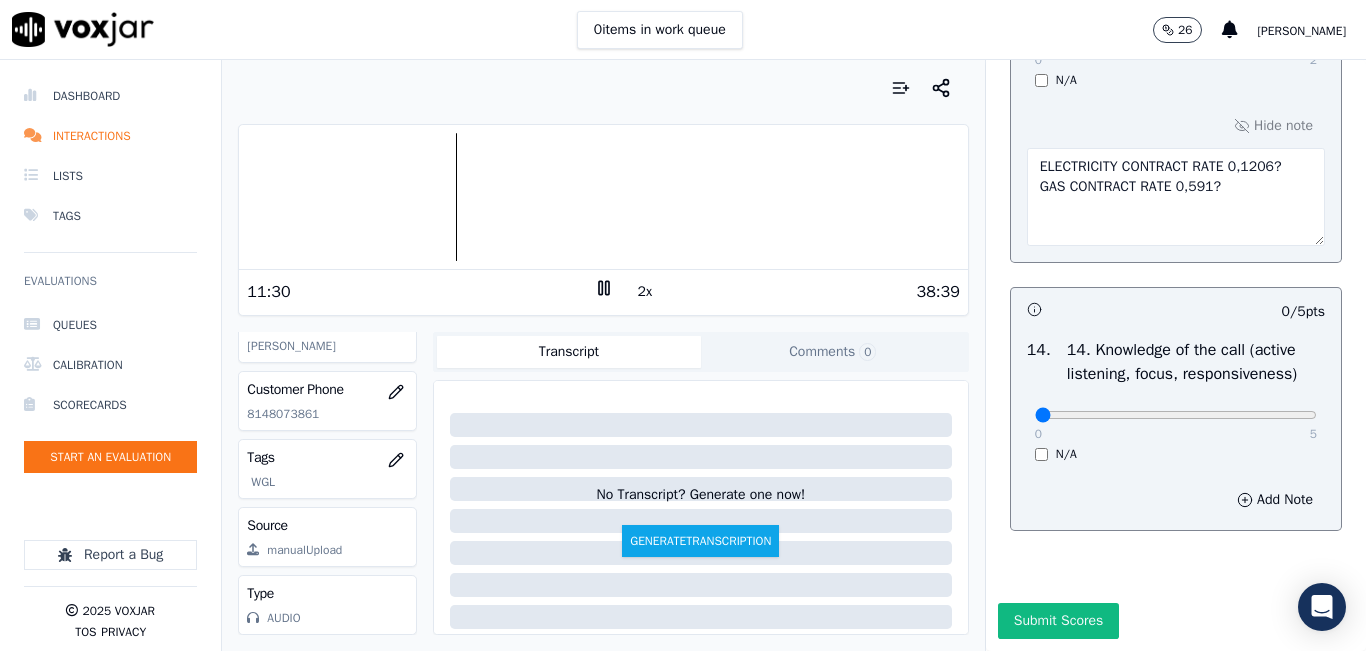 type on "ELECTRICITY CONTRACT RATE 0,1206?
GAS CONTRACT RATE 0,591?" 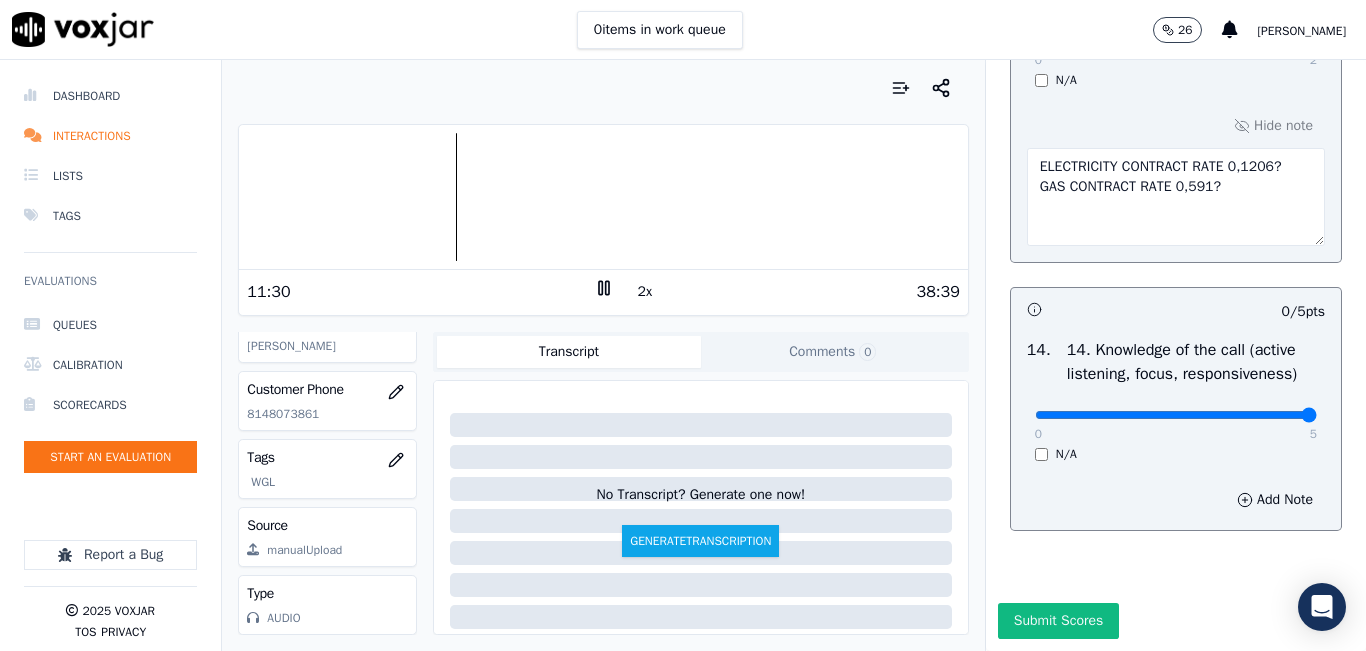 drag, startPoint x: 1141, startPoint y: 376, endPoint x: 1290, endPoint y: 363, distance: 149.56604 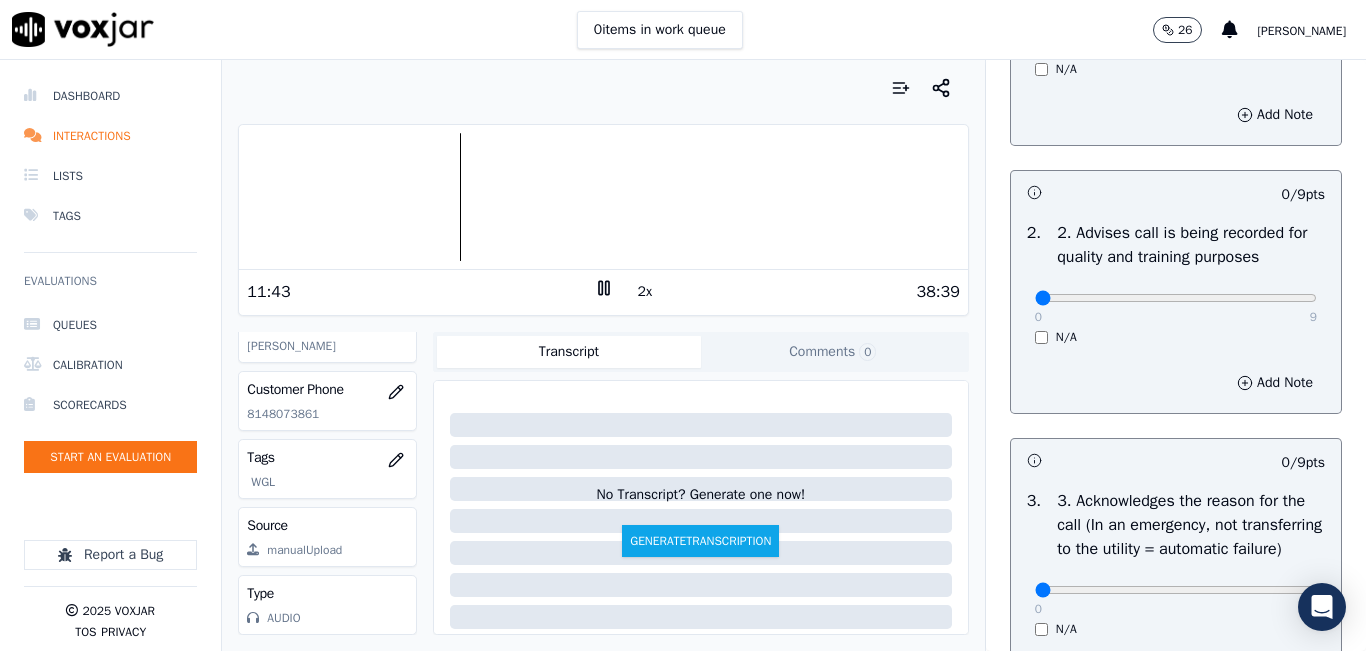 scroll, scrollTop: 300, scrollLeft: 0, axis: vertical 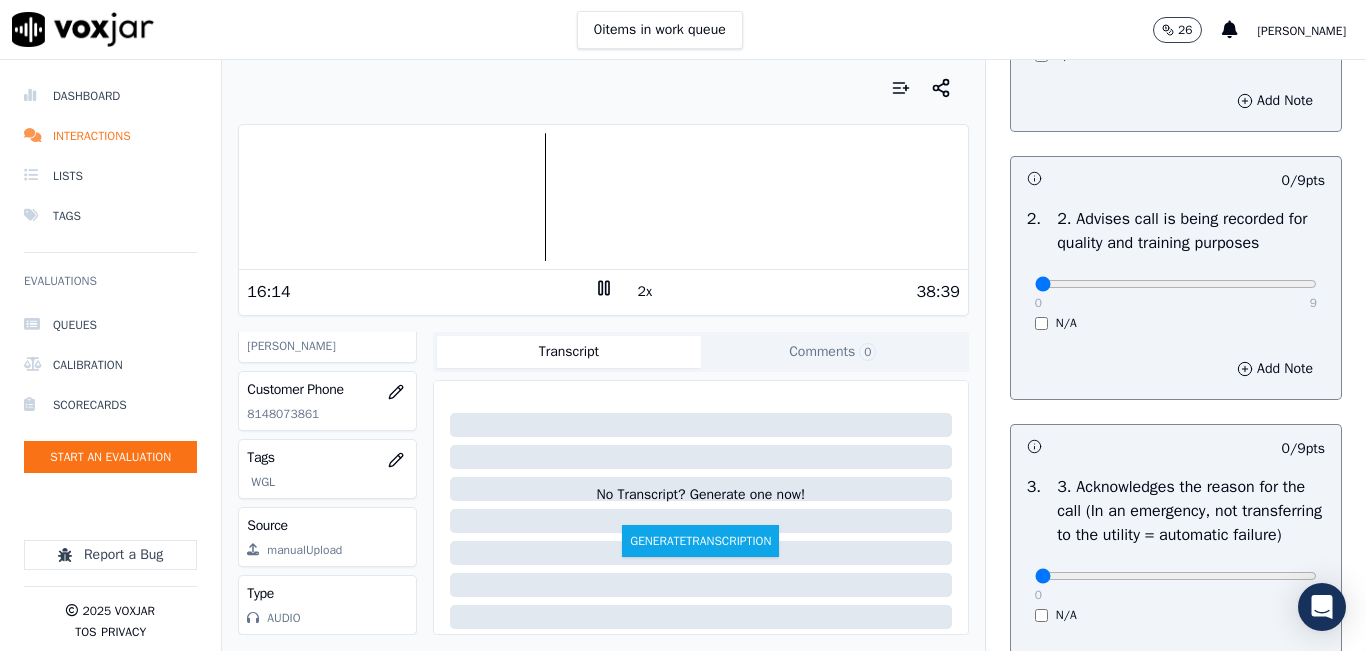 click on "2x" at bounding box center [645, 292] 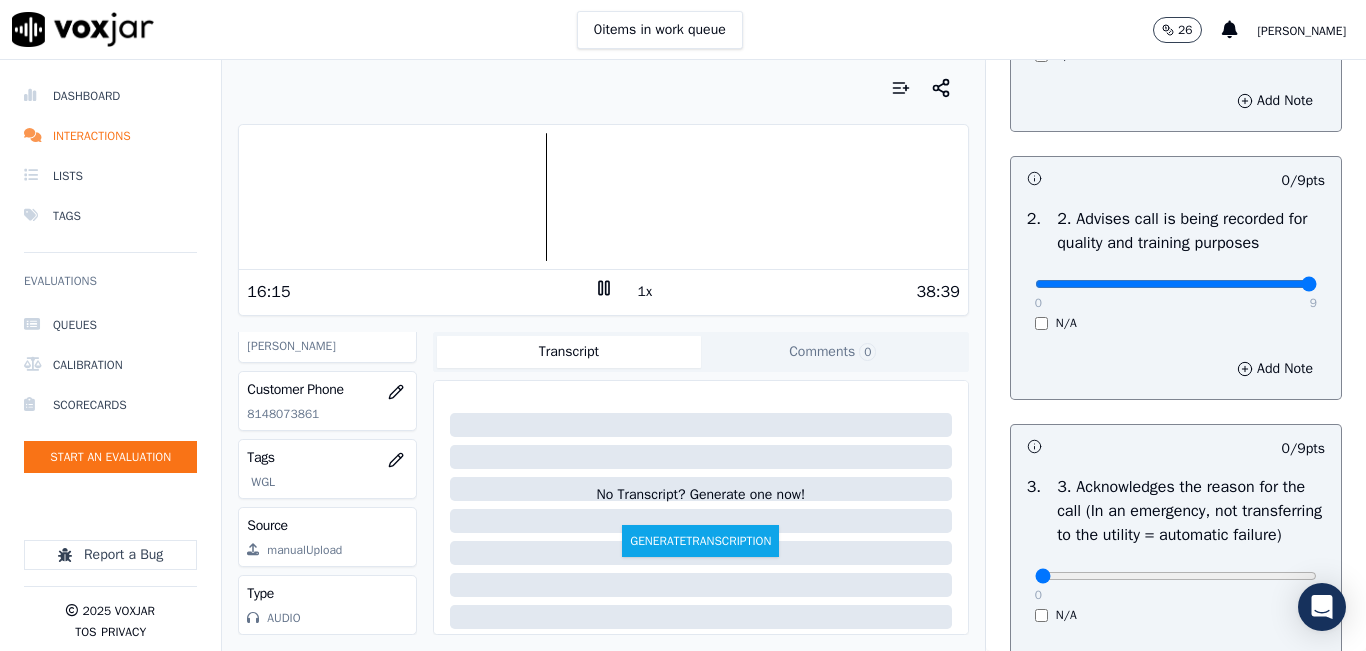 drag, startPoint x: 1064, startPoint y: 299, endPoint x: 1359, endPoint y: 296, distance: 295.01526 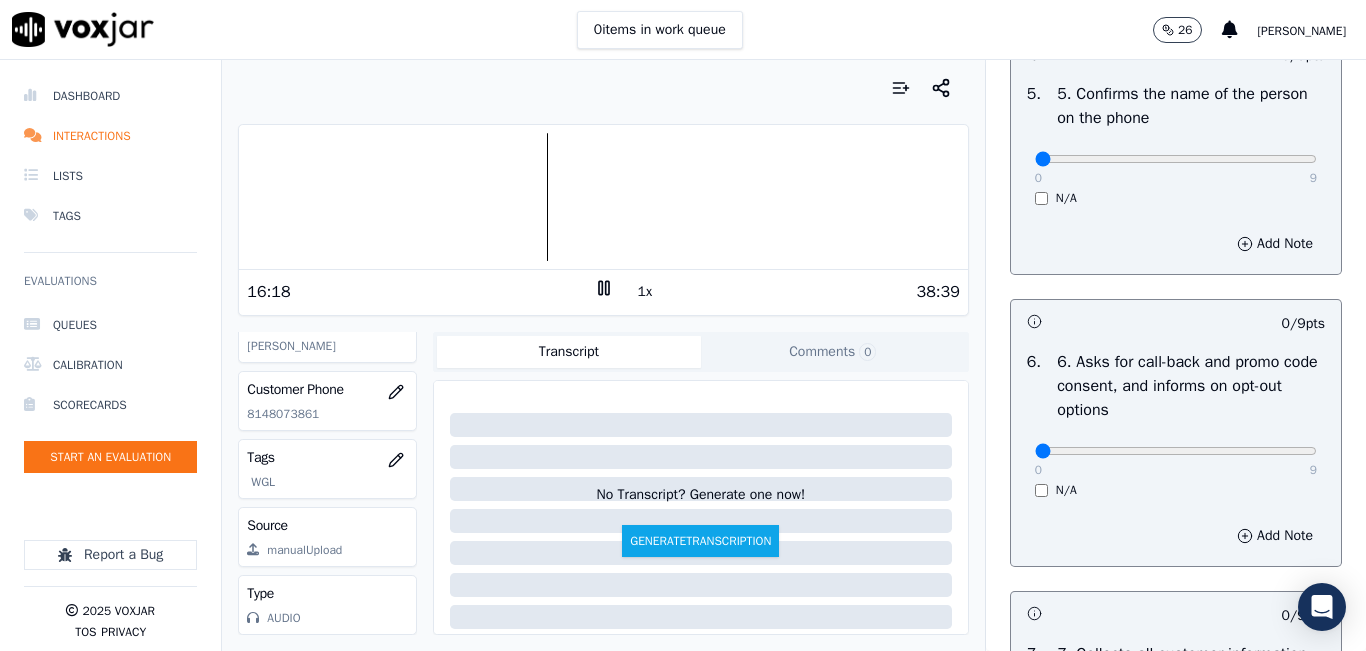 scroll, scrollTop: 1400, scrollLeft: 0, axis: vertical 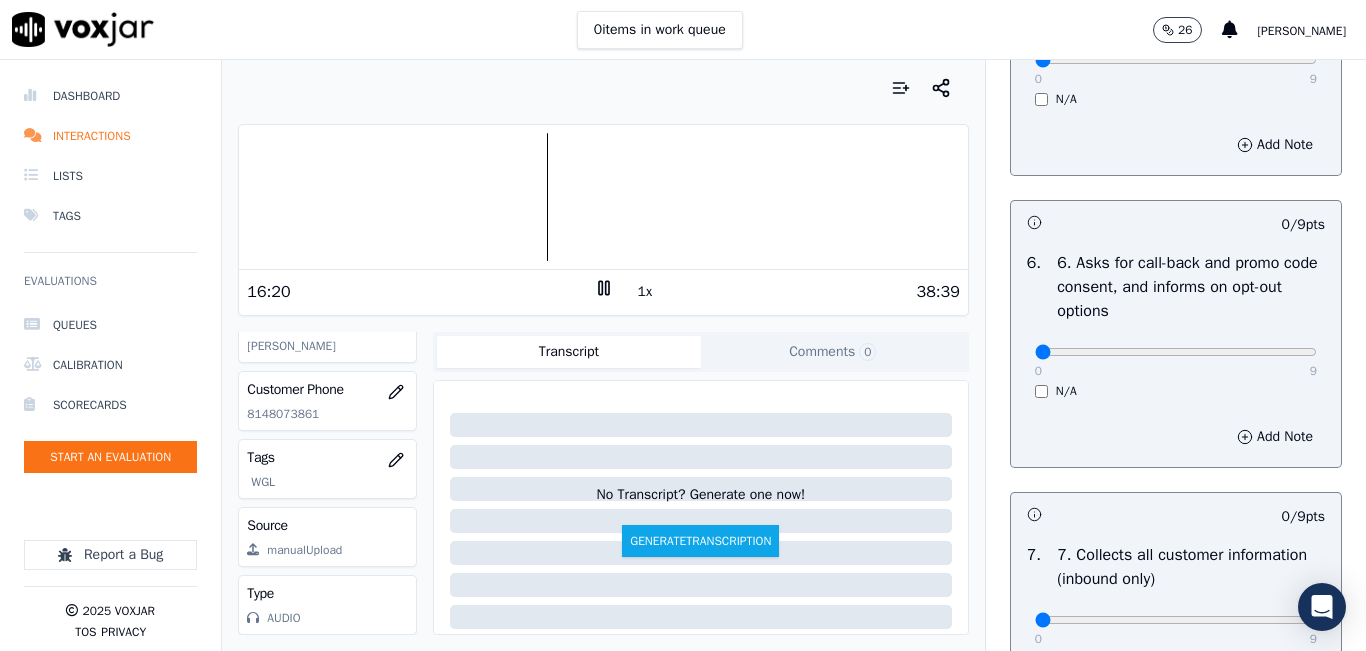 click on "0   9" at bounding box center [1176, 351] 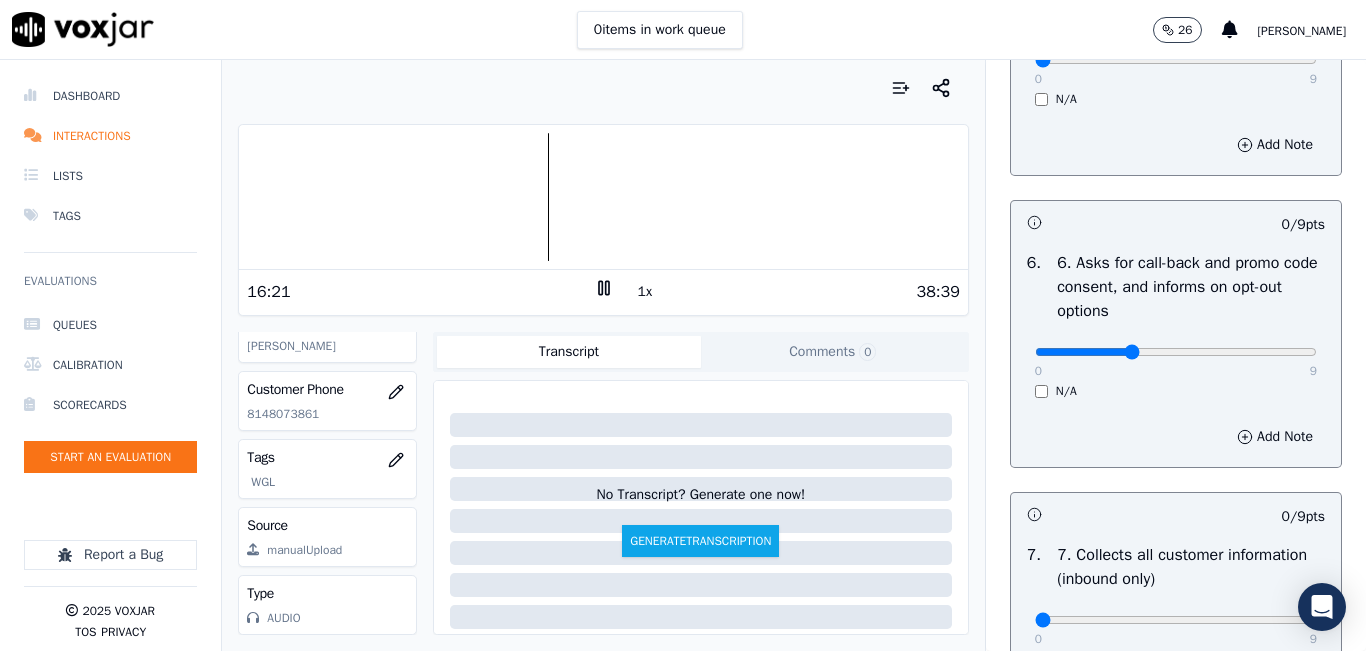 click at bounding box center [1176, -1084] 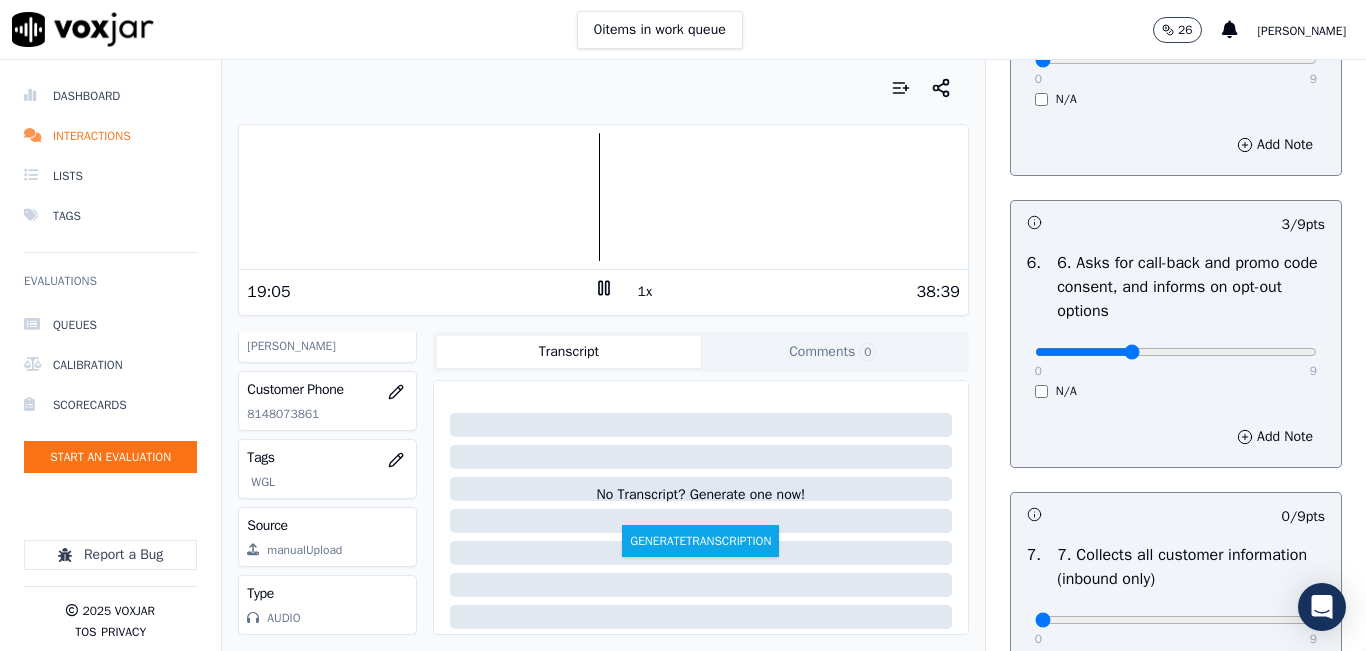 click 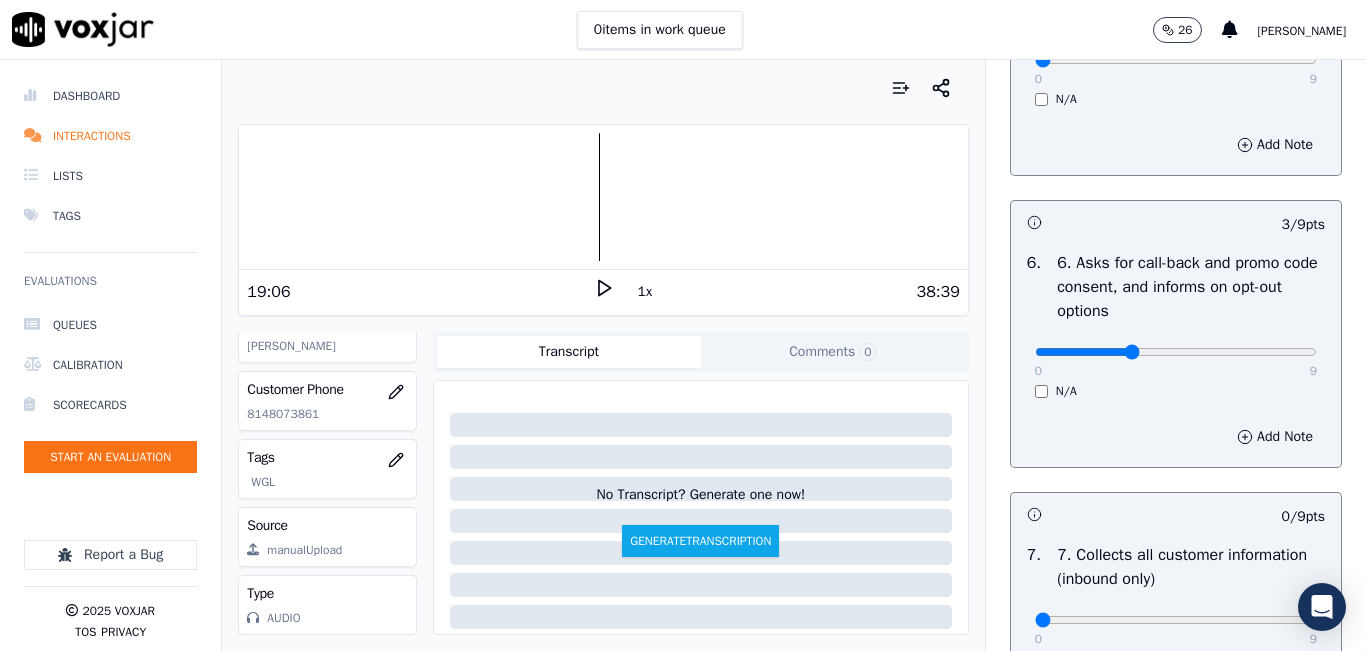 click 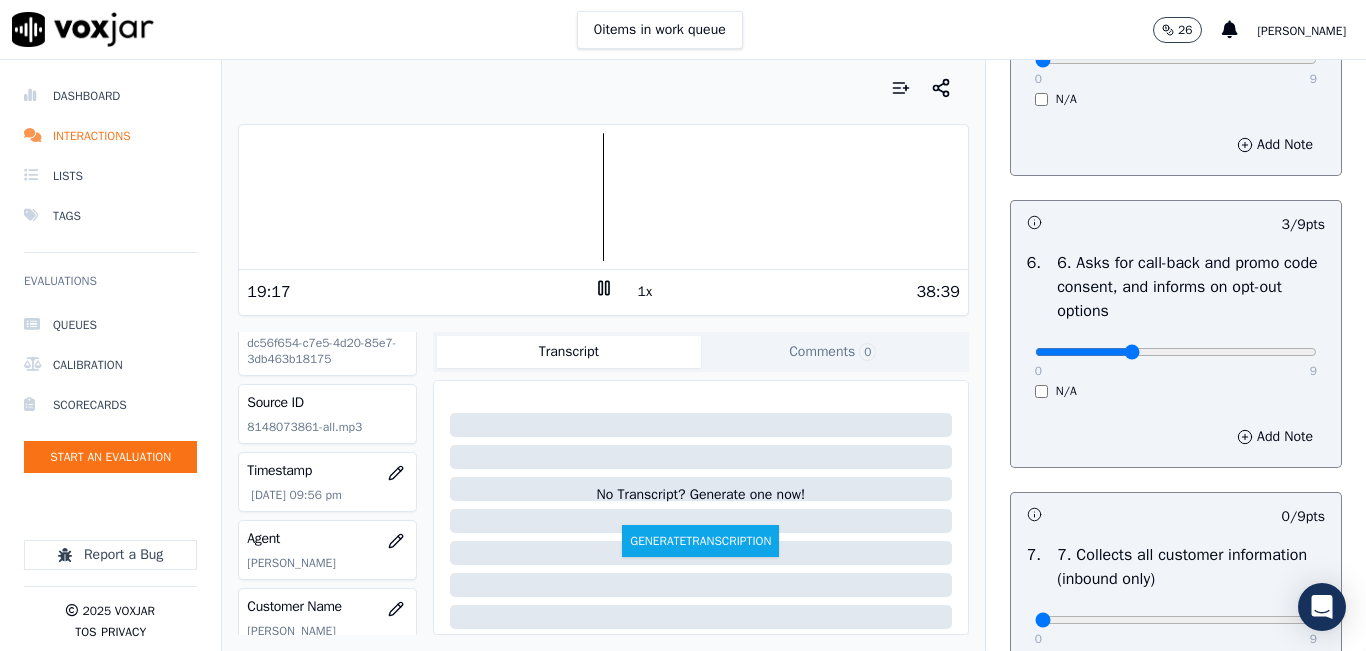 scroll, scrollTop: 0, scrollLeft: 0, axis: both 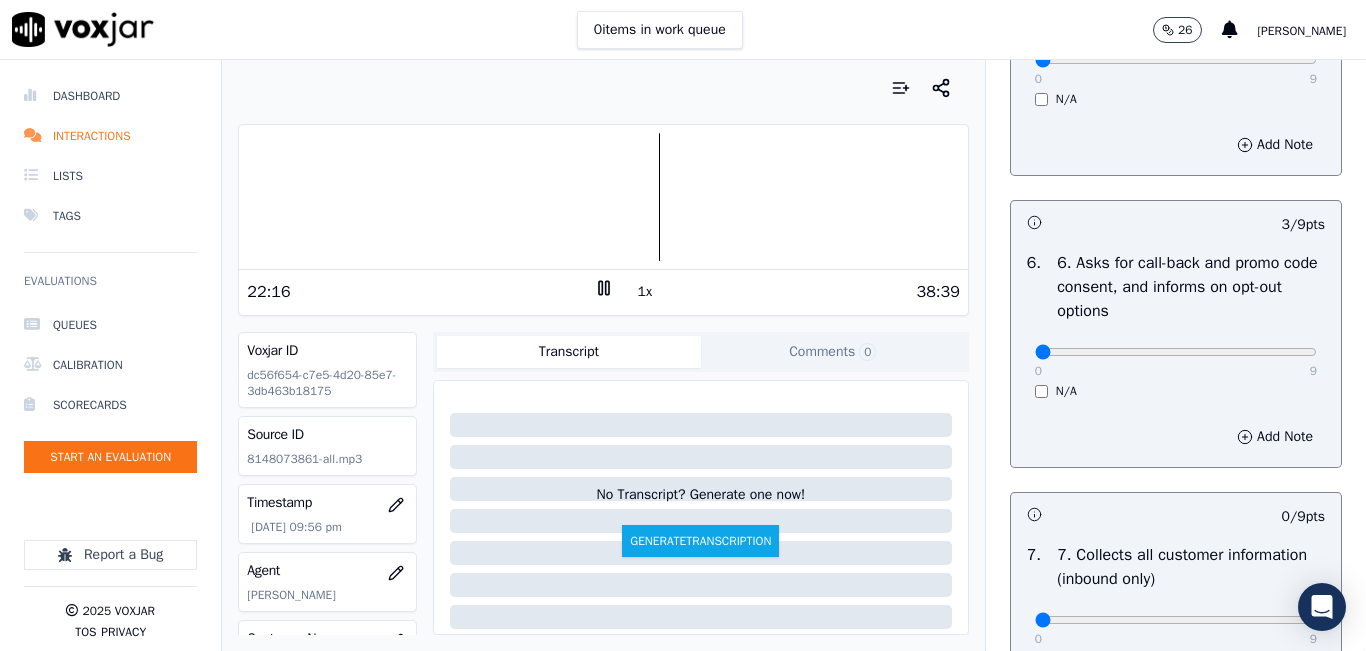 drag, startPoint x: 1098, startPoint y: 418, endPoint x: 1012, endPoint y: 419, distance: 86.00581 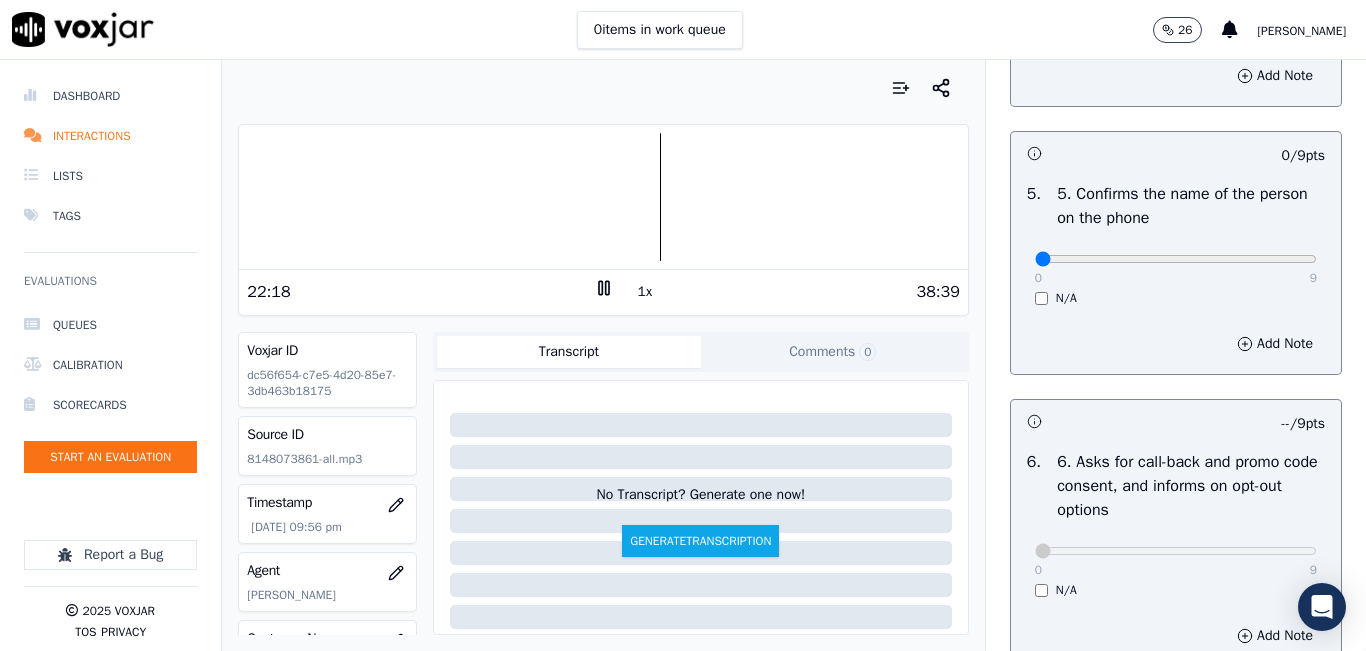 scroll, scrollTop: 1200, scrollLeft: 0, axis: vertical 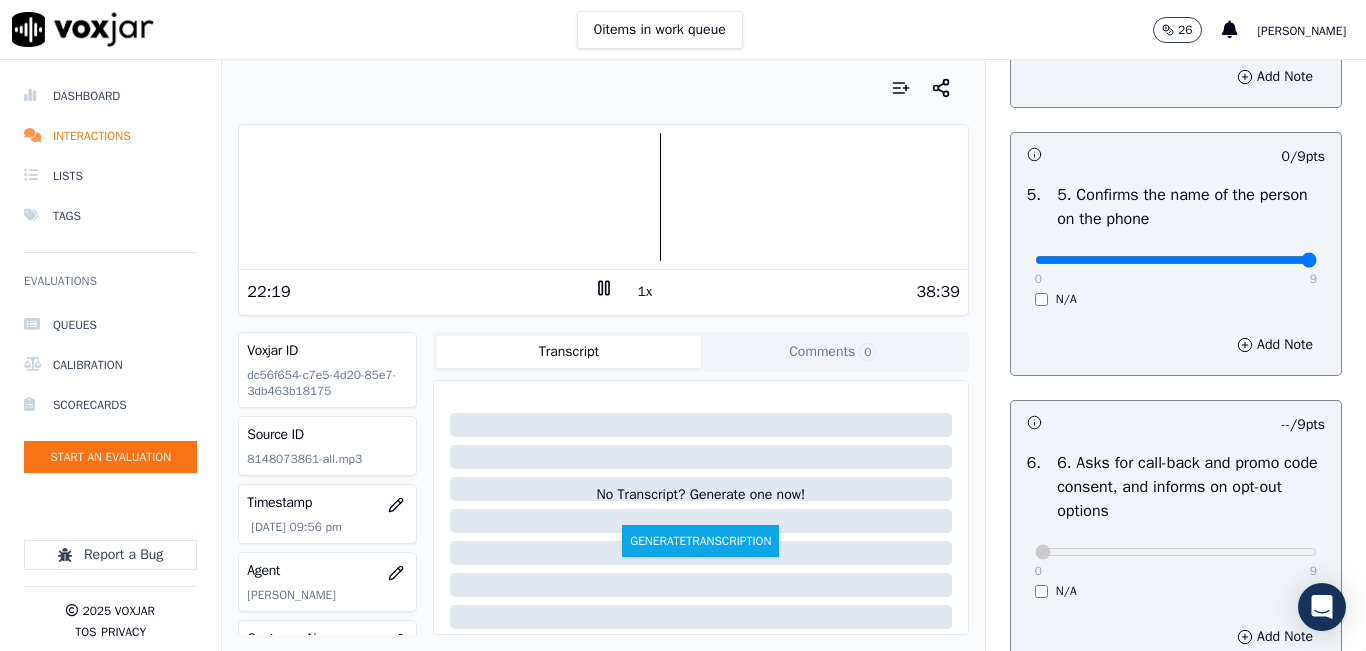 drag, startPoint x: 1198, startPoint y: 335, endPoint x: 1251, endPoint y: 326, distance: 53.75872 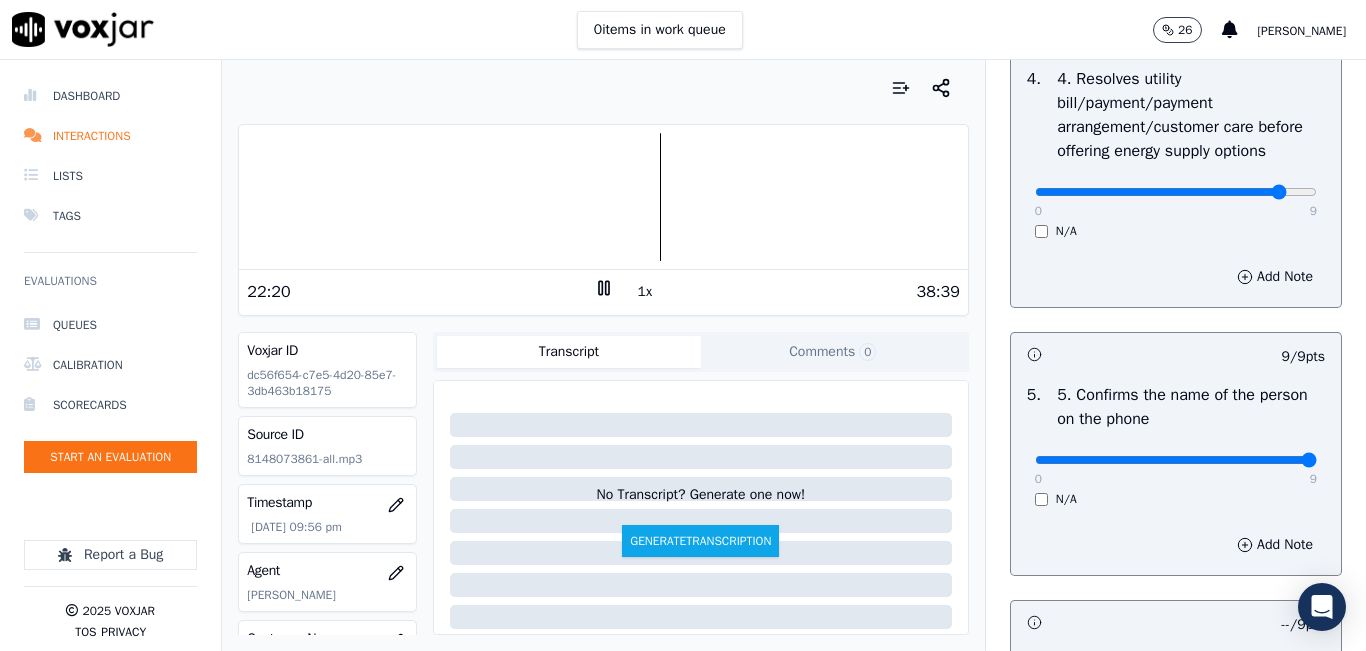 drag, startPoint x: 1232, startPoint y: 264, endPoint x: 1255, endPoint y: 264, distance: 23 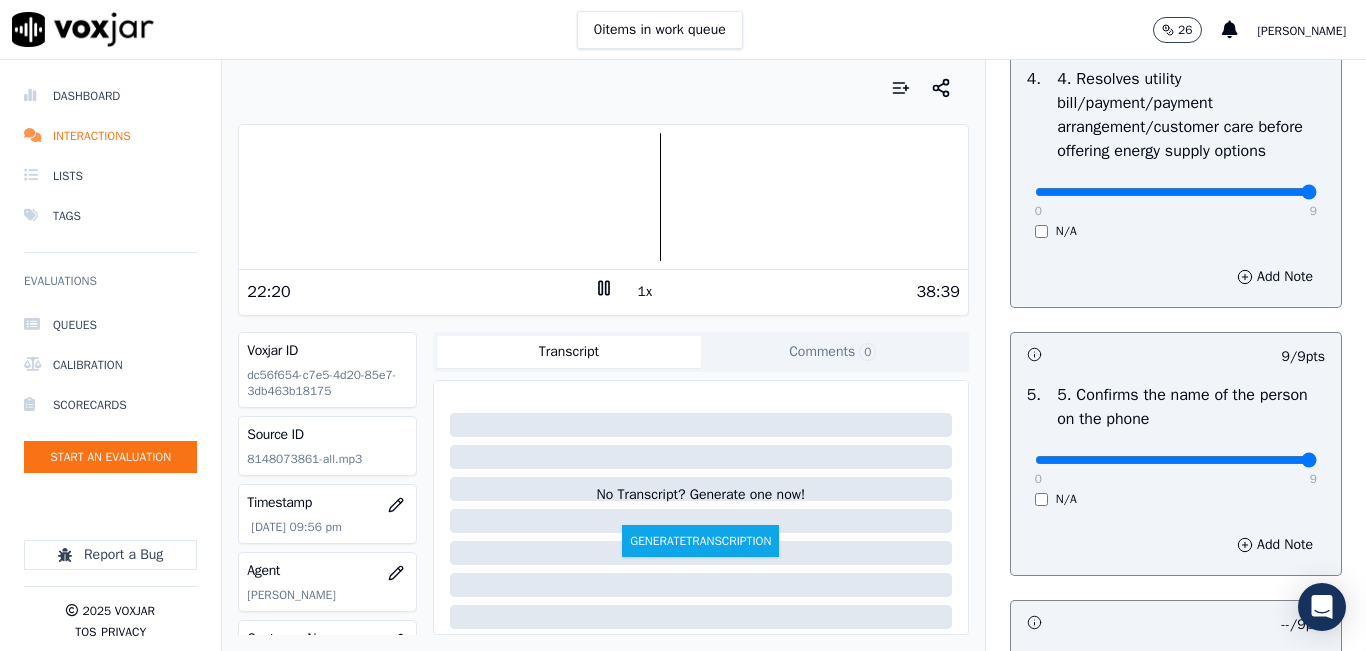 click at bounding box center [1176, -684] 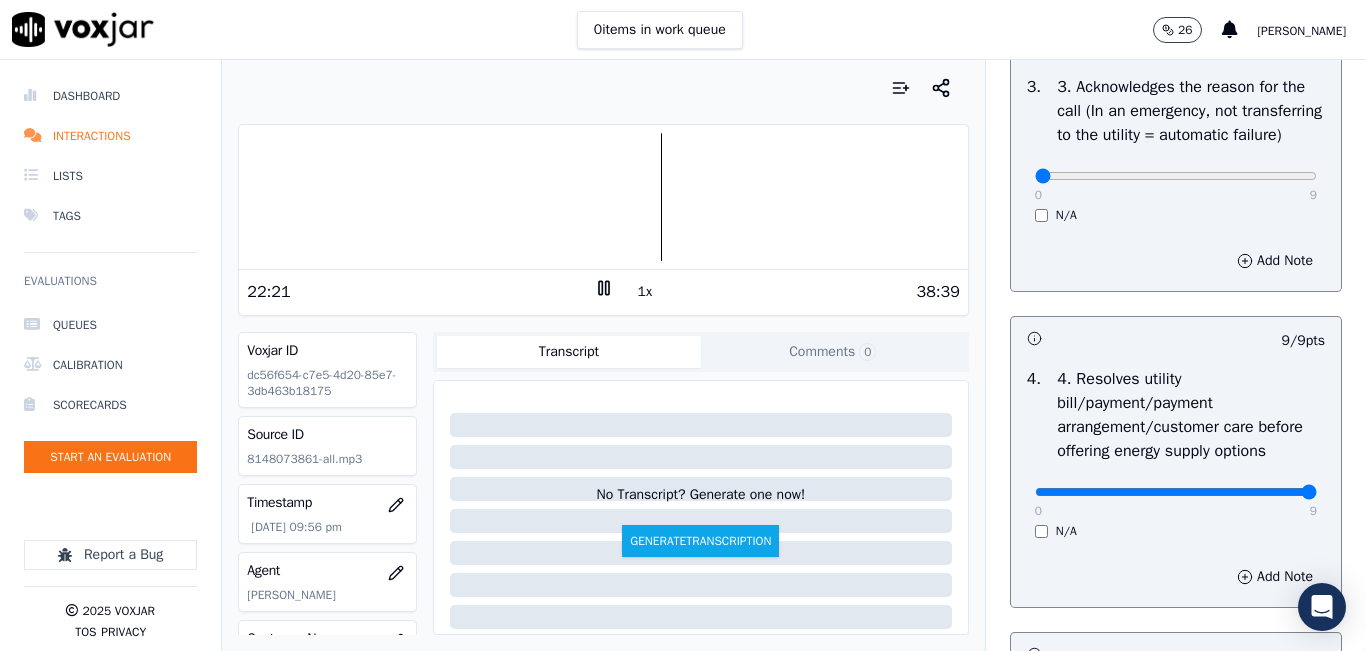 scroll, scrollTop: 600, scrollLeft: 0, axis: vertical 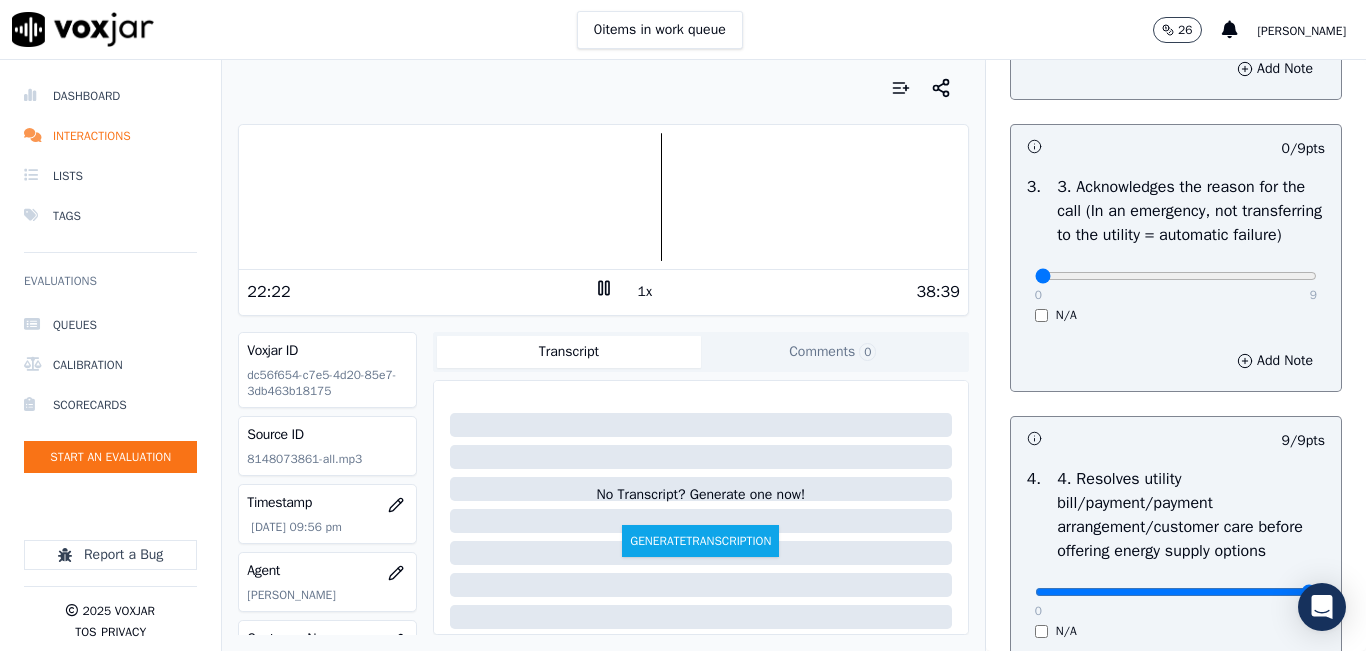 drag, startPoint x: 1206, startPoint y: 329, endPoint x: 1248, endPoint y: 322, distance: 42.579338 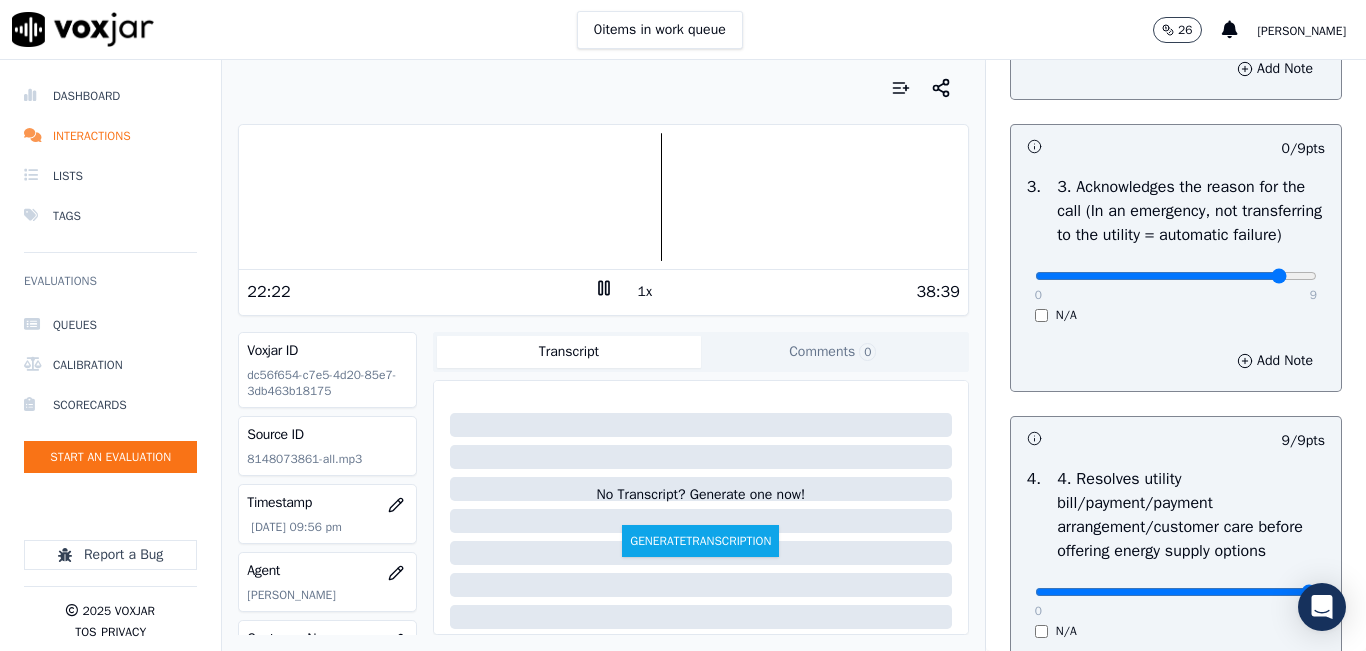 type on "9" 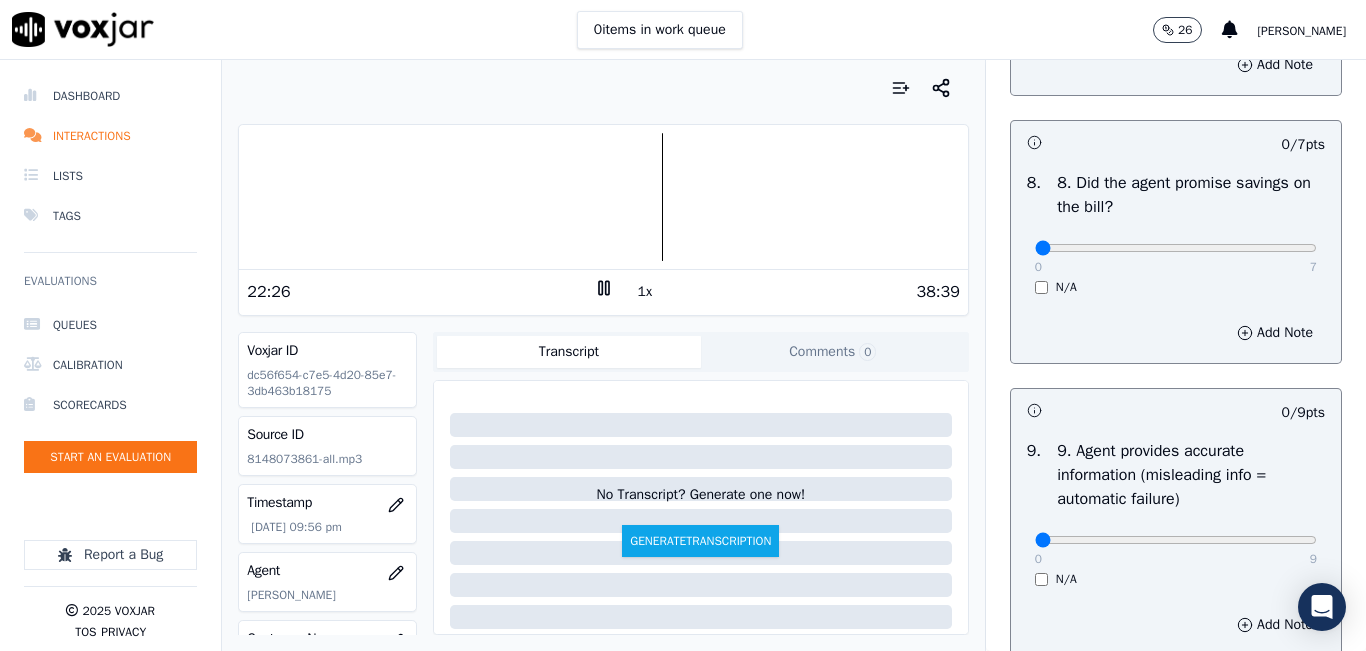 scroll, scrollTop: 2000, scrollLeft: 0, axis: vertical 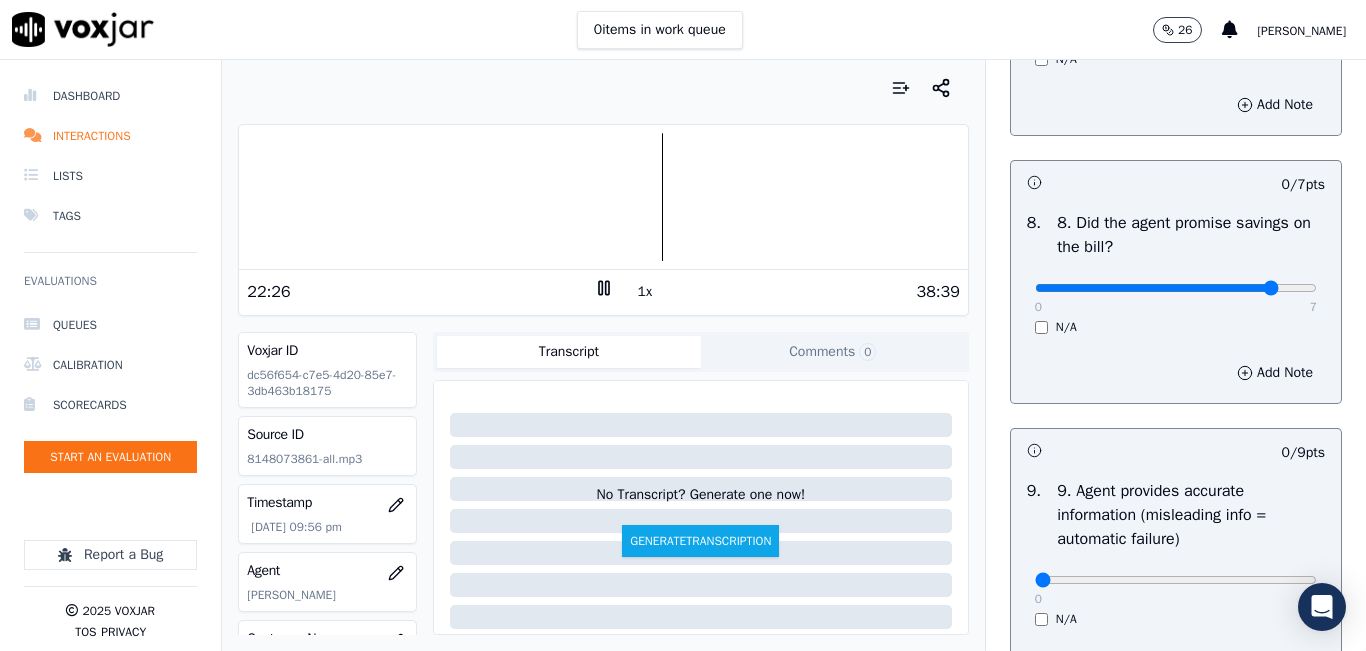 click at bounding box center (1176, -1684) 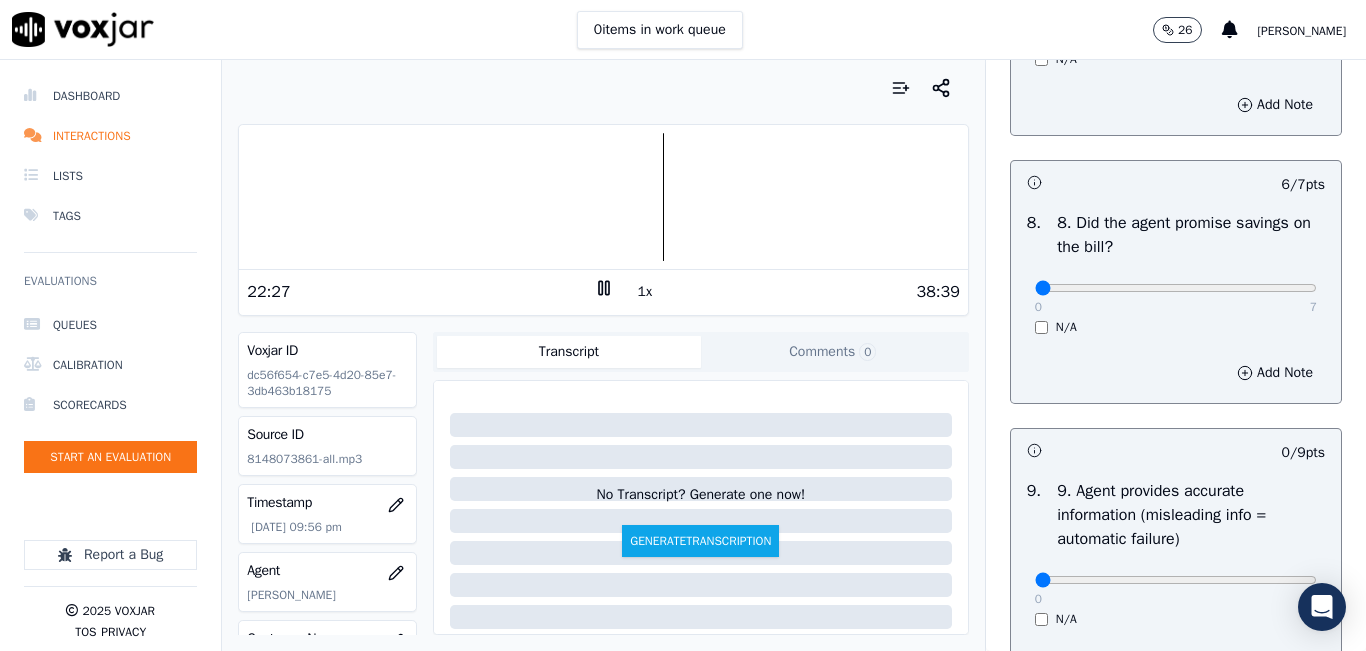 drag, startPoint x: 1078, startPoint y: 360, endPoint x: 1019, endPoint y: 362, distance: 59.03389 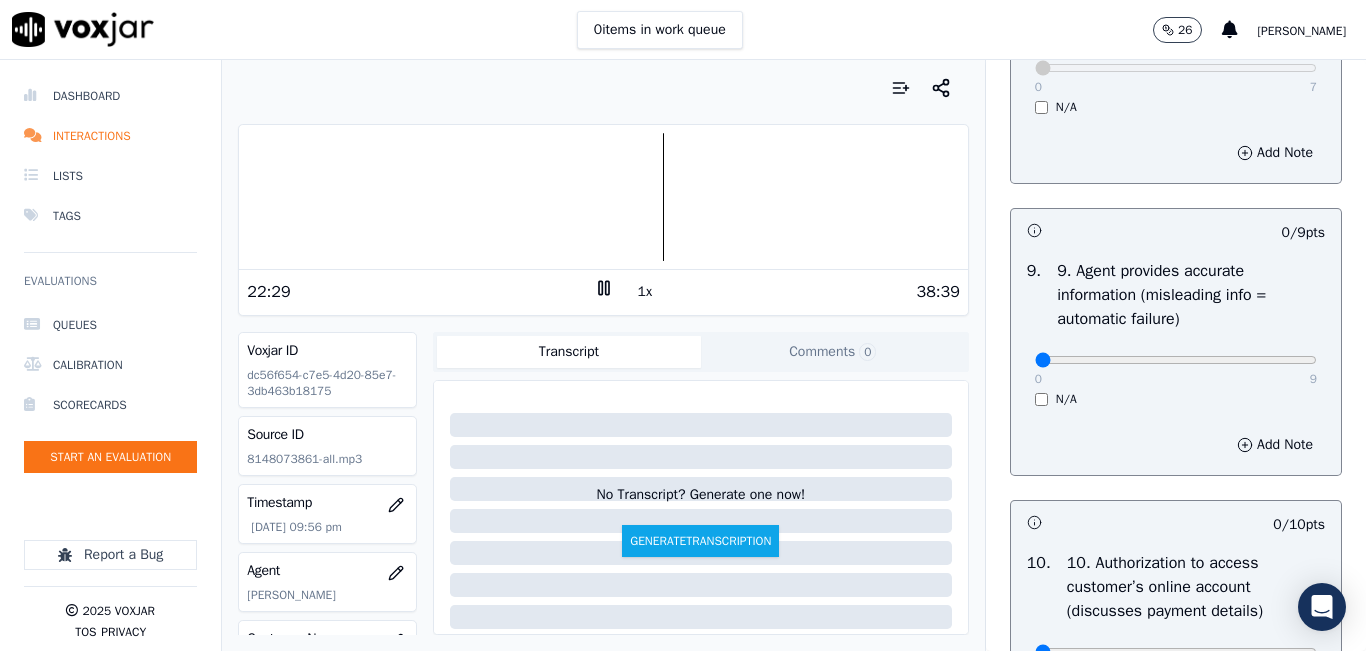 scroll, scrollTop: 2300, scrollLeft: 0, axis: vertical 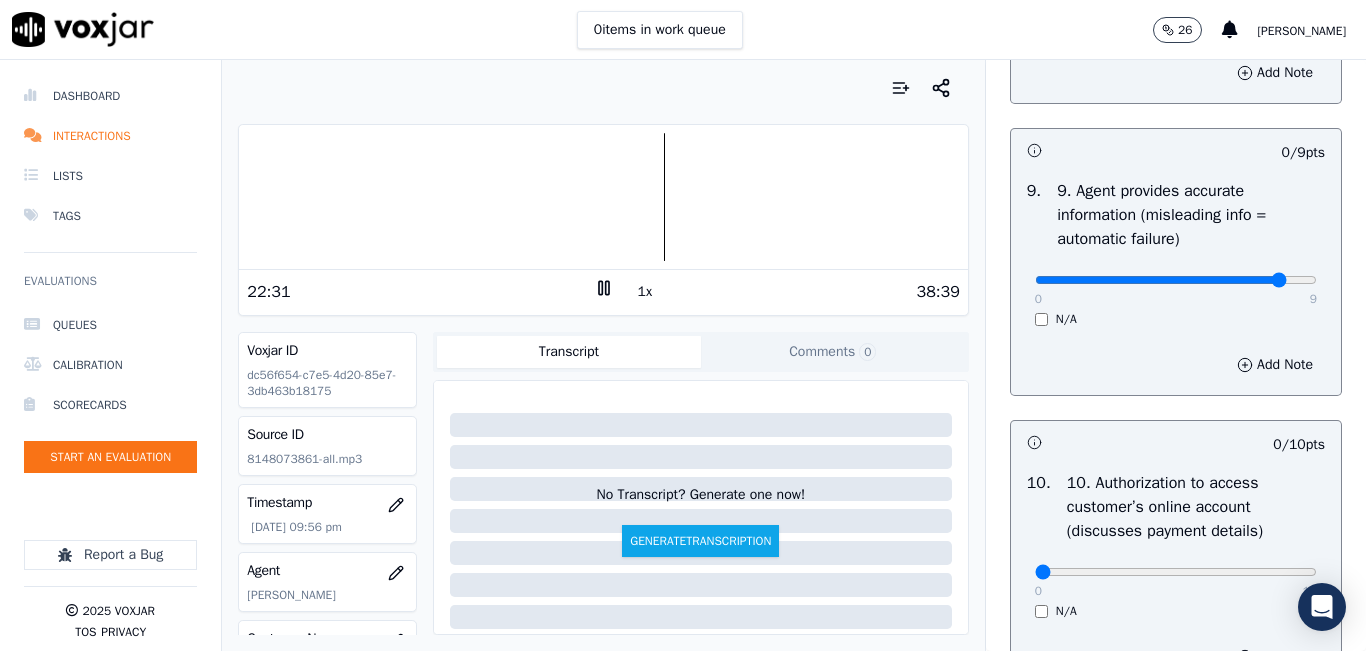 drag, startPoint x: 1142, startPoint y: 343, endPoint x: 1286, endPoint y: 351, distance: 144.22205 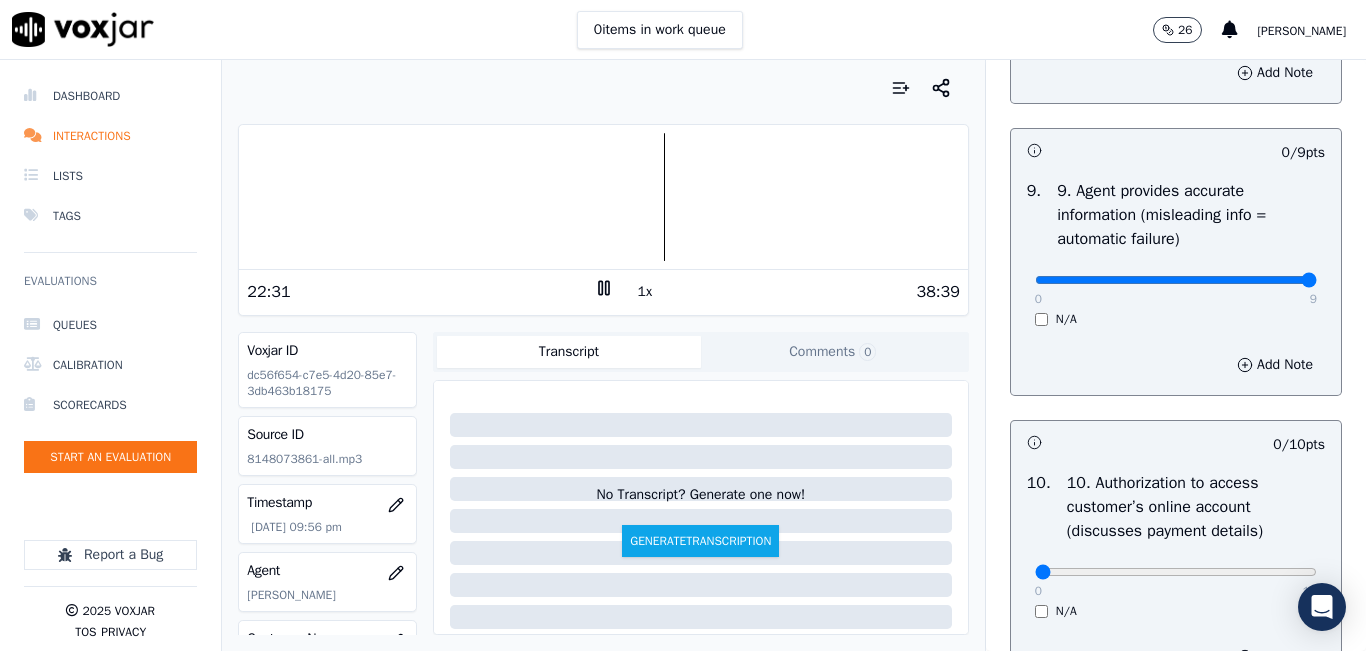 click at bounding box center (1176, -1984) 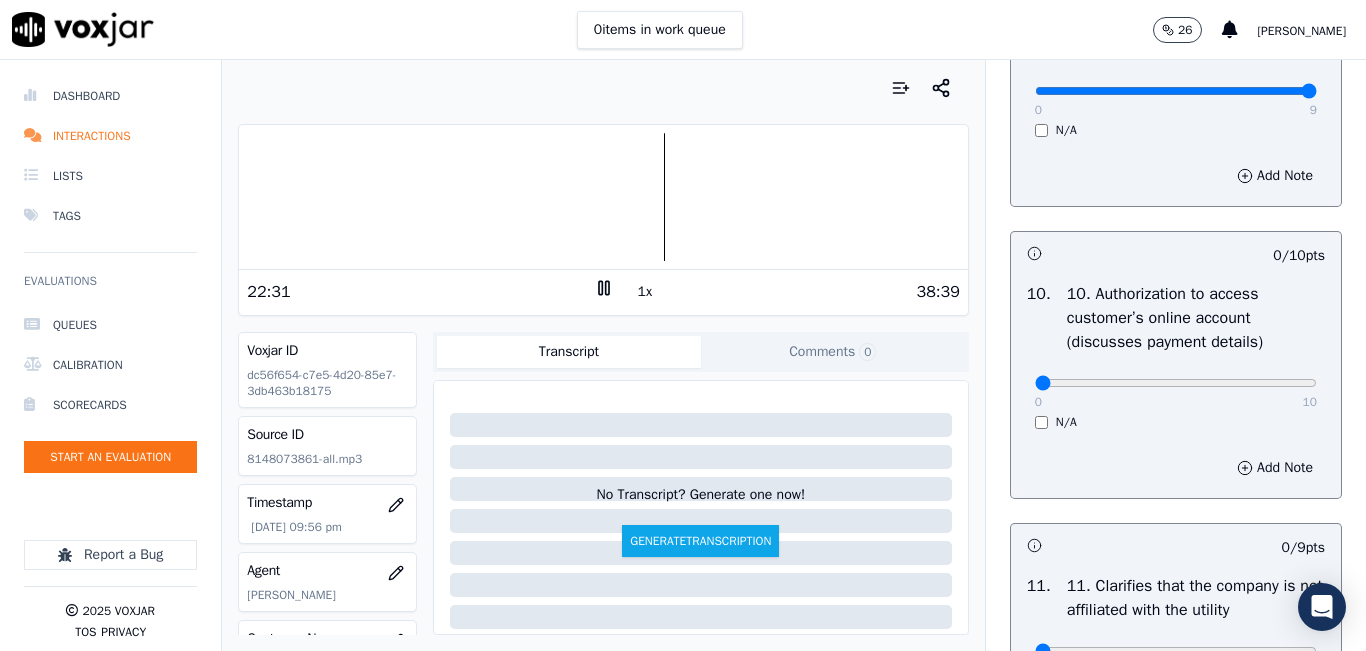 scroll, scrollTop: 2600, scrollLeft: 0, axis: vertical 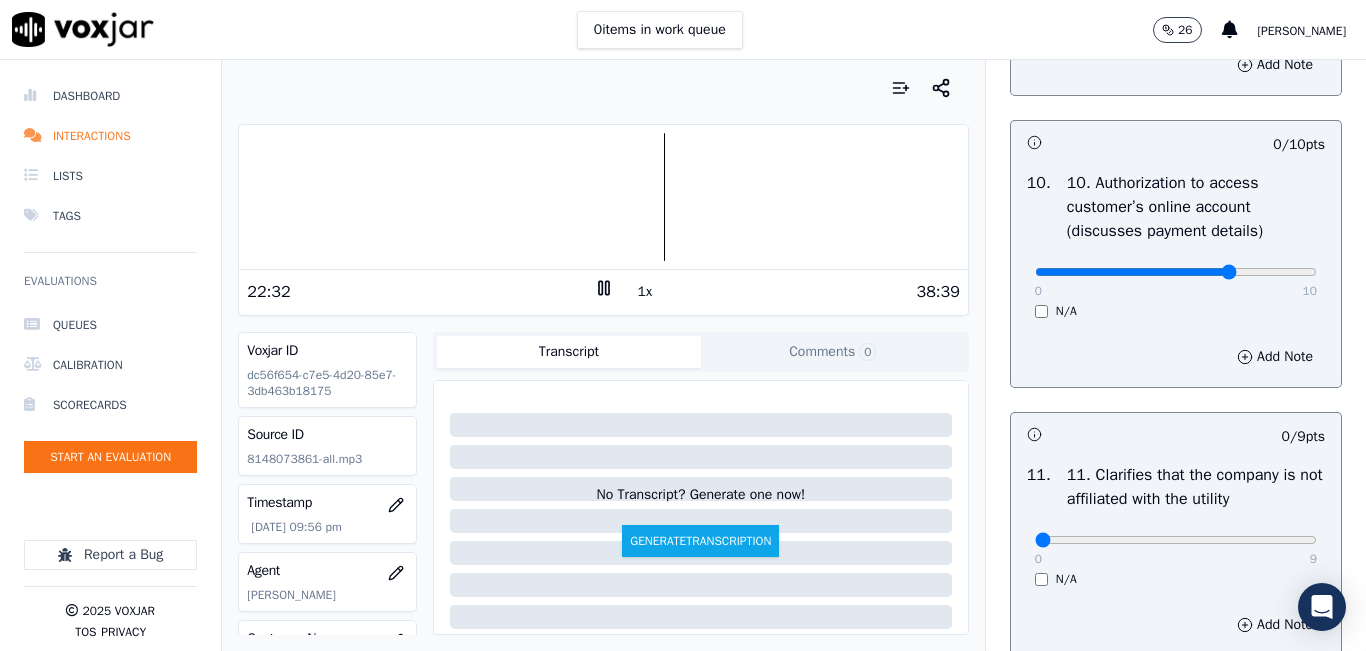 drag, startPoint x: 1095, startPoint y: 345, endPoint x: 1258, endPoint y: 339, distance: 163.1104 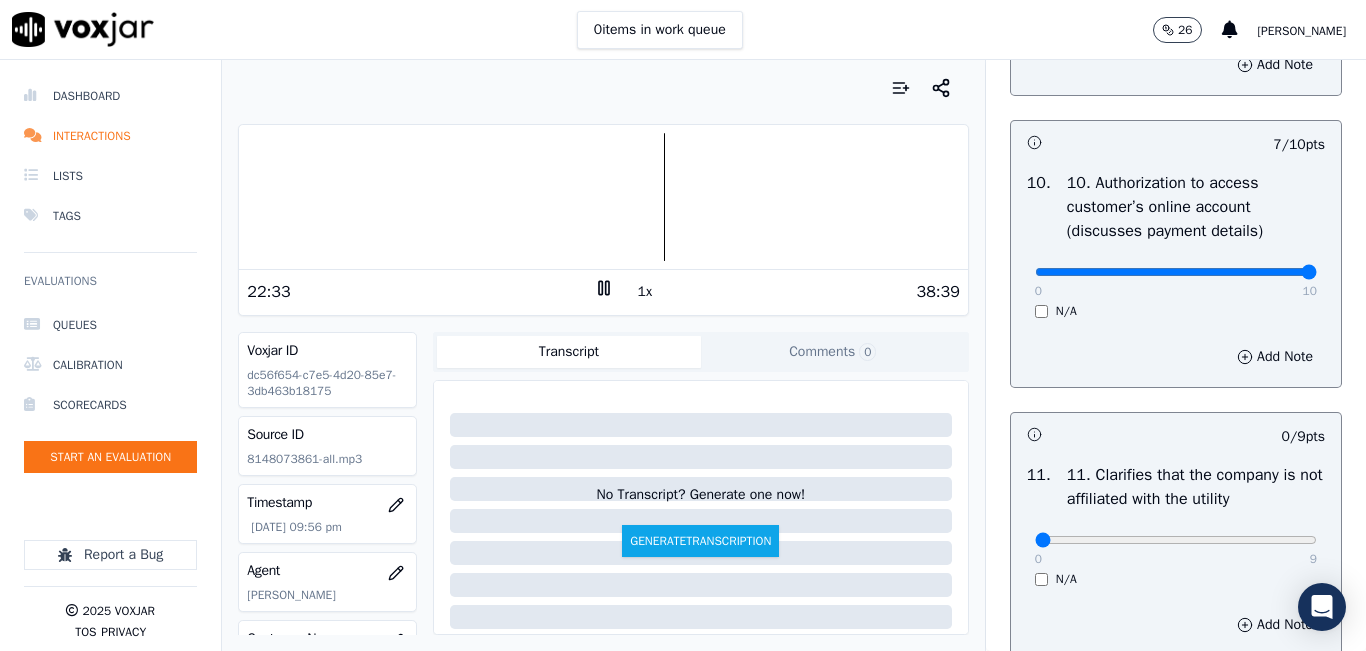 type on "10" 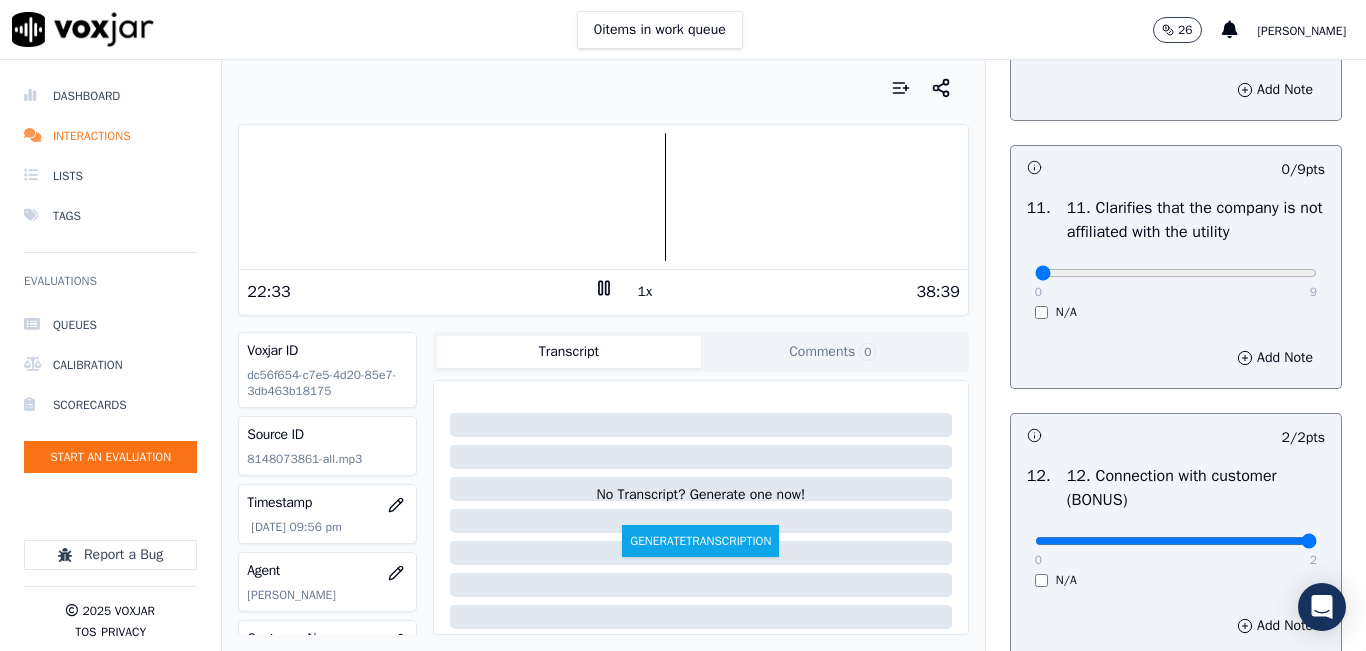 scroll, scrollTop: 2900, scrollLeft: 0, axis: vertical 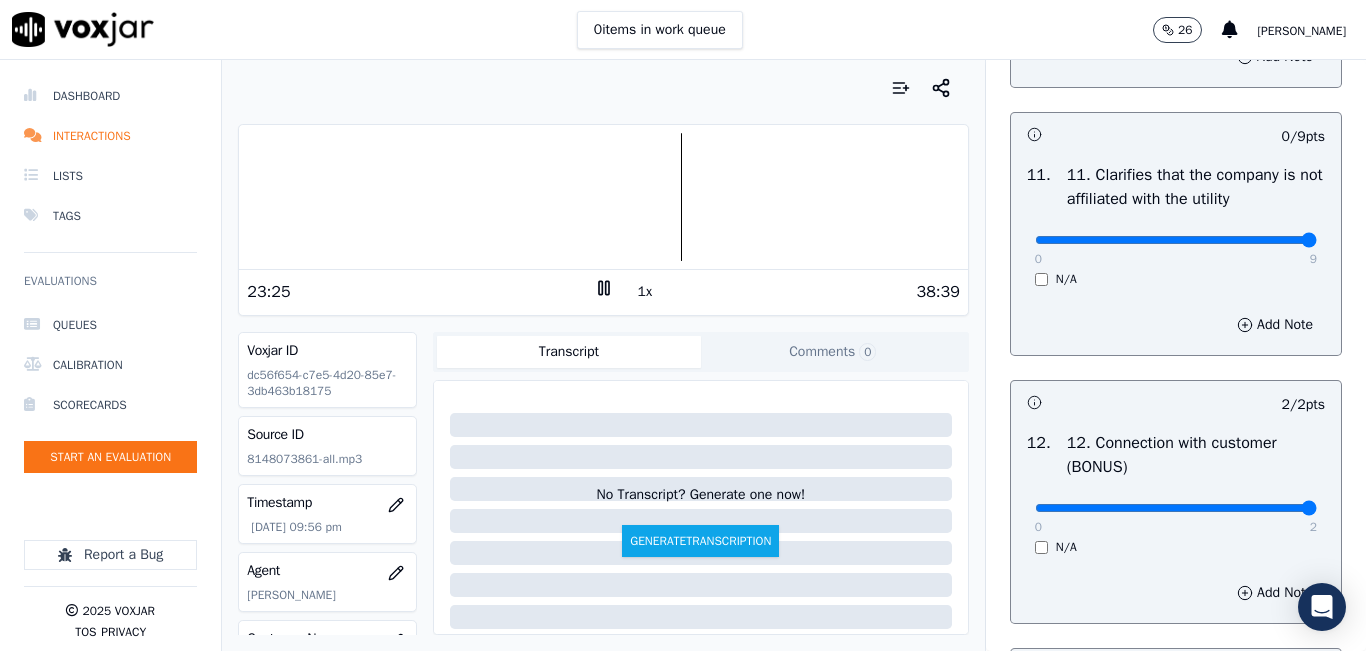 drag, startPoint x: 1216, startPoint y: 306, endPoint x: 1271, endPoint y: 303, distance: 55.081757 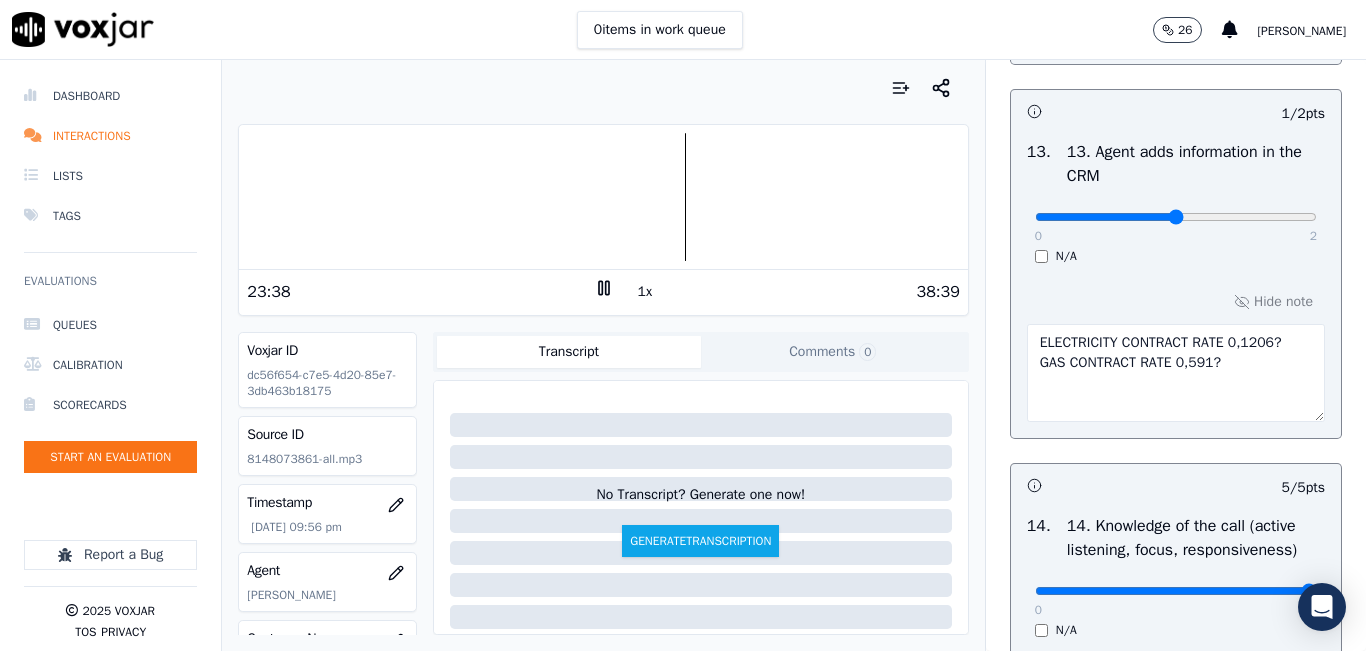 scroll, scrollTop: 3500, scrollLeft: 0, axis: vertical 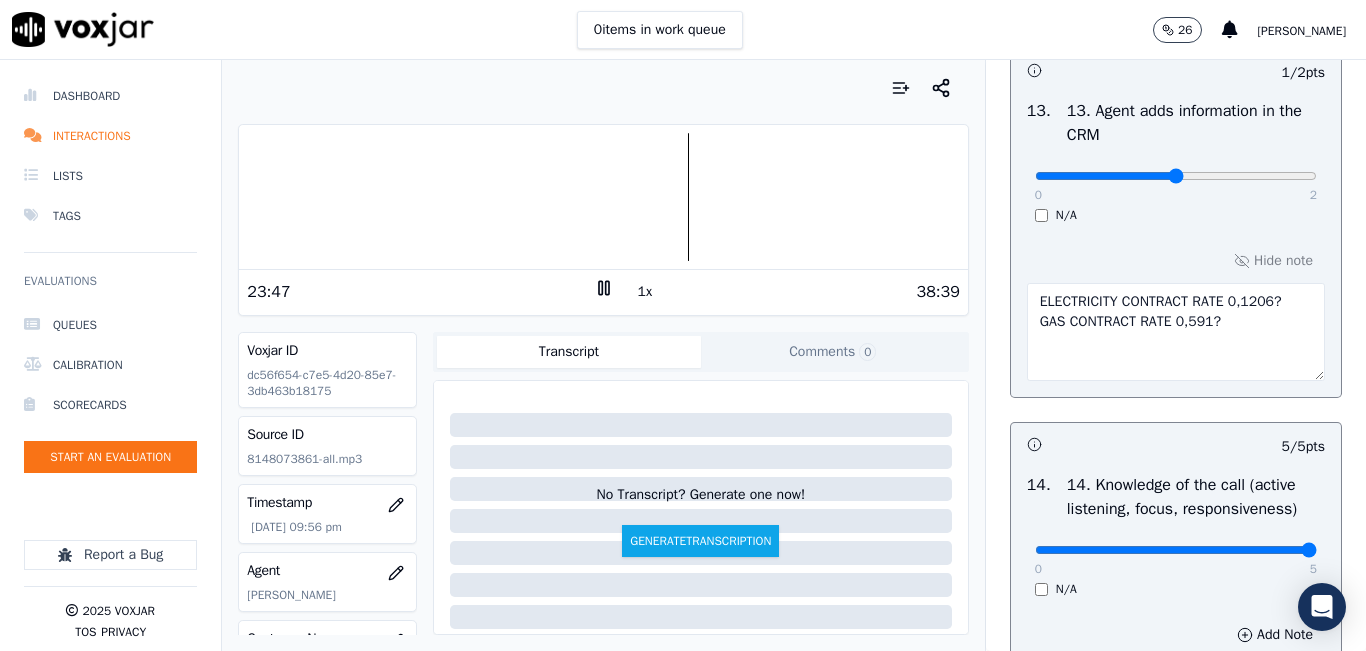 click 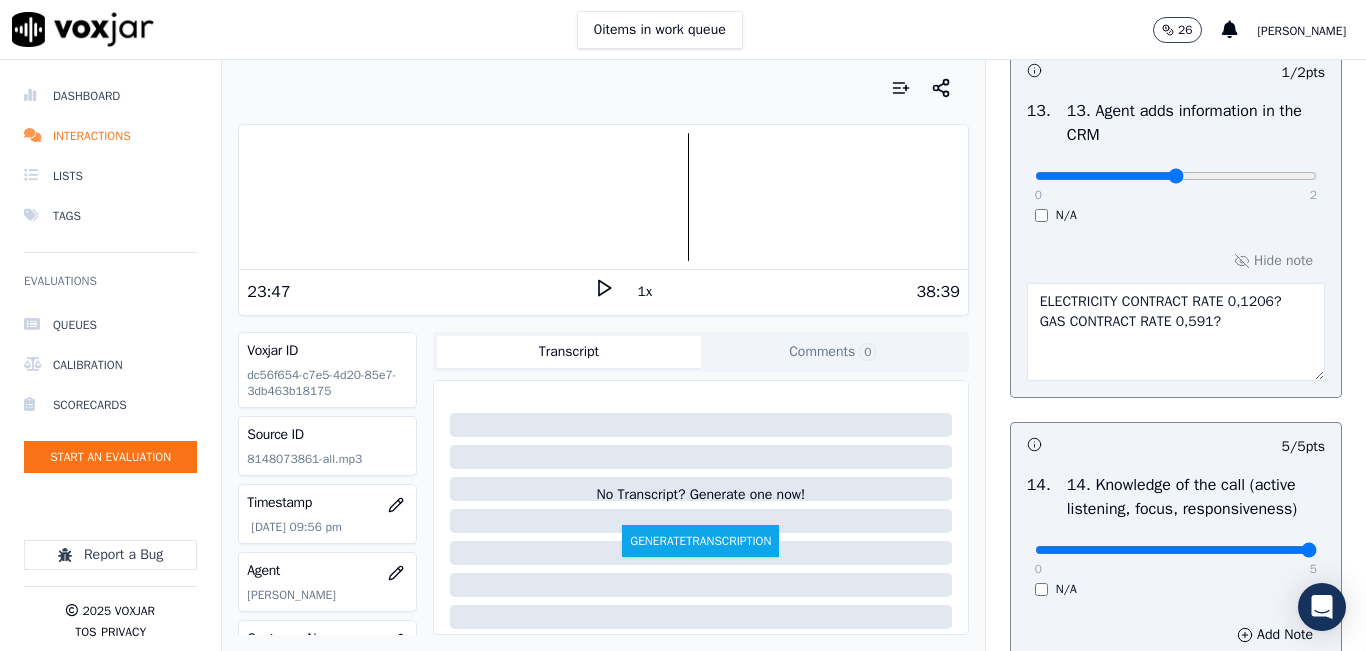 click 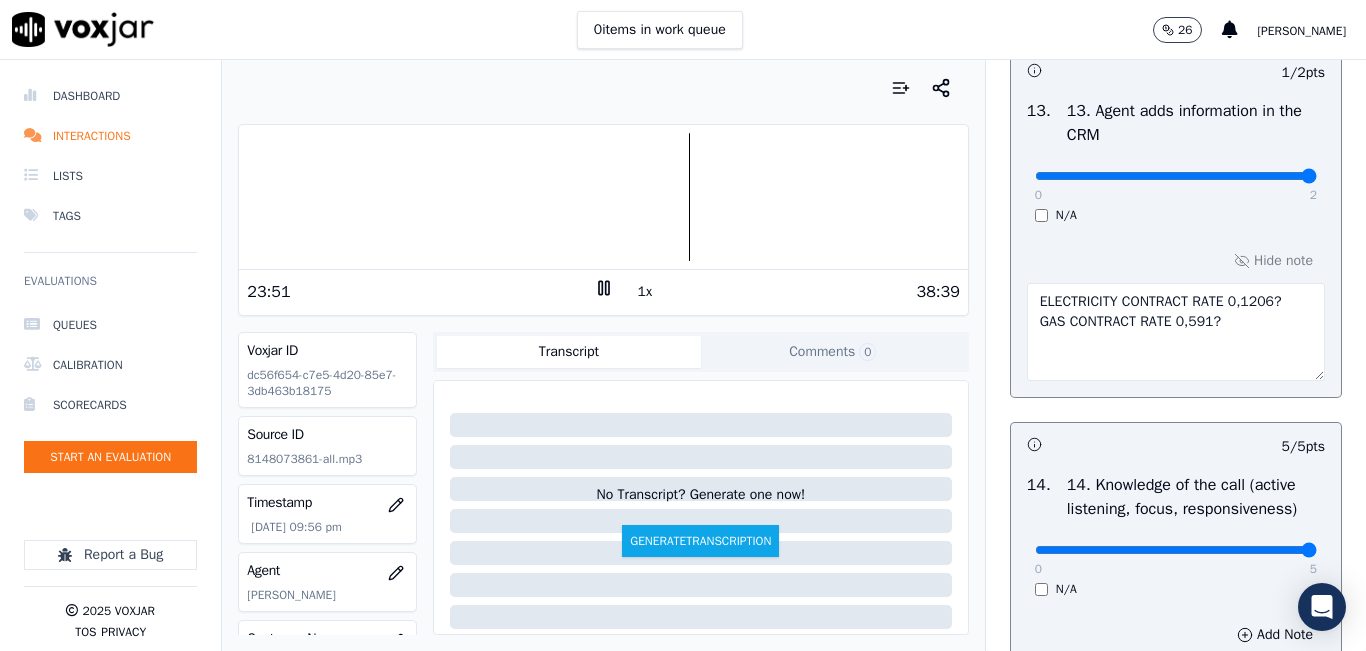 drag, startPoint x: 1168, startPoint y: 247, endPoint x: 1257, endPoint y: 235, distance: 89.80534 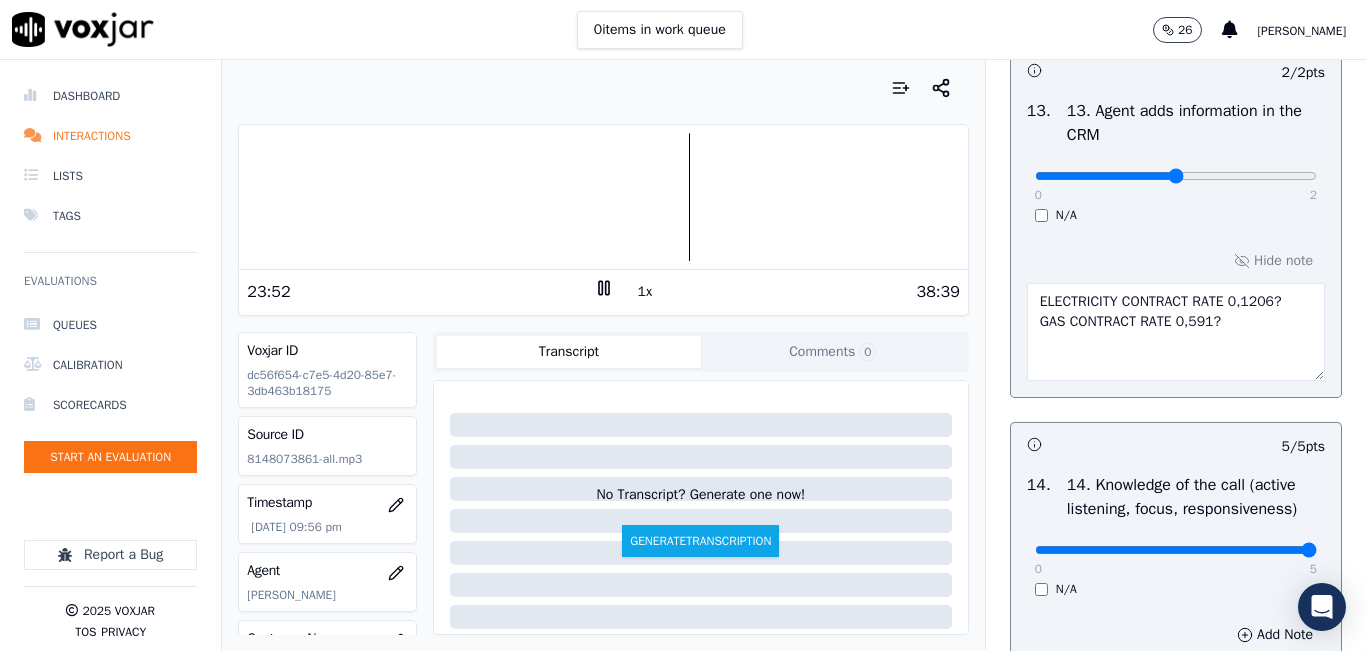 type on "1" 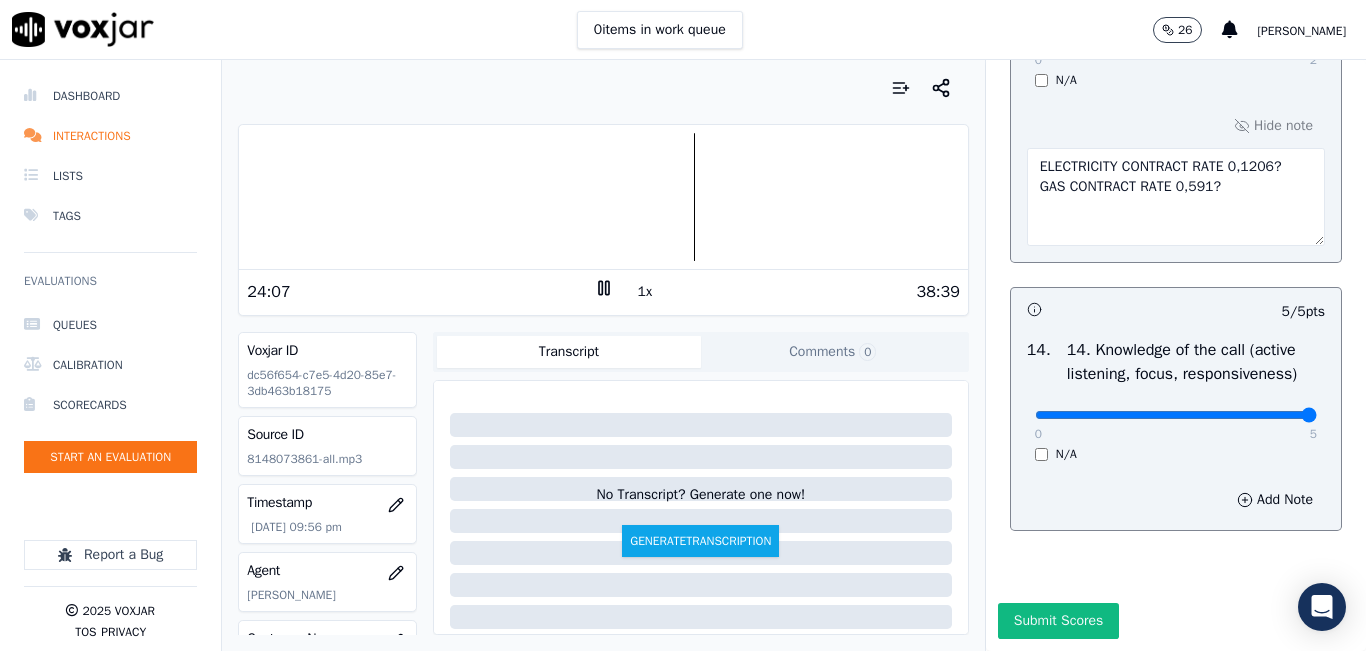 scroll, scrollTop: 3748, scrollLeft: 0, axis: vertical 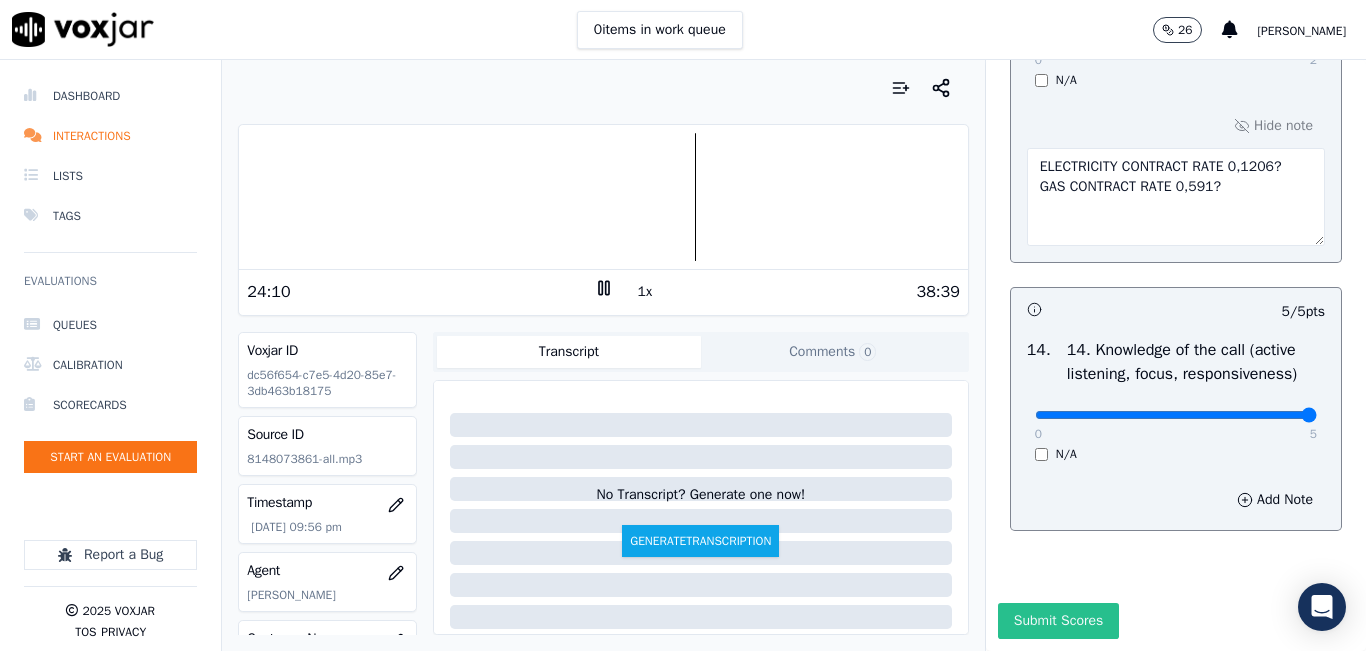 click on "Submit Scores" at bounding box center (1058, 621) 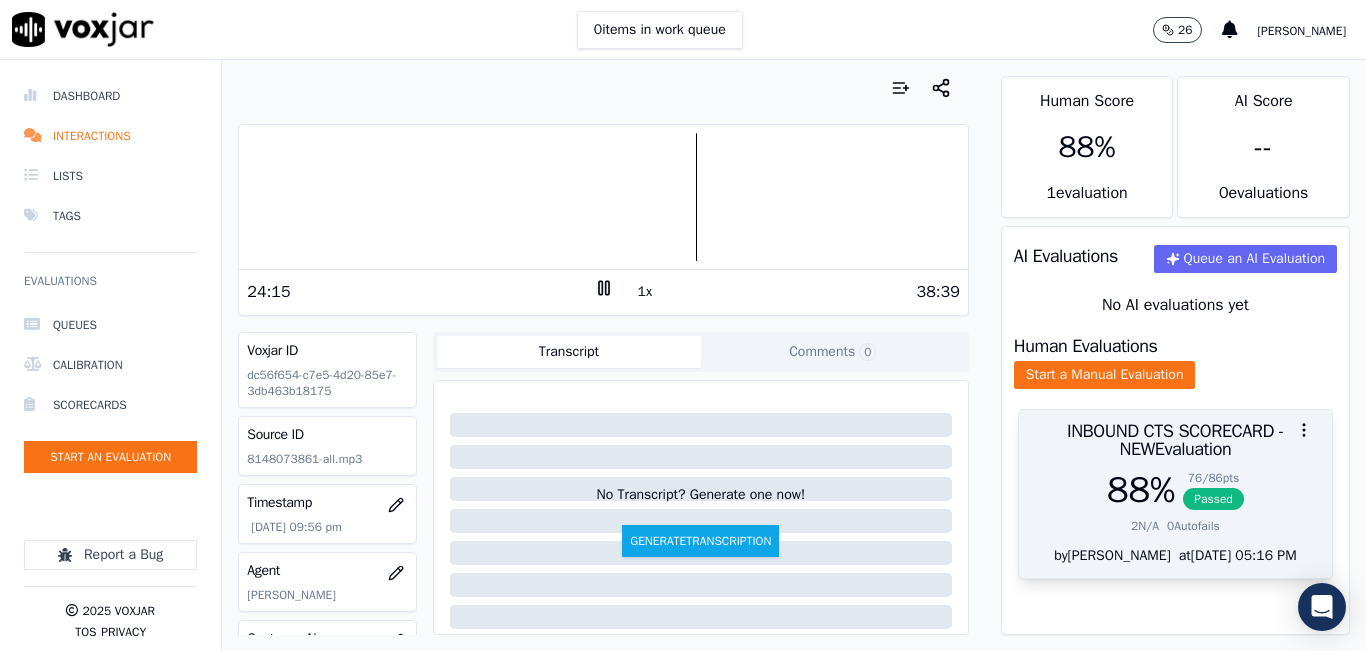 scroll, scrollTop: 32, scrollLeft: 0, axis: vertical 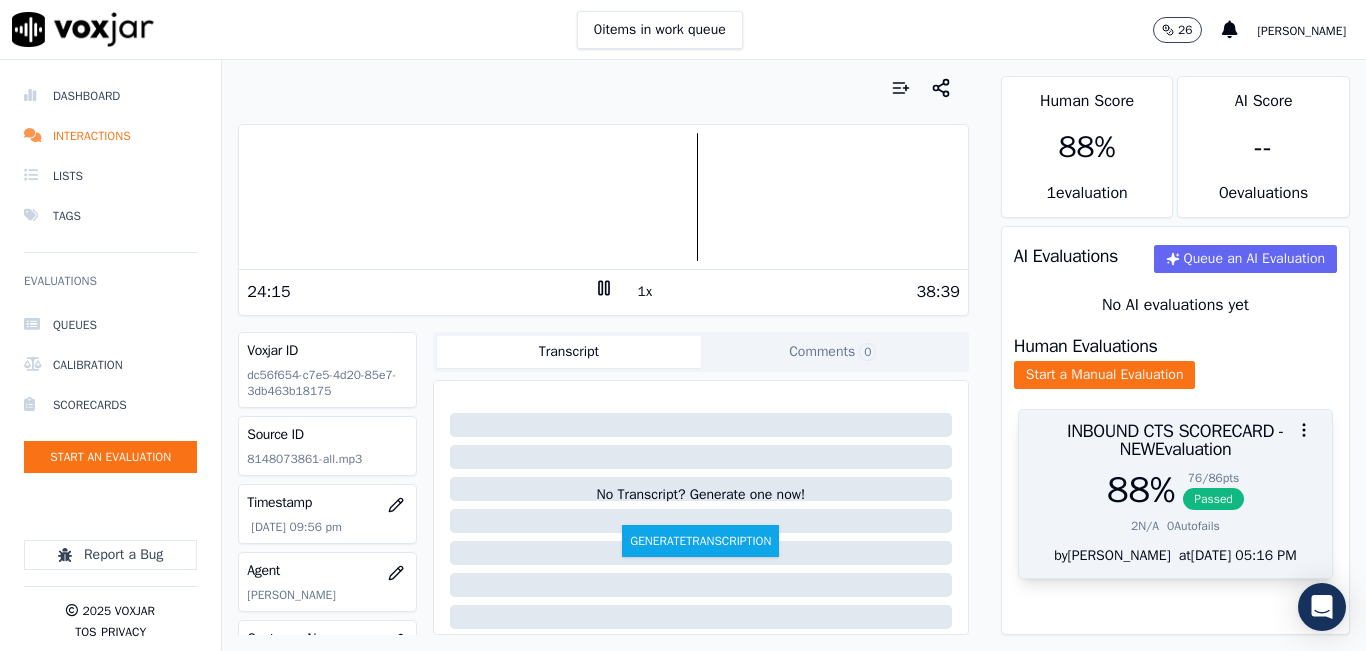 click on "88 %" at bounding box center (1141, 490) 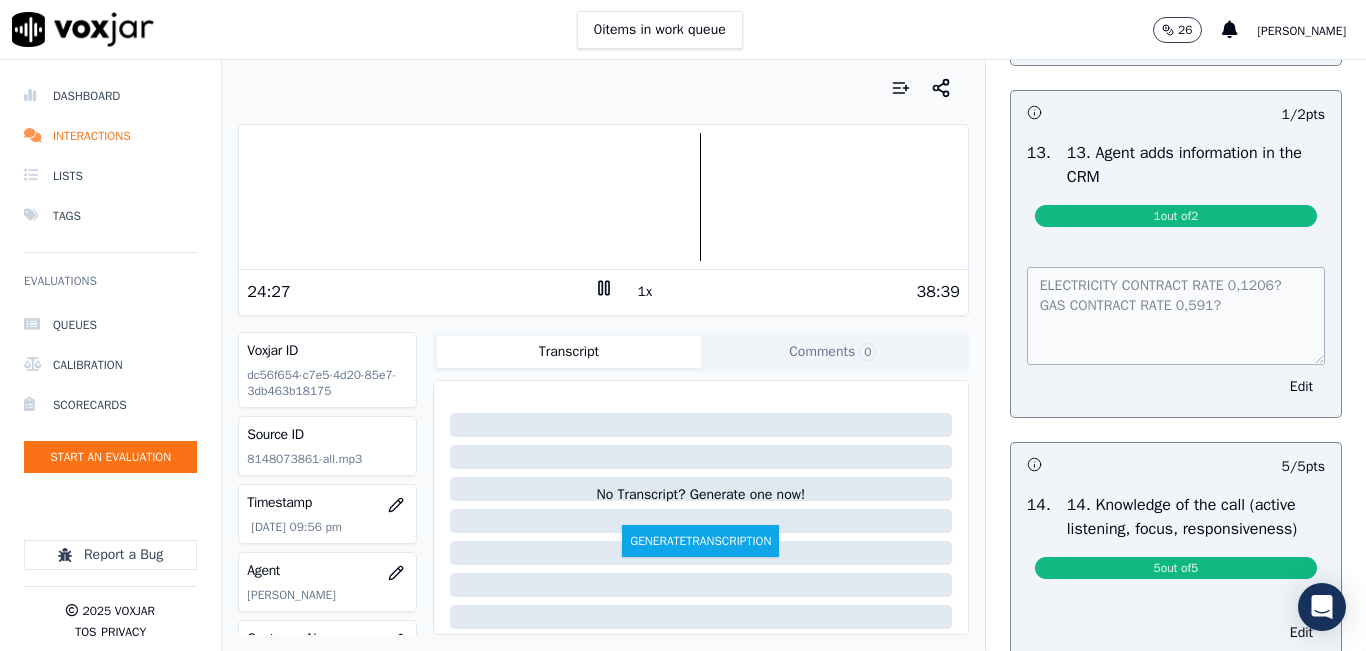 scroll, scrollTop: 3192, scrollLeft: 0, axis: vertical 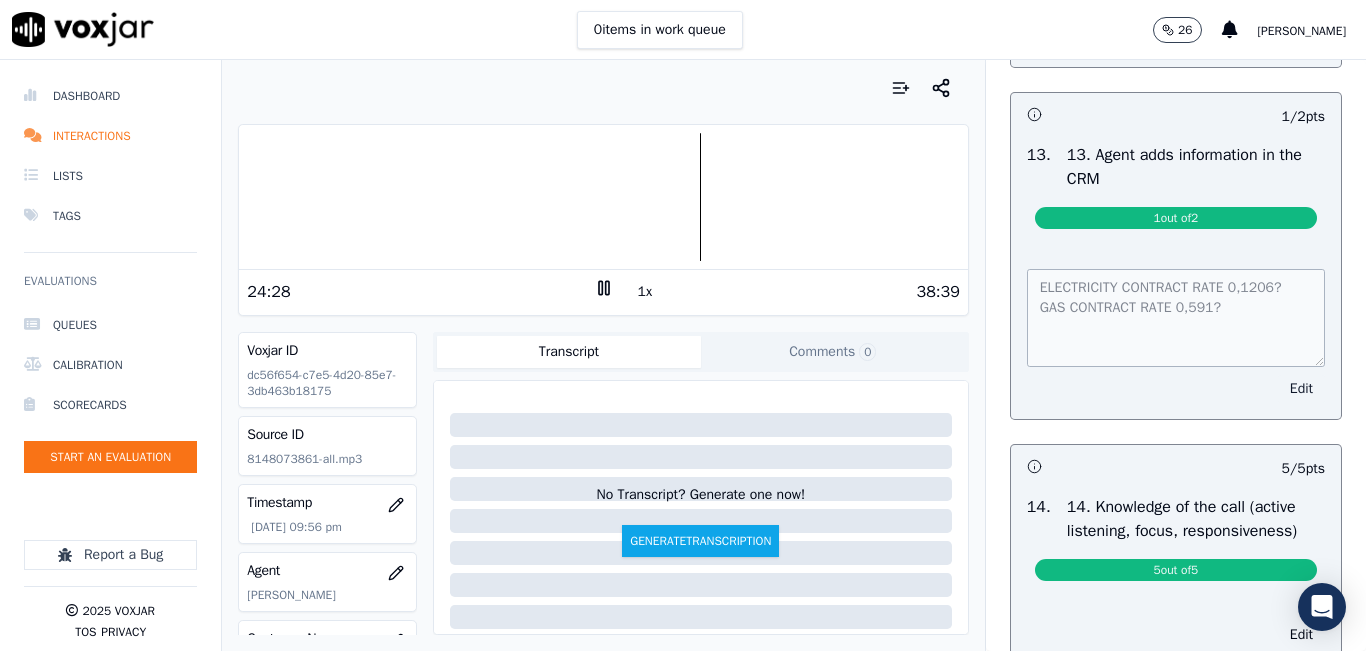 click on "Edit" at bounding box center (1301, 389) 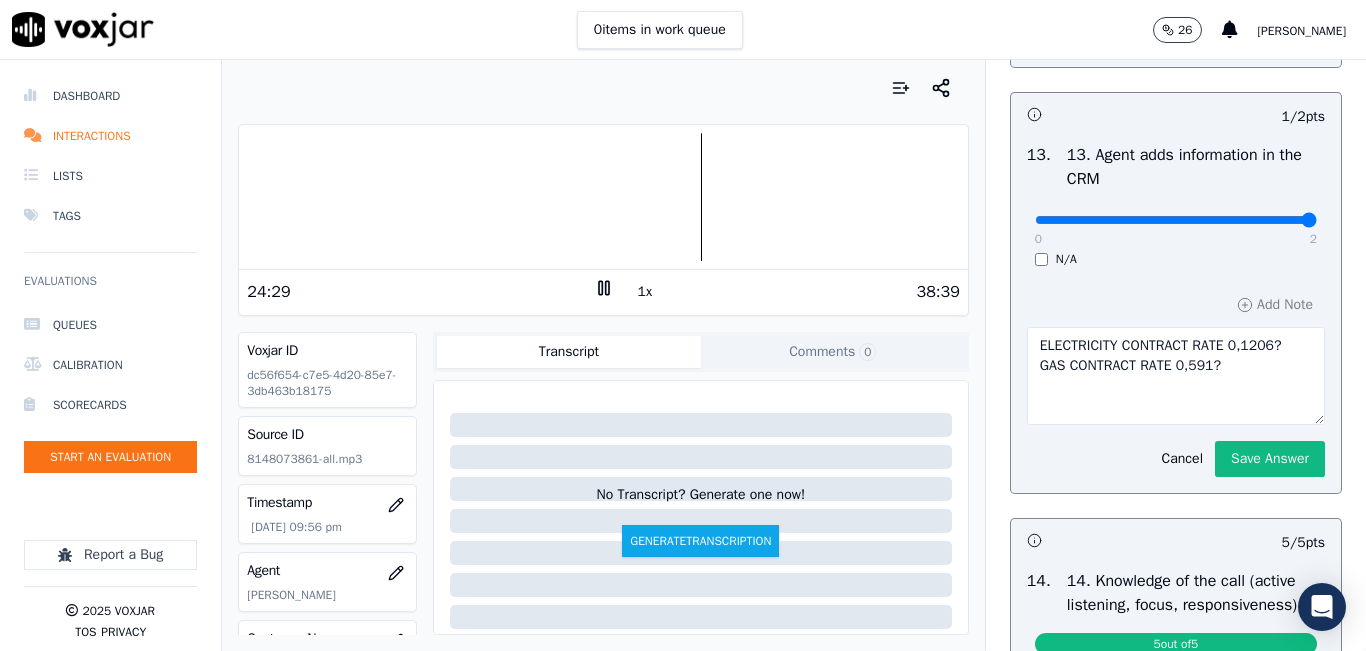 drag, startPoint x: 1187, startPoint y: 291, endPoint x: 1271, endPoint y: 295, distance: 84.095184 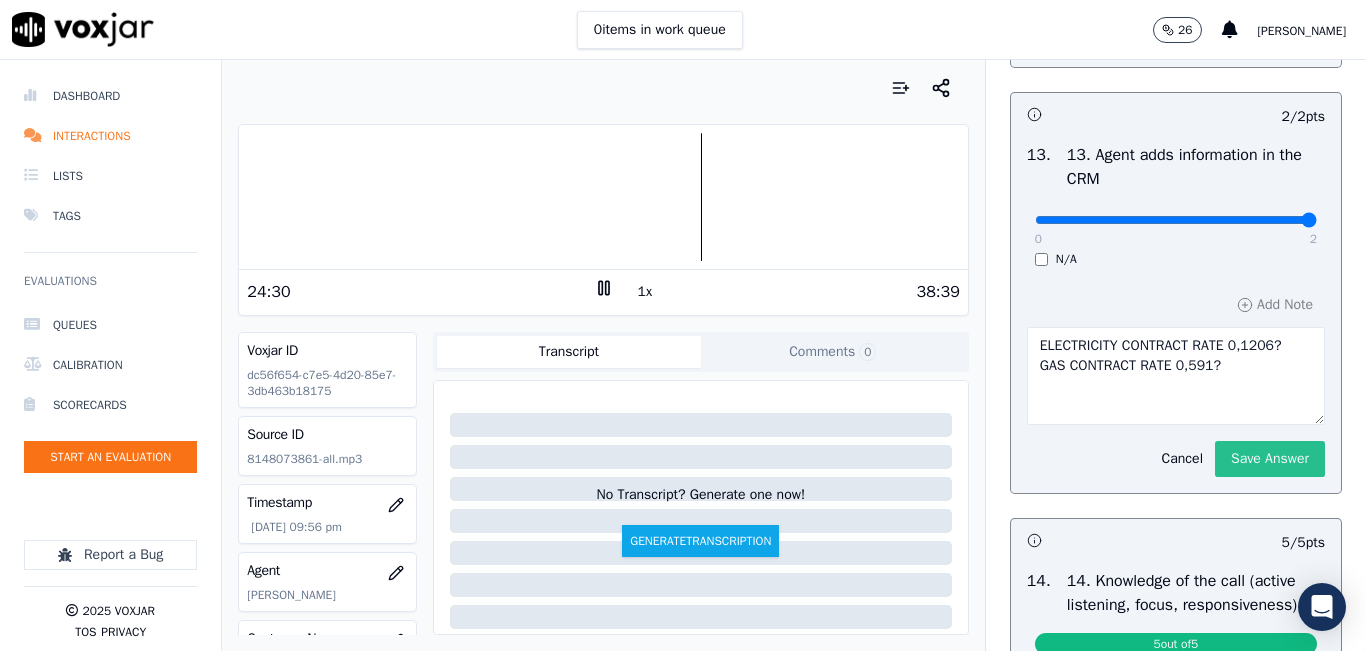 click on "Save Answer" 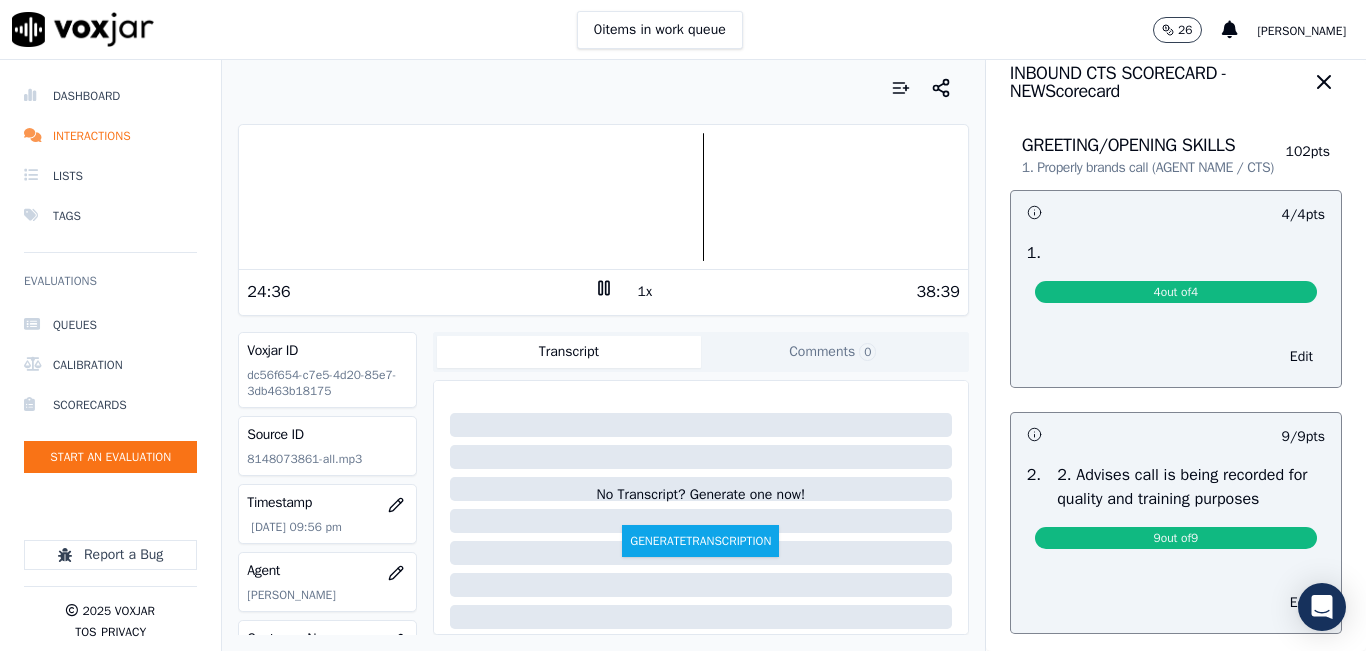 scroll, scrollTop: 0, scrollLeft: 0, axis: both 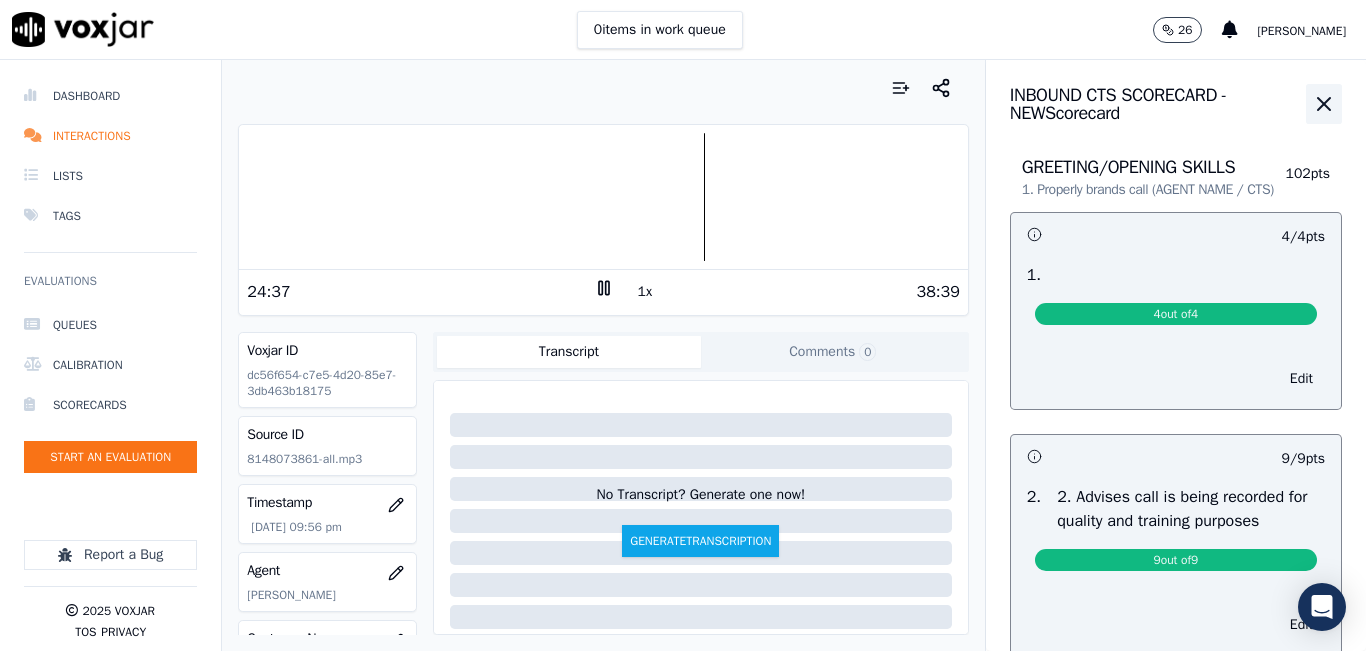 click 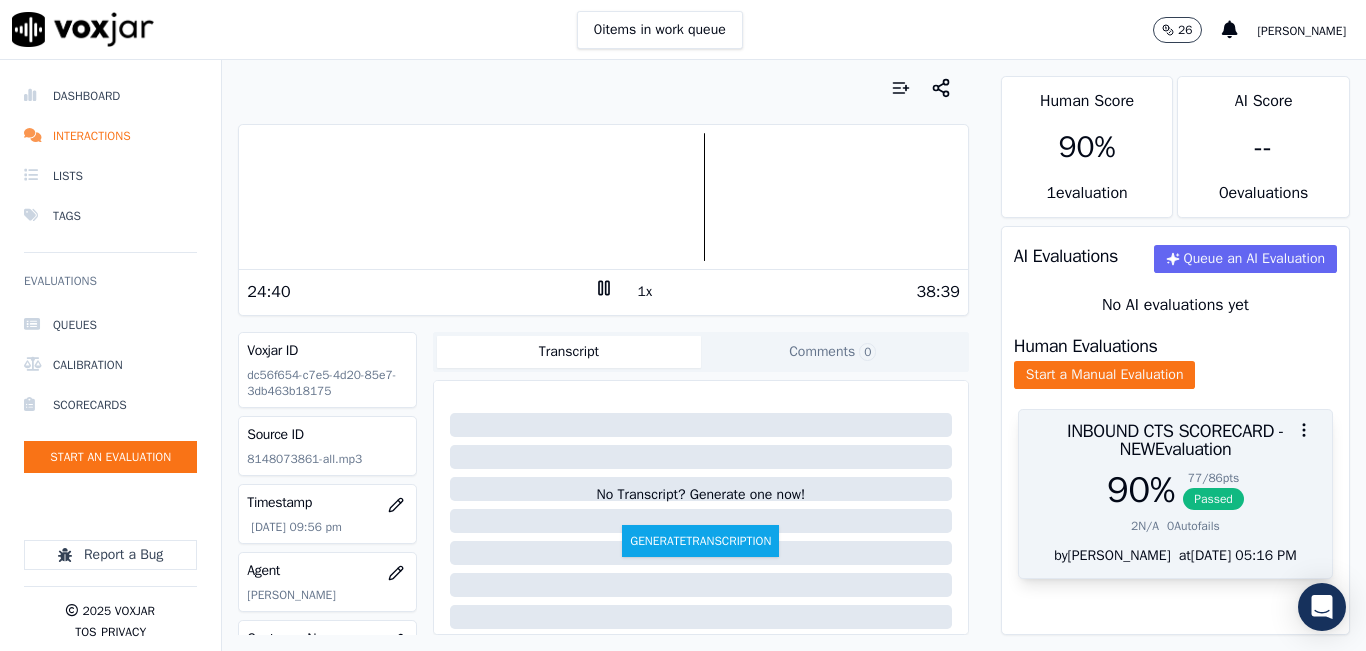 click on "INBOUND CTS SCORECARD - NEW   Evaluation" at bounding box center (1175, 440) 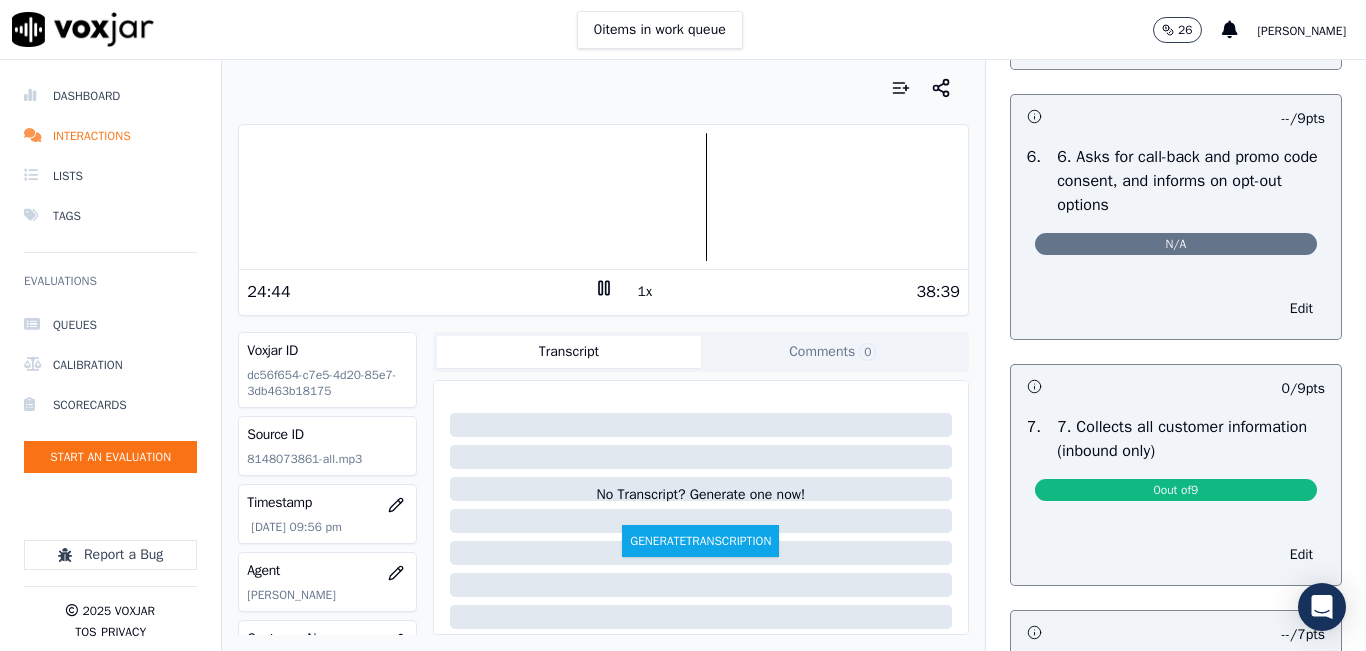 scroll, scrollTop: 1400, scrollLeft: 0, axis: vertical 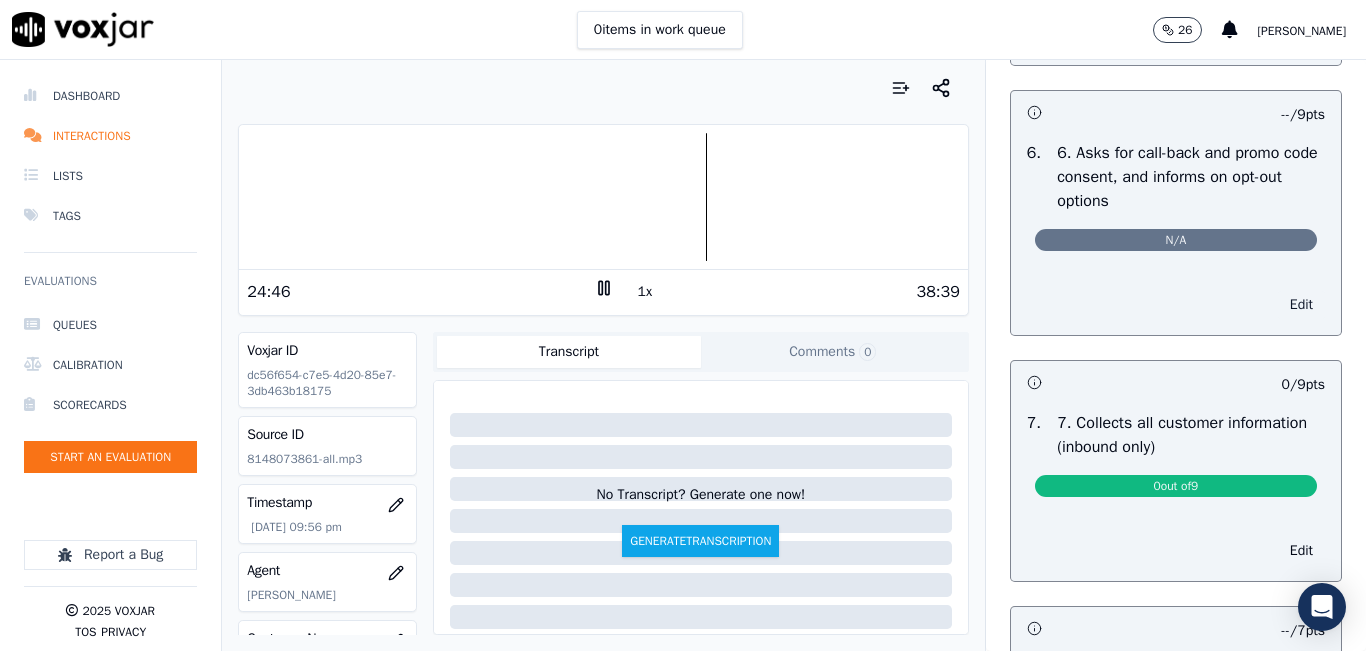click on "Edit" at bounding box center [1301, 305] 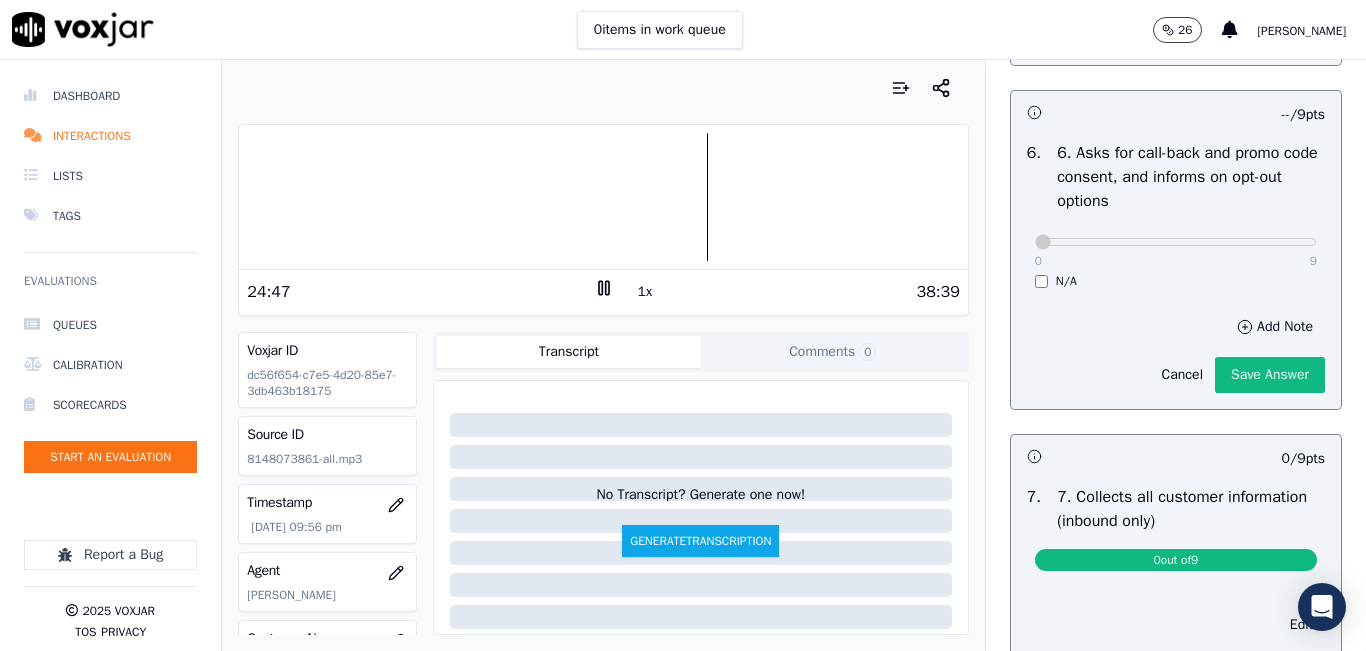 click on "0   9     N/A" at bounding box center [1176, 251] 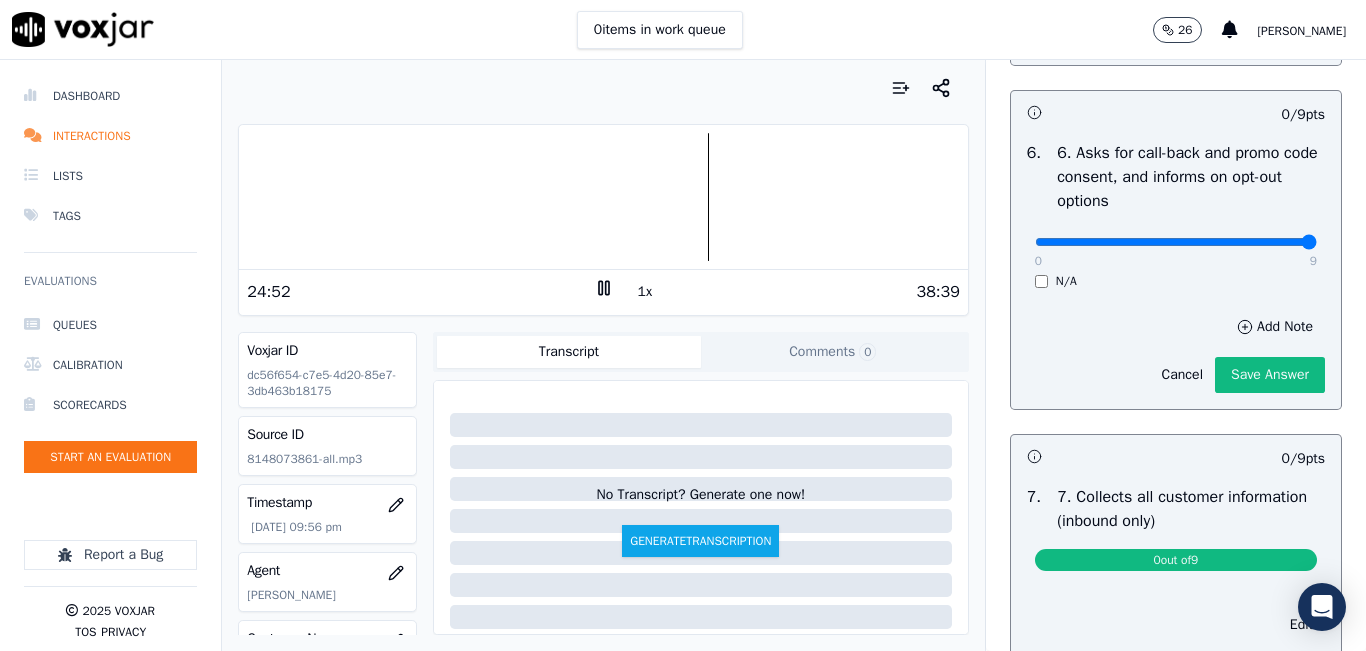 drag, startPoint x: 1058, startPoint y: 303, endPoint x: 1287, endPoint y: 297, distance: 229.07858 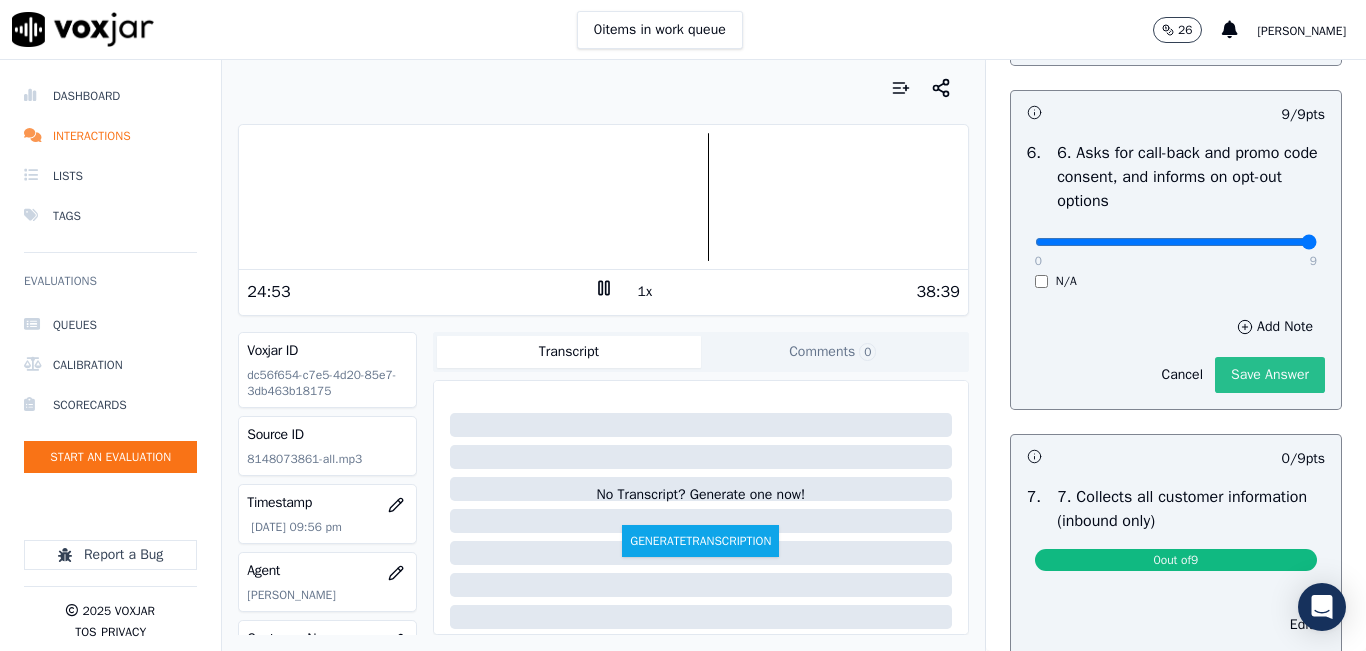 click on "Save Answer" 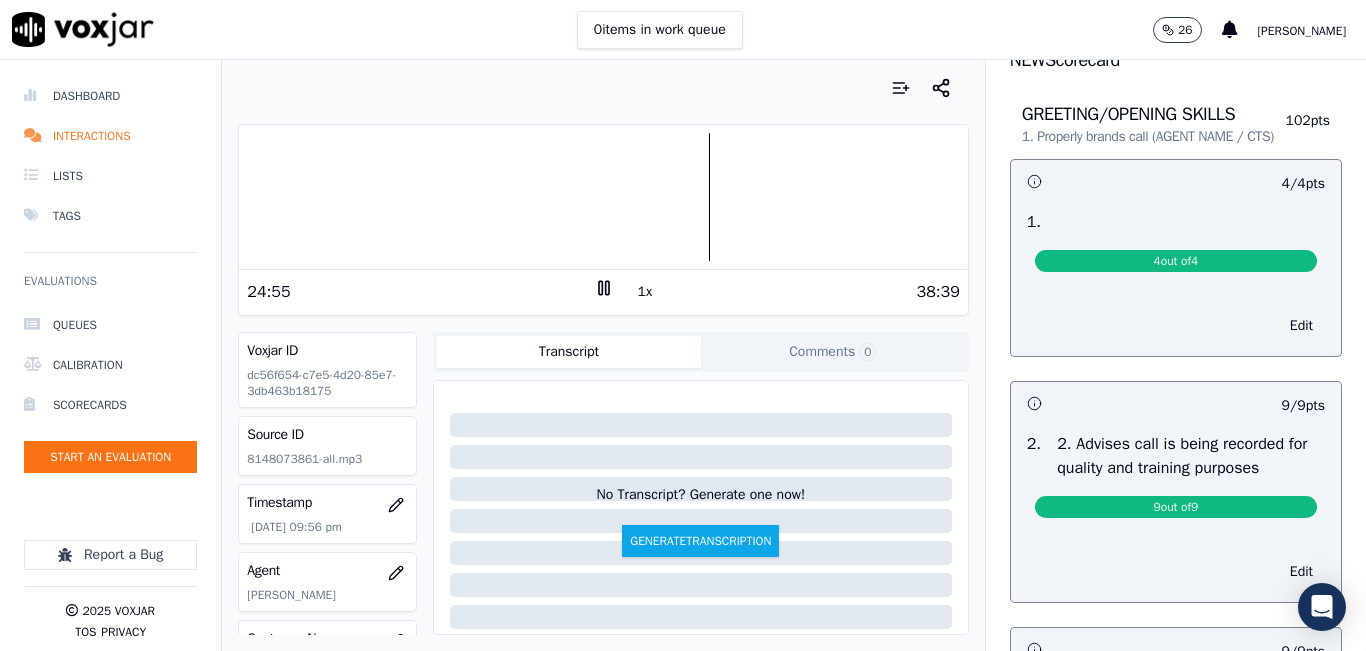 scroll, scrollTop: 0, scrollLeft: 0, axis: both 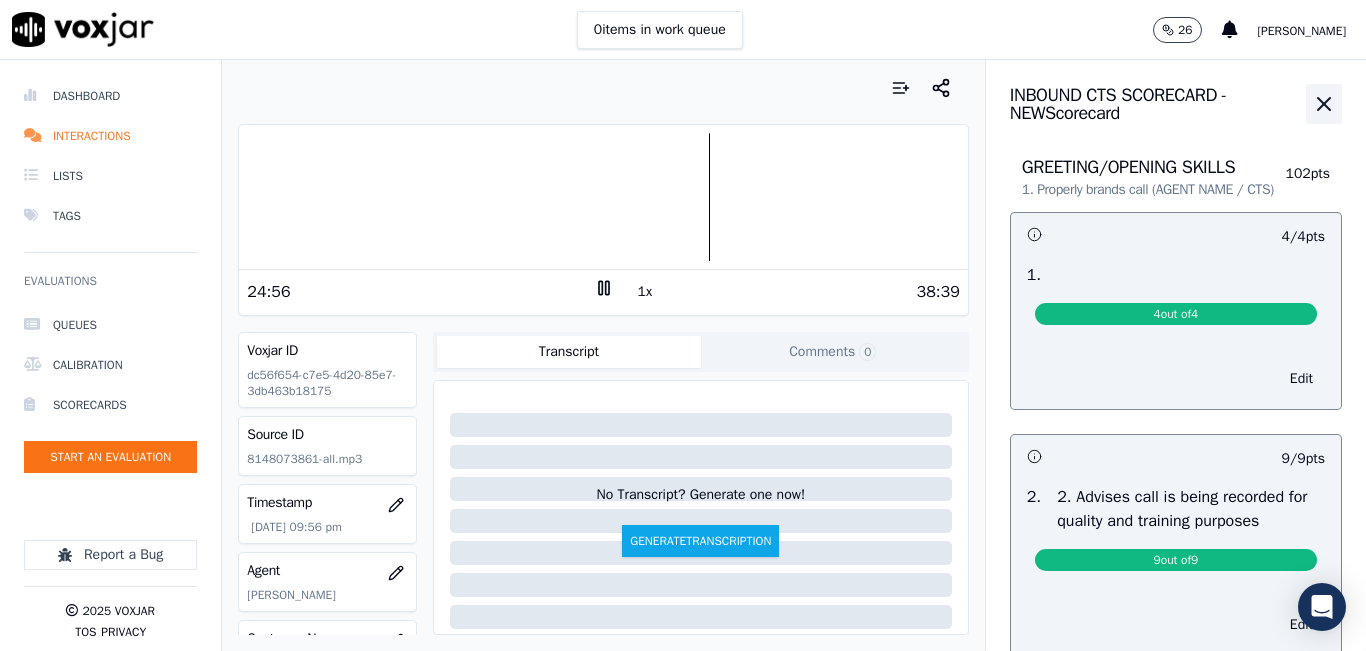 click 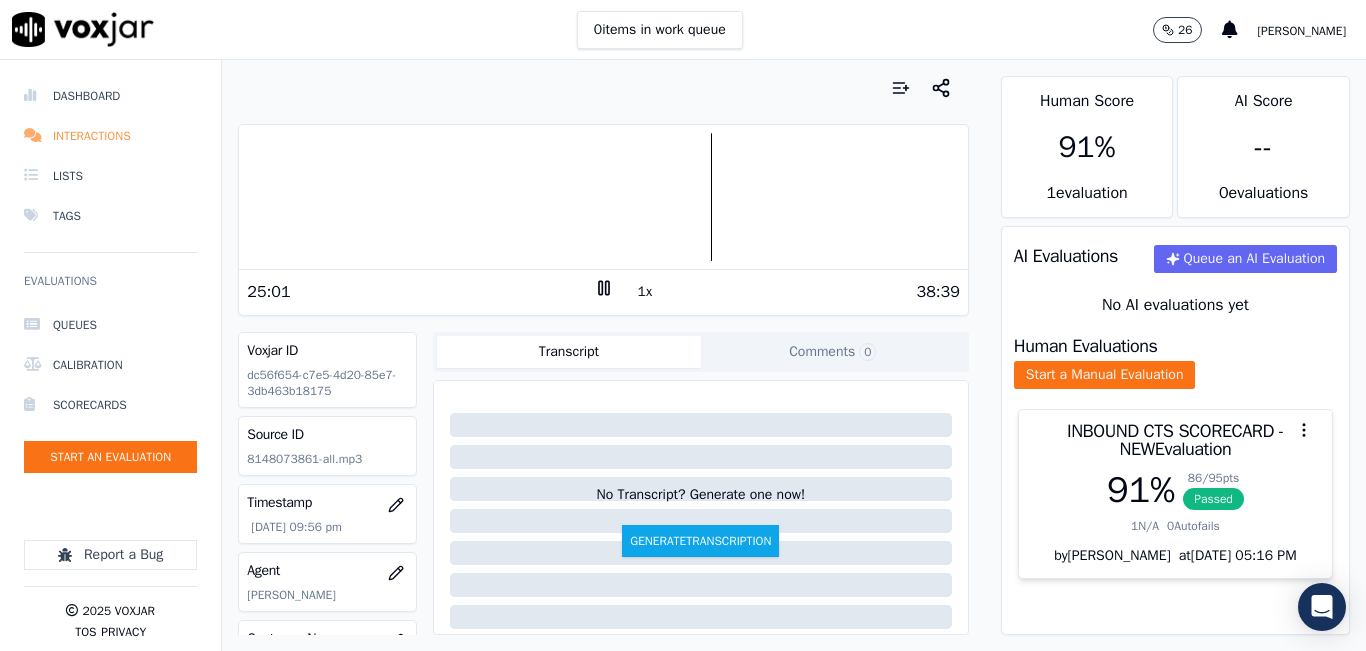 click on "Interactions" at bounding box center (110, 136) 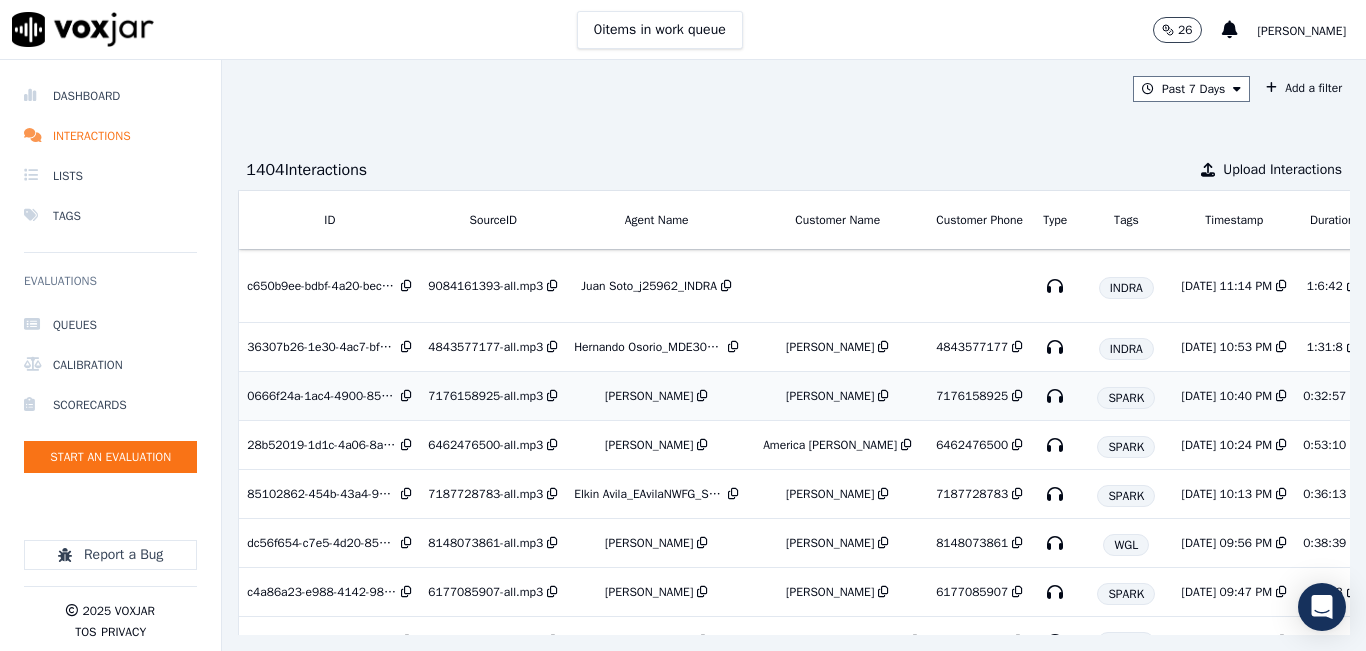 scroll, scrollTop: 100, scrollLeft: 0, axis: vertical 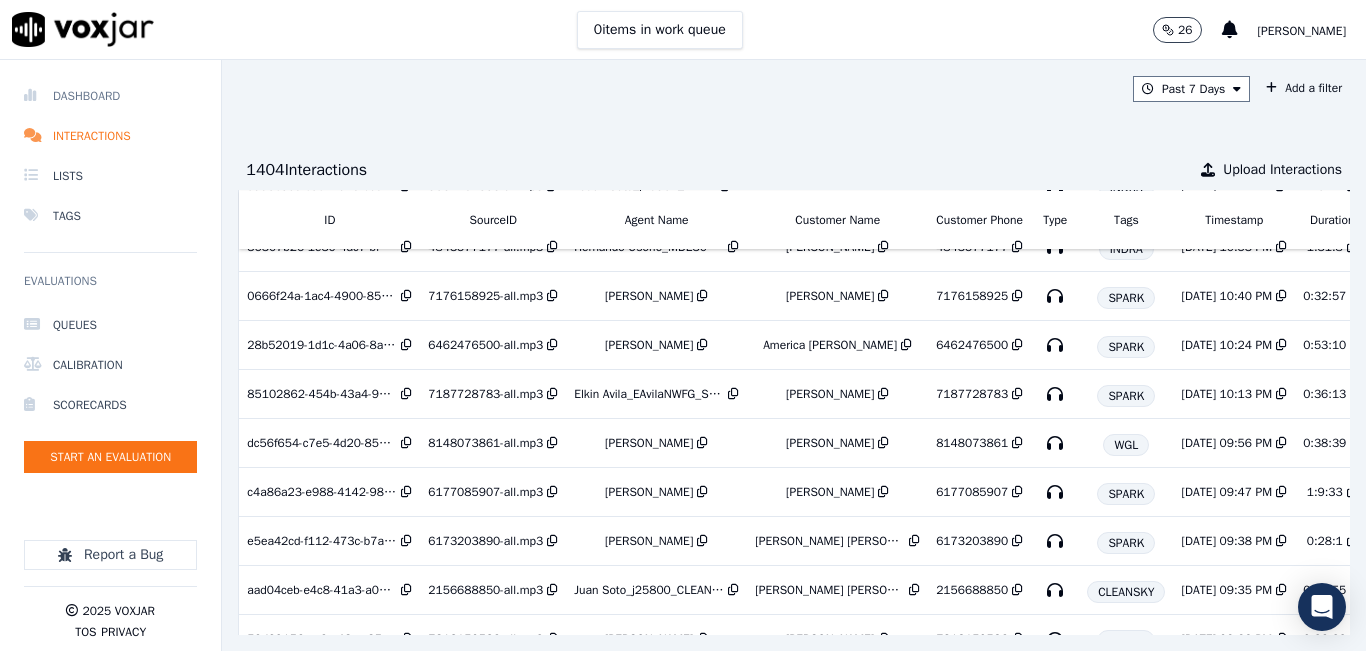 click on "Dashboard" at bounding box center (110, 96) 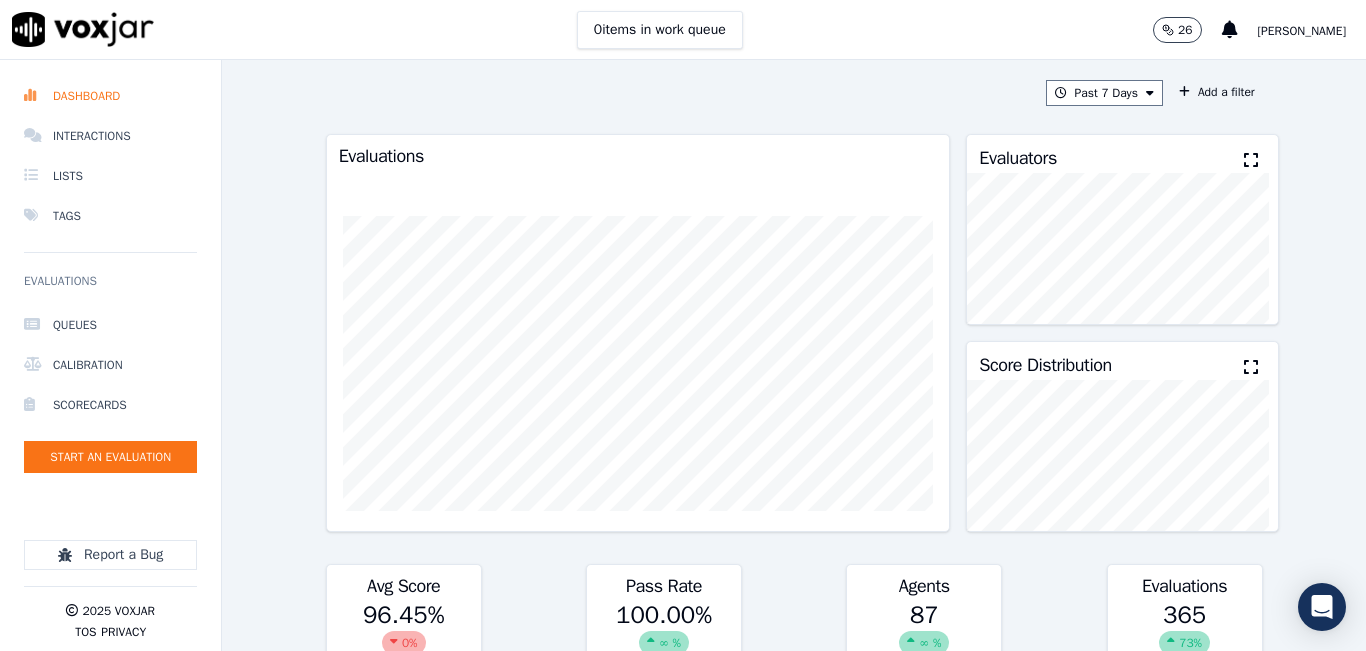 click 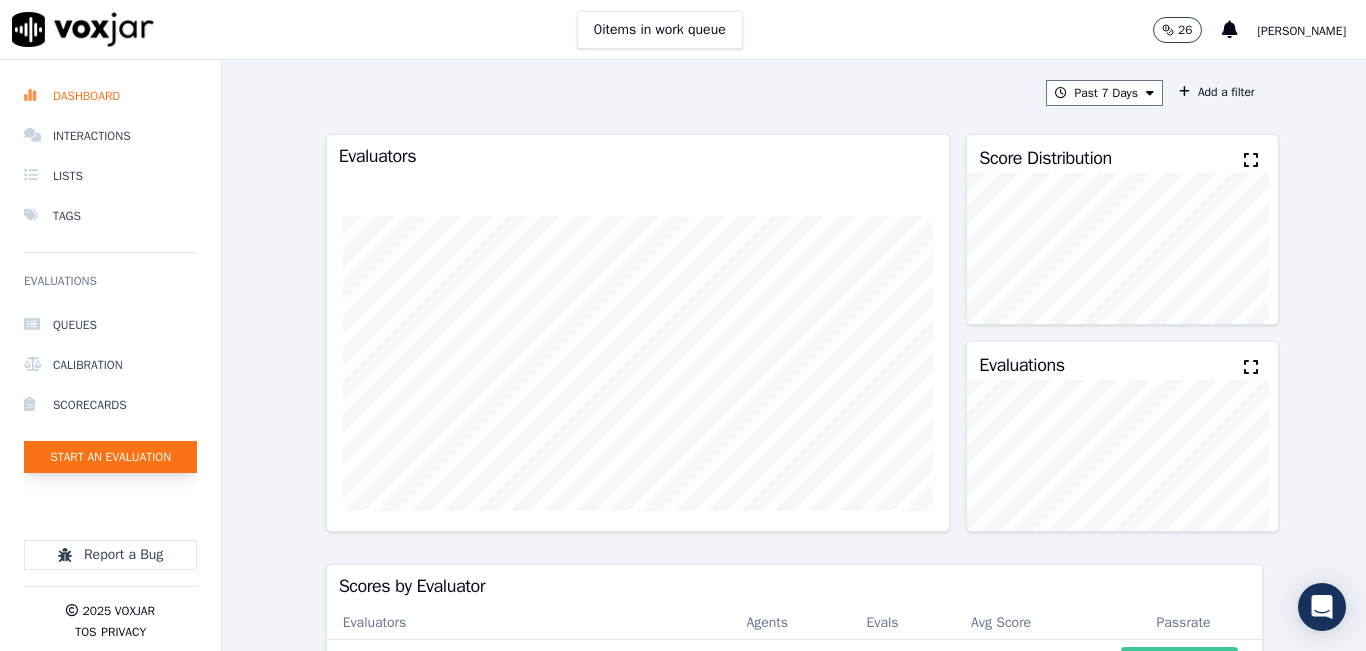 click on "Start an Evaluation" 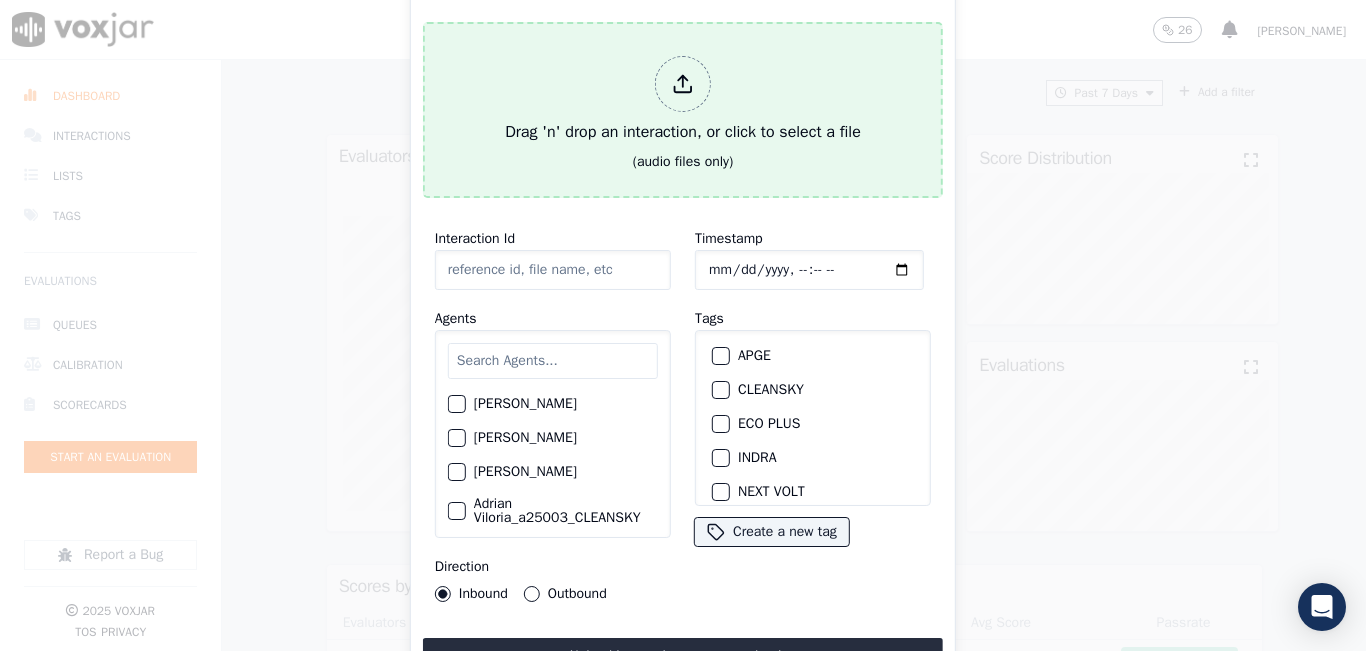 click on "Drag 'n' drop an interaction, or click to select a file" at bounding box center [683, 100] 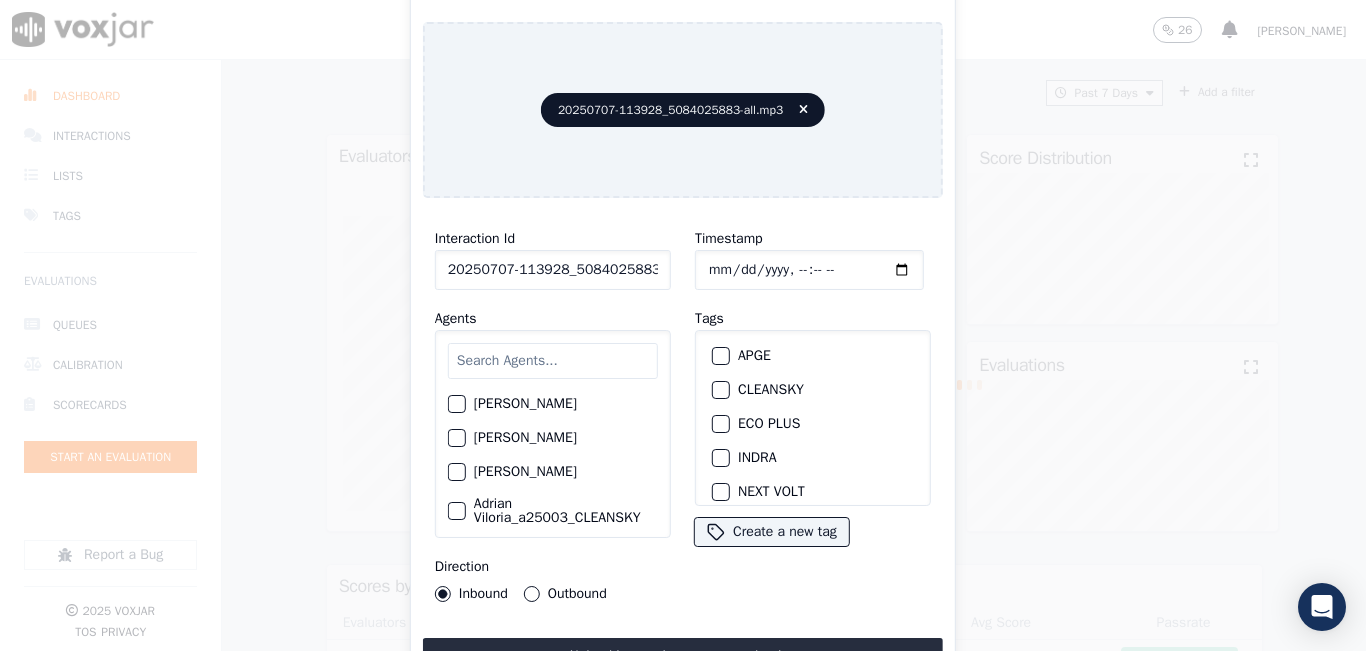 click at bounding box center (553, 361) 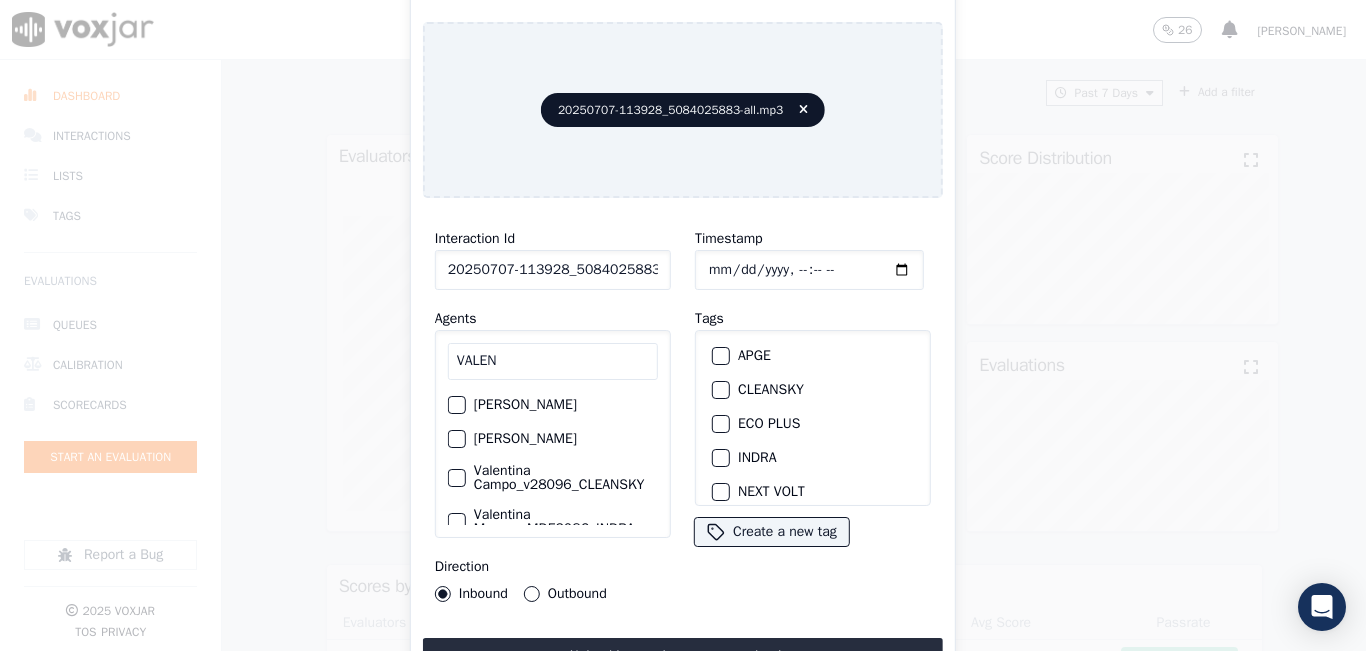 type on "VALEN" 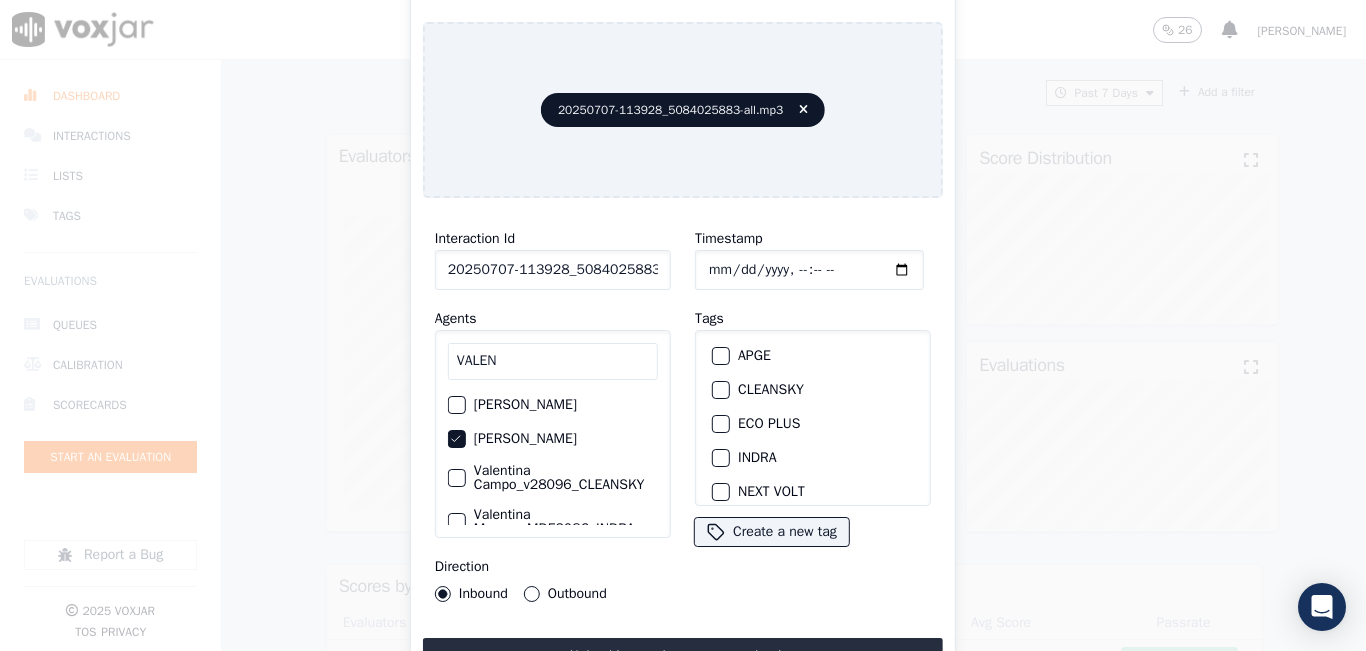 click at bounding box center (720, 390) 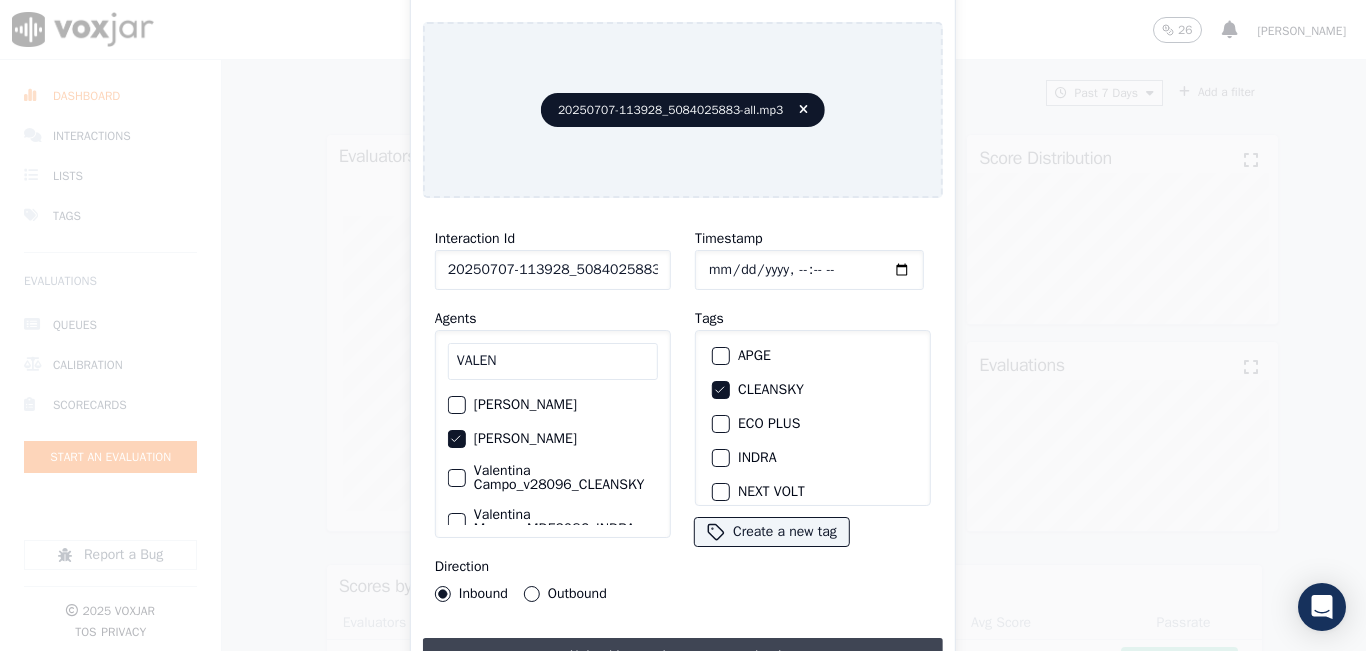 click on "Upload interaction to start evaluation" at bounding box center [683, 656] 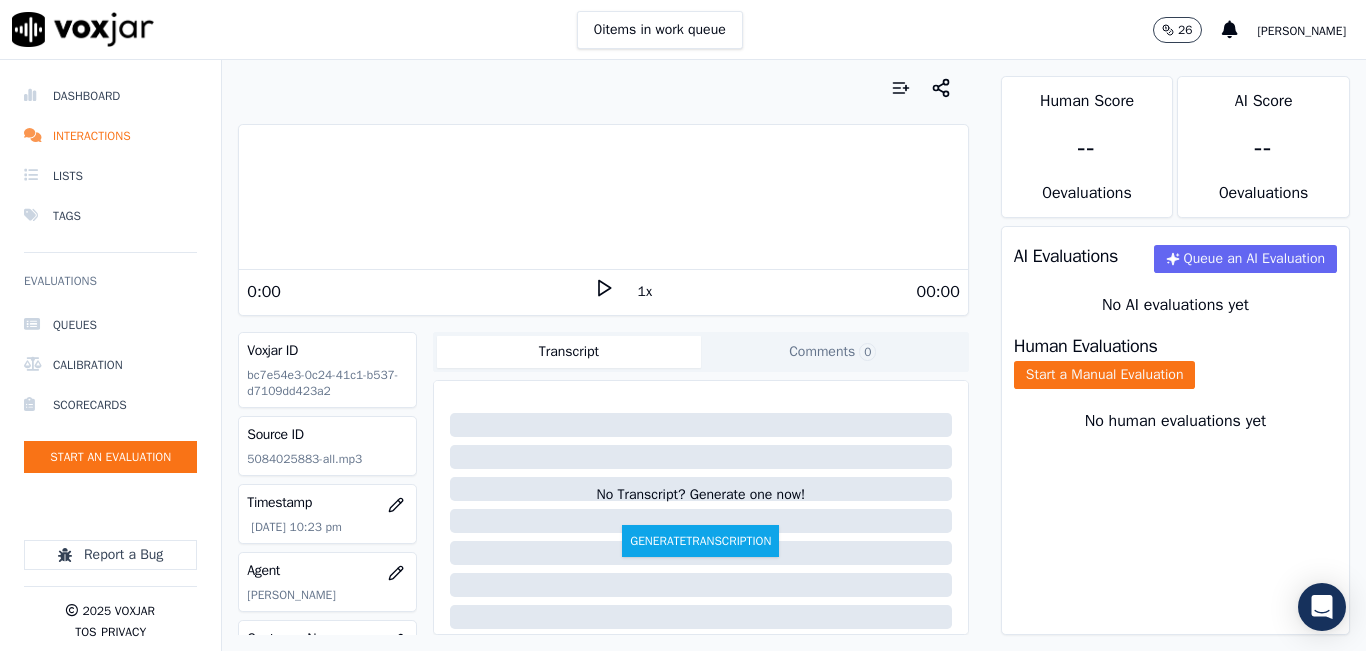 click on "1x" at bounding box center [645, 292] 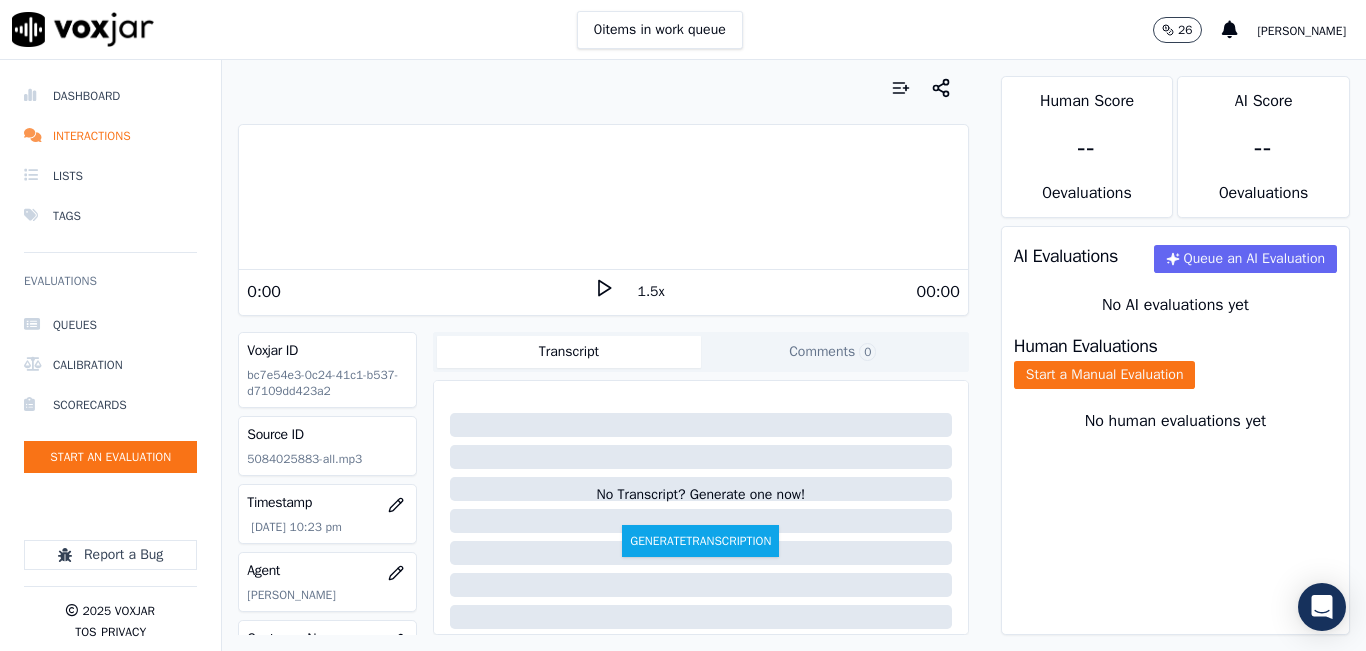 click on "1.5x" at bounding box center (651, 292) 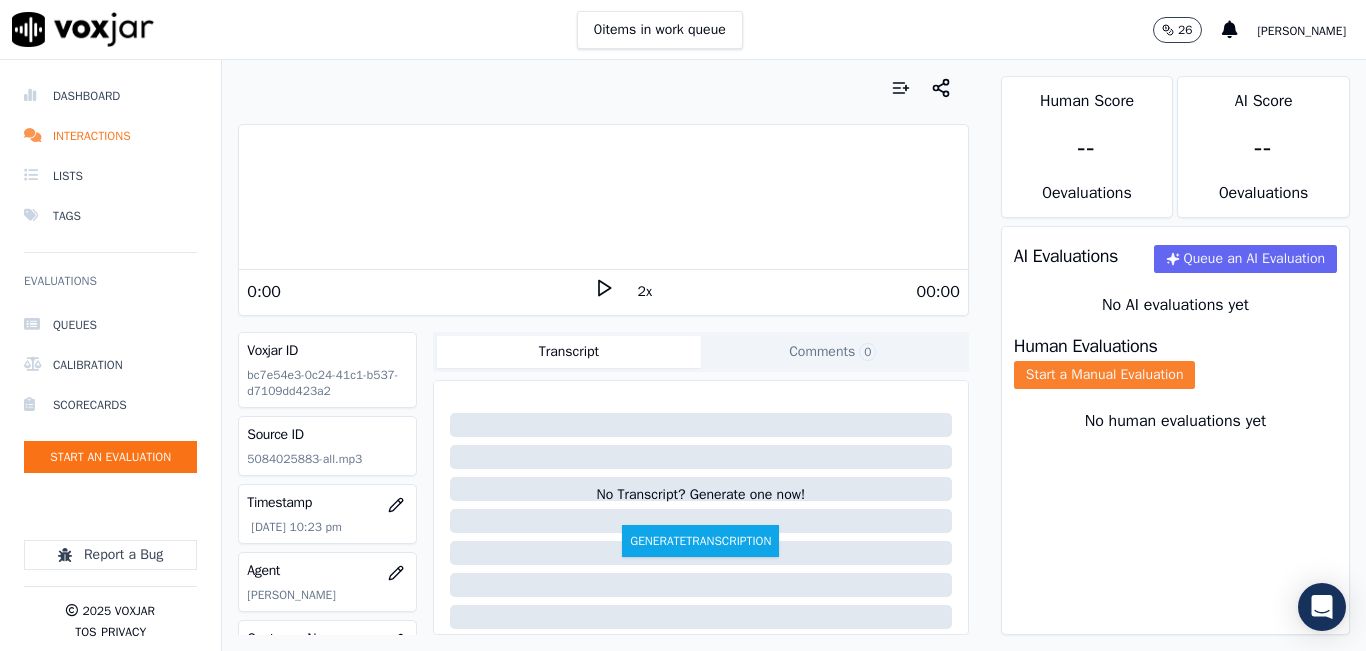 click on "Start a Manual Evaluation" 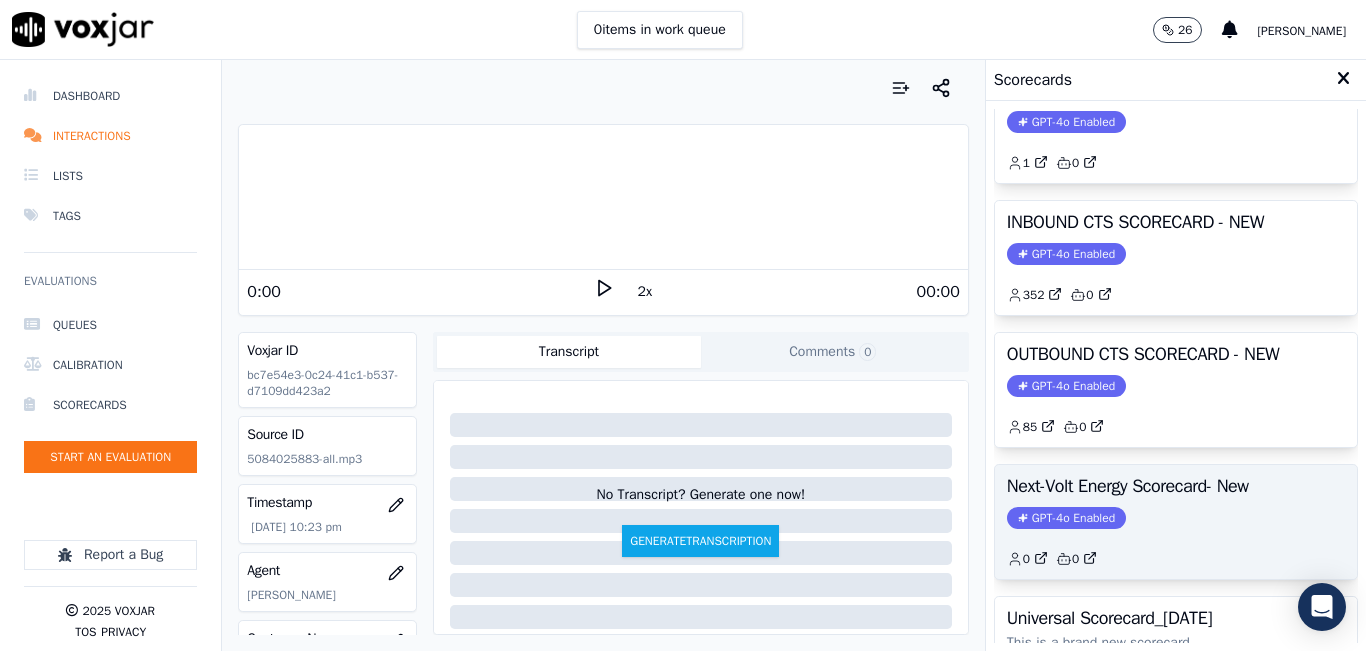 scroll, scrollTop: 200, scrollLeft: 0, axis: vertical 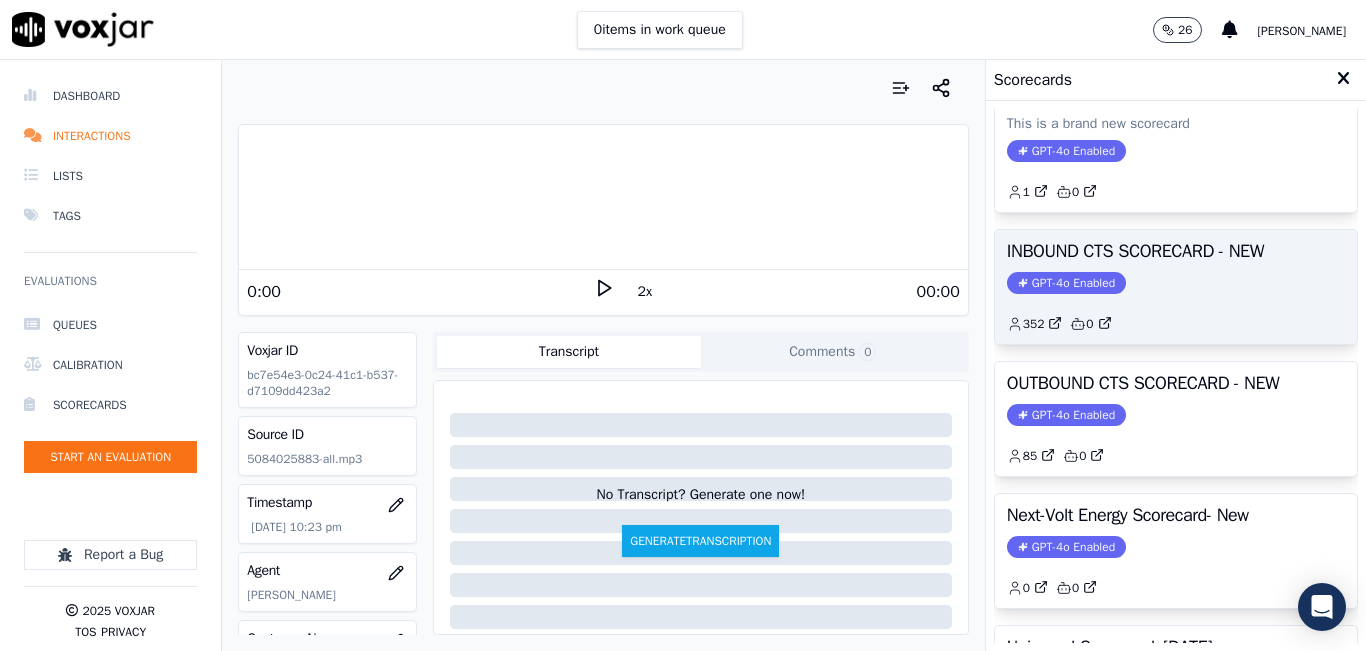 click on "352         0" 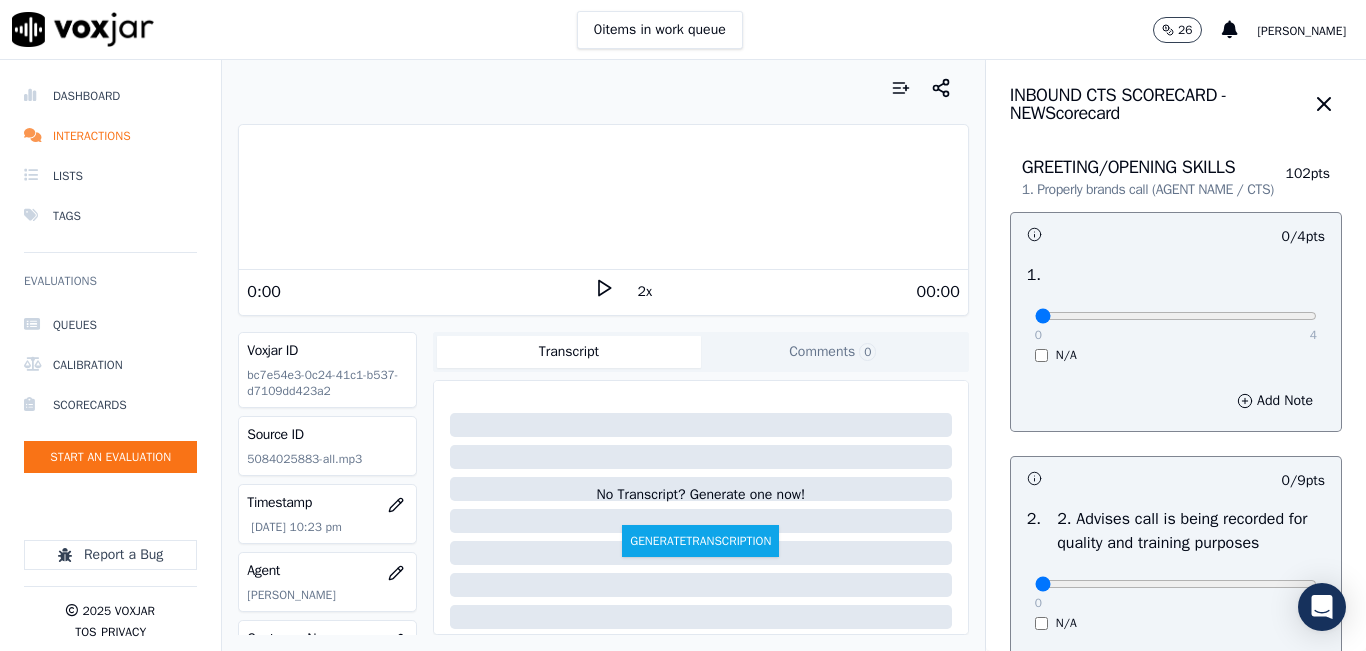 click 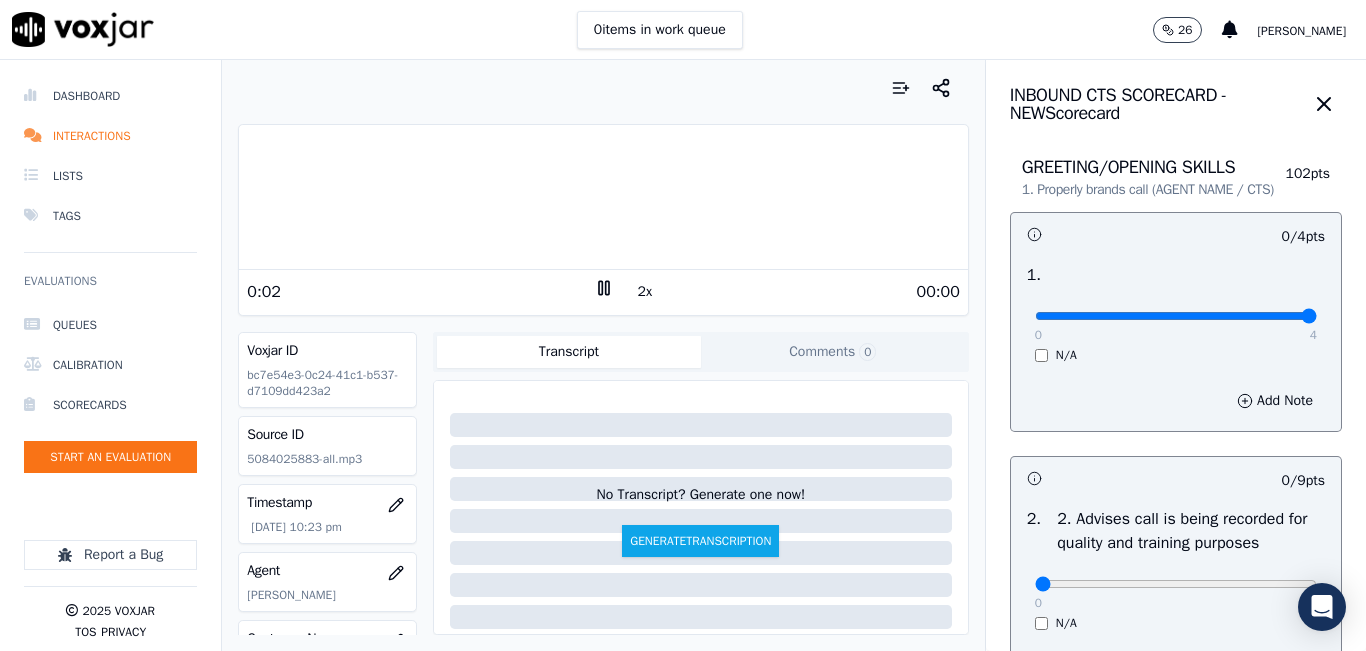 drag, startPoint x: 1033, startPoint y: 336, endPoint x: 1280, endPoint y: 335, distance: 247.00203 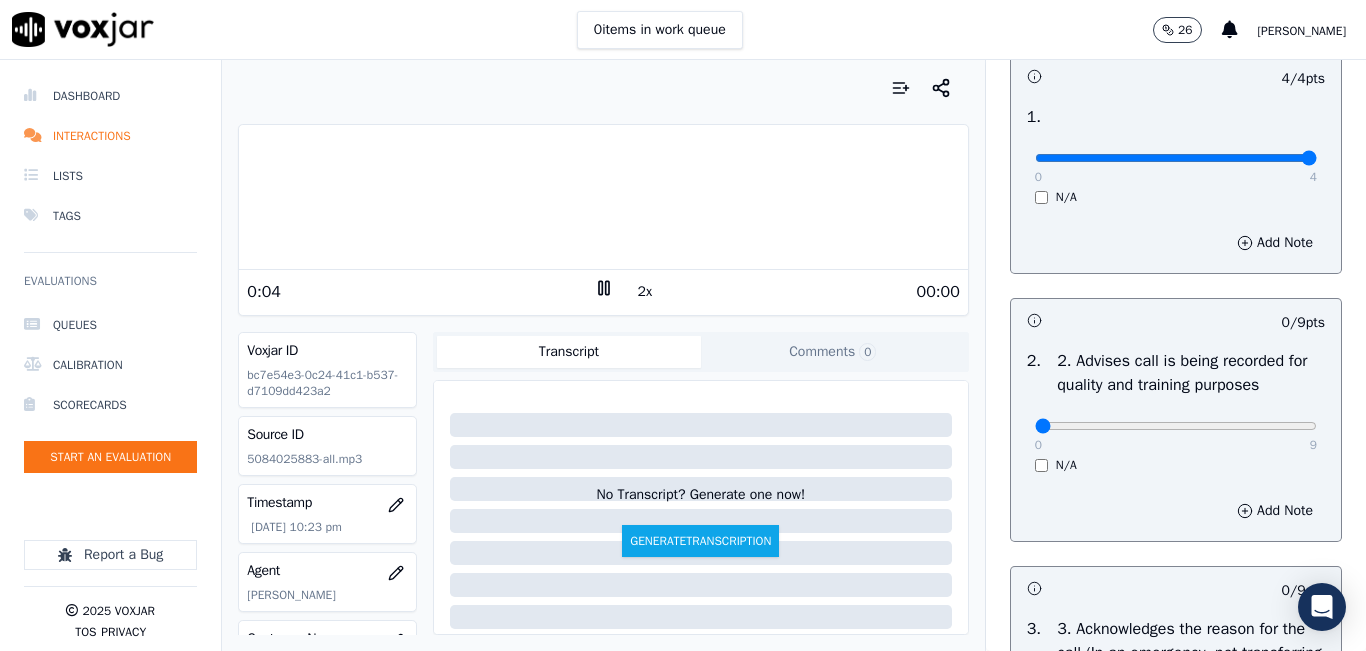 scroll, scrollTop: 200, scrollLeft: 0, axis: vertical 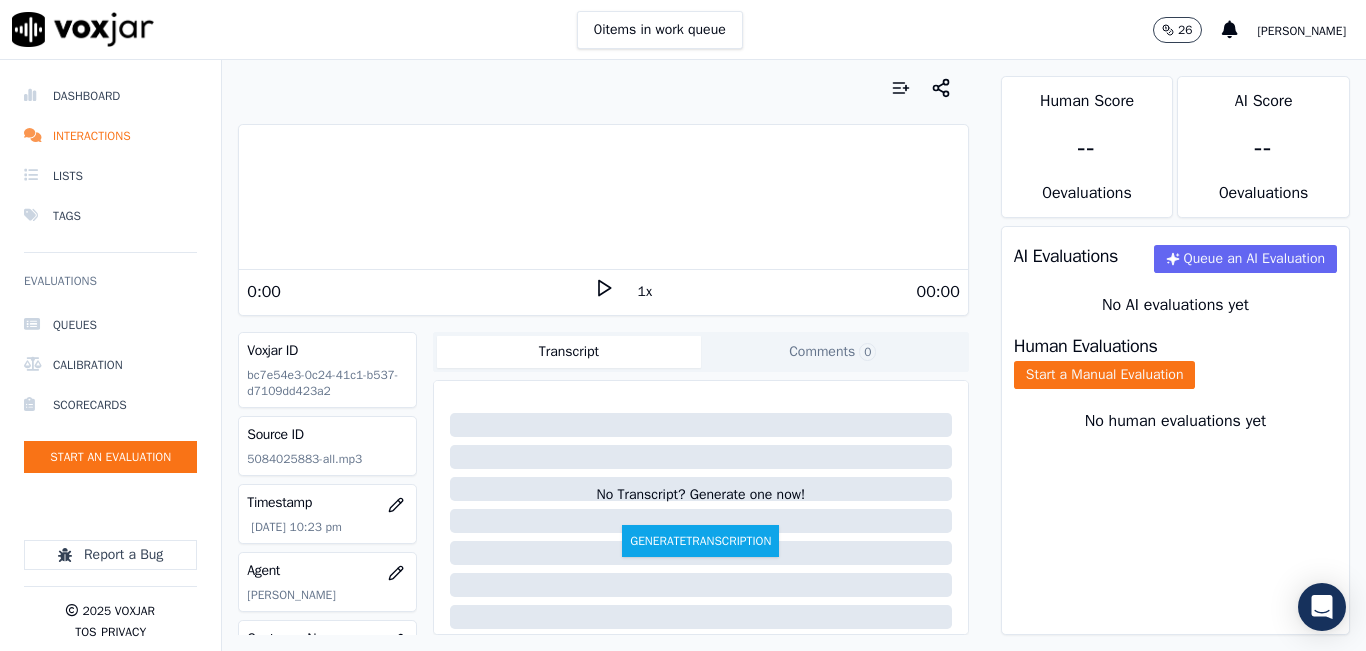 click 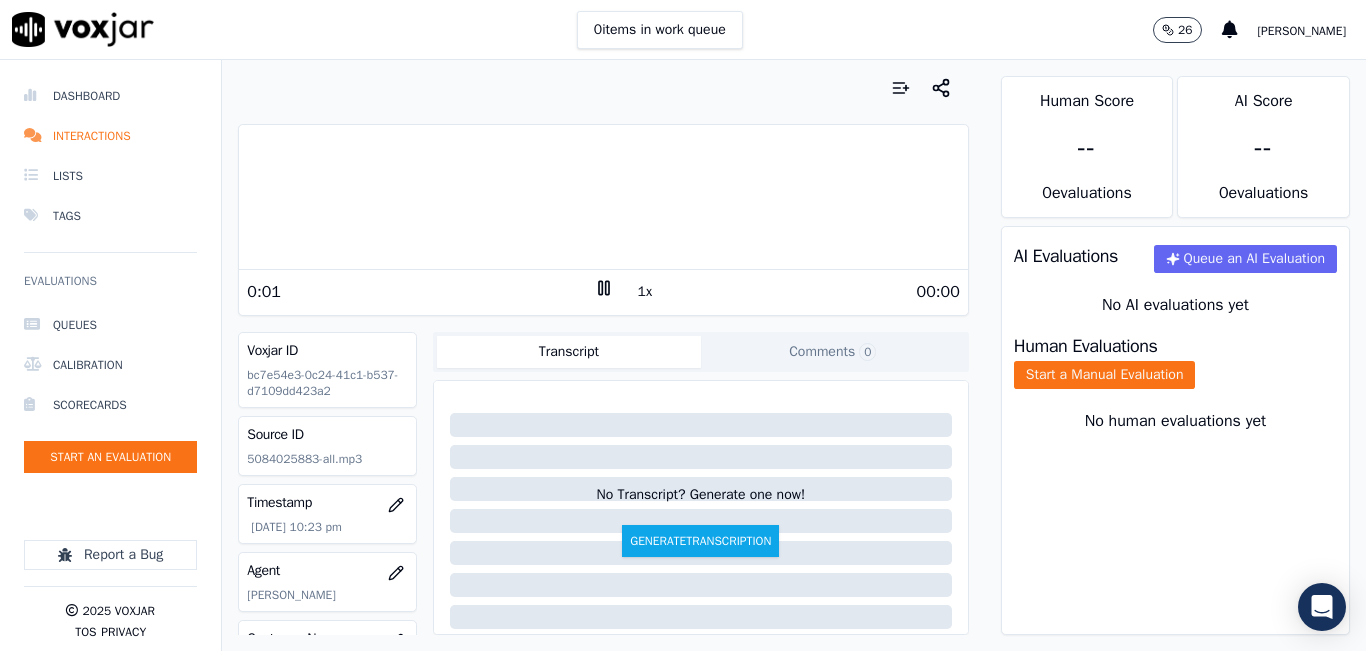 click on "1x" at bounding box center [645, 292] 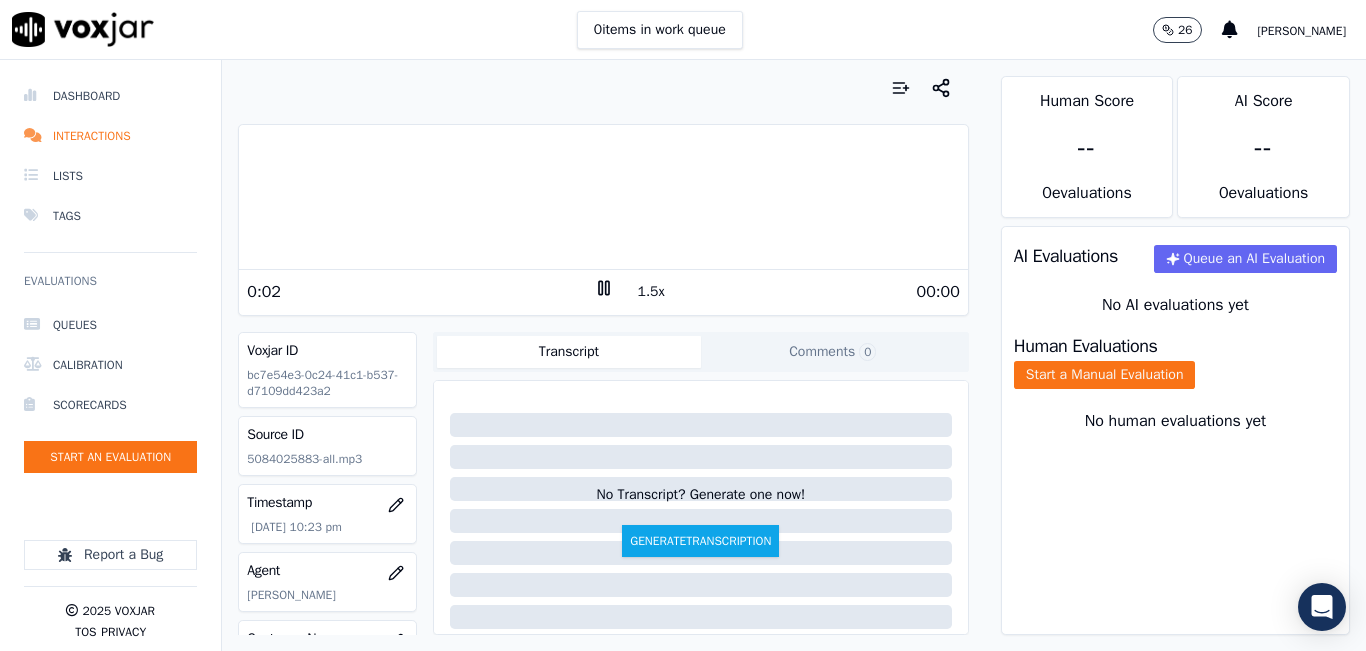 click on "1.5x" at bounding box center [651, 292] 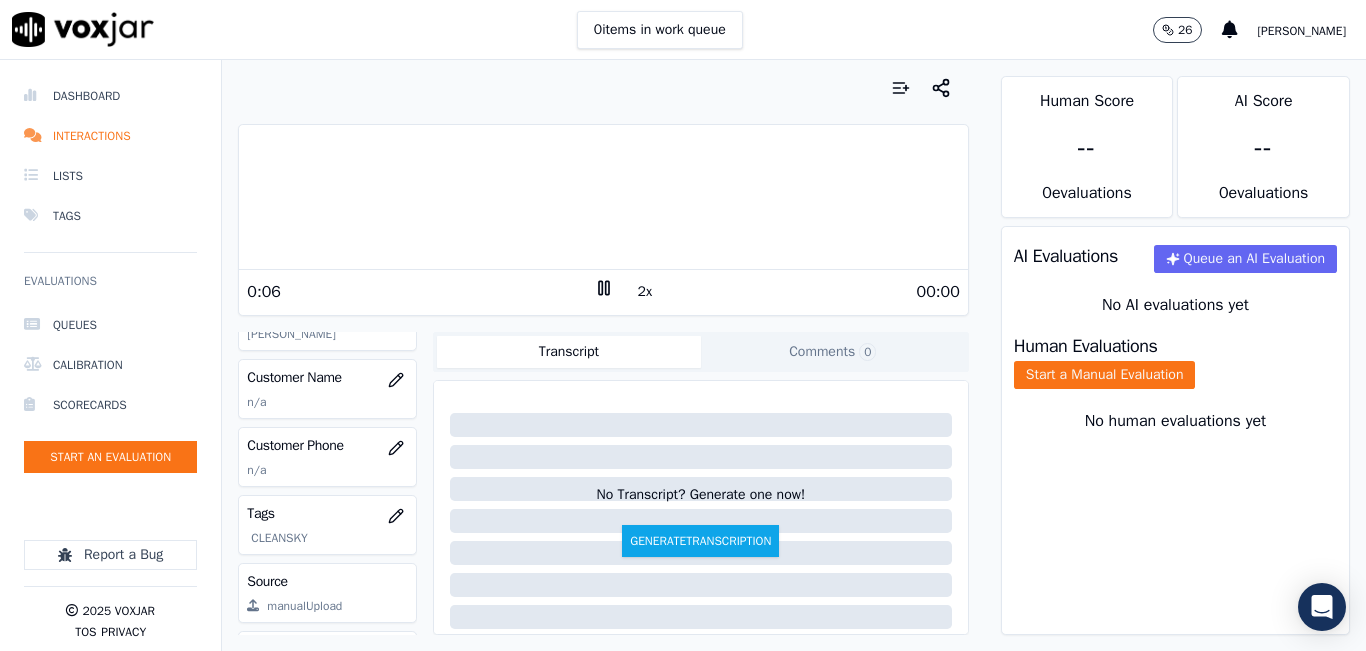 scroll, scrollTop: 300, scrollLeft: 0, axis: vertical 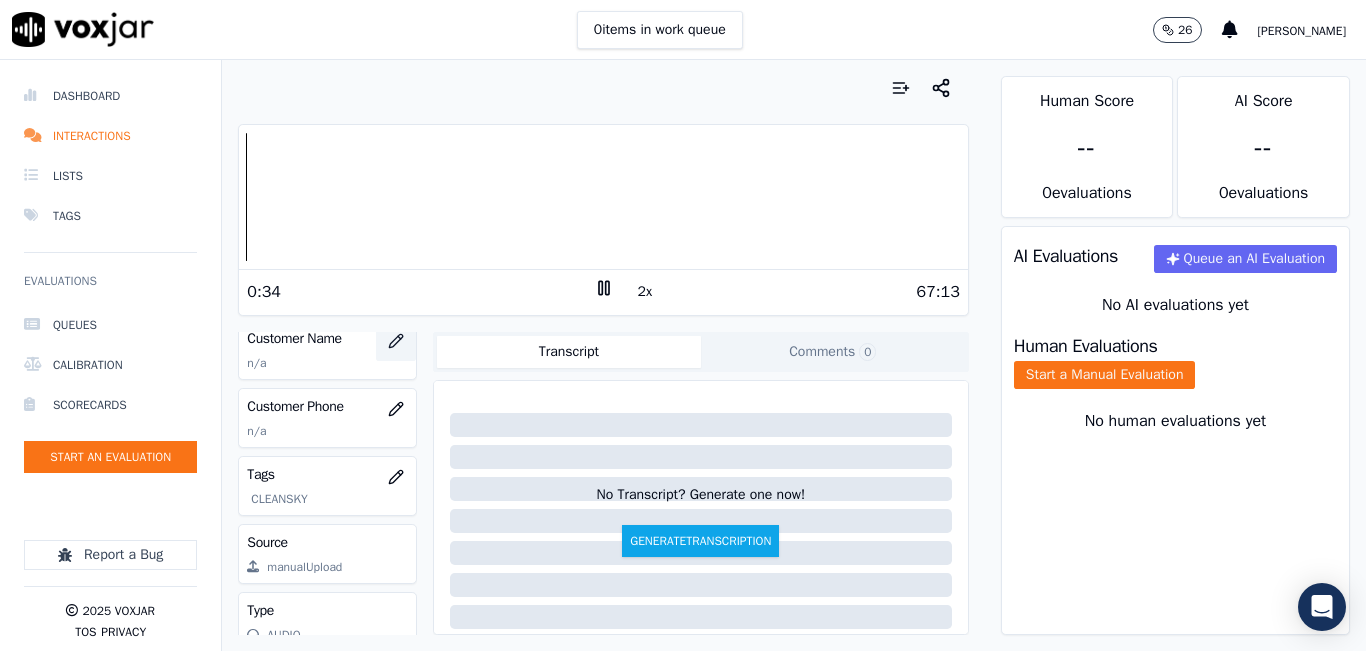 click 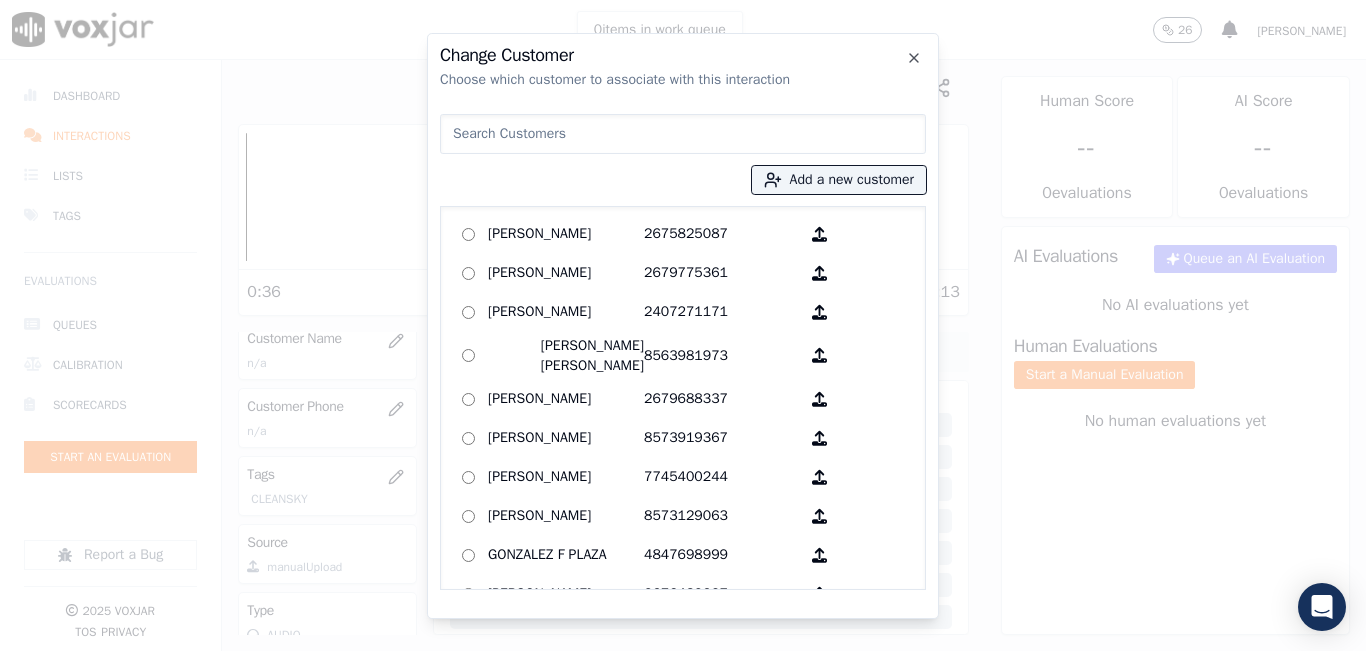 click at bounding box center [683, 134] 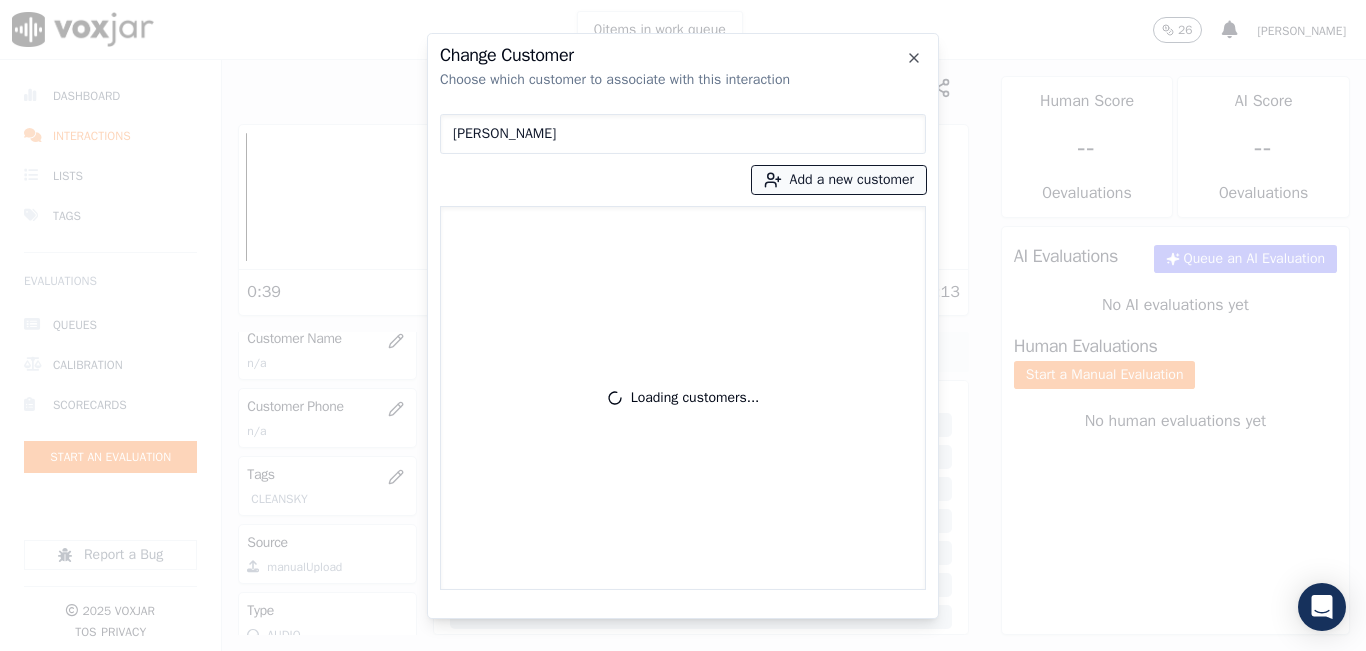 type on "[PERSON_NAME]" 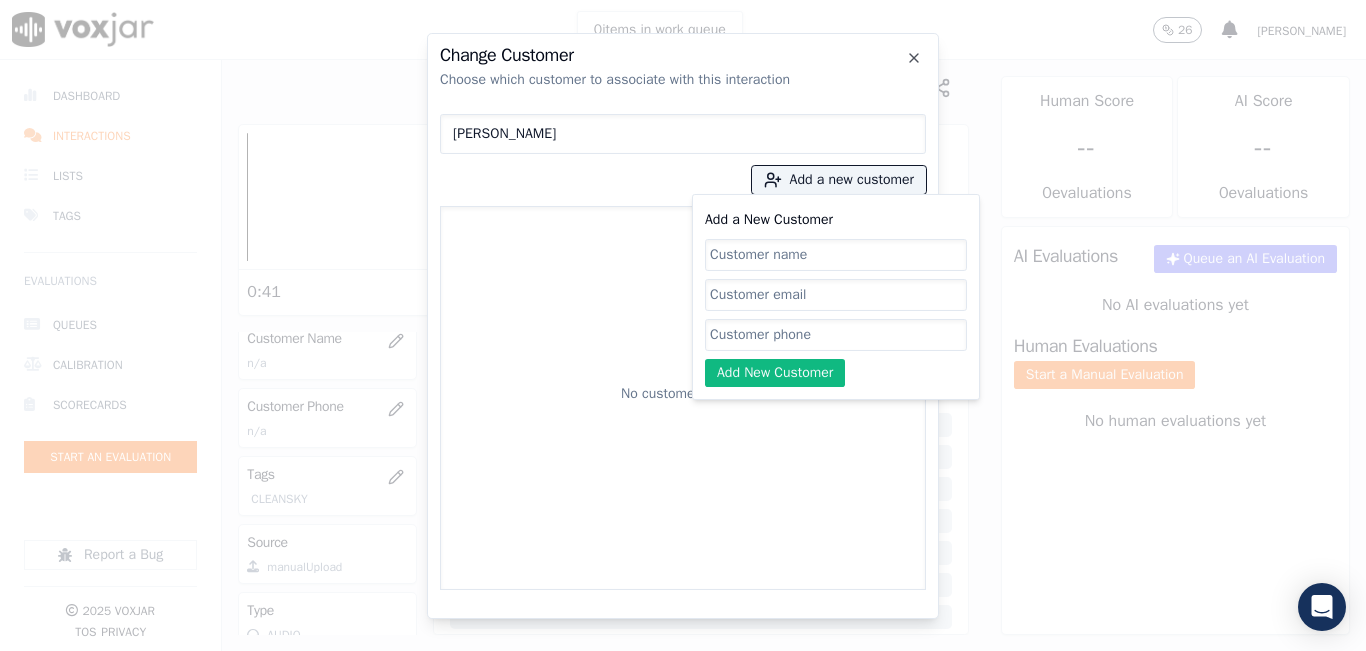 click on "Add a New Customer" 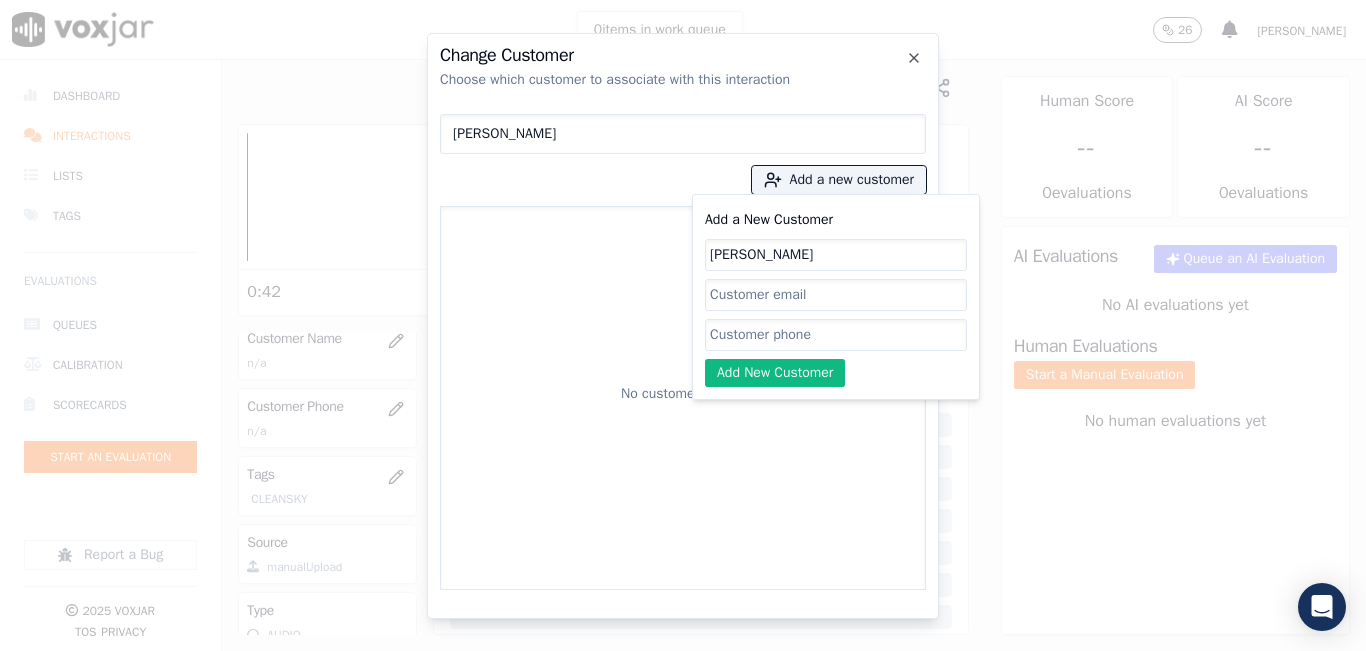 type on "[PERSON_NAME]" 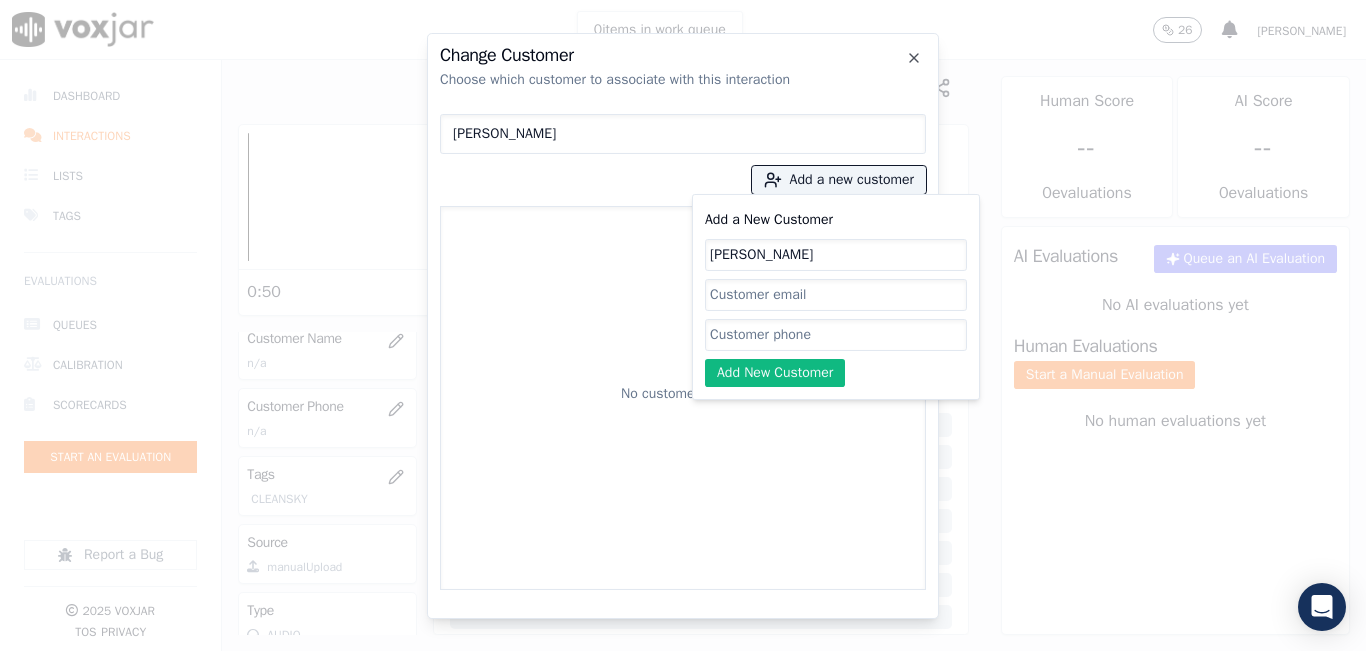 click on "Add a New Customer" 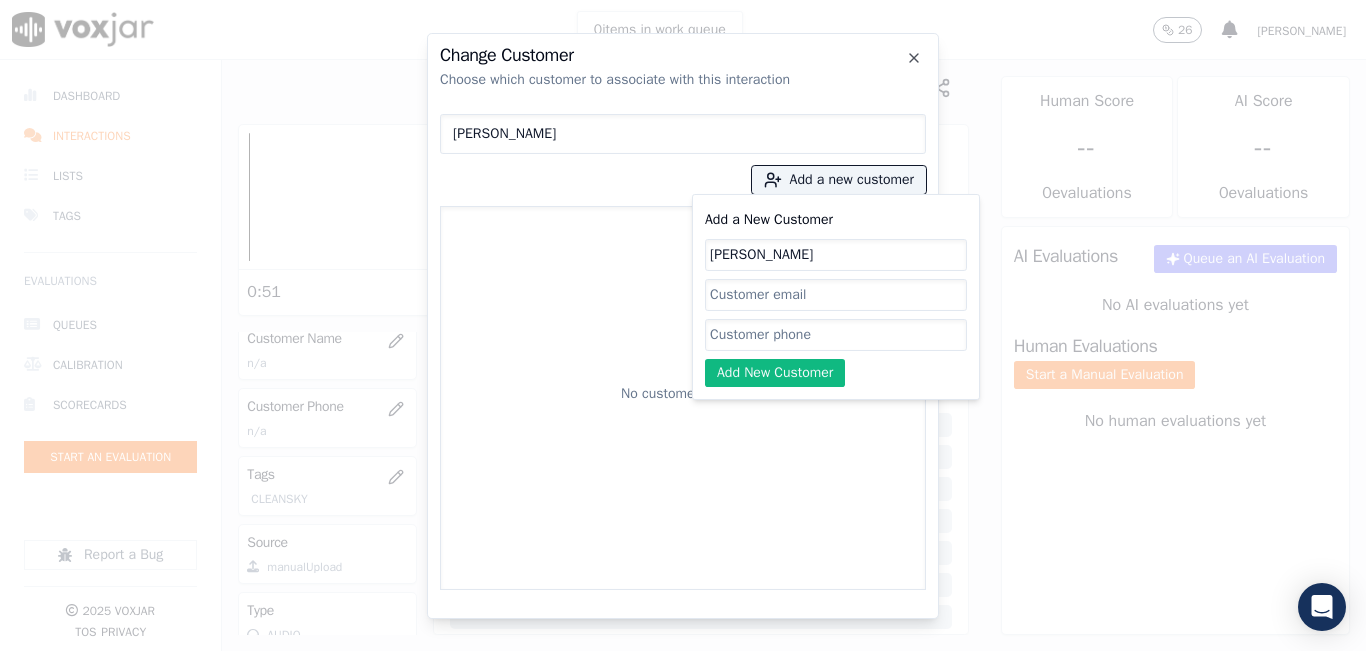 paste on "5084025883" 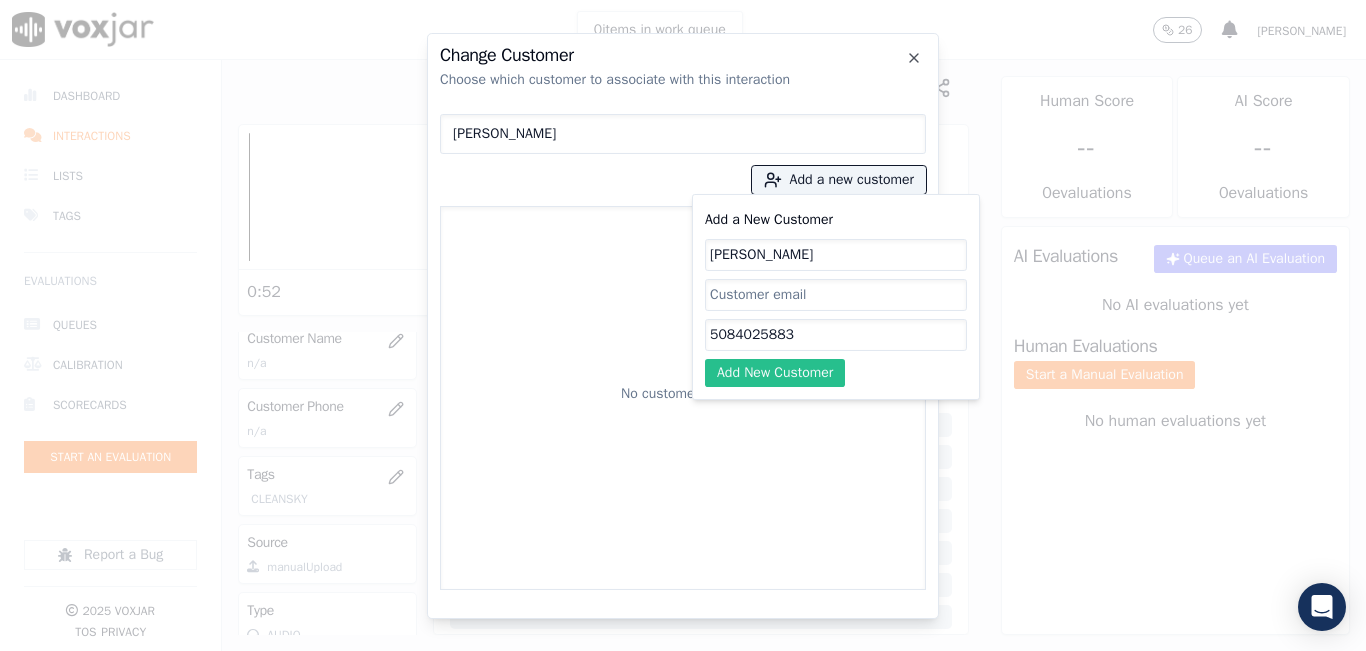 type on "5084025883" 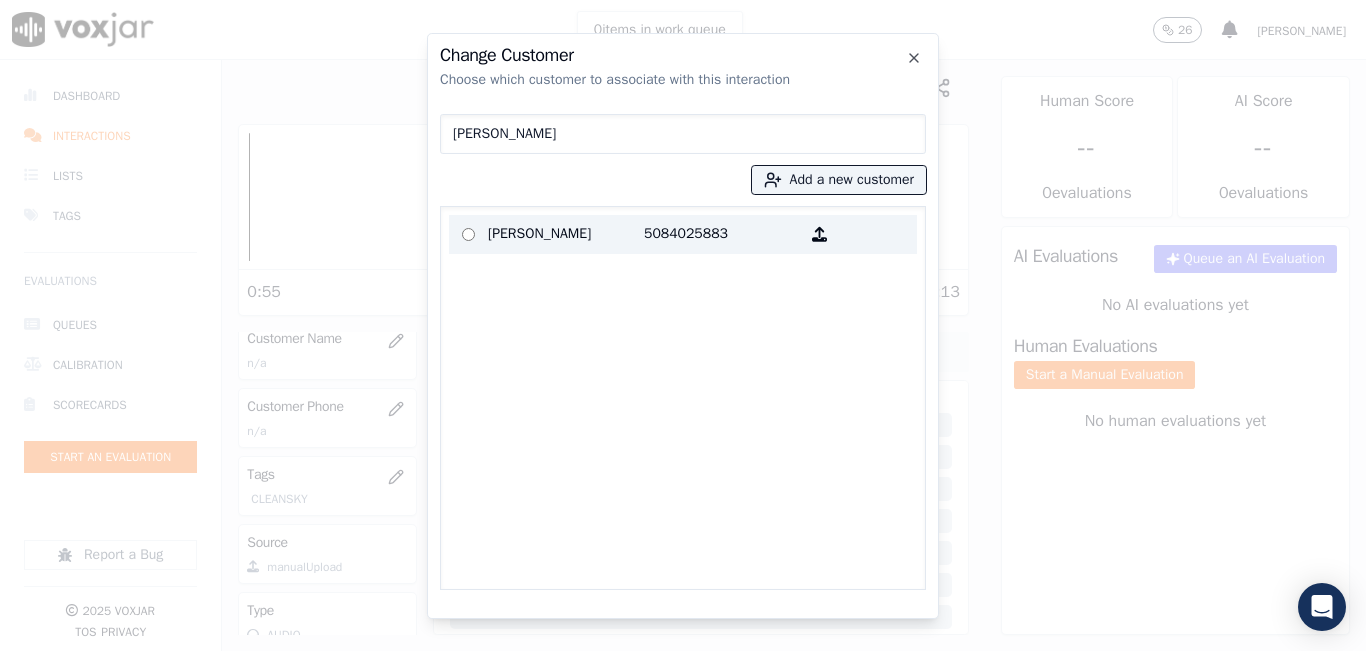 click on "5084025883" at bounding box center [722, 234] 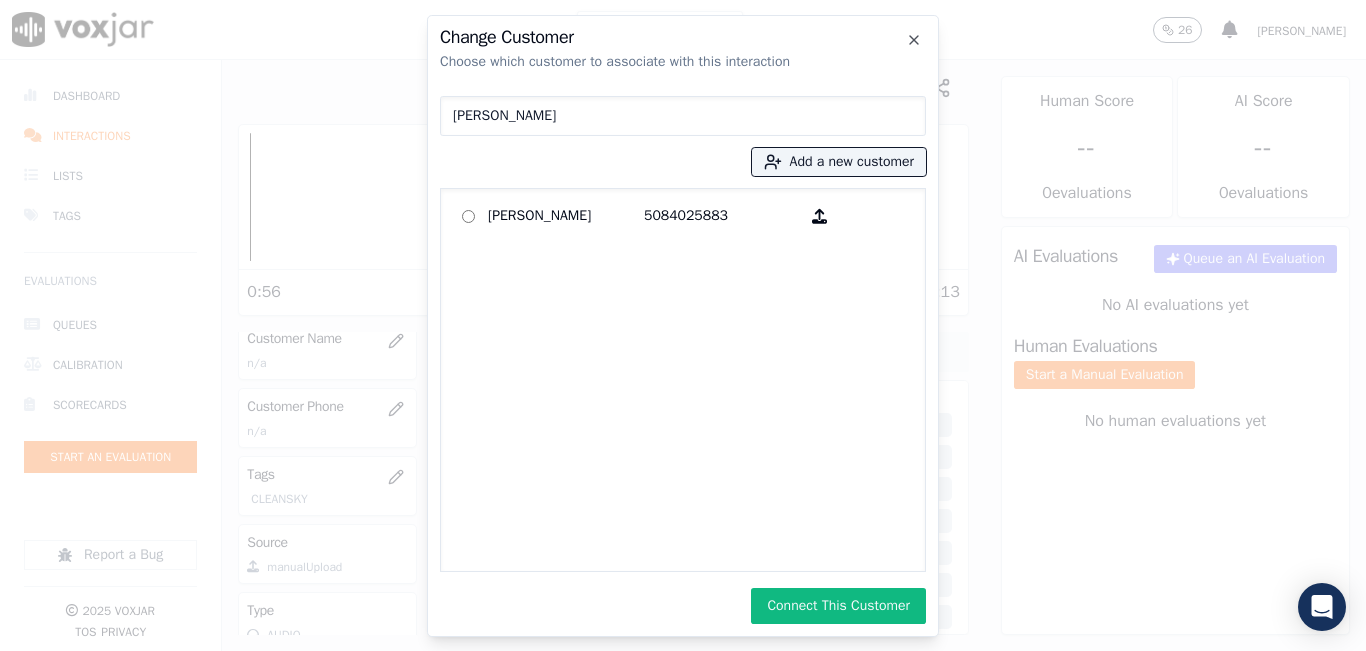 click on "Change Customer   Choose which customer to associate with this interaction   [PERSON_NAME]
Add a new customer           [PERSON_NAME]   5084025883             Connect This Customer     Close" 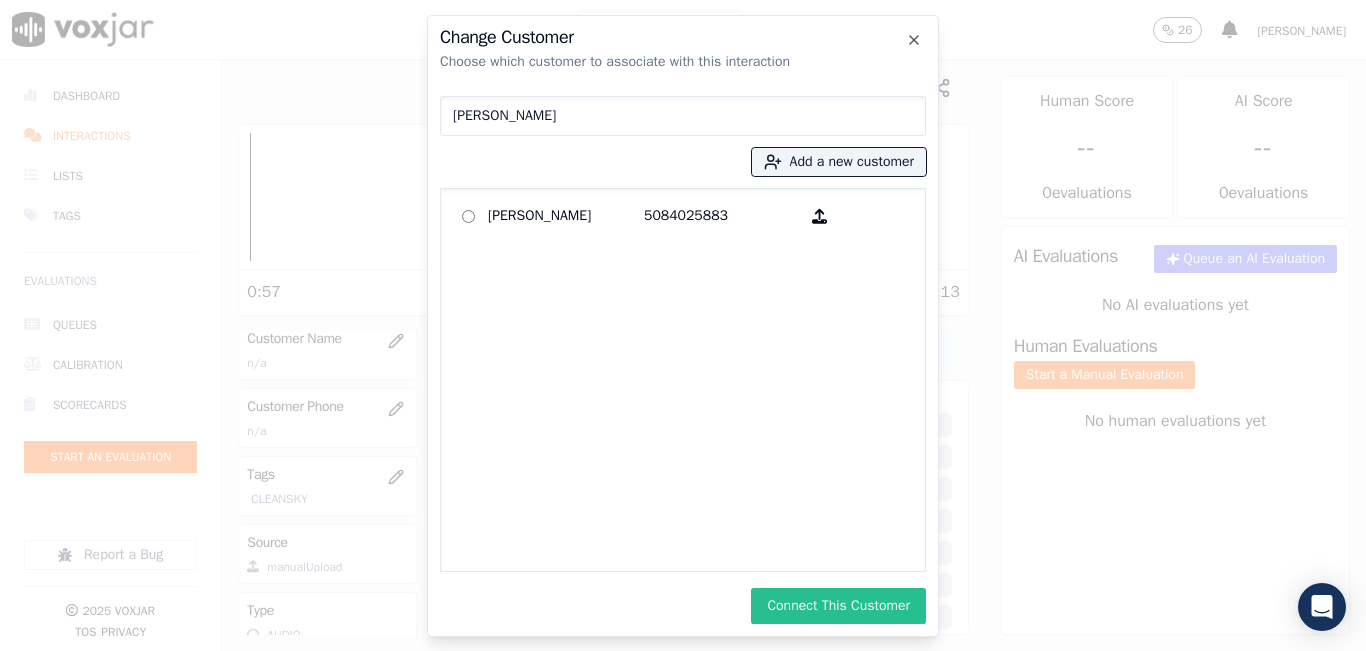 click on "Connect This Customer" at bounding box center [838, 606] 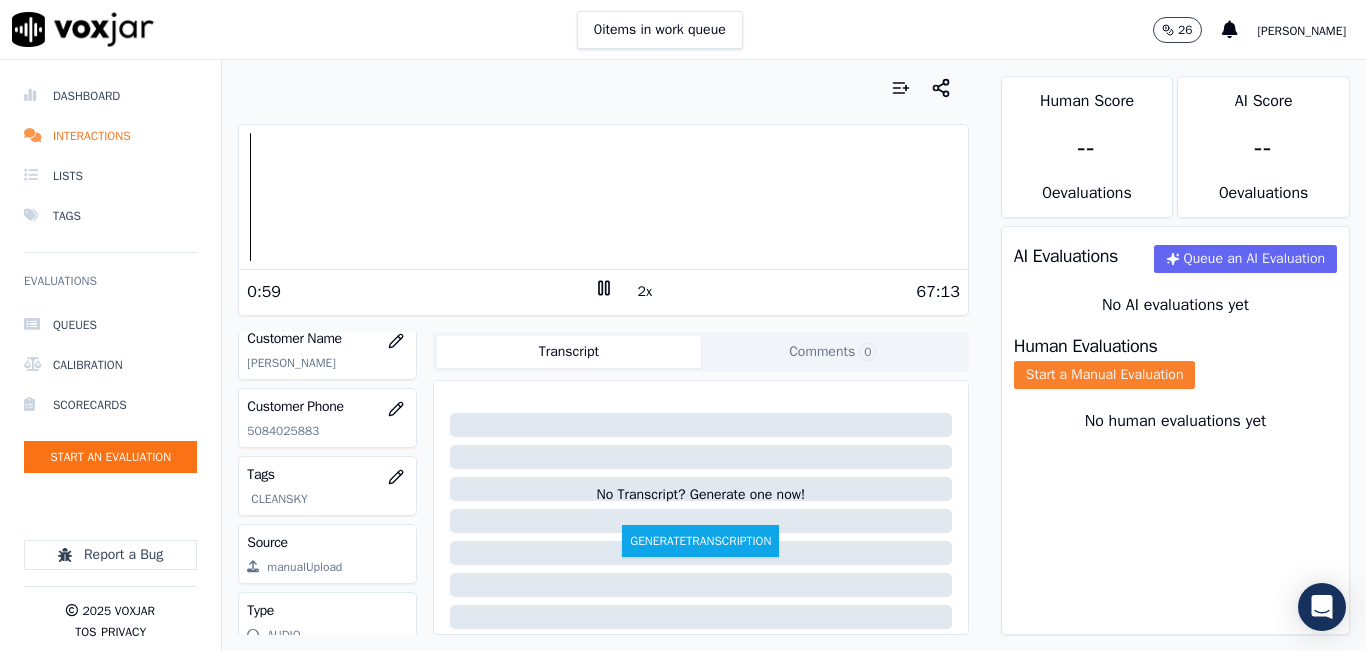 click on "Start a Manual Evaluation" 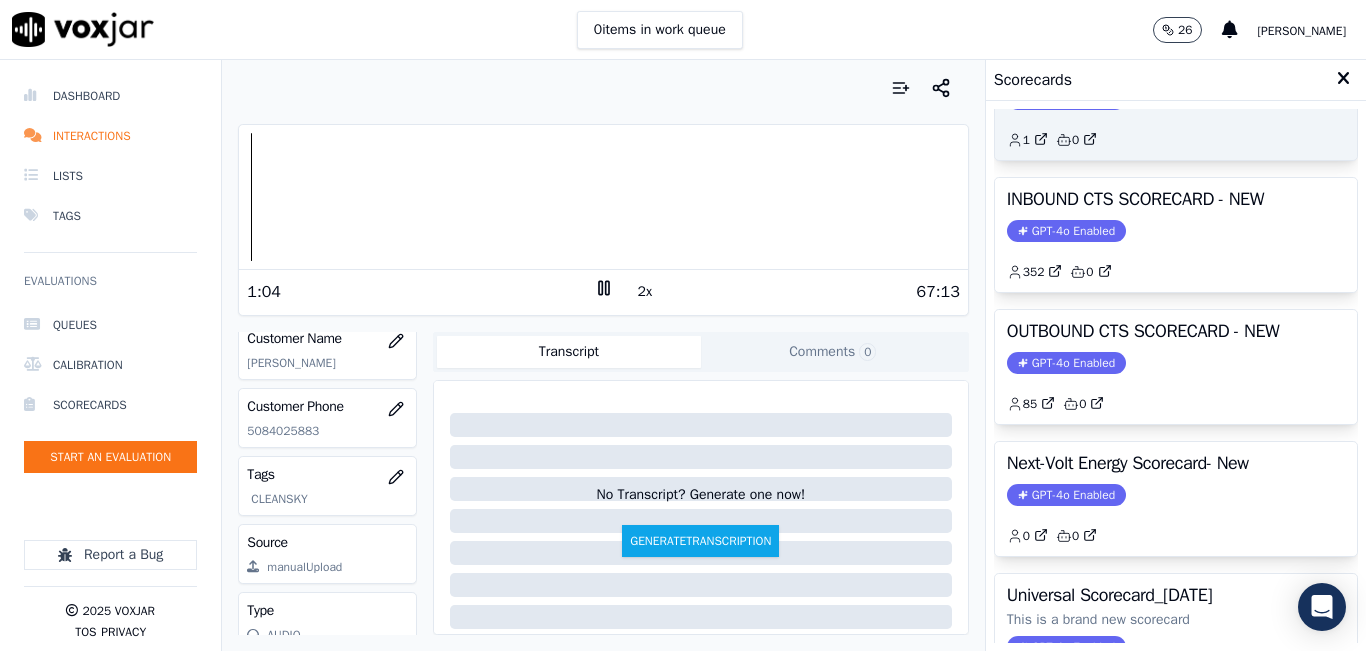 scroll, scrollTop: 227, scrollLeft: 0, axis: vertical 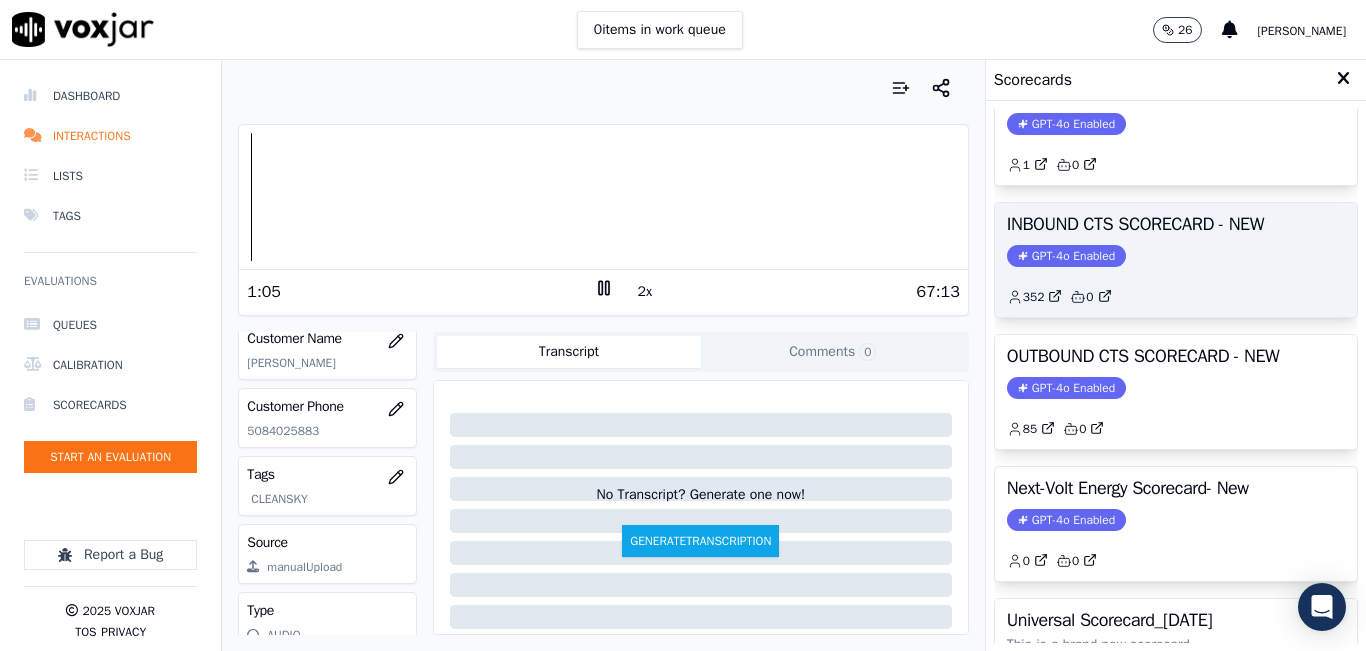 click on "INBOUND CTS SCORECARD - NEW        GPT-4o Enabled       352         0" at bounding box center (1176, 260) 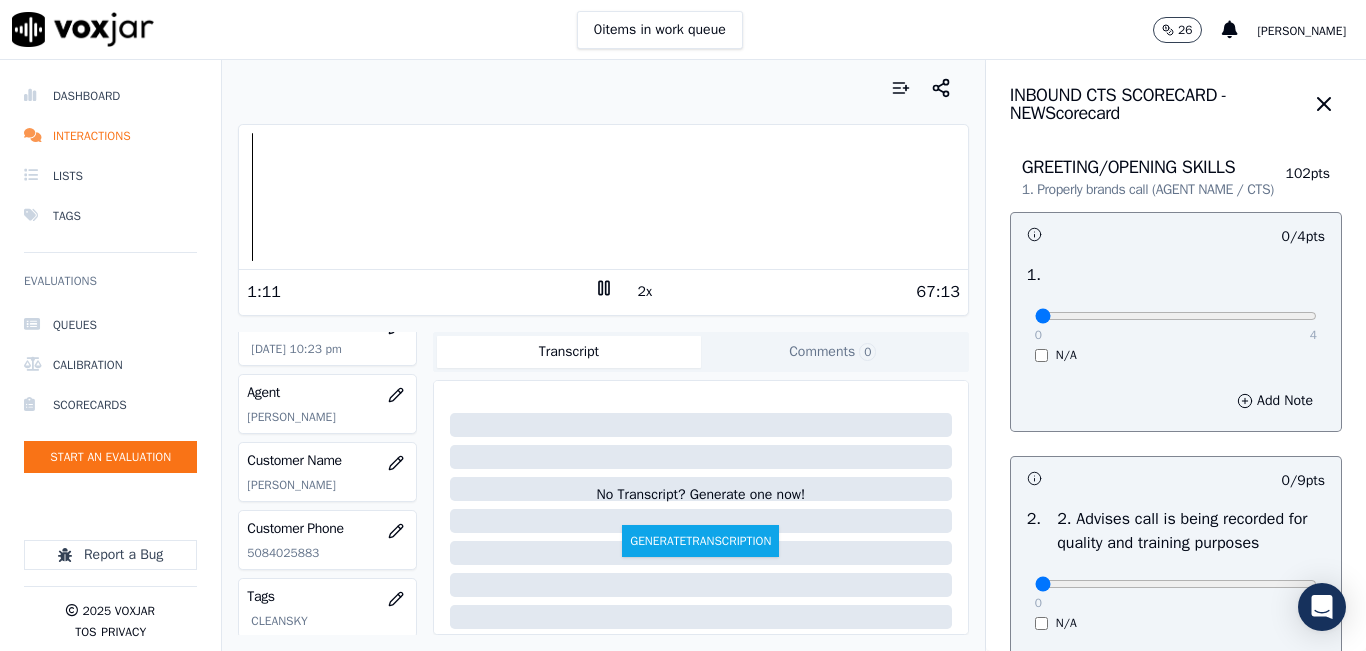 scroll, scrollTop: 378, scrollLeft: 0, axis: vertical 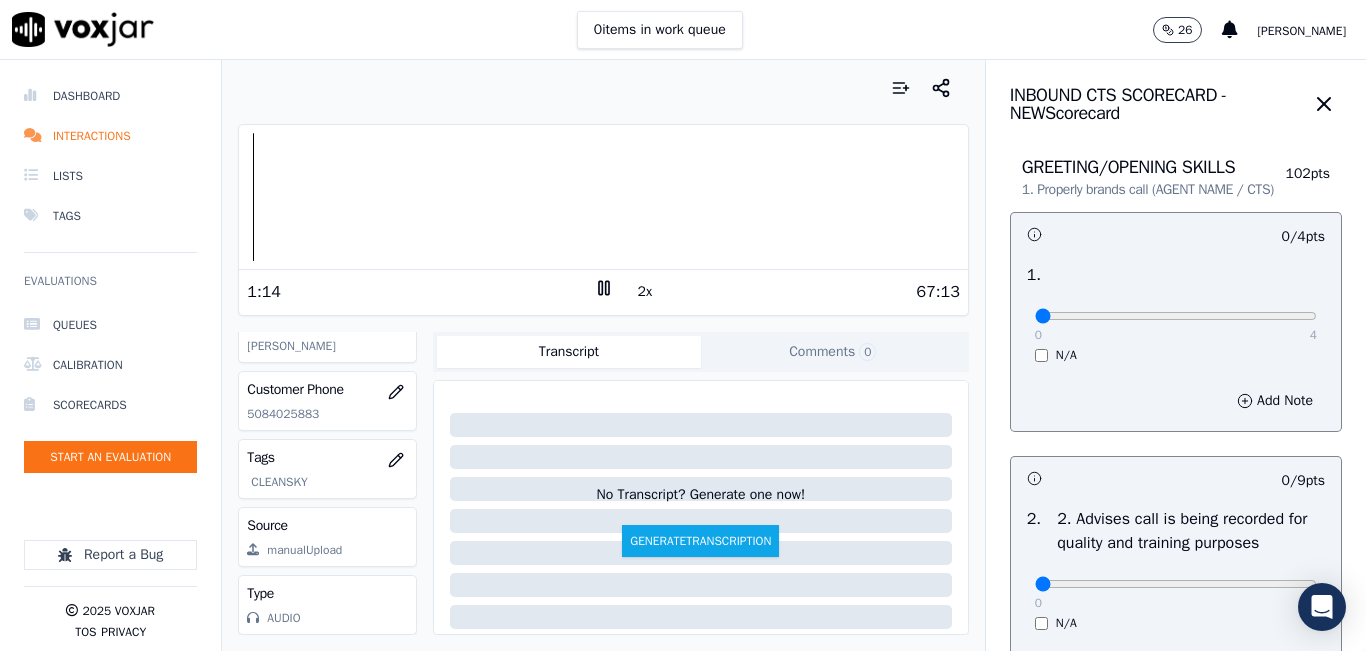 click on "0   4" at bounding box center (1176, 315) 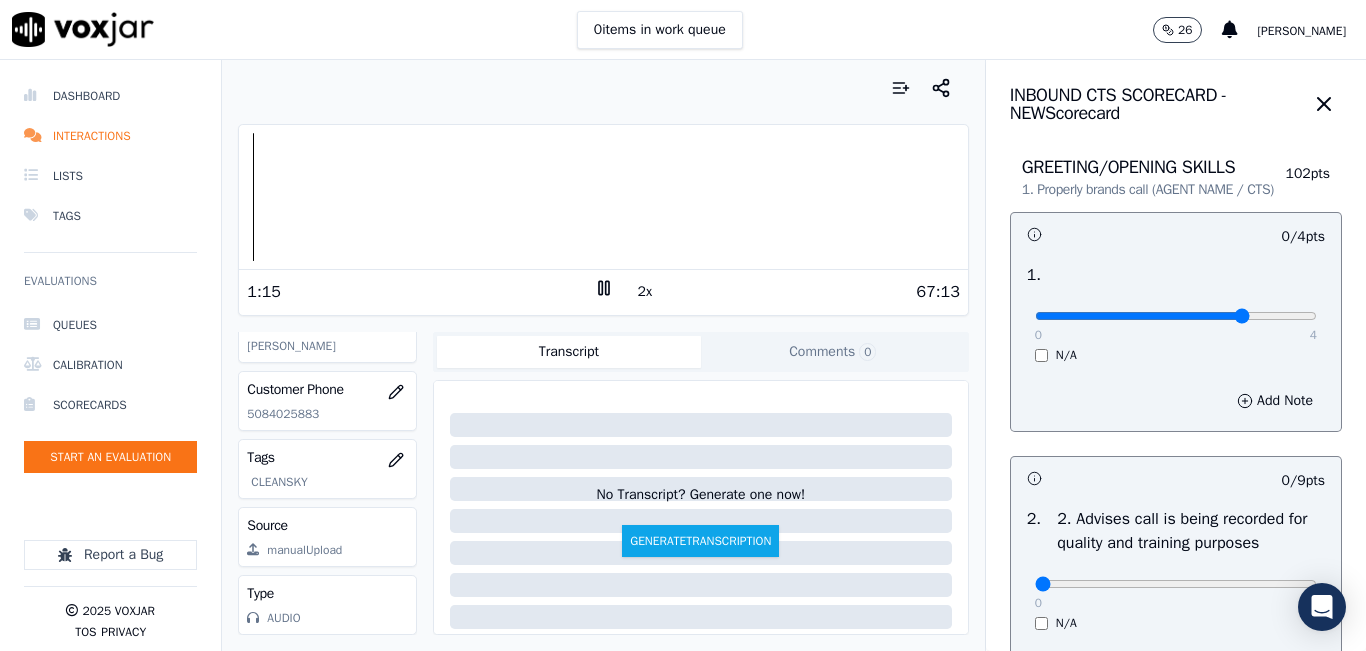 drag, startPoint x: 1074, startPoint y: 338, endPoint x: 1218, endPoint y: 336, distance: 144.01389 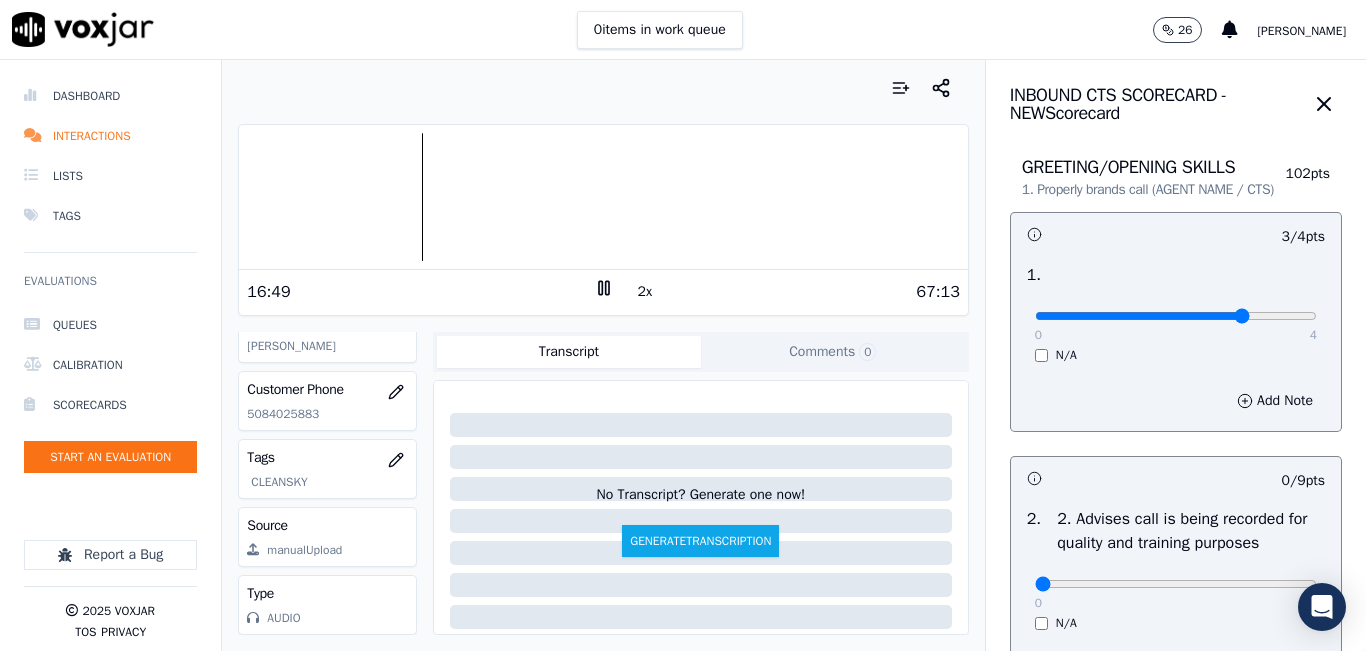 click at bounding box center [603, 88] 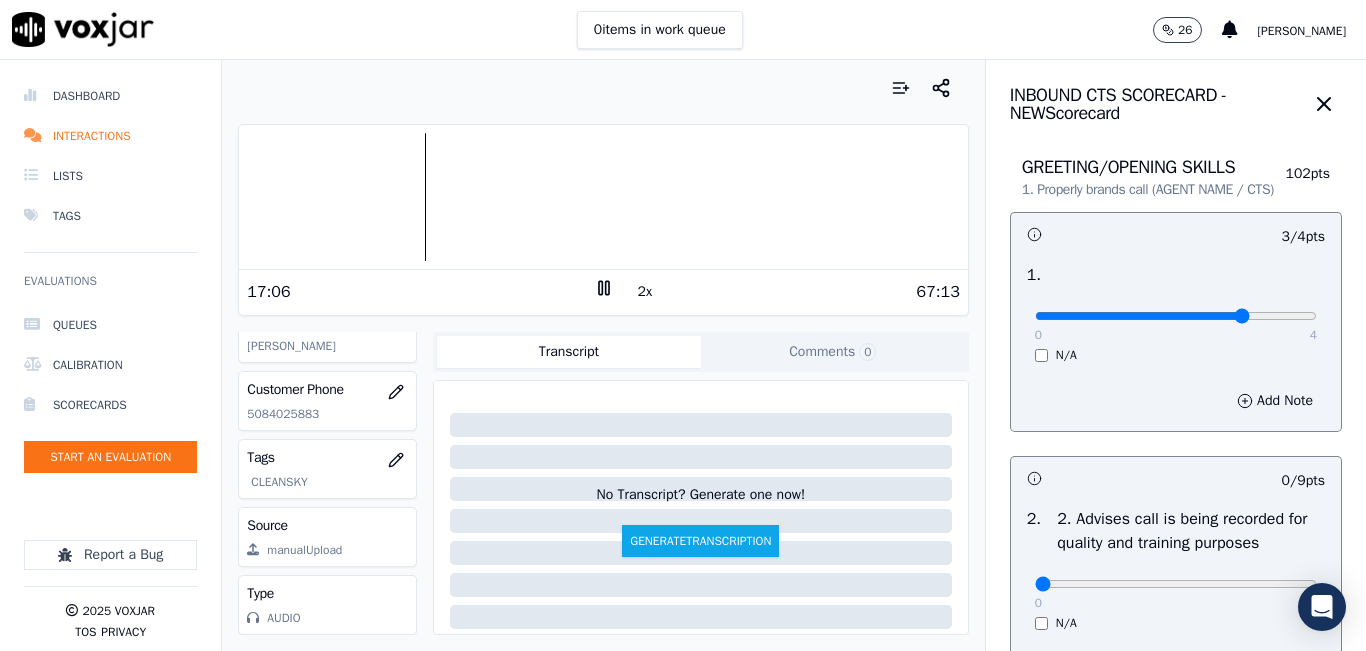 click on "0  items in work queue     26         [PERSON_NAME]" at bounding box center (683, 30) 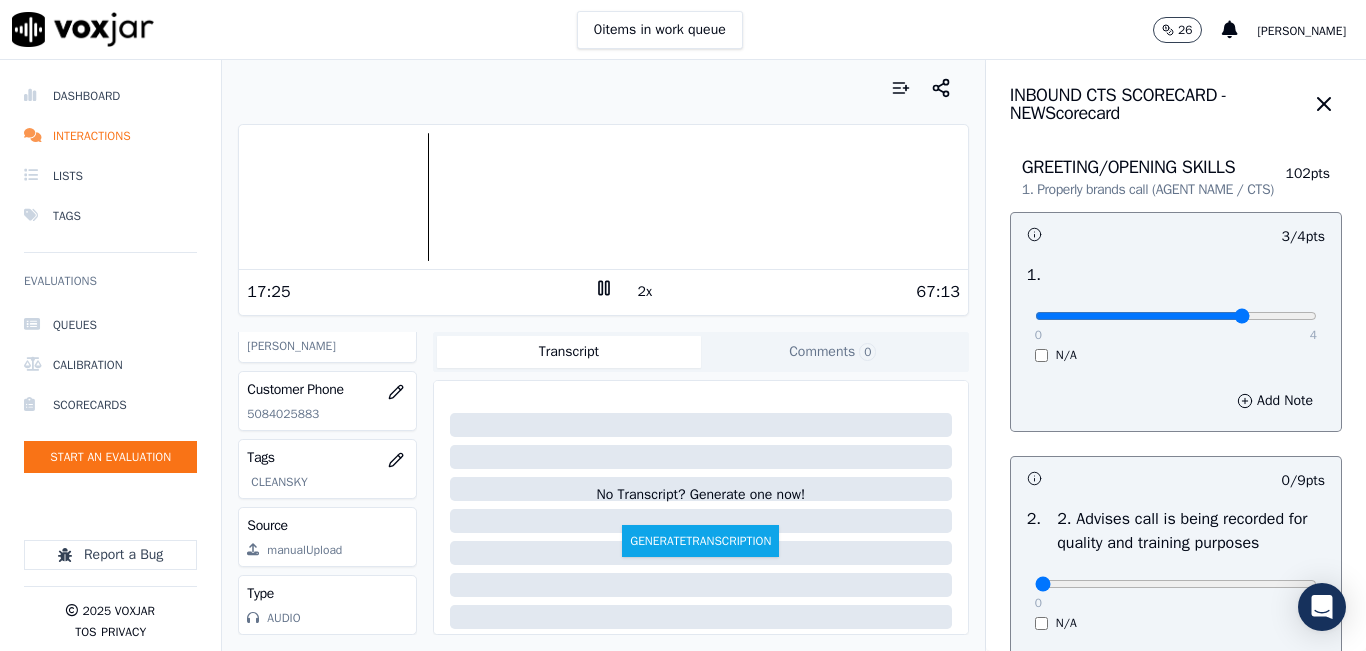 click at bounding box center (603, 88) 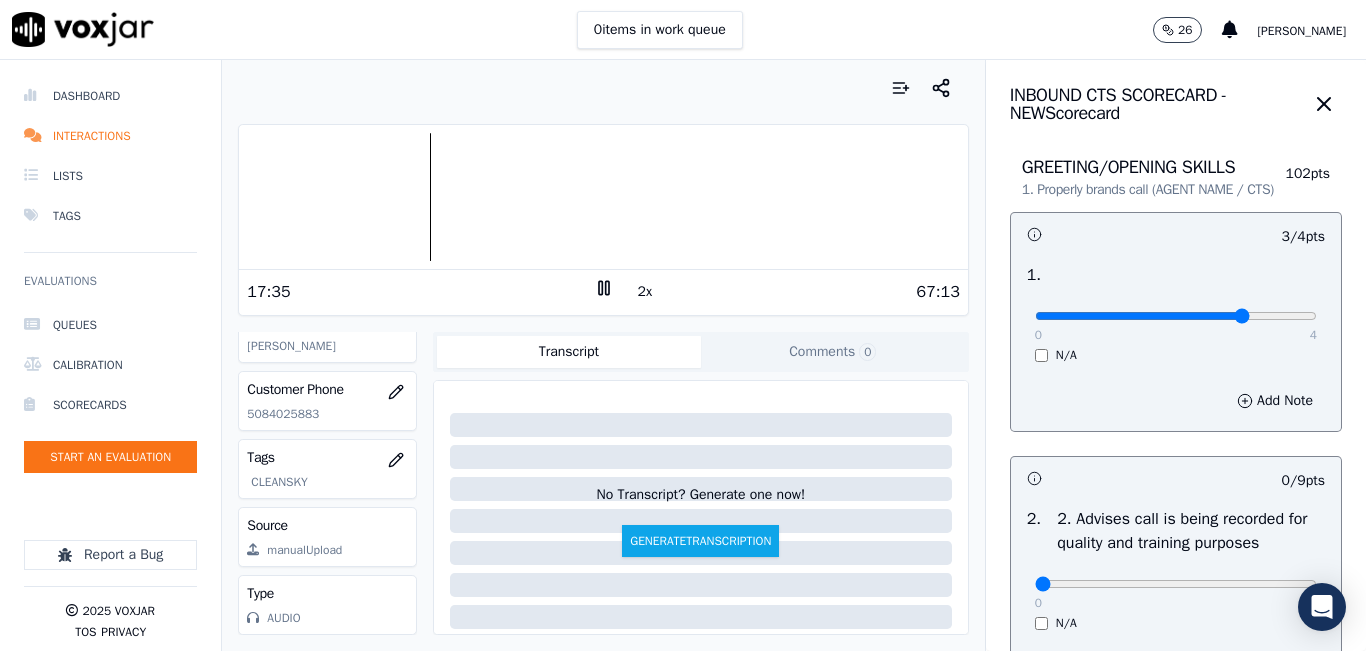 click on "0  items in work queue     26         [PERSON_NAME]" at bounding box center (683, 30) 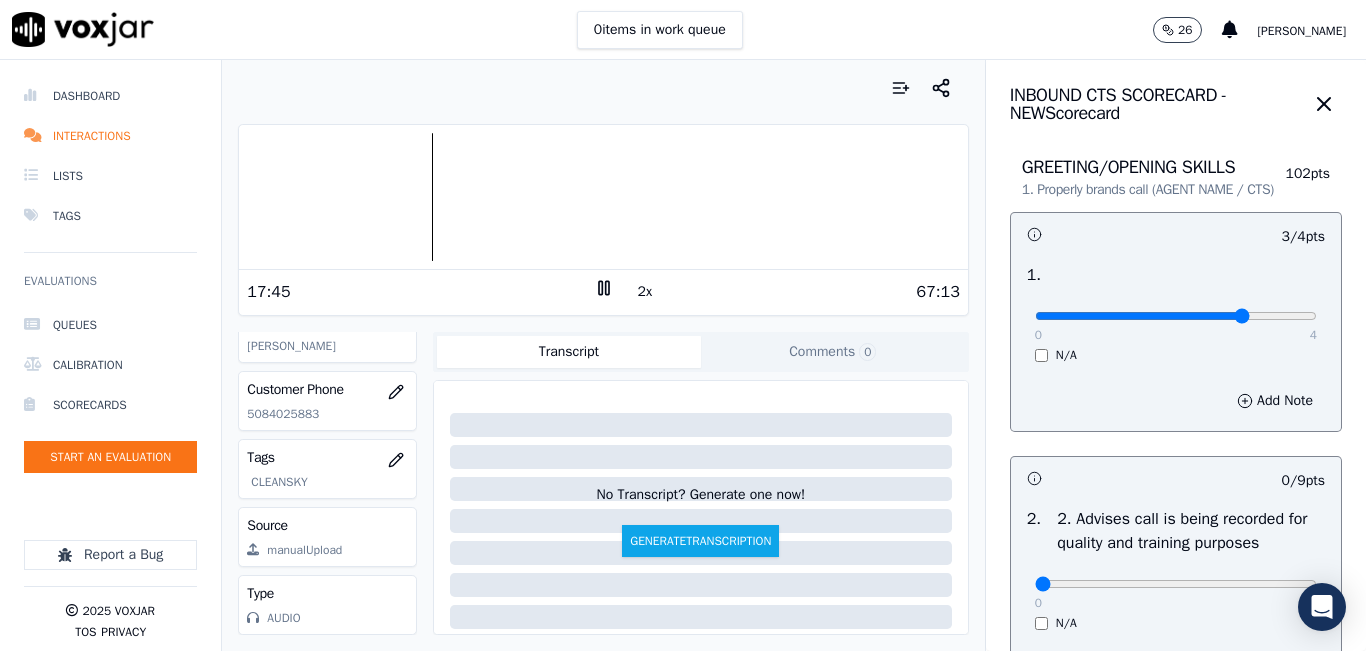 click at bounding box center (603, 88) 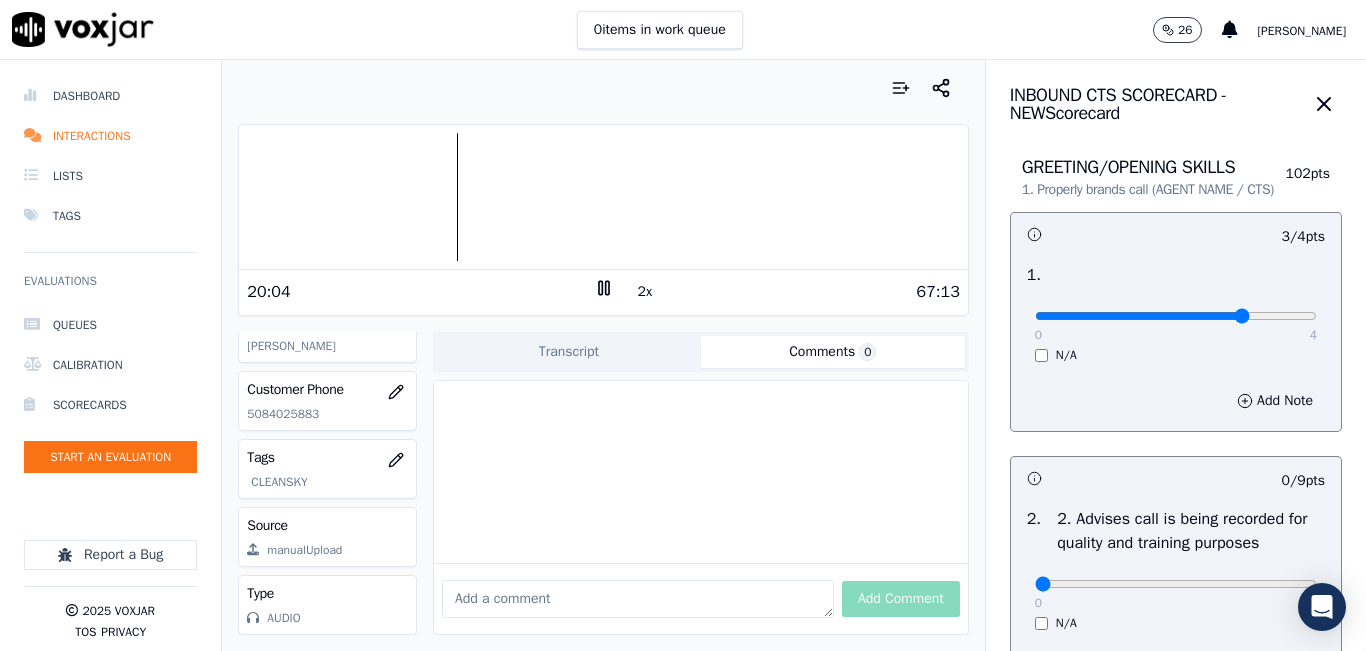 click on "0" at bounding box center (867, 352) 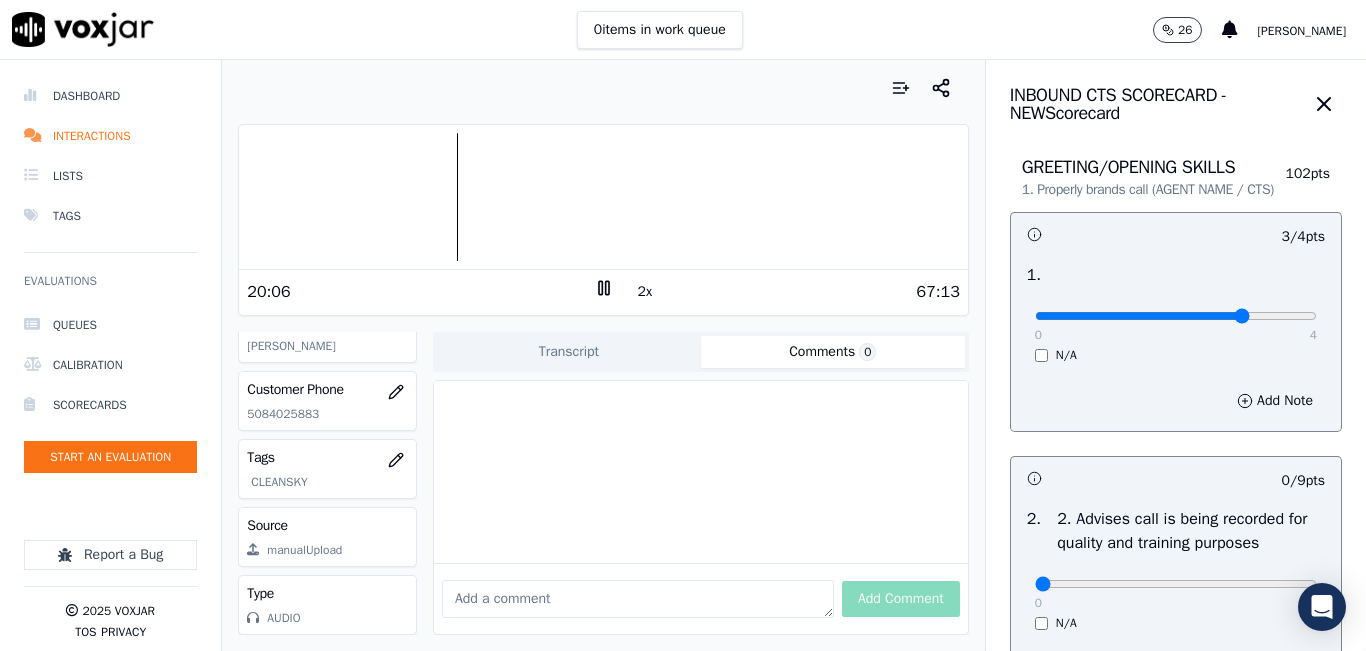 click on "20:06" at bounding box center (420, 292) 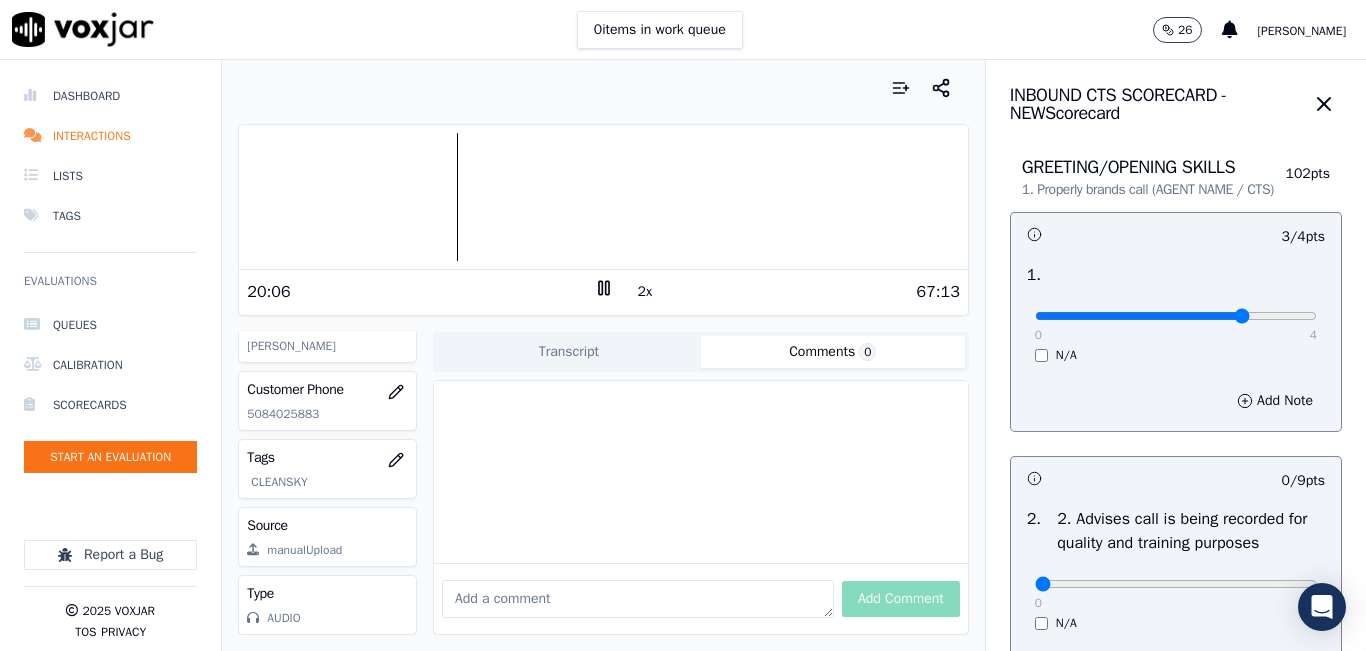 click 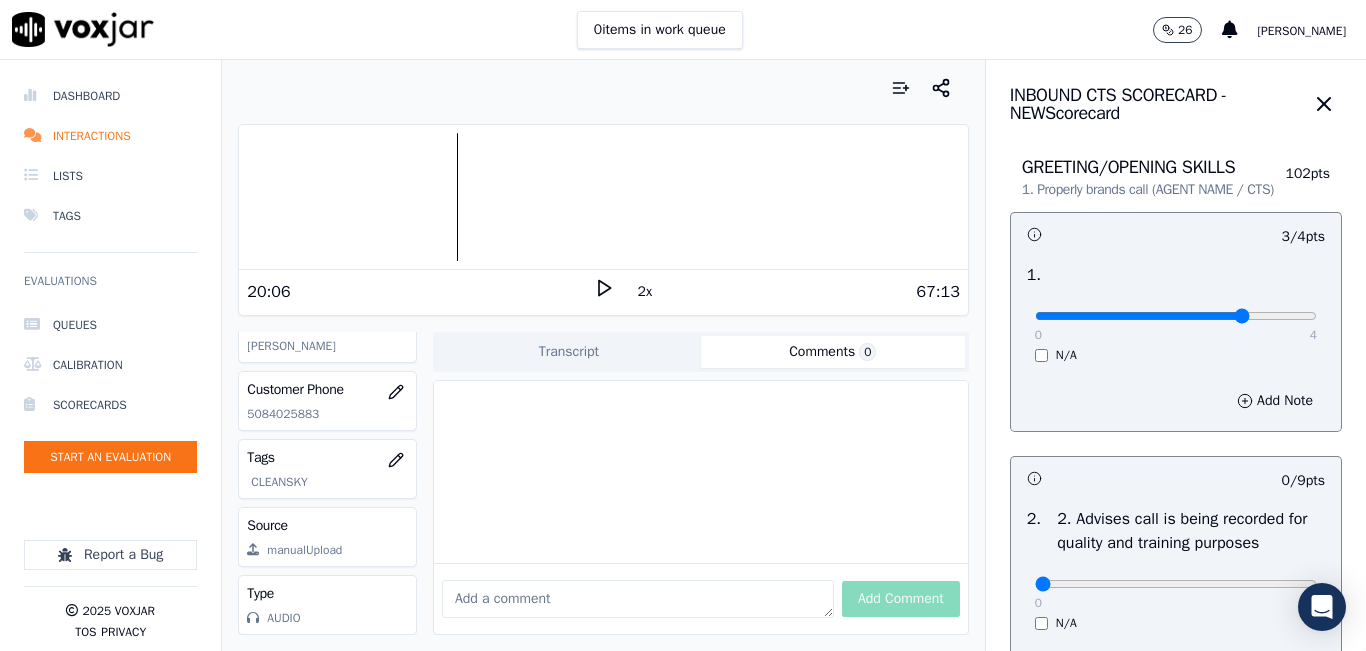 click on "Transcript" at bounding box center (569, 352) 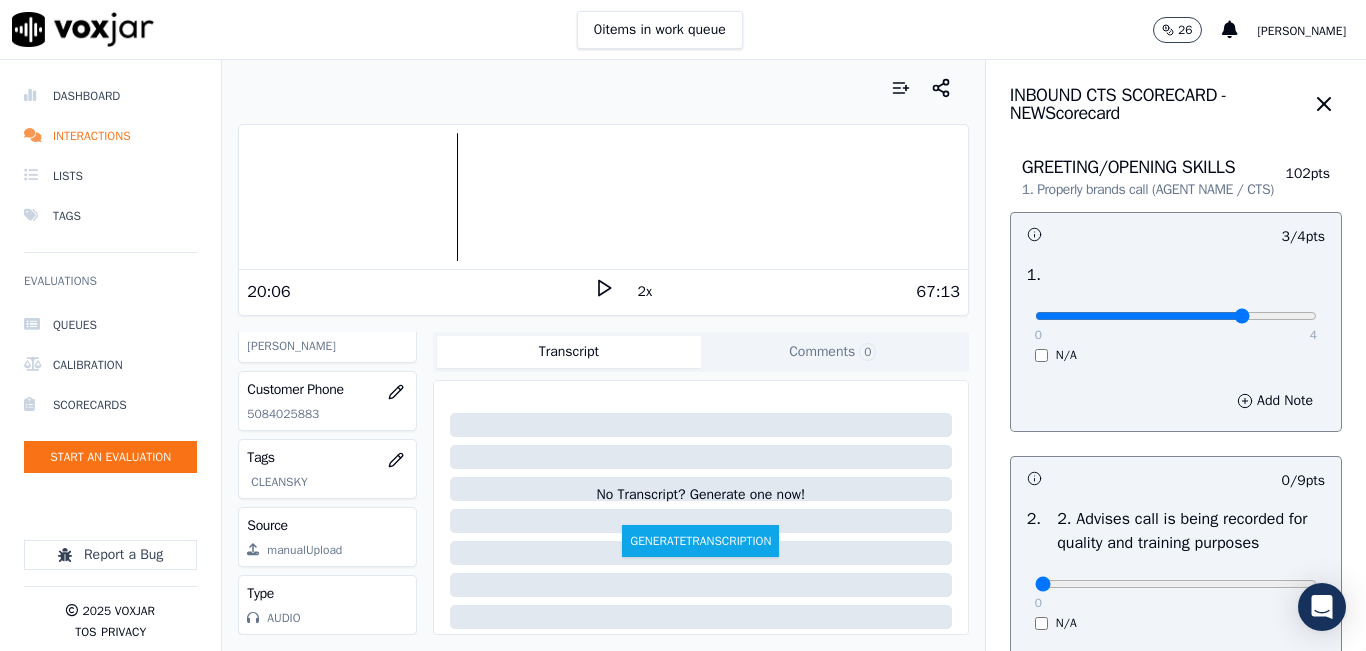 click 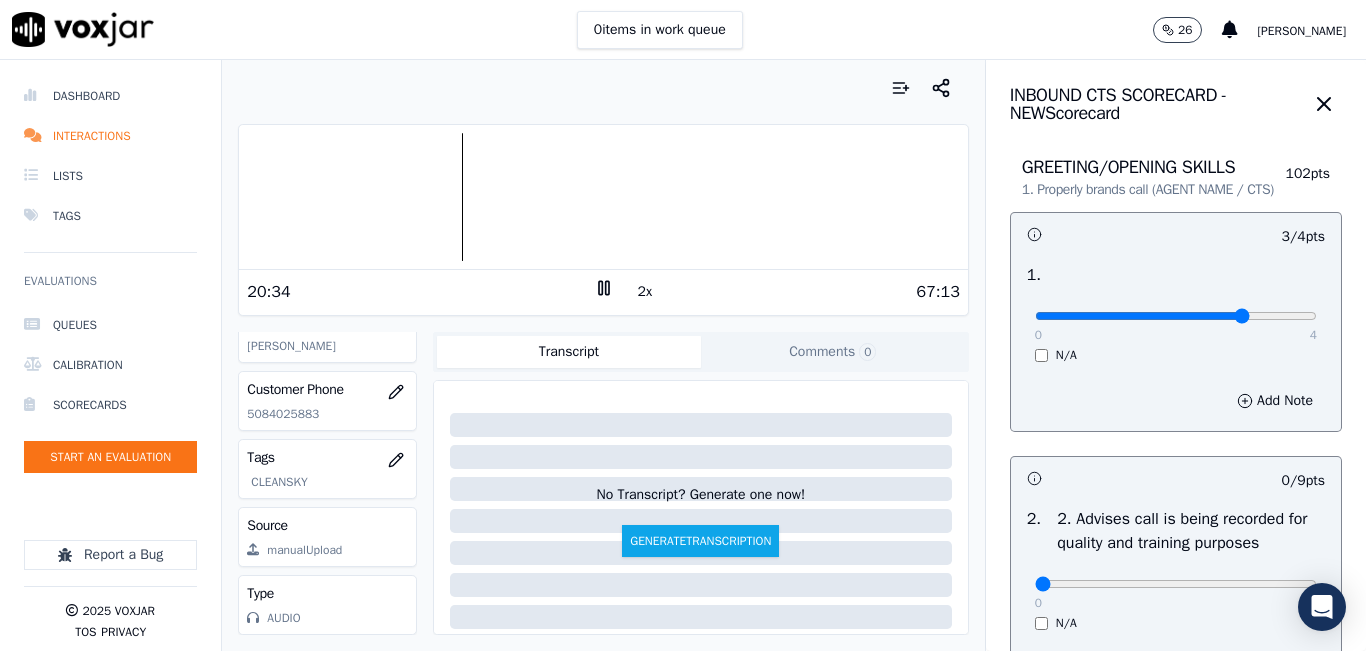 click at bounding box center (603, 88) 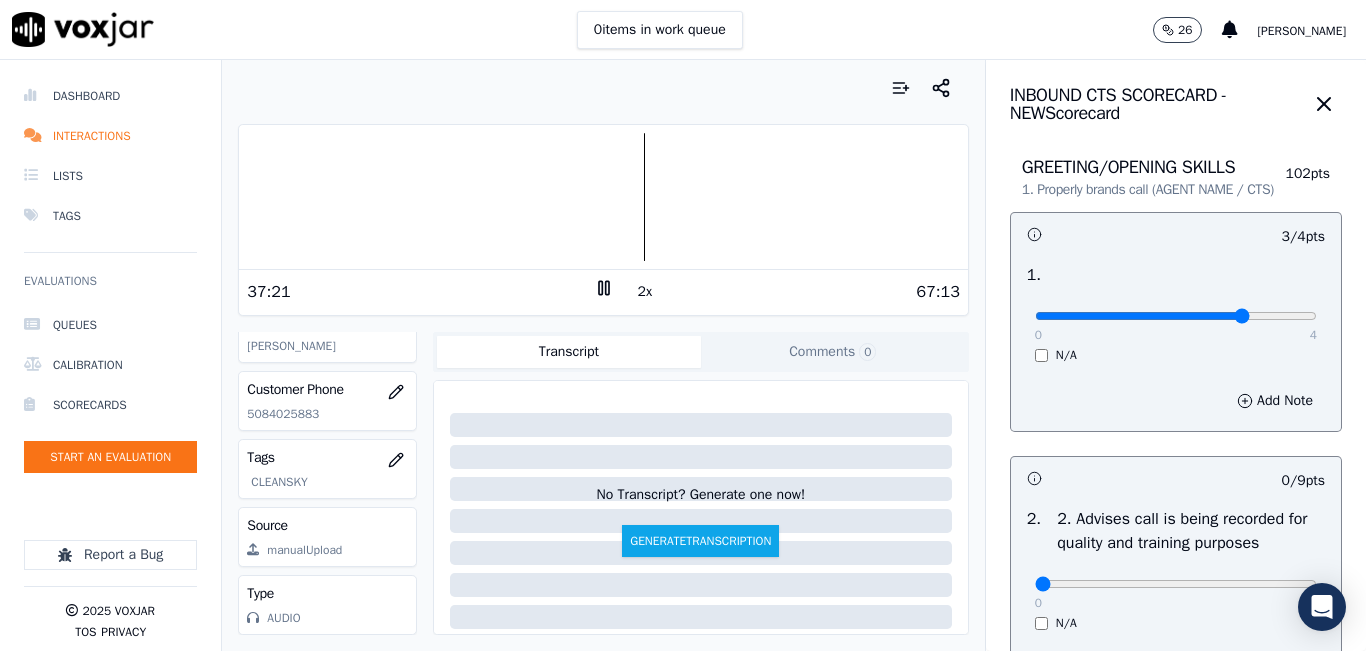 click at bounding box center (603, 197) 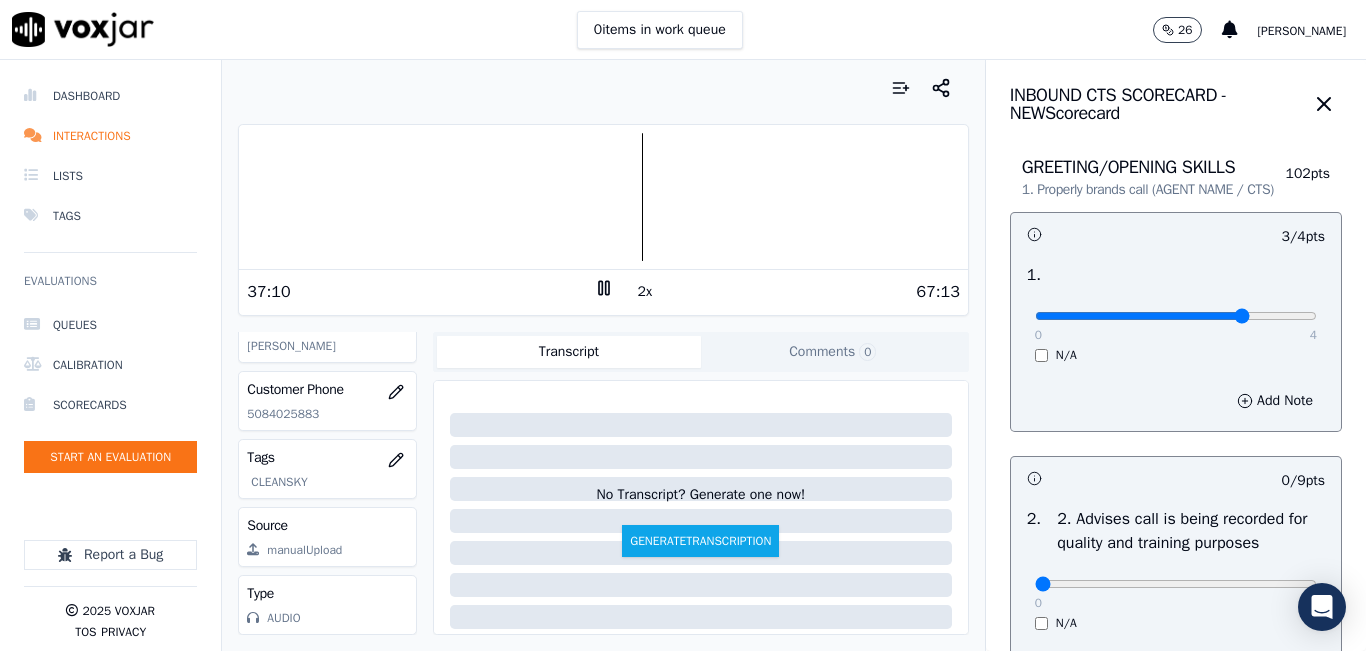 click at bounding box center [603, 197] 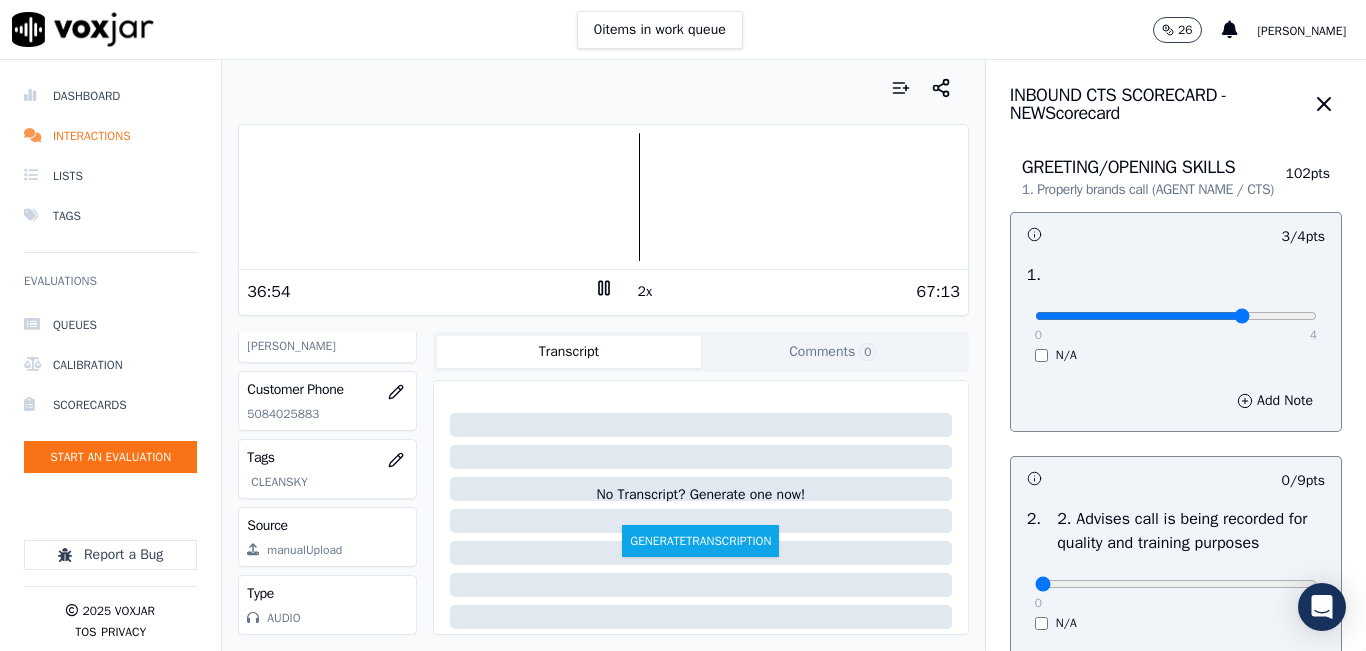 click at bounding box center [603, 197] 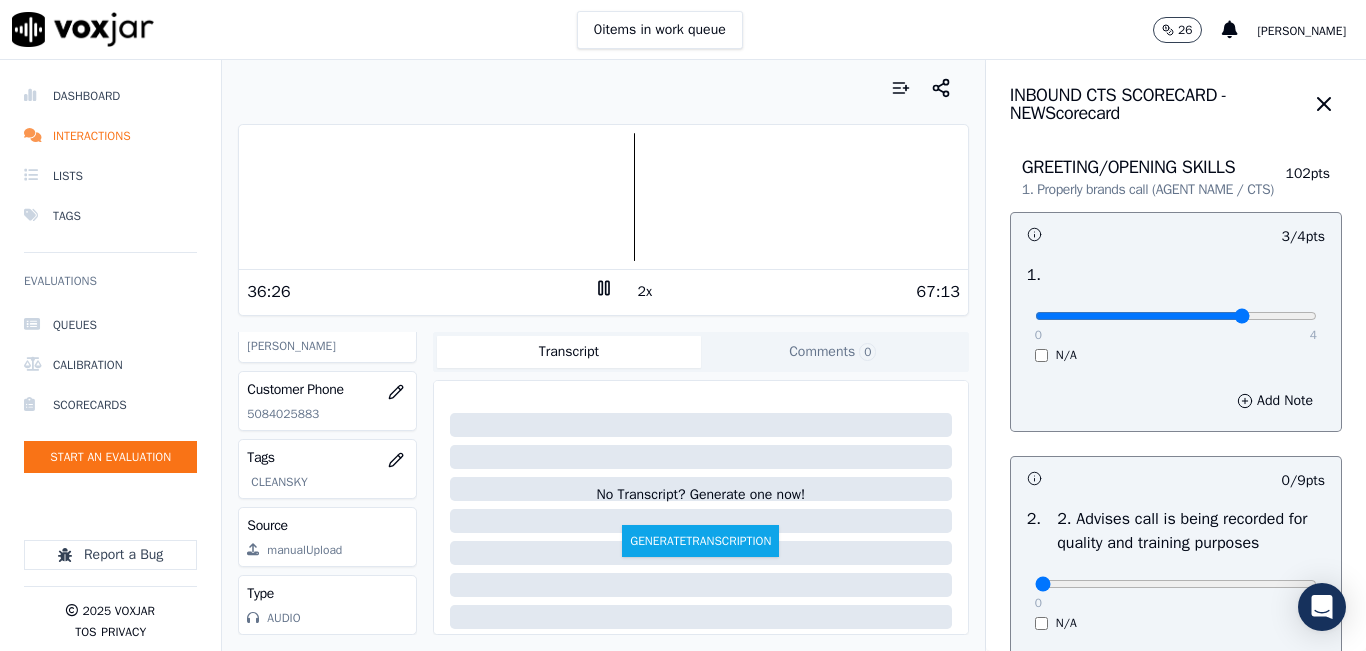 click on "2x" at bounding box center [645, 292] 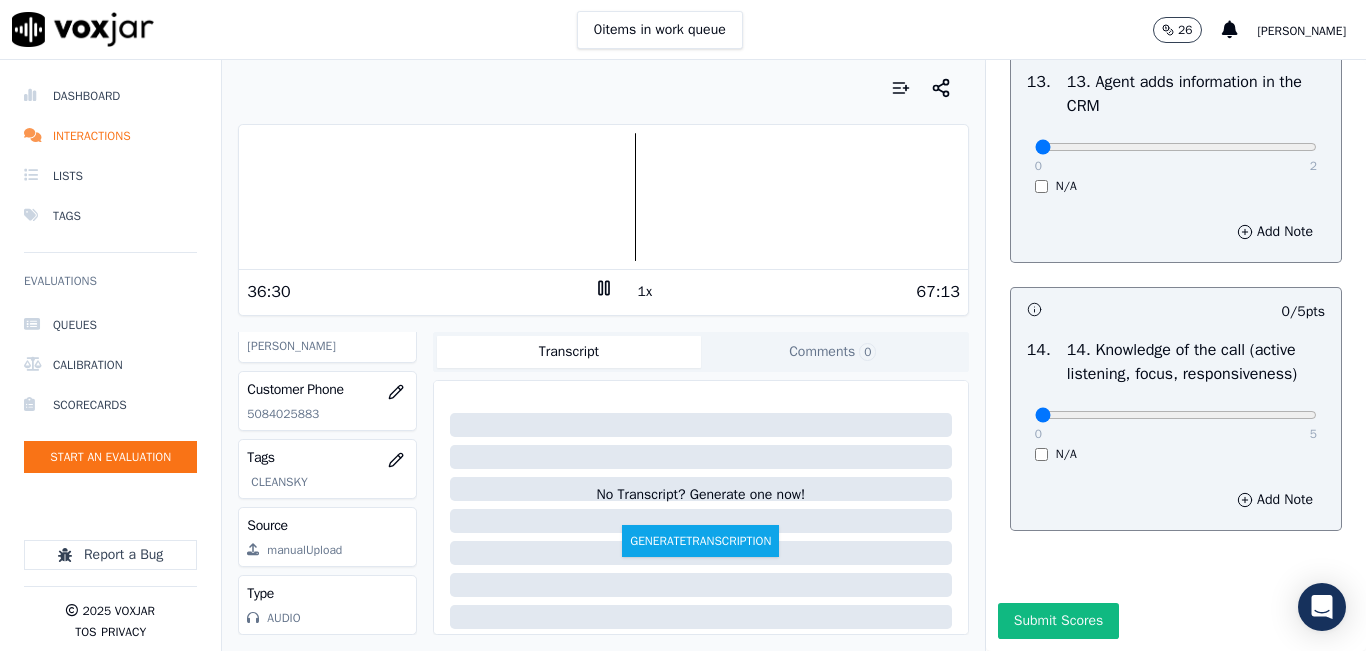 scroll, scrollTop: 3642, scrollLeft: 0, axis: vertical 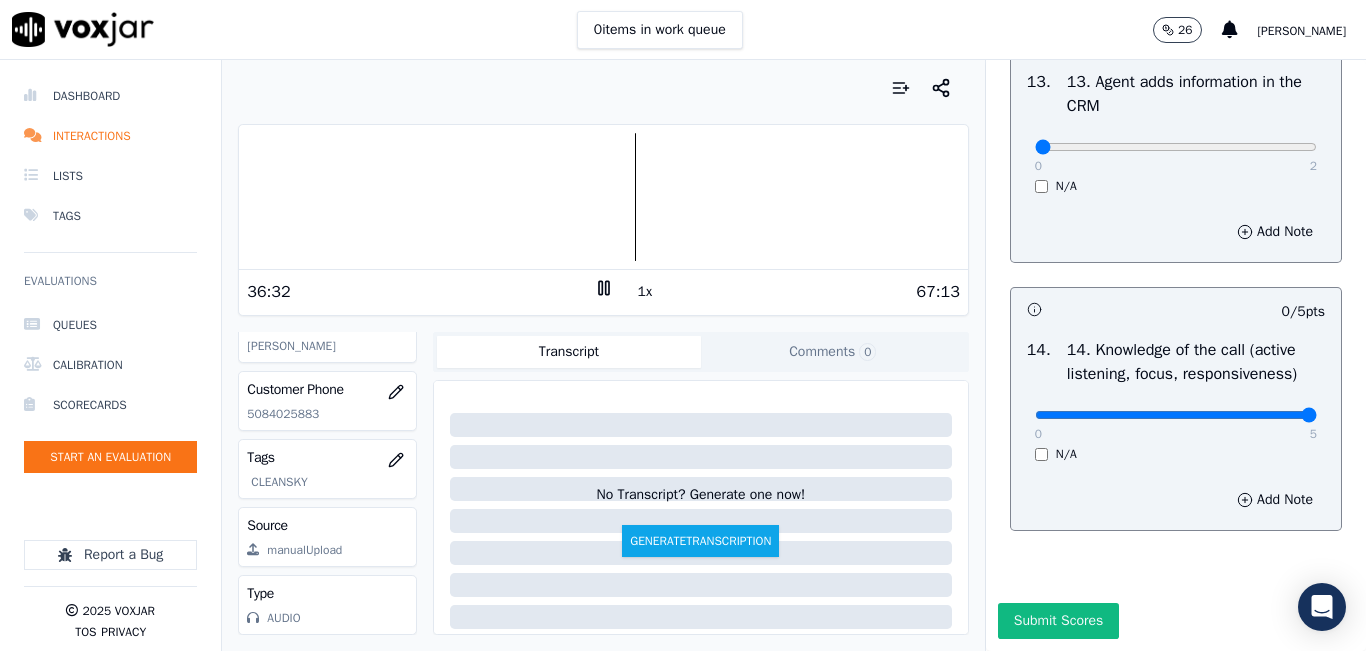 drag, startPoint x: 1242, startPoint y: 374, endPoint x: 1291, endPoint y: 375, distance: 49.010204 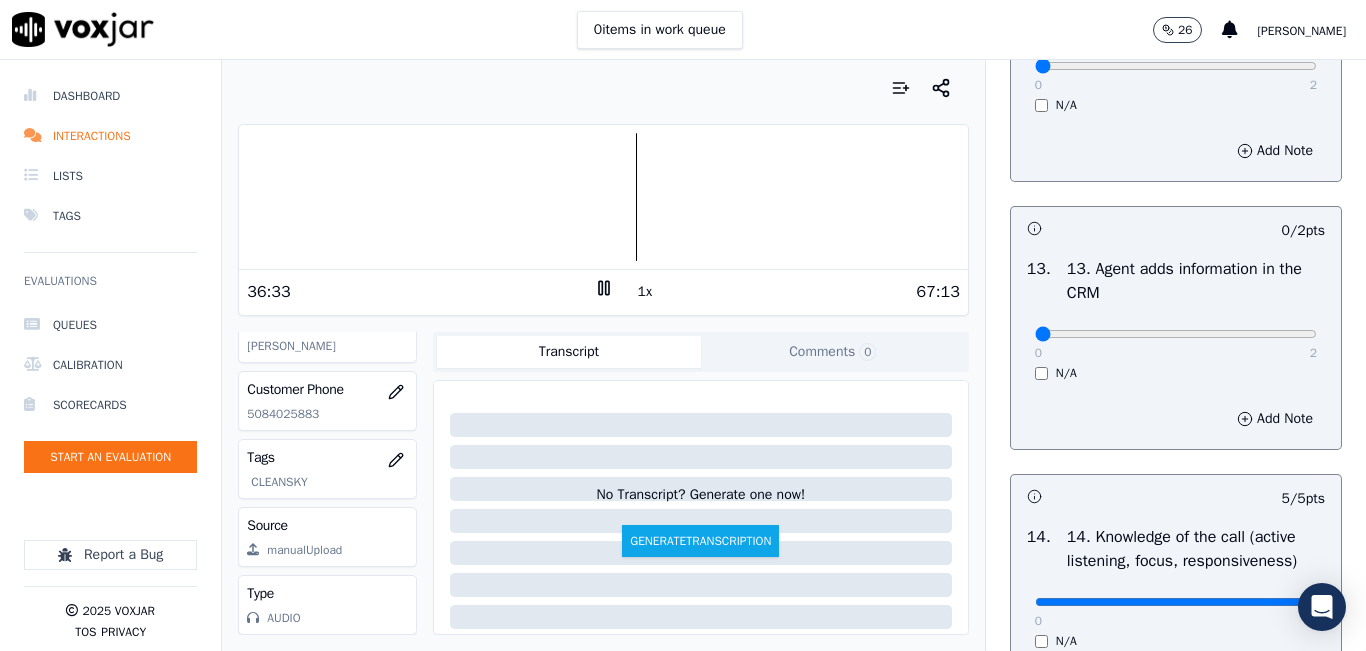 scroll, scrollTop: 3242, scrollLeft: 0, axis: vertical 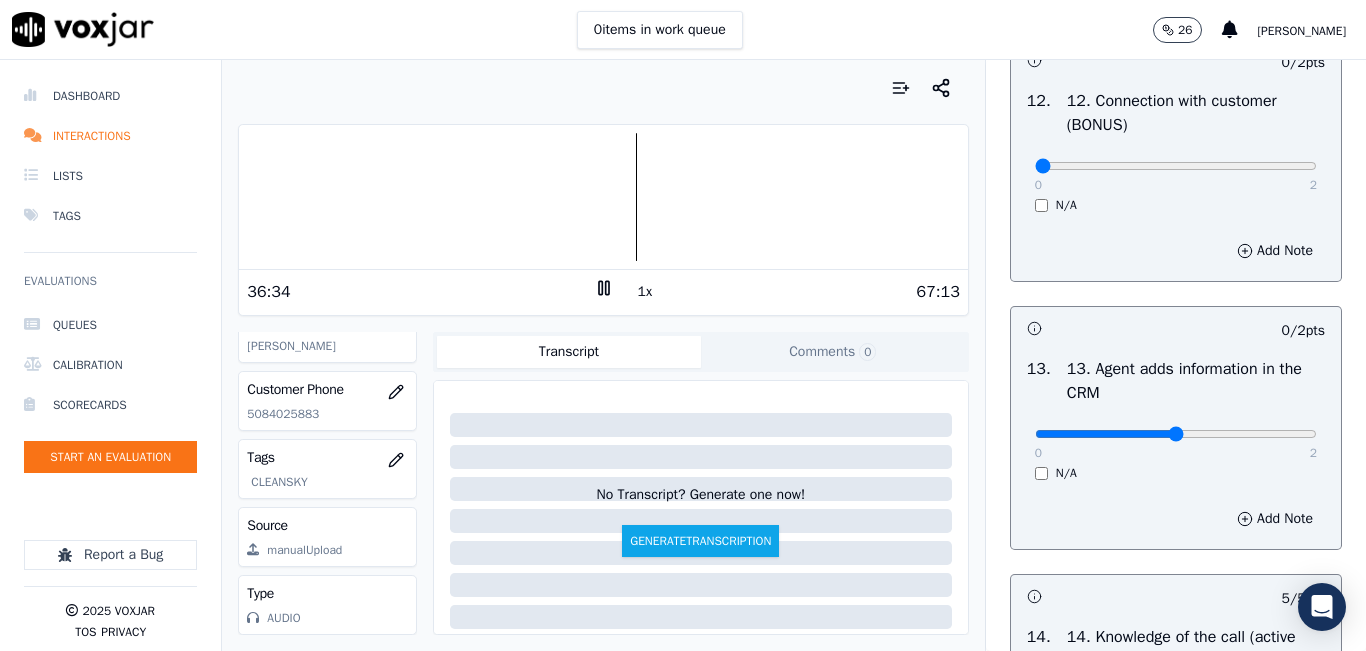 type on "1" 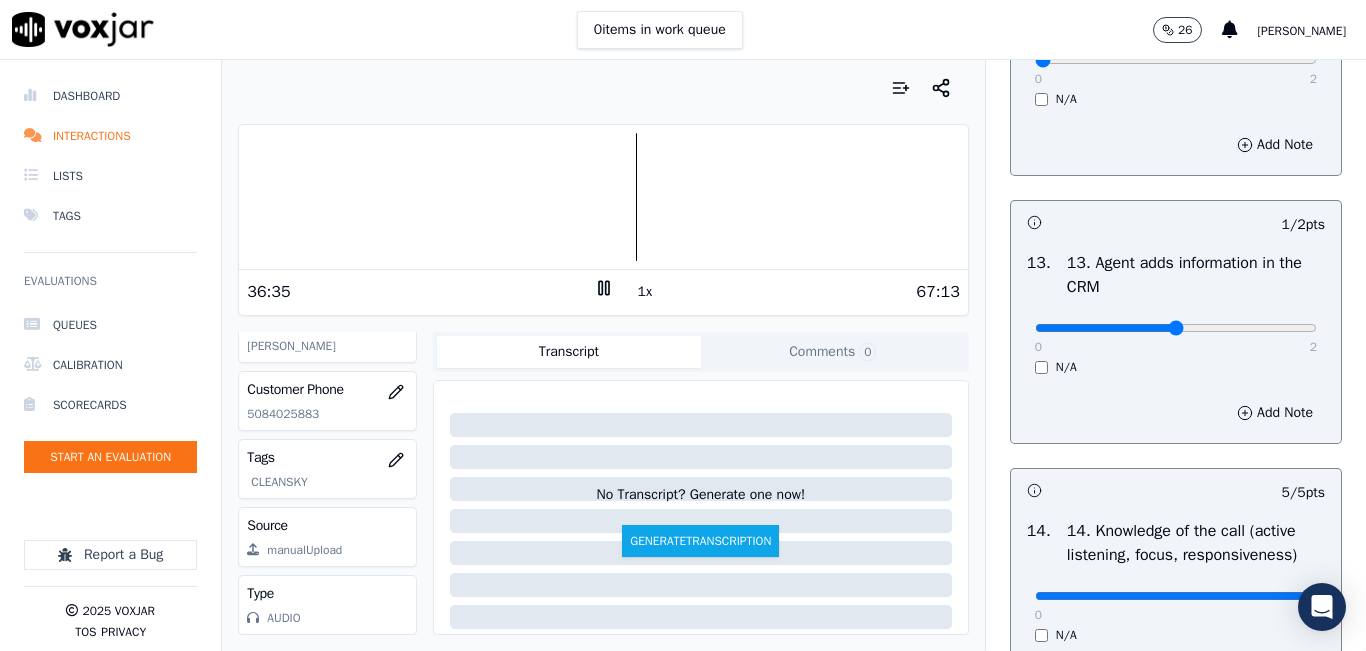 scroll, scrollTop: 3542, scrollLeft: 0, axis: vertical 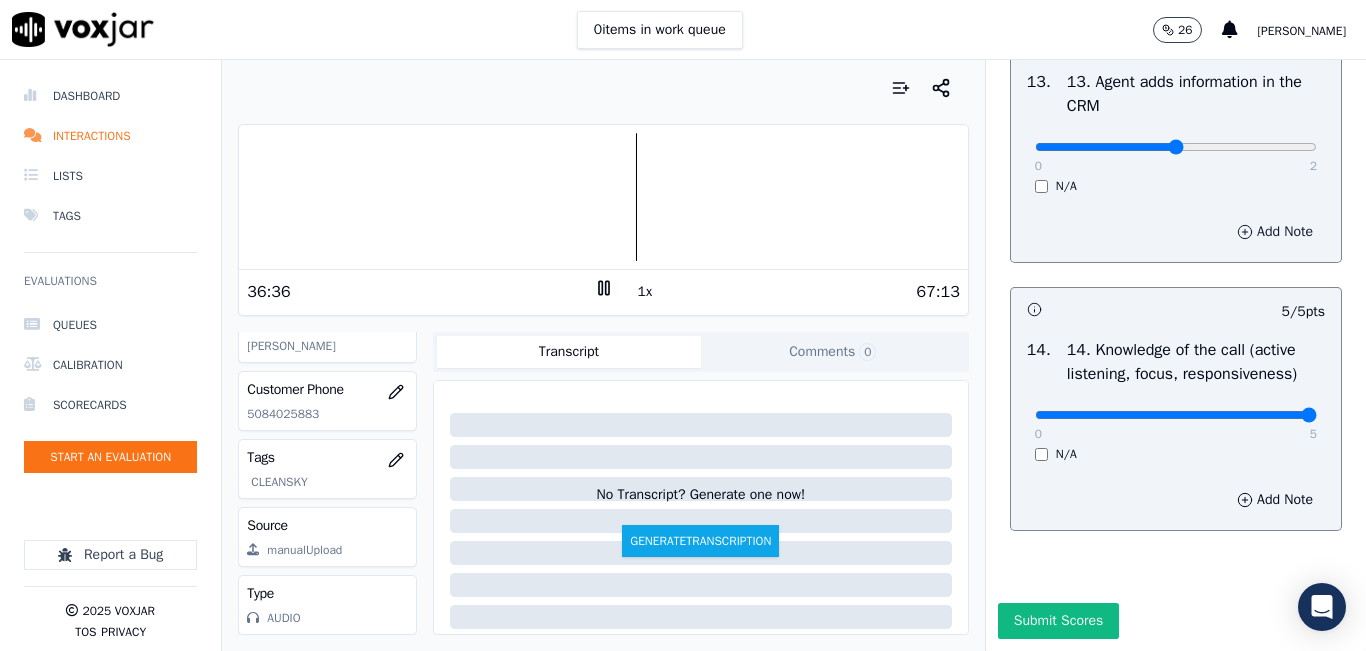 click on "Add Note" at bounding box center [1275, 232] 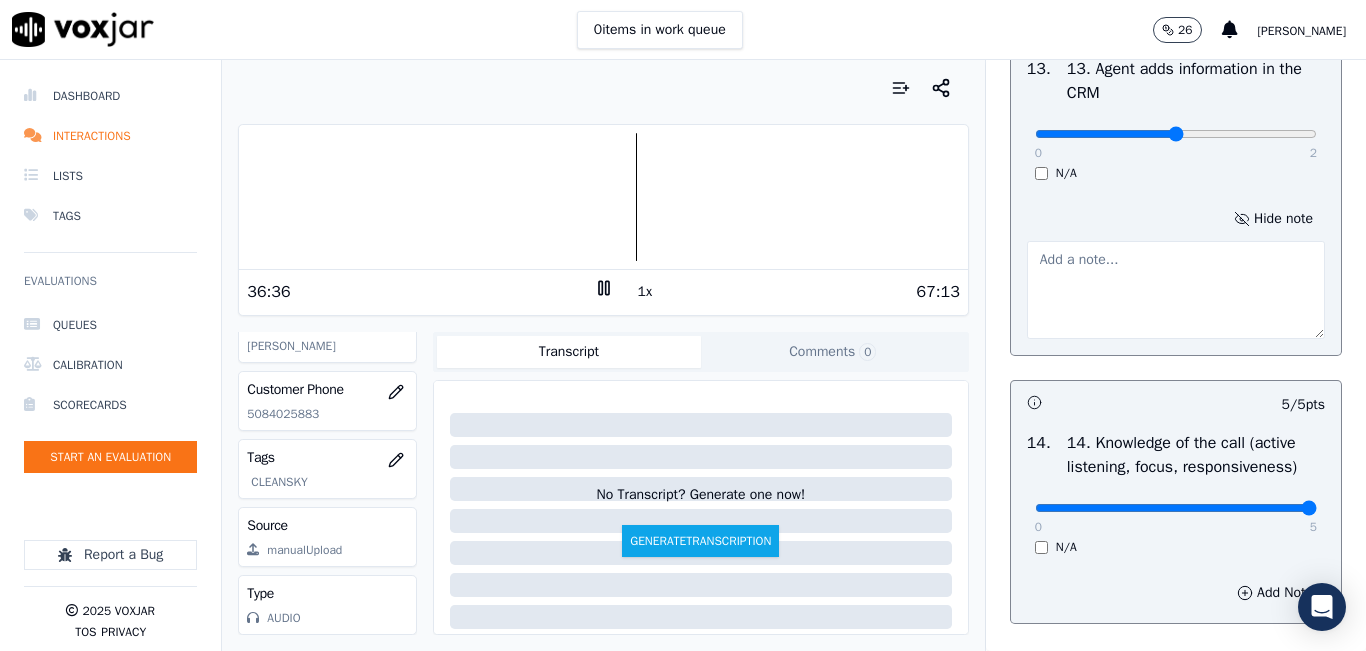 click at bounding box center (1176, 290) 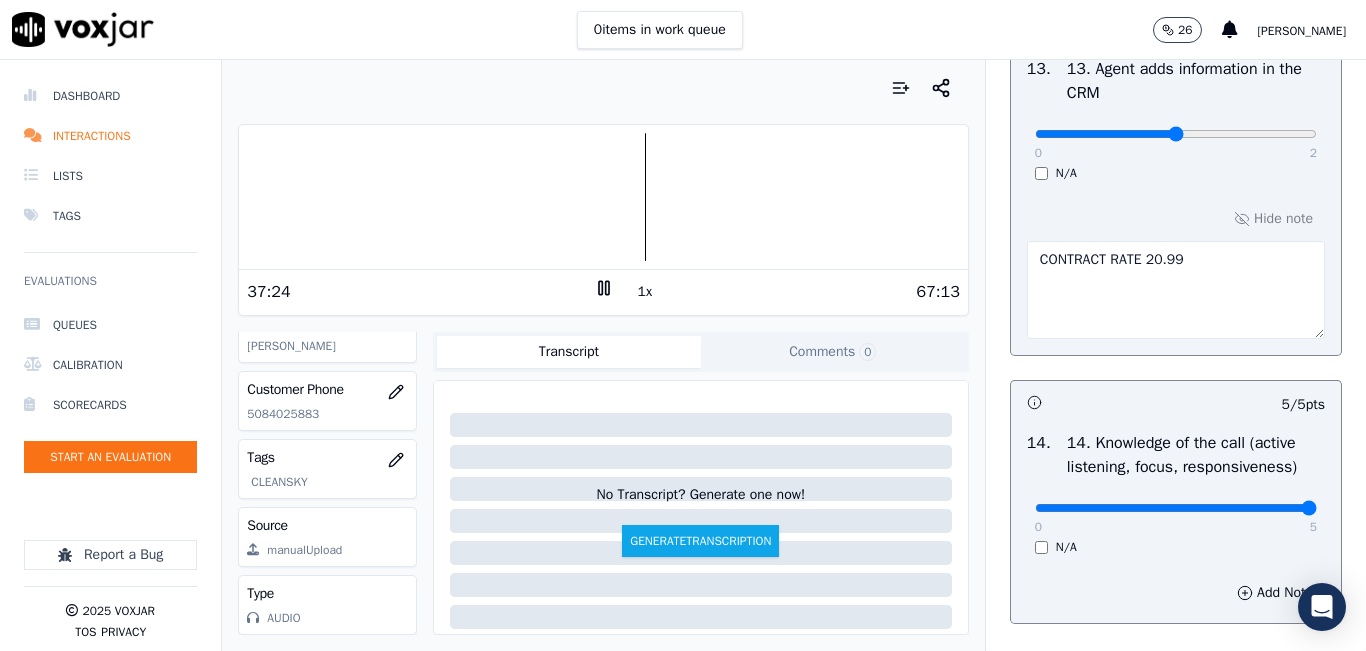 click on "CONTRACT RATE 20.99" at bounding box center (1176, 290) 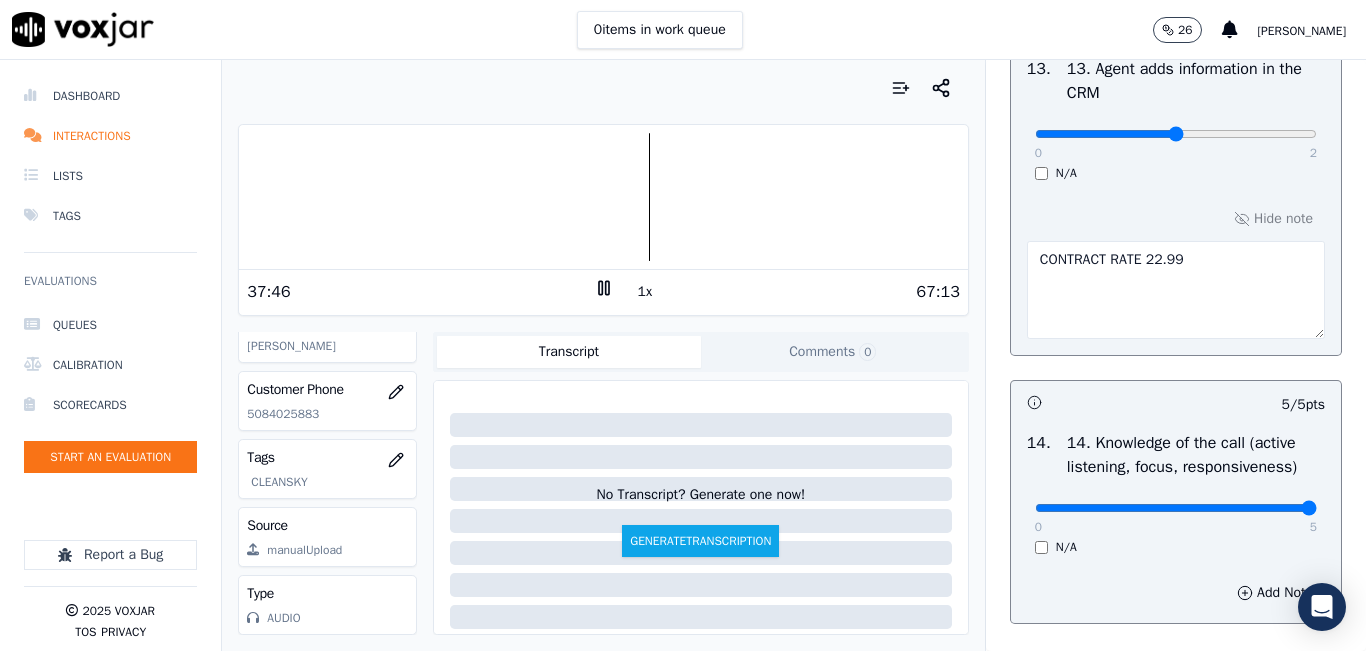 type on "CONTRACT RATE 22.99" 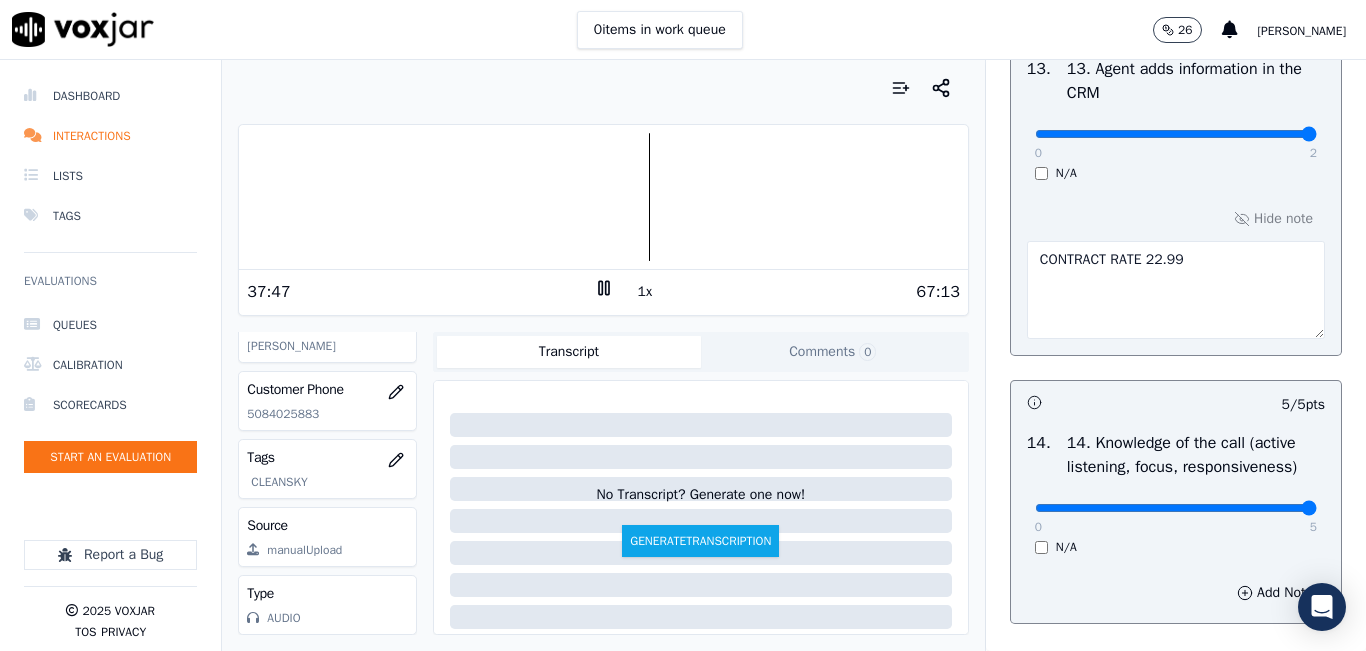 drag, startPoint x: 1136, startPoint y: 201, endPoint x: 1351, endPoint y: 204, distance: 215.02094 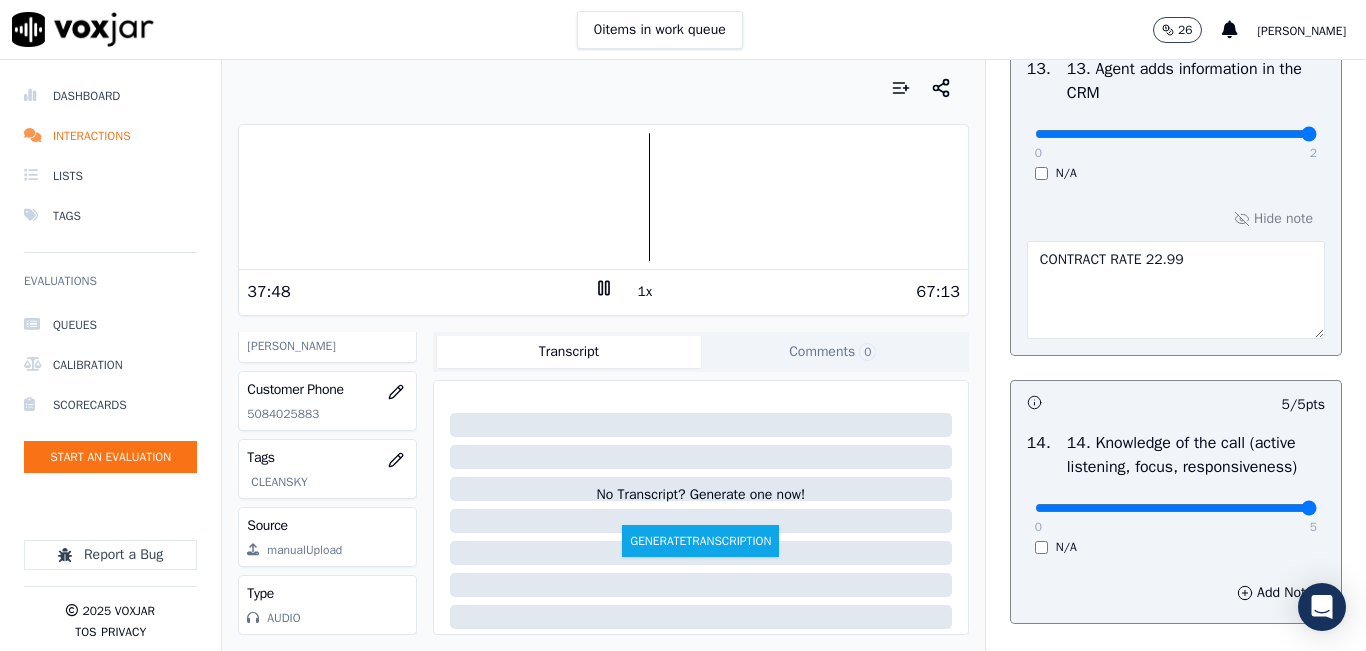 click on "CONTRACT RATE 22.99" at bounding box center [1176, 290] 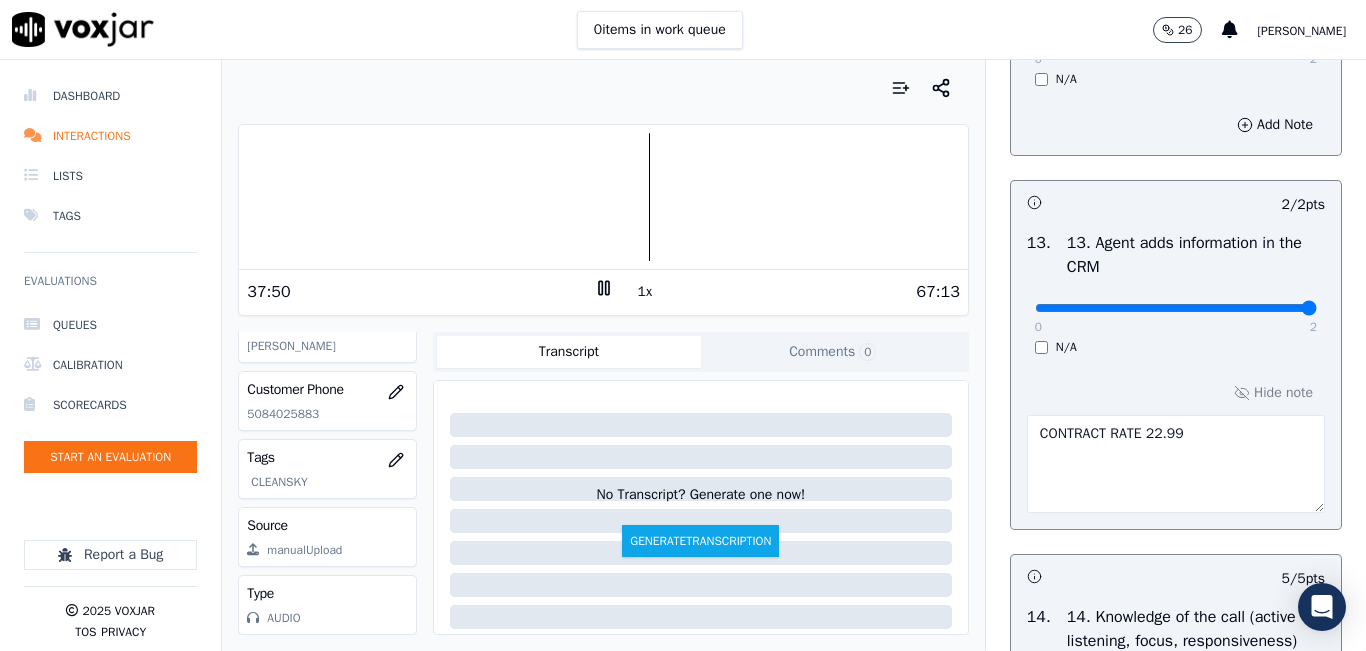 scroll, scrollTop: 3342, scrollLeft: 0, axis: vertical 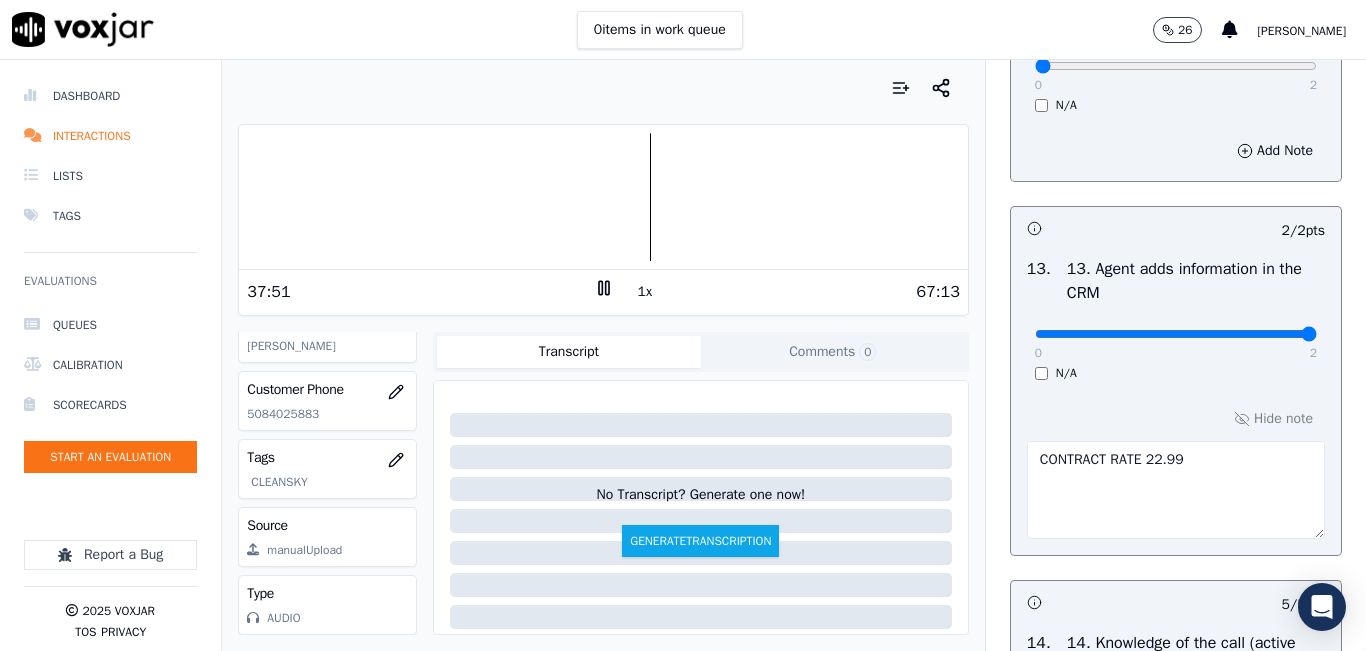 click on "CONTRACT RATE 22.99" at bounding box center (1176, 490) 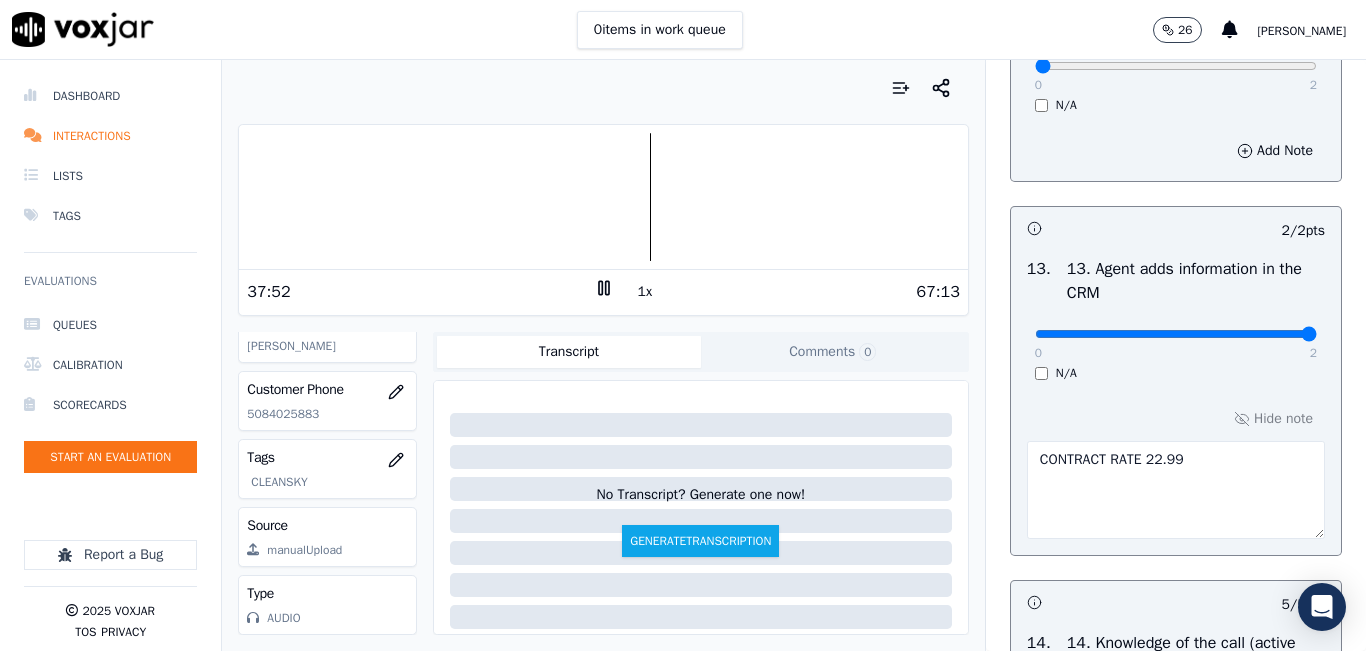 click on "CONTRACT RATE 22.99" at bounding box center [1176, 490] 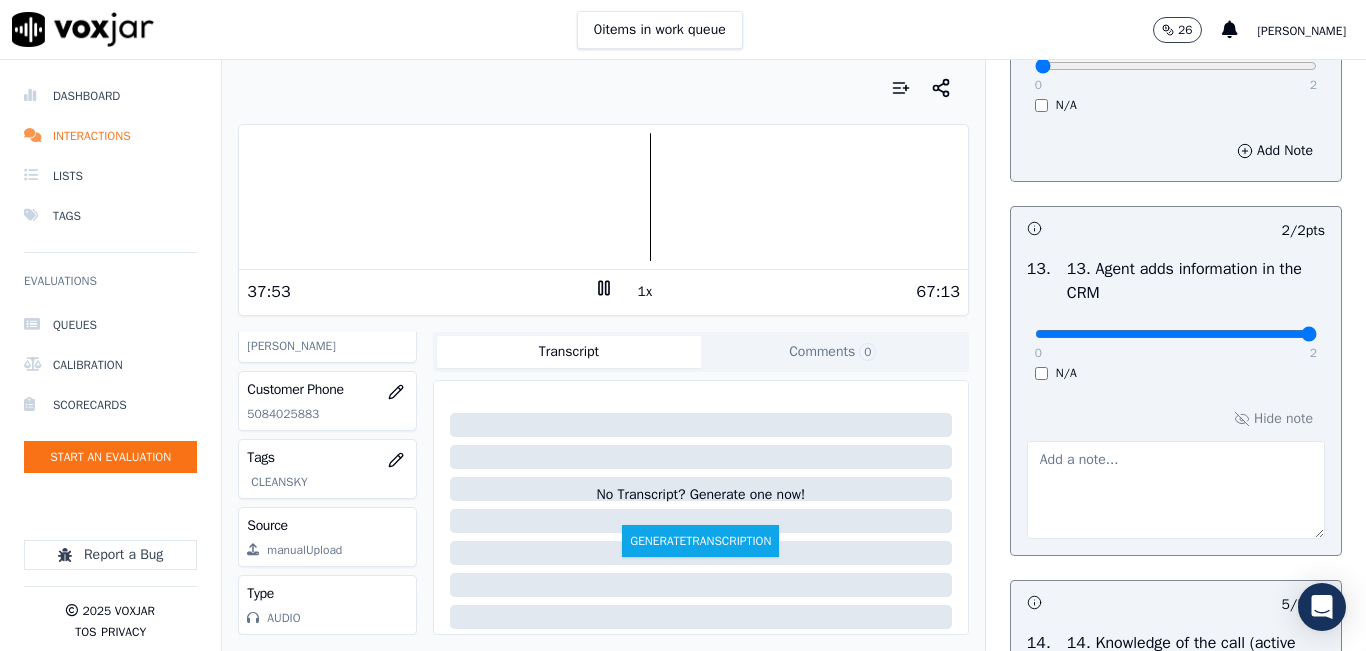 type 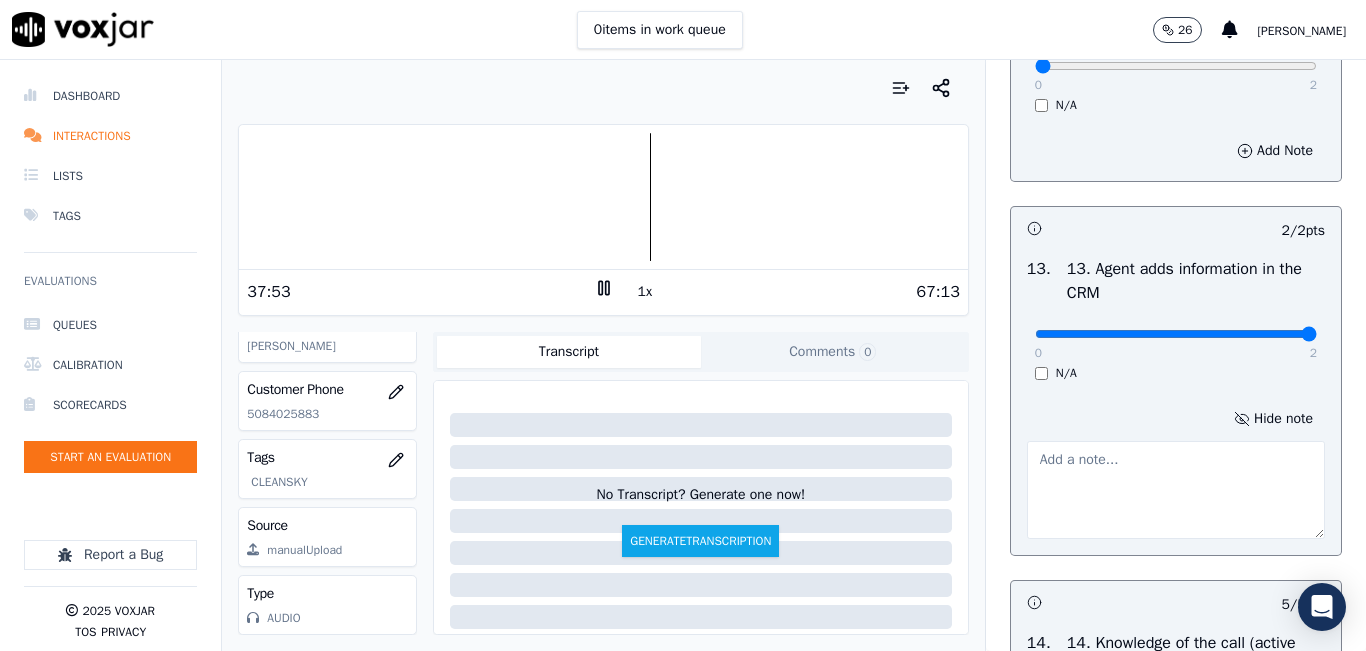 click on "Hide note" at bounding box center [1176, 472] 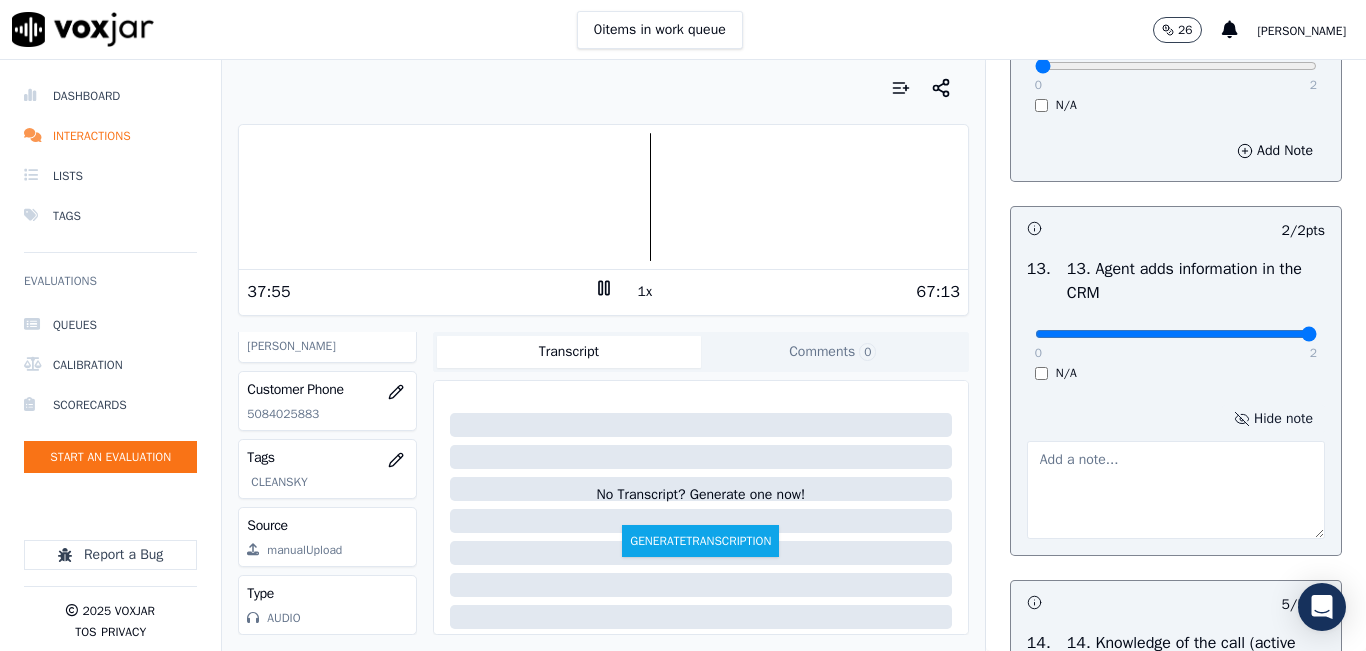 click on "Hide note" at bounding box center (1273, 419) 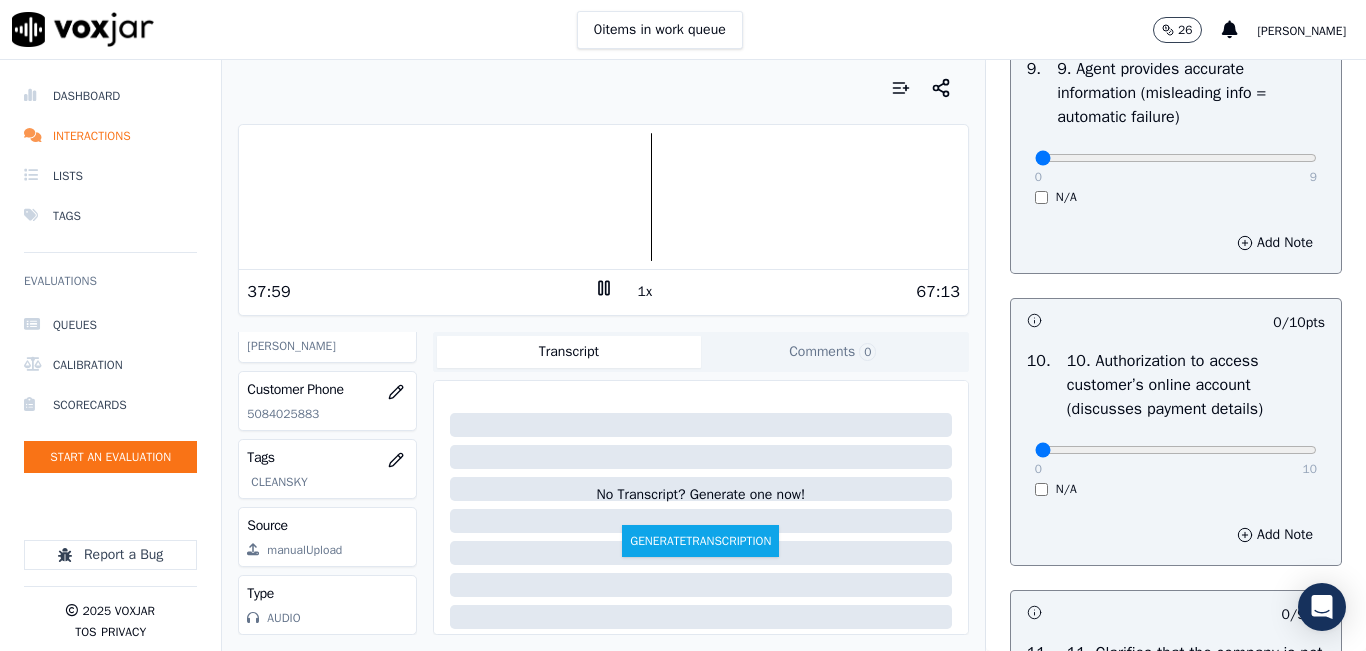 scroll, scrollTop: 2242, scrollLeft: 0, axis: vertical 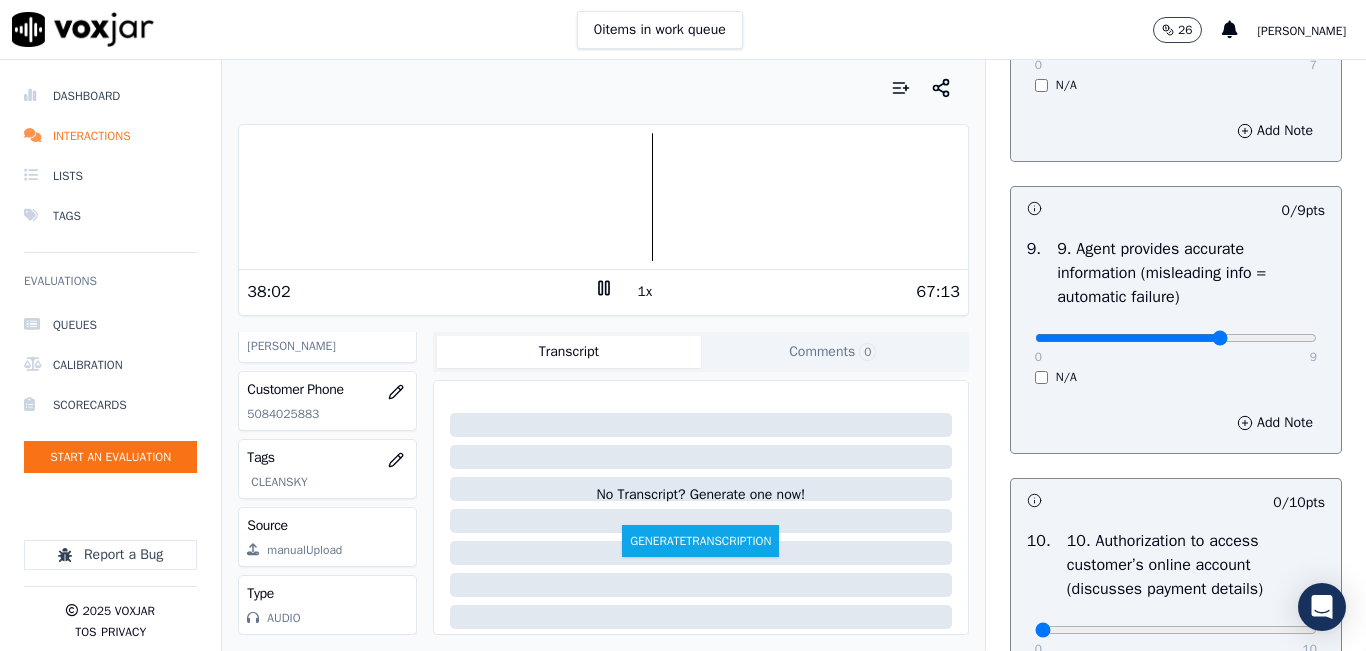 click at bounding box center [1176, -1926] 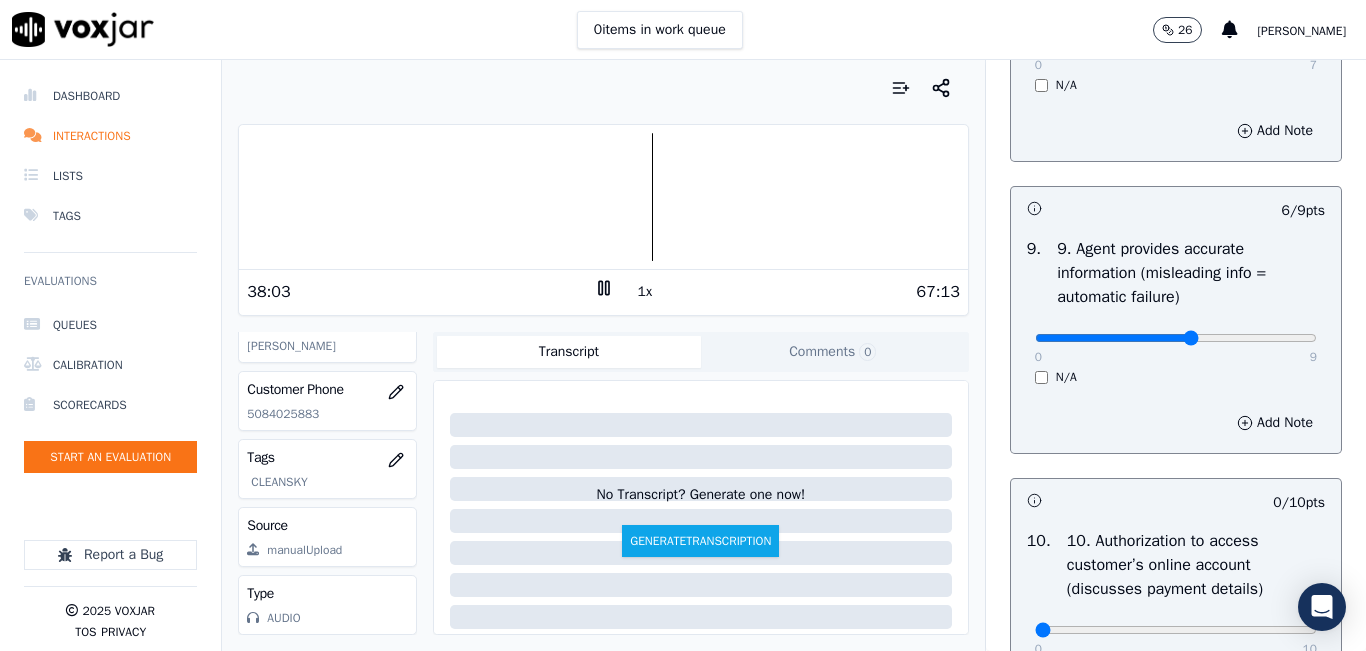 type on "5" 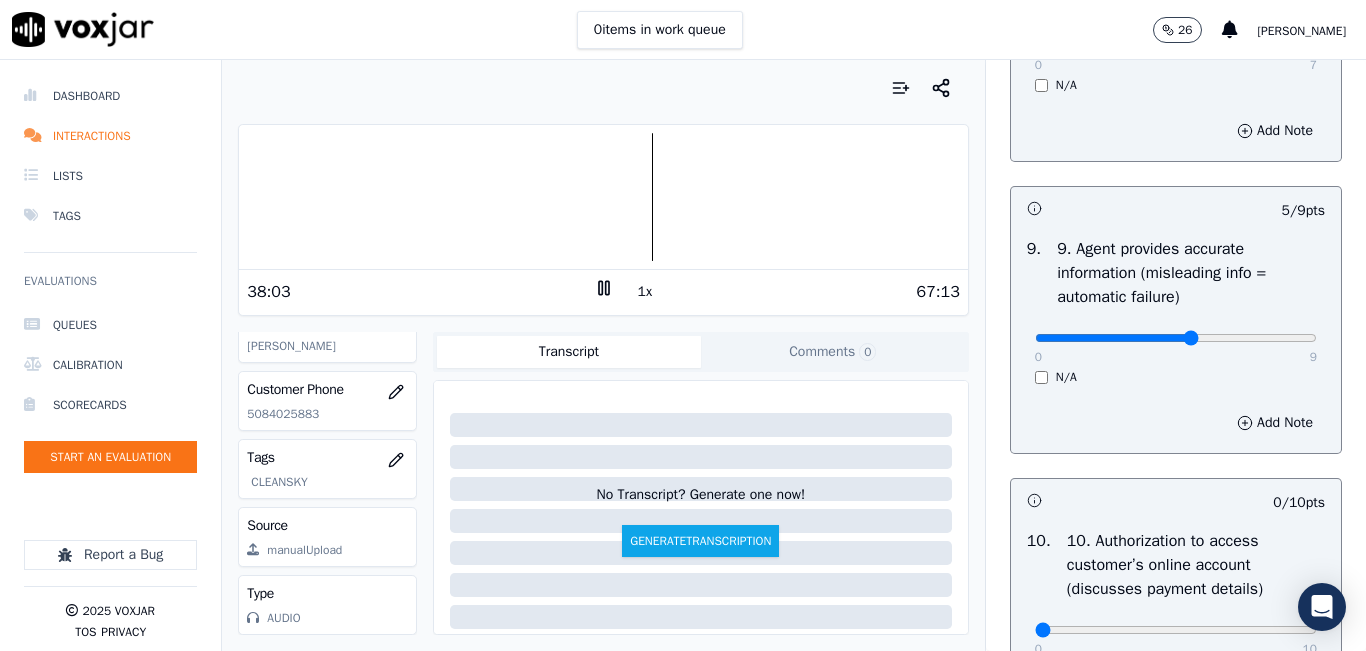 click at bounding box center [1176, -1926] 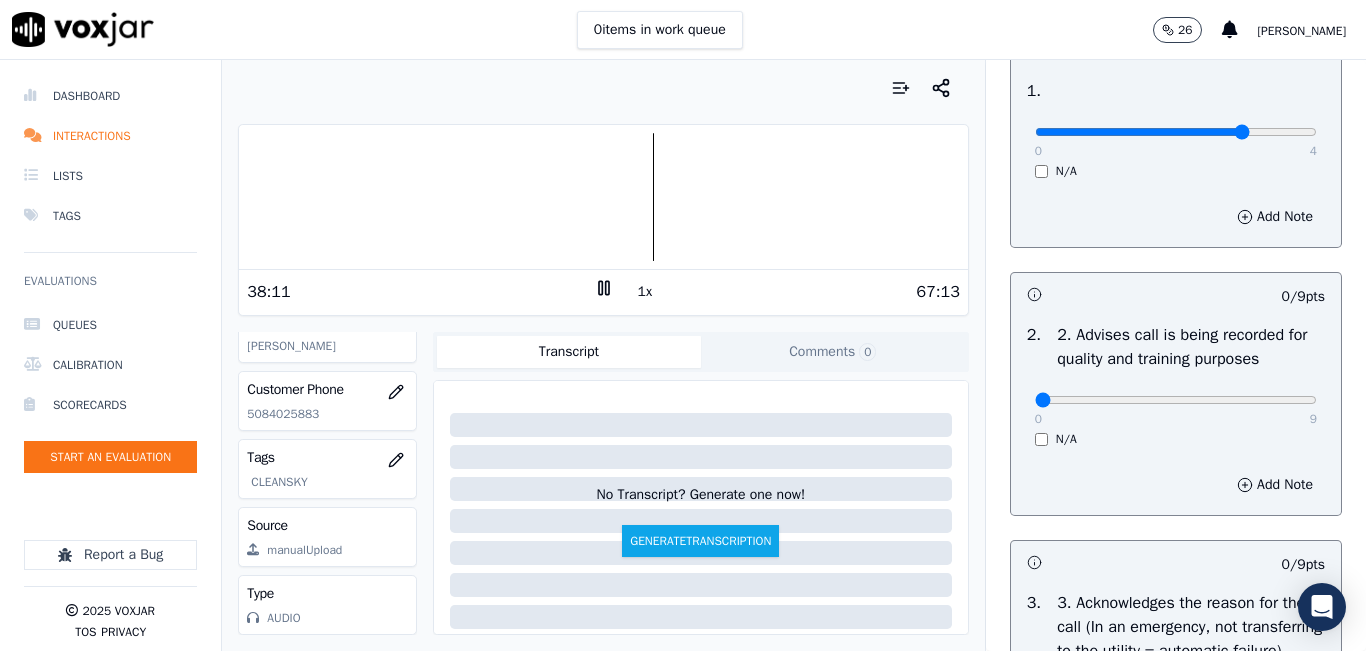 scroll, scrollTop: 142, scrollLeft: 0, axis: vertical 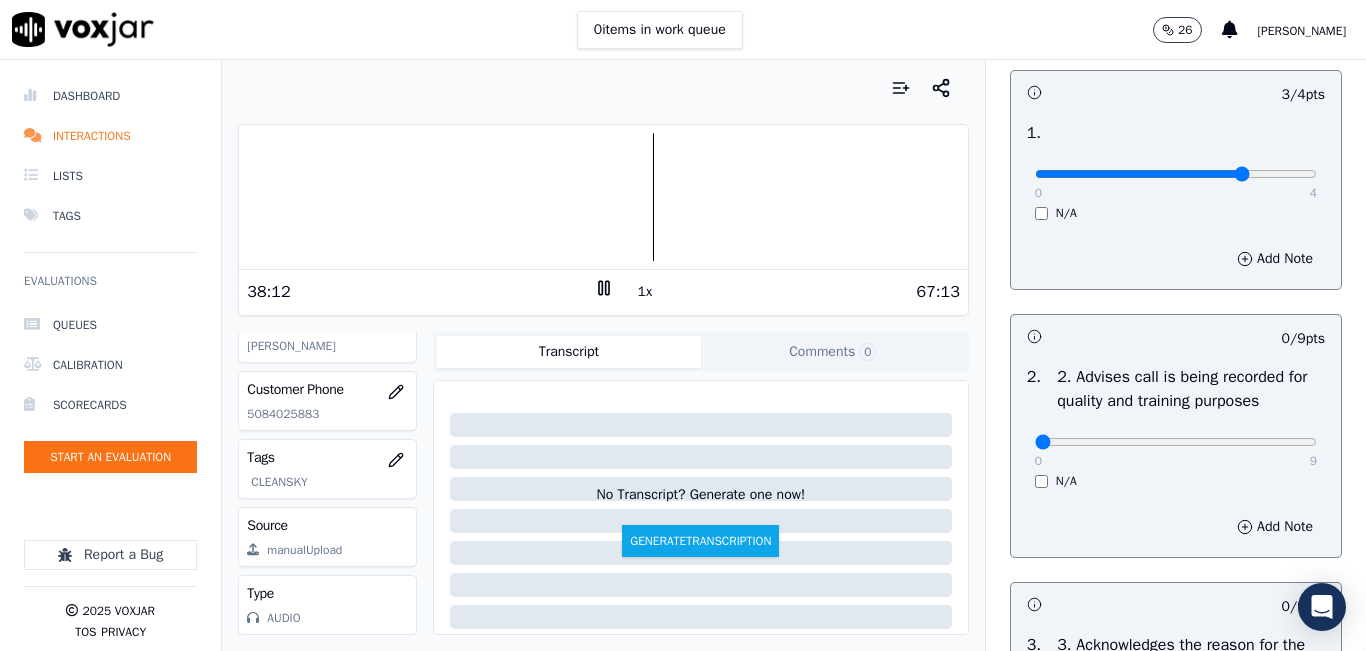 click at bounding box center (603, 197) 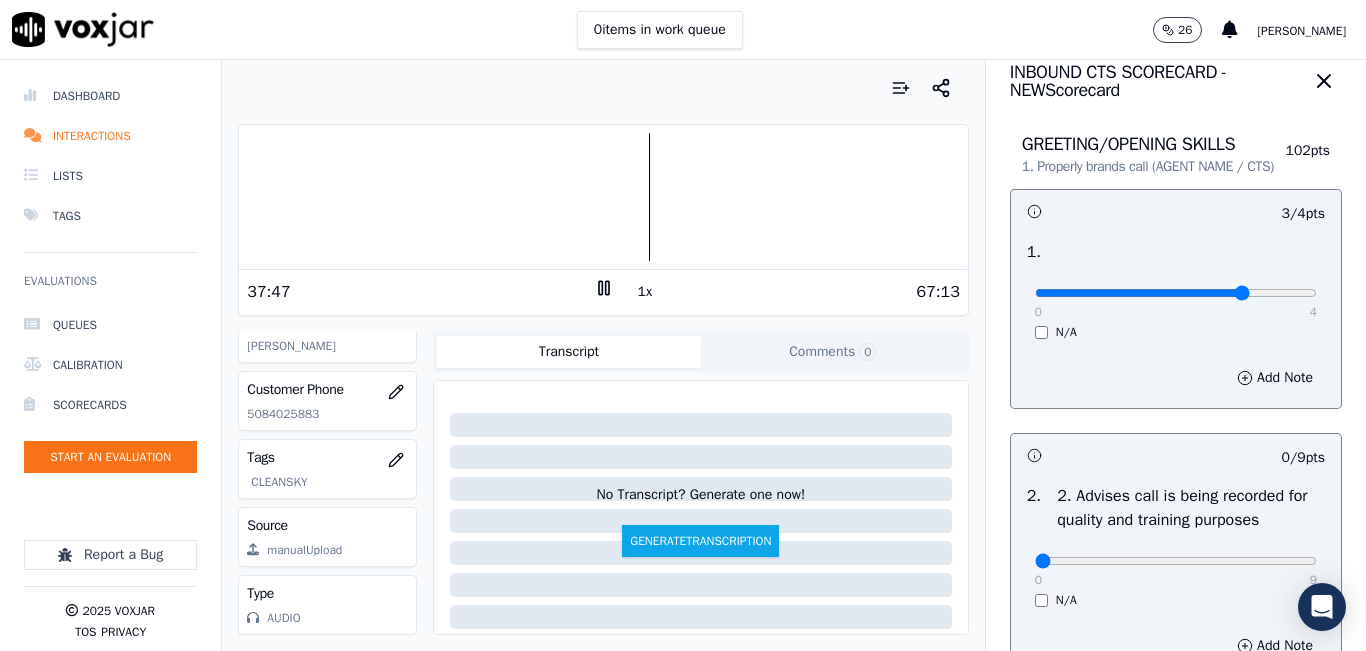 scroll, scrollTop: 0, scrollLeft: 0, axis: both 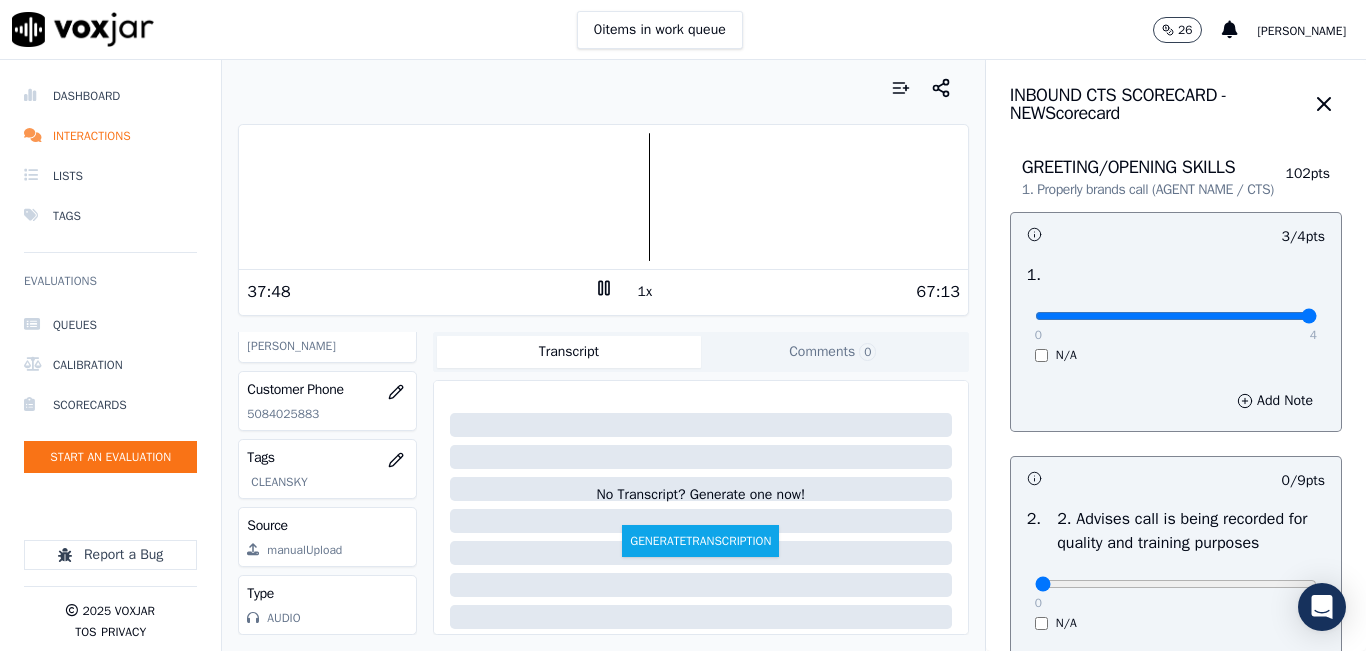 drag, startPoint x: 1213, startPoint y: 334, endPoint x: 1269, endPoint y: 331, distance: 56.0803 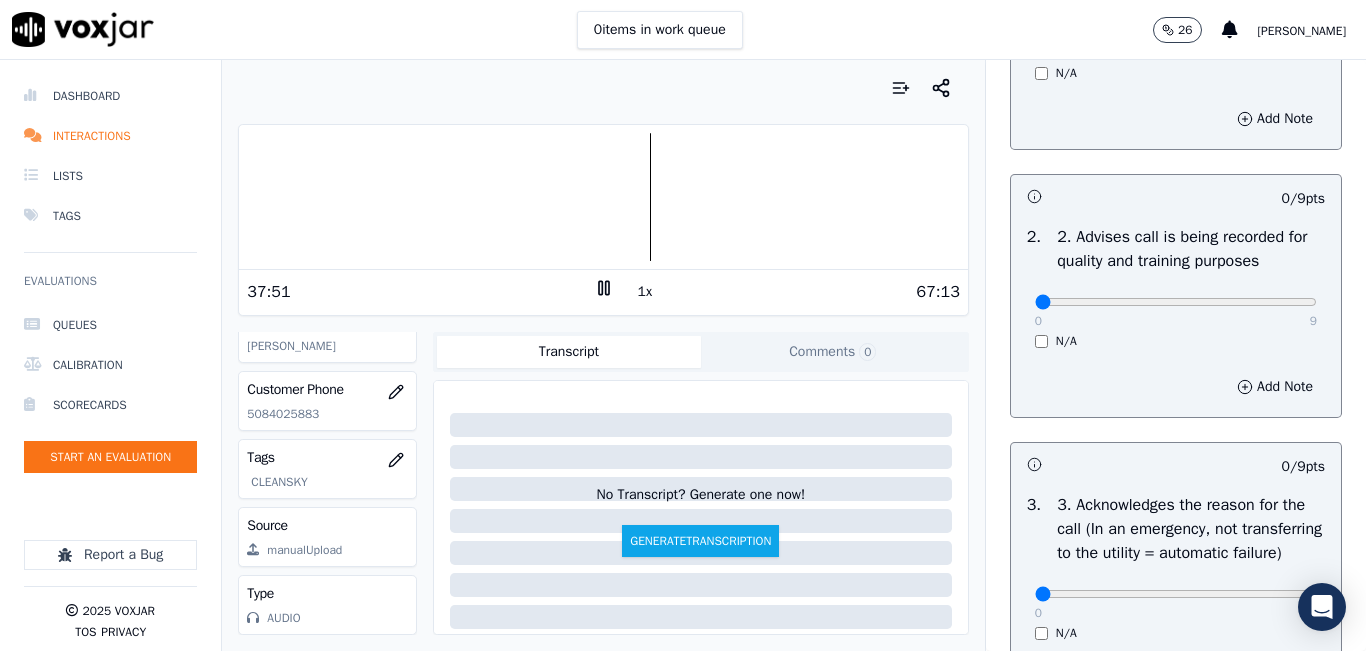 scroll, scrollTop: 300, scrollLeft: 0, axis: vertical 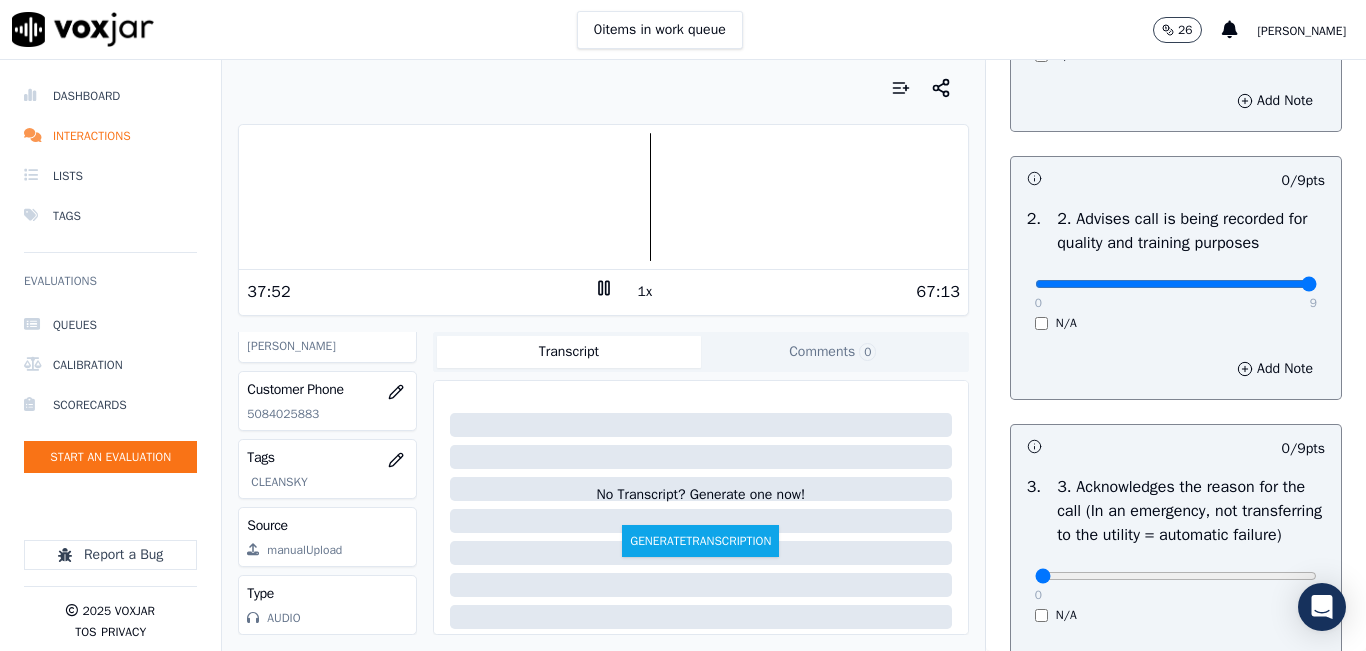 drag, startPoint x: 1147, startPoint y: 301, endPoint x: 1286, endPoint y: 301, distance: 139 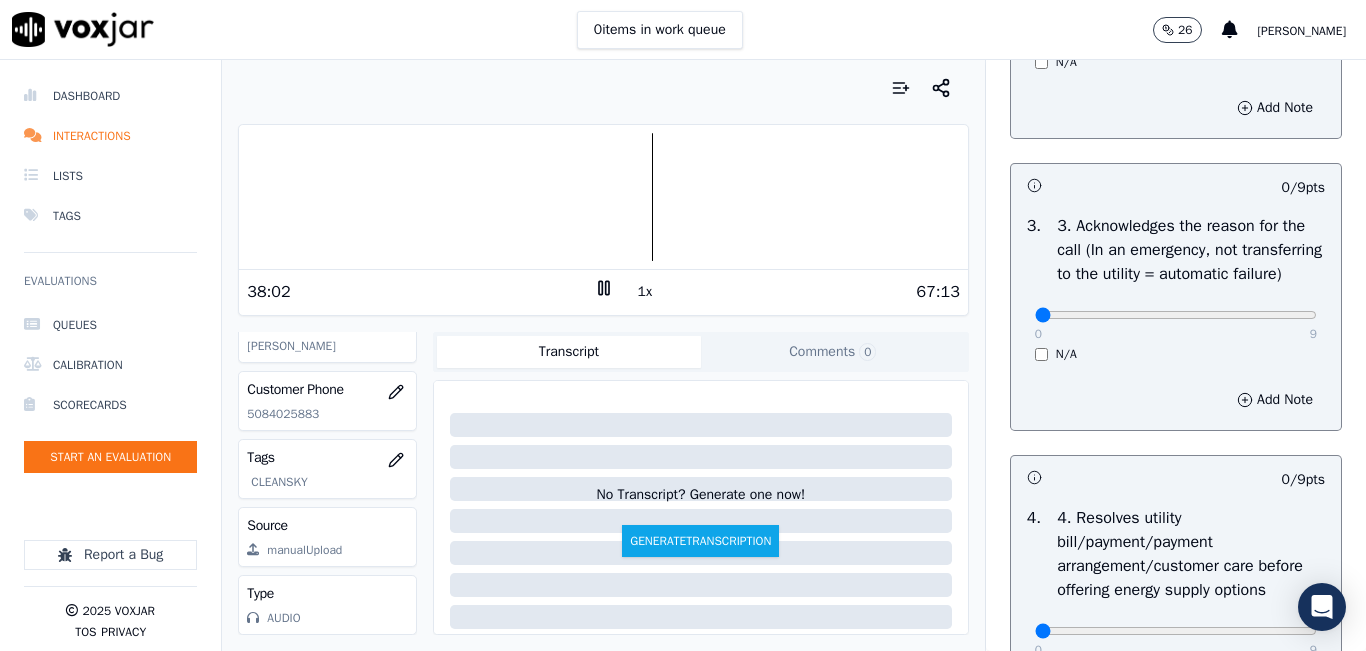 scroll, scrollTop: 600, scrollLeft: 0, axis: vertical 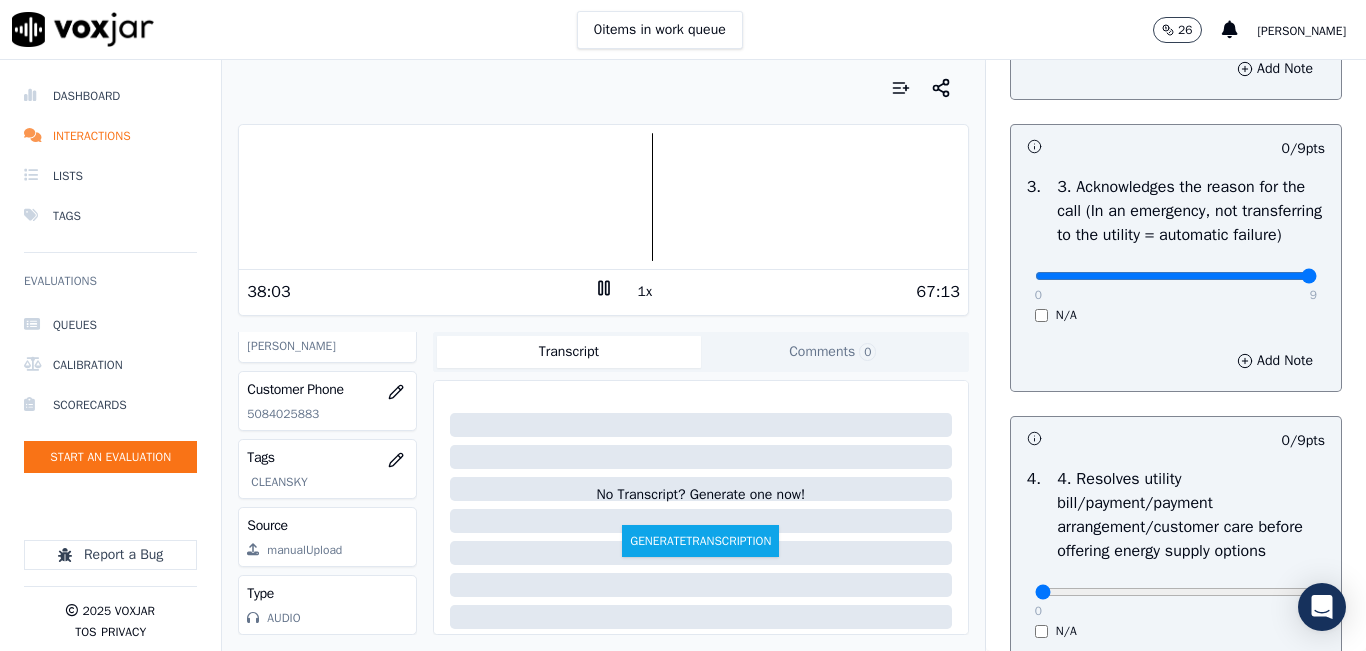 drag, startPoint x: 1165, startPoint y: 315, endPoint x: 1310, endPoint y: 314, distance: 145.00345 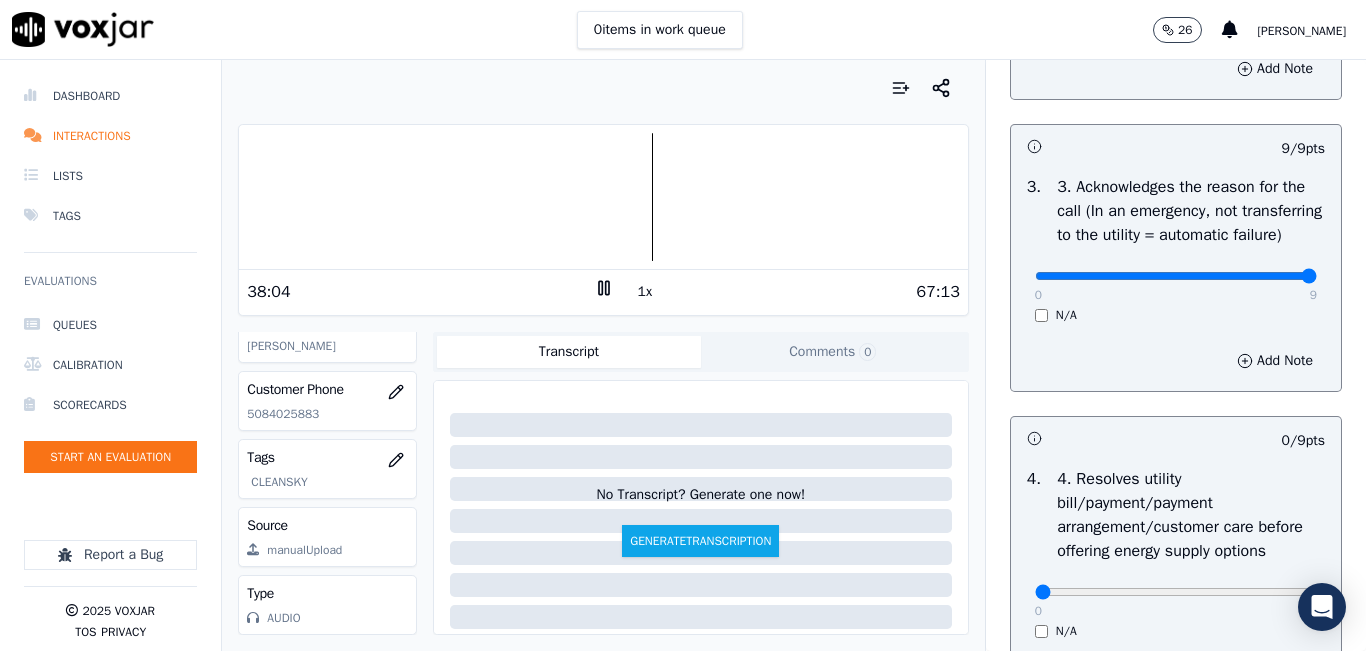 scroll, scrollTop: 900, scrollLeft: 0, axis: vertical 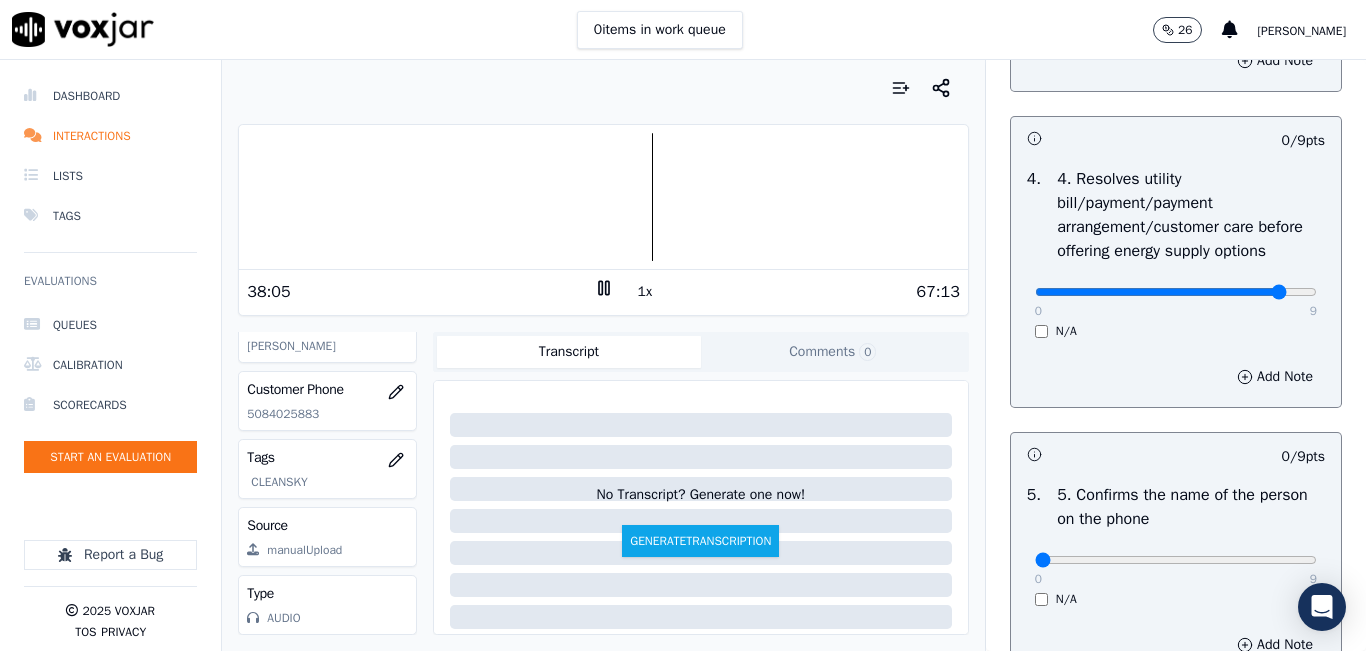 click at bounding box center [1176, -584] 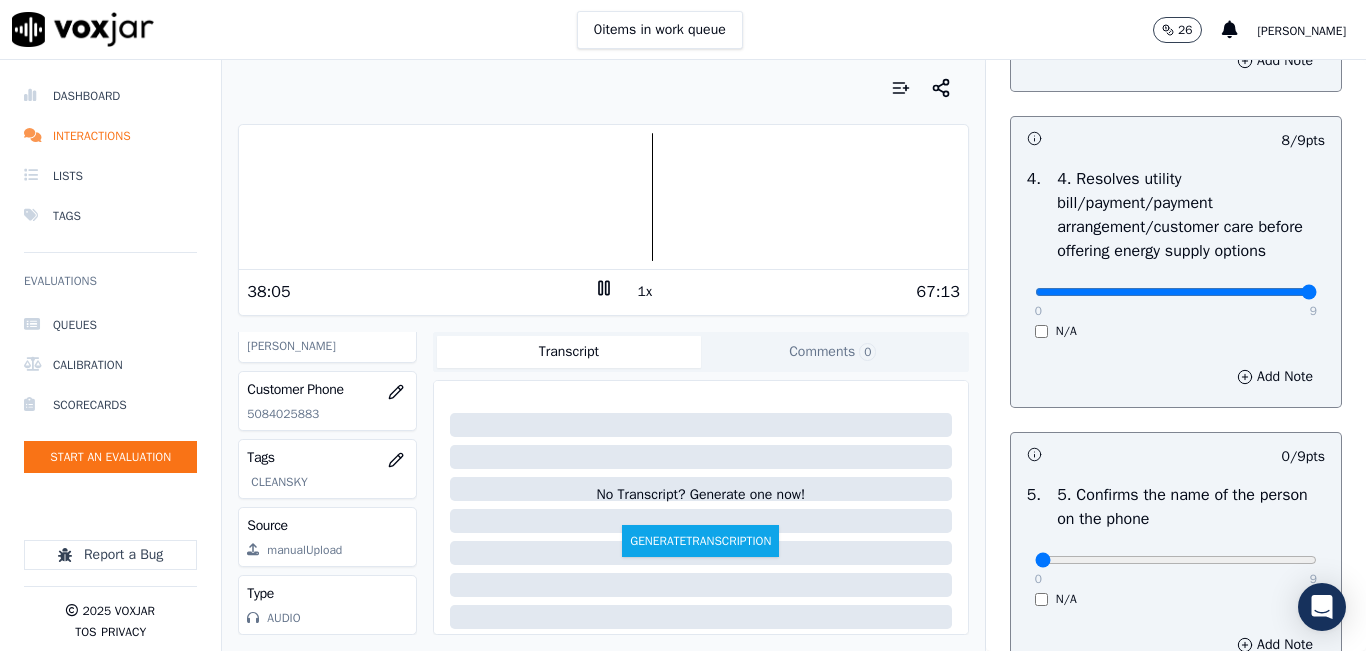 drag, startPoint x: 1244, startPoint y: 362, endPoint x: 1294, endPoint y: 353, distance: 50.803543 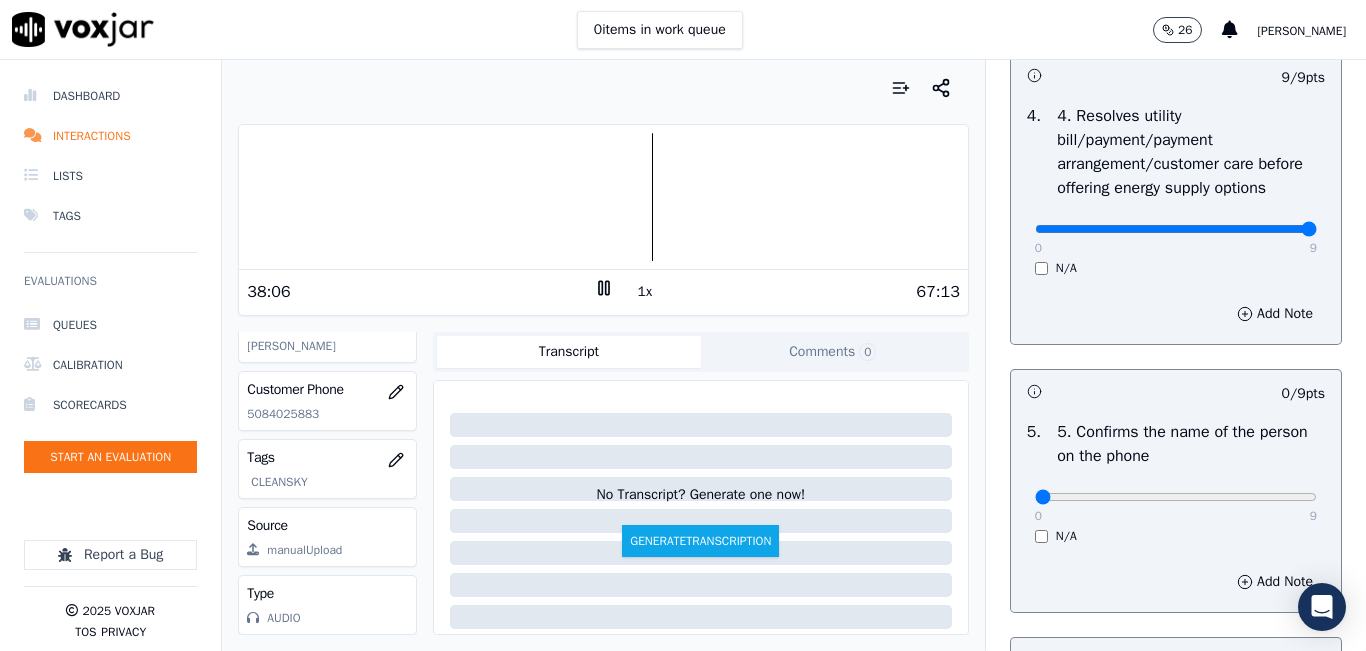 scroll, scrollTop: 1200, scrollLeft: 0, axis: vertical 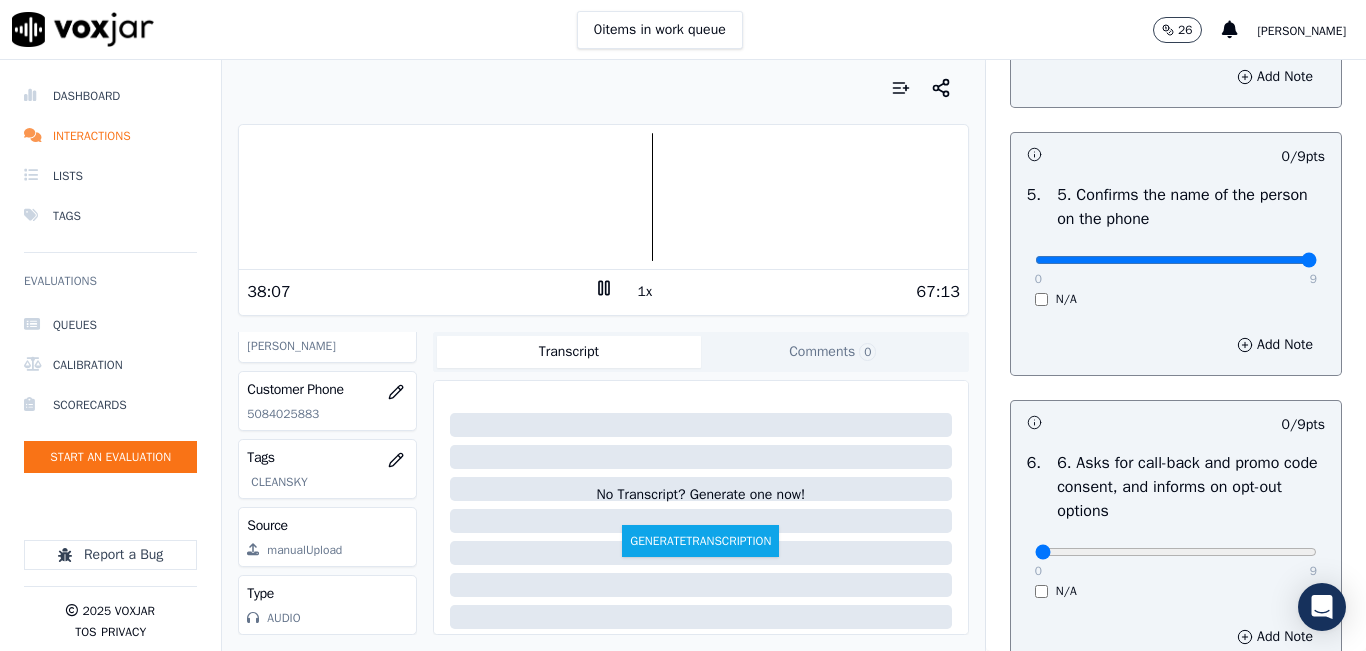 drag, startPoint x: 1169, startPoint y: 325, endPoint x: 1293, endPoint y: 339, distance: 124.78782 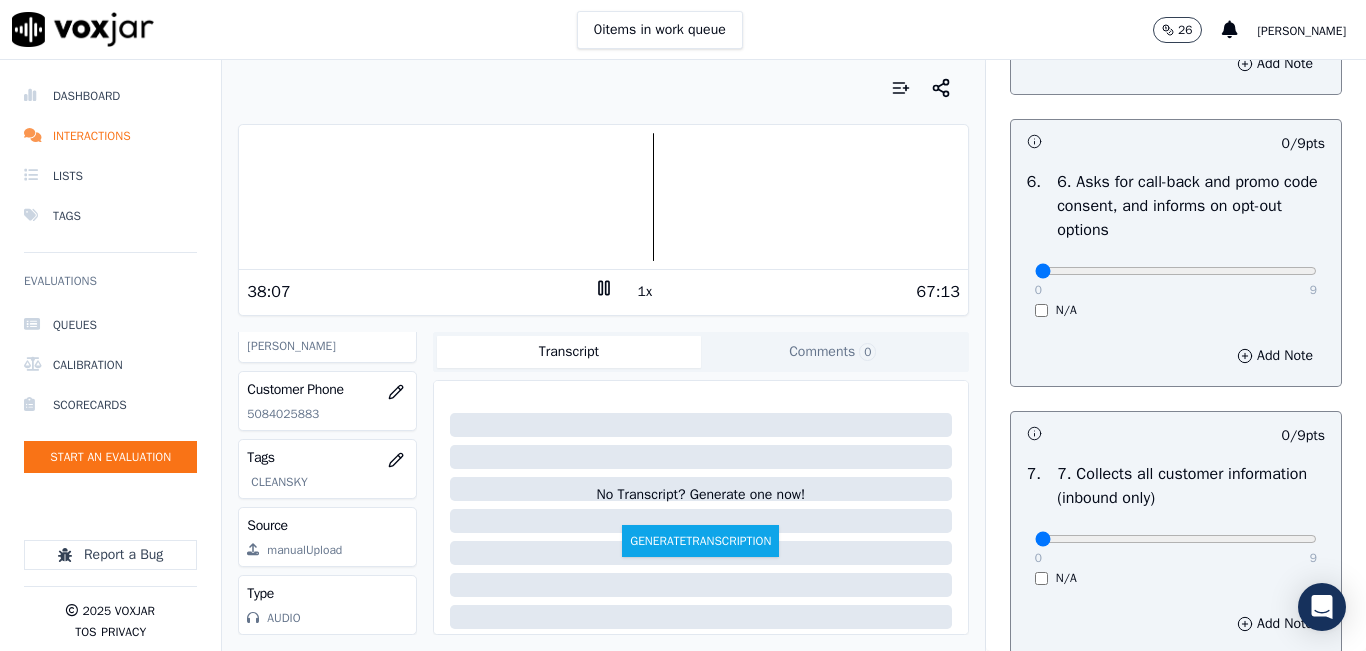 scroll, scrollTop: 1500, scrollLeft: 0, axis: vertical 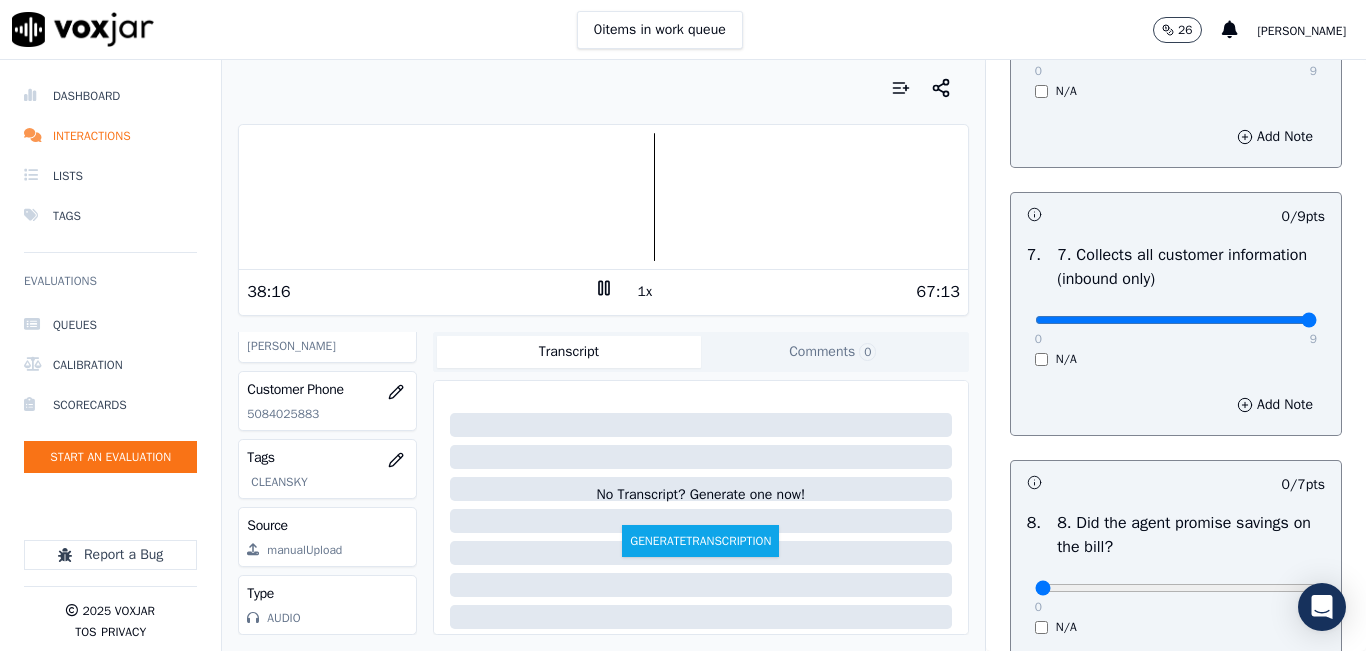 drag, startPoint x: 1202, startPoint y: 390, endPoint x: 1358, endPoint y: 378, distance: 156.46086 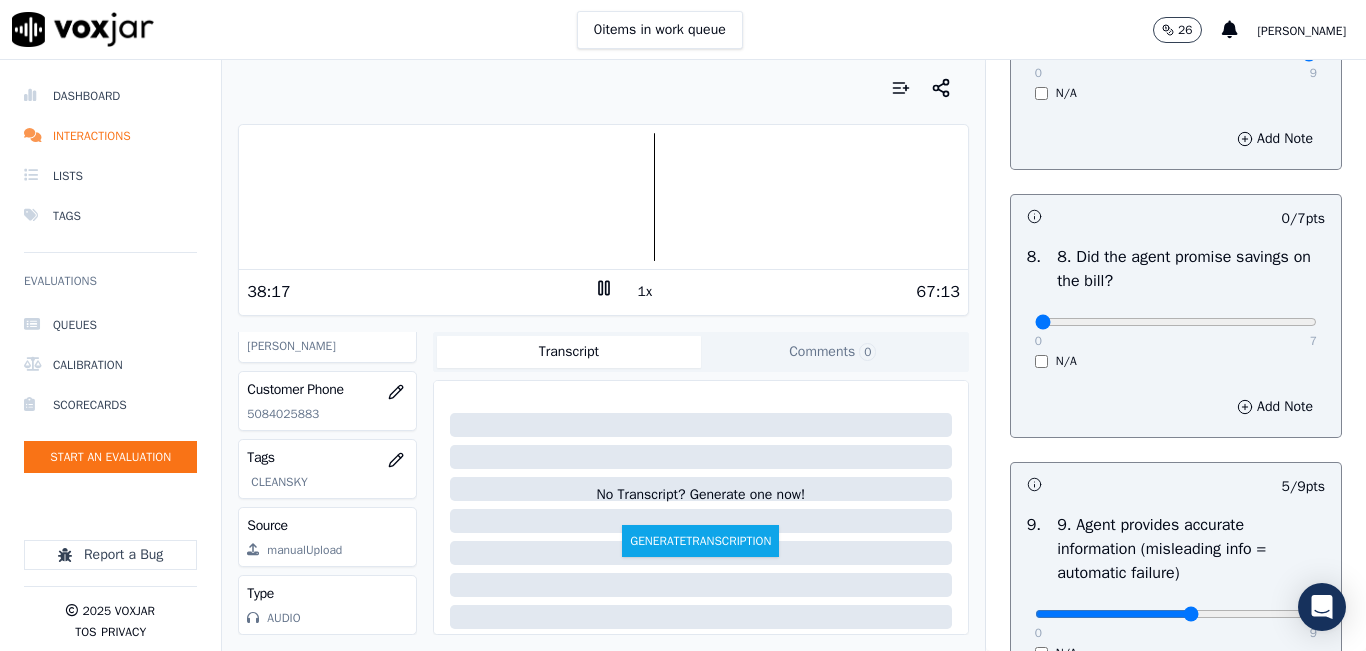 scroll, scrollTop: 2000, scrollLeft: 0, axis: vertical 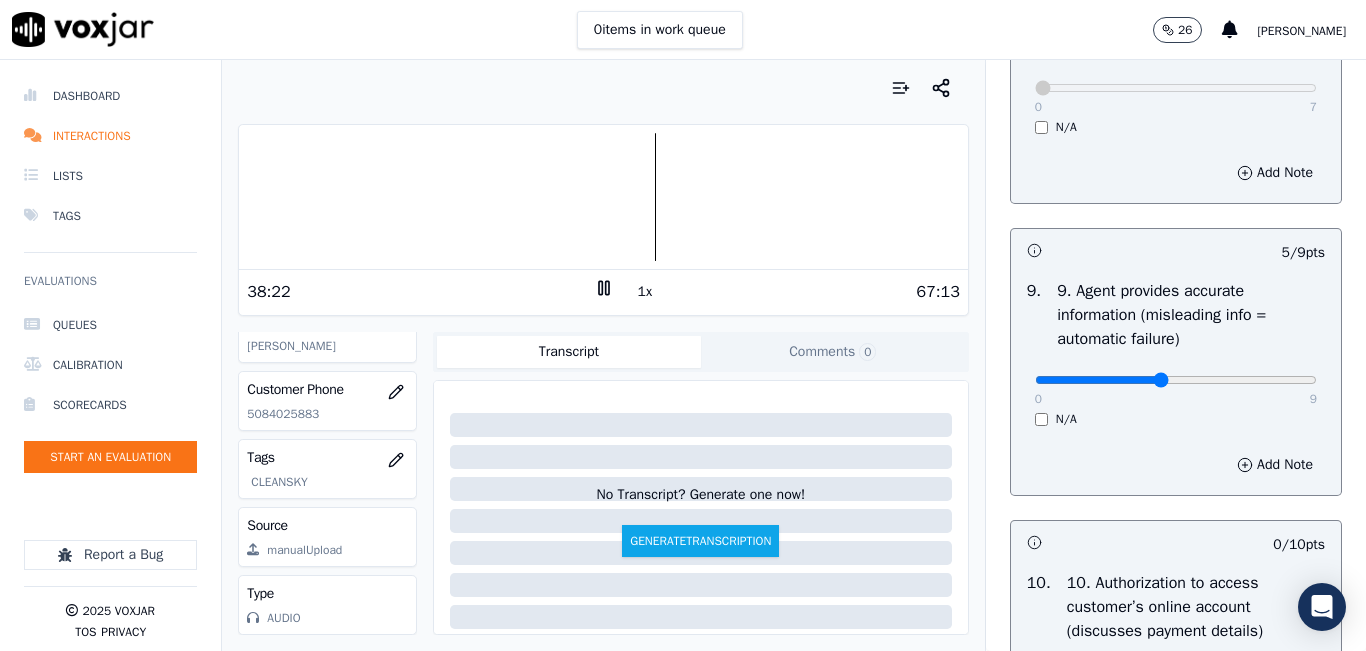 type on "4" 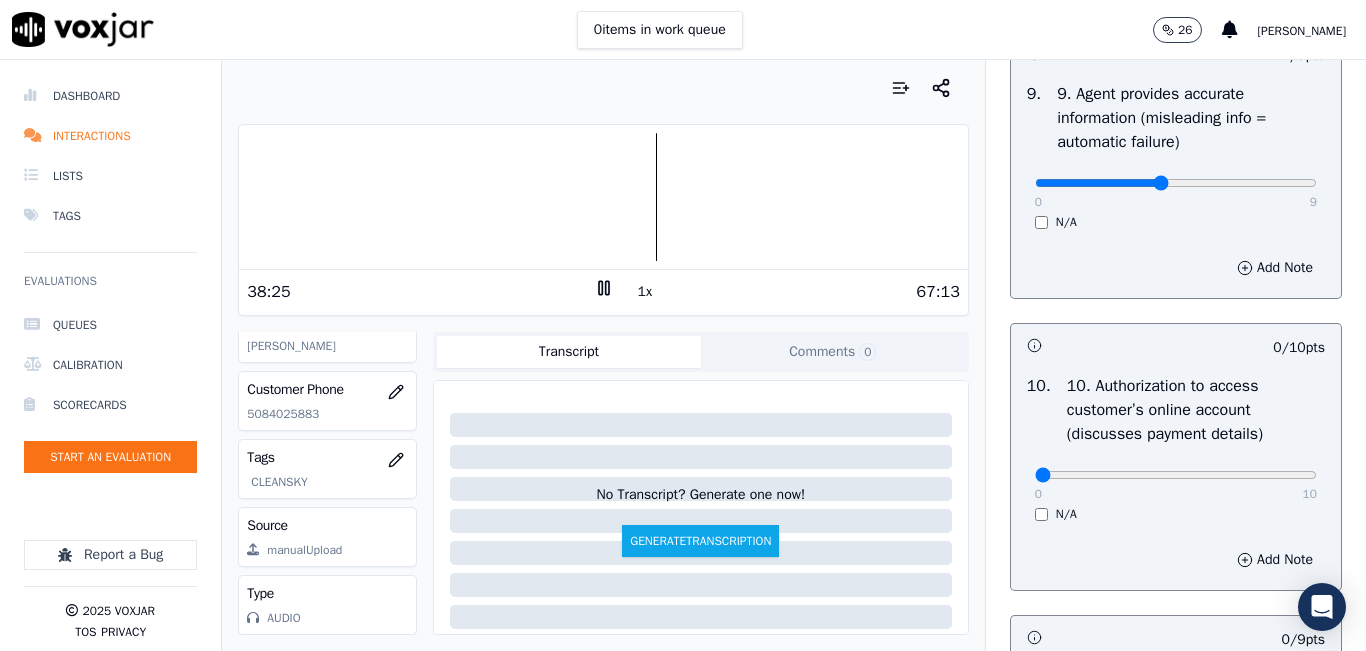 scroll, scrollTop: 2400, scrollLeft: 0, axis: vertical 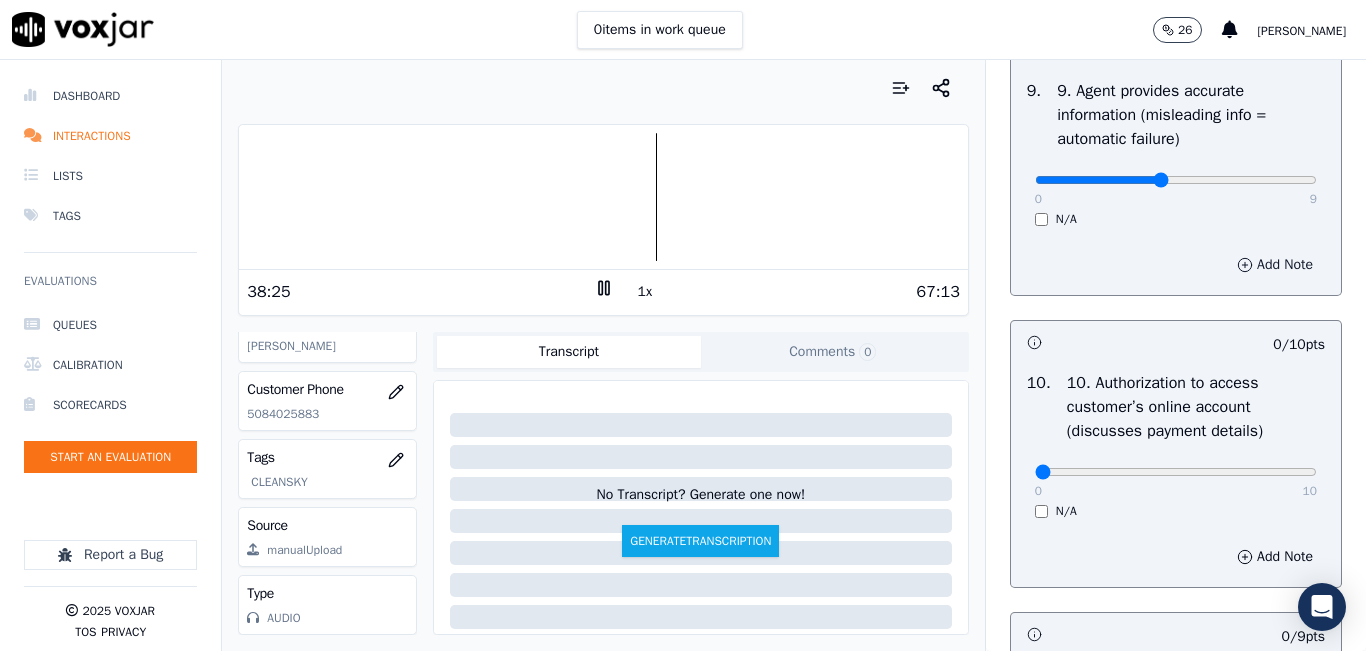 click on "Add Note" at bounding box center [1275, 265] 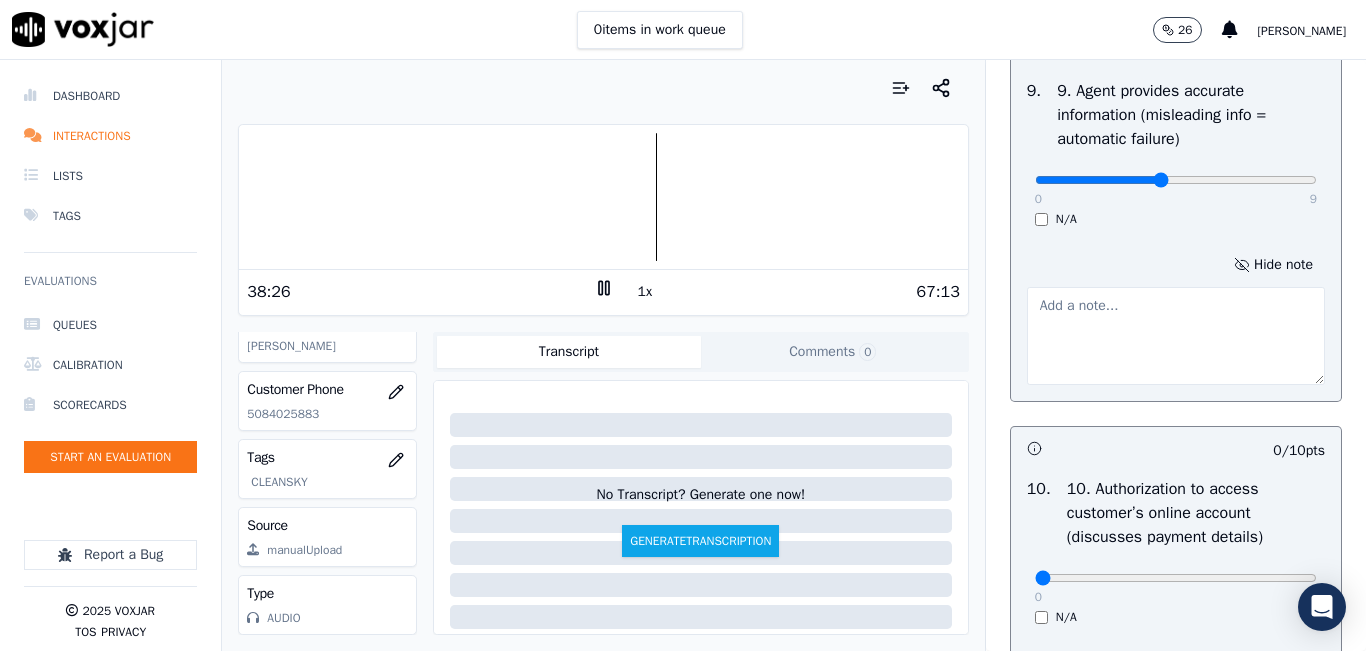 click at bounding box center [1176, 336] 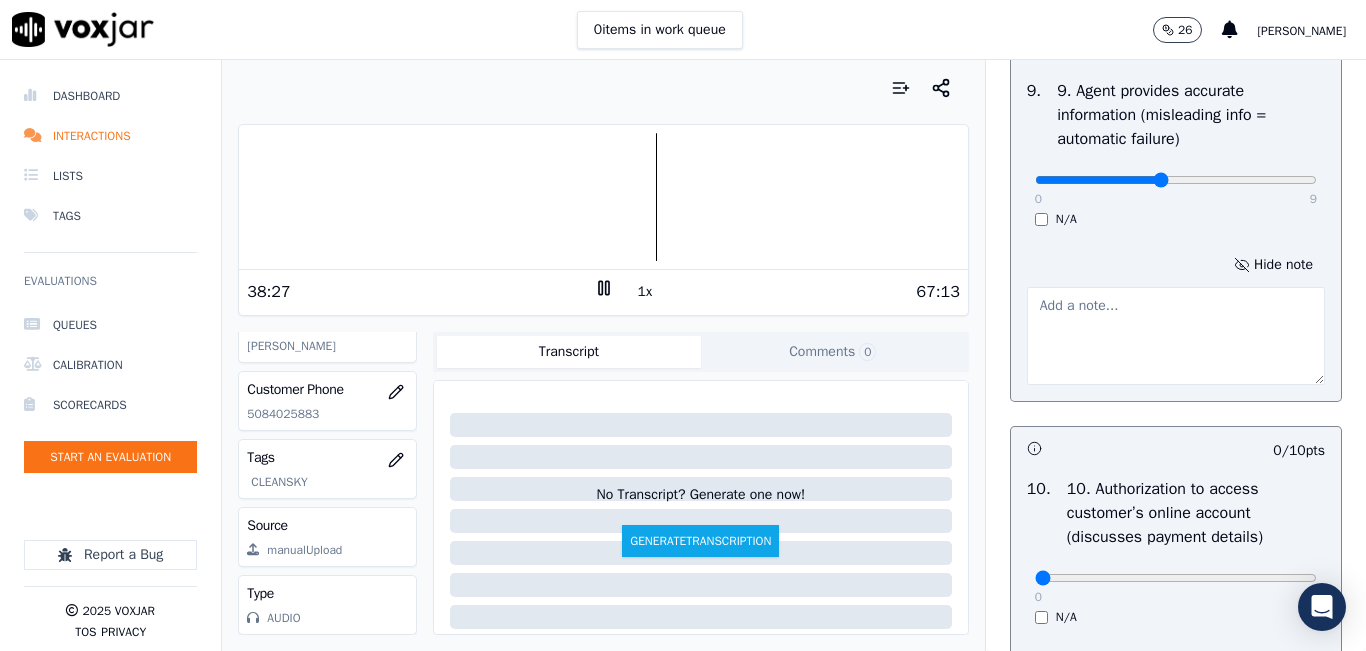 paste on "CONTRACT RATE 22.99" 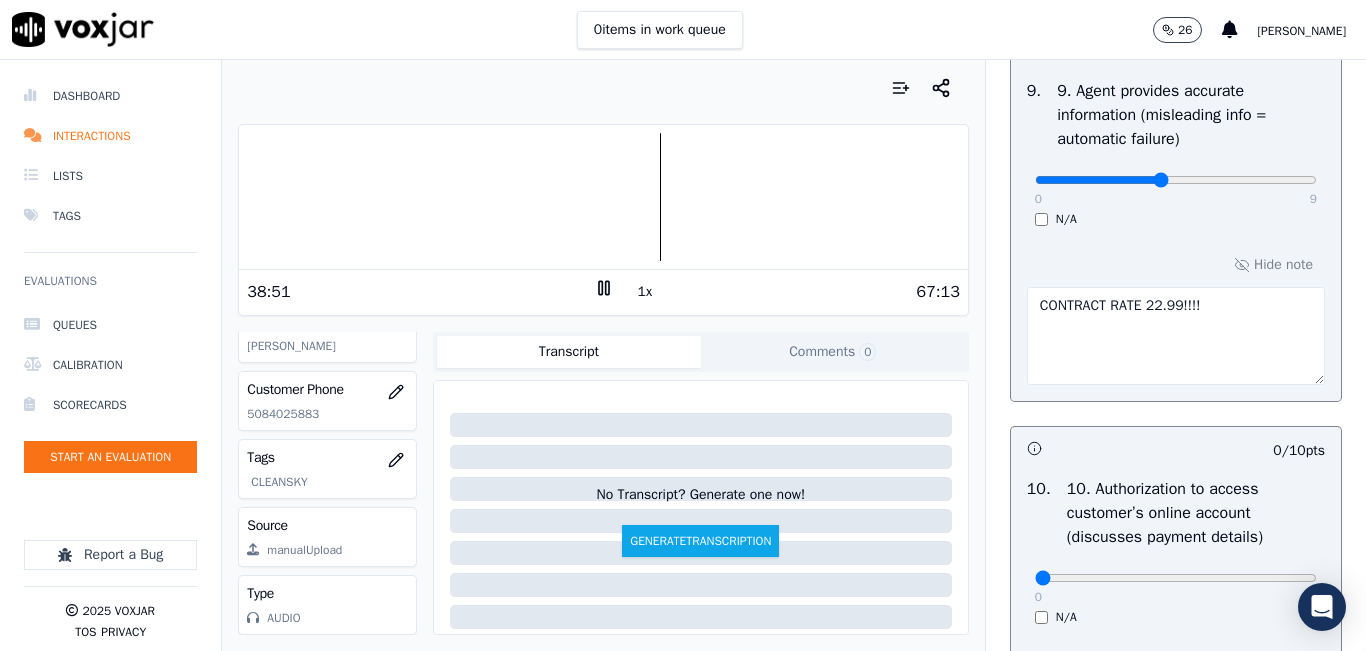 click at bounding box center [603, 197] 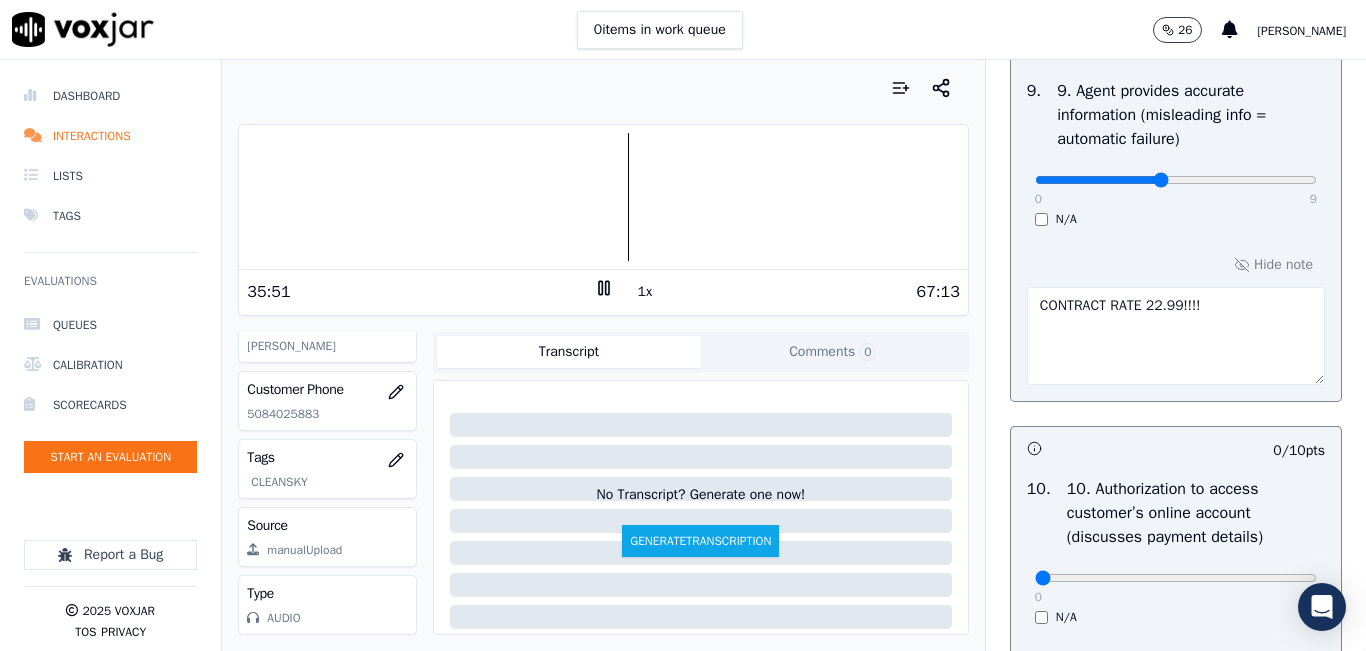 click at bounding box center (603, 197) 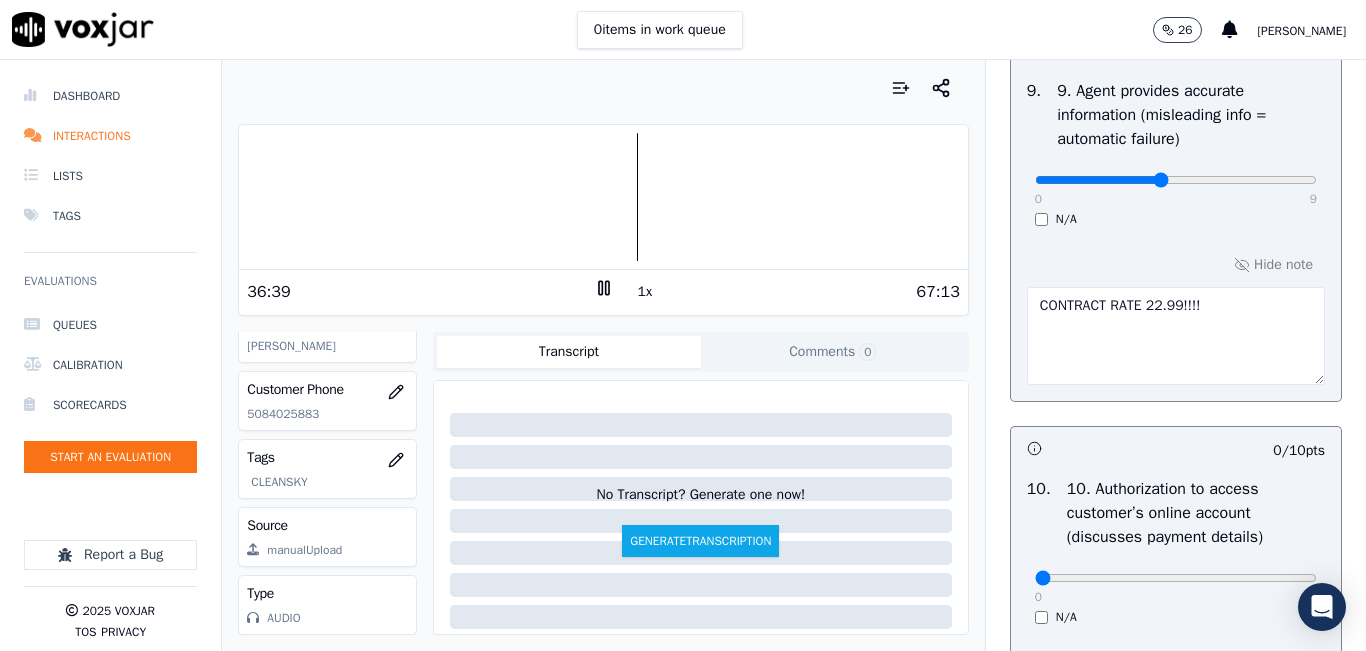click on "CONTRACT RATE 22.99!!!!" at bounding box center (1176, 336) 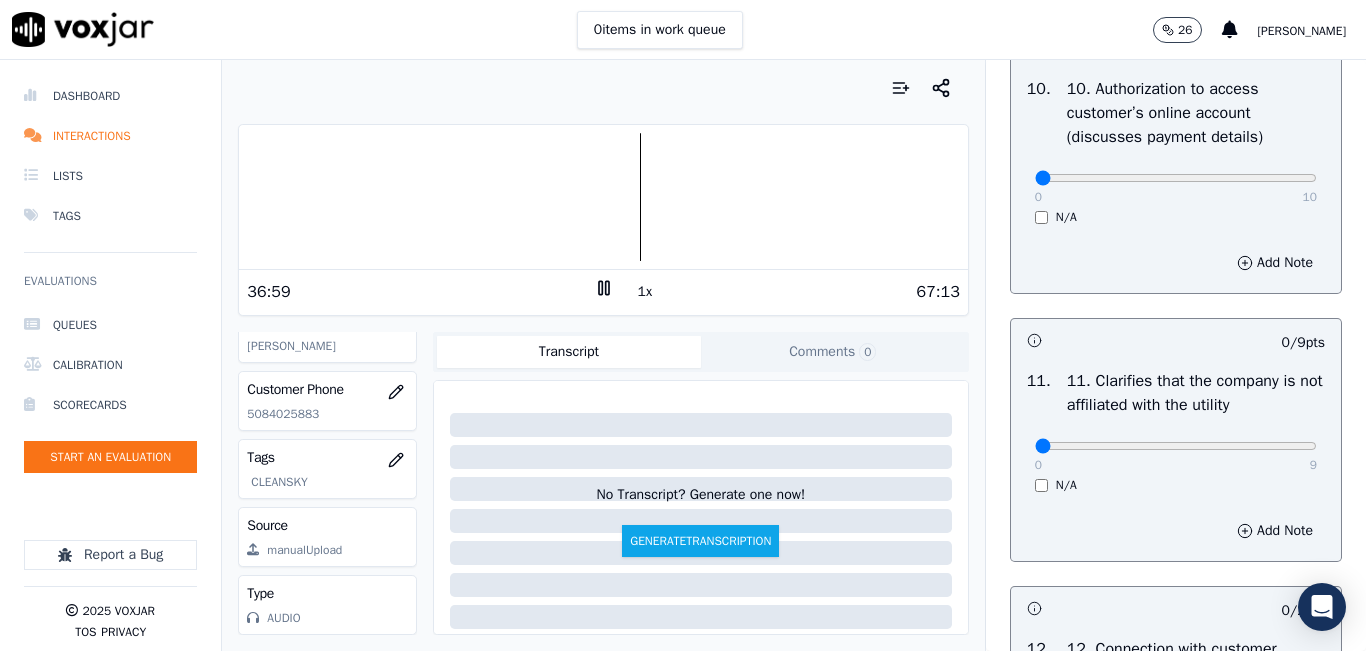 scroll, scrollTop: 2700, scrollLeft: 0, axis: vertical 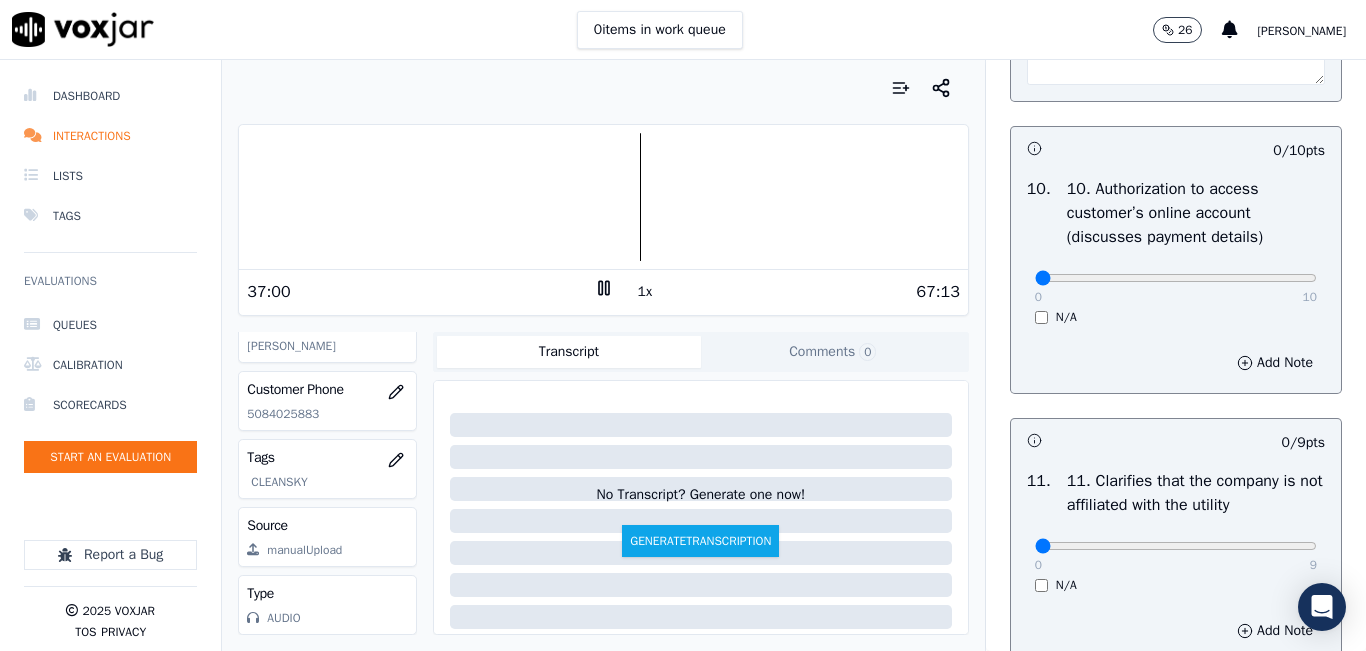 type on "CONTRACT RATE ***22.99***!!!!" 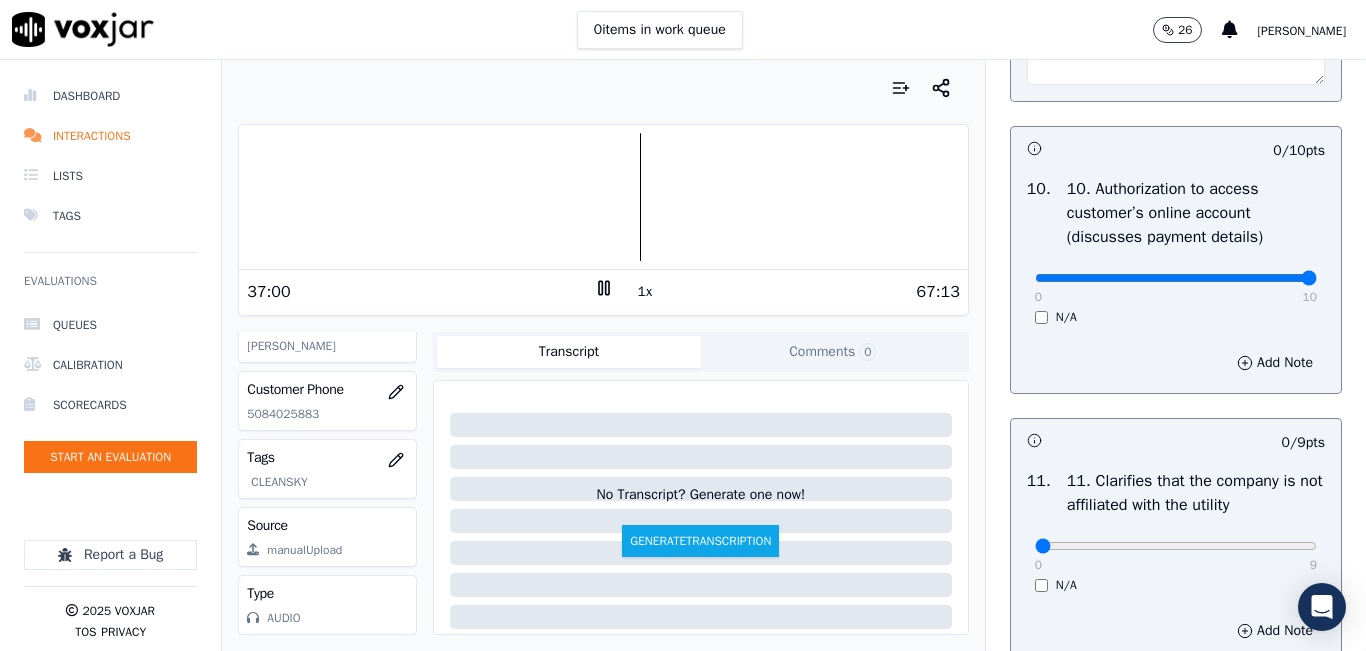 drag, startPoint x: 1205, startPoint y: 347, endPoint x: 1288, endPoint y: 326, distance: 85.61542 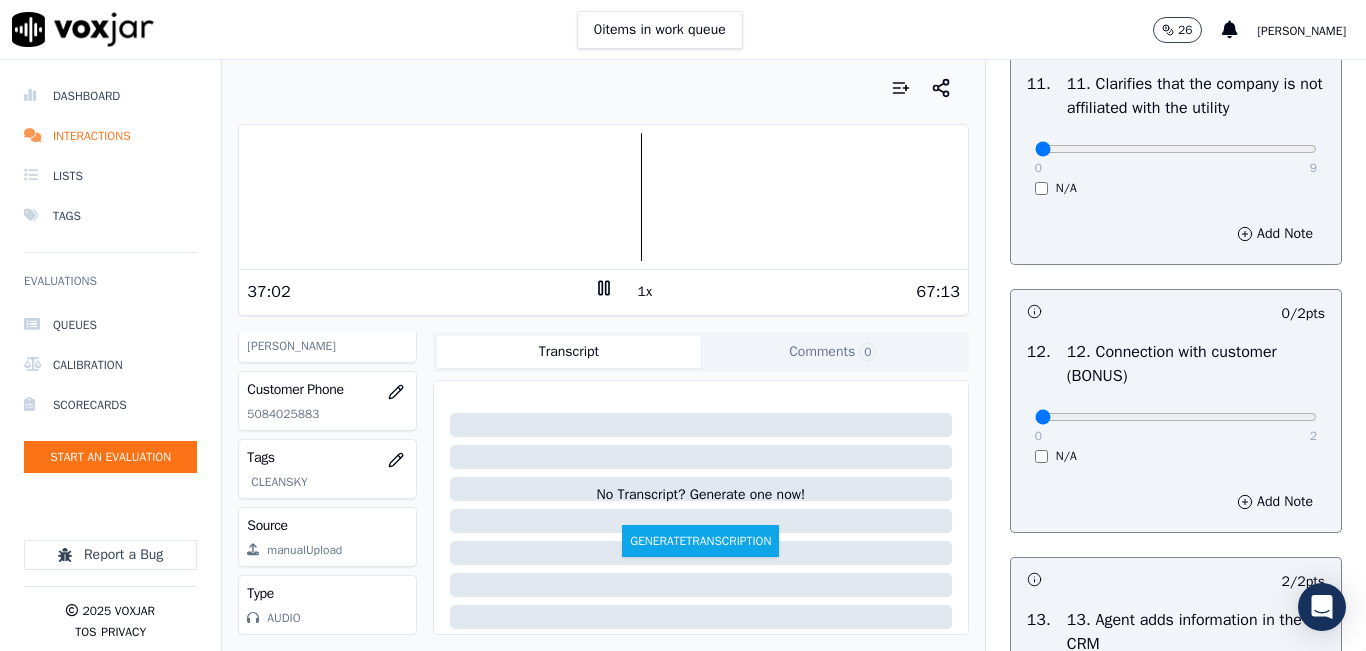 scroll, scrollTop: 3200, scrollLeft: 0, axis: vertical 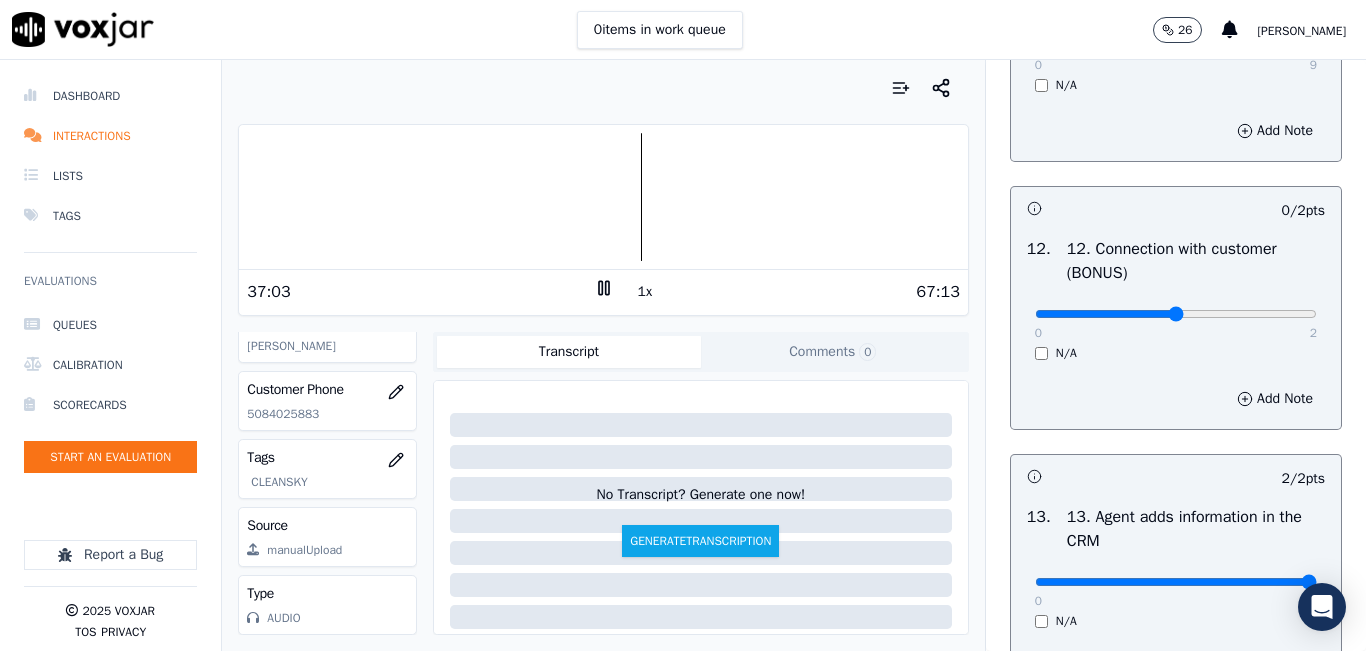 type on "1" 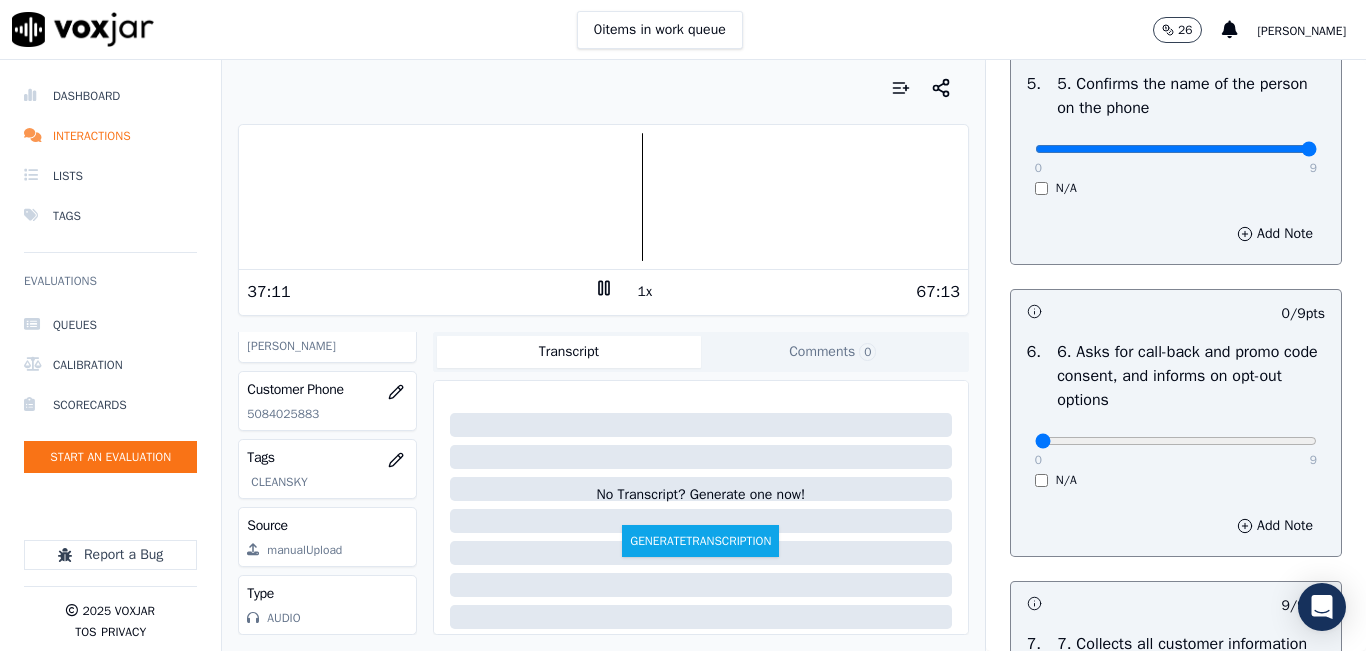 scroll, scrollTop: 1348, scrollLeft: 0, axis: vertical 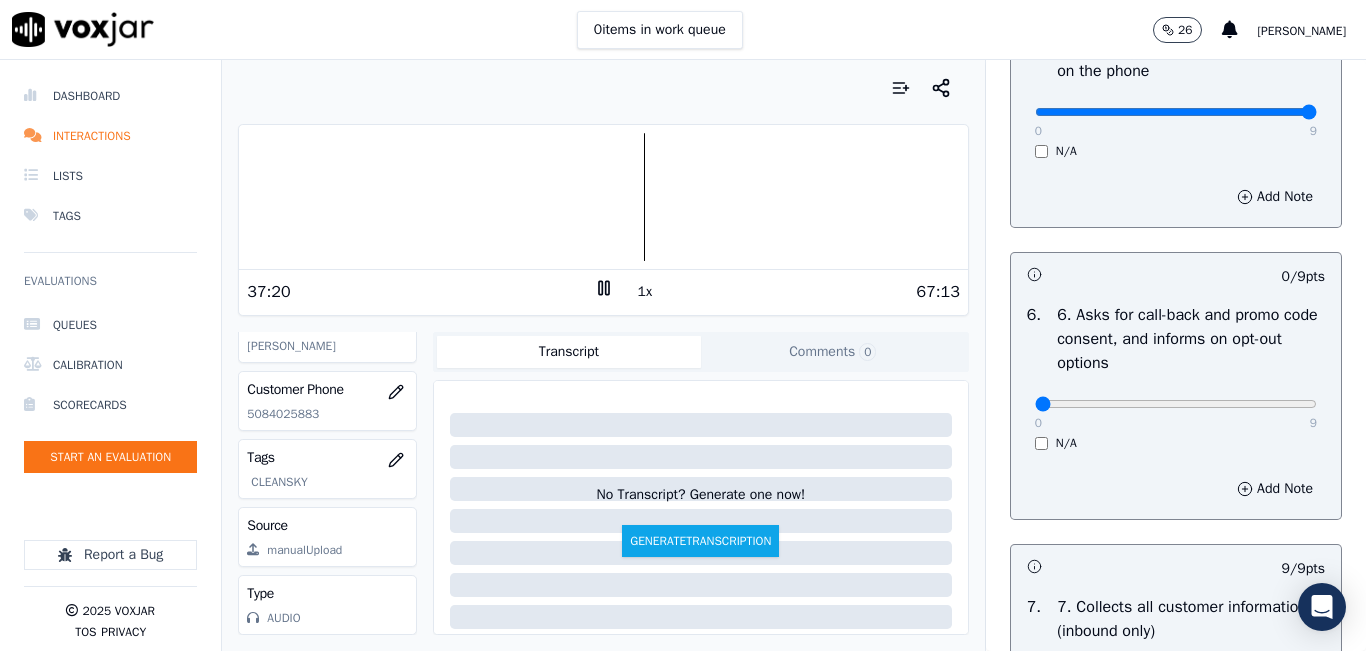 click on "67:13" at bounding box center [787, 292] 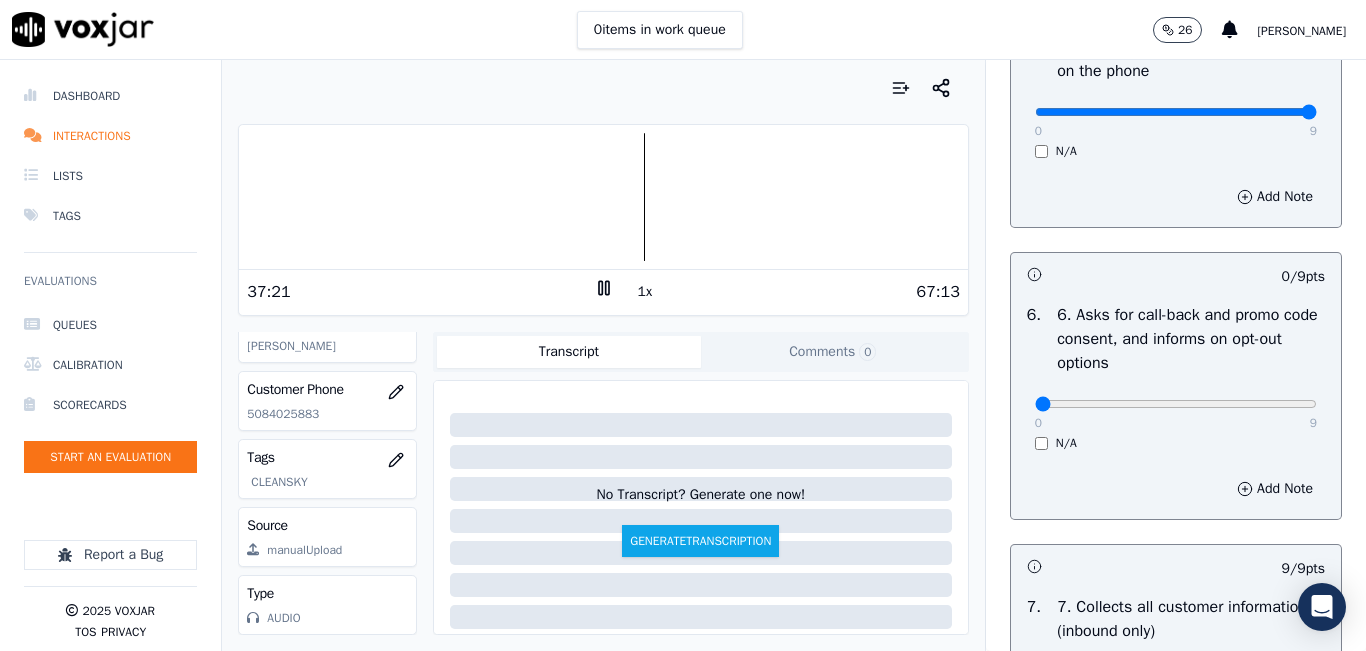 click on "1x" at bounding box center [645, 292] 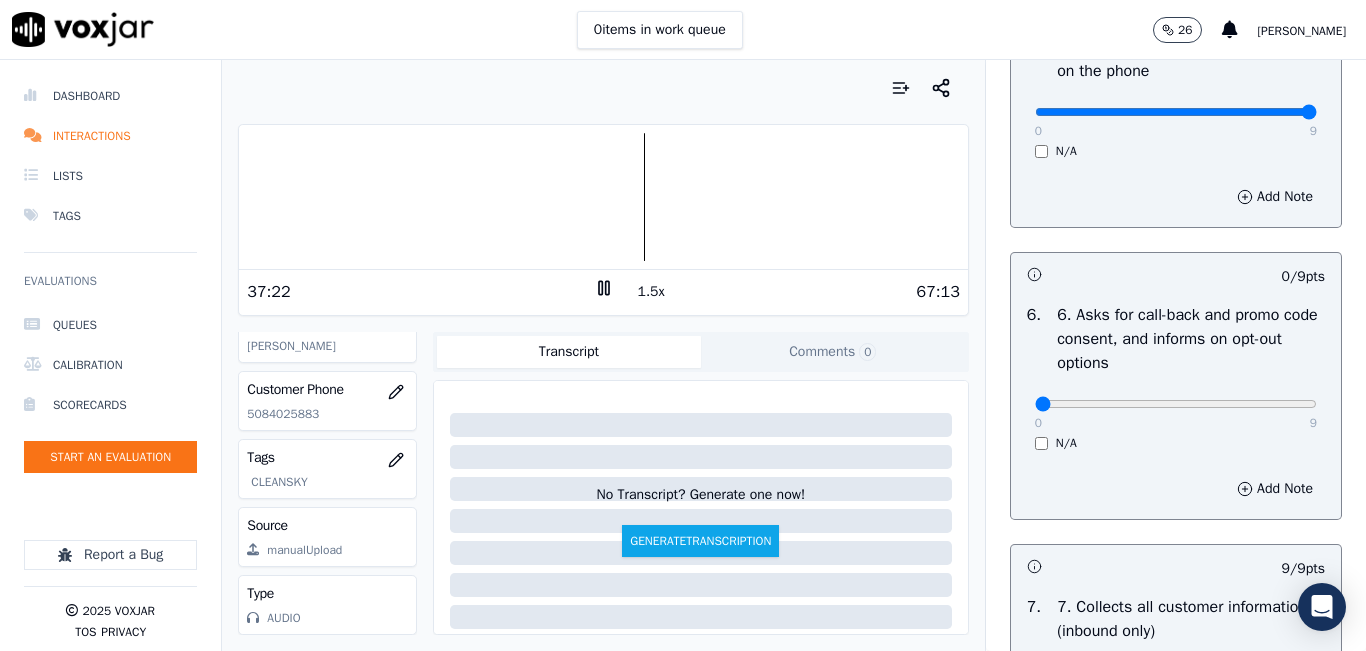 click on "1.5x" at bounding box center [651, 292] 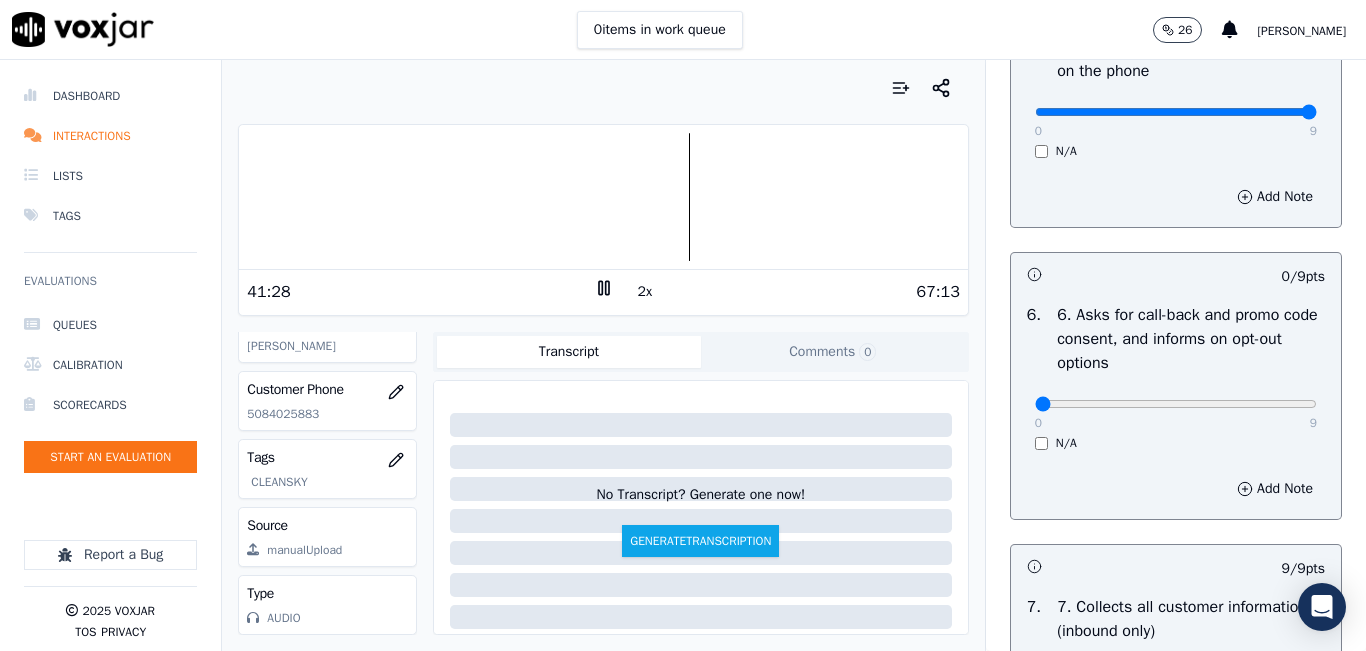 click at bounding box center [603, 197] 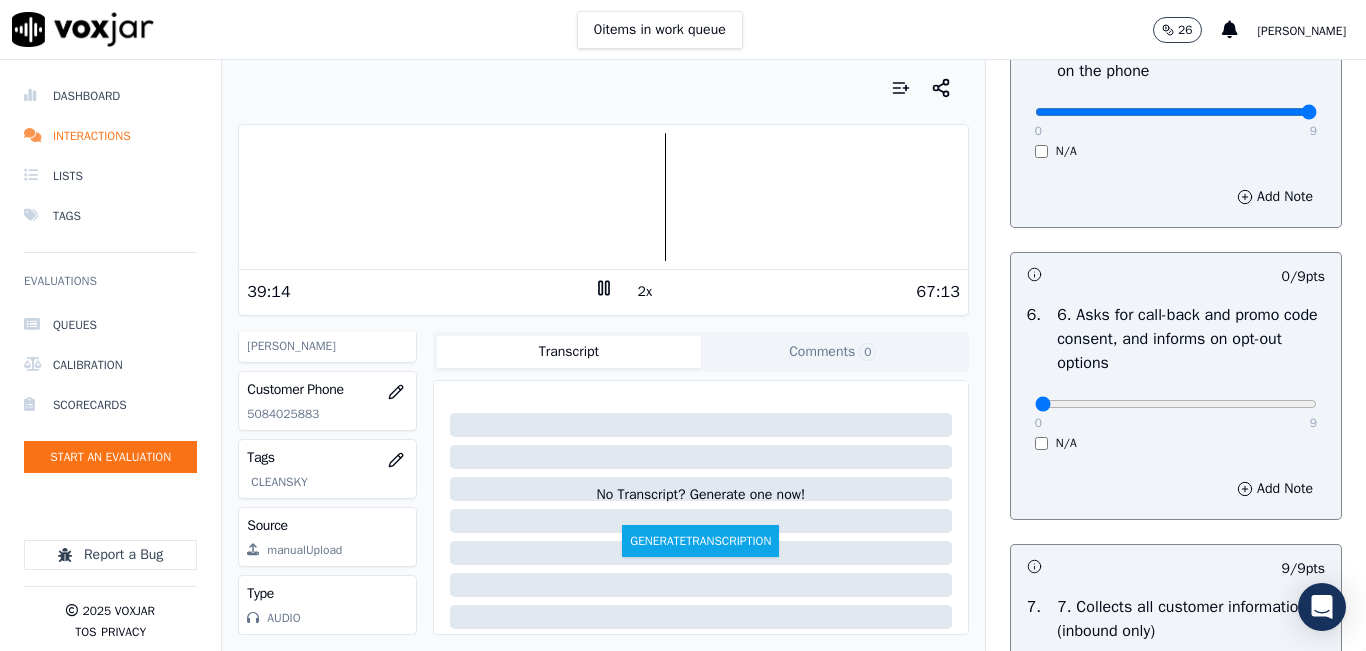 click at bounding box center [603, 197] 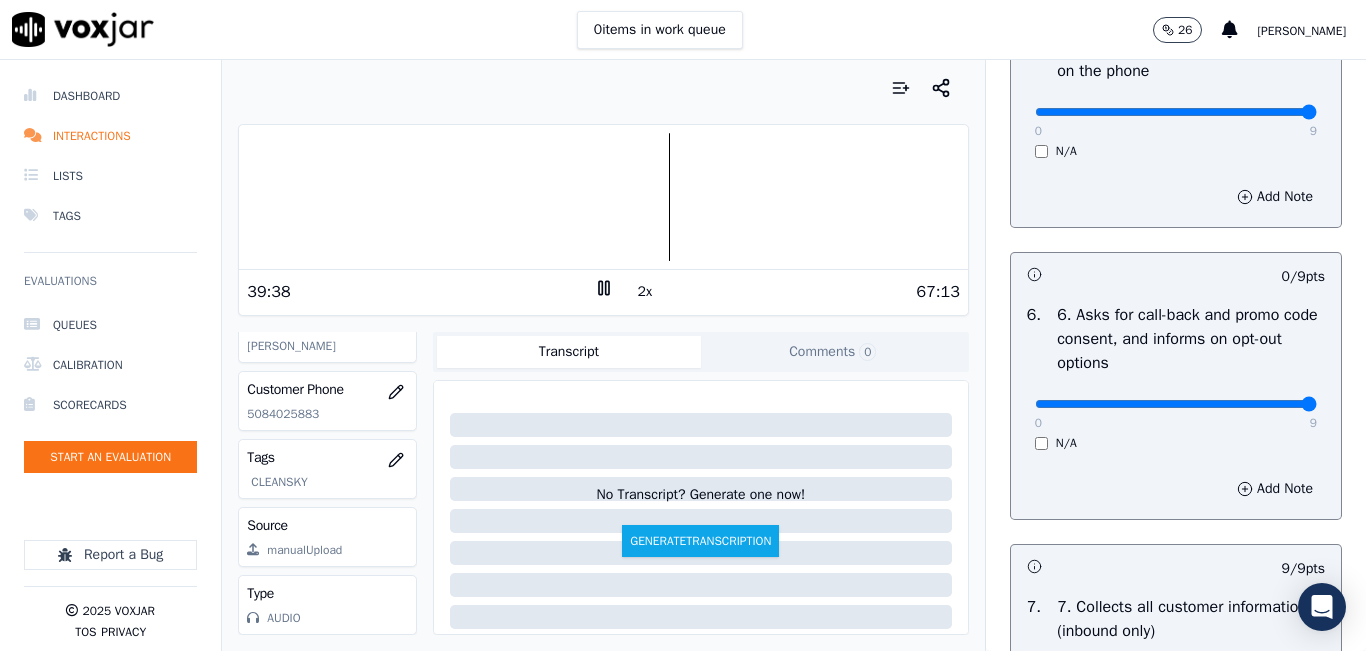 drag, startPoint x: 1174, startPoint y: 469, endPoint x: 1318, endPoint y: 469, distance: 144 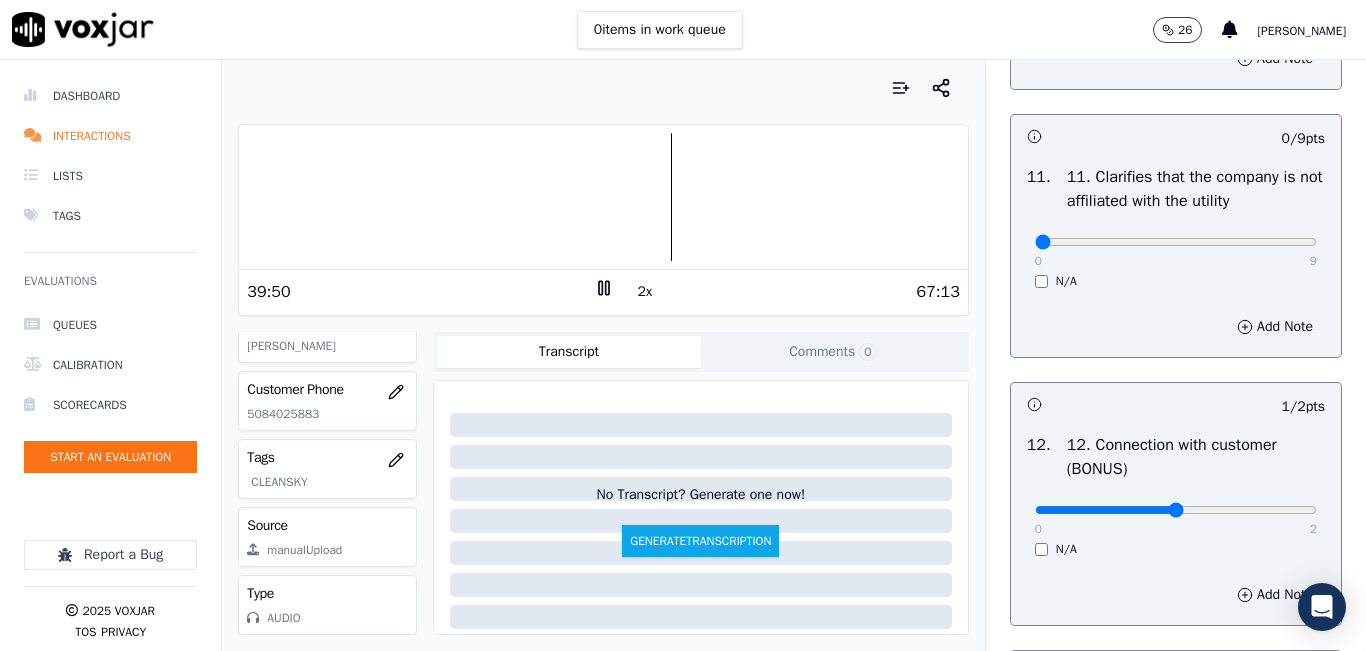 scroll, scrollTop: 2948, scrollLeft: 0, axis: vertical 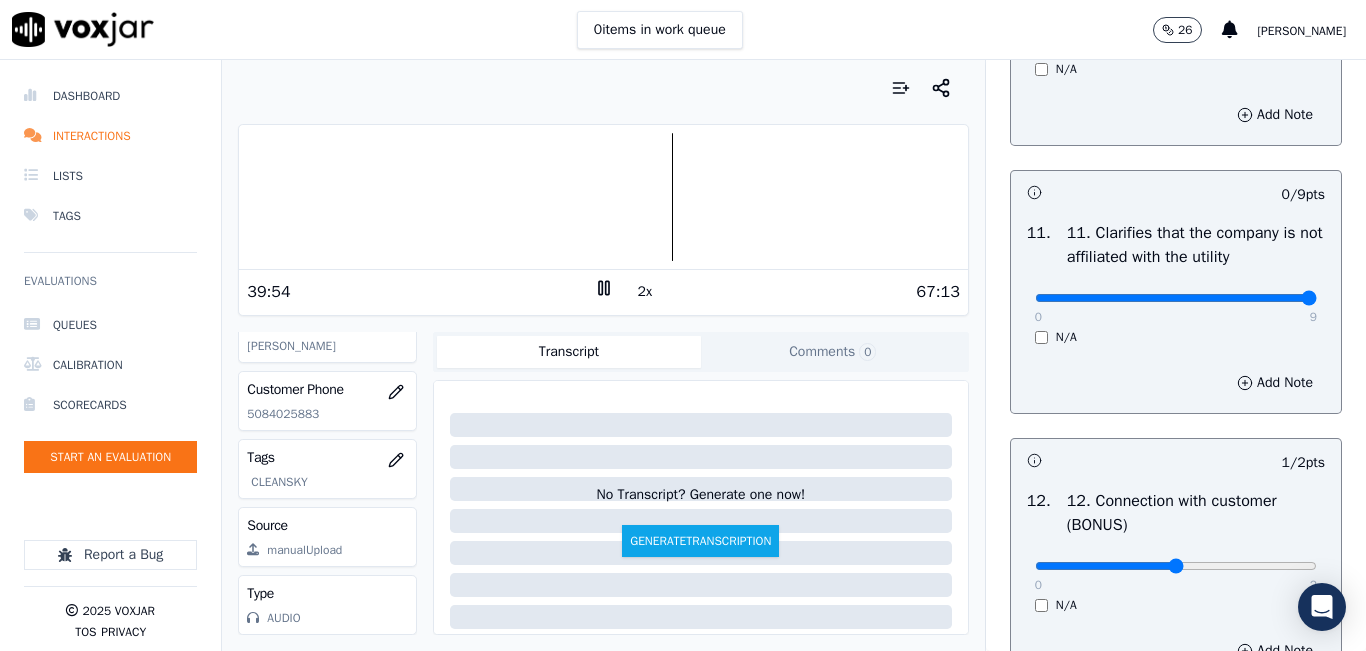 drag, startPoint x: 1163, startPoint y: 364, endPoint x: 1282, endPoint y: 364, distance: 119 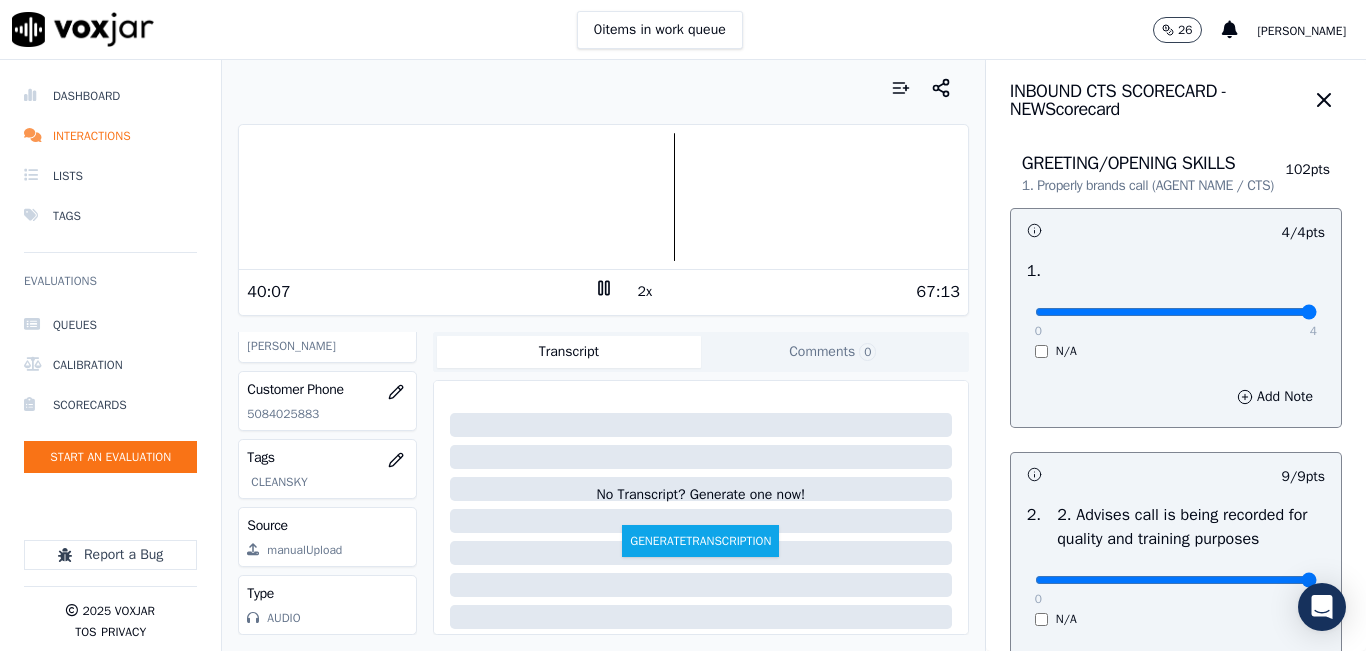scroll, scrollTop: 0, scrollLeft: 0, axis: both 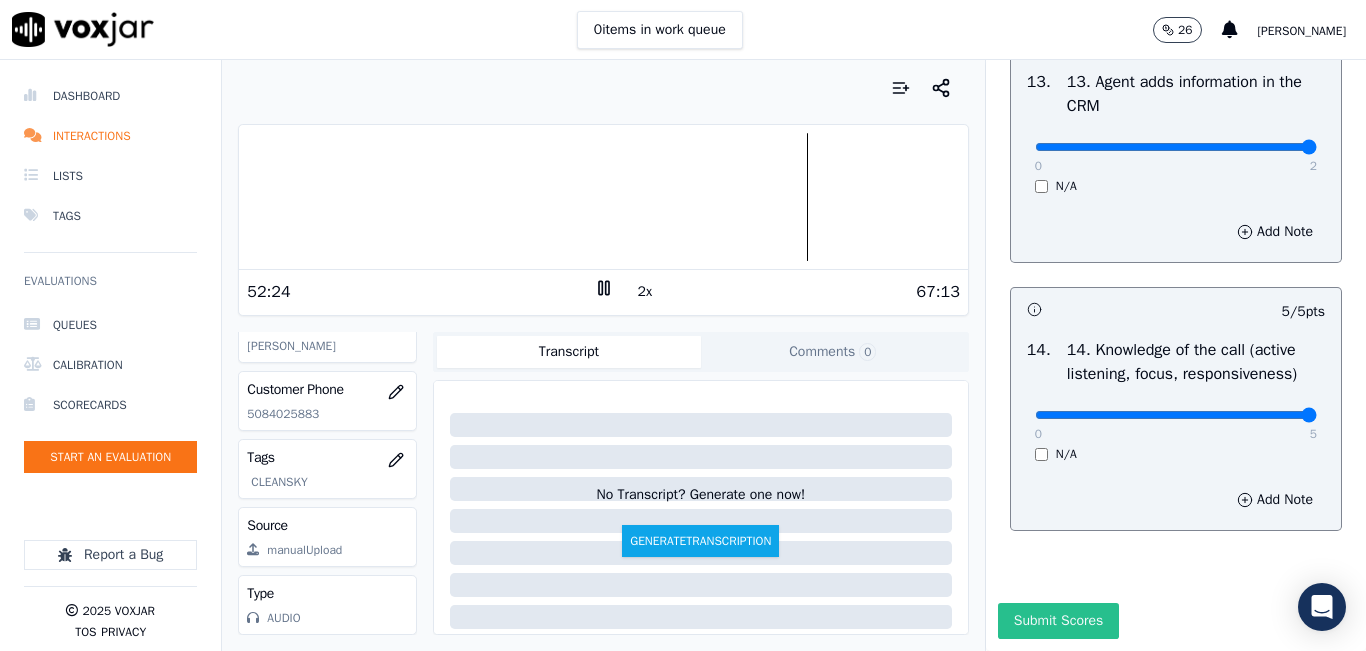 click on "Submit Scores" at bounding box center [1058, 621] 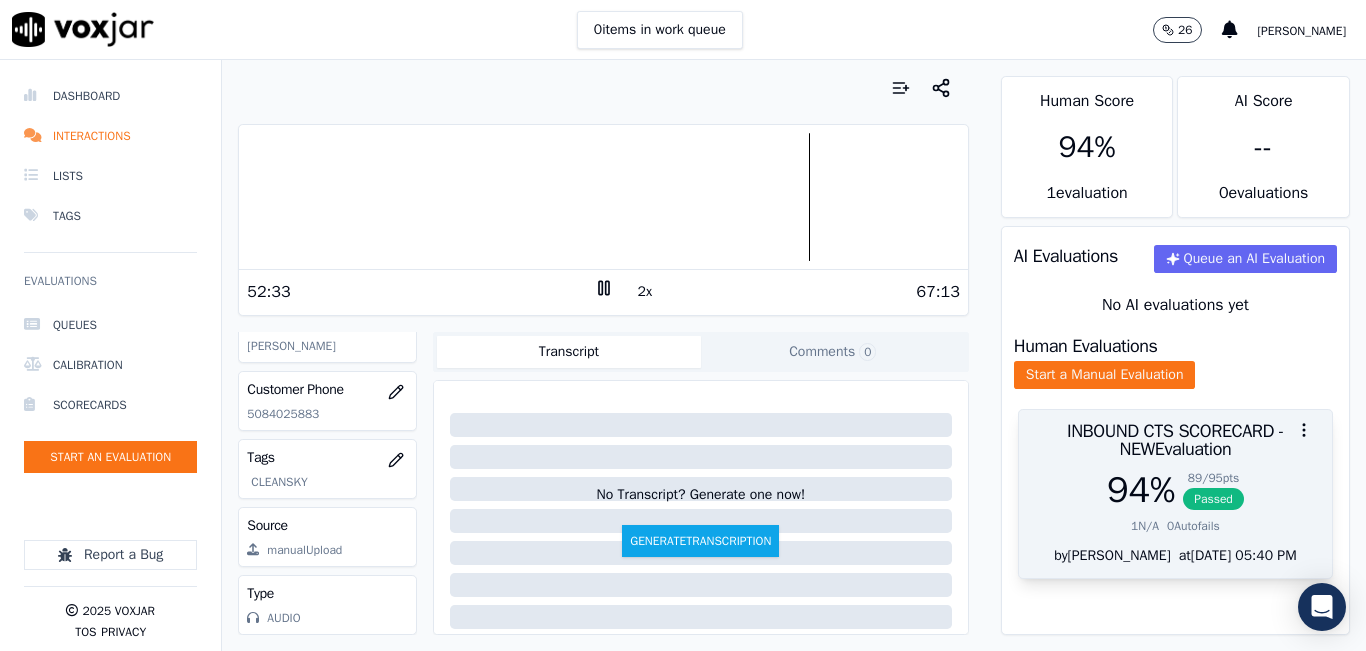 scroll, scrollTop: 0, scrollLeft: 0, axis: both 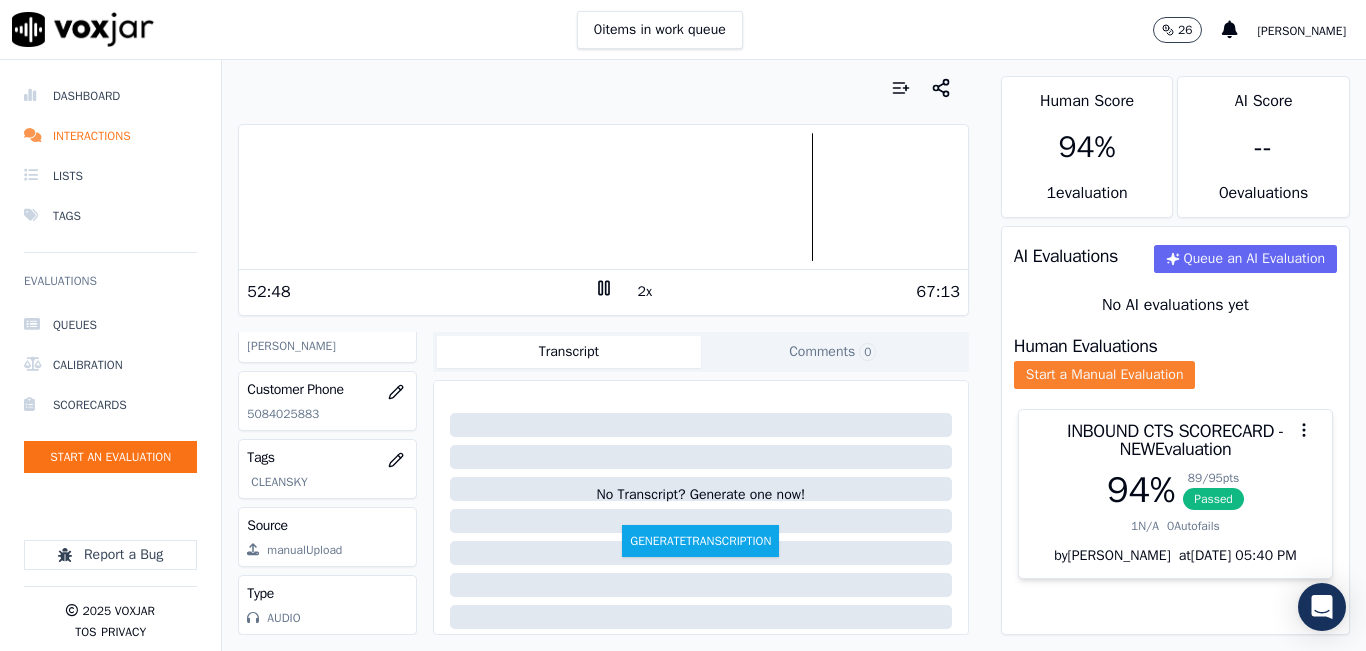 click on "Start a Manual Evaluation" 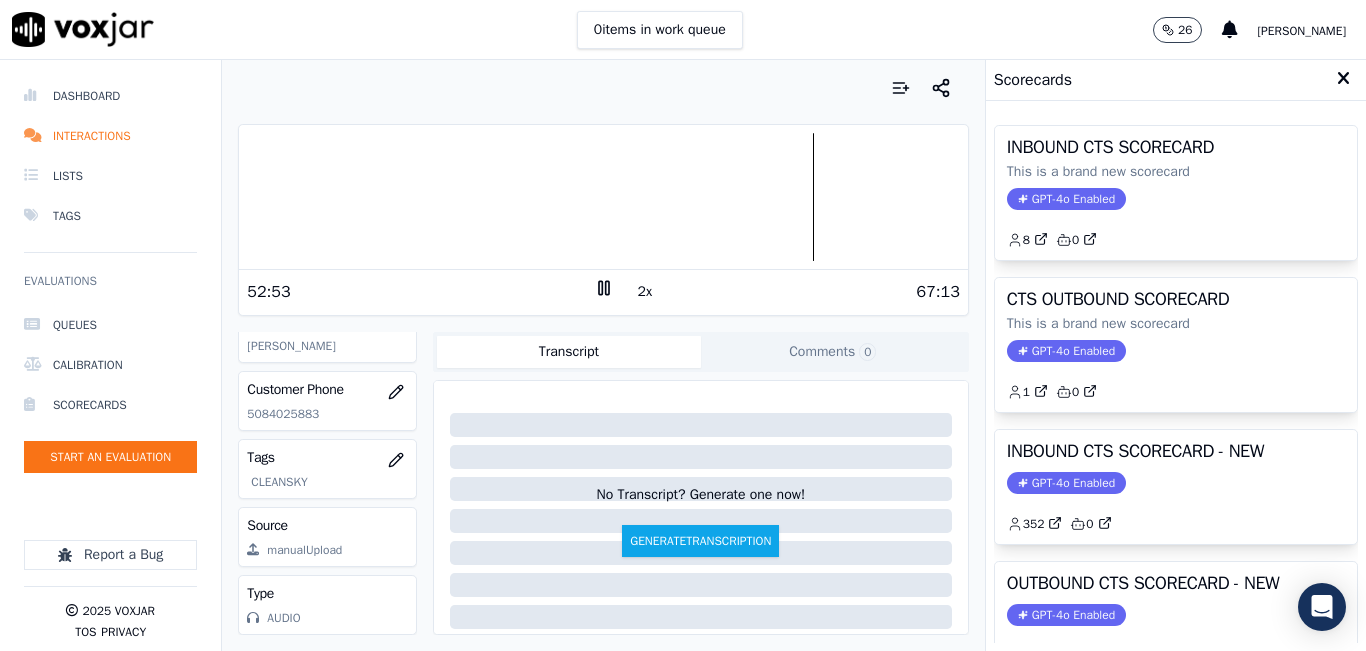 click at bounding box center [1343, 79] 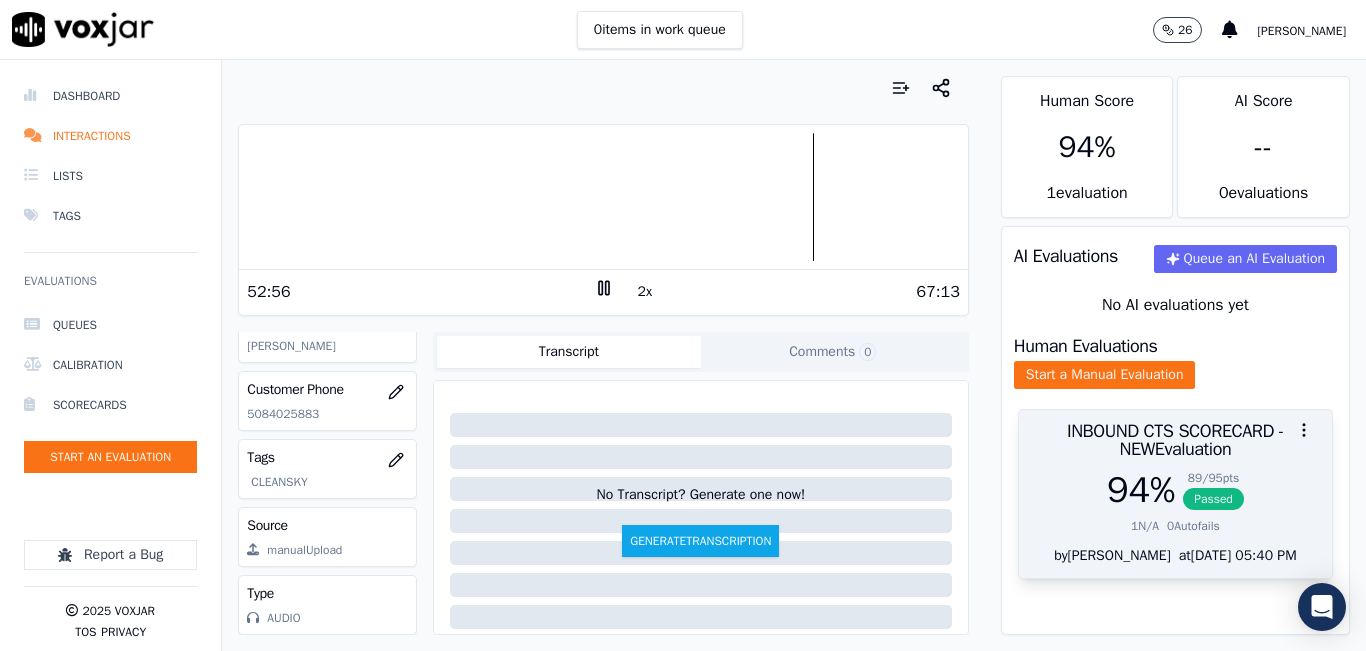 click on "Passed" at bounding box center [1213, 499] 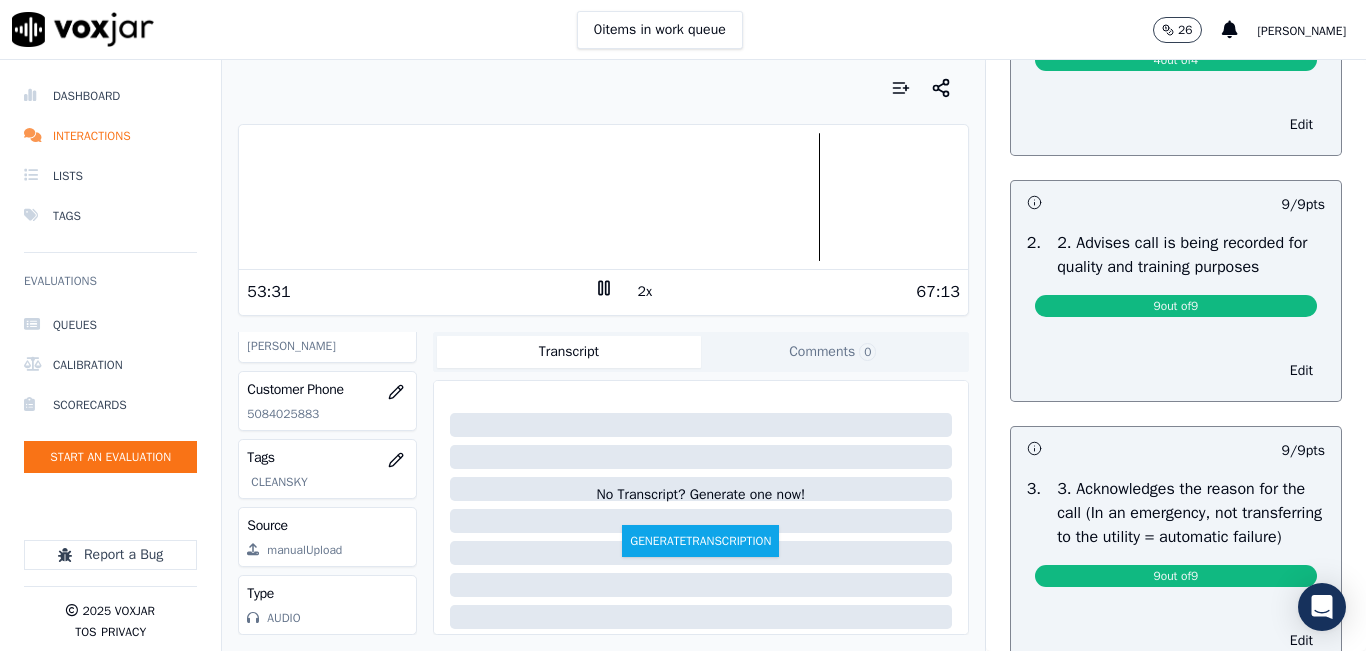 scroll, scrollTop: 0, scrollLeft: 0, axis: both 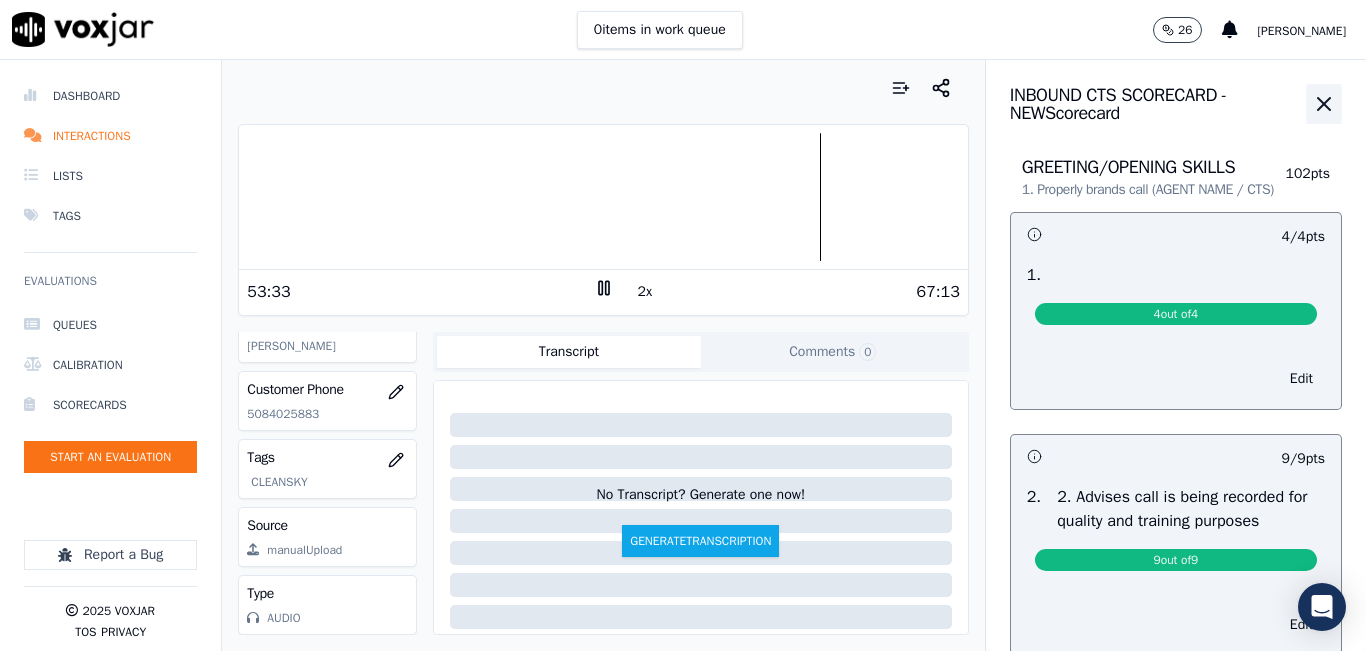 click 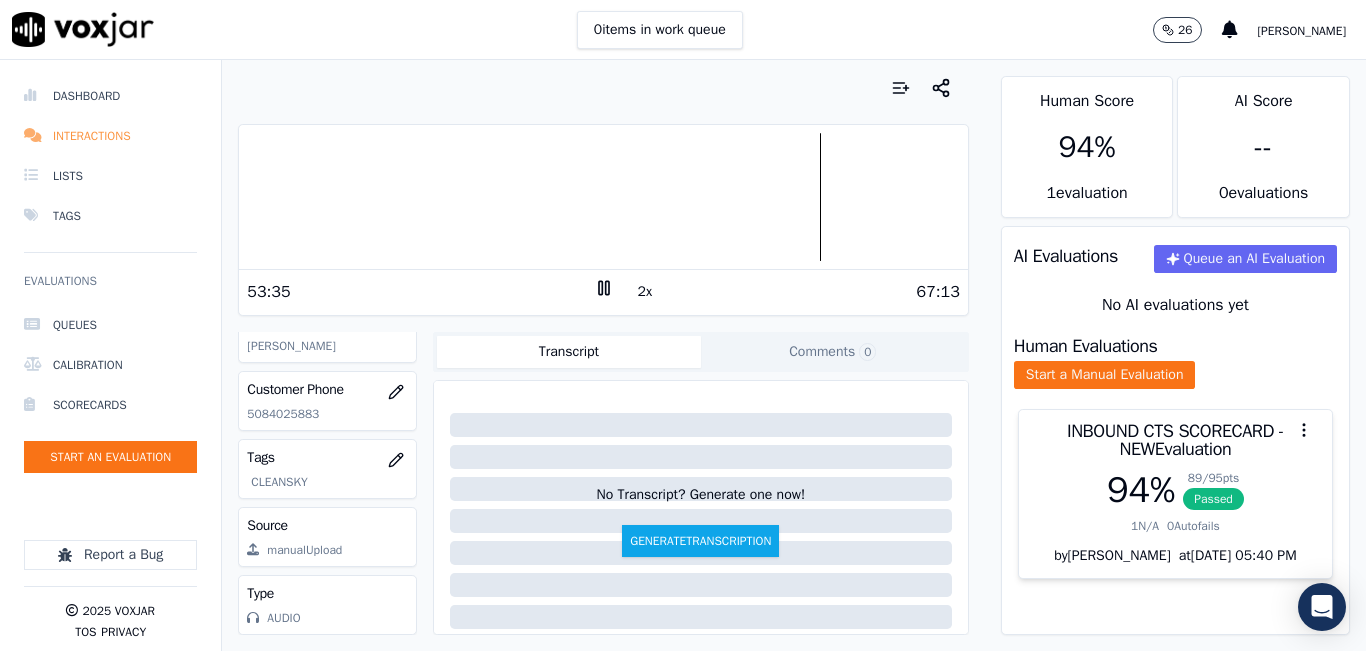 click on "Interactions" at bounding box center (110, 136) 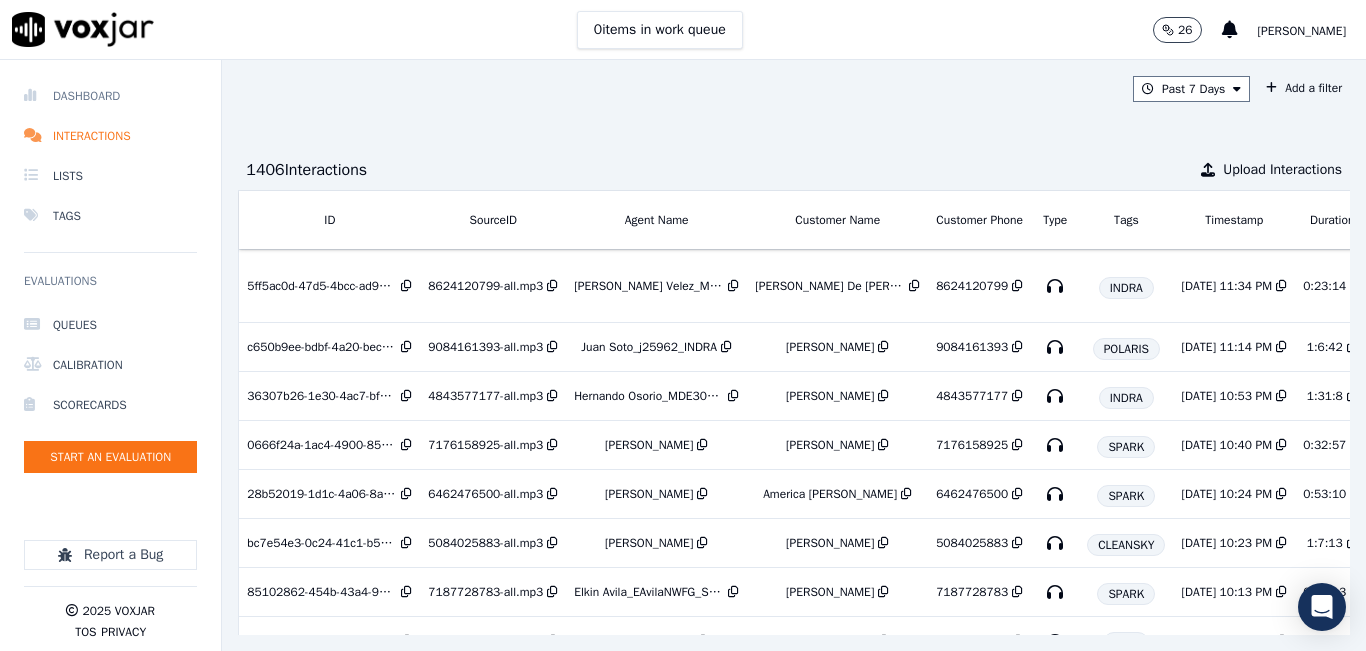 click on "Dashboard" at bounding box center (110, 96) 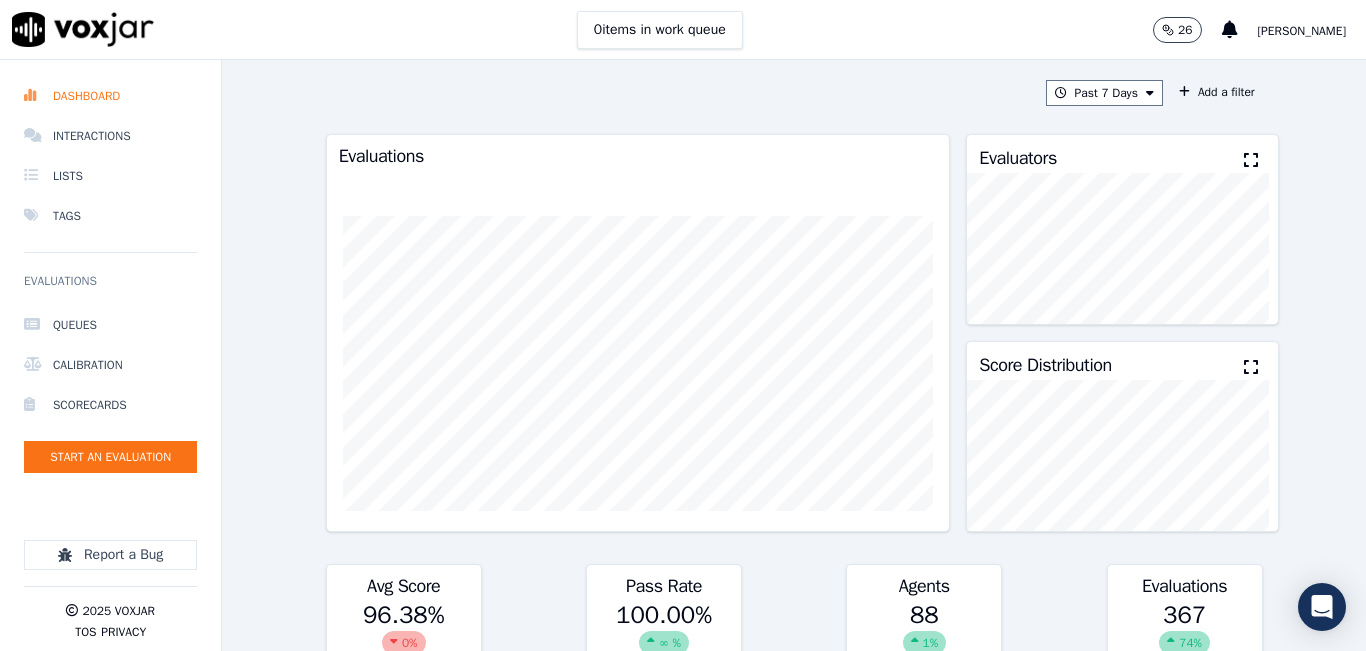 click at bounding box center [1251, 160] 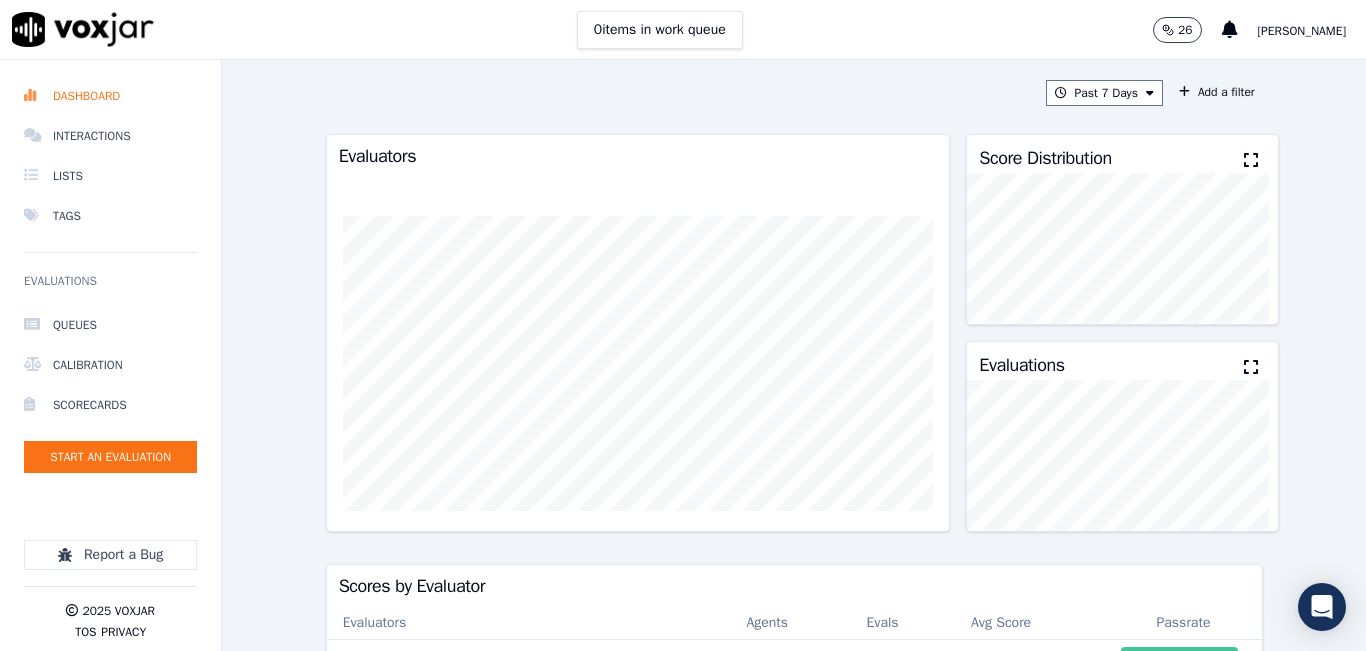 click on "Past 7 Days
Add a filter
Evaluators         Score Distribution           Evaluations               Scores by Evaluator   Evaluators   Agents   Evals   Avg Score   Passrate   [EMAIL_ADDRESS][DOMAIN_NAME]   38   66   90.87 %   100.00 %   [PERSON_NAME]   0   0   0.00 %   0 %   [PERSON_NAME]   13   58   95.69 %   100.00 %   gcampos   0   0   0.00 %   0 %   [PERSON_NAME]   0   0   0.00 %   0 %   [PERSON_NAME]    0   0   0.00 %   0 %   [PERSON_NAME]   0   0   0.00 %   0 %   [PERSON_NAME]   46   116   96.96 %   100.00 %   [PERSON_NAME]   26   127   99.04 %   100.00 %" at bounding box center (794, 355) 